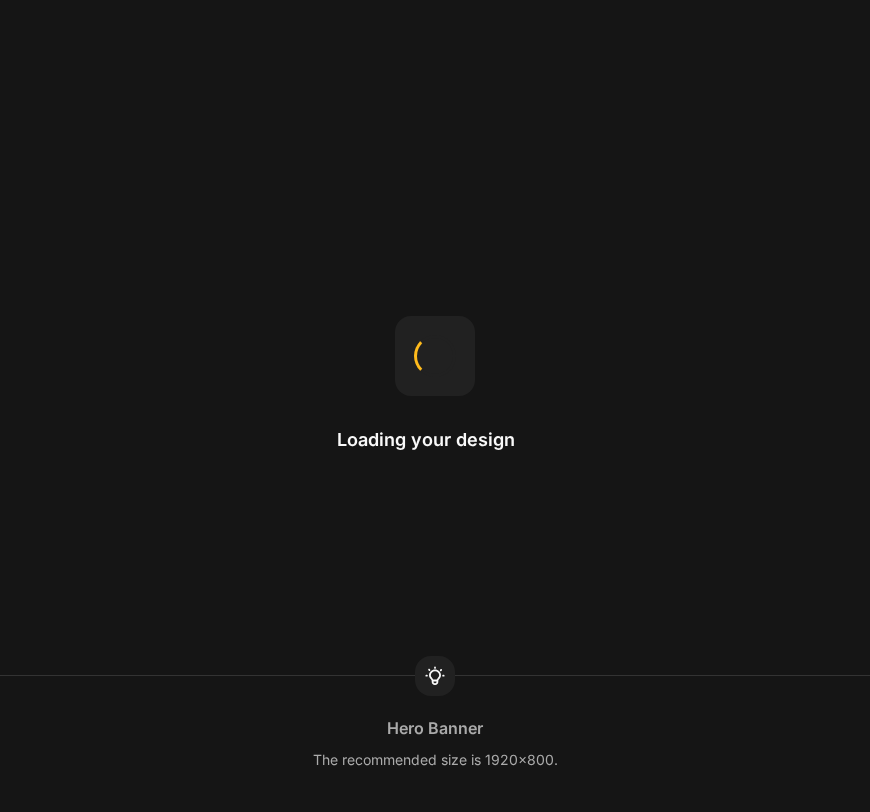 scroll, scrollTop: 0, scrollLeft: 0, axis: both 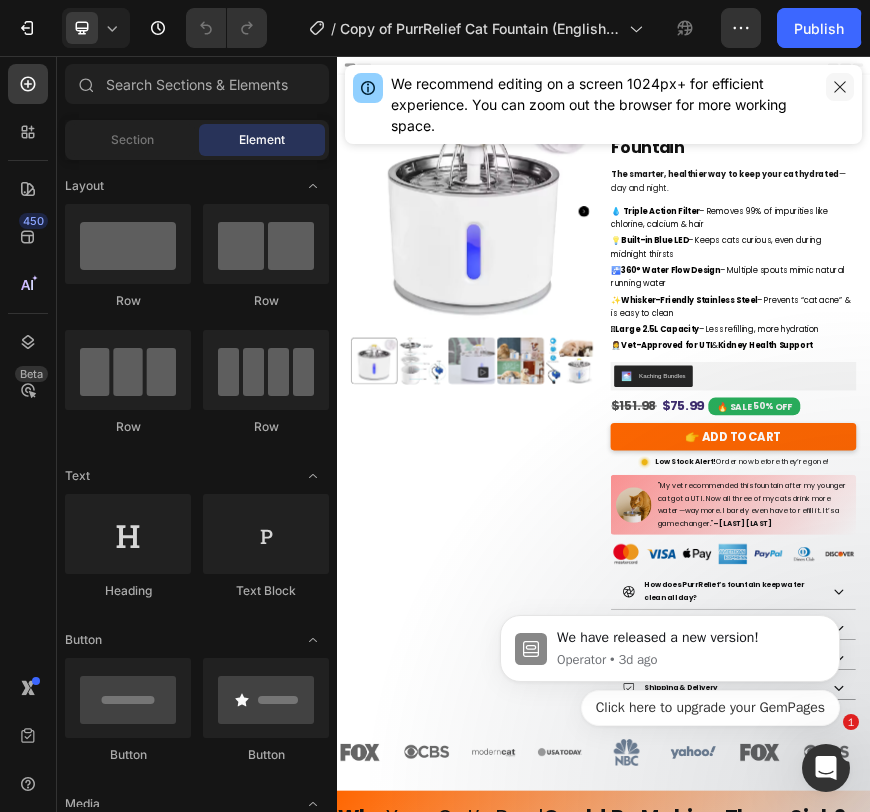 click 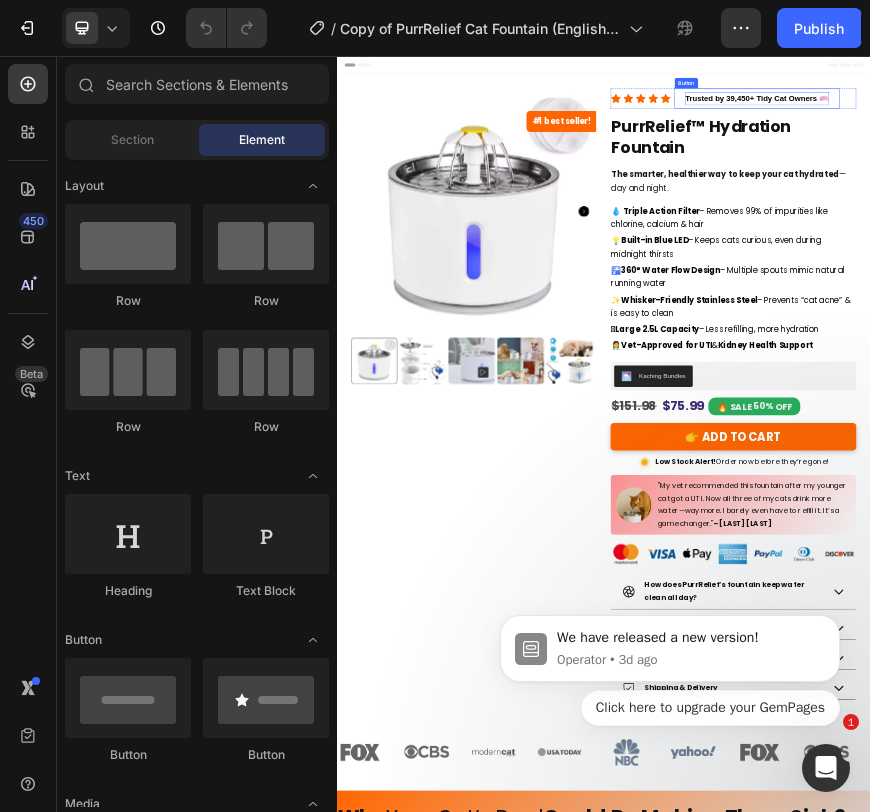 click on "Trusted by 39,450+ Tidy Cat Owners 🧼" at bounding box center [1283, 151] 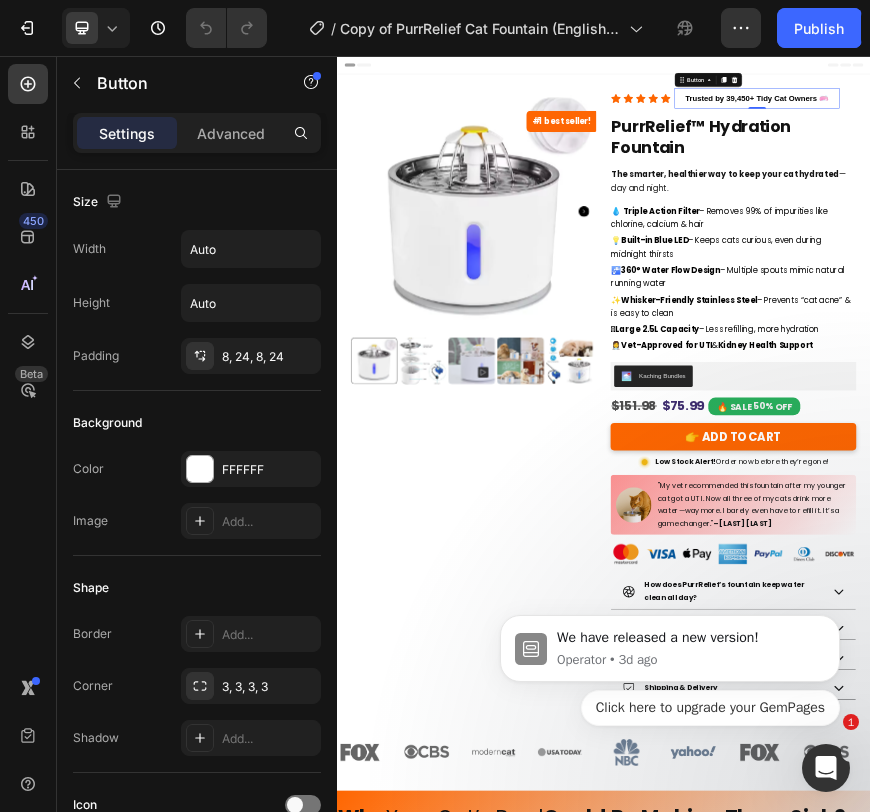click on "Trusted by 39,450+ Tidy Cat Owners 🧼" at bounding box center [1283, 152] 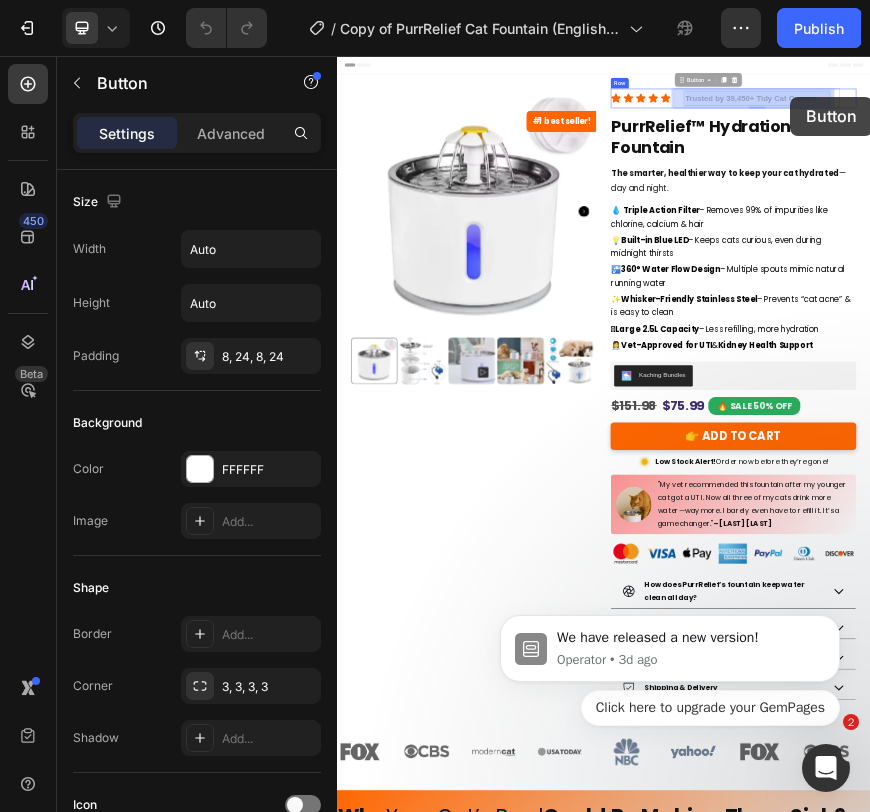 drag, startPoint x: 1115, startPoint y: 150, endPoint x: 1357, endPoint y: 148, distance: 242.00827 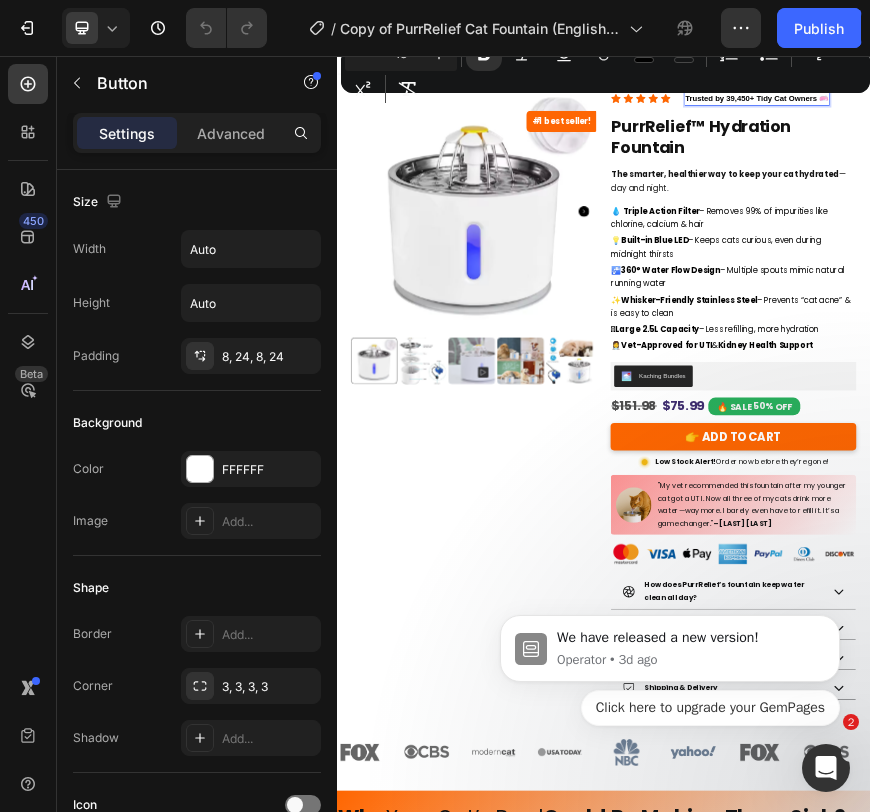 type on "16" 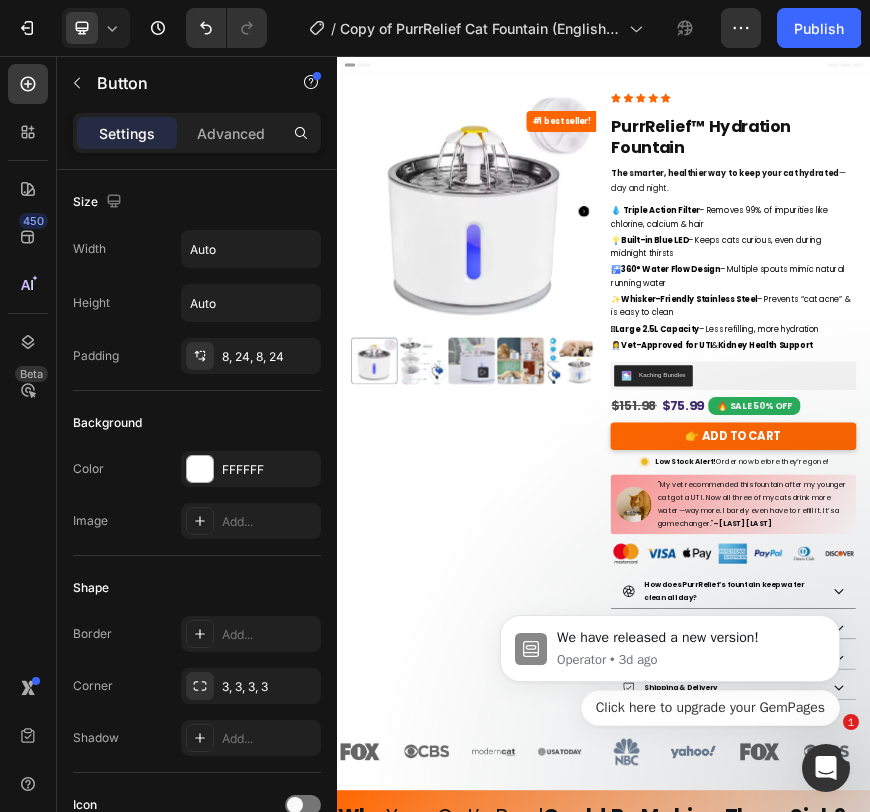 click on "#1 Vet Recommended Cat Fountain" at bounding box center [1255, 151] 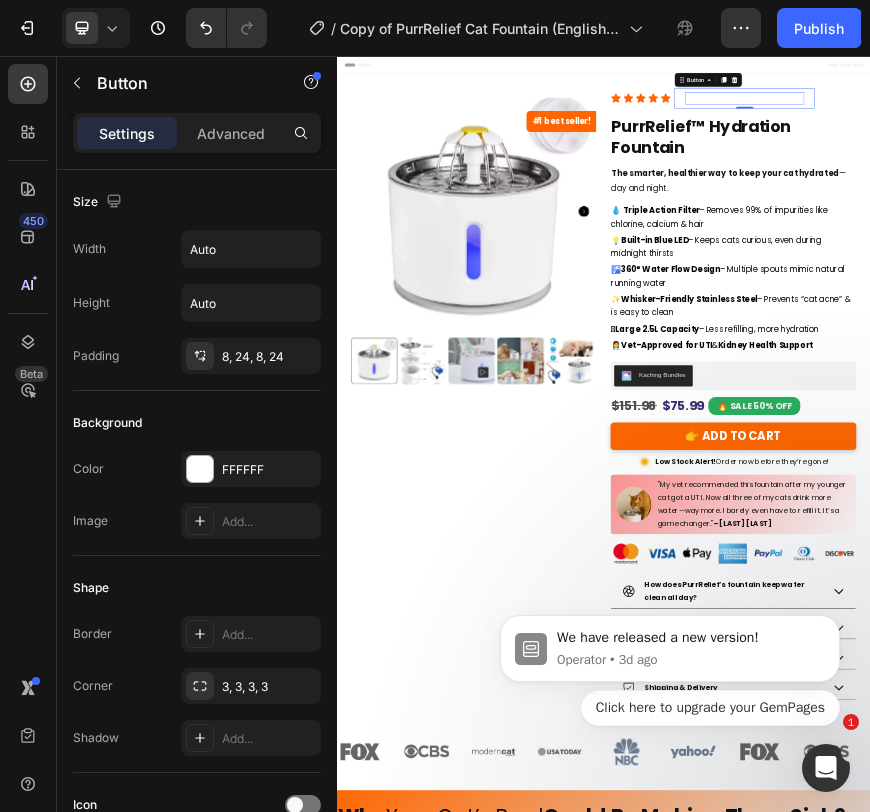 click on "#1 Vet Recommended Cat Fountain" at bounding box center (1255, 150) 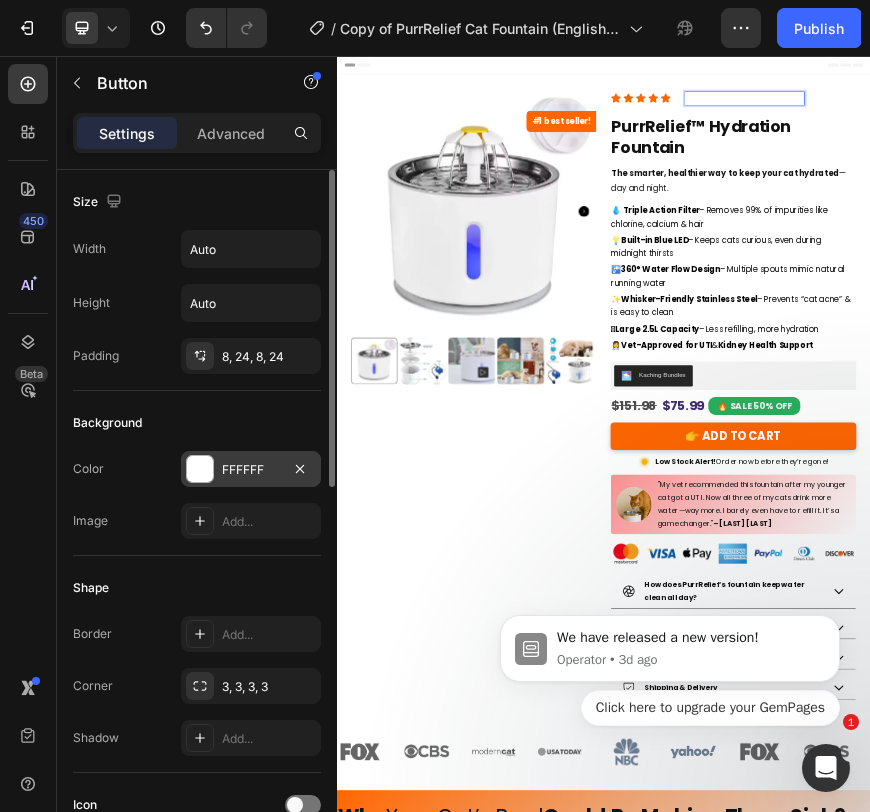 click at bounding box center [200, 469] 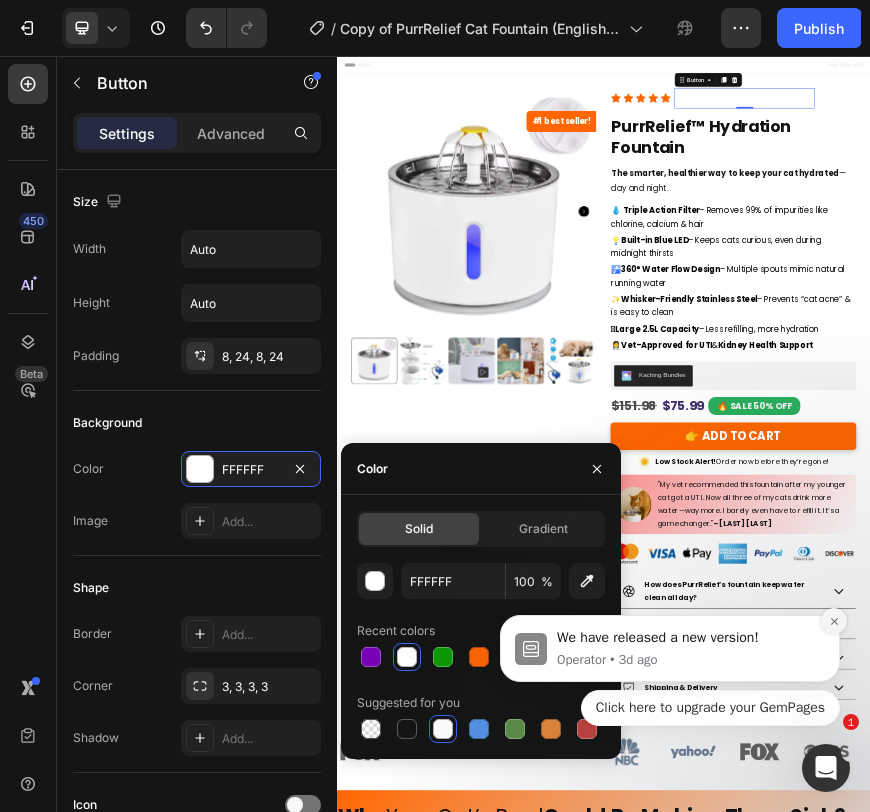 click 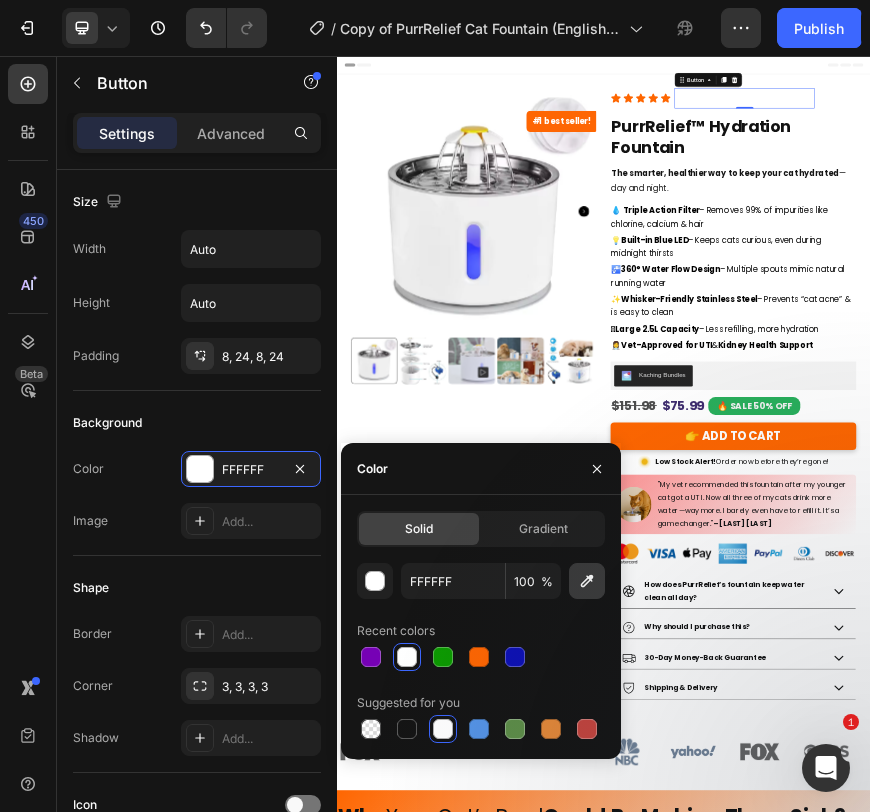 click 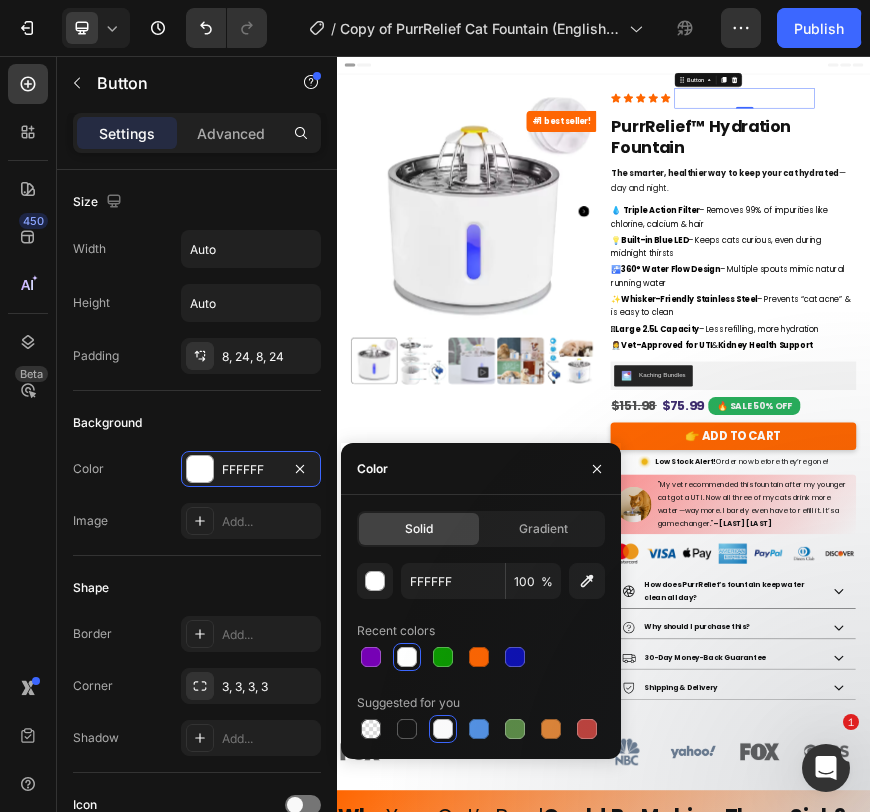 type on "FF9900" 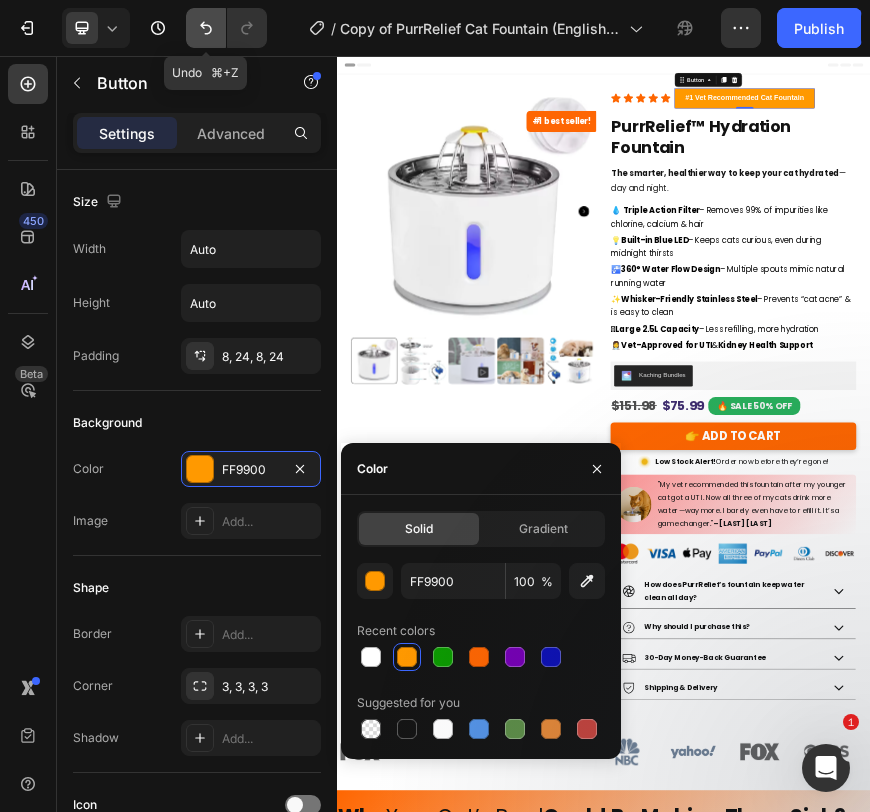 click 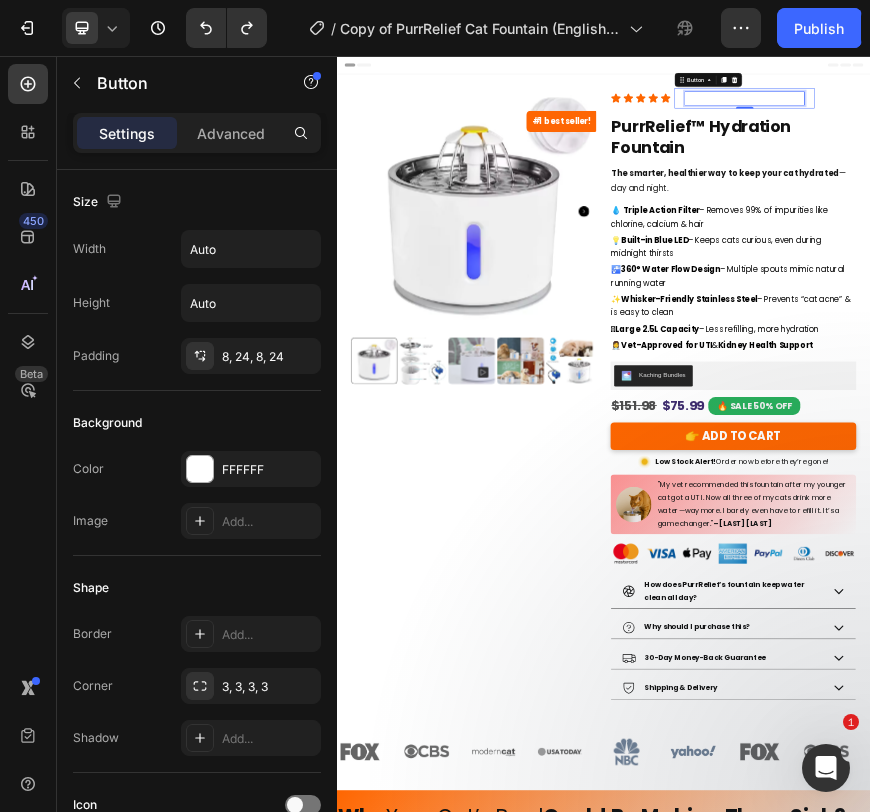 click on "#1 Vet Recommended Cat Fountain" at bounding box center [1255, 150] 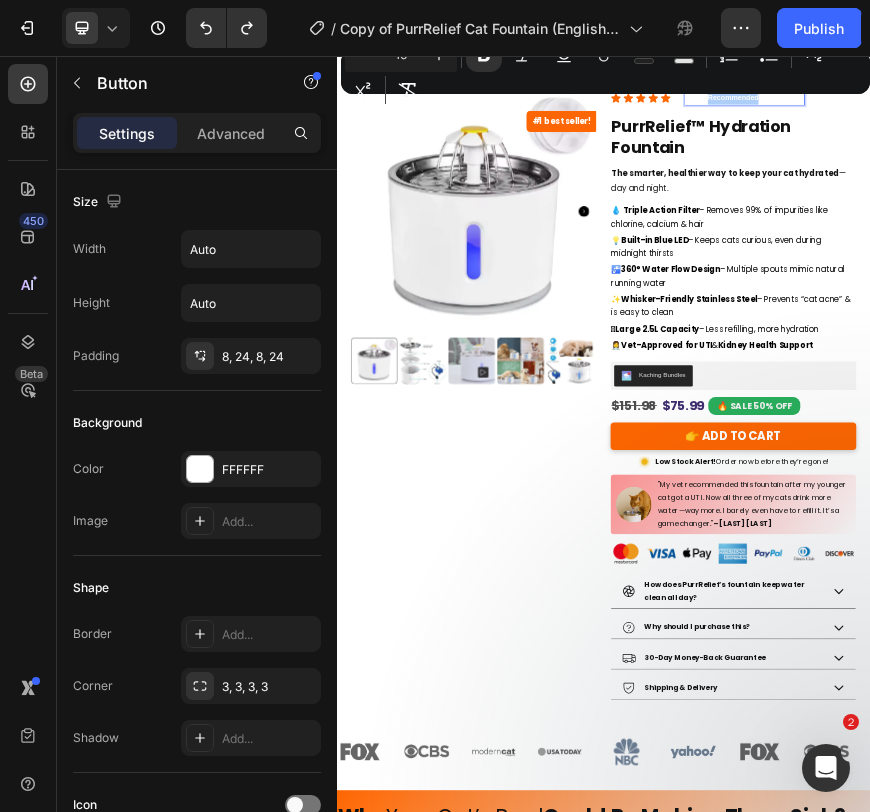 click on "Minus 16 Plus Bold Italic Underline       Strikethrough
Text Color
Text Background Color Numbered List Bulleted List Subscript Superscript Remove Format" at bounding box center [605, 72] 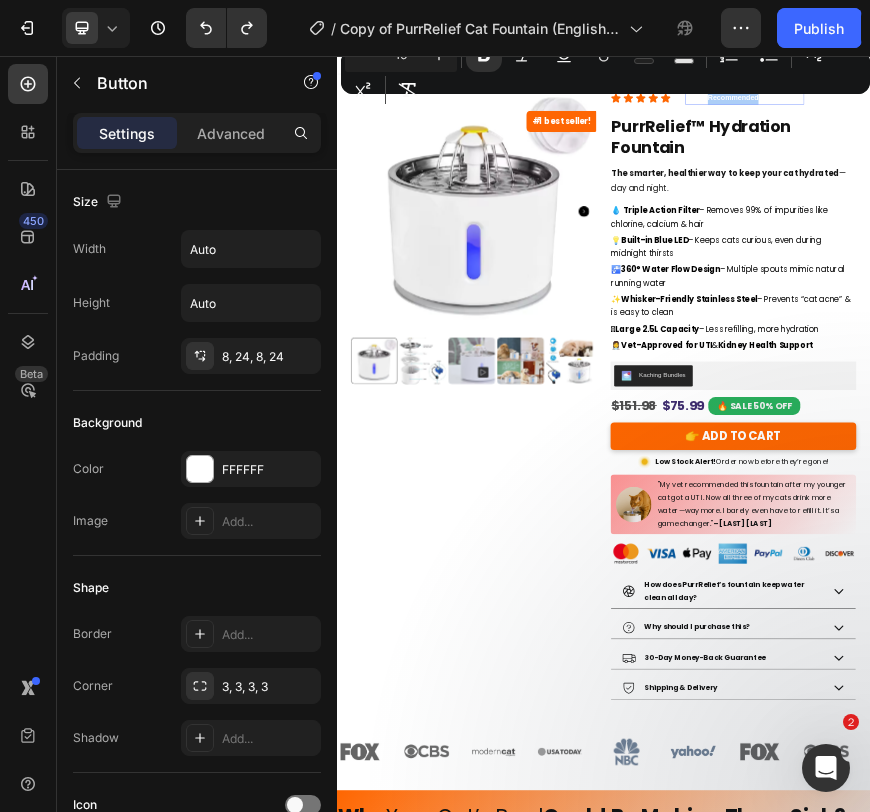 click on "Minus 16 Plus Bold Italic Underline       Strikethrough
Text Color
Text Background Color Numbered List Bulleted List Subscript Superscript Remove Format" at bounding box center [605, 72] 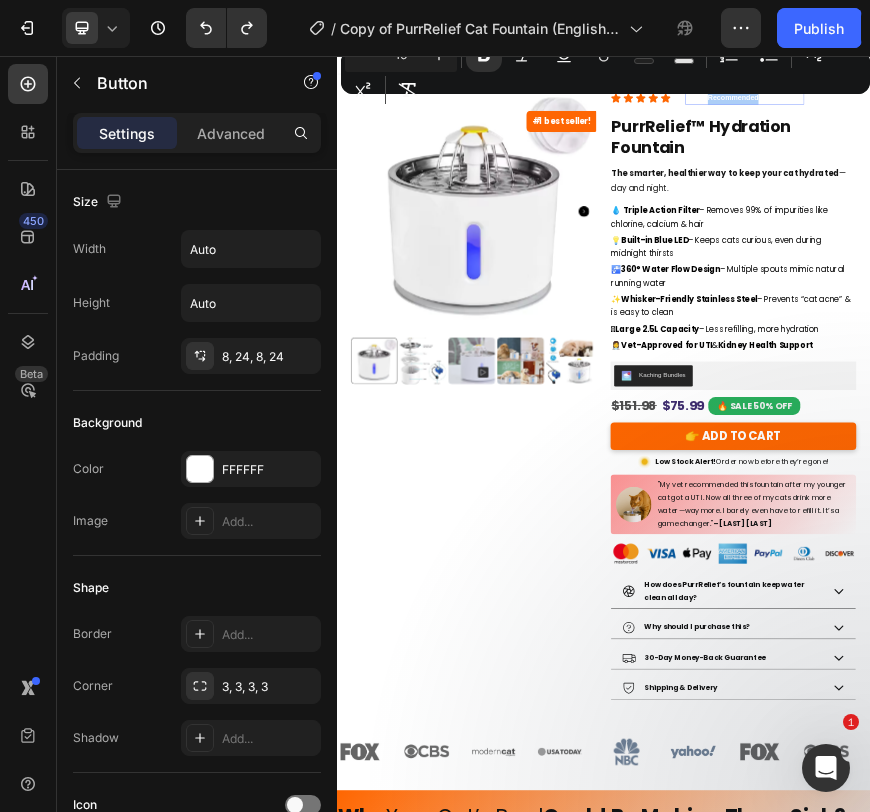 click on "Minus 16 Plus Bold Italic Underline       Strikethrough
Text Color
Text Background Color Numbered List Bulleted List Subscript Superscript Remove Format" at bounding box center (605, 72) 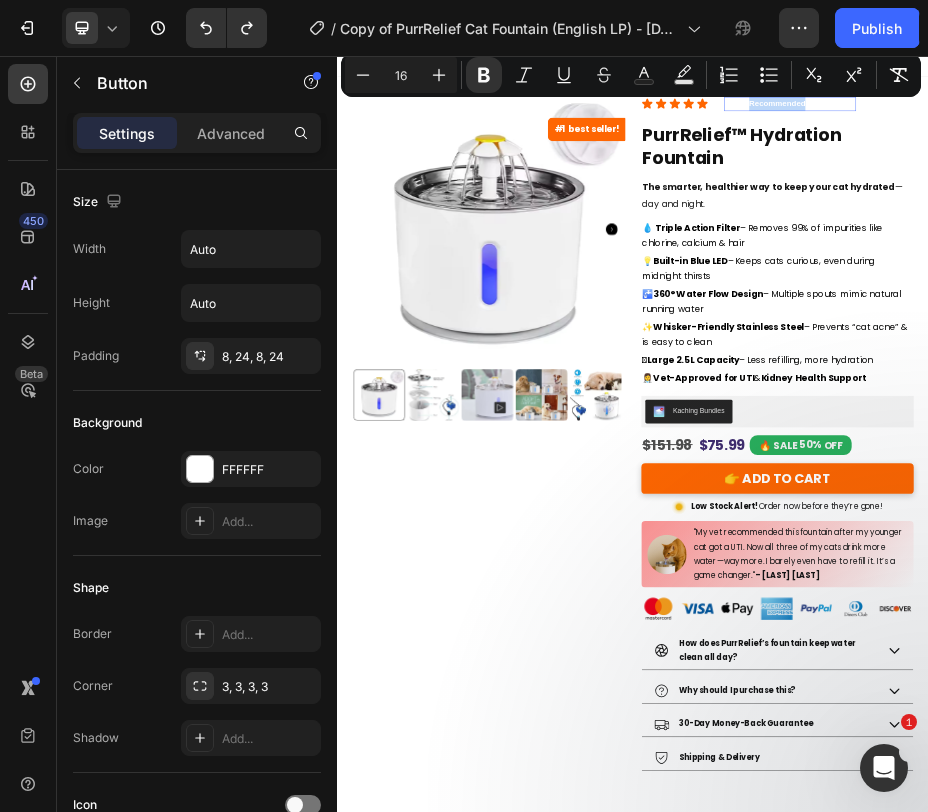 click on "#1 Vet Recommended Cat Fountain" at bounding box center (1255, 150) 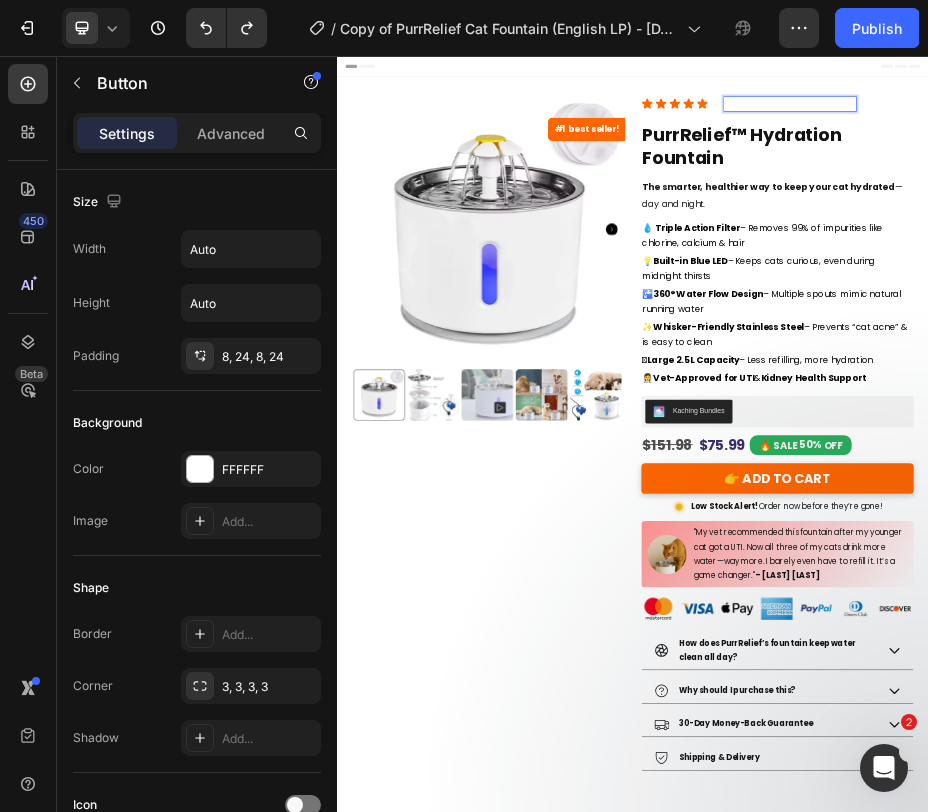 click on "#1 Vet Recommended Cat Fountain" at bounding box center (1255, 150) 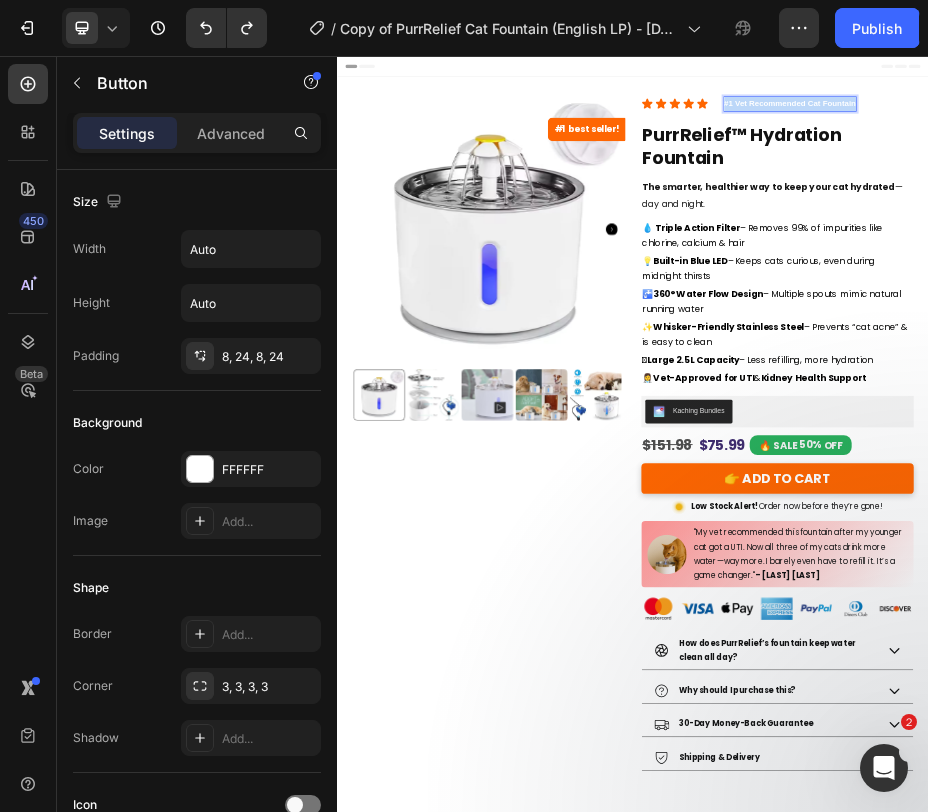 drag, startPoint x: 1114, startPoint y: 149, endPoint x: 1387, endPoint y: 156, distance: 273.08972 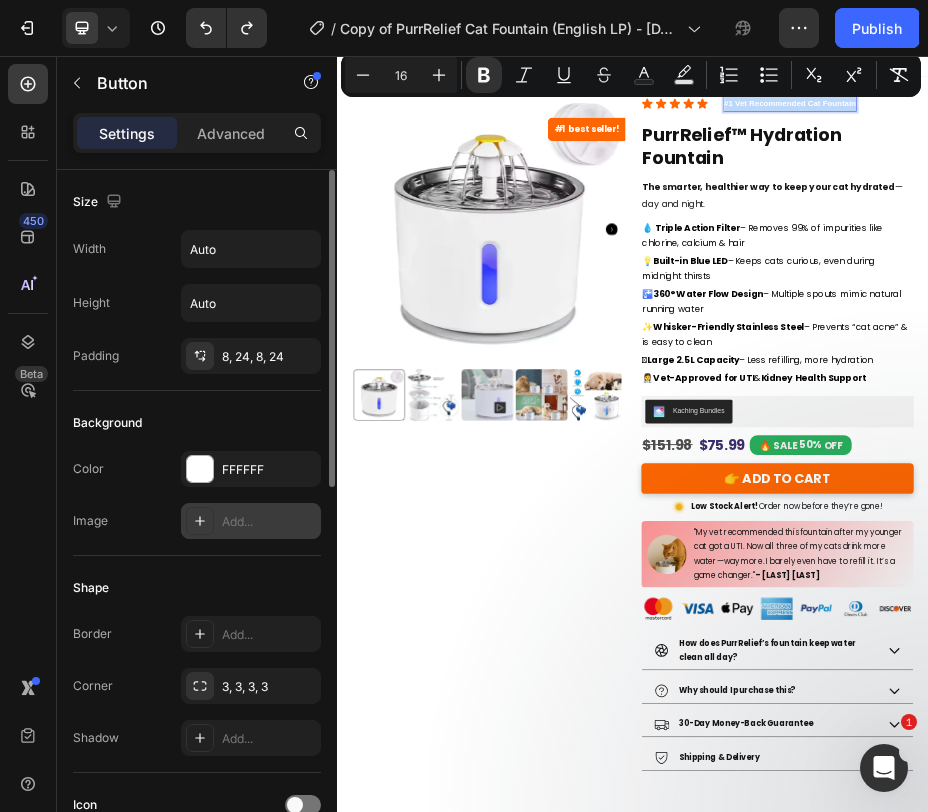 scroll, scrollTop: 30, scrollLeft: 0, axis: vertical 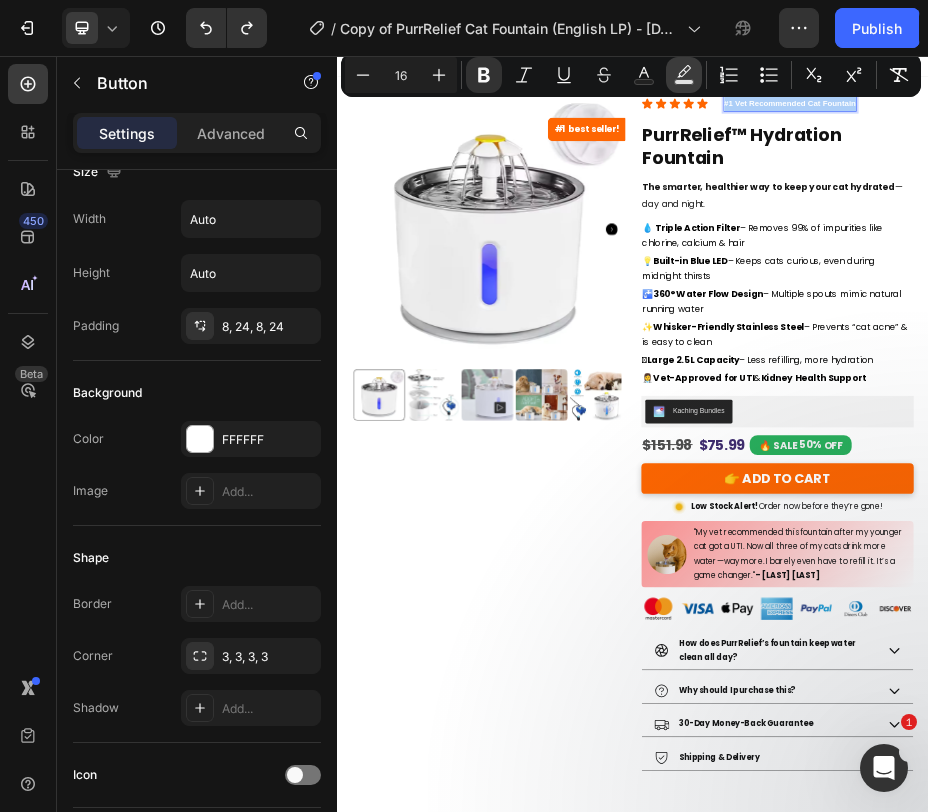 click on "Text Background Color" at bounding box center (684, 75) 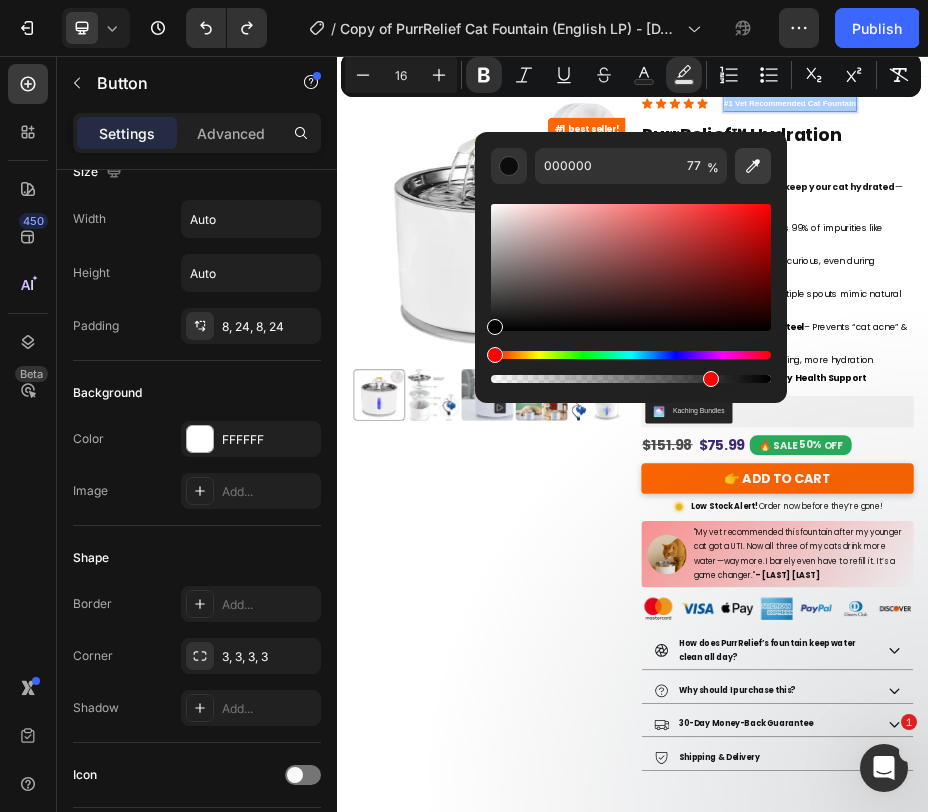 click 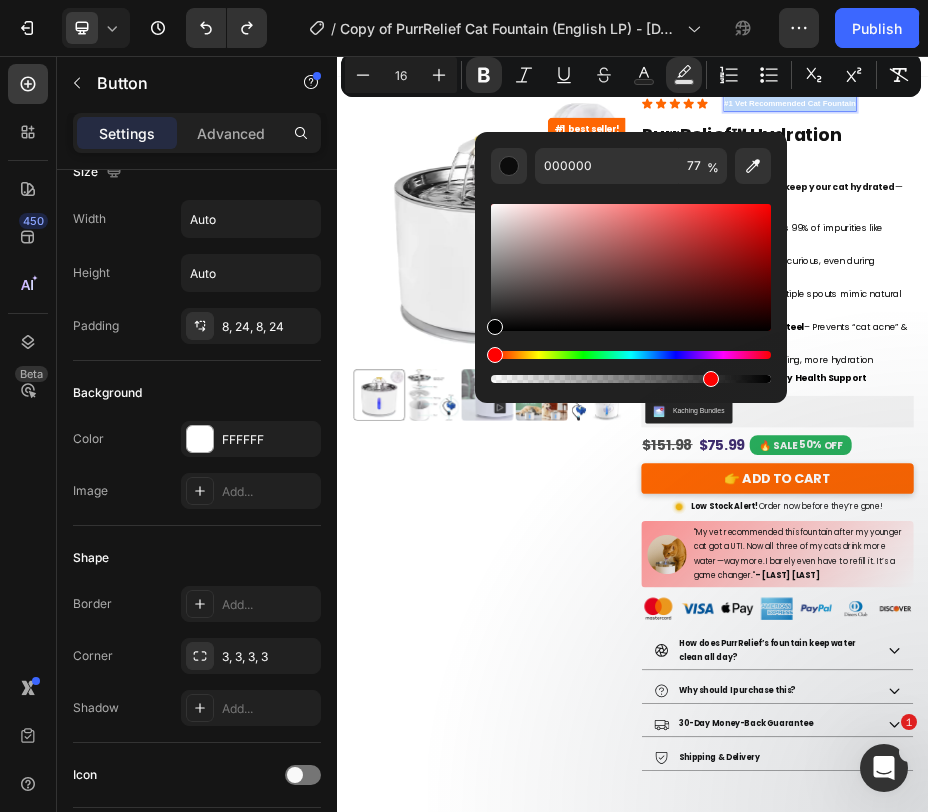 type on "FF9900" 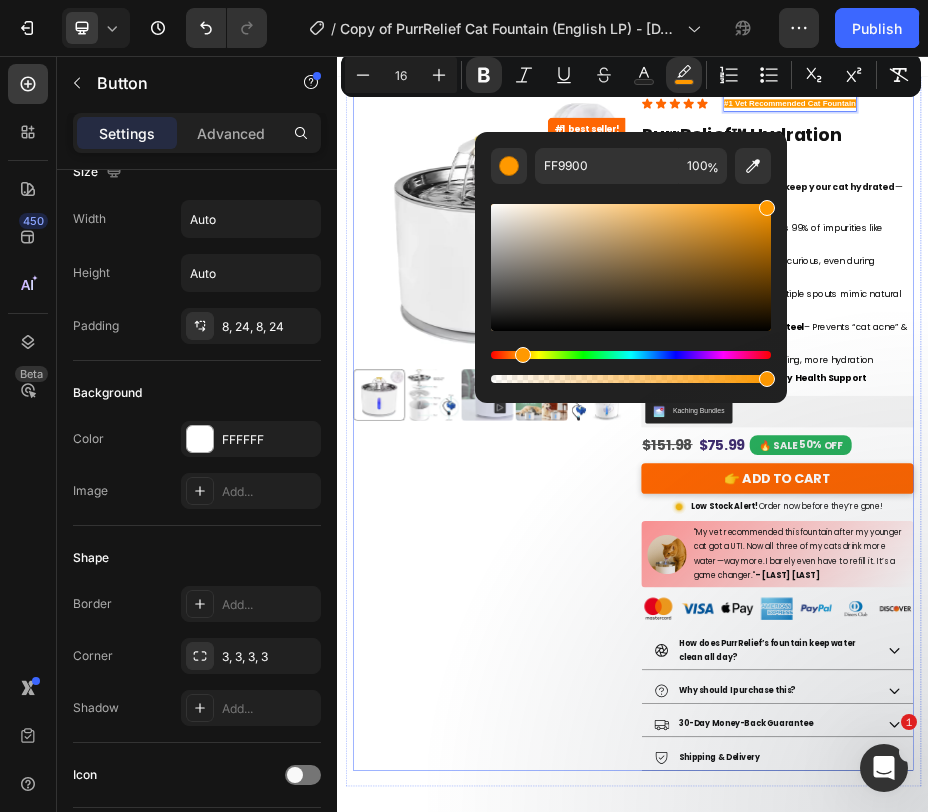 click on "#1 best seller! Product Badge
Product Images" at bounding box center (644, 817) 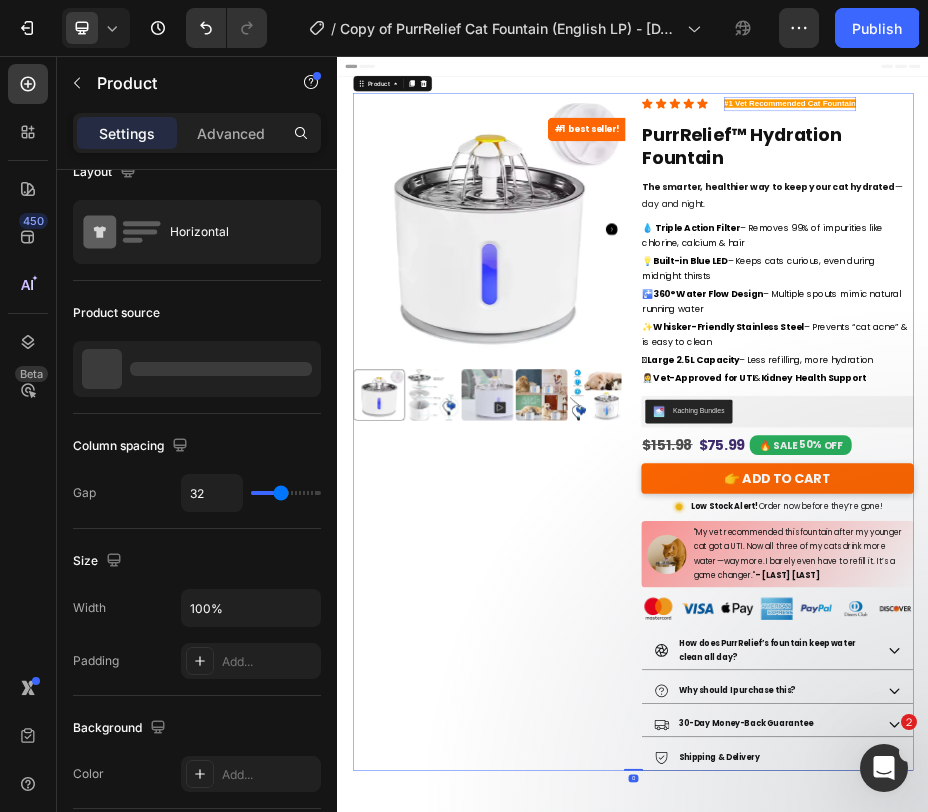 scroll, scrollTop: 0, scrollLeft: 0, axis: both 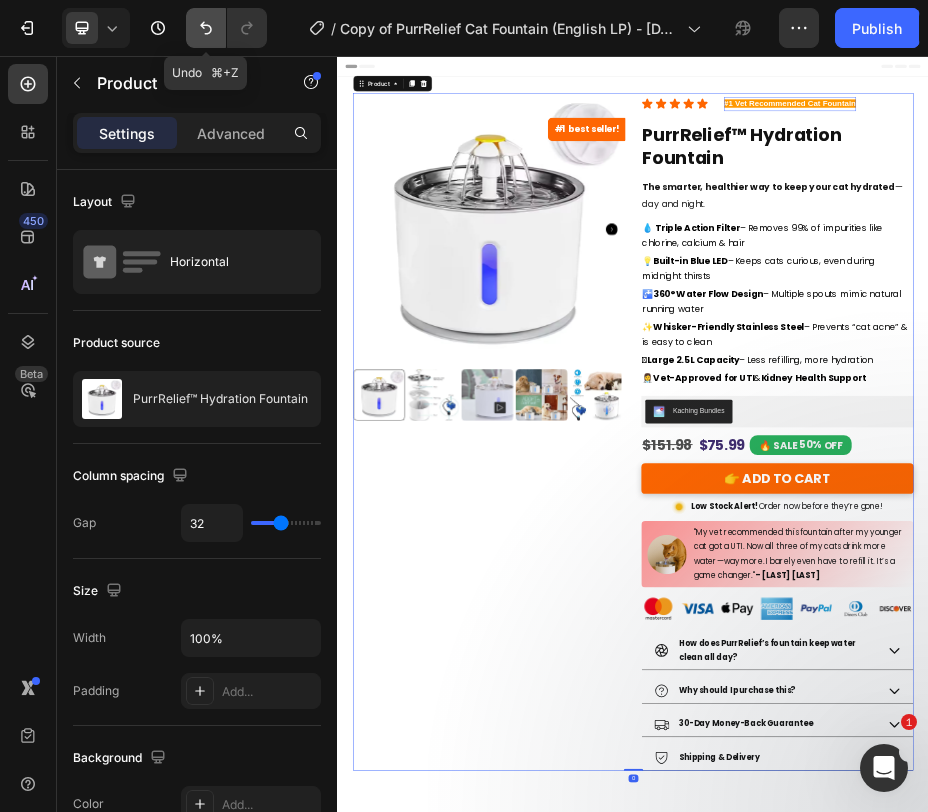 click 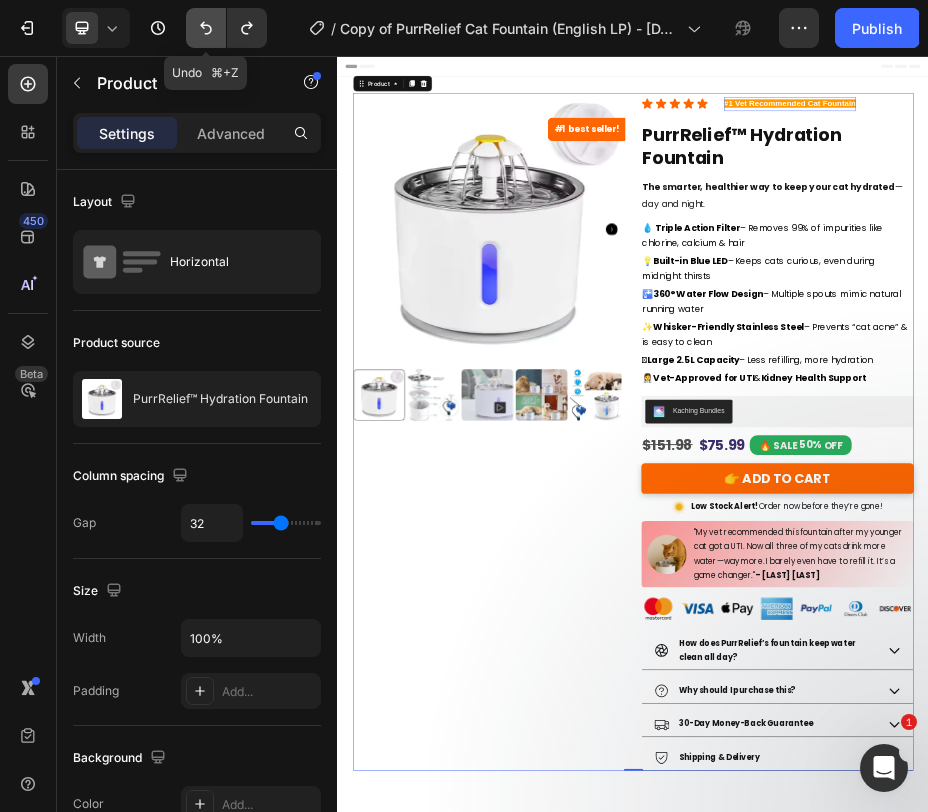 click 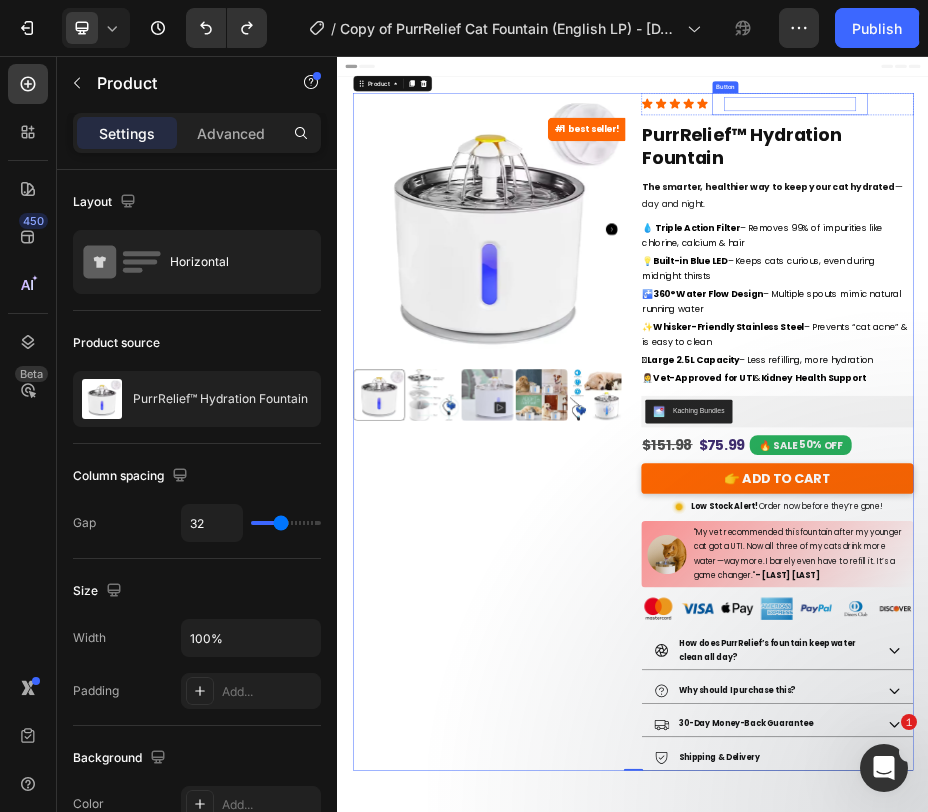 click on "#1 Vet Recommended Cat Fountain" at bounding box center [1255, 150] 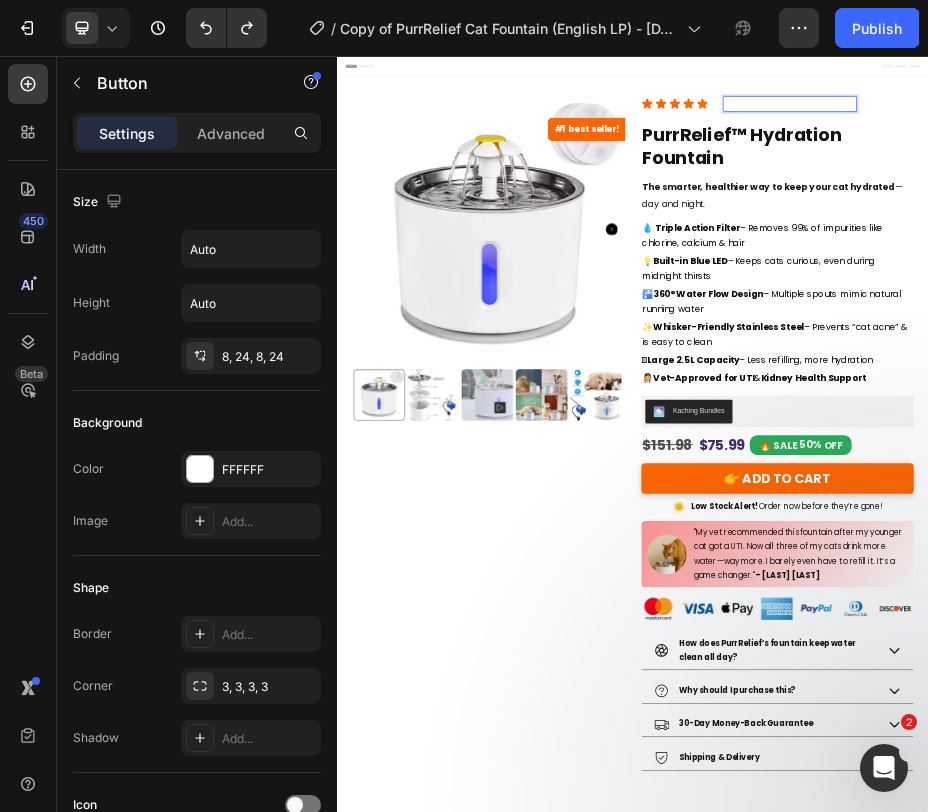 click on "#1 Vet Recommended Cat Fountain" at bounding box center [1255, 150] 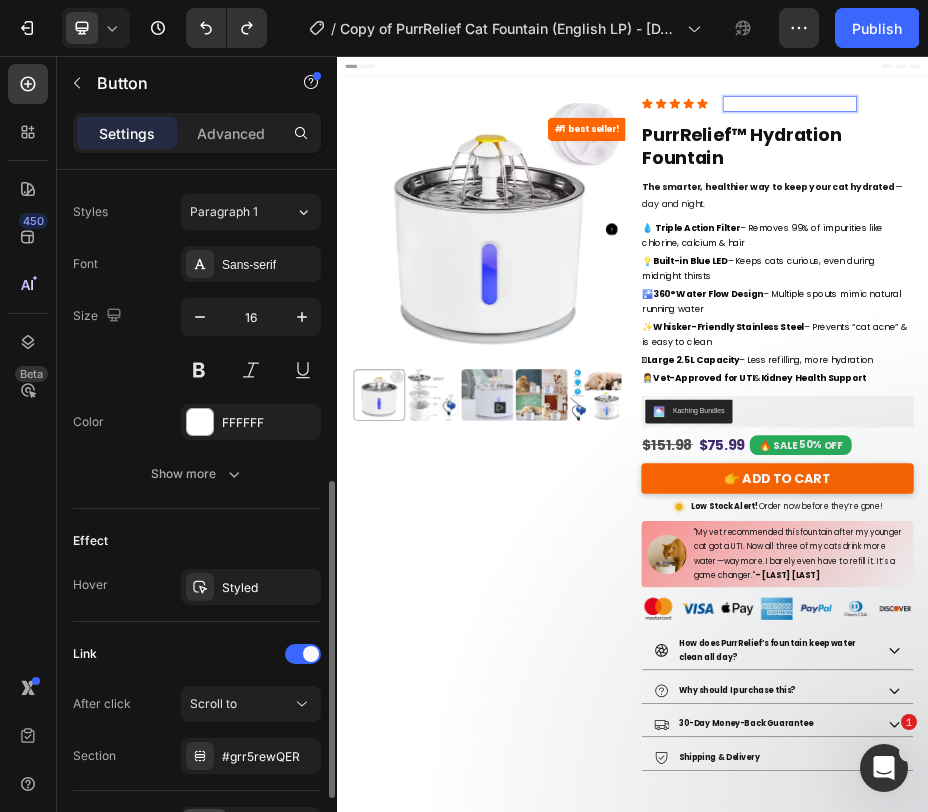 scroll, scrollTop: 700, scrollLeft: 0, axis: vertical 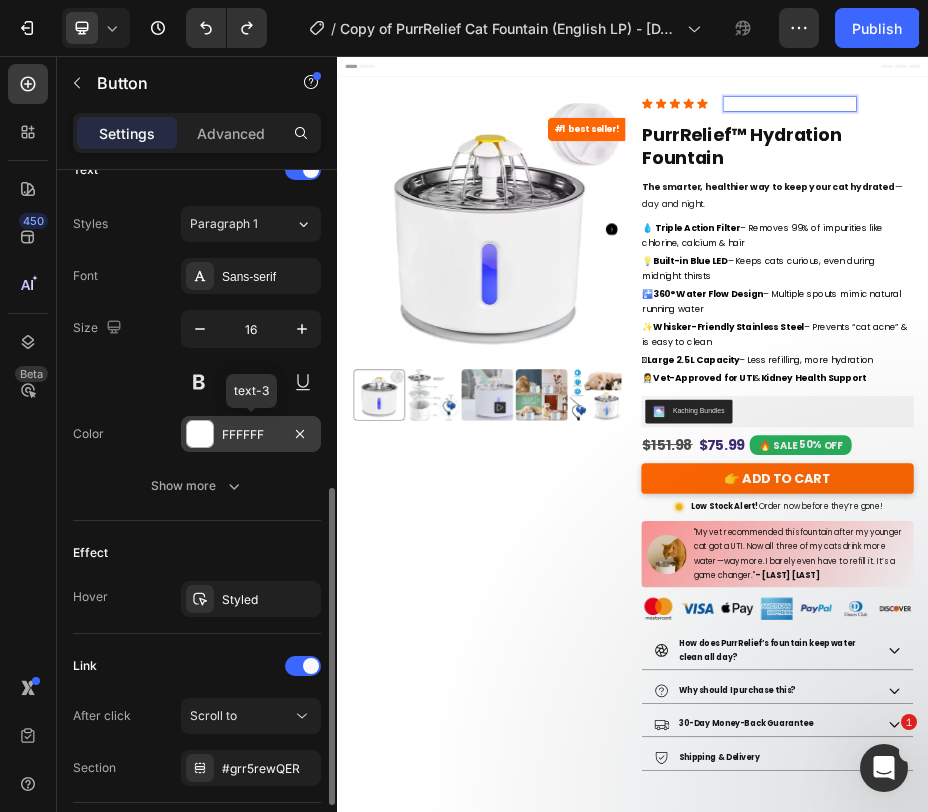 click at bounding box center (200, 434) 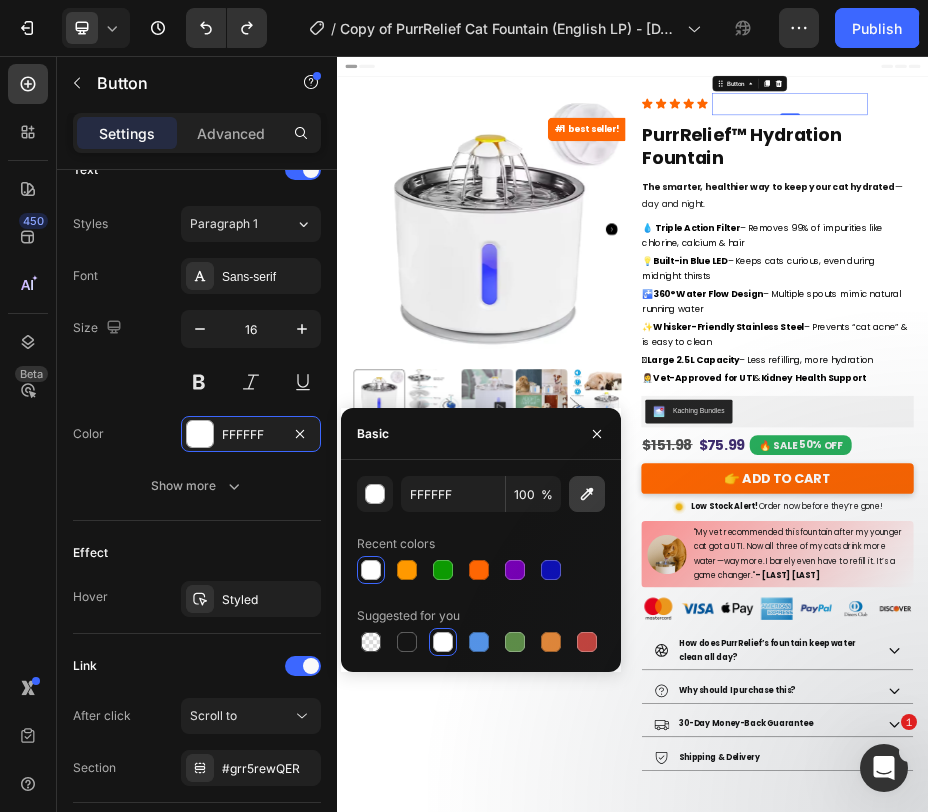 click 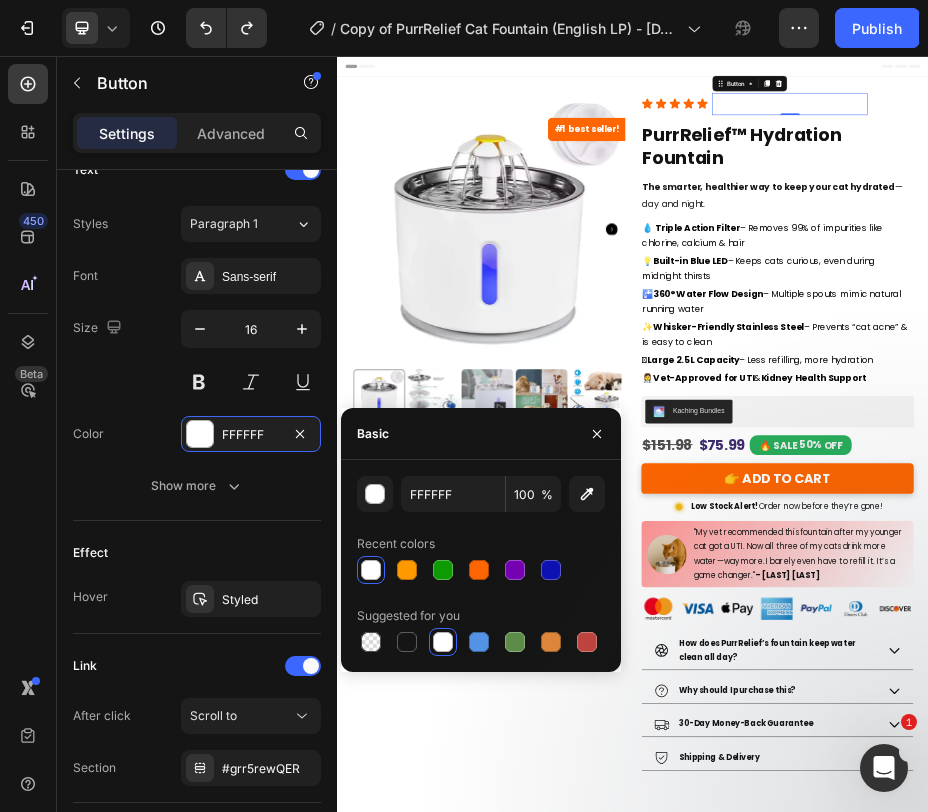 type on "FF9900" 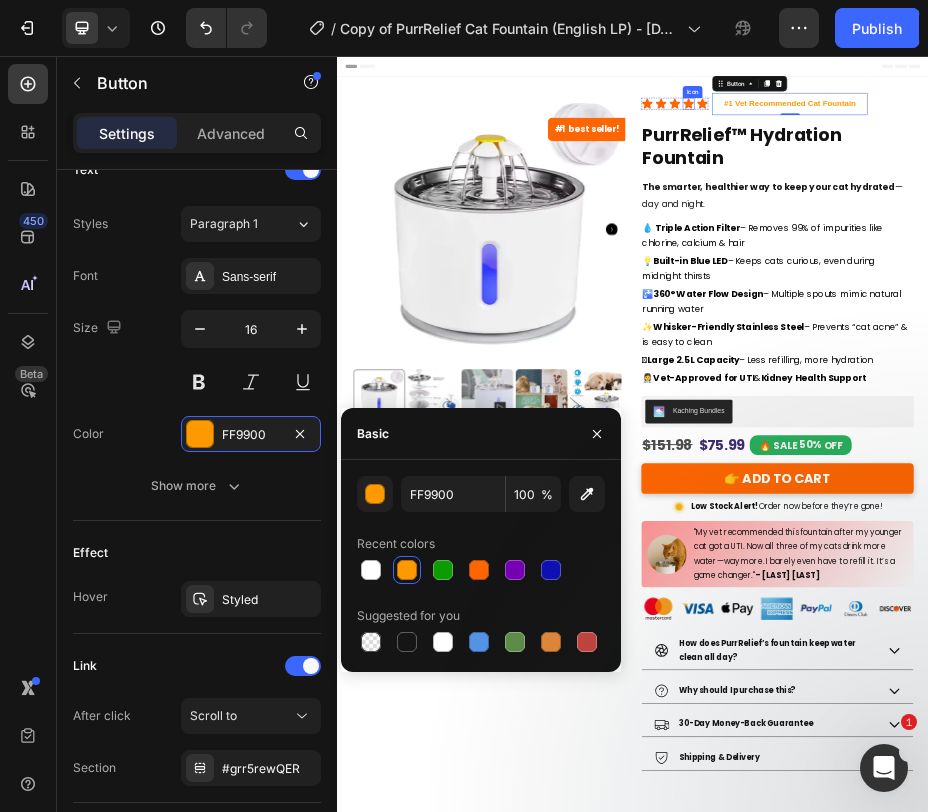 click 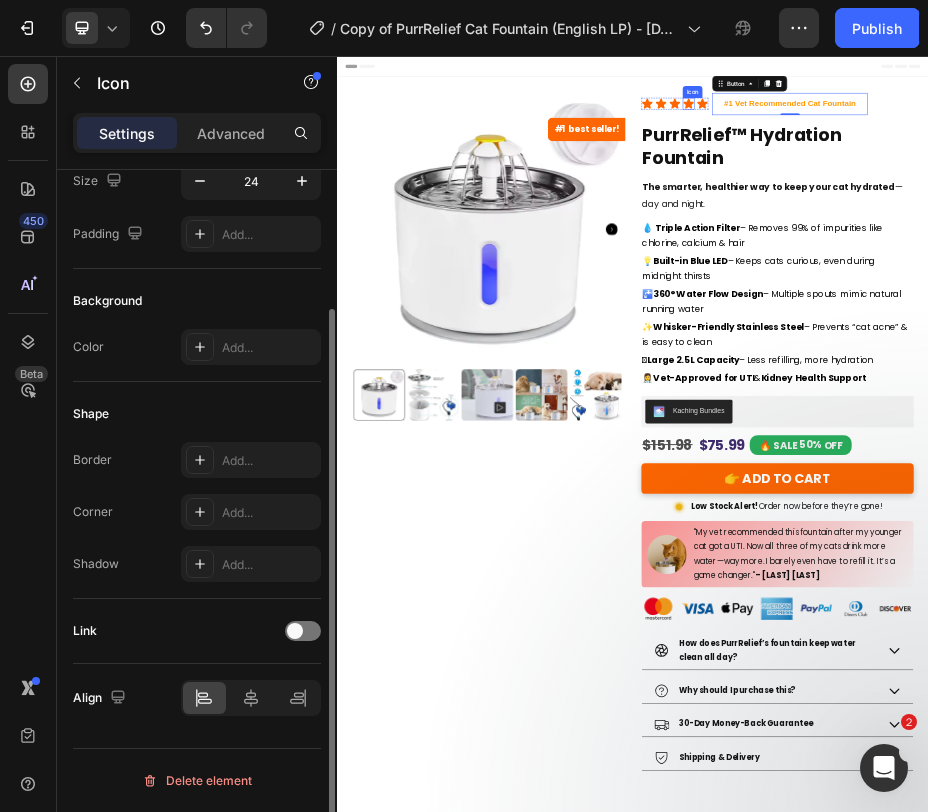 scroll, scrollTop: 0, scrollLeft: 0, axis: both 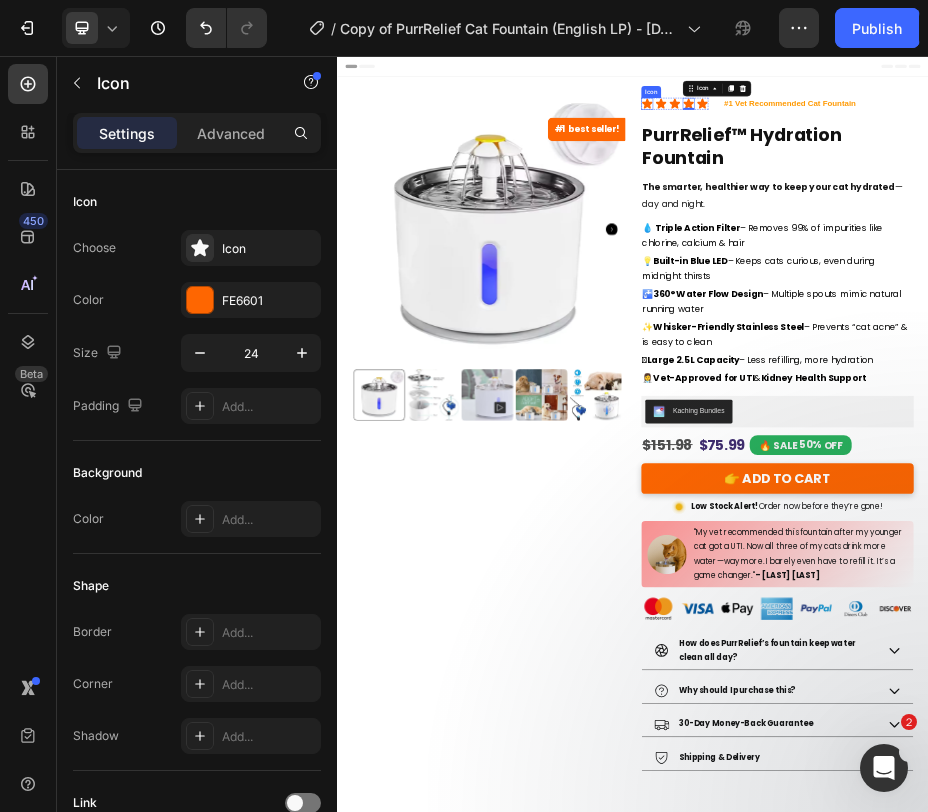 click 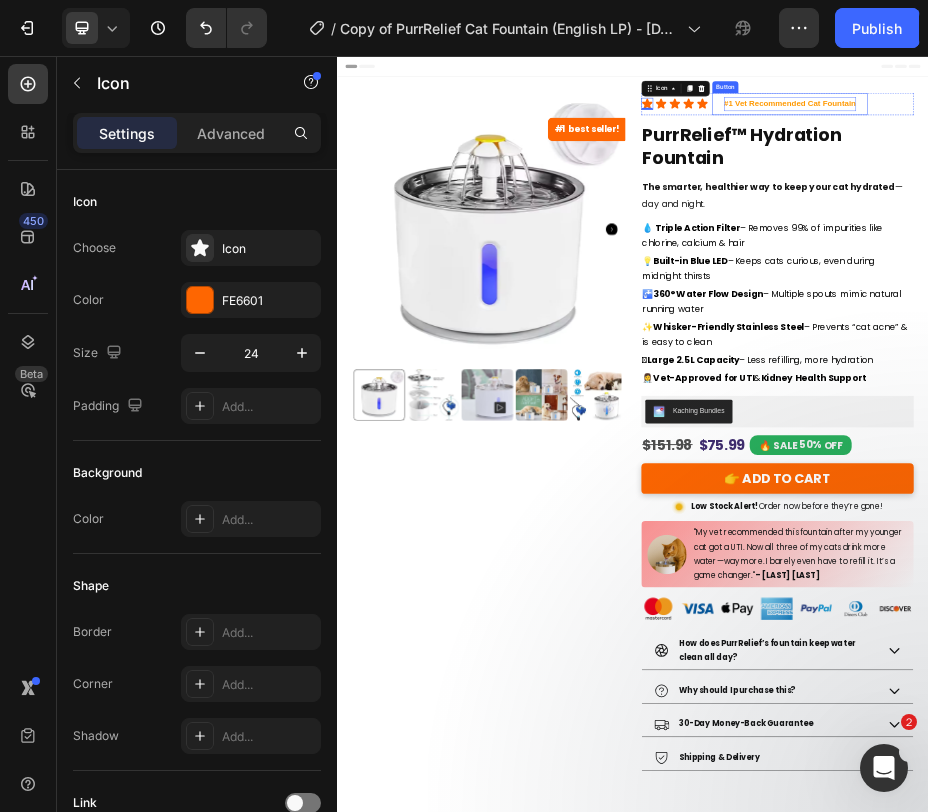 click on "#1 Vet Recommended Cat Fountain" at bounding box center (1255, 150) 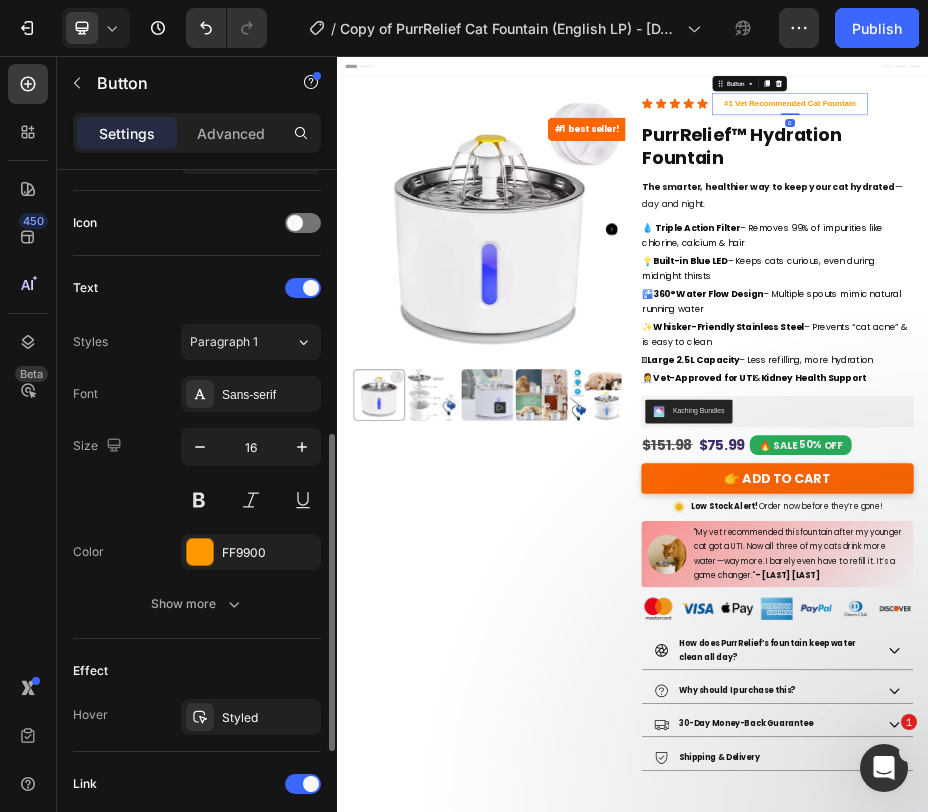 scroll, scrollTop: 596, scrollLeft: 0, axis: vertical 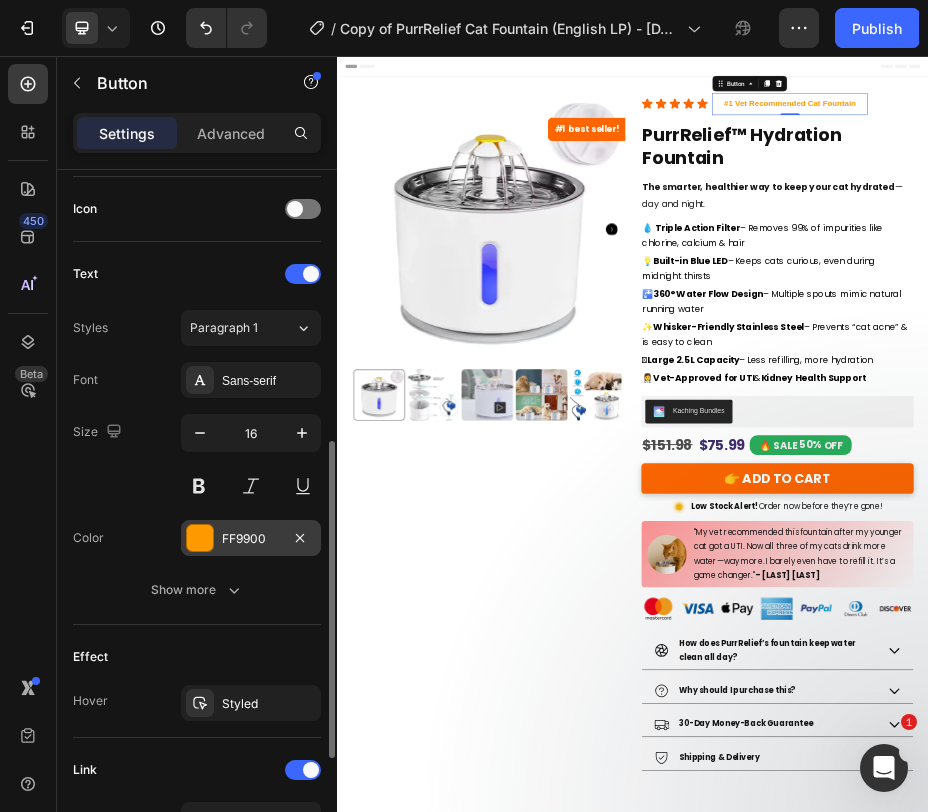 click at bounding box center [200, 538] 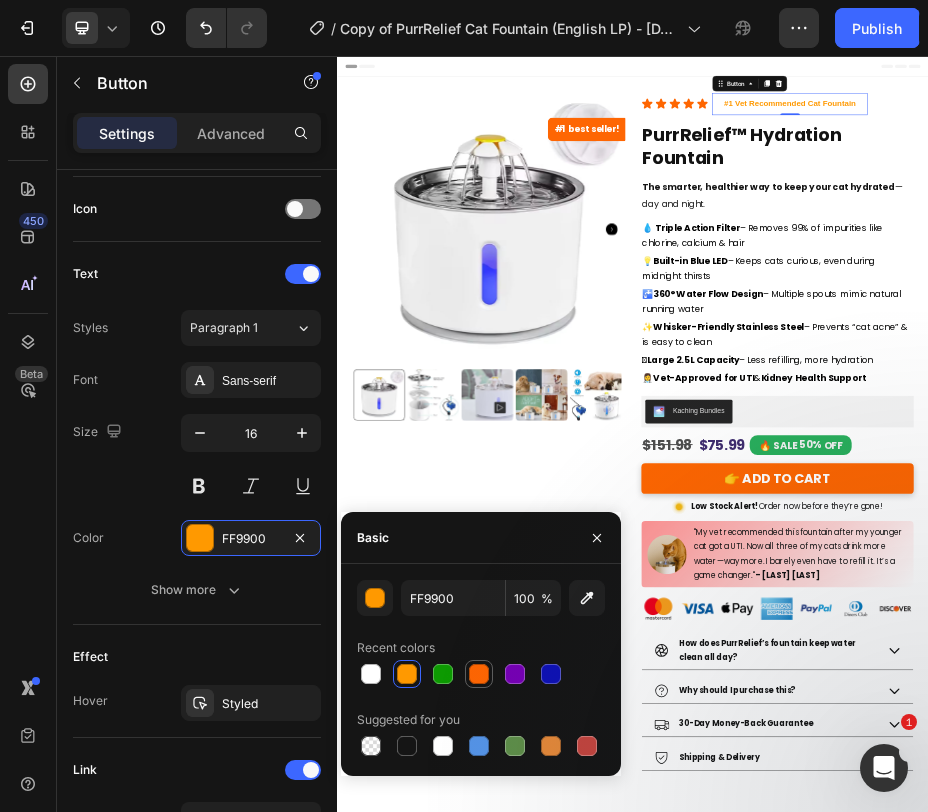 click at bounding box center (479, 674) 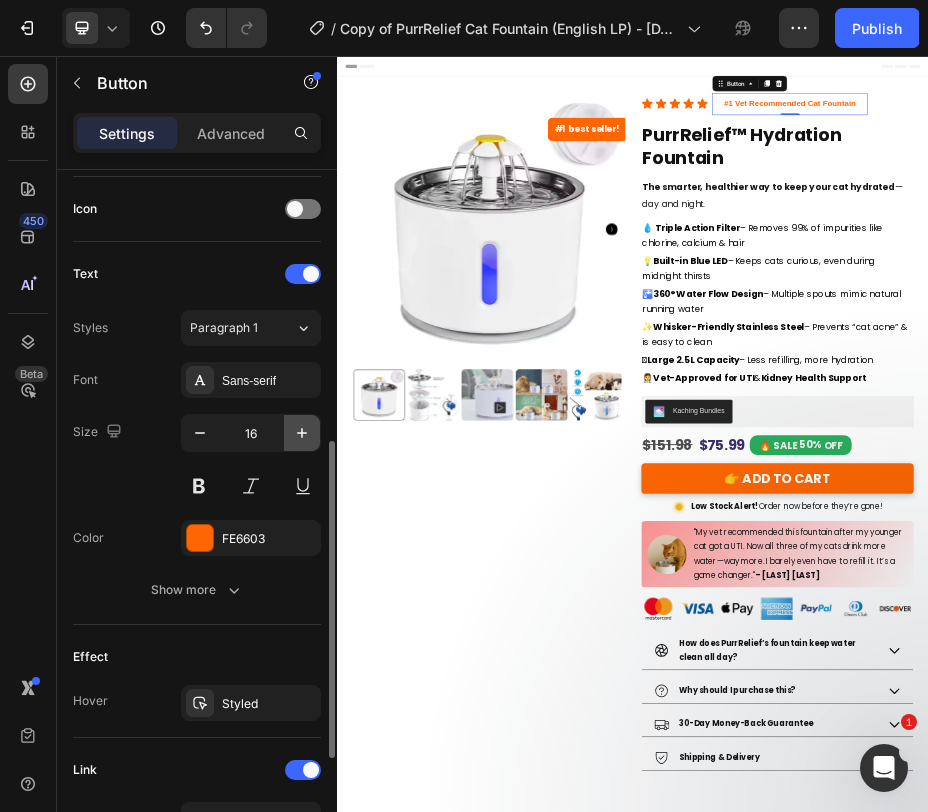 click 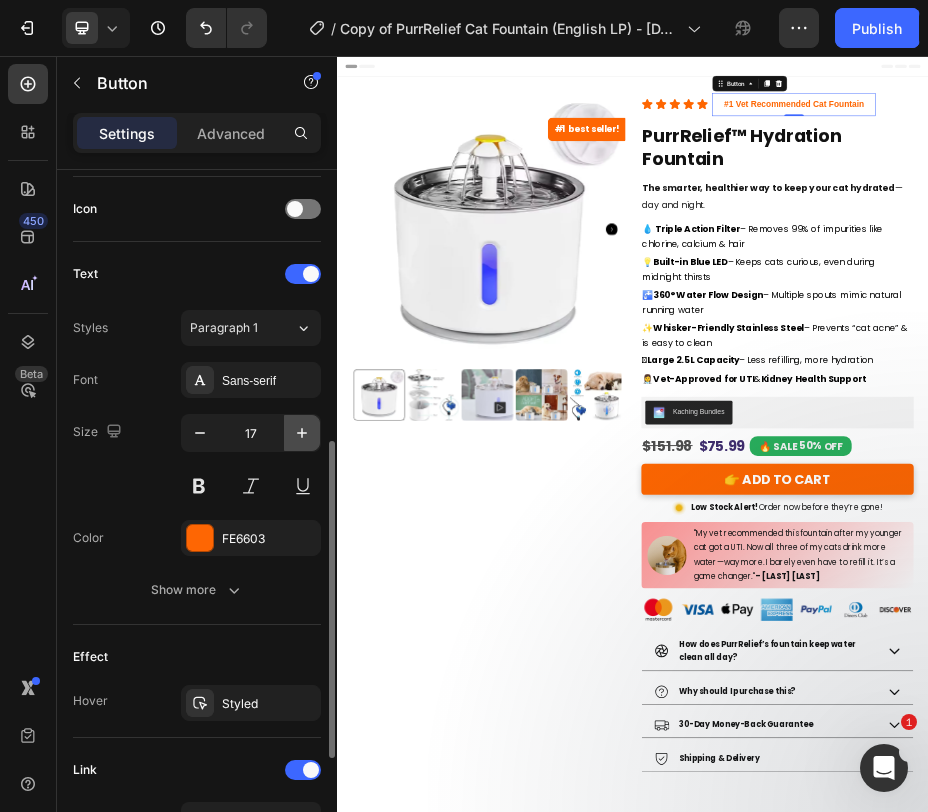 click 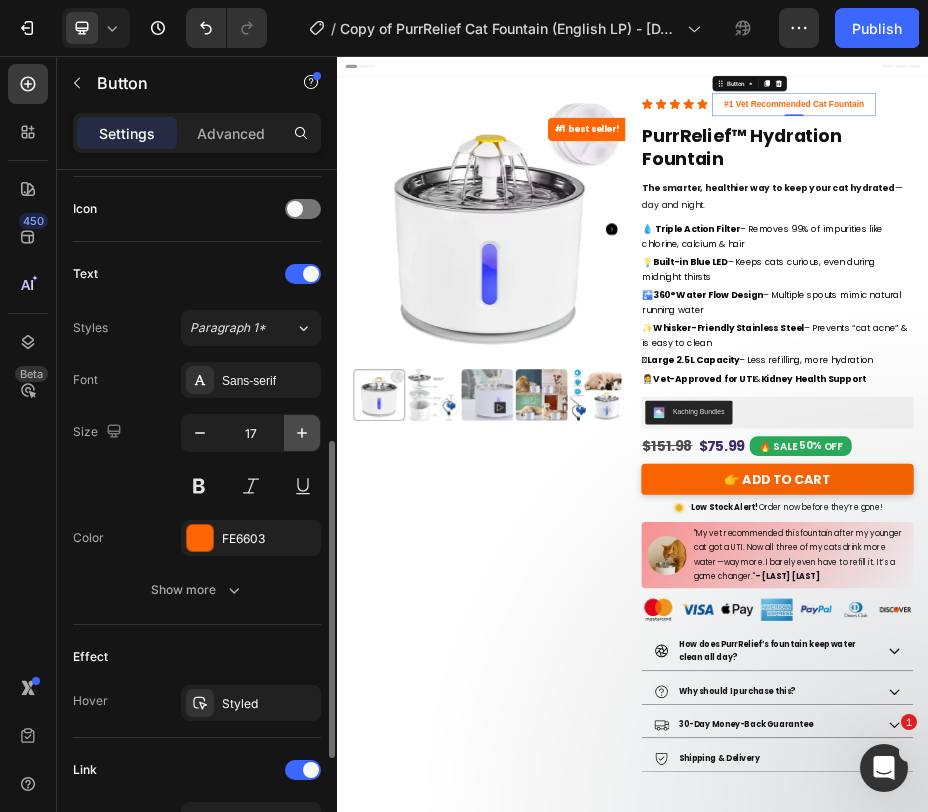 type on "18" 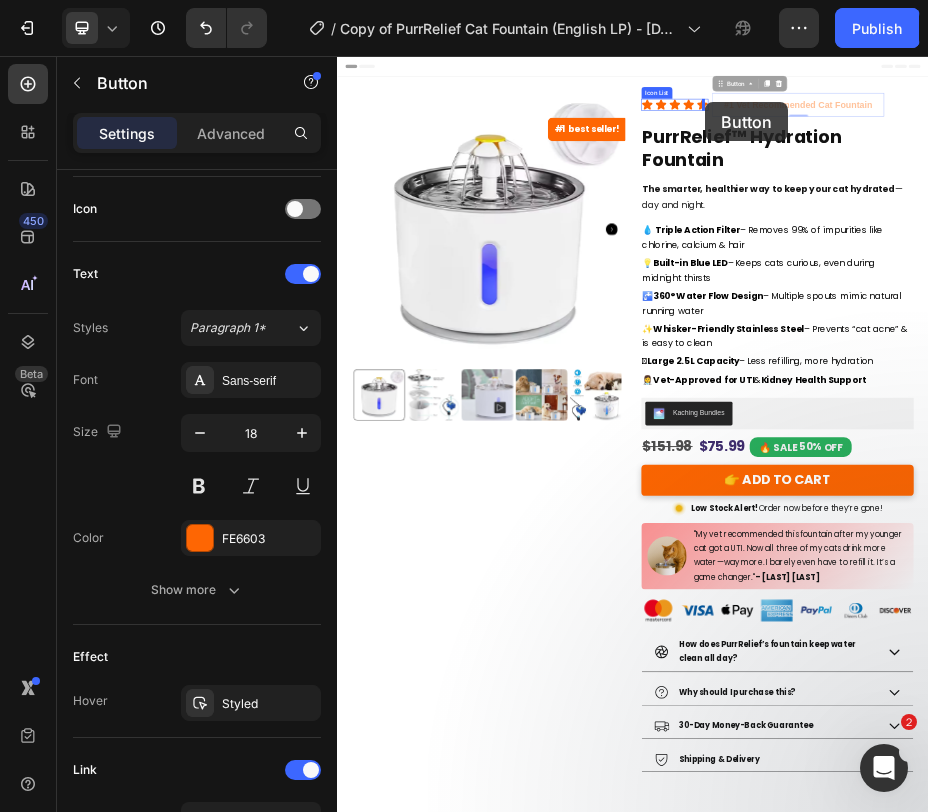 drag, startPoint x: 1109, startPoint y: 154, endPoint x: 1084, endPoint y: 150, distance: 25.317978 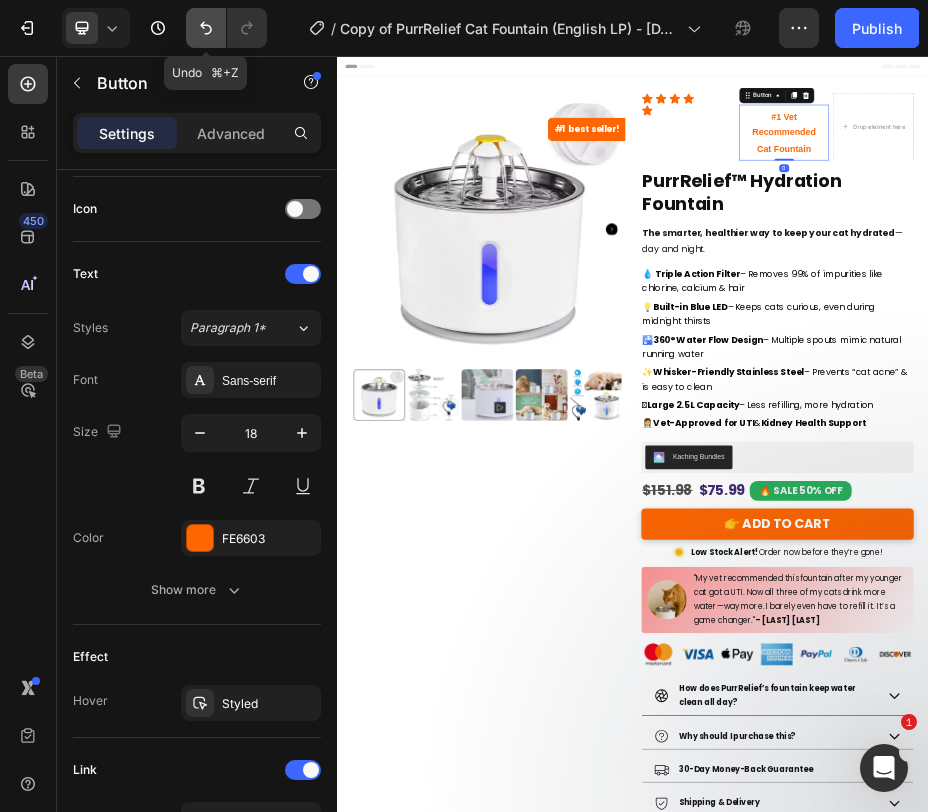 click 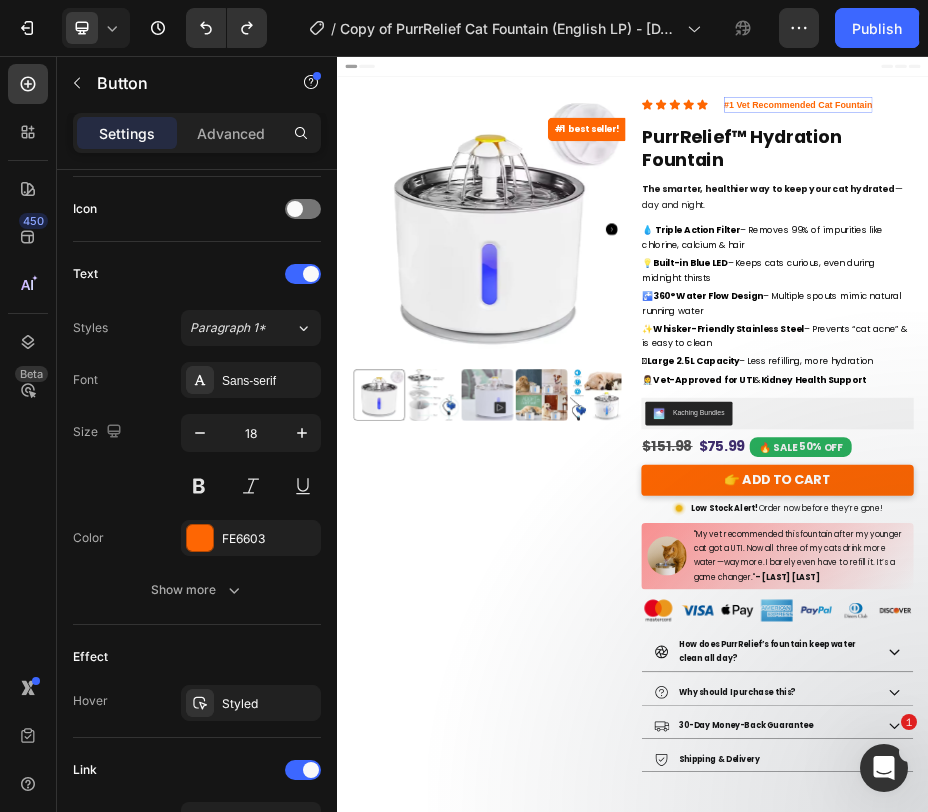 click on "#1 Vet Recommended Cat Fountain" at bounding box center (1271, 153) 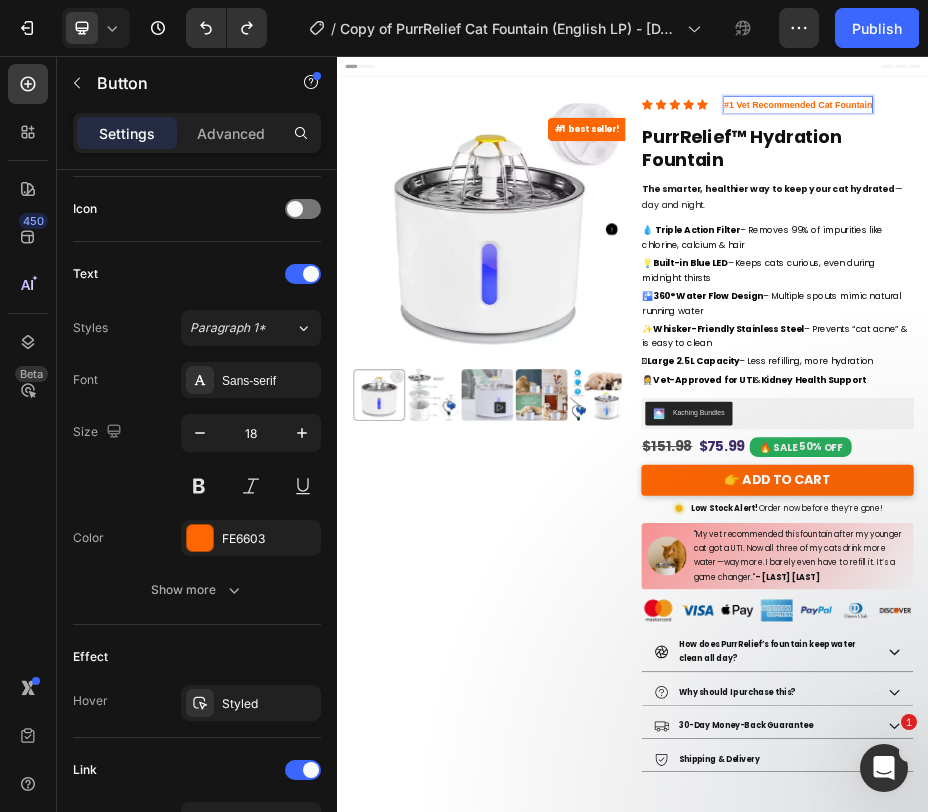 click on "#1 best seller! Product Badge
Product Images Icon Icon Icon Icon Icon Icon List #1 Vet Recommended Cat Fountain Button Row Row PurrRelief™ Hydration Fountain Product Title The smarter, healthier way   to keep your cat hydrated —day and night. Text Block Row 💧 Triple Action Filter  – Removes 99% of impurities like chlorine, calcium & hair Text Block 💡  Built-in Blue LED  – Keeps cats curious, even during midnight thirsts Text Block 🚰  360° Water Flow Design  – Multiple spouts mimic natural running water Text Block ✨  Whisker-Friendly Stainless Steel  – Prevents “cat acne” & is easy to clean Text Block 🫙  Large 2.5L Capacity  – Less refilling, more hydration Text Block 👩‍⚕️  Vet-Approved for UTI  &  Kidney Health Support Text Block Row Kaching Bundles Kaching Bundles Bundle & Save: Solo Sipper Pack - x1 Solo Sipper Pack - x1 Solo Sipper Pack - x1     Solo Sipper Pack - x1 Double Paws Bundle - x2 Double Paws Bundle - x2     Double Paws Bundle - x2" at bounding box center [937, 818] 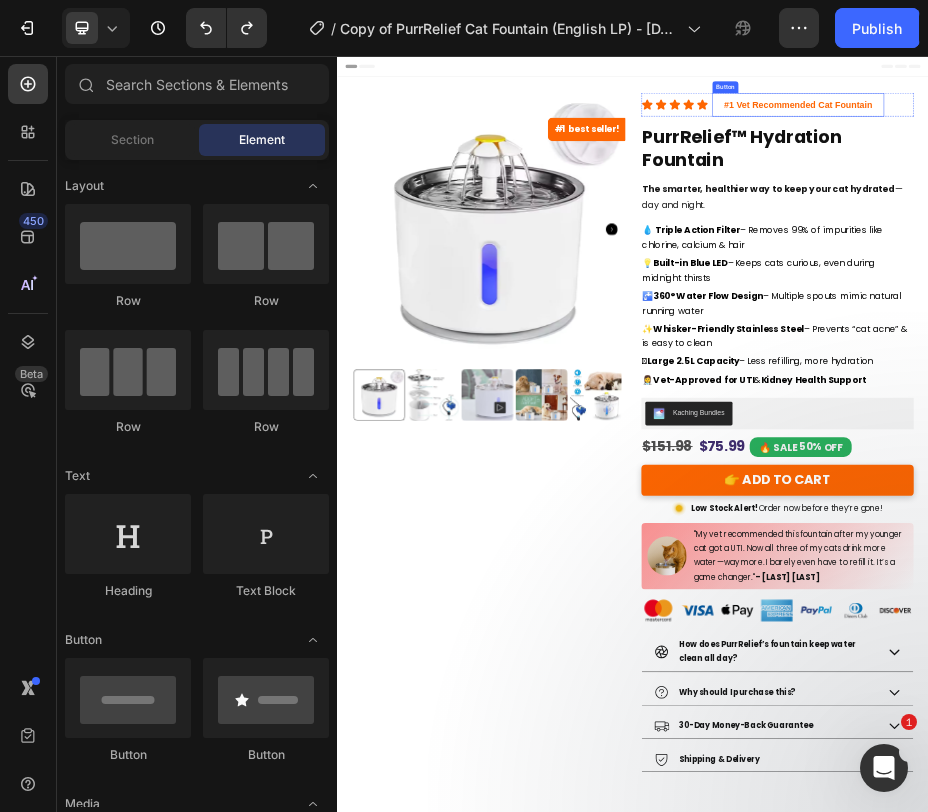 click on "#1 Vet Recommended Cat Fountain" at bounding box center (1271, 153) 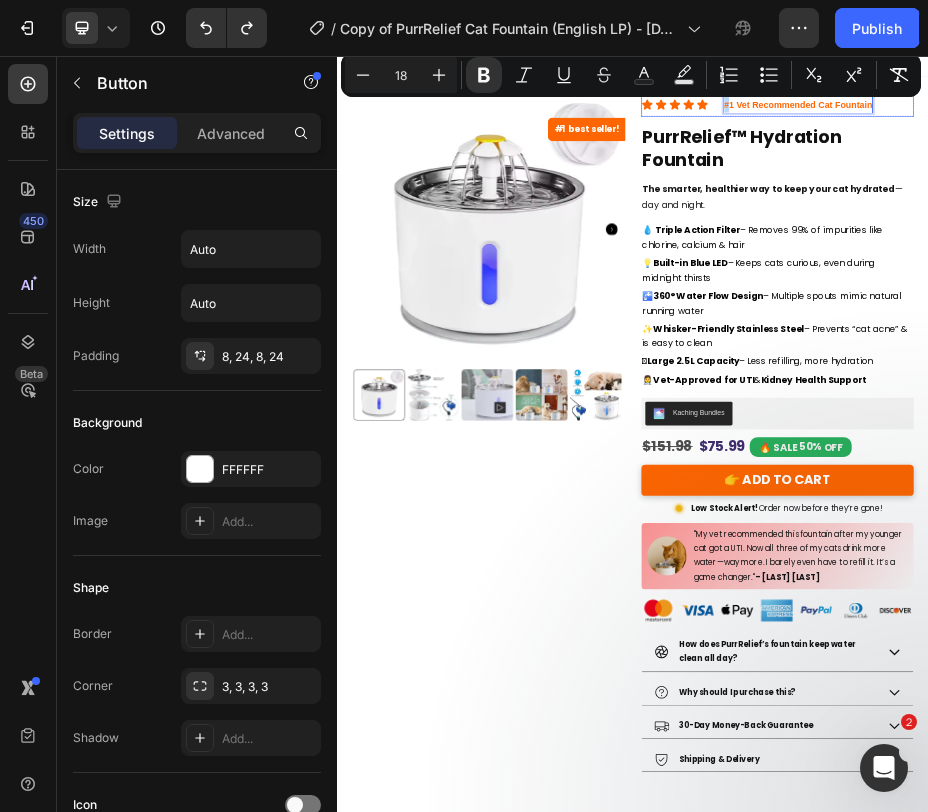 drag, startPoint x: 1126, startPoint y: 152, endPoint x: 1085, endPoint y: 151, distance: 41.01219 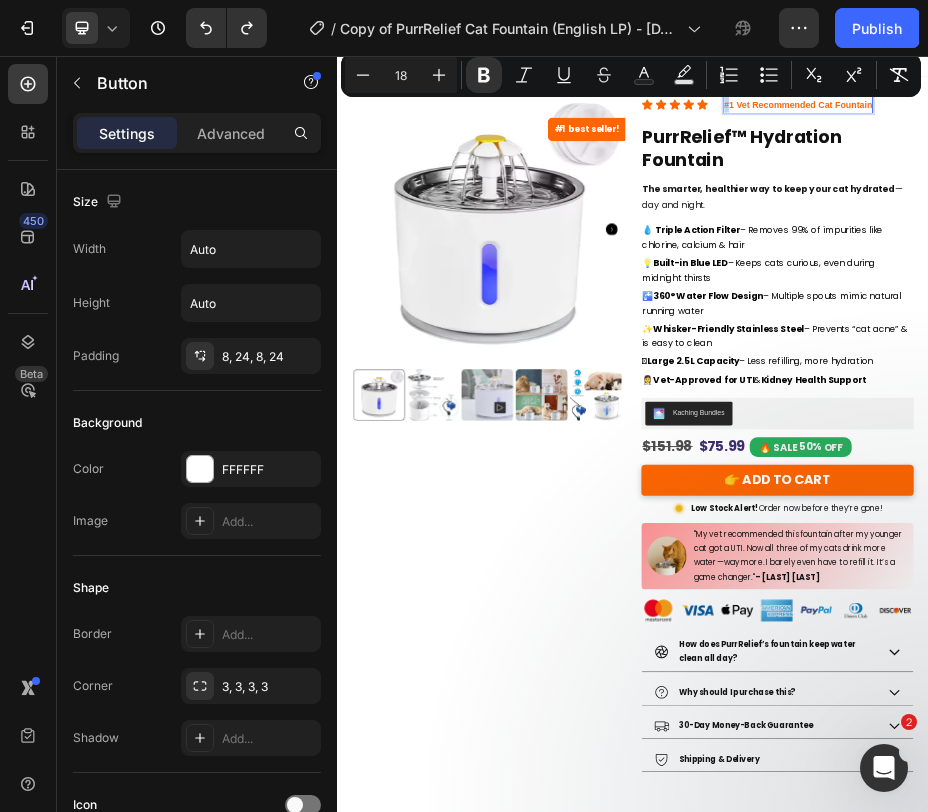 click on "#1 Vet Recommended Cat Fountain" at bounding box center (1271, 153) 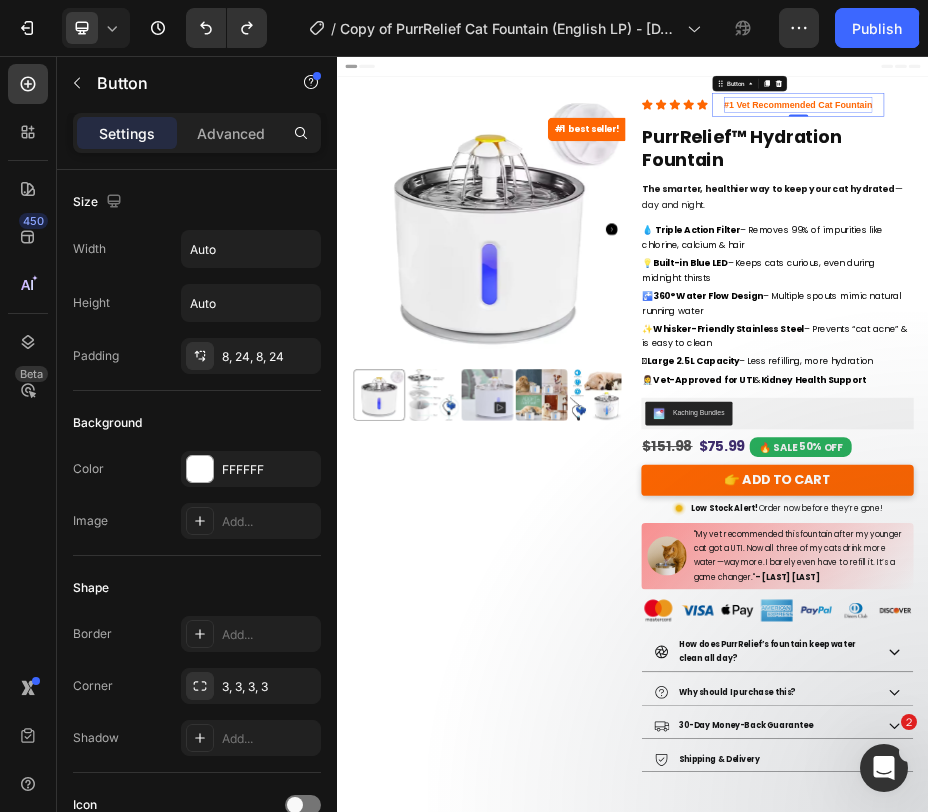 click on "#1 Vet Recommended Cat Fountain" at bounding box center (1271, 153) 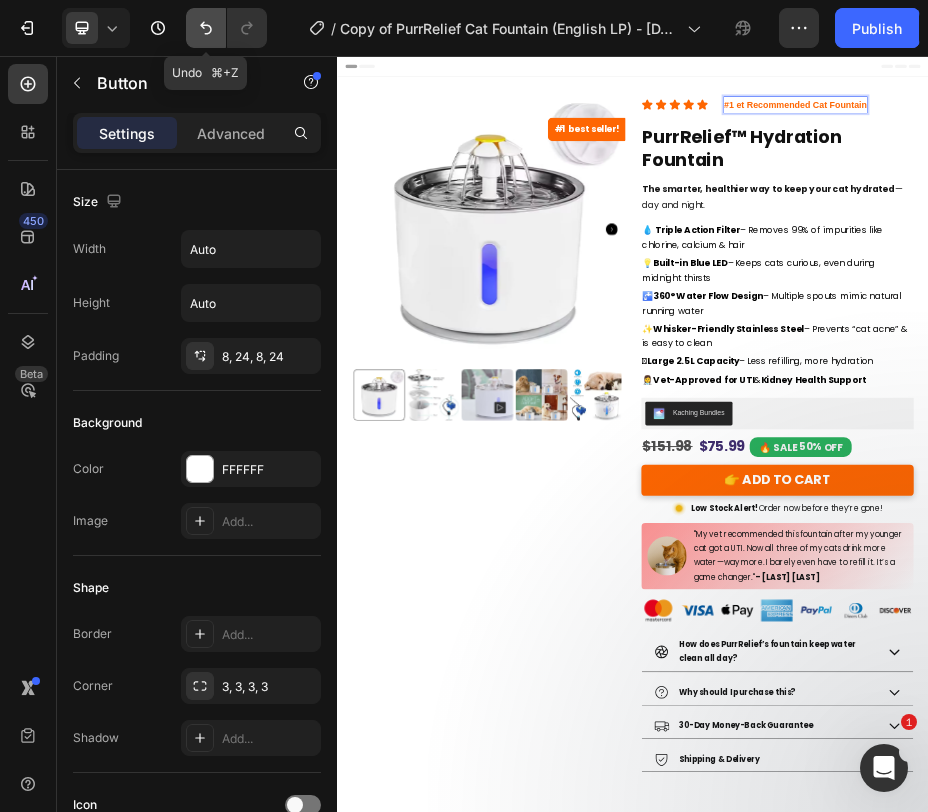 click 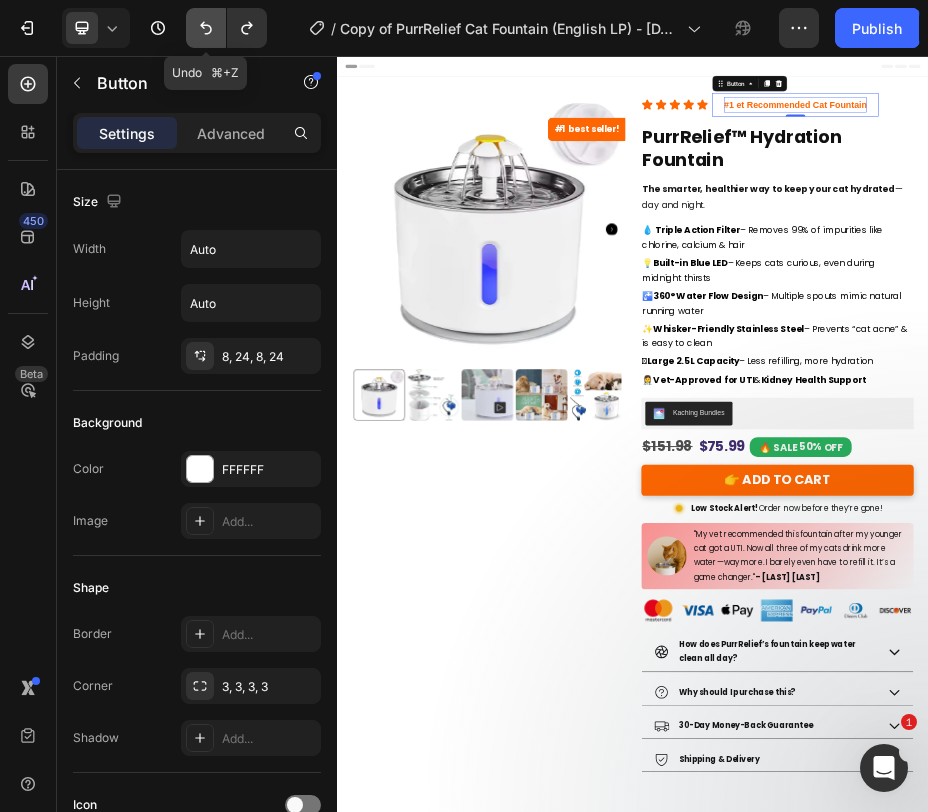 click 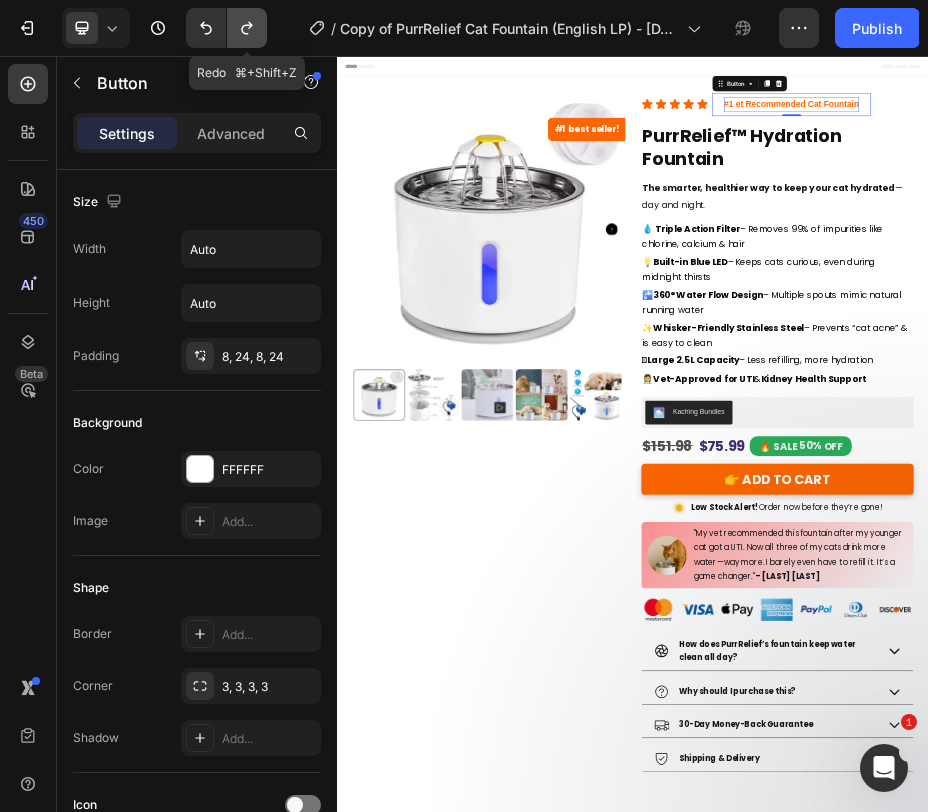 click 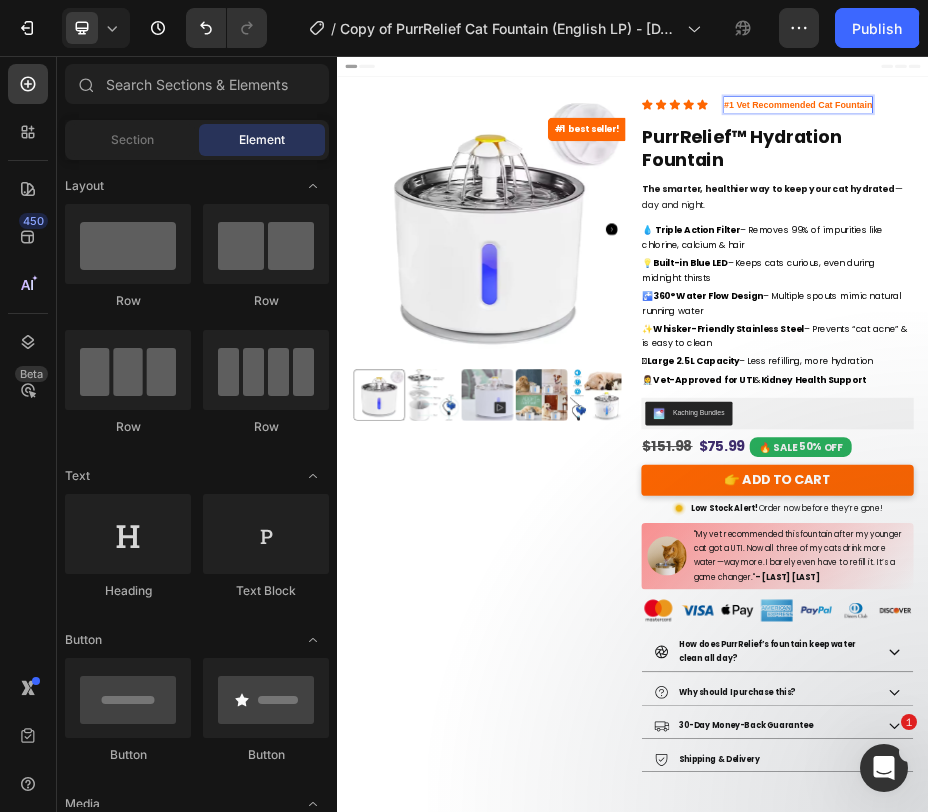 click on "#1 best seller! Product Badge
Product Images Icon Icon Icon Icon Icon Icon List #1 Vet Recommended Cat Fountain Button   0 Row Row PurrRelief™ Hydration Fountain Product Title The smarter, healthier way   to keep your cat hydrated —day and night. Text Block Row 💧 Triple Action Filter  – Removes 99% of impurities like chlorine, calcium & hair Text Block 💡  Built-in Blue LED  – Keeps cats curious, even during midnight thirsts Text Block 🚰  360° Water Flow Design  – Multiple spouts mimic natural running water Text Block ✨  Whisker-Friendly Stainless Steel  – Prevents “cat acne” & is easy to clean Text Block 🫙  Large 2.5L Capacity  – Less refilling, more hydration Text Block 👩‍⚕️  Vet-Approved for UTI  &  Kidney Health Support Text Block Row Kaching Bundles Kaching Bundles Bundle & Save: Solo Sipper Pack - x1 Solo Sipper Pack - x1 Solo Sipper Pack - x1     Solo Sipper Pack - x1 Double Paws Bundle - x2 Double Paws Bundle - x2         $151.98 $75.99" at bounding box center (937, 818) 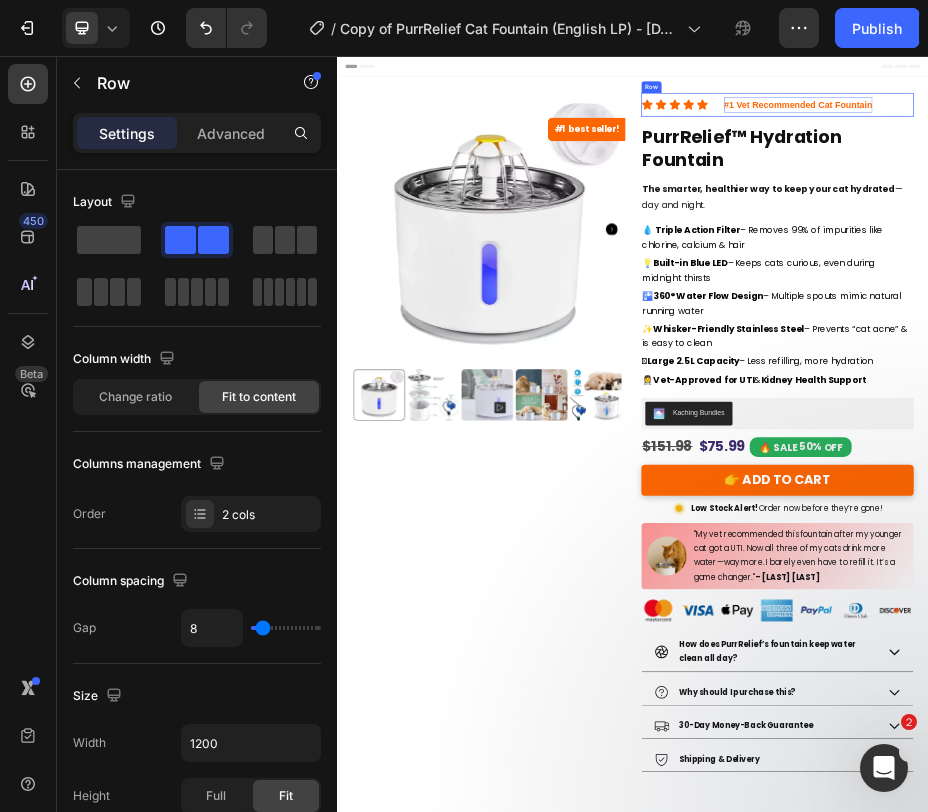 click on "Icon Icon Icon Icon Icon Icon List #1 Vet Recommended Cat Fountain Button Row" at bounding box center (1229, 153) 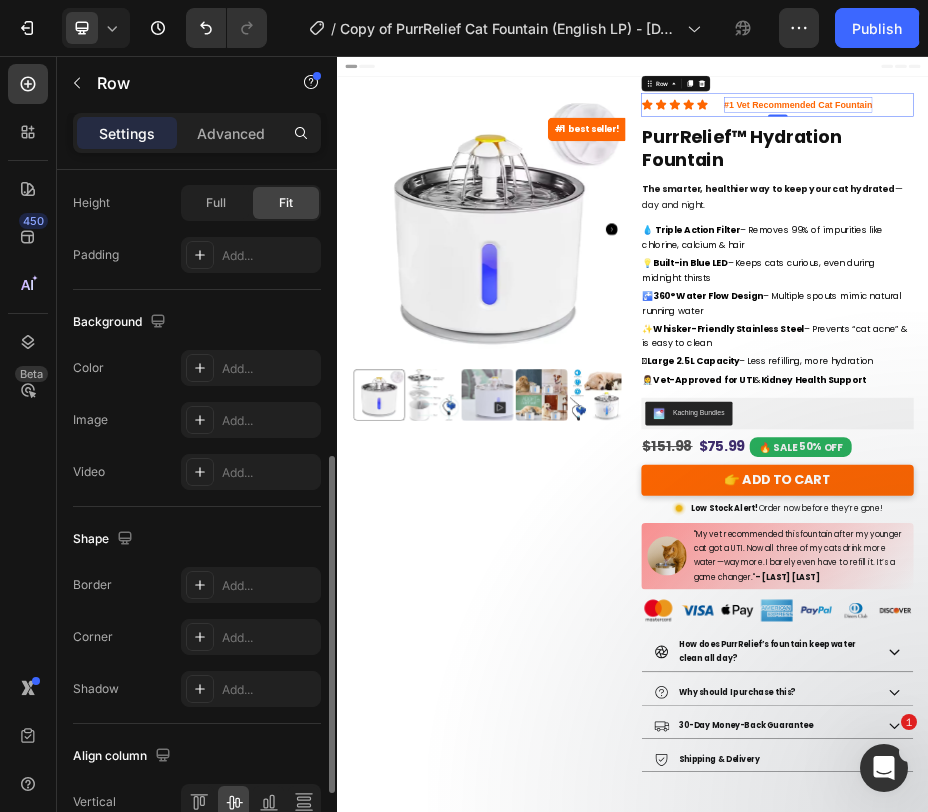 scroll, scrollTop: 749, scrollLeft: 0, axis: vertical 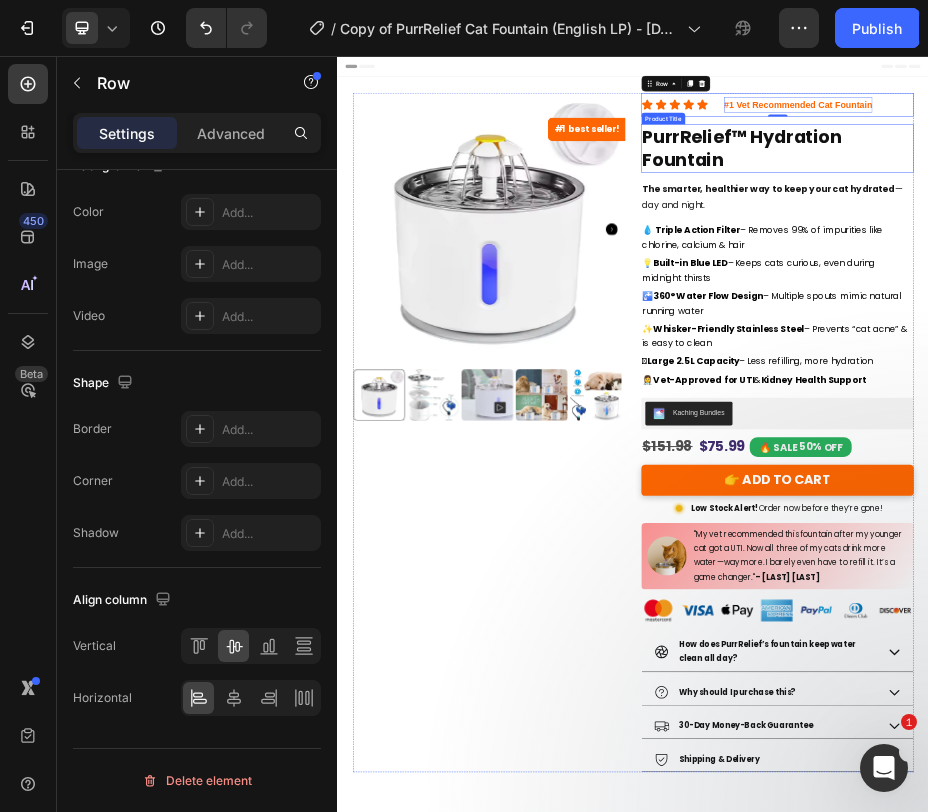 click on "PurrRelief™ Hydration Fountain" at bounding box center [1229, 242] 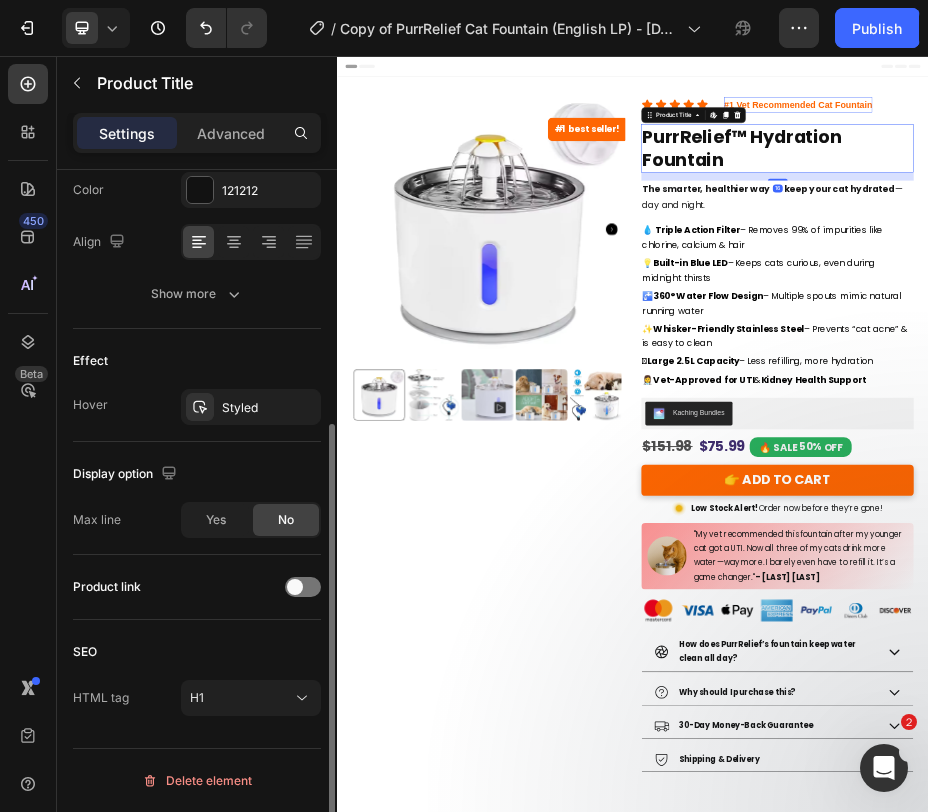 scroll, scrollTop: 0, scrollLeft: 0, axis: both 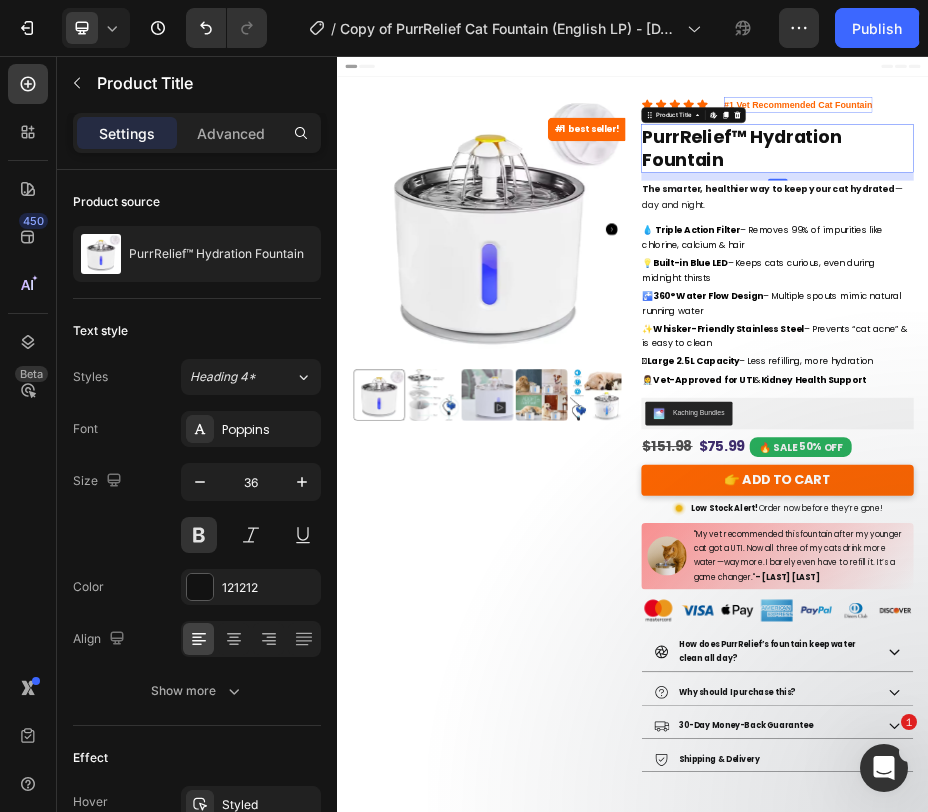 click on "PurrRelief™ Hydration Fountain" at bounding box center (1229, 242) 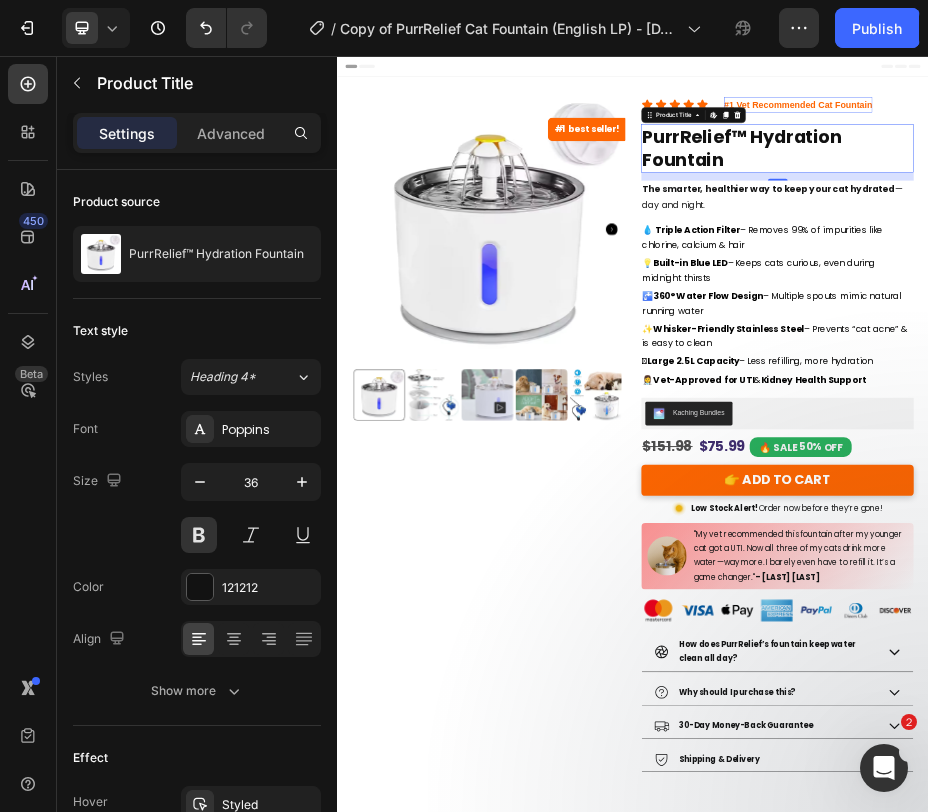 click on "PurrRelief™ Hydration Fountain" at bounding box center (1229, 242) 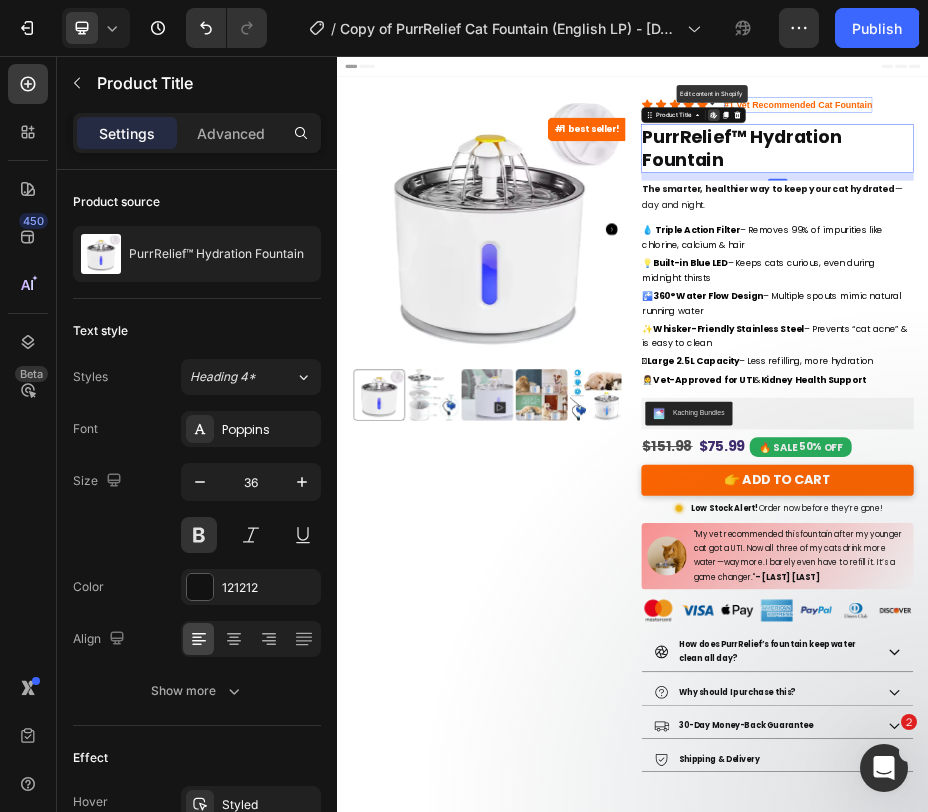 click on "PurrRelief™ Hydration Fountain" at bounding box center [1229, 242] 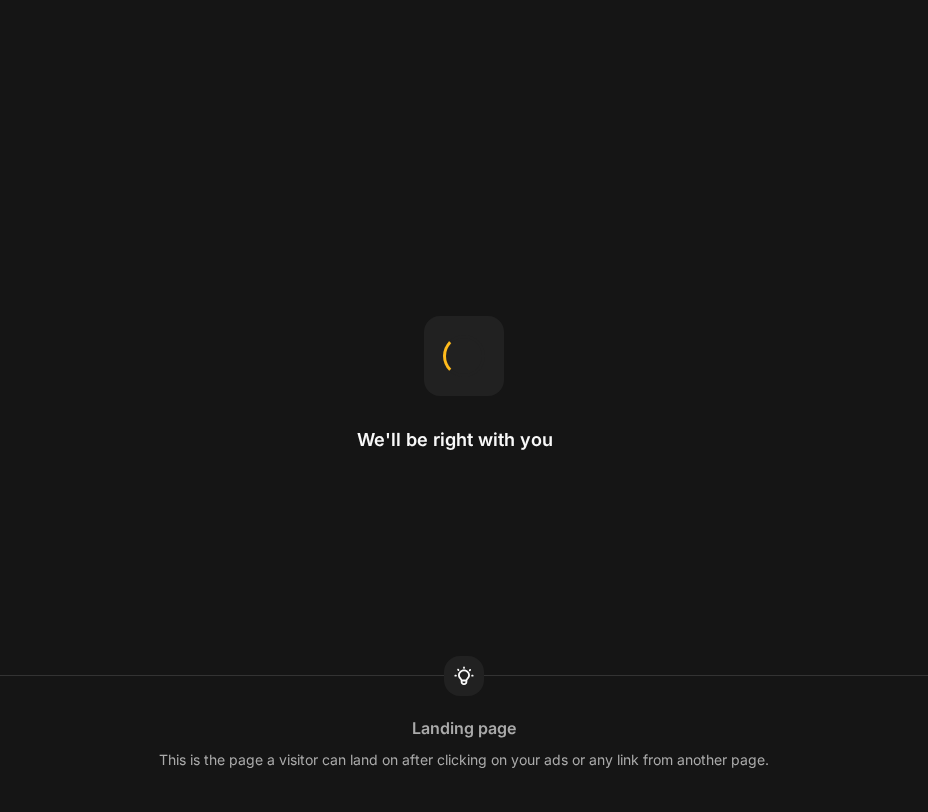 scroll, scrollTop: 0, scrollLeft: 0, axis: both 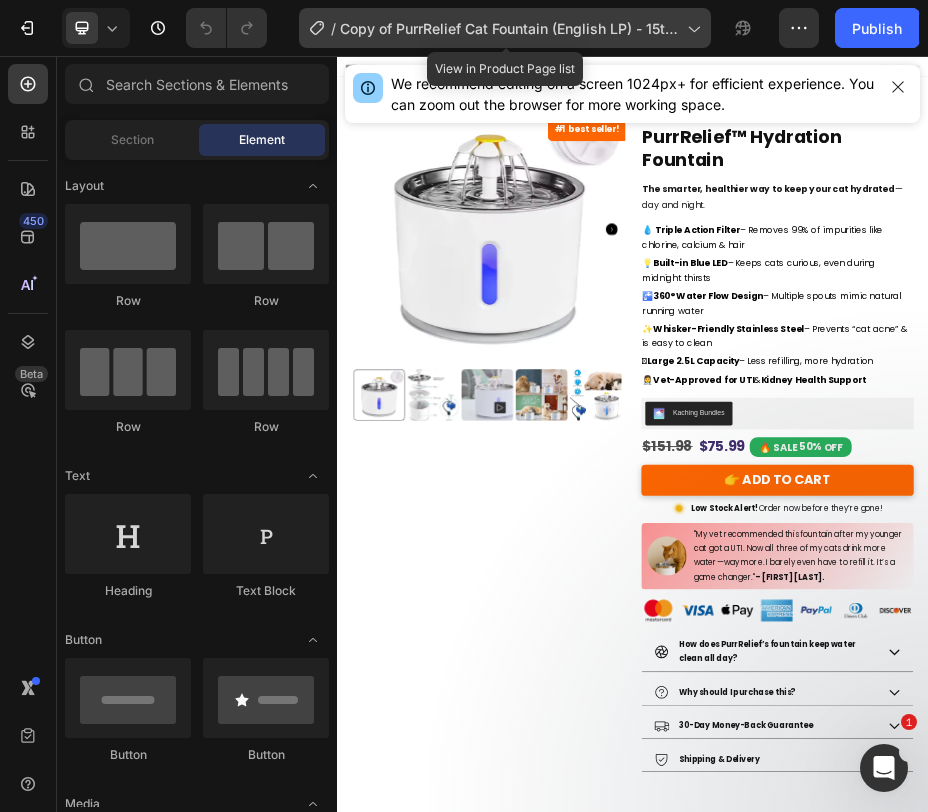 click on "Copy of PurrRelief Cat Fountain (English LP) - 15th June" at bounding box center [509, 28] 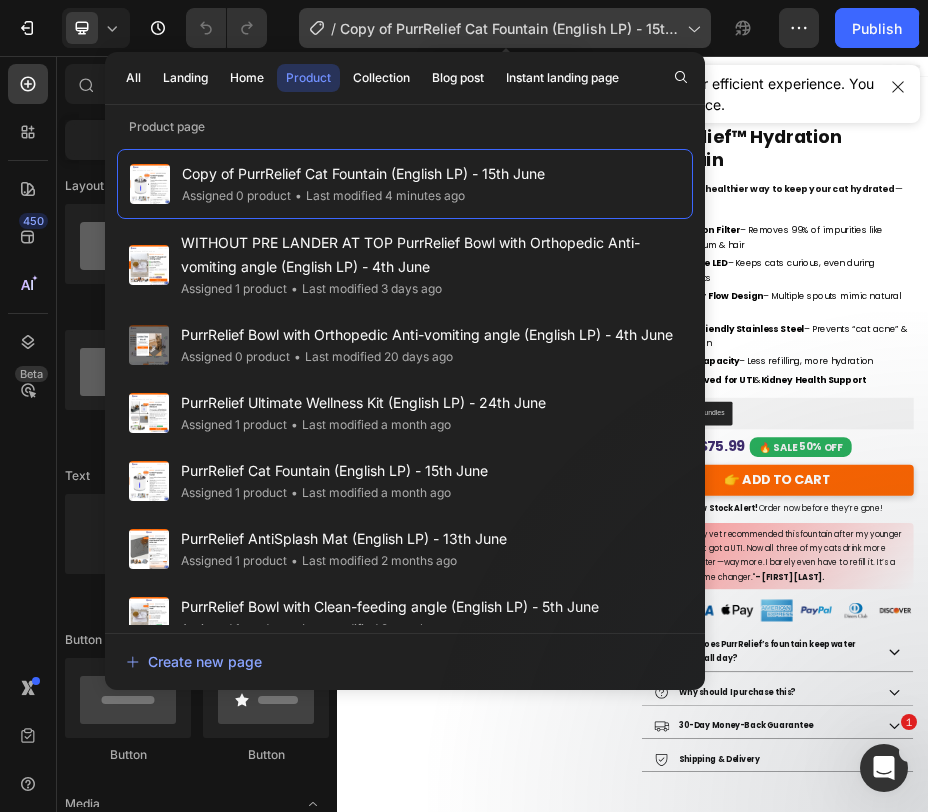 click on "Copy of PurrRelief Cat Fountain (English LP) - 15th June" at bounding box center (509, 28) 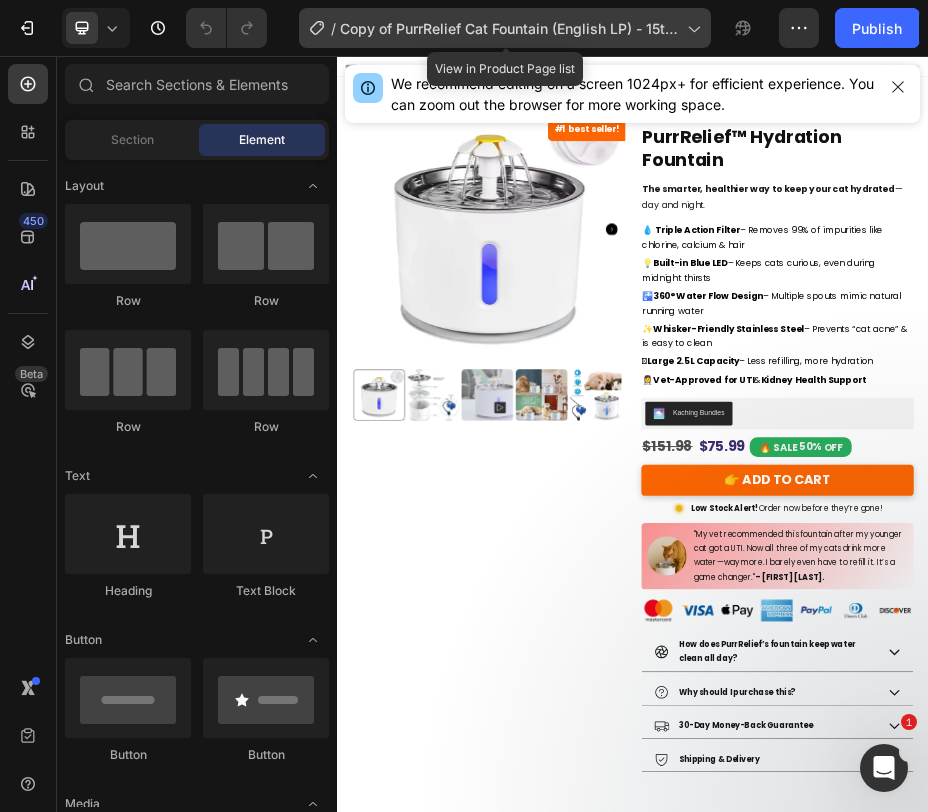 click 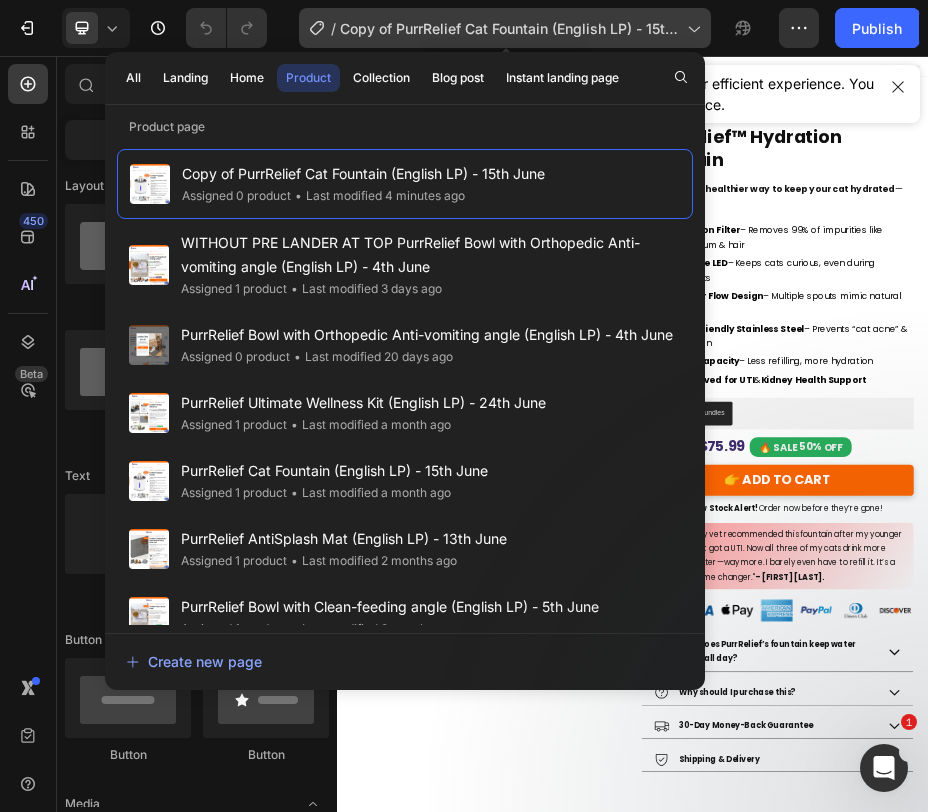 click 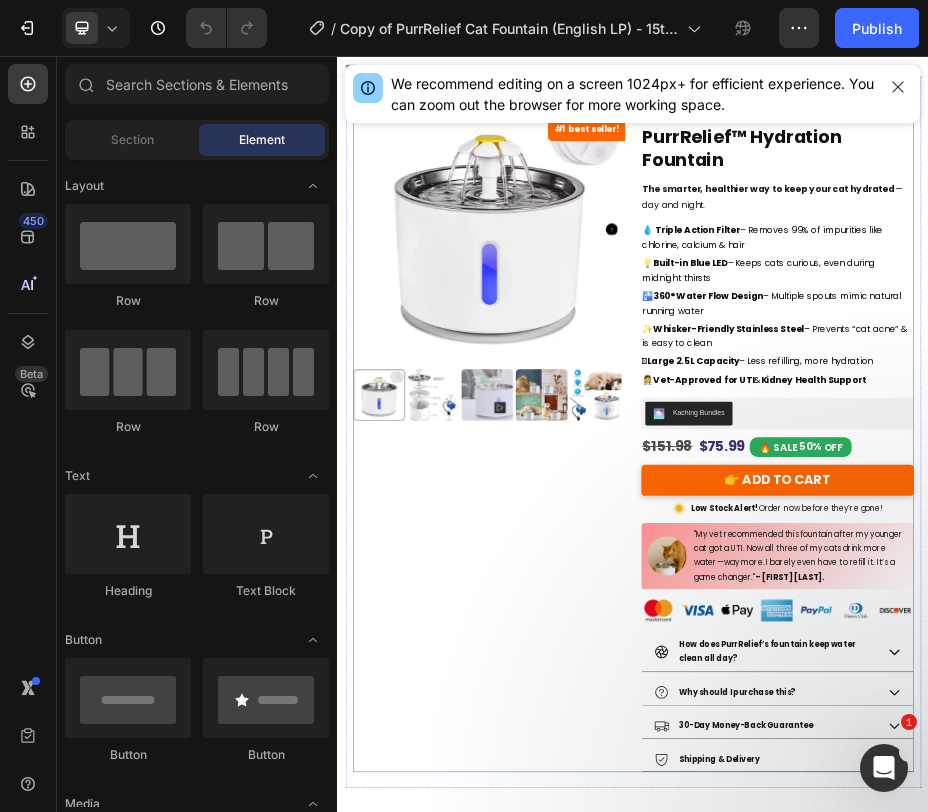 click on "#1 best seller! Product Badge
Product Images" at bounding box center [644, 818] 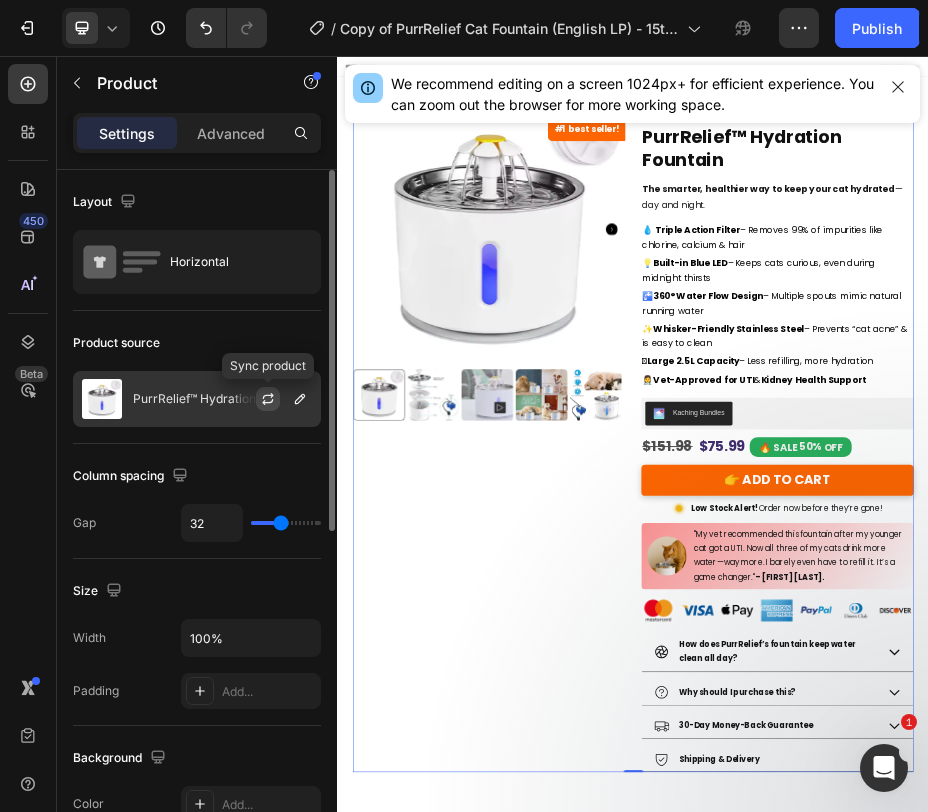 click 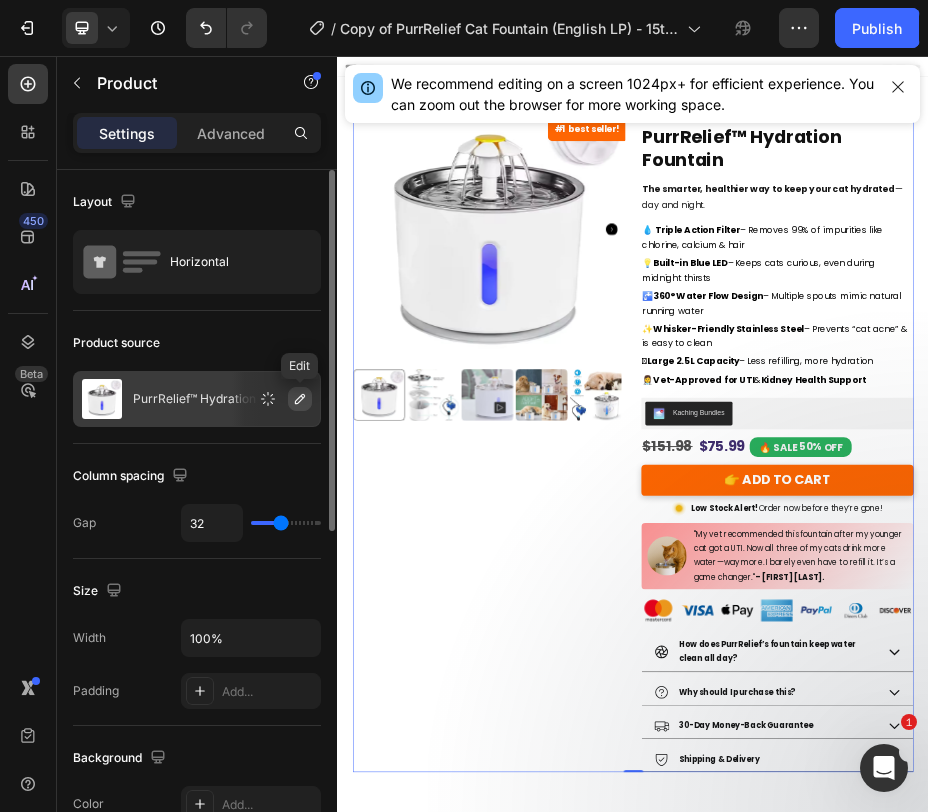click 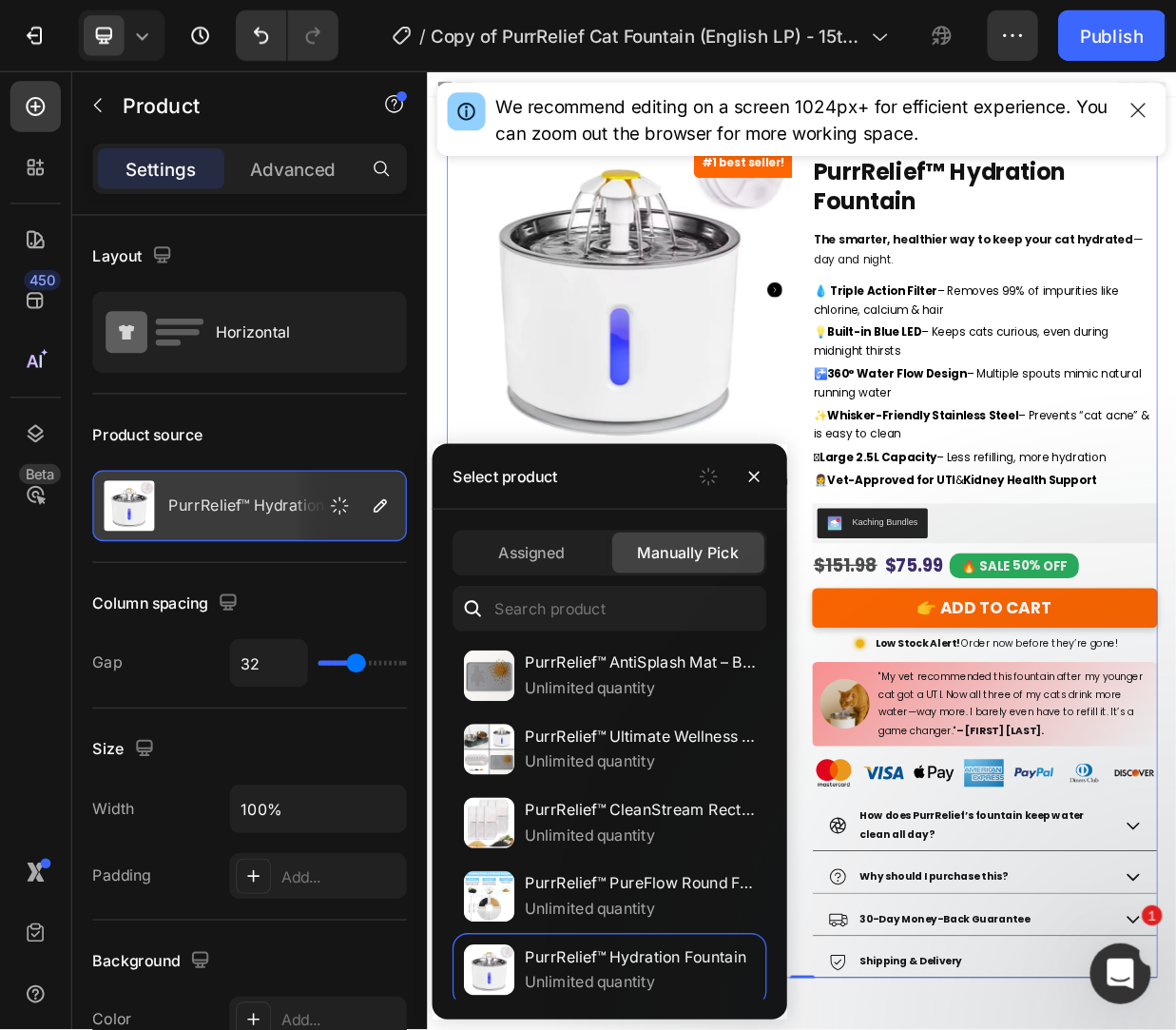 scroll, scrollTop: 0, scrollLeft: 0, axis: both 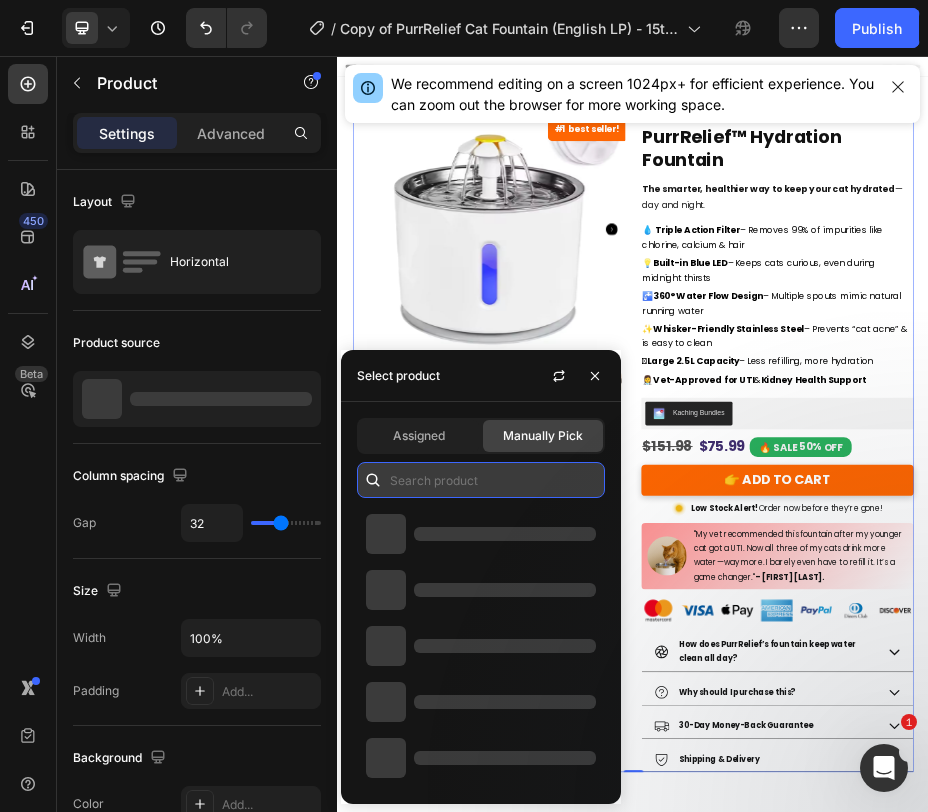 click at bounding box center (481, 480) 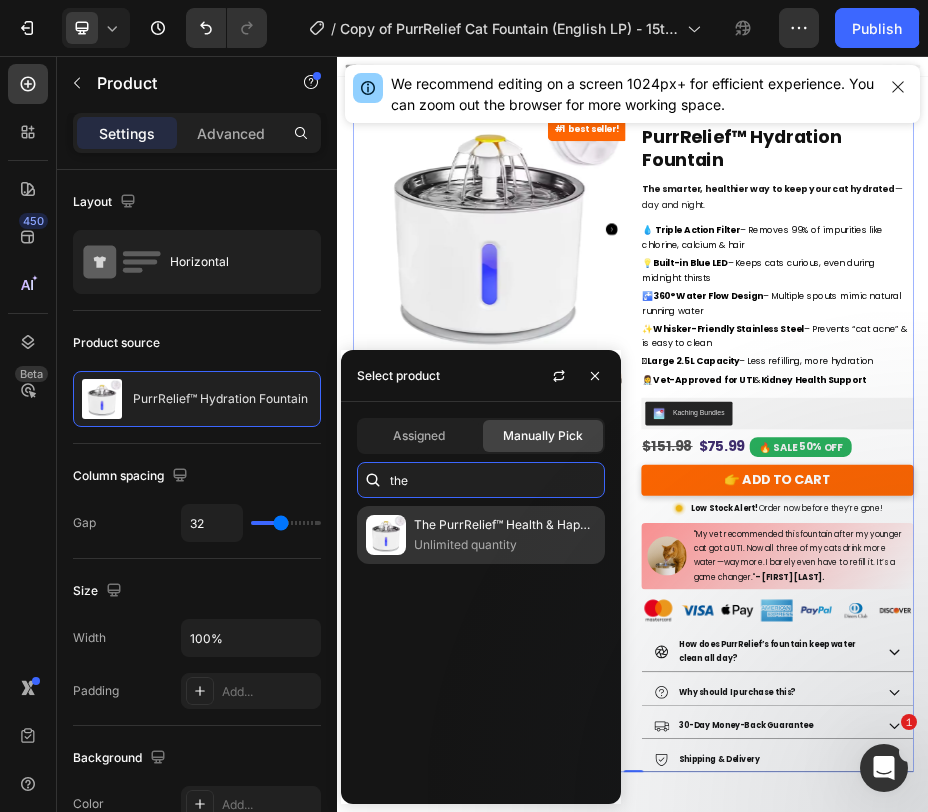type on "the" 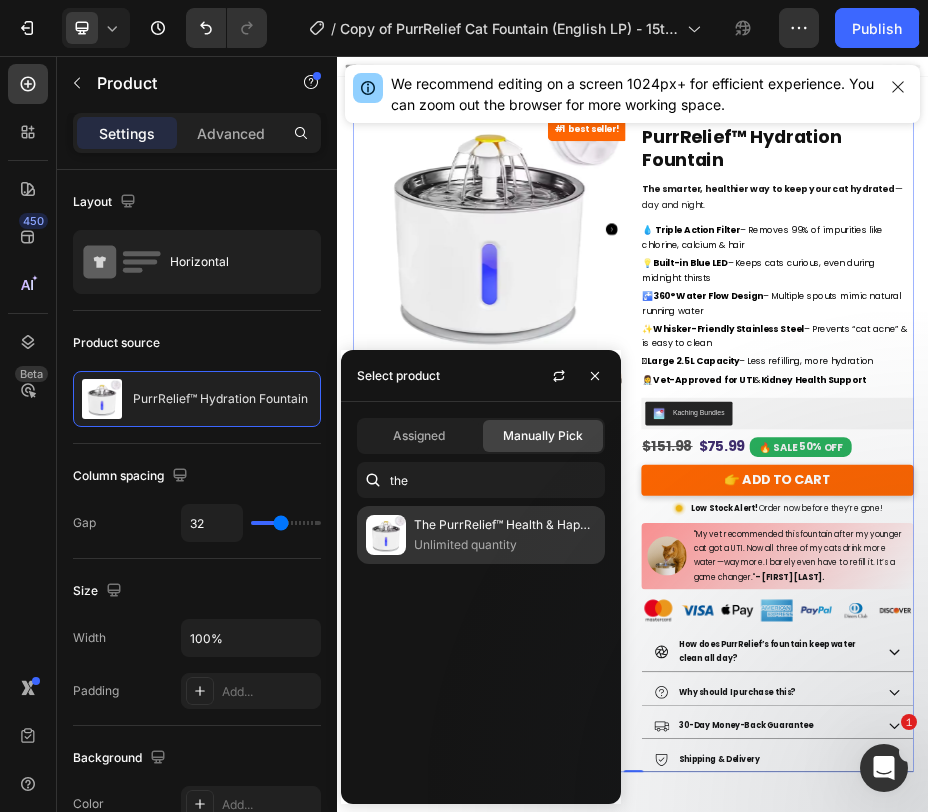 click on "The PurrRelief™ Health & Happiness Cat Kit" at bounding box center (505, 525) 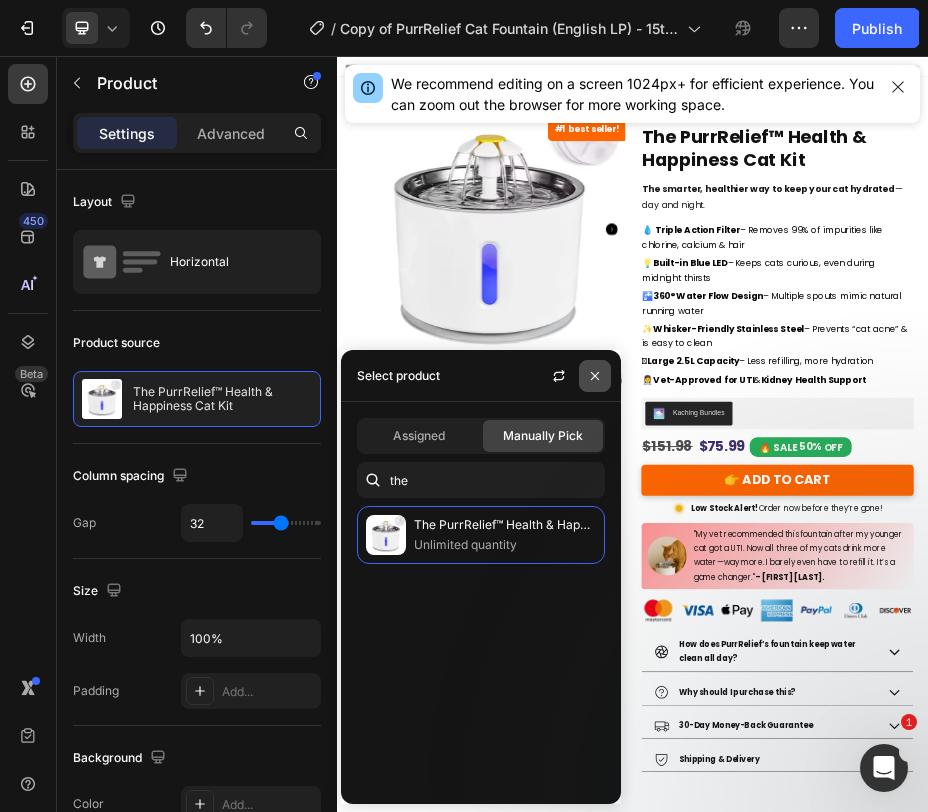 click 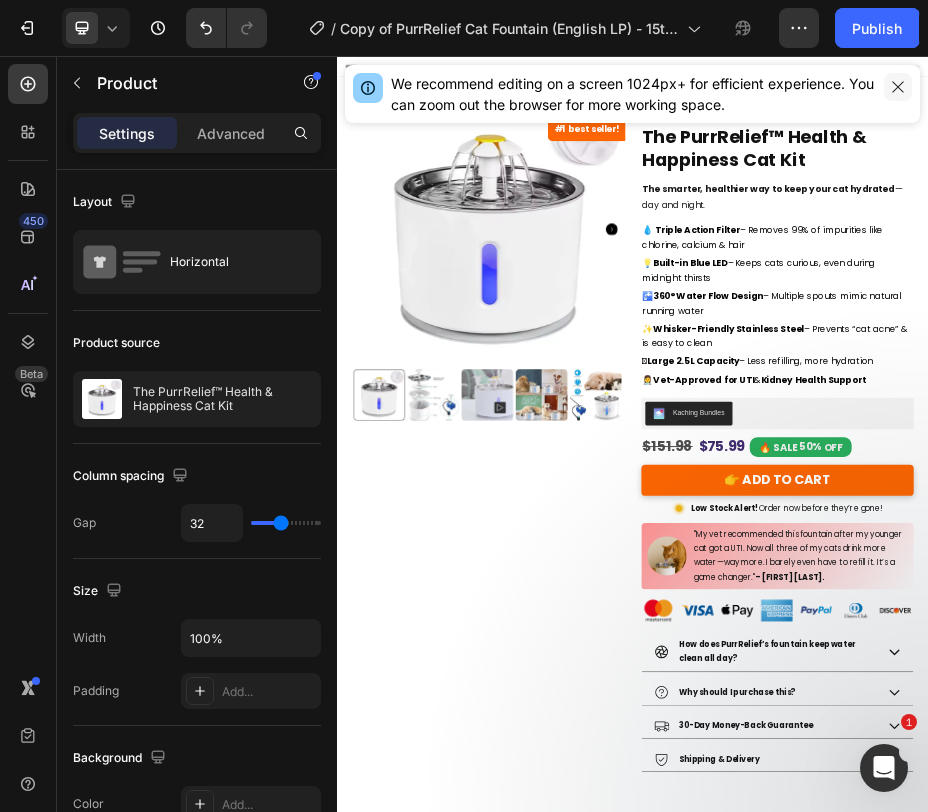 click 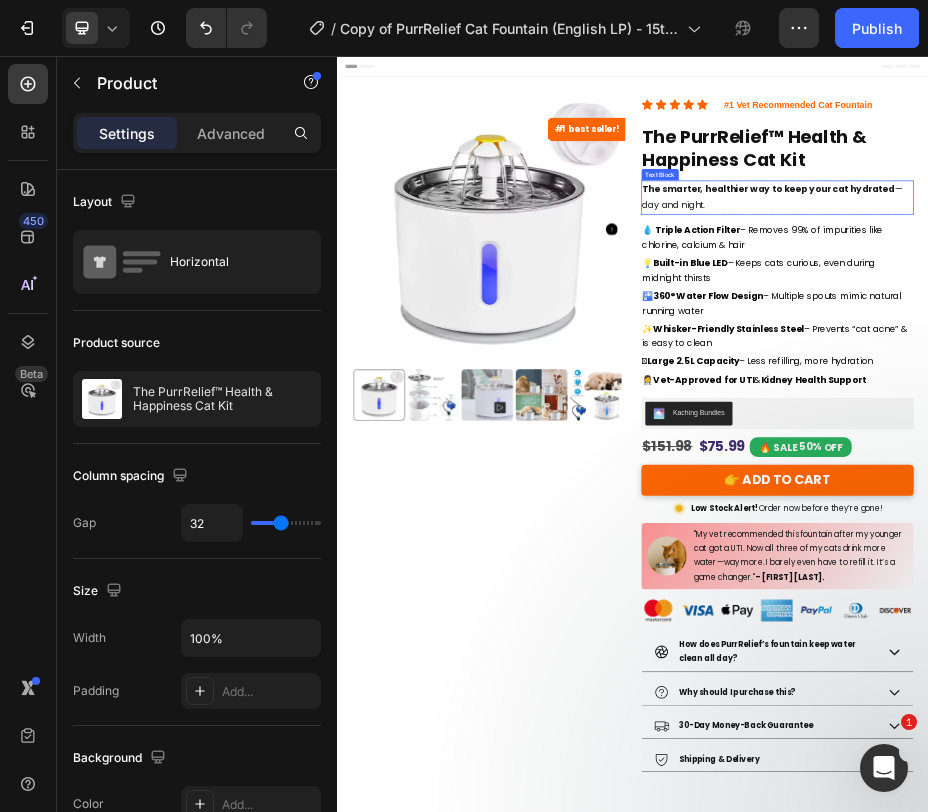 click on "The smarter, healthier way" at bounding box center (1084, 324) 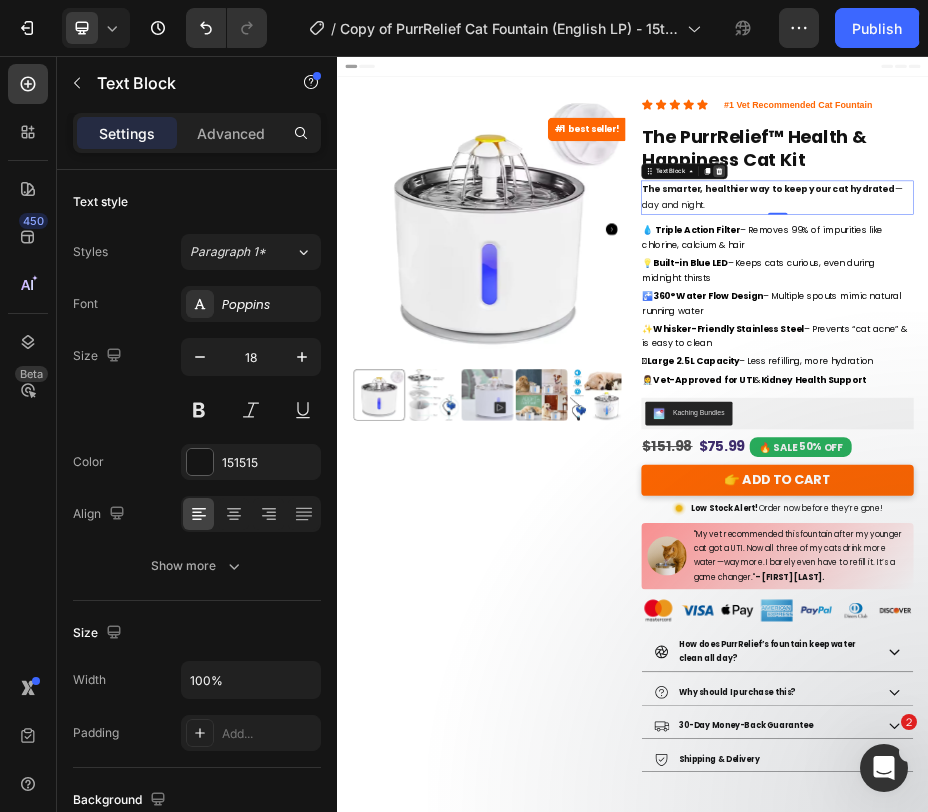 click 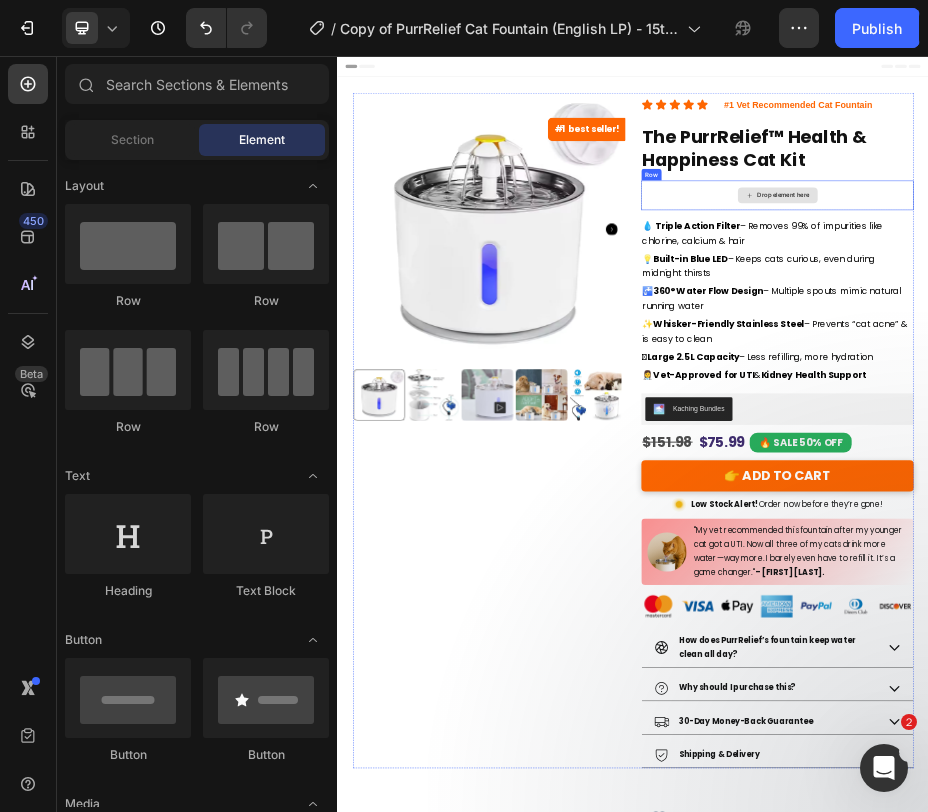 click on "Drop element here" at bounding box center [1229, 337] 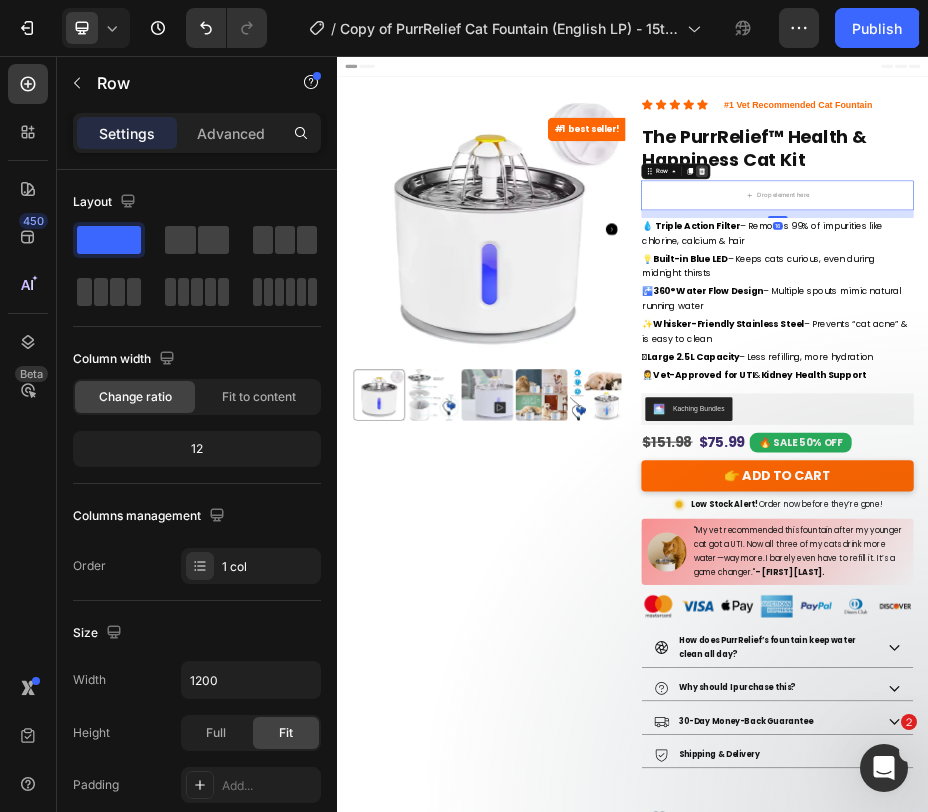 click 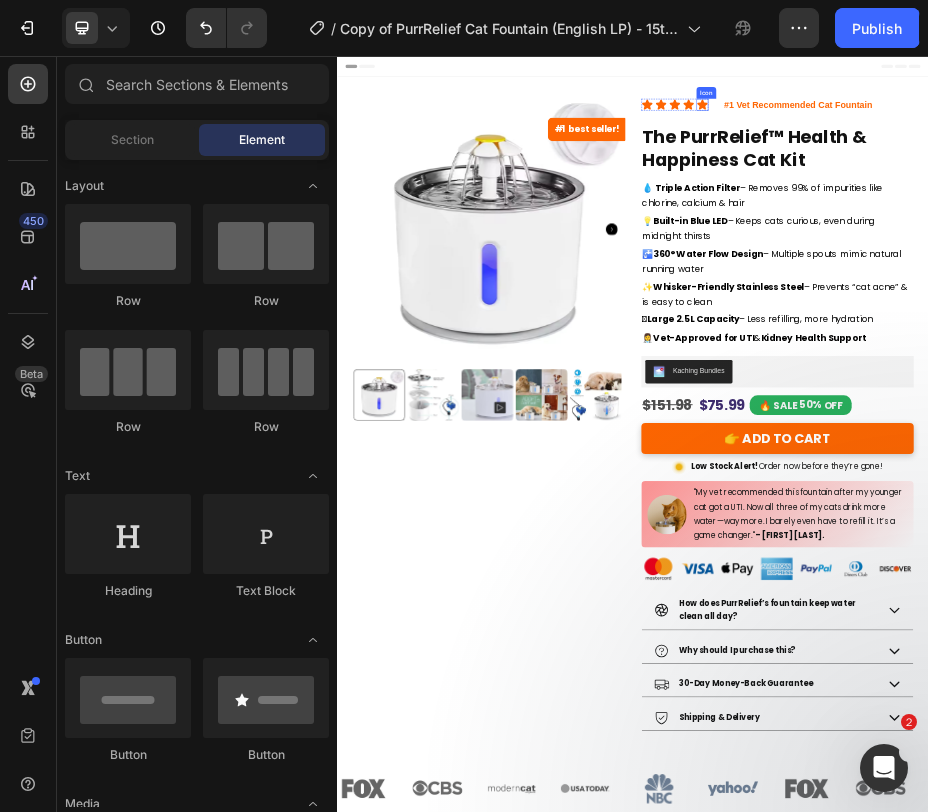 click 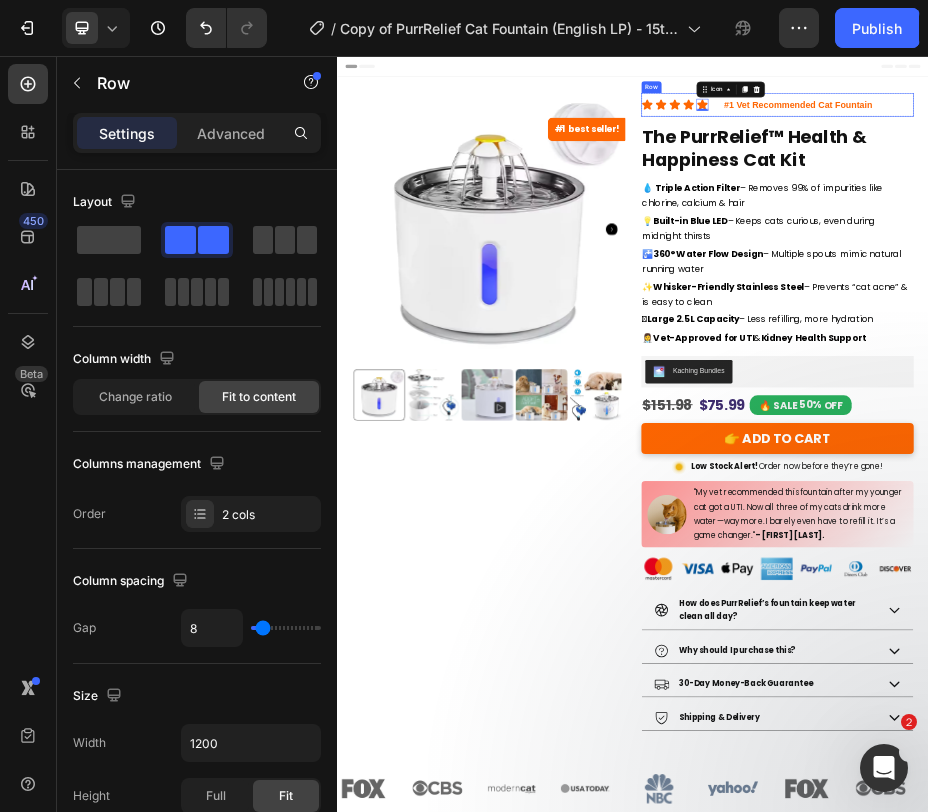 click on "Icon Icon Icon Icon Icon   0 Icon List" at bounding box center (1021, 153) 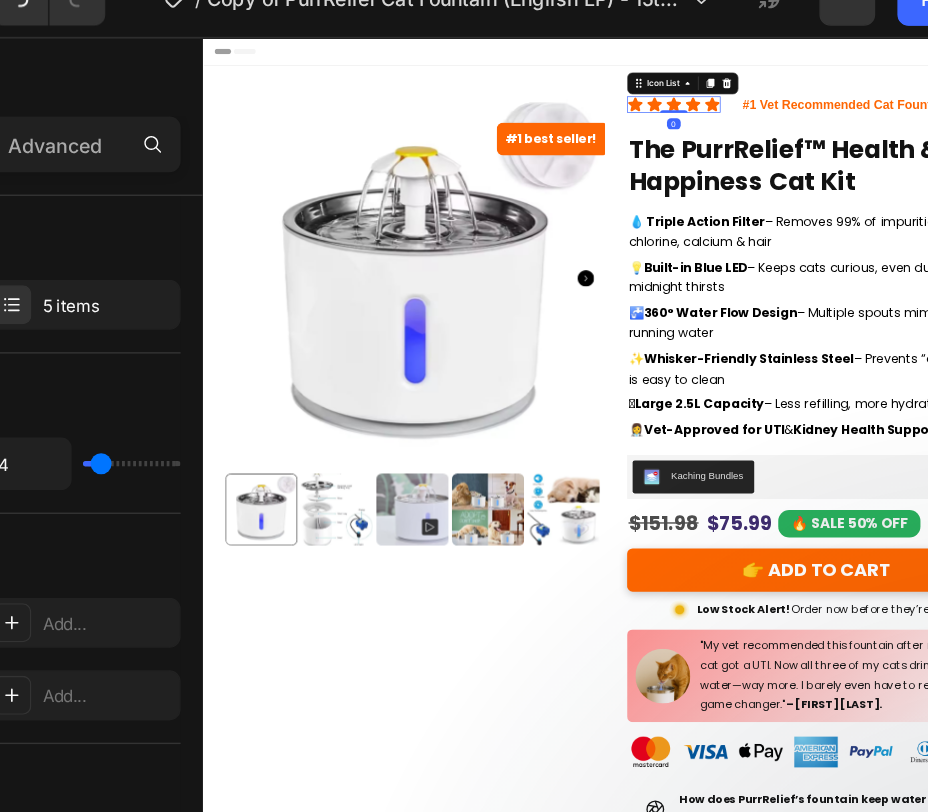 click on "Icon Icon Icon Icon Icon" at bounding box center [886, 133] 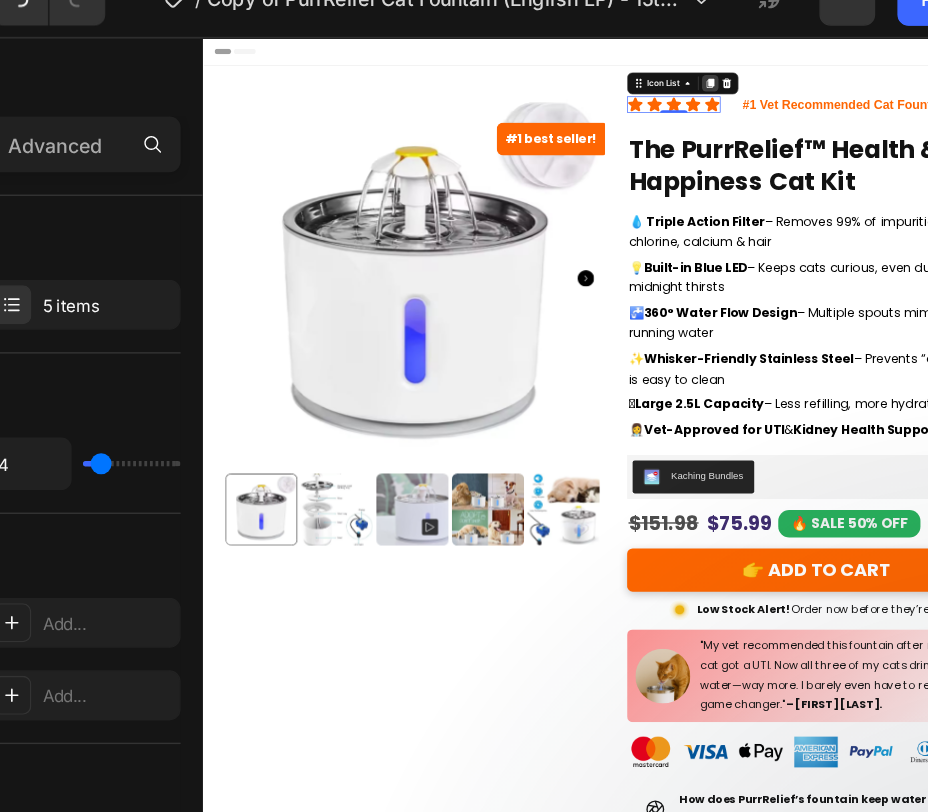 click 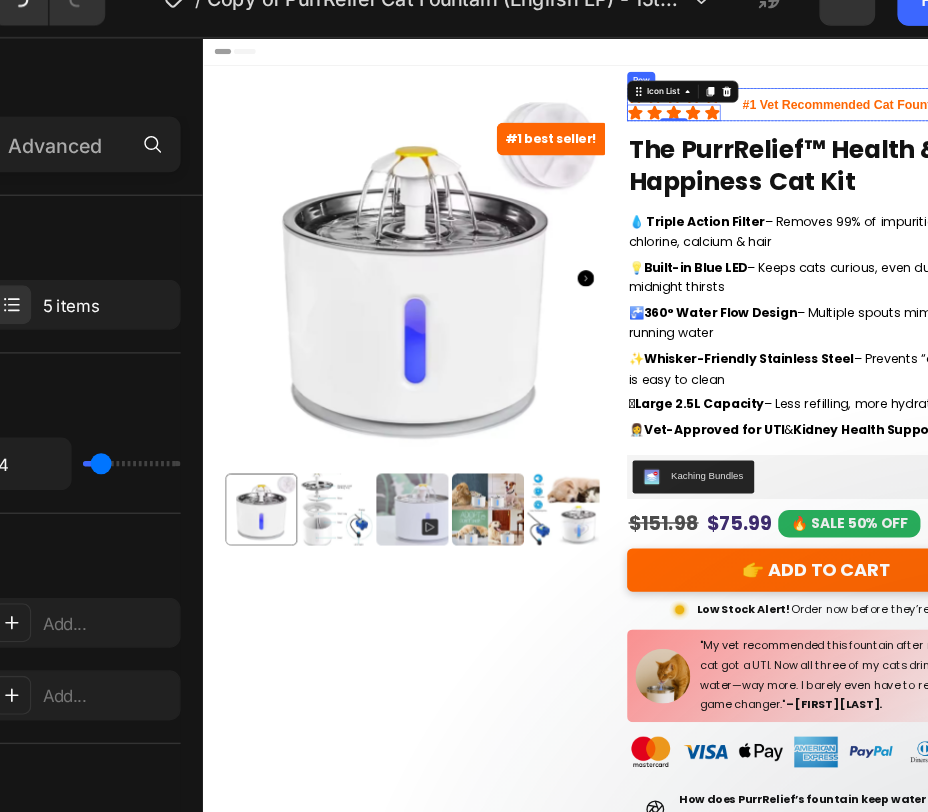 click on "#1 Vet Recommended Cat Fountain" at bounding box center [1136, 133] 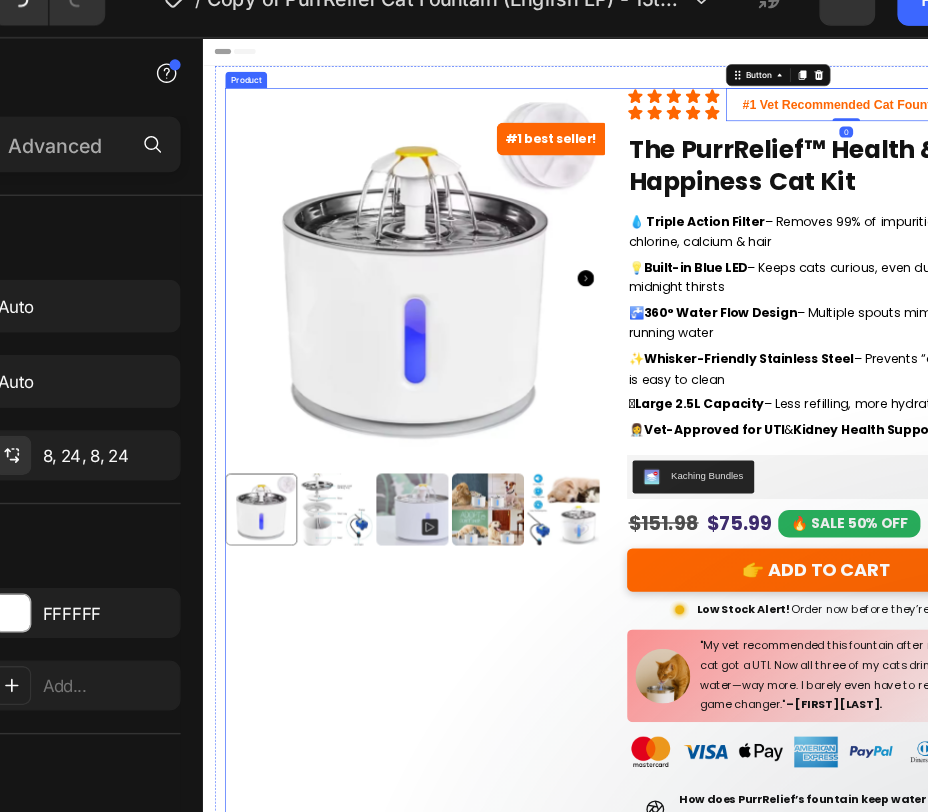 click on "#1 best seller! Product Badge
Product Images Icon Icon Icon Icon Icon Icon List Icon Icon Icon Icon Icon Icon List #1 Vet Recommended Cat Fountain Button   0 Row Row The PurrRelief™ Health & Happiness Cat Kit Product Title 💧 Triple Action Filter  – Removes 99% of impurities like chlorine, calcium & hair Text Block 💡  Built-in Blue LED  – Keeps cats curious, even during midnight thirsts Text Block 🚰  360° Water Flow Design  – Multiple spouts mimic natural running water Text Block ✨  Whisker-Friendly Stainless Steel  – Prevents “cat acne” & is easy to clean Text Block 🫙  Large 2.5L Capacity  – Less refilling, more hydration Text Block 👩‍⚕️  Vet-Approved for UTI  &  Kidney Health Support Text Block Row Kaching Bundles Kaching Bundles Bundle & Save: Solo Sipper Pack - x1 Solo Sipper Pack - x1 Solo Sipper Pack - x1     Solo Sipper Pack - x1 Double Paws Bundle - x2 Double Paws Bundle - x2     Double Paws Bundle - x2 Triple Treat Kit - x3     $151.98" at bounding box center [802, 756] 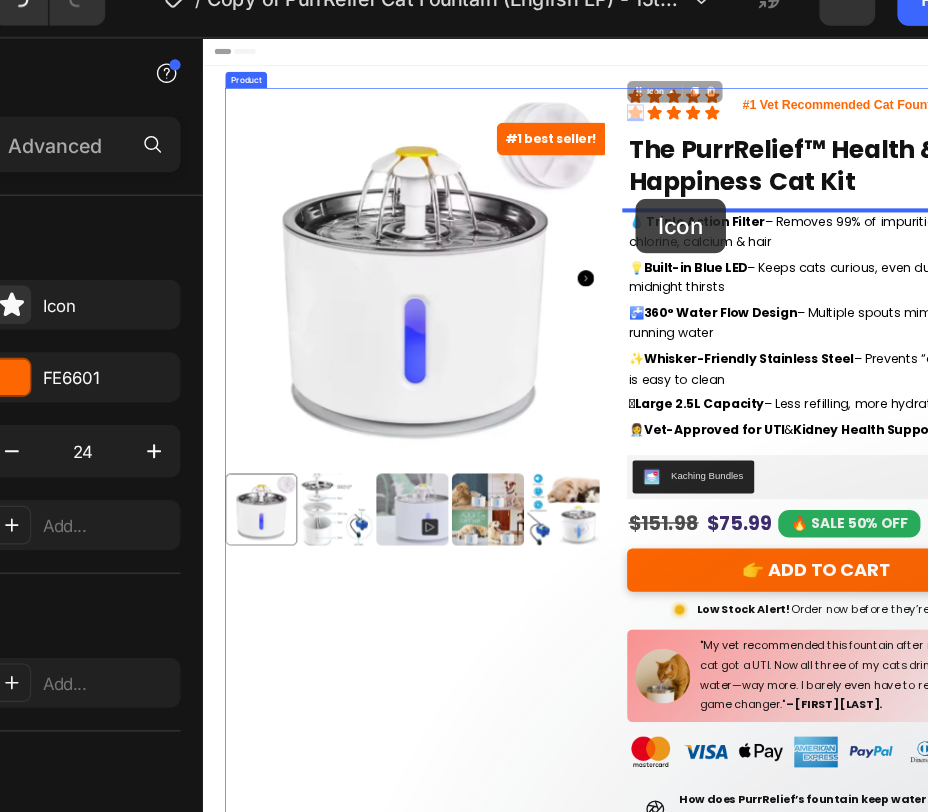 drag, startPoint x: 814, startPoint y: 145, endPoint x: 832, endPoint y: 271, distance: 127.27922 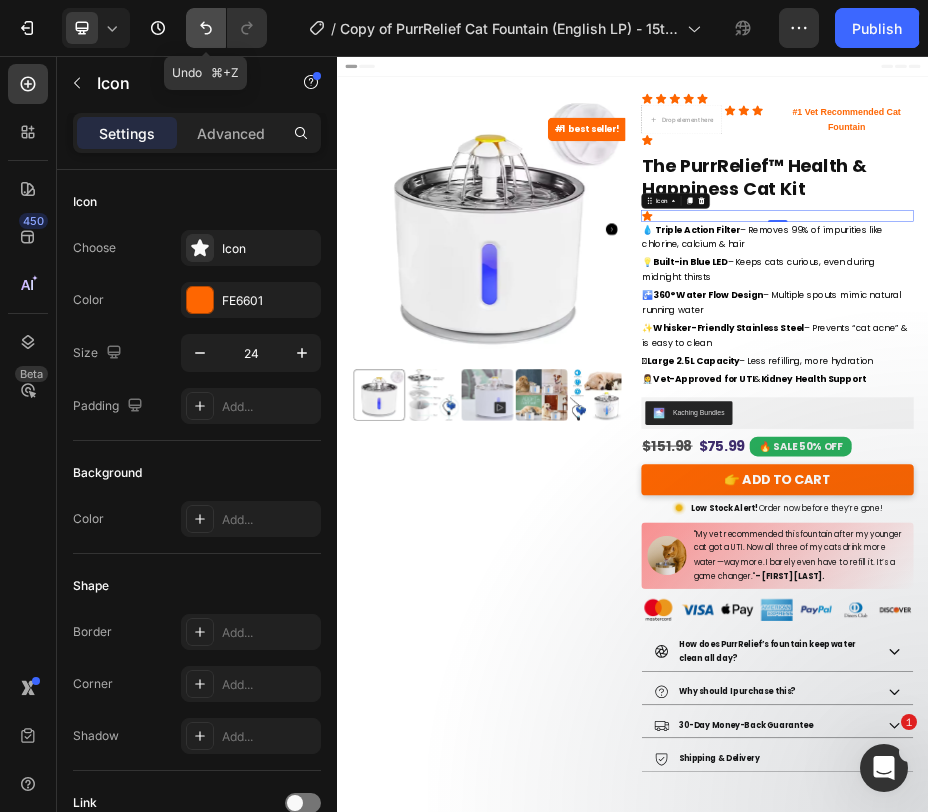 click 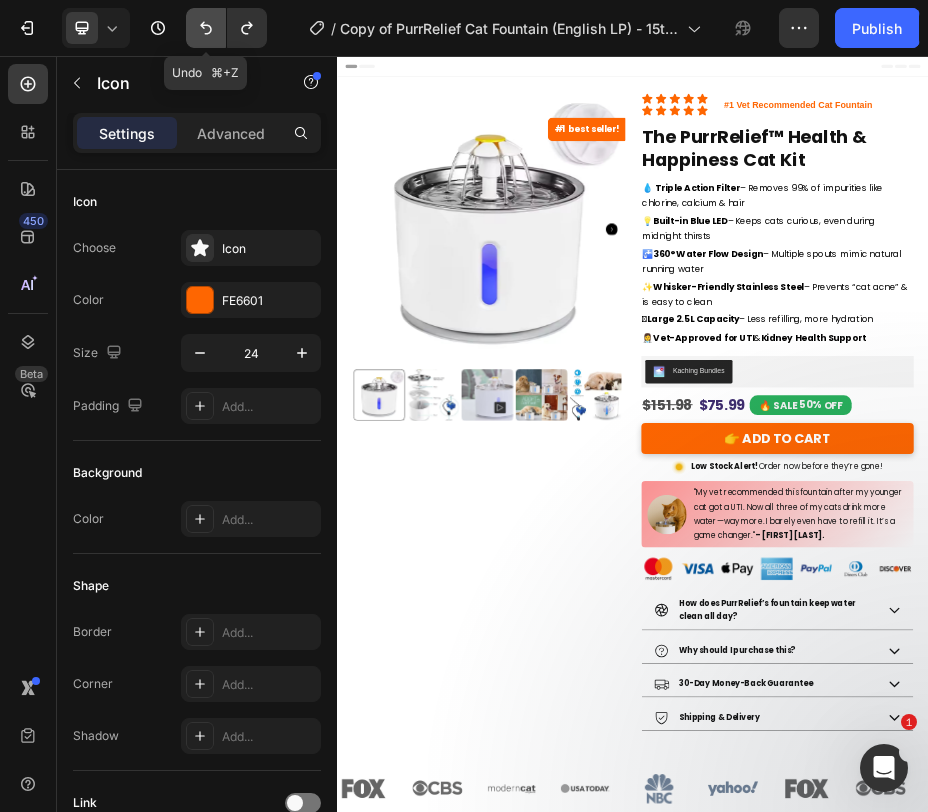 click 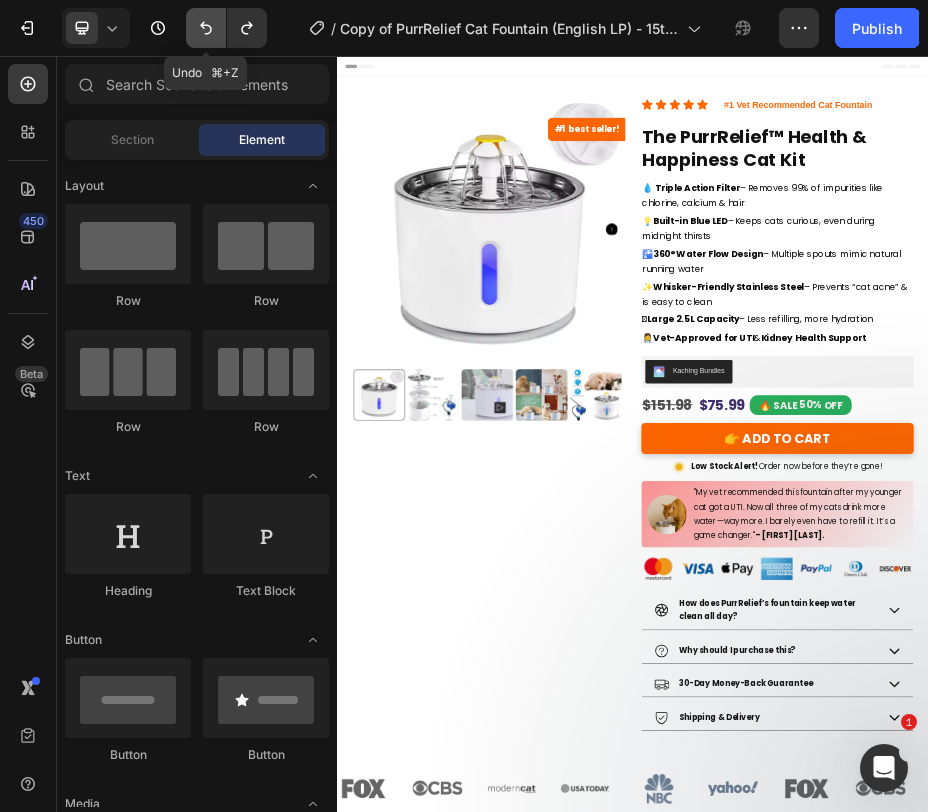 click 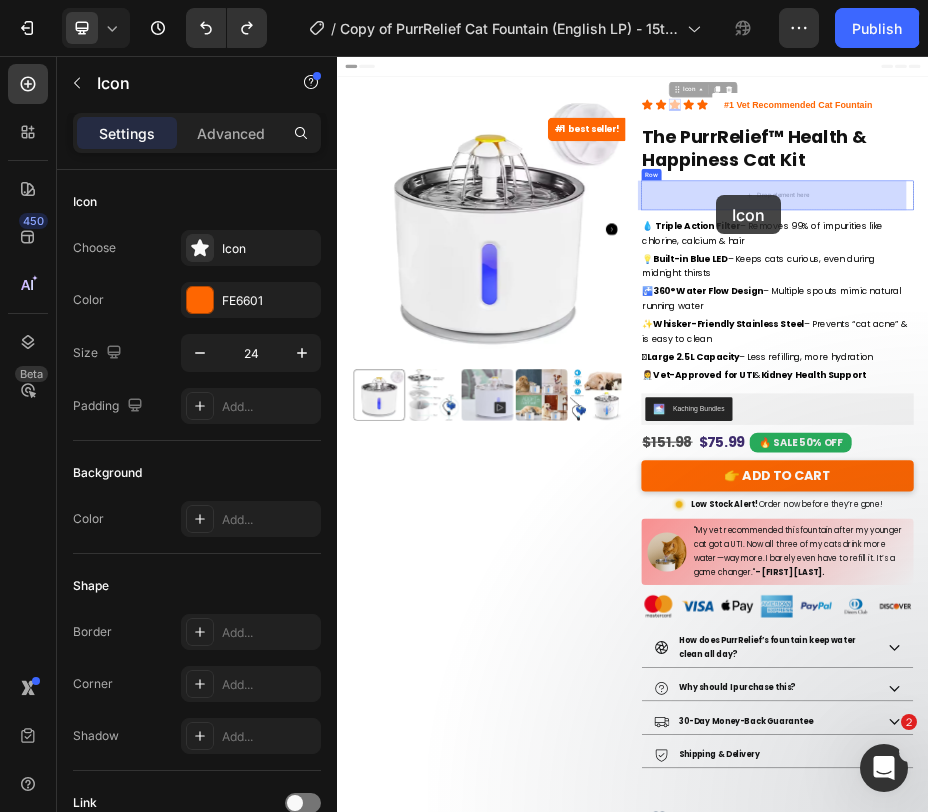 drag, startPoint x: 1020, startPoint y: 154, endPoint x: 1106, endPoint y: 340, distance: 204.9195 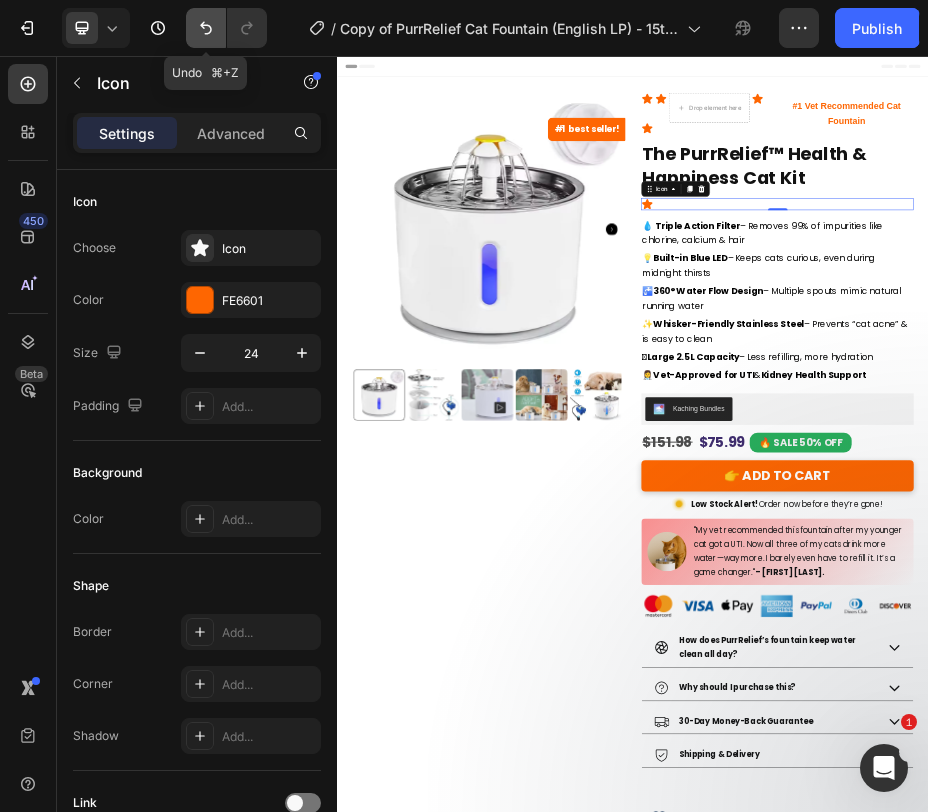 click 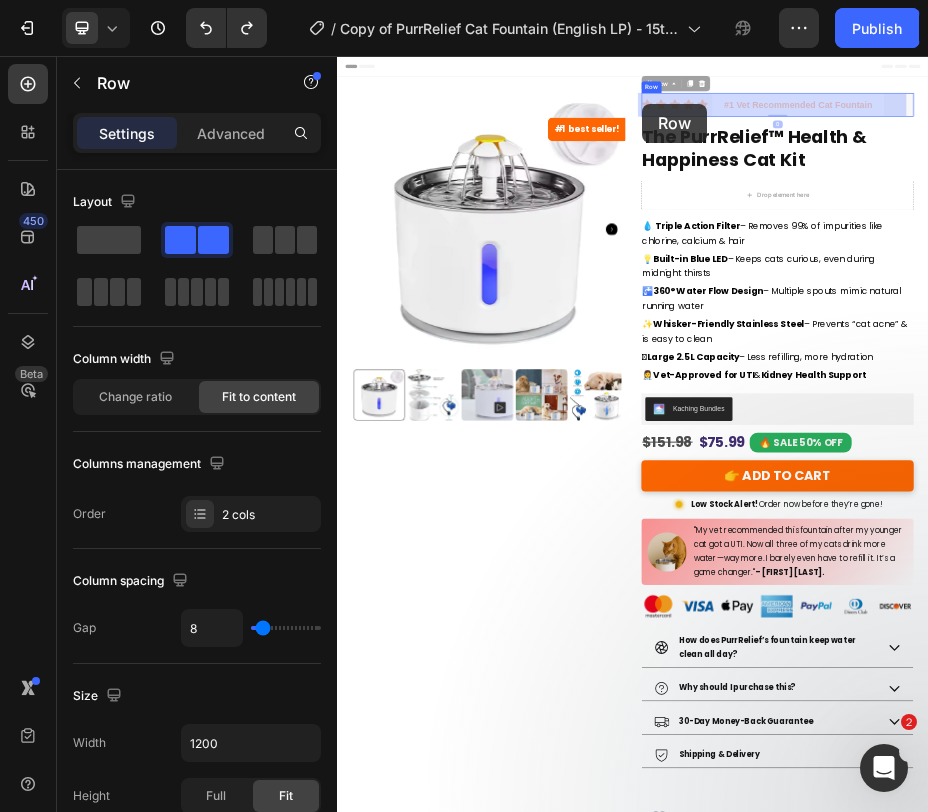 drag, startPoint x: 1081, startPoint y: 149, endPoint x: 957, endPoint y: 153, distance: 124.0645 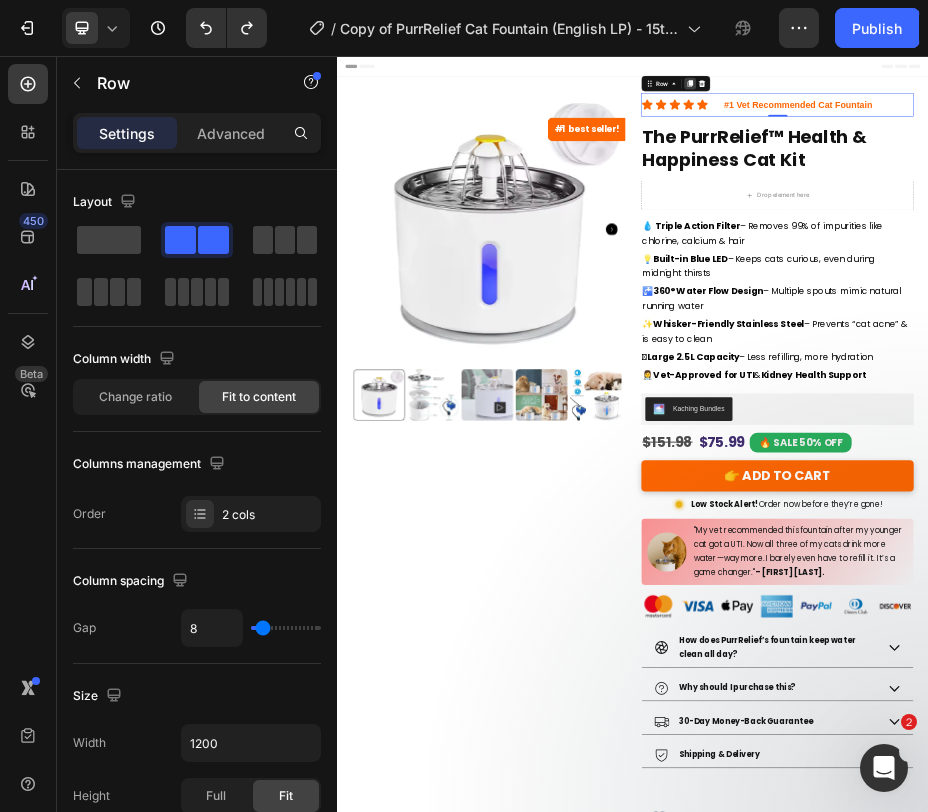 click 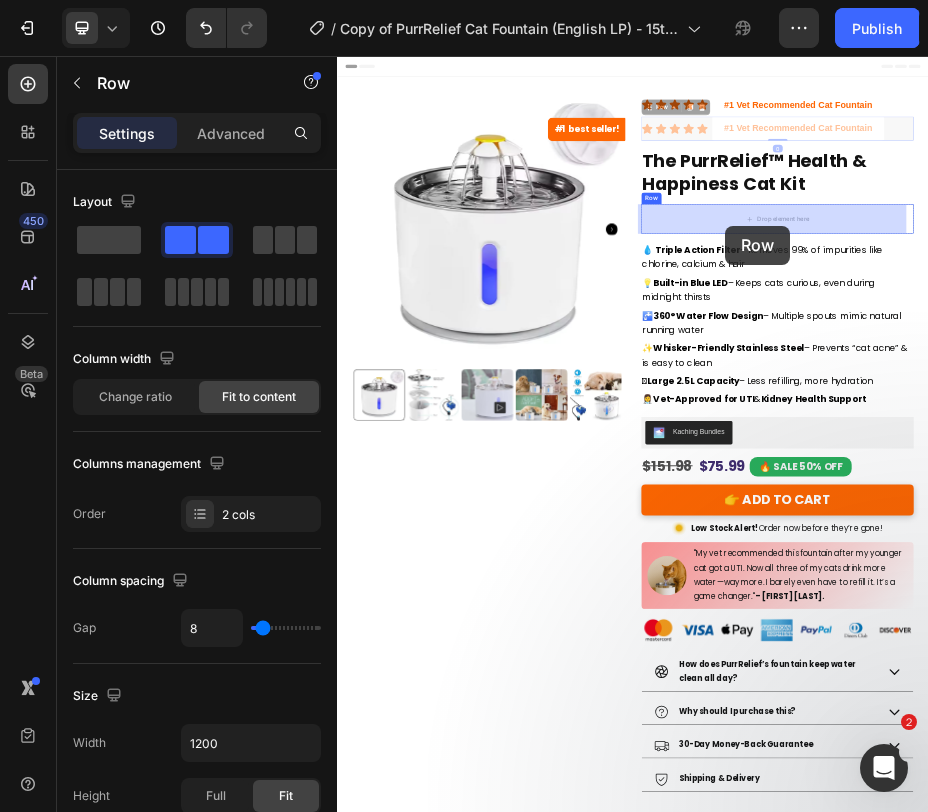 drag, startPoint x: 1084, startPoint y: 195, endPoint x: 1124, endPoint y: 401, distance: 209.84756 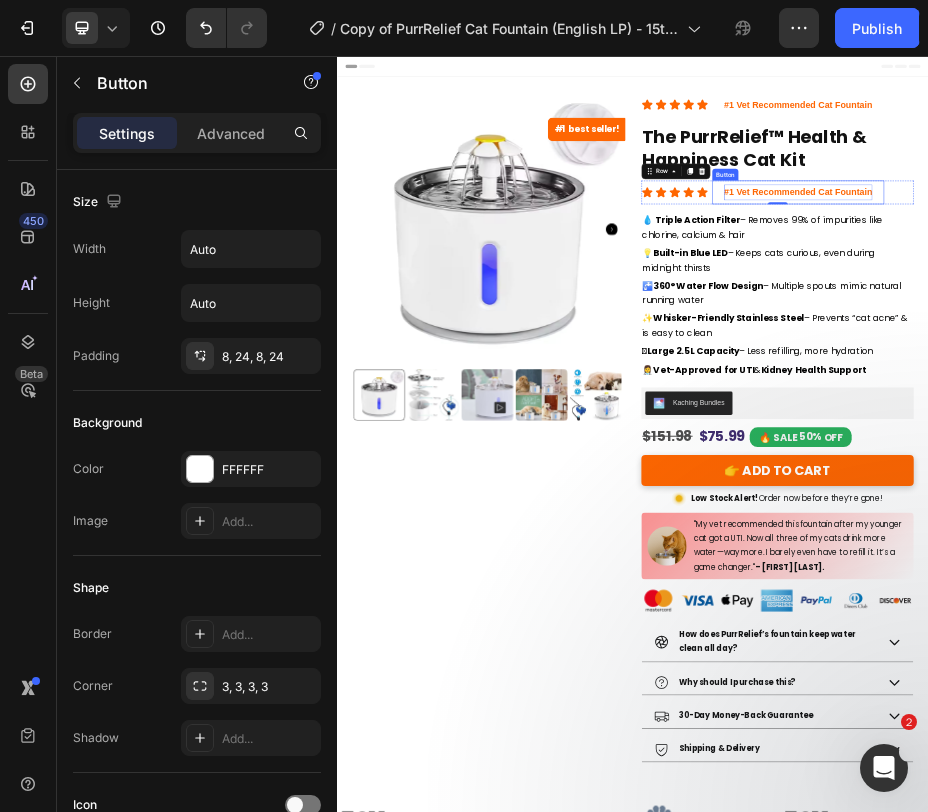 click on "#1 Vet Recommended Cat Fountain" at bounding box center [1271, 331] 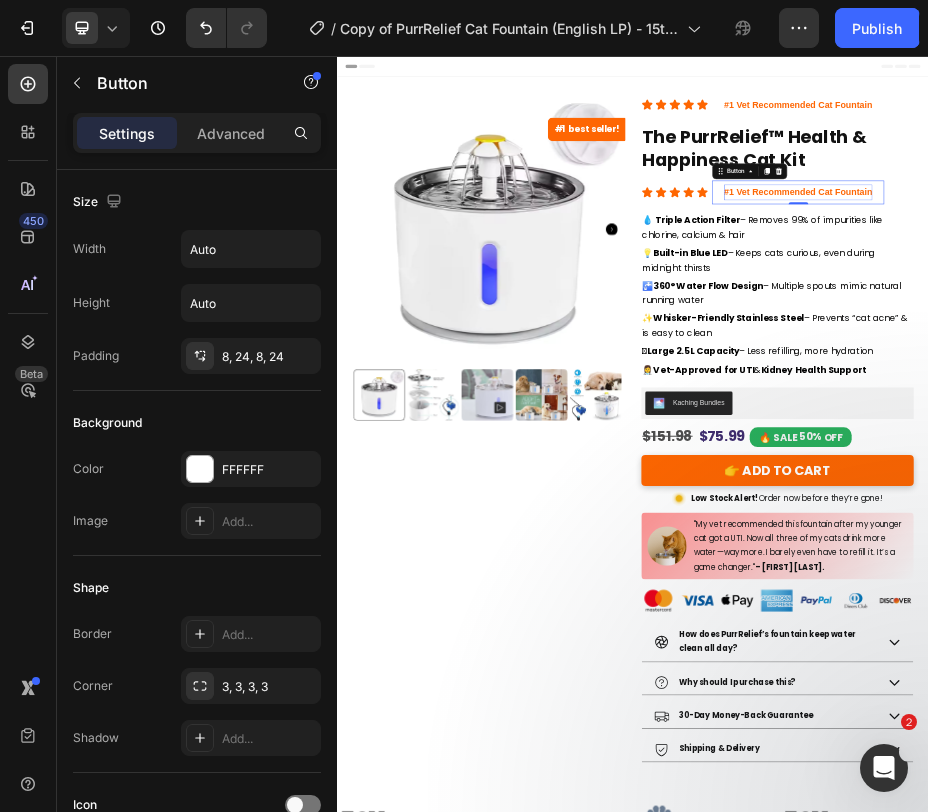 click on "#1 Vet Recommended Cat Fountain" at bounding box center [1271, 331] 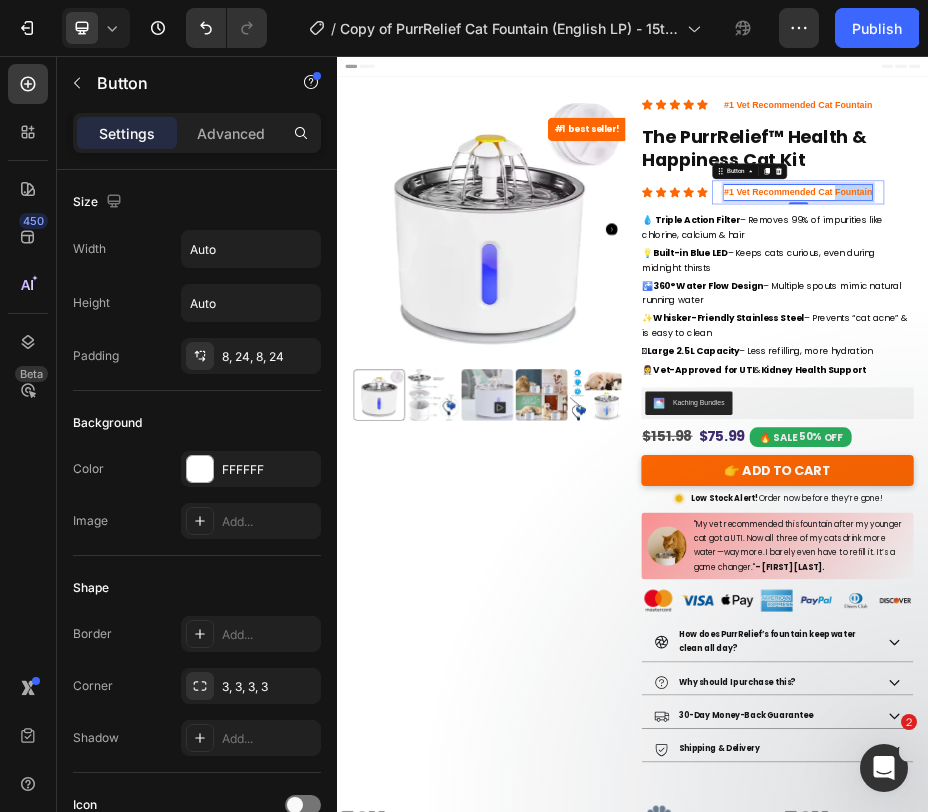 click on "#1 Vet Recommended Cat Fountain" at bounding box center (1271, 331) 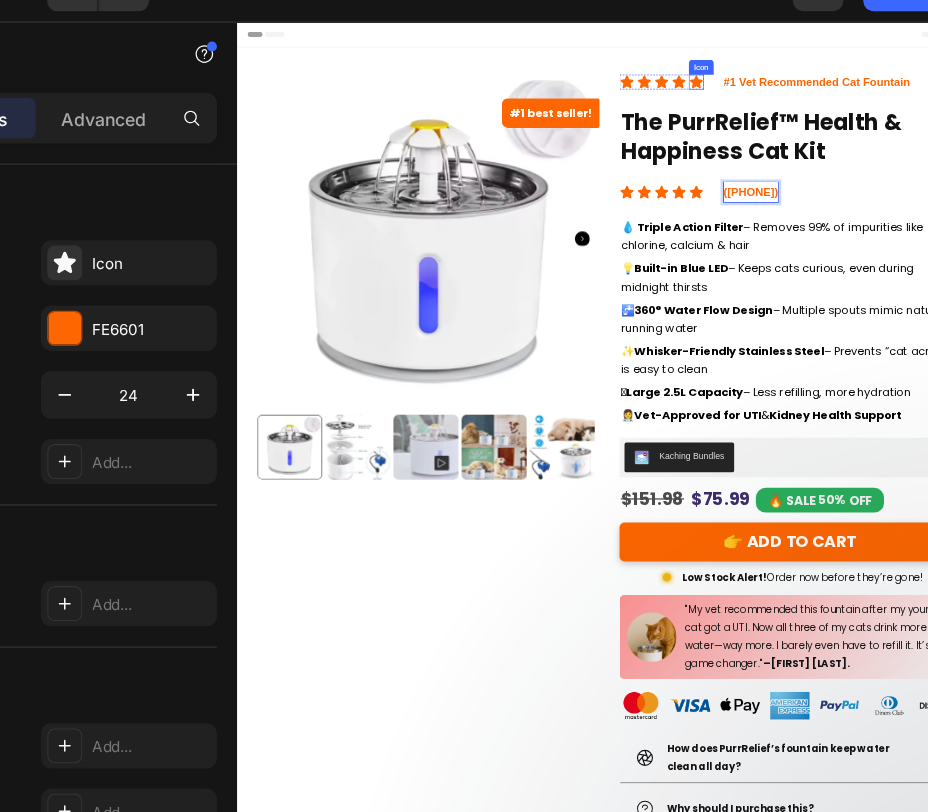 click 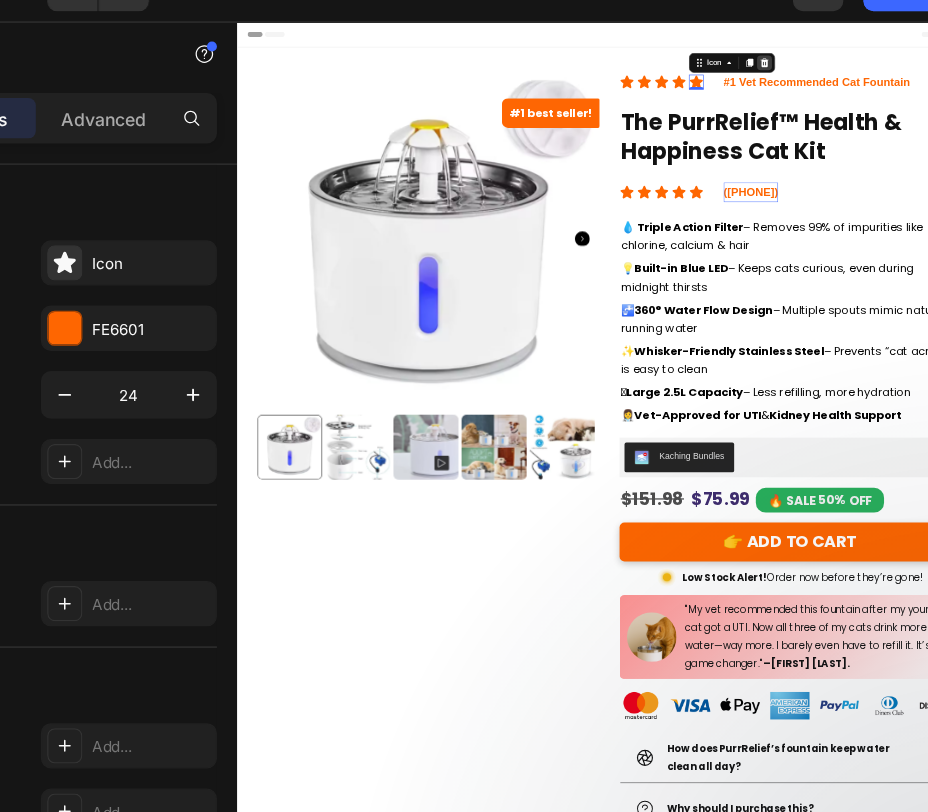 click 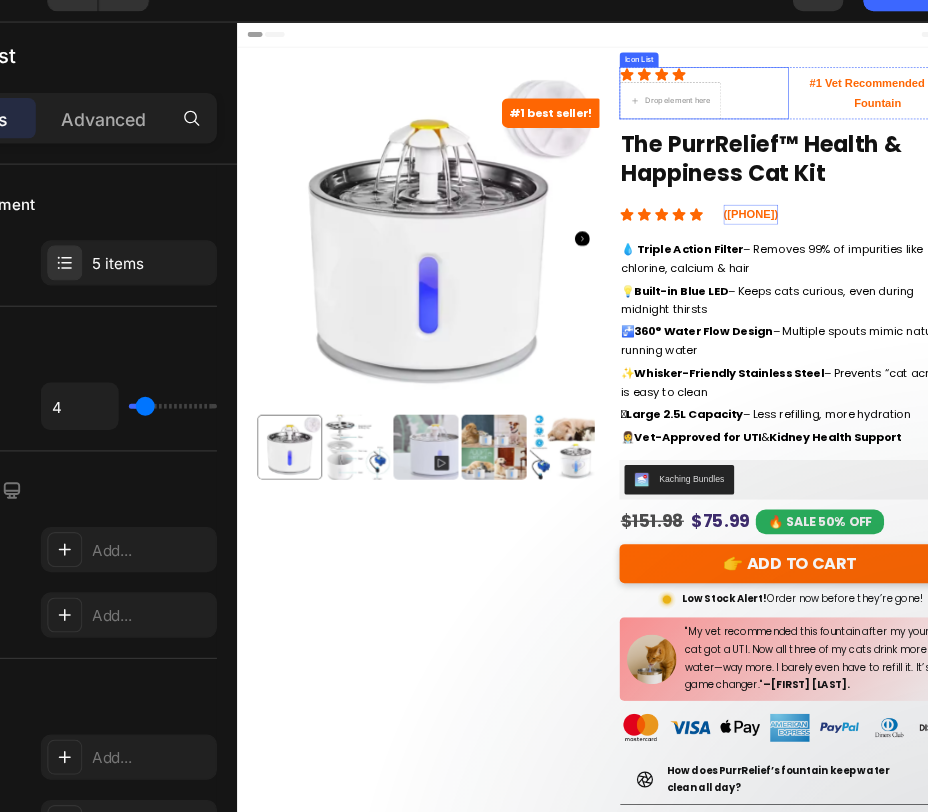 click on "Icon Icon Icon Icon
Drop element here" at bounding box center [989, 136] 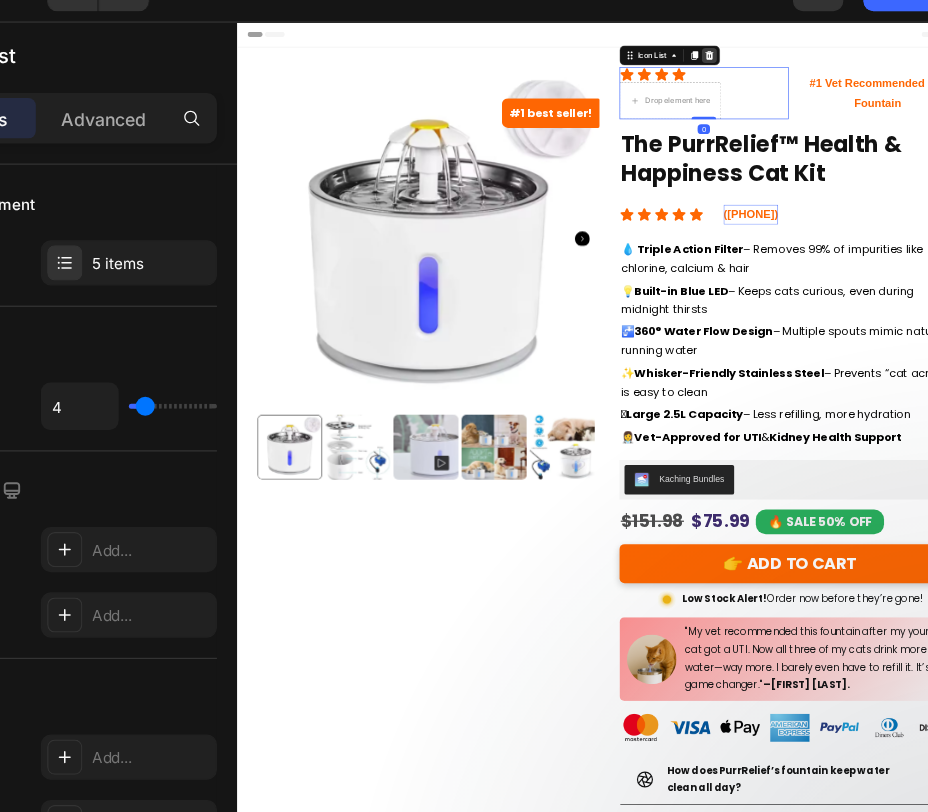 click 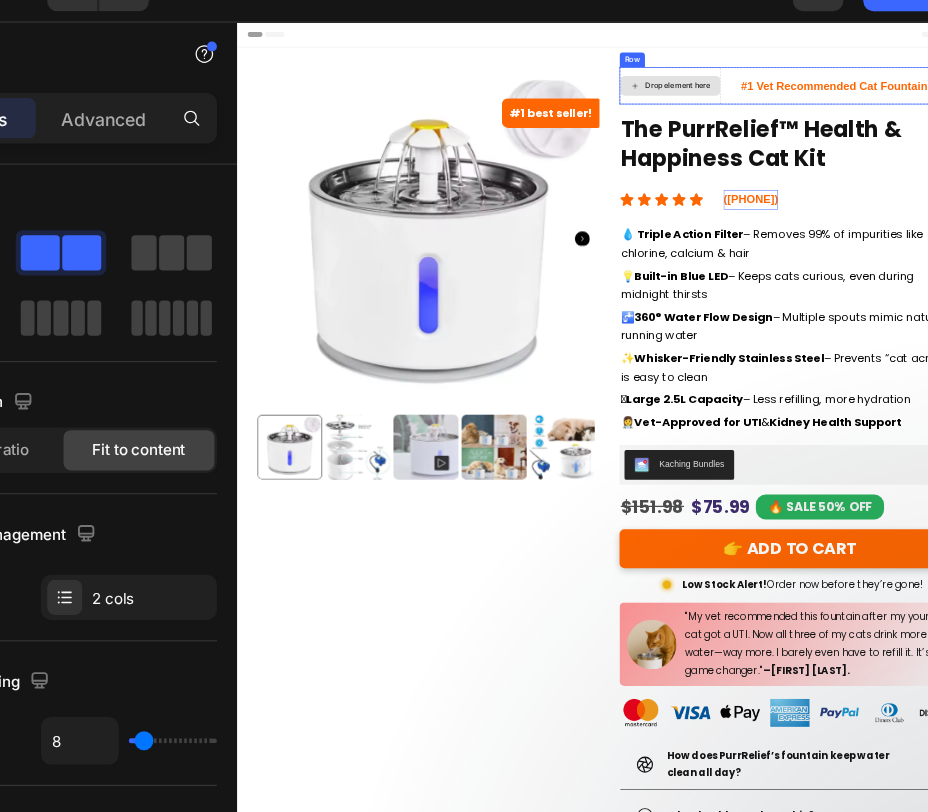 click on "Drop element here" at bounding box center (935, 124) 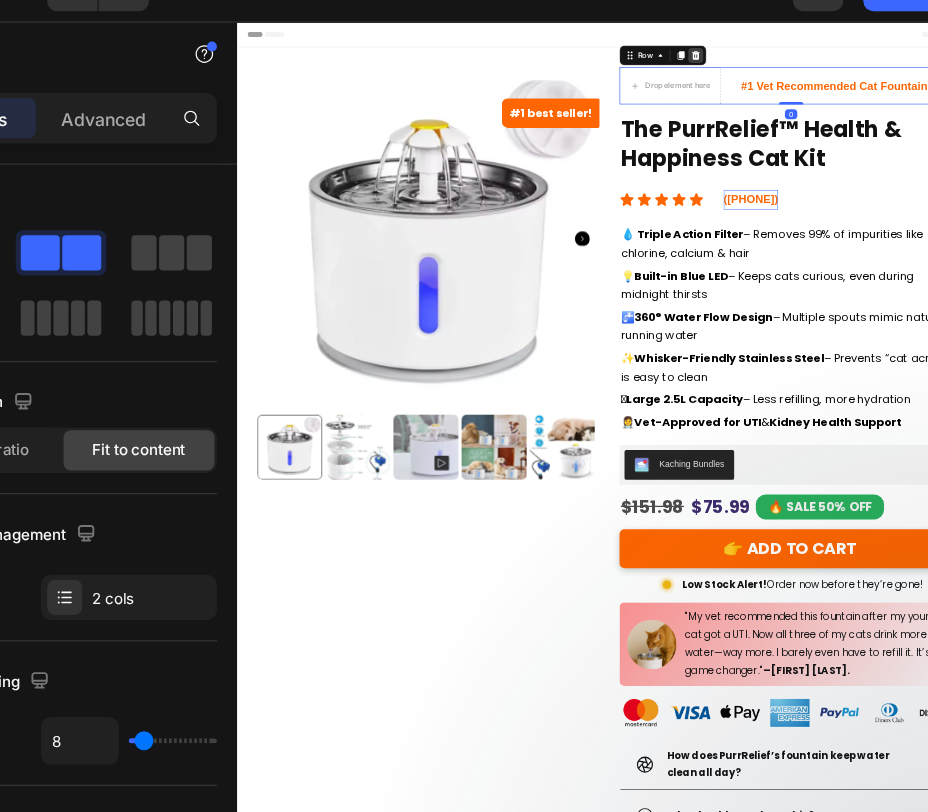 click 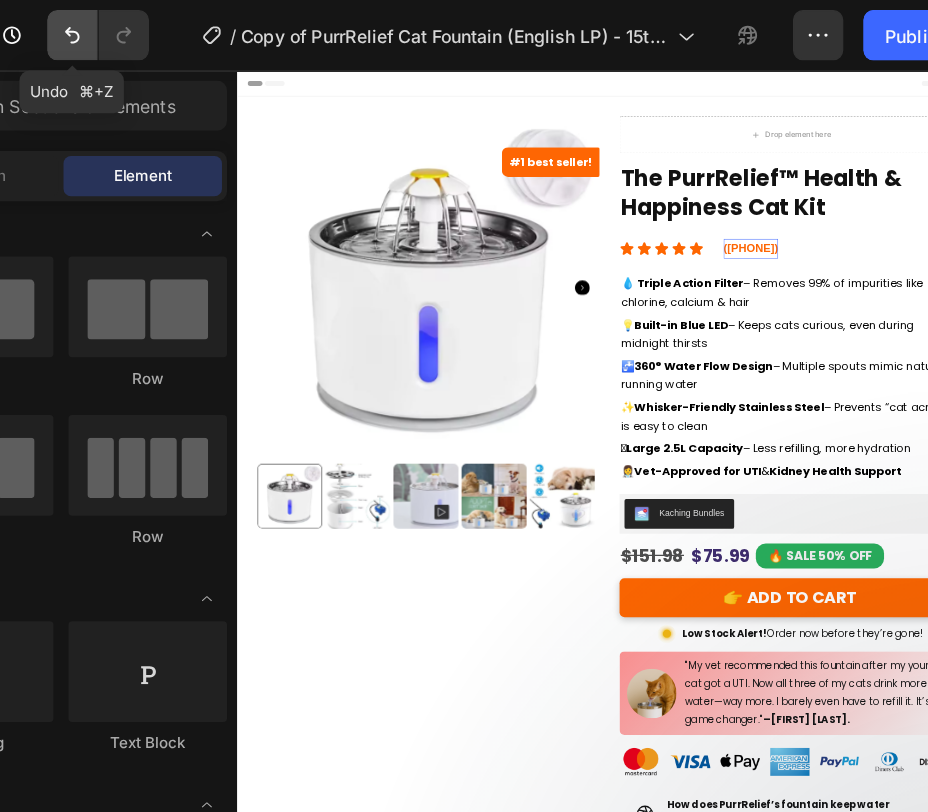 click 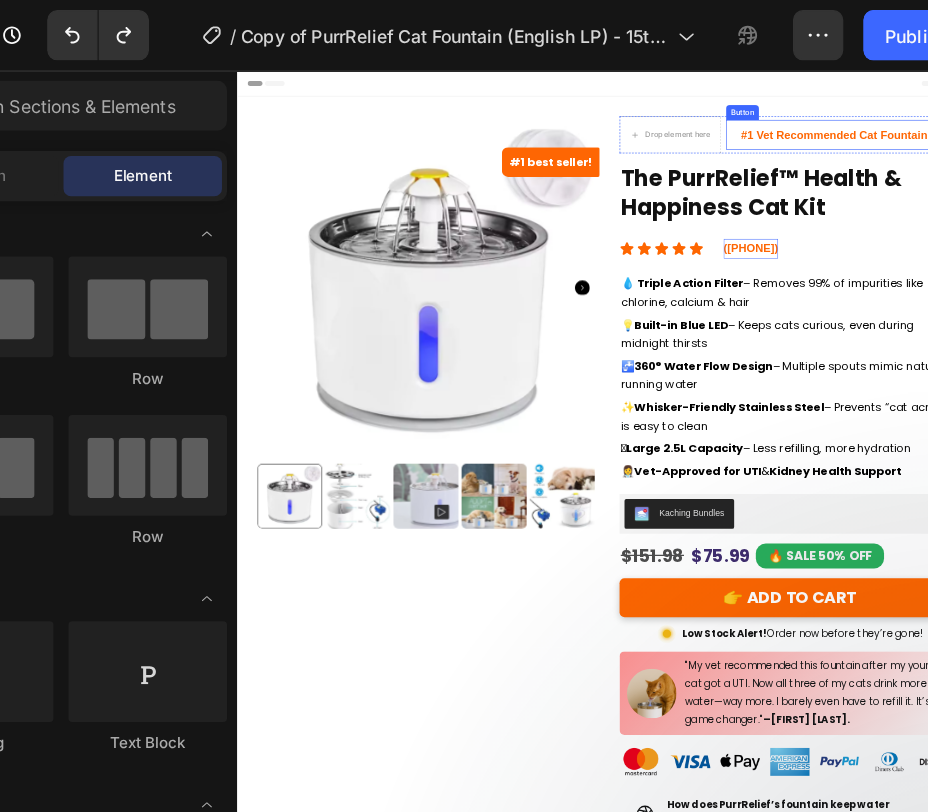 click on "#1 Vet Recommended Cat Fountain" at bounding box center [1199, 173] 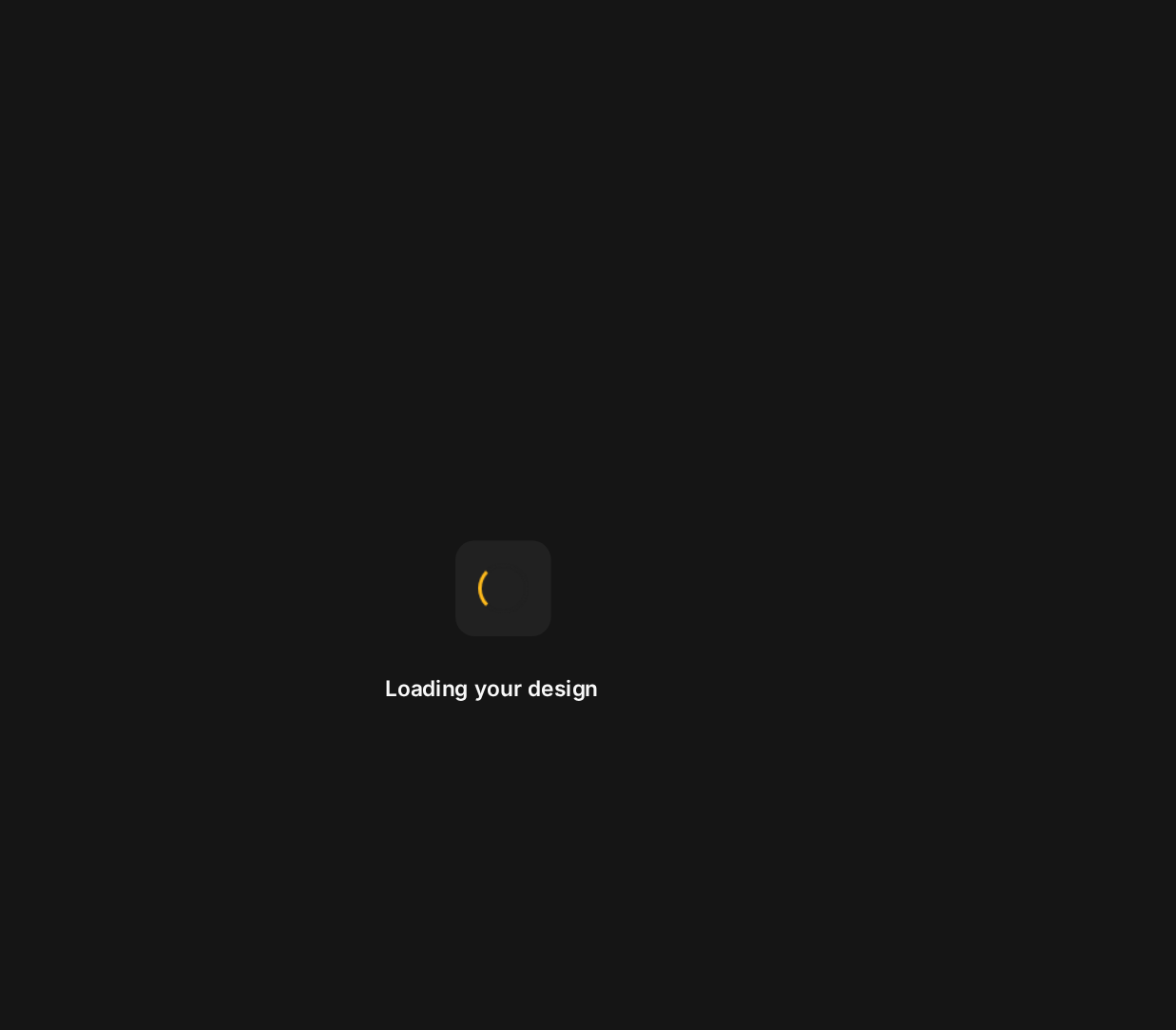scroll, scrollTop: 0, scrollLeft: 0, axis: both 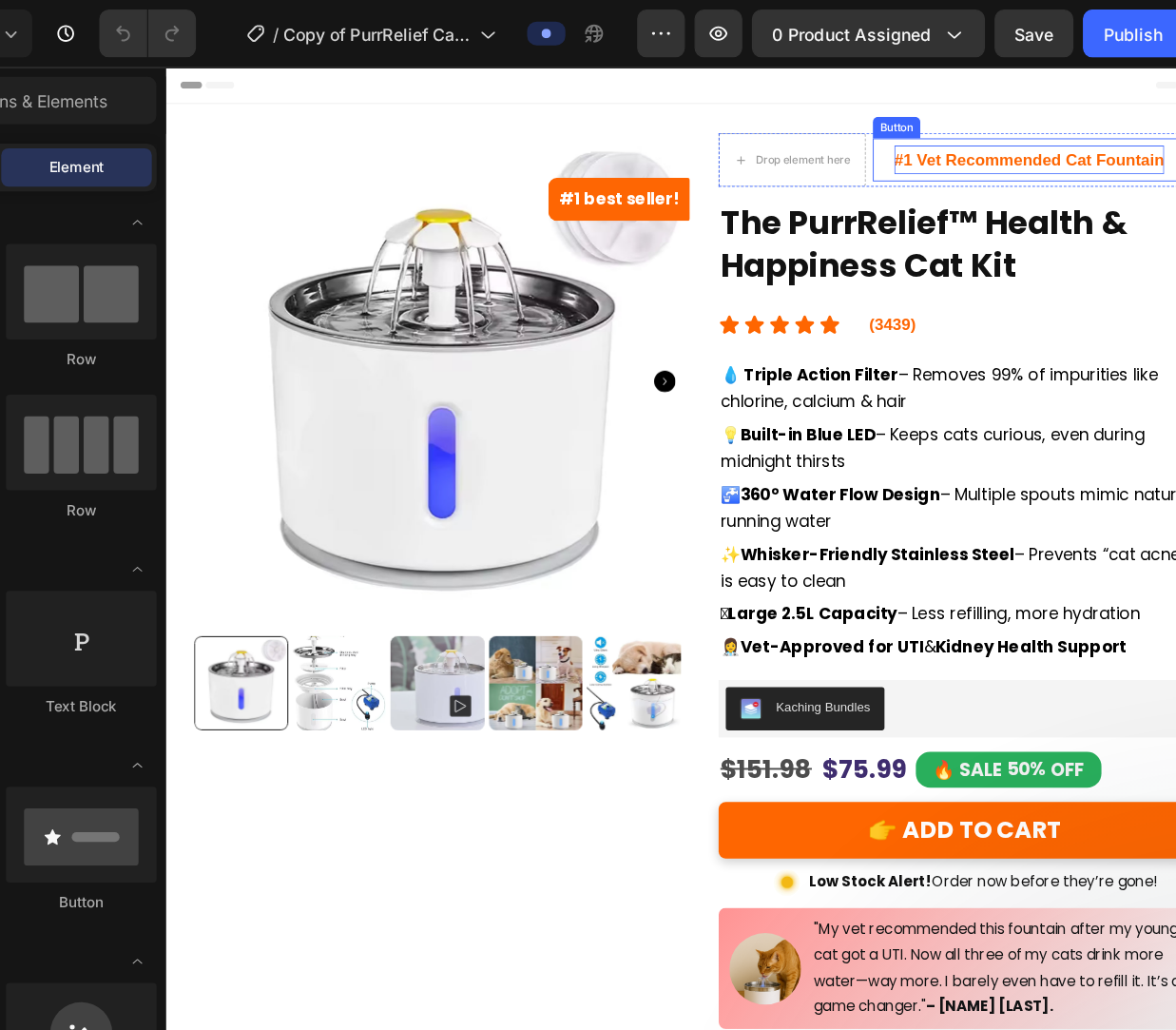 click on "#1 Vet Recommended Cat Fountain" at bounding box center (1080, 165) 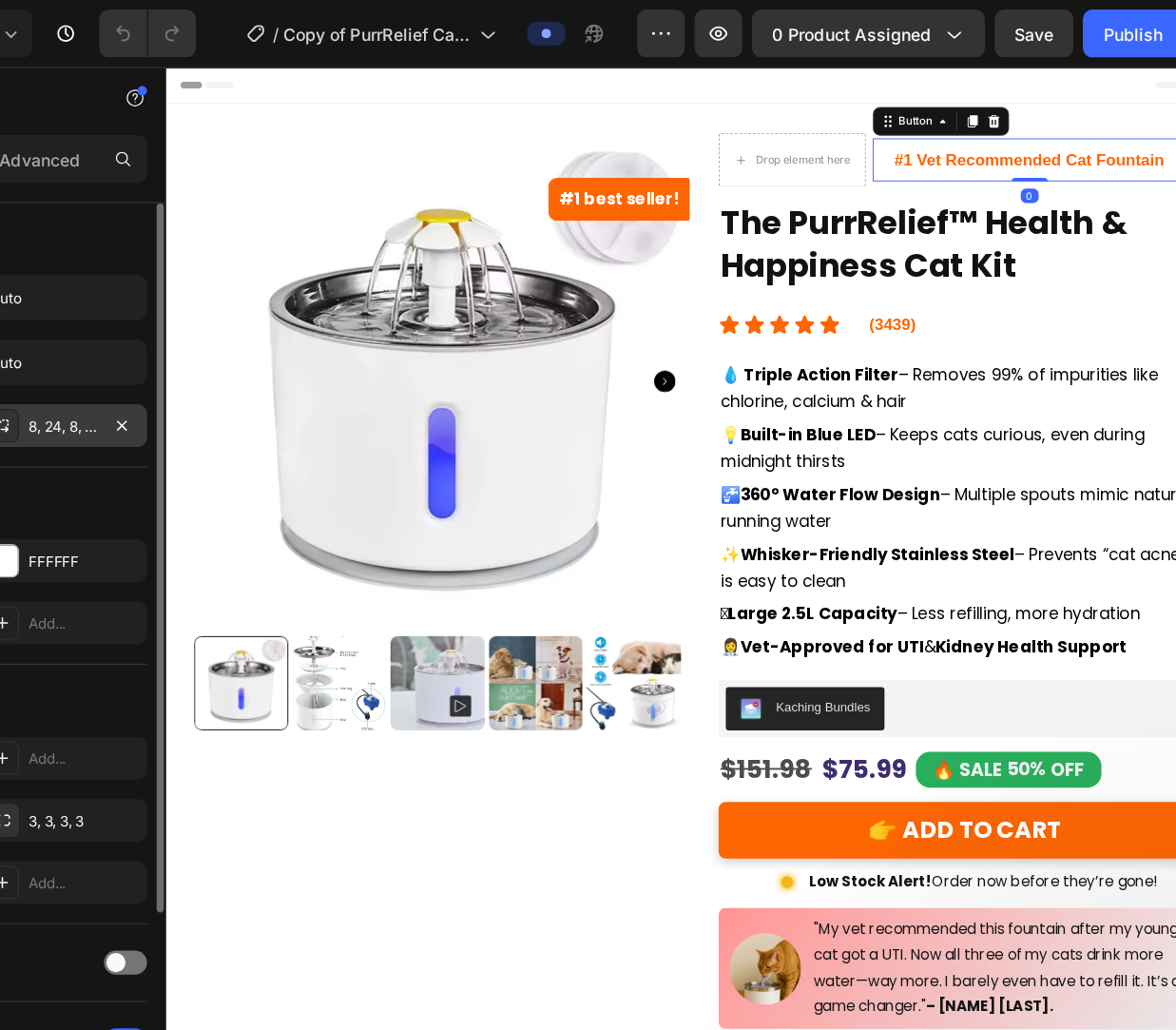 click on "8, 24, 8, 24" at bounding box center (239, 340) 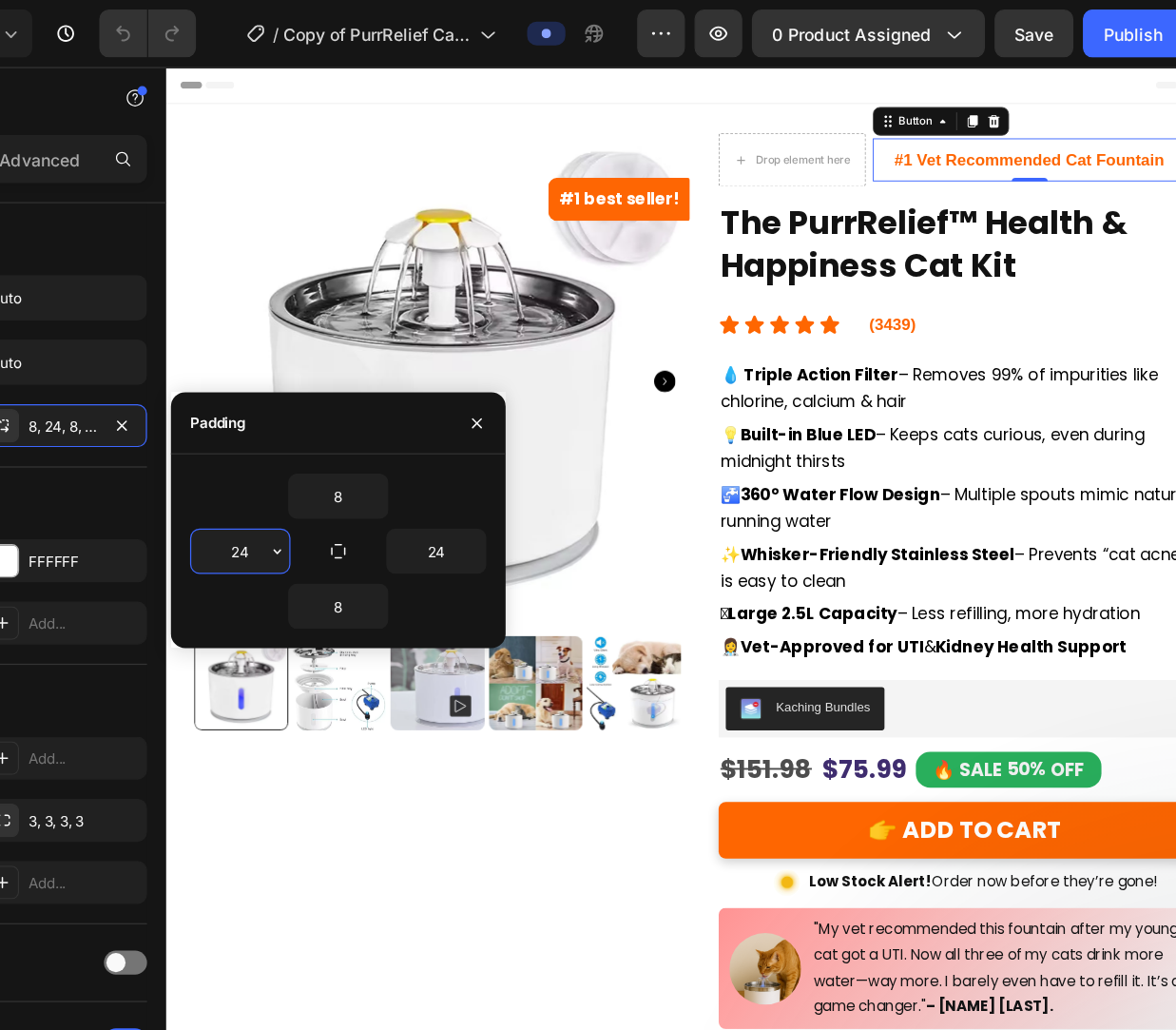 click on "24" at bounding box center [379, 438] 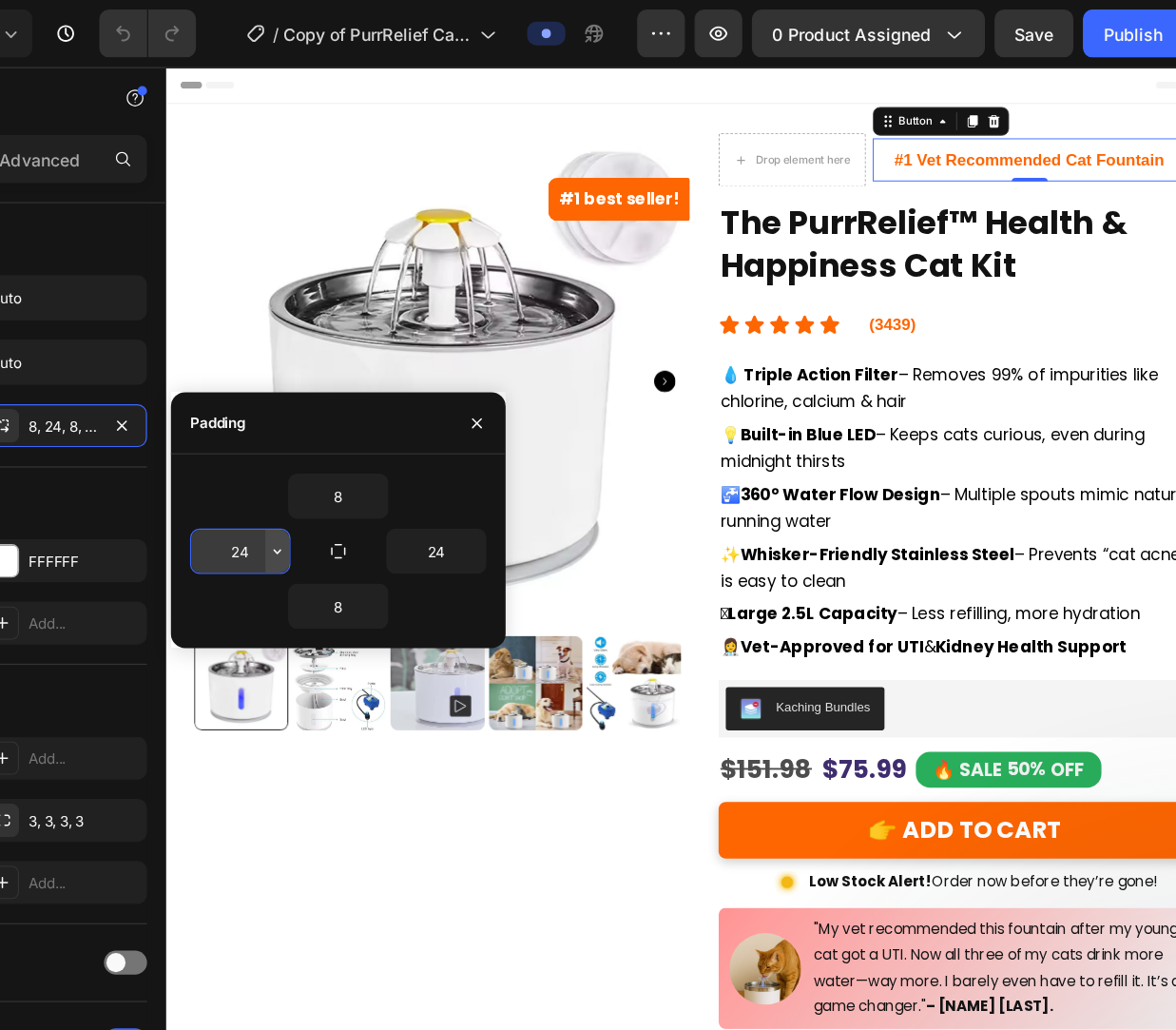 click 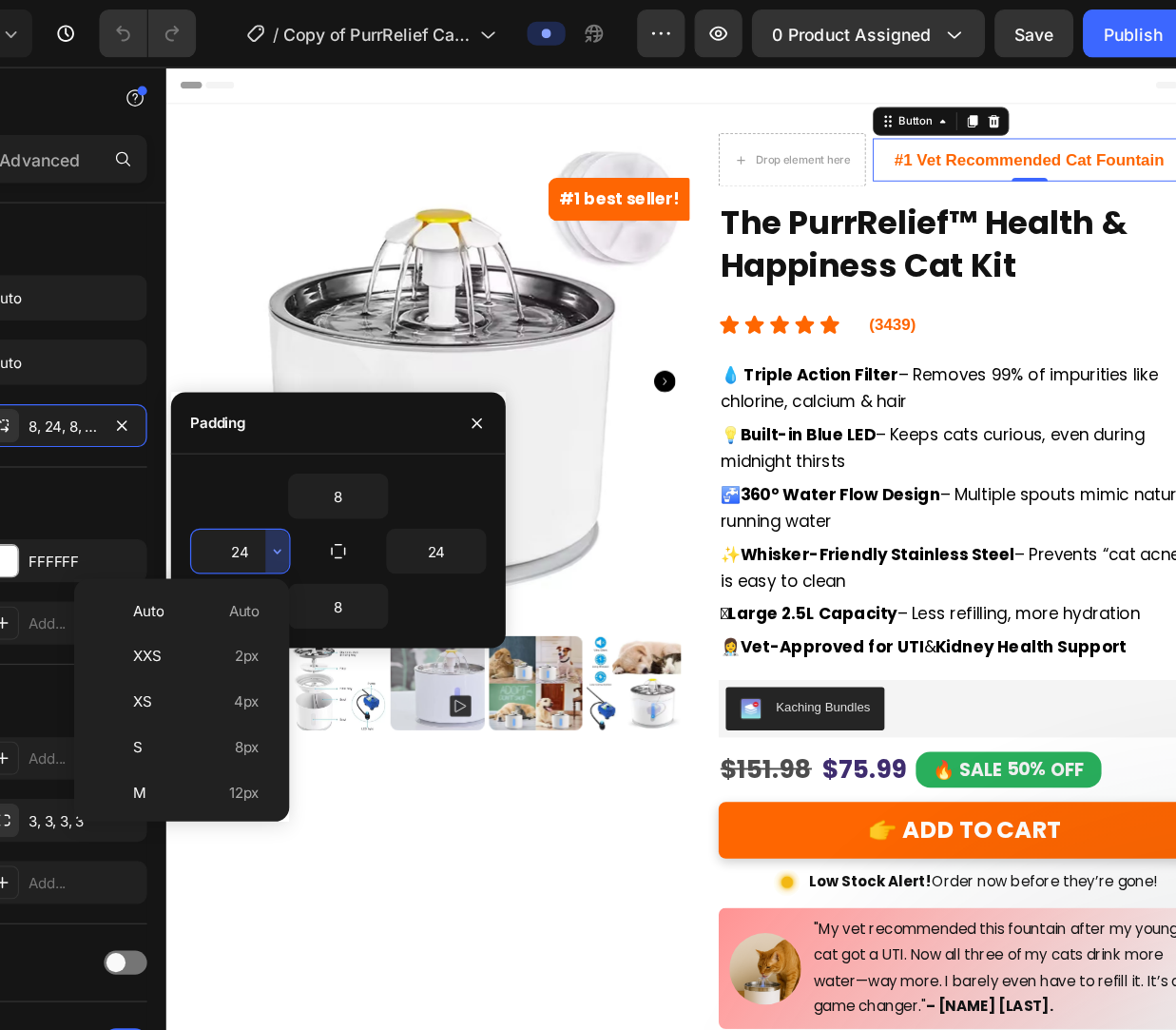 click on "24" at bounding box center (379, 438) 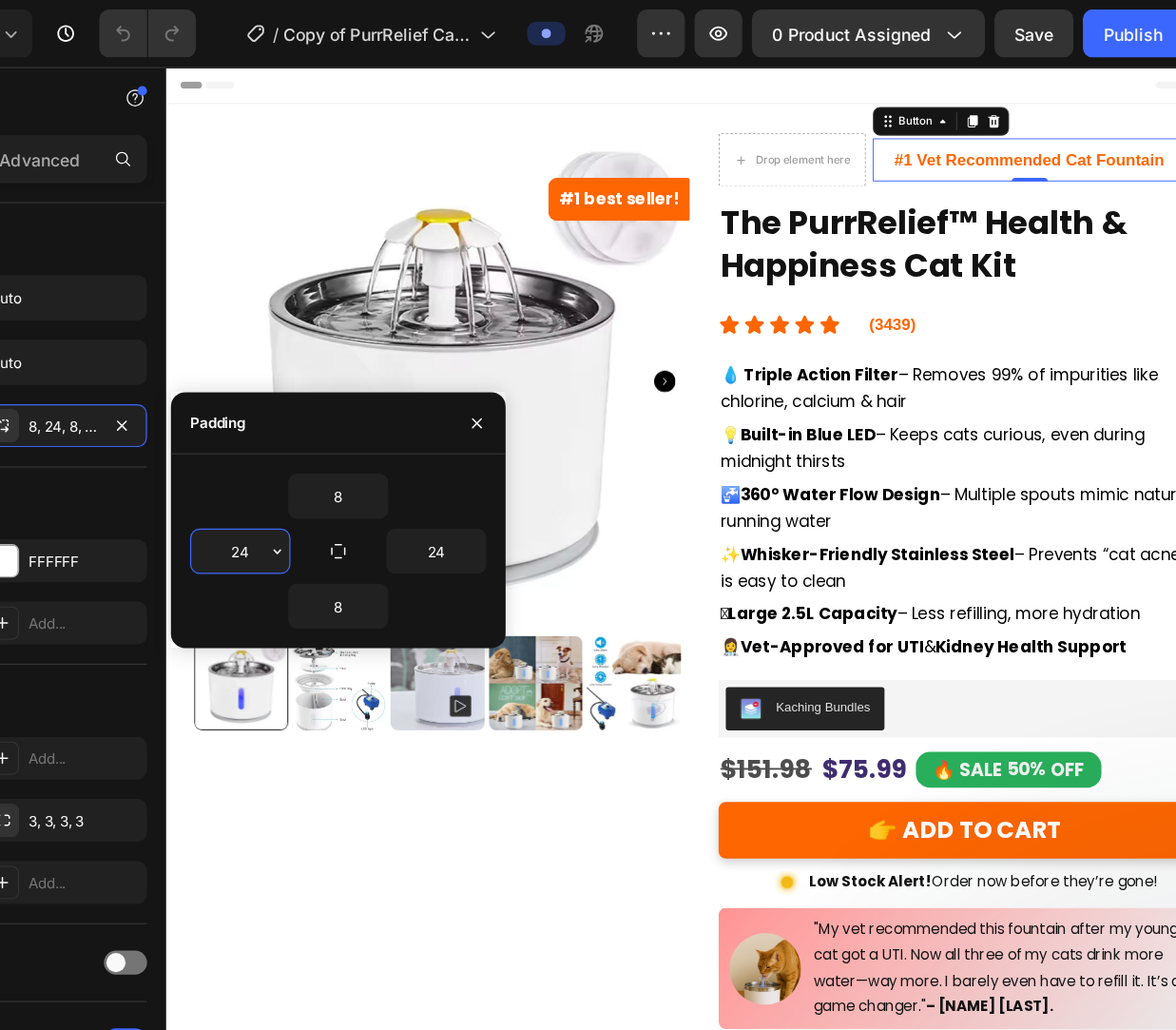 type on "2" 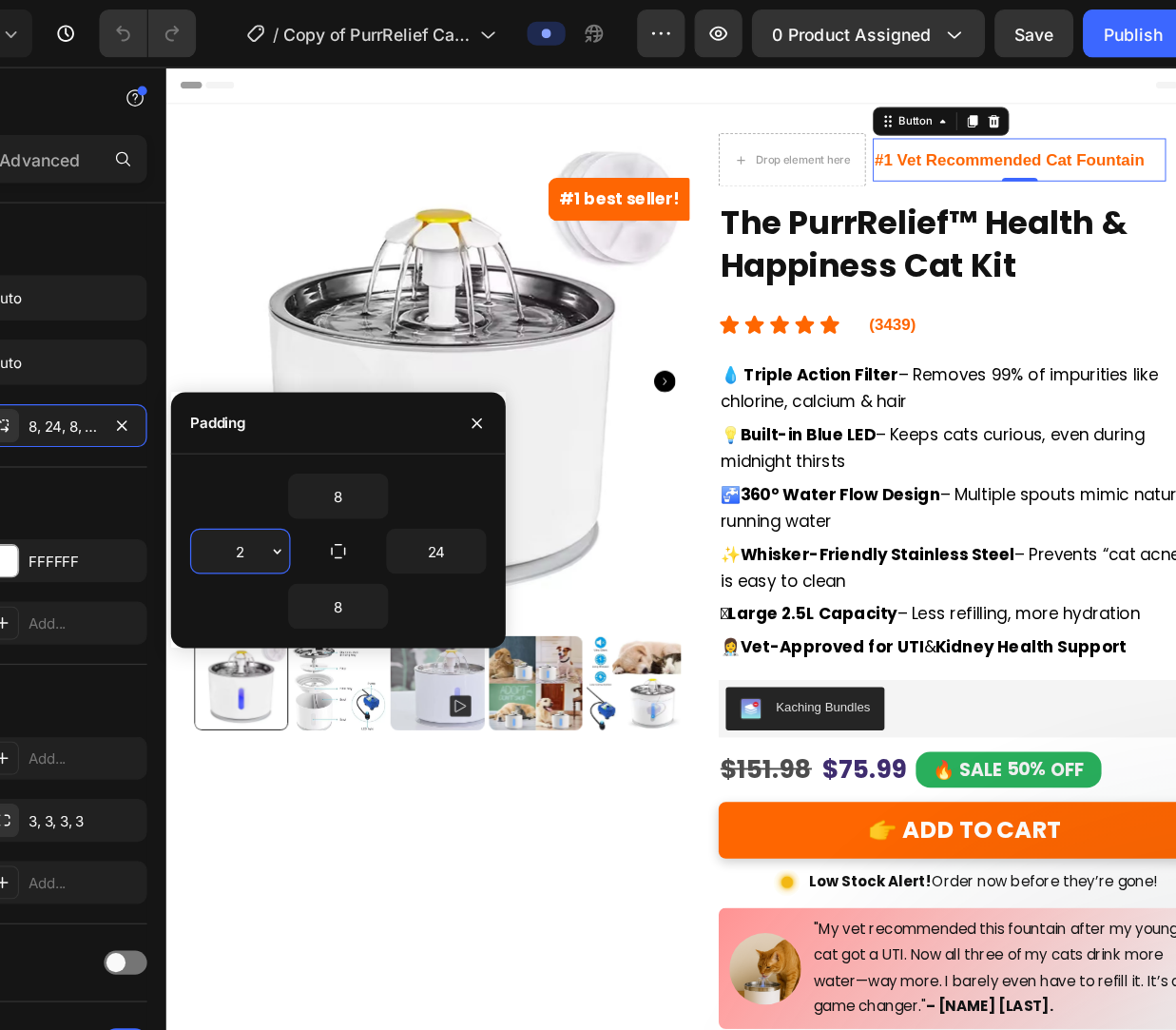 type 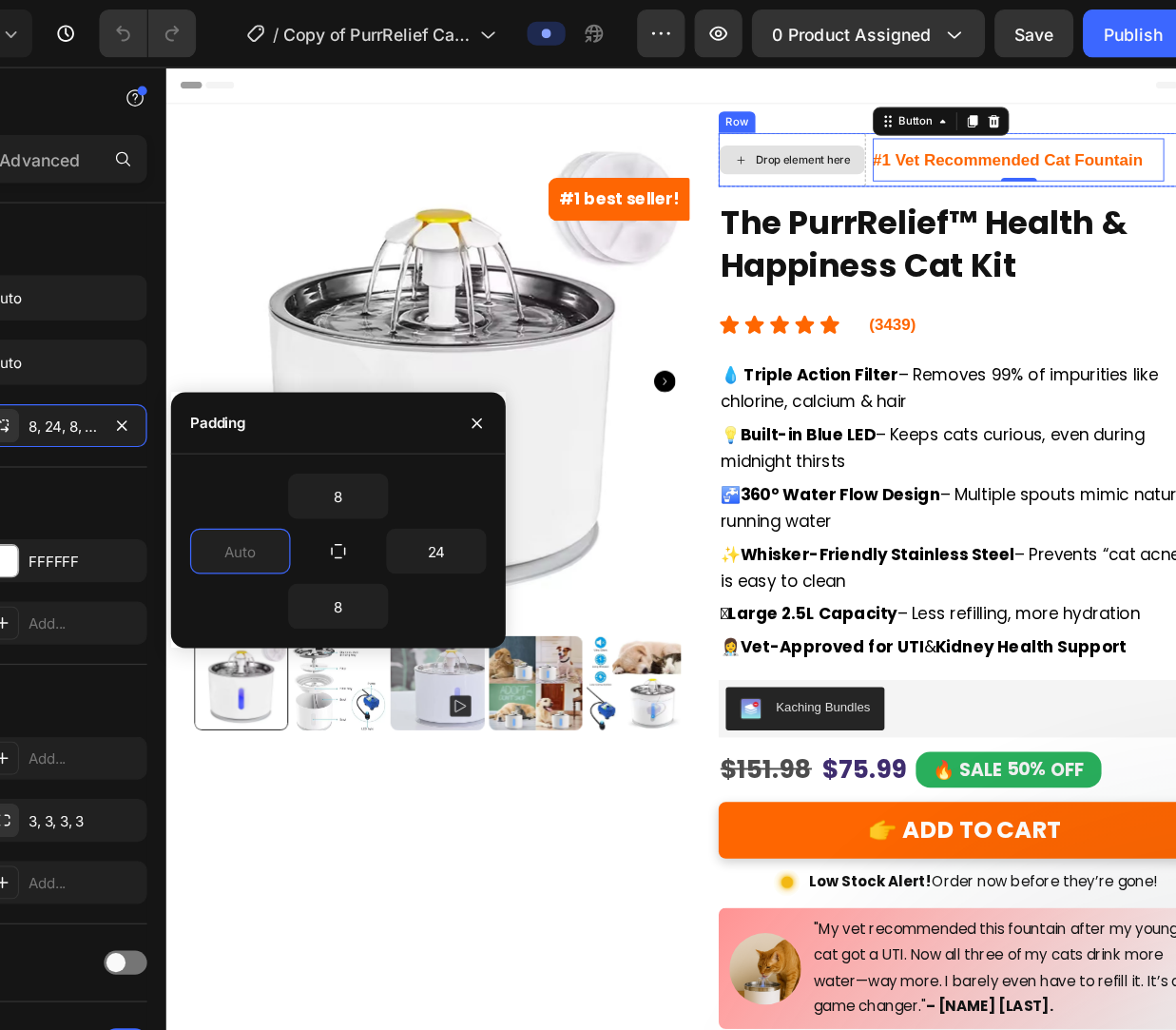 click on "Drop element here" at bounding box center (829, 165) 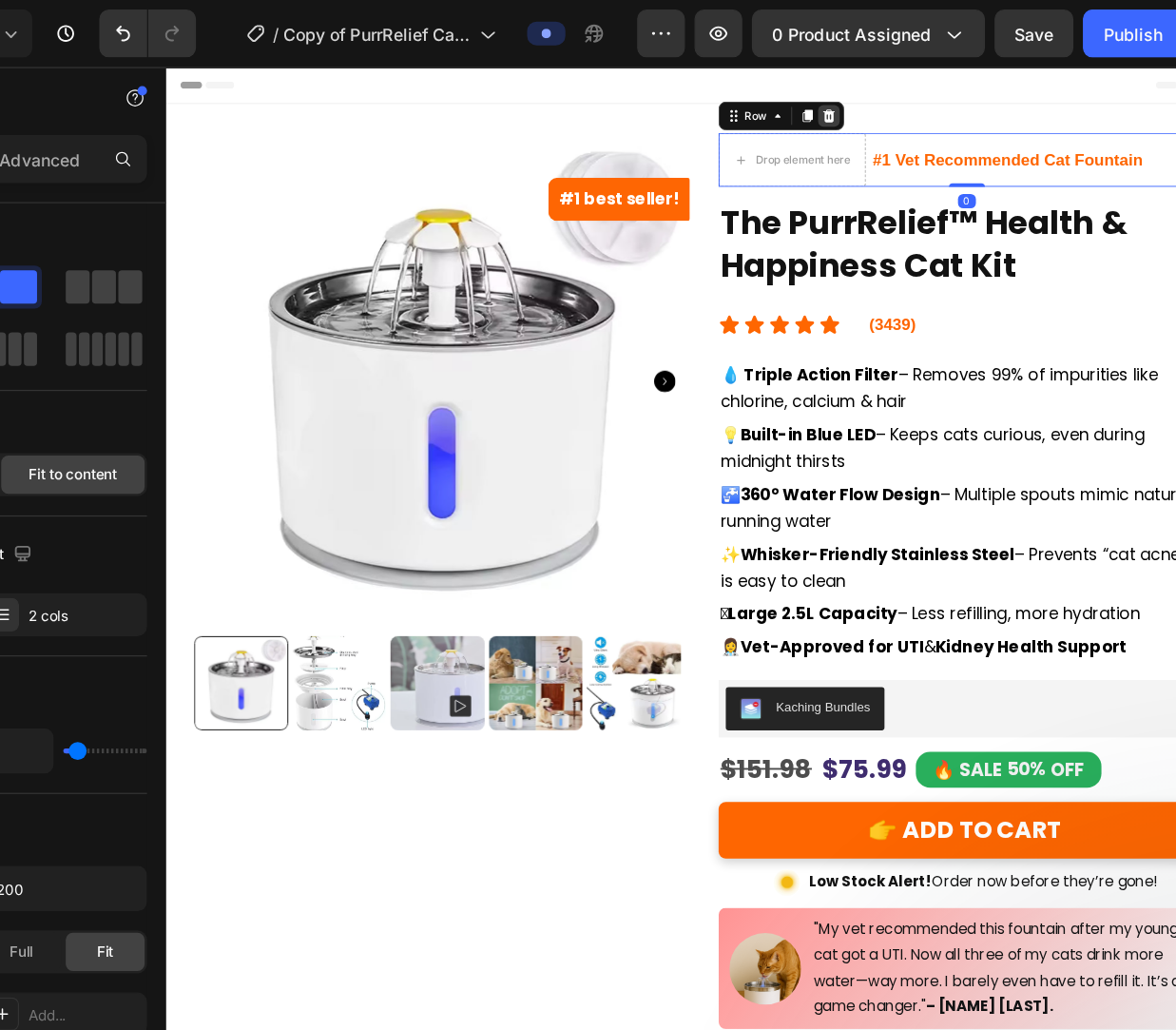click 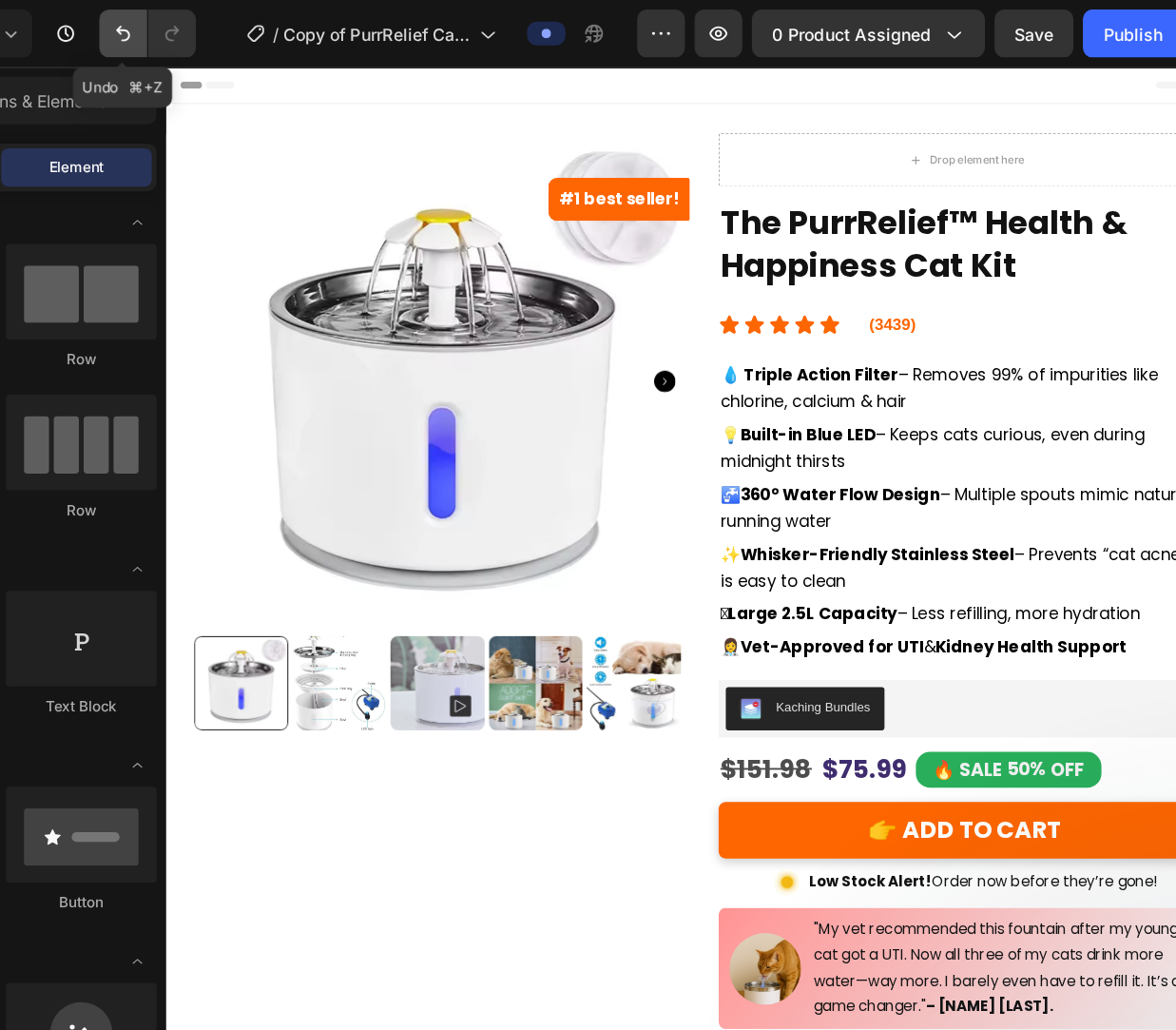 click 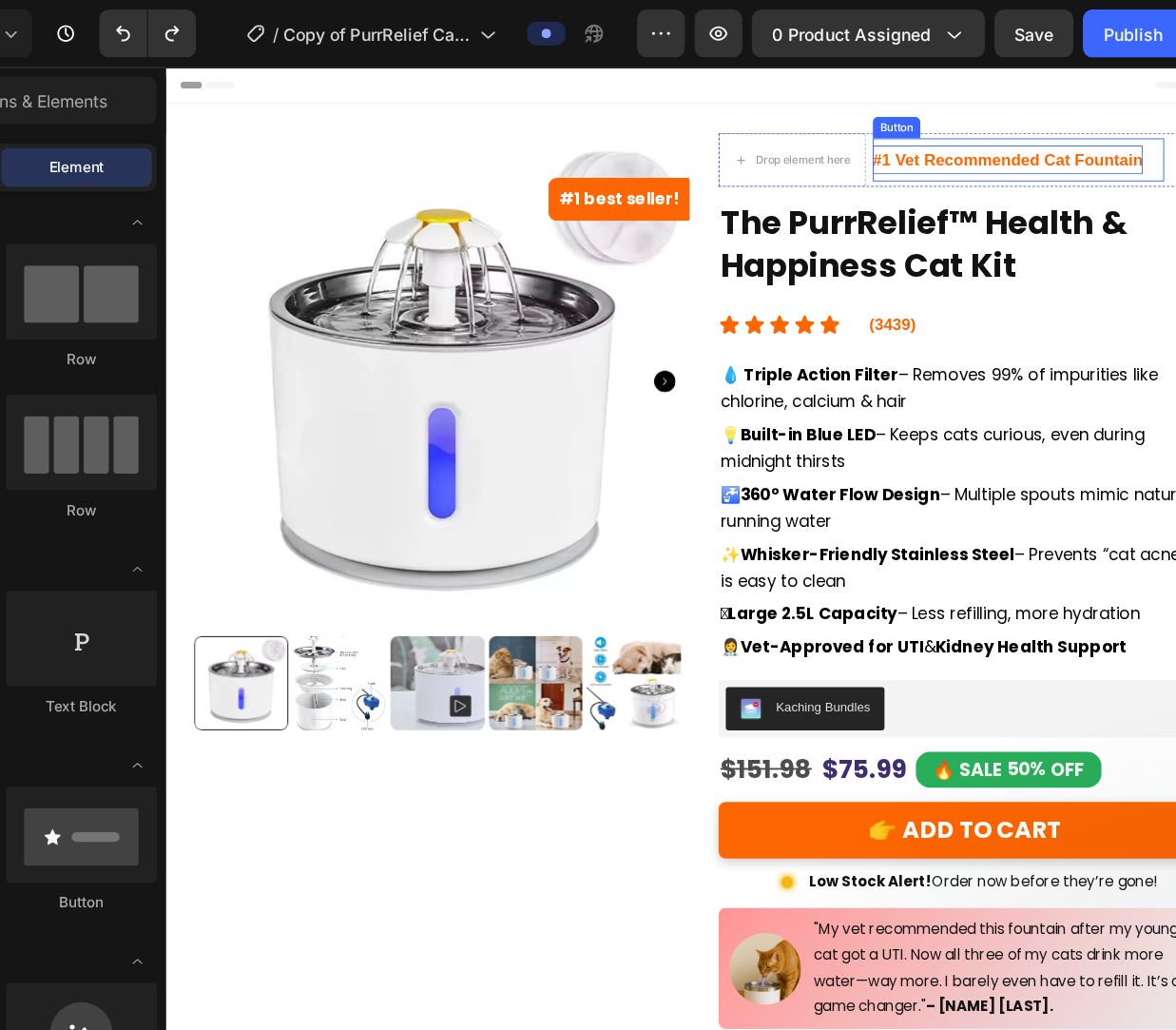 click on "#1 Vet Recommended Cat Fountain" at bounding box center (1057, 165) 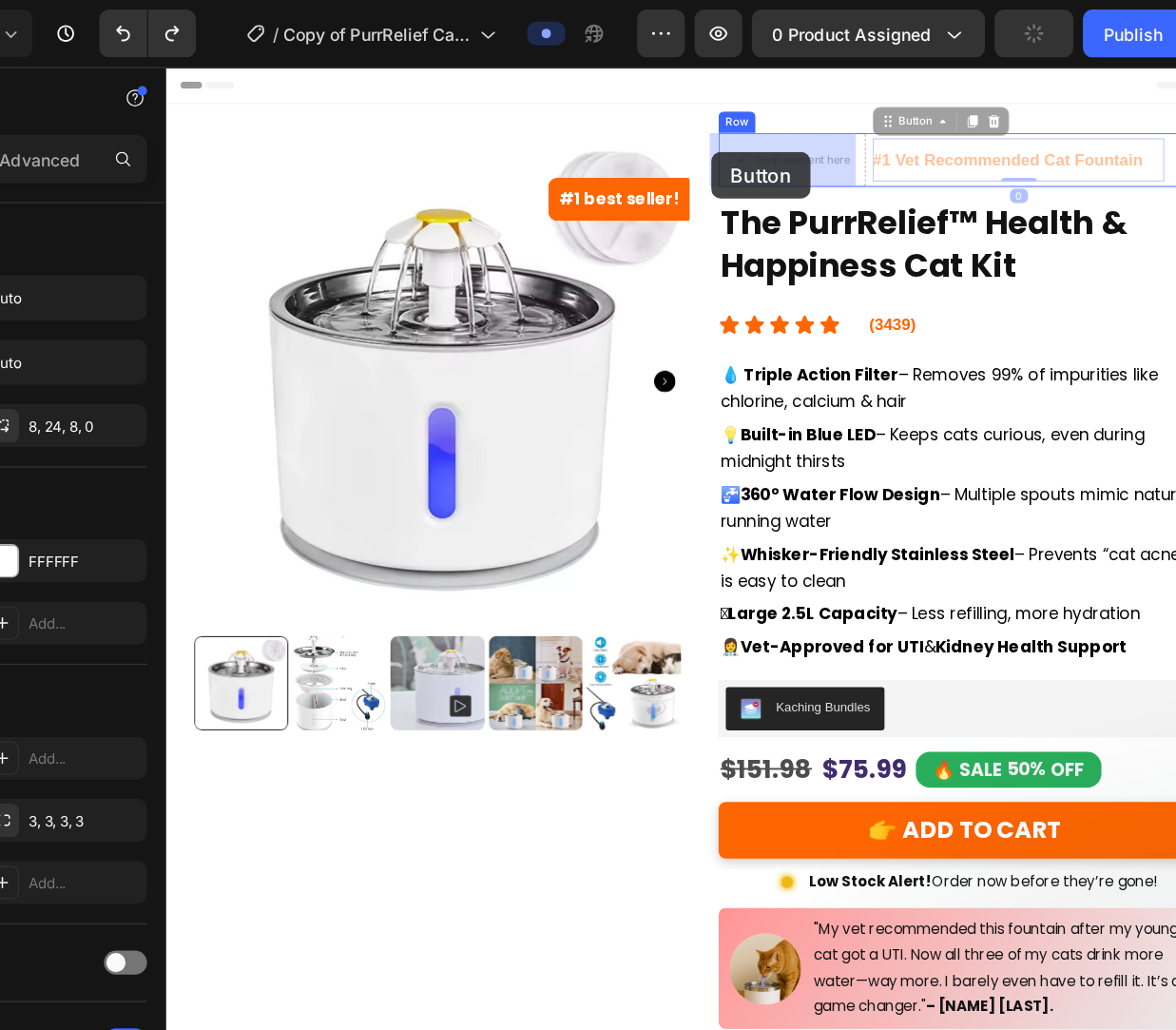 drag, startPoint x: 916, startPoint y: 128, endPoint x: 751, endPoint y: 157, distance: 167.5291 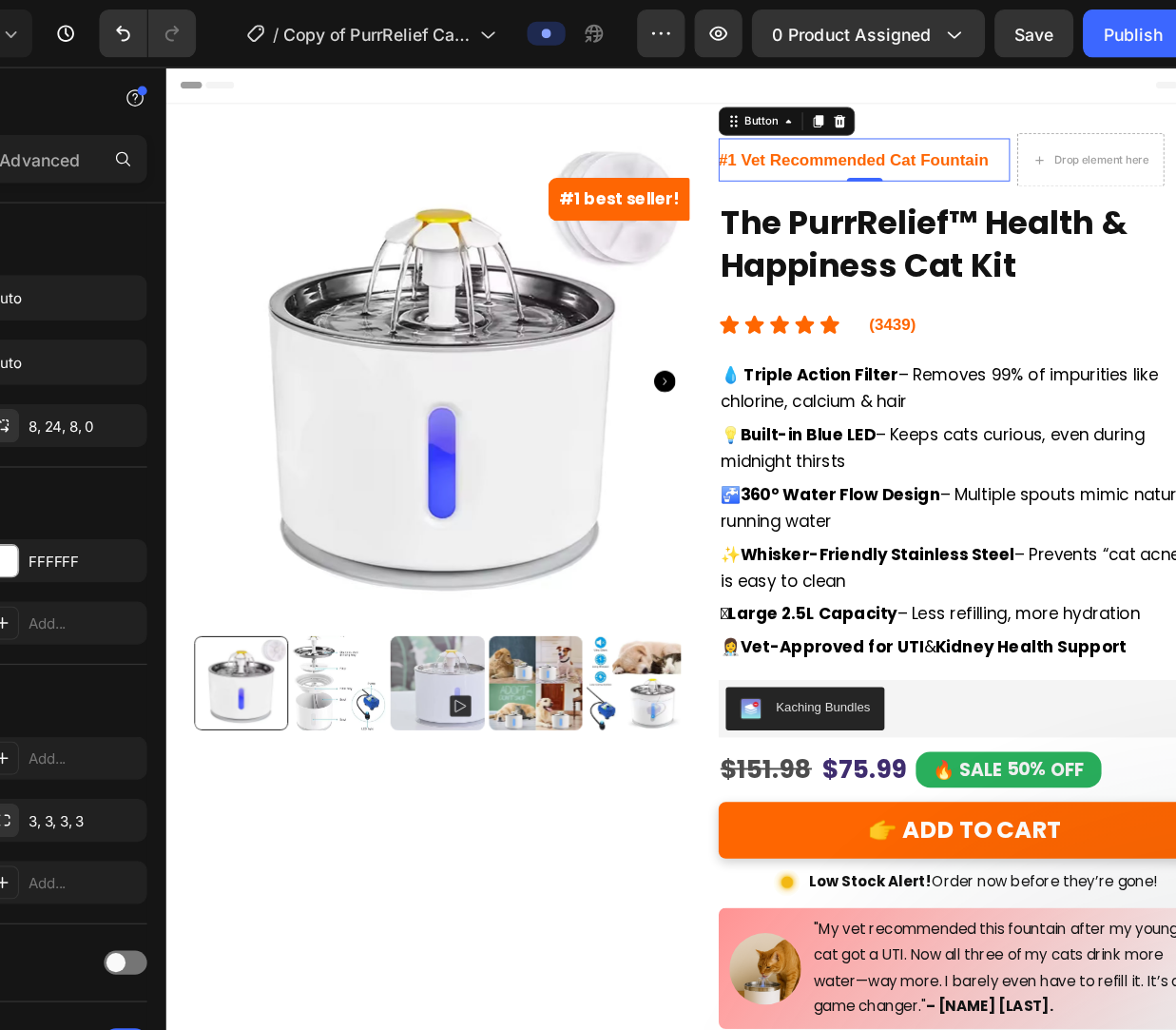 click on "#1 Vet Recommended Cat Fountain" at bounding box center (905, 165) 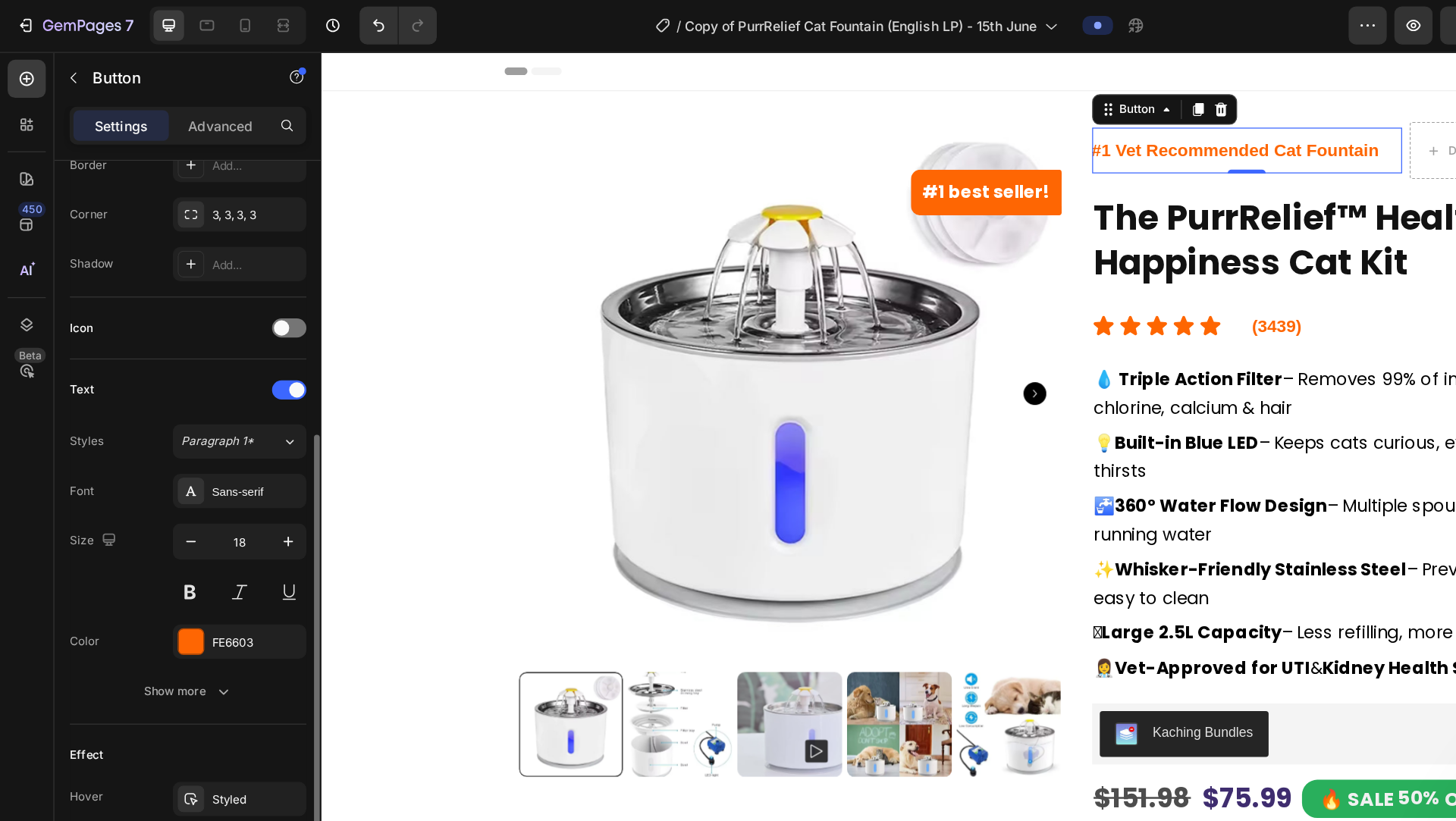 scroll, scrollTop: 347, scrollLeft: 0, axis: vertical 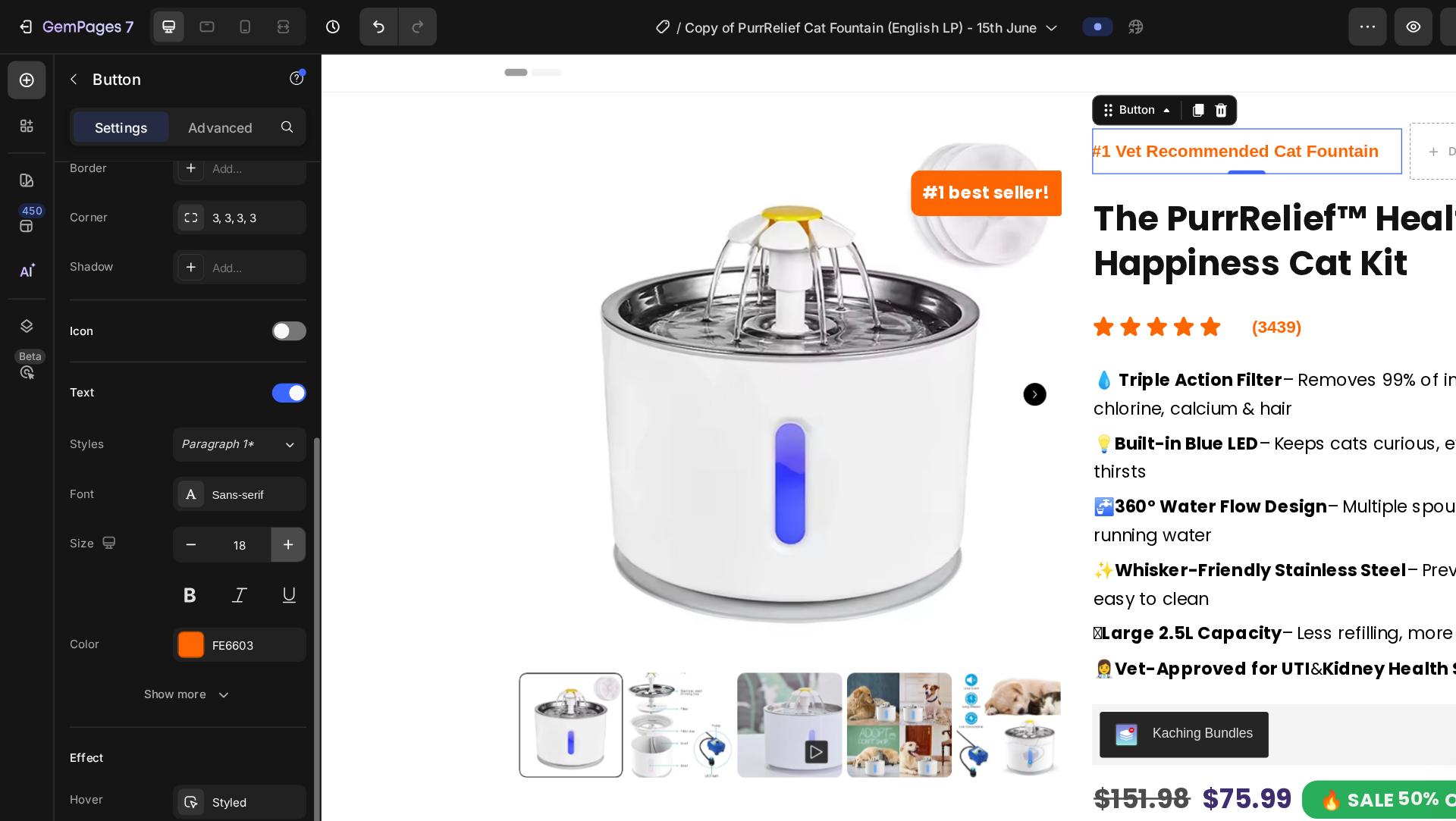 click at bounding box center (229, 433) 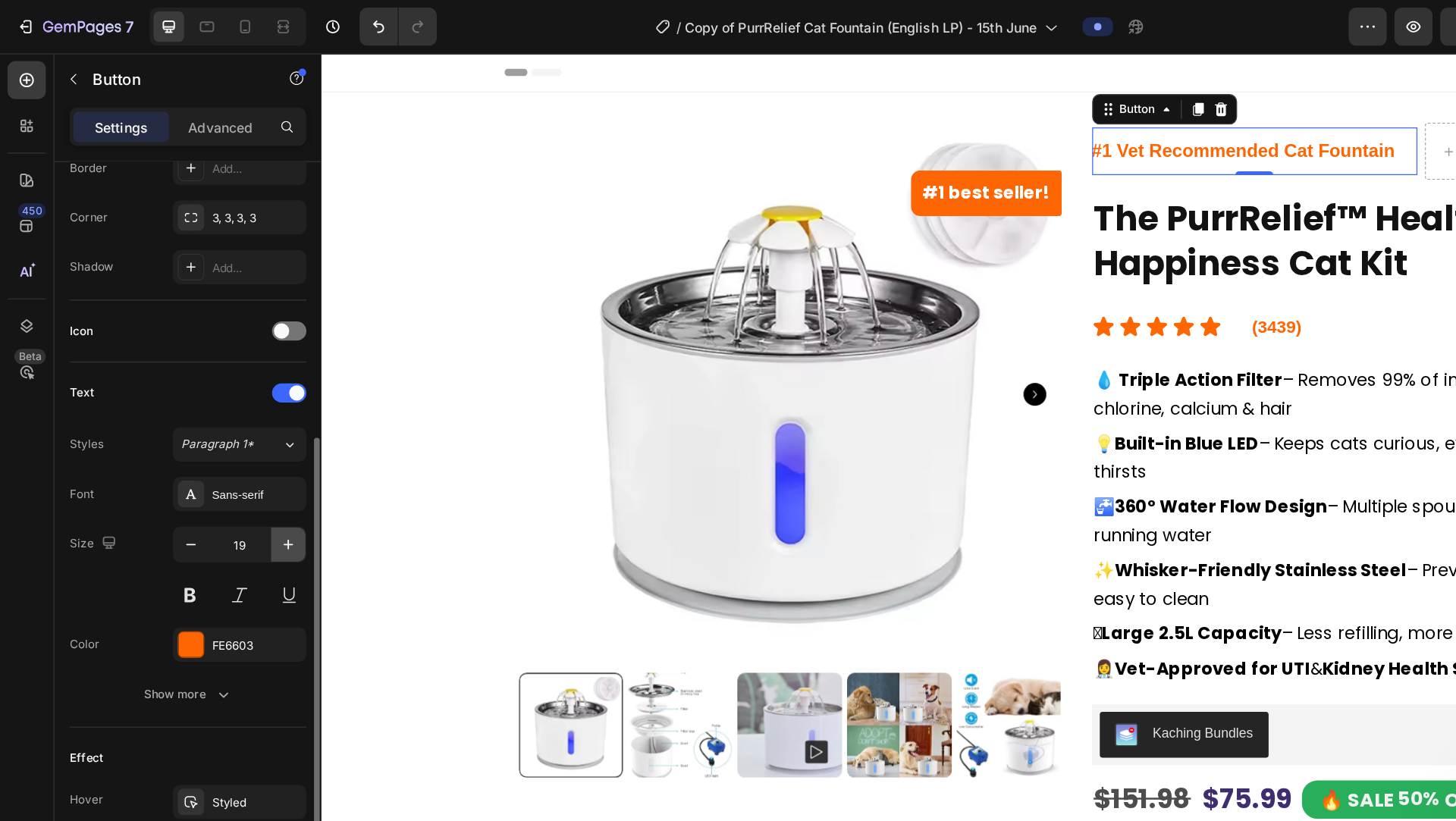 click at bounding box center [229, 433] 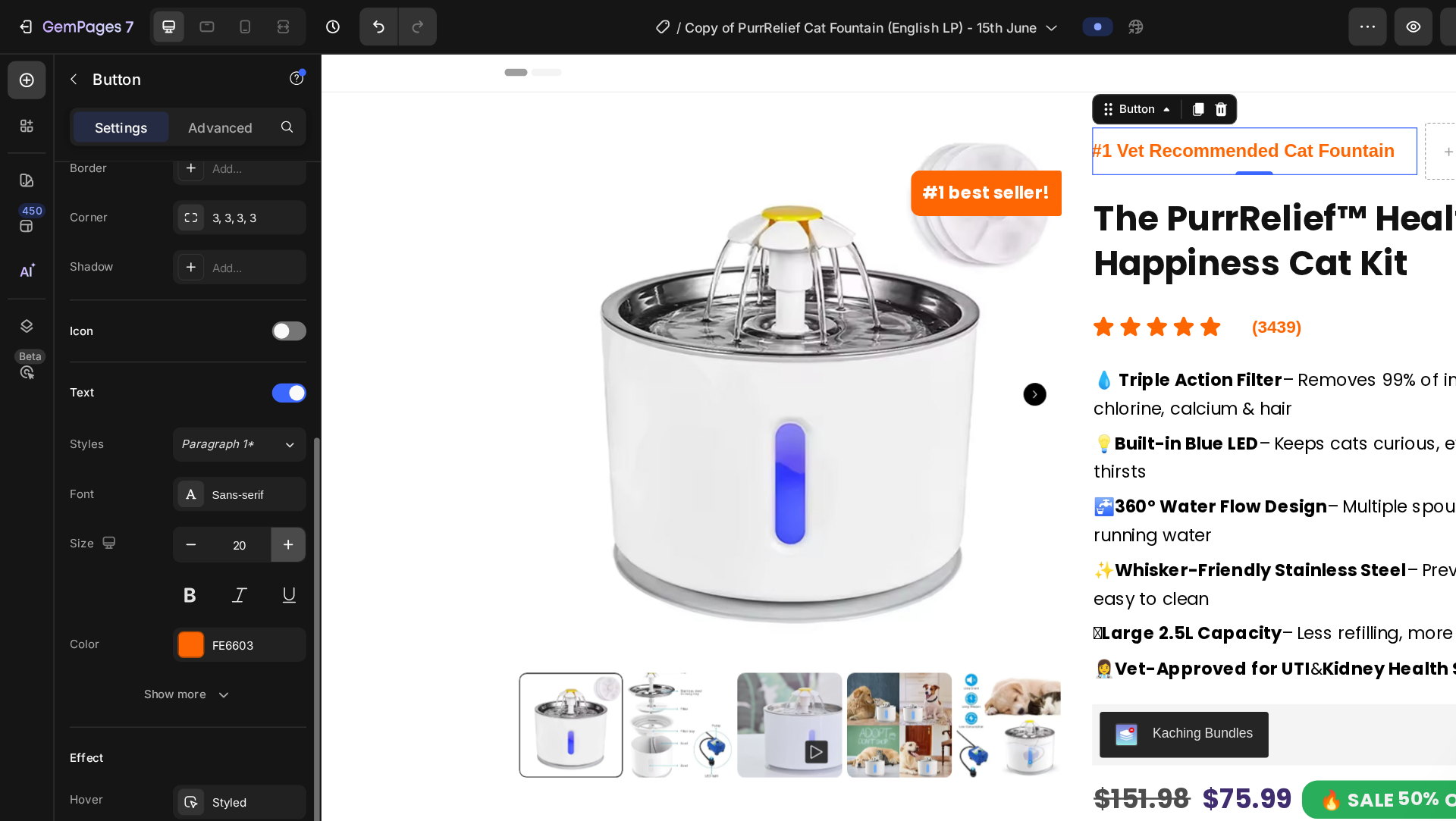 click at bounding box center [229, 433] 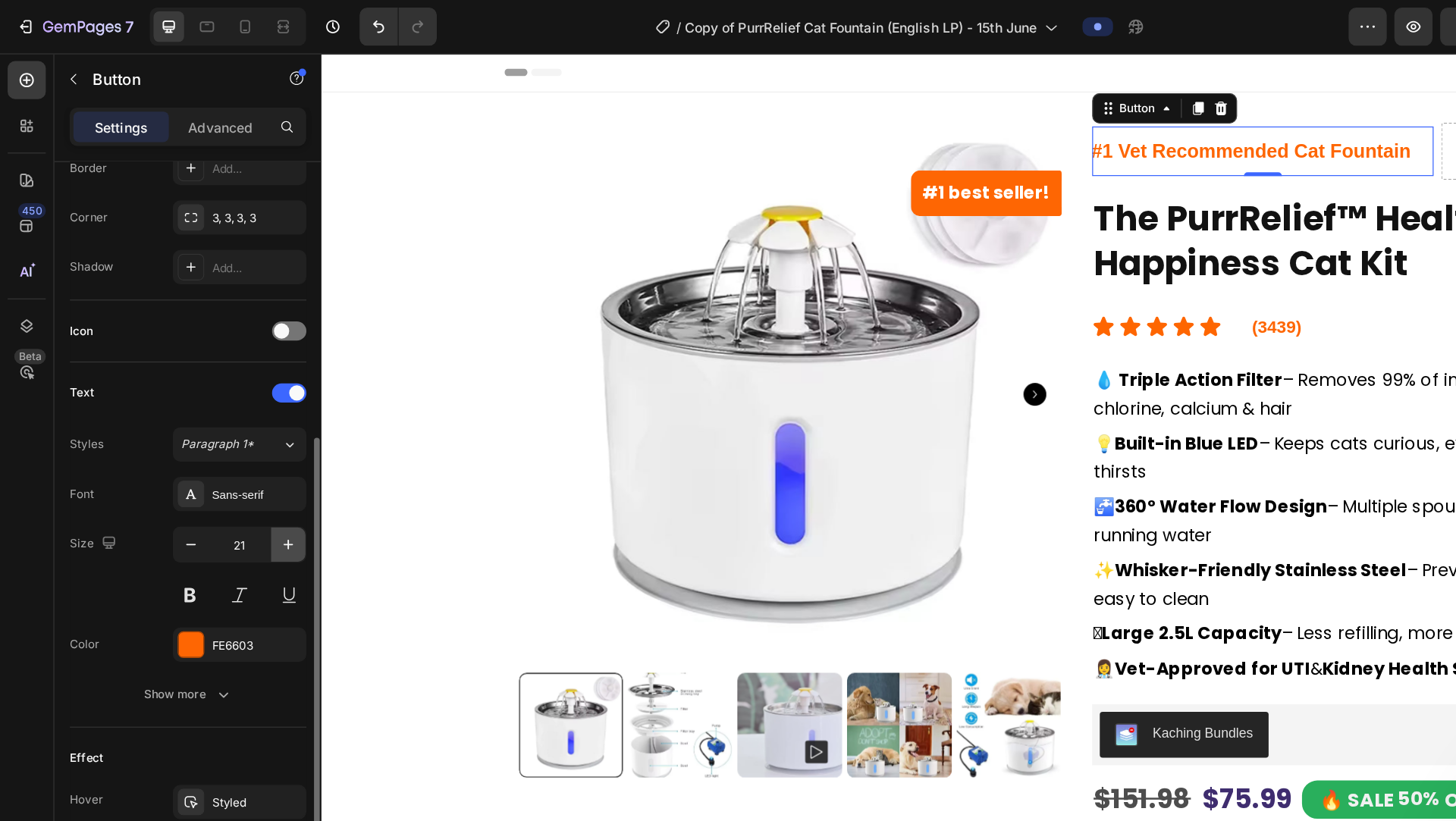 click at bounding box center [229, 433] 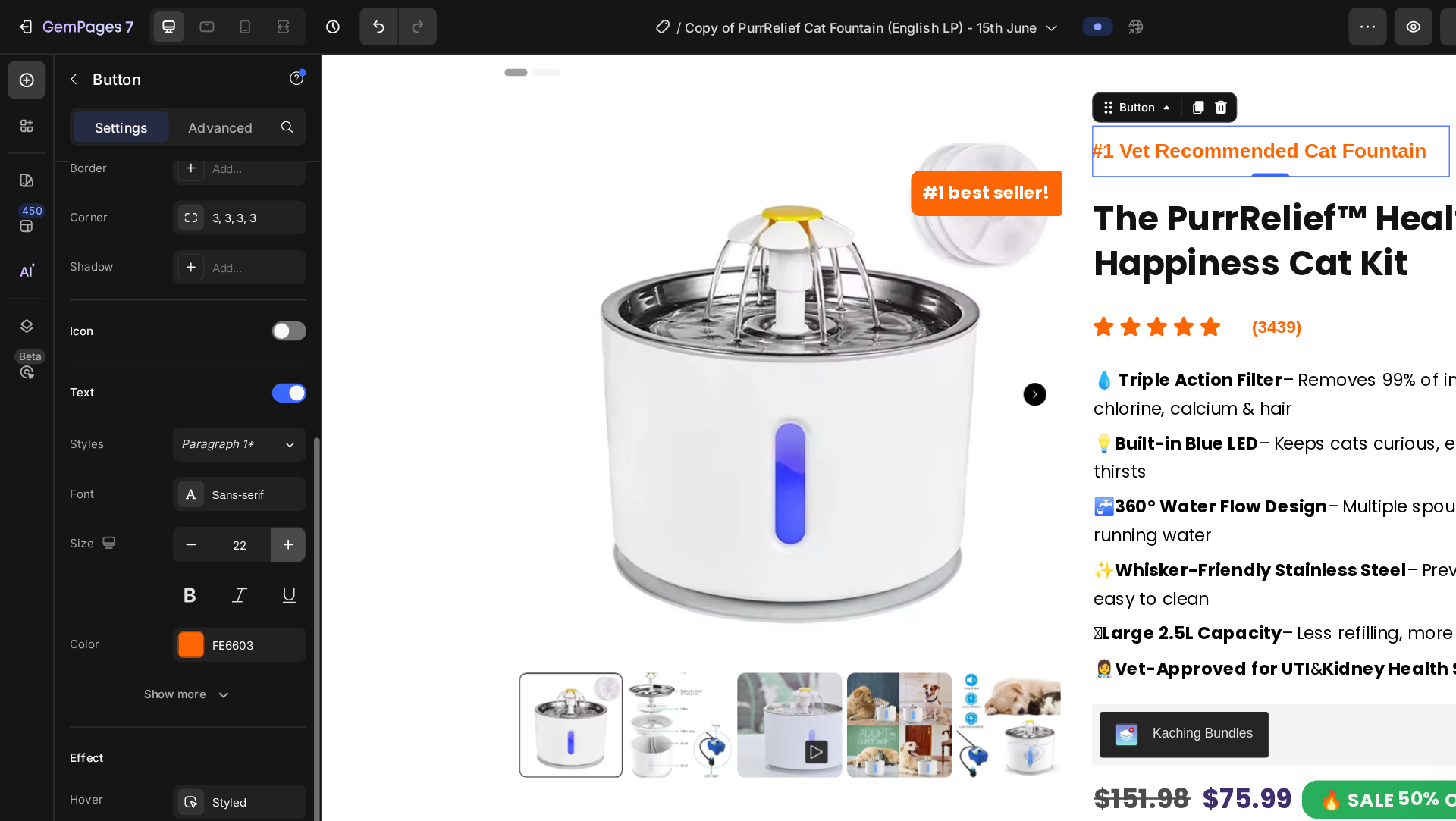 click at bounding box center [229, 433] 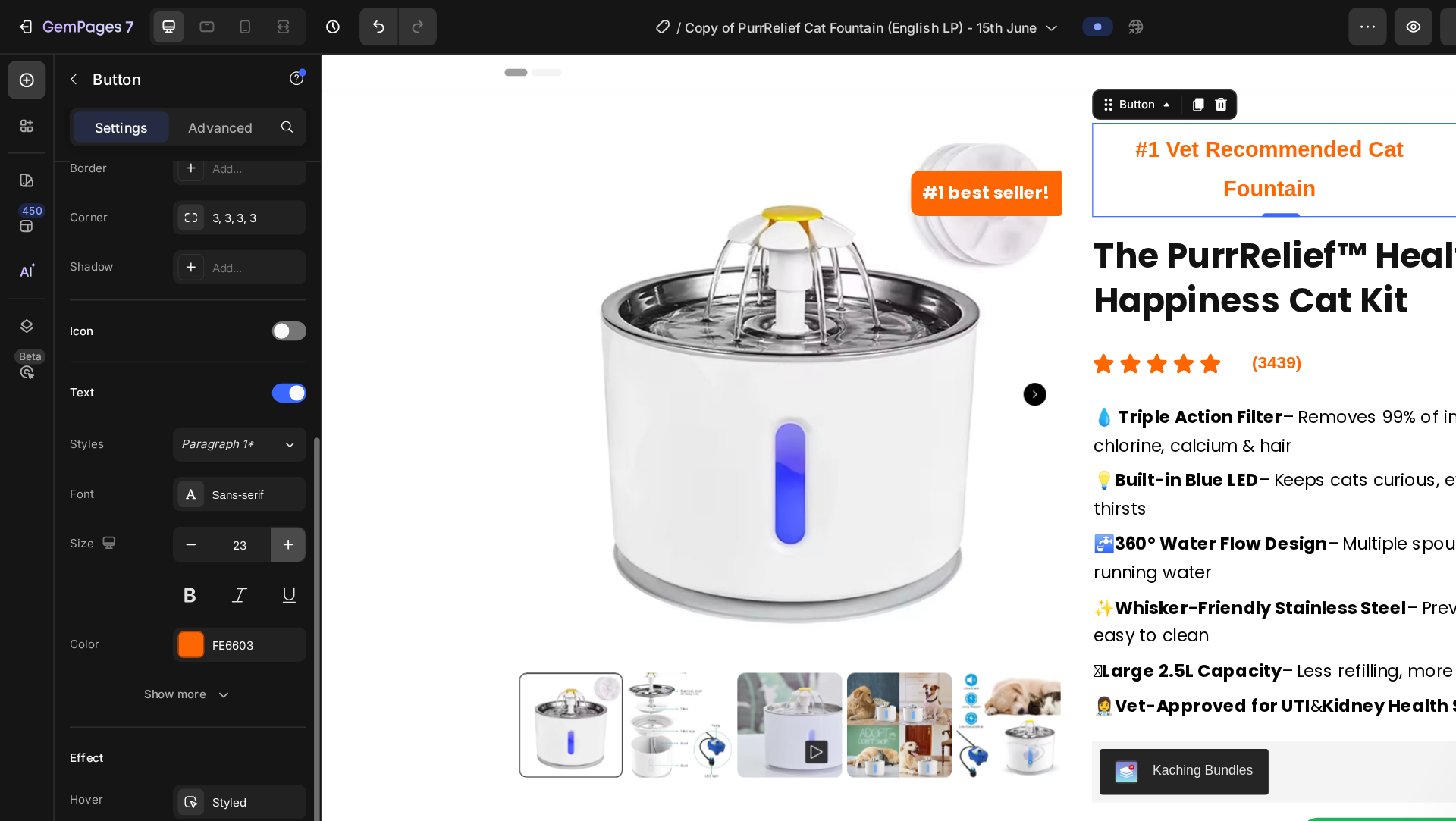 click at bounding box center [229, 433] 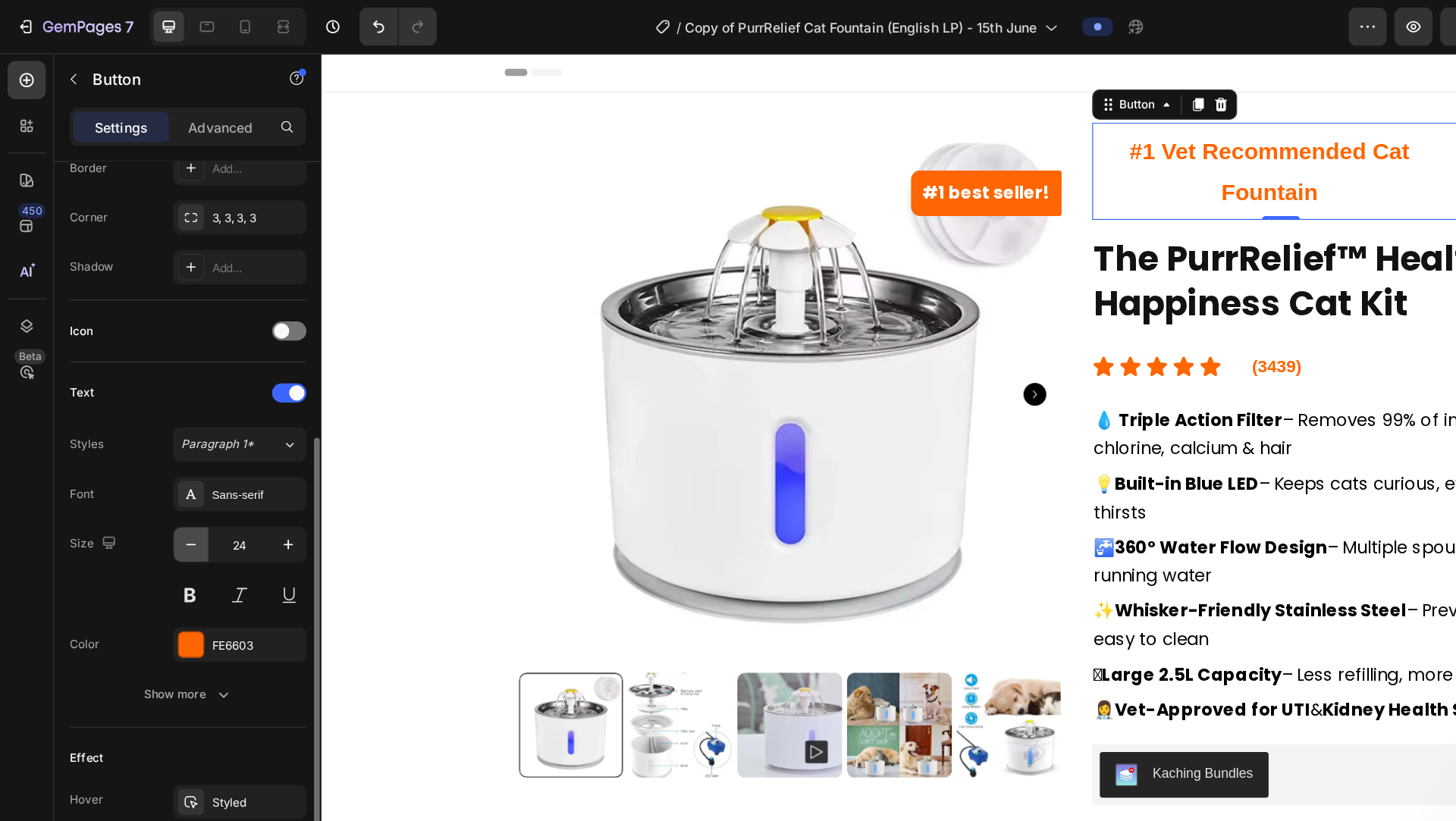 click at bounding box center (152, 433) 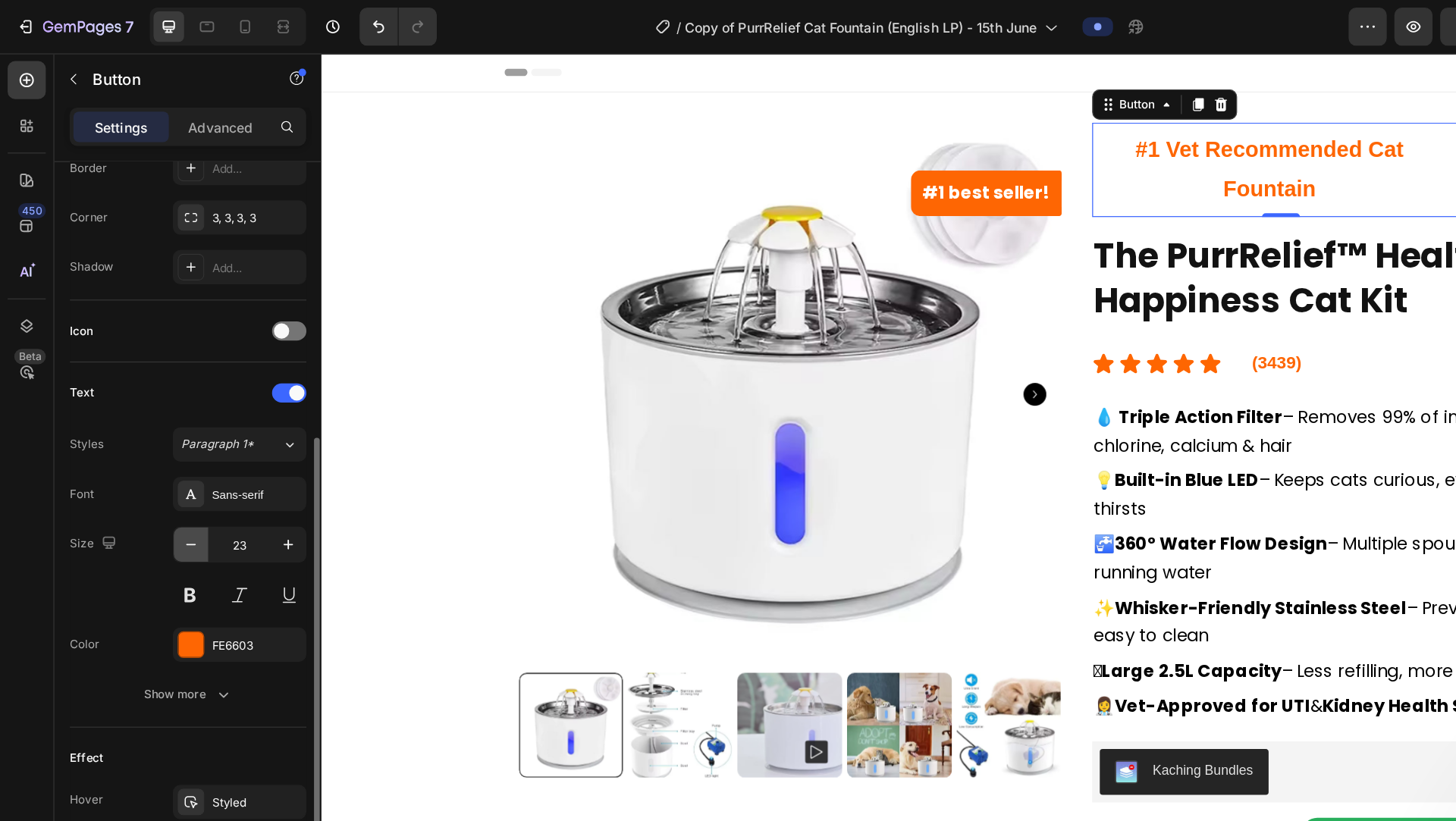 click at bounding box center (152, 433) 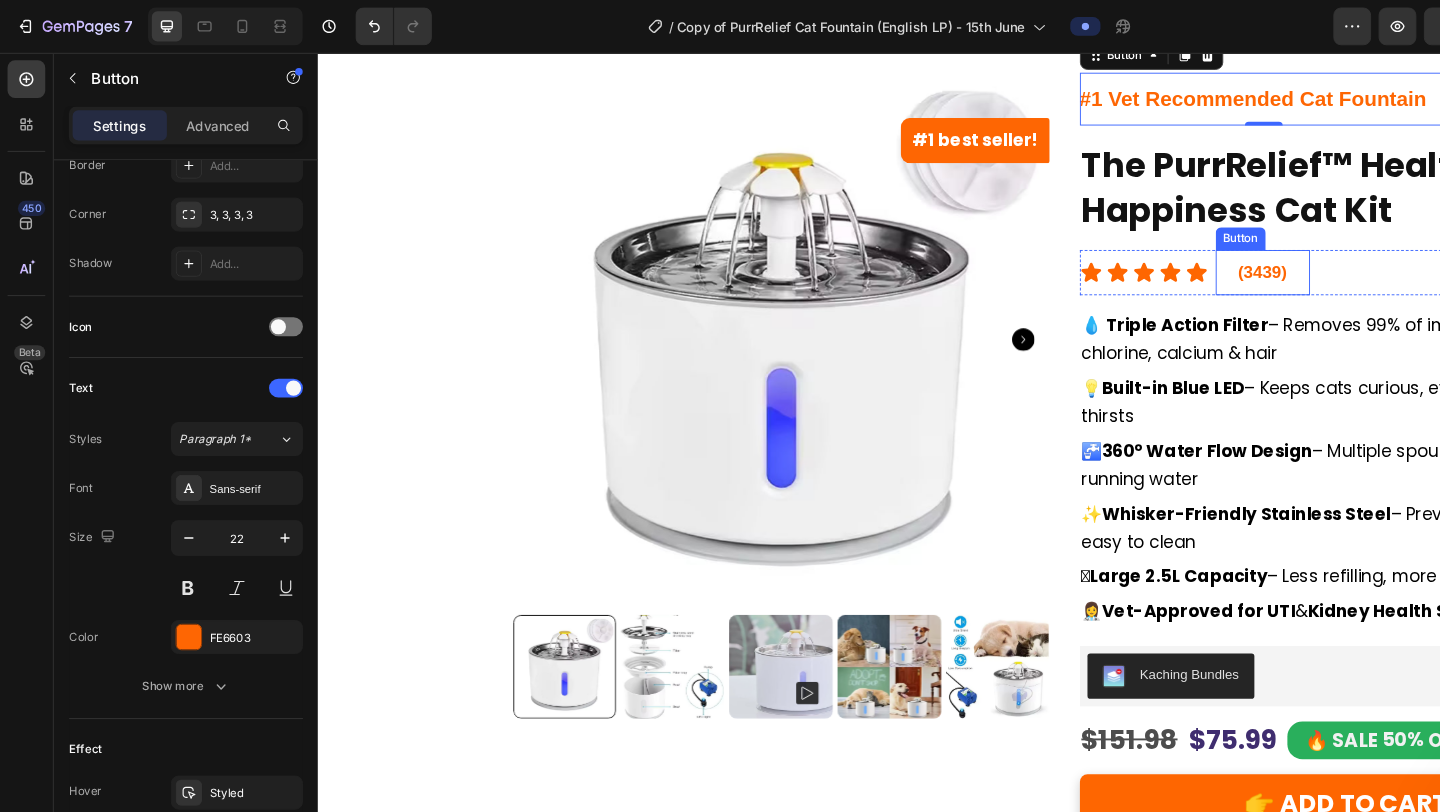 scroll, scrollTop: 0, scrollLeft: 0, axis: both 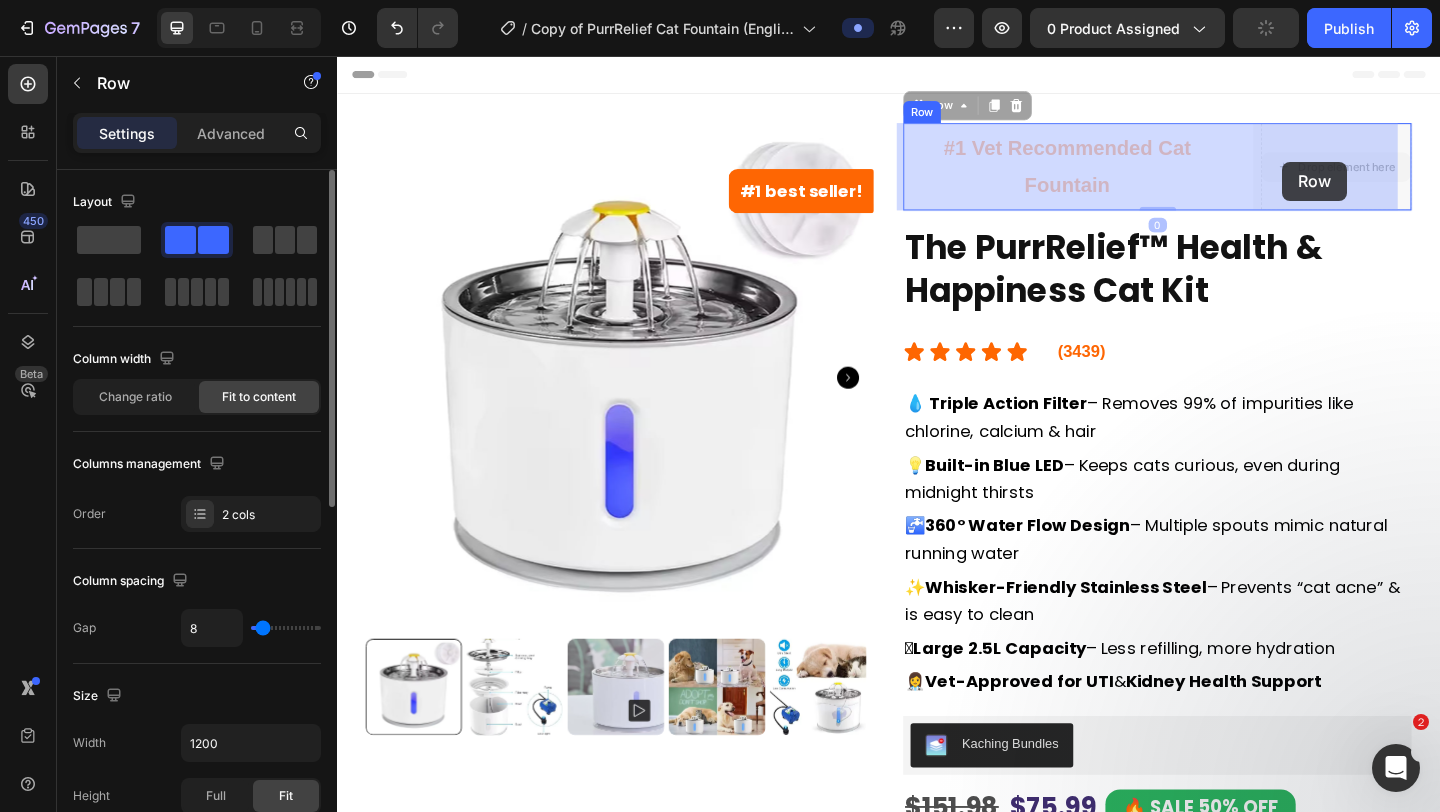 drag, startPoint x: 1319, startPoint y: 171, endPoint x: 1365, endPoint y: 171, distance: 46 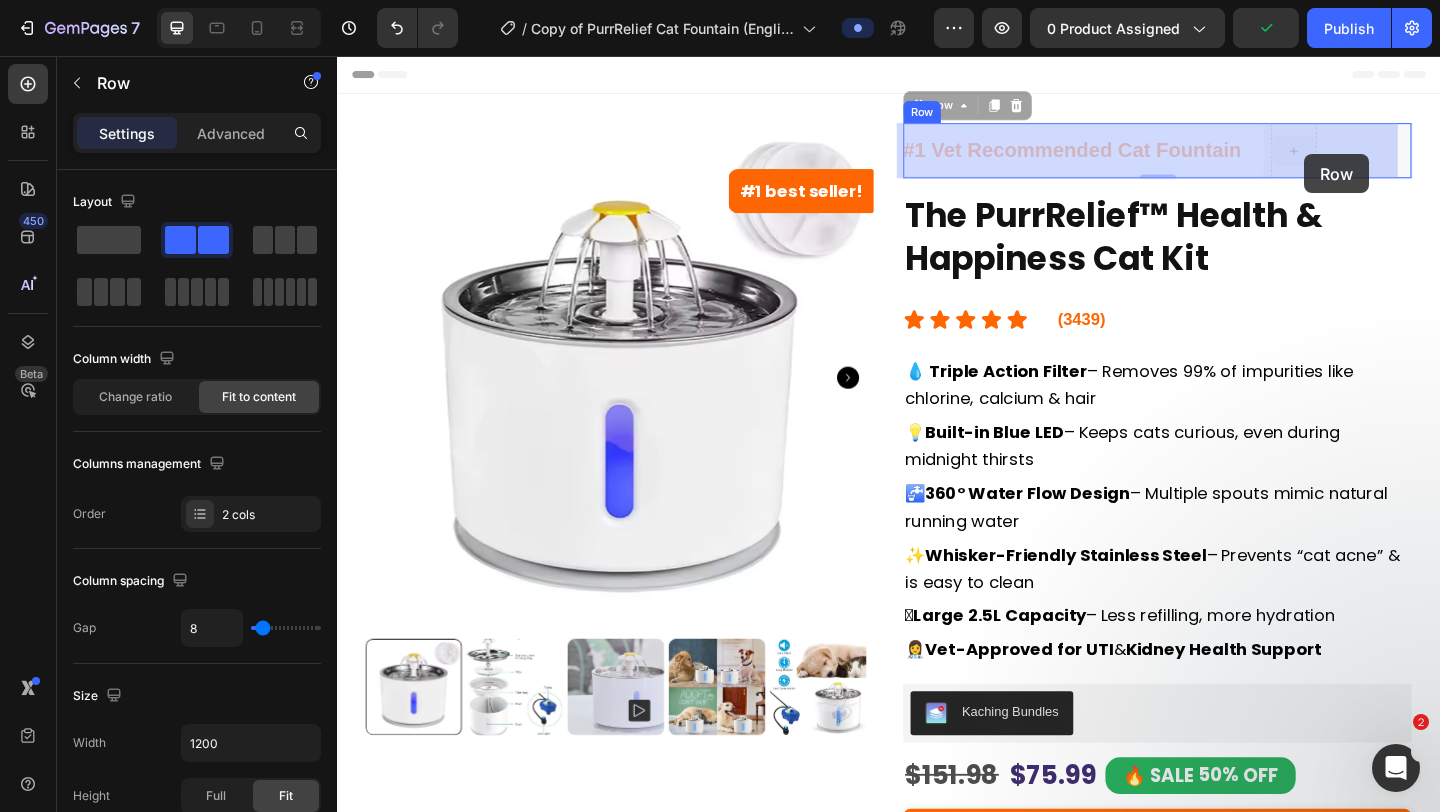 drag, startPoint x: 1344, startPoint y: 163, endPoint x: 1360, endPoint y: 163, distance: 16 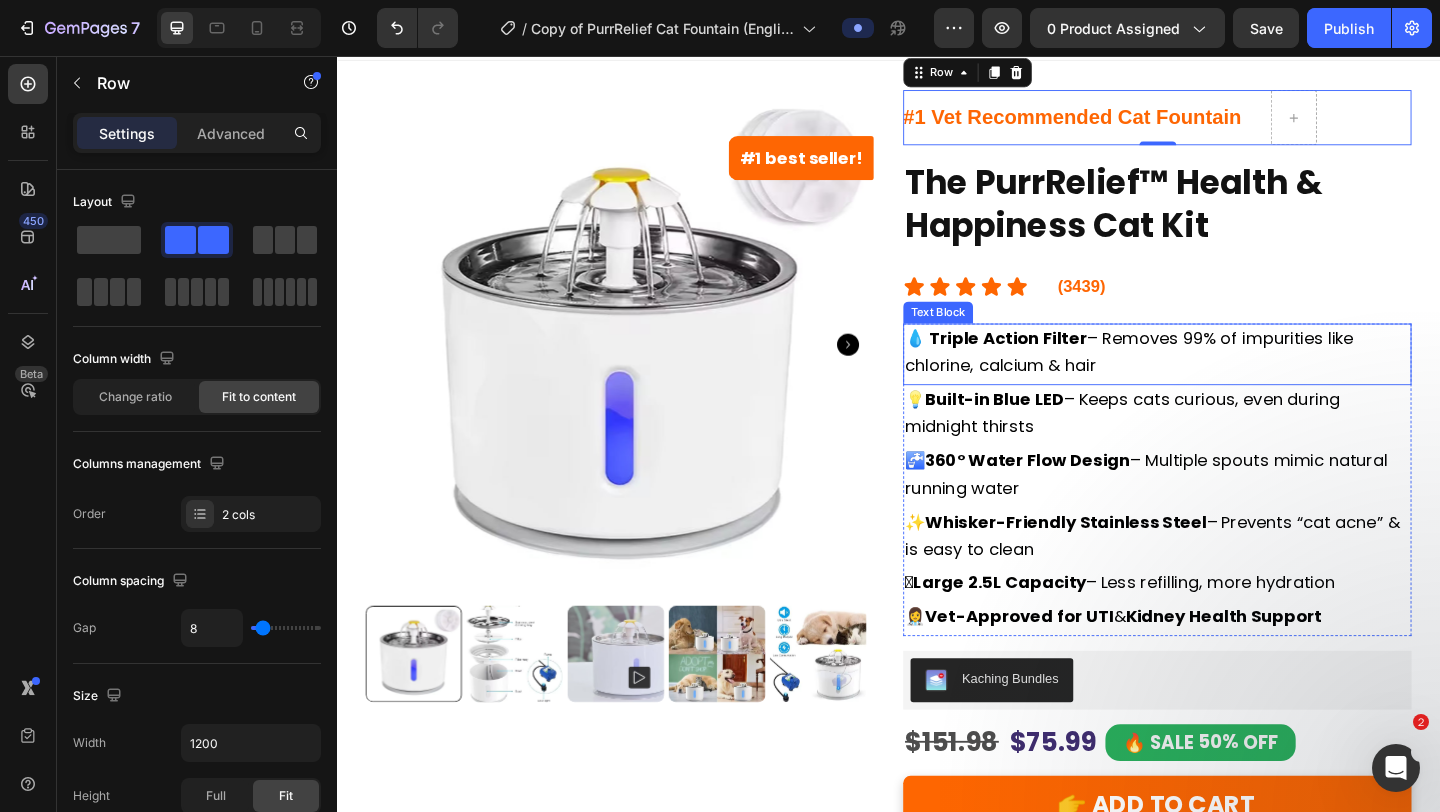 scroll, scrollTop: 52, scrollLeft: 0, axis: vertical 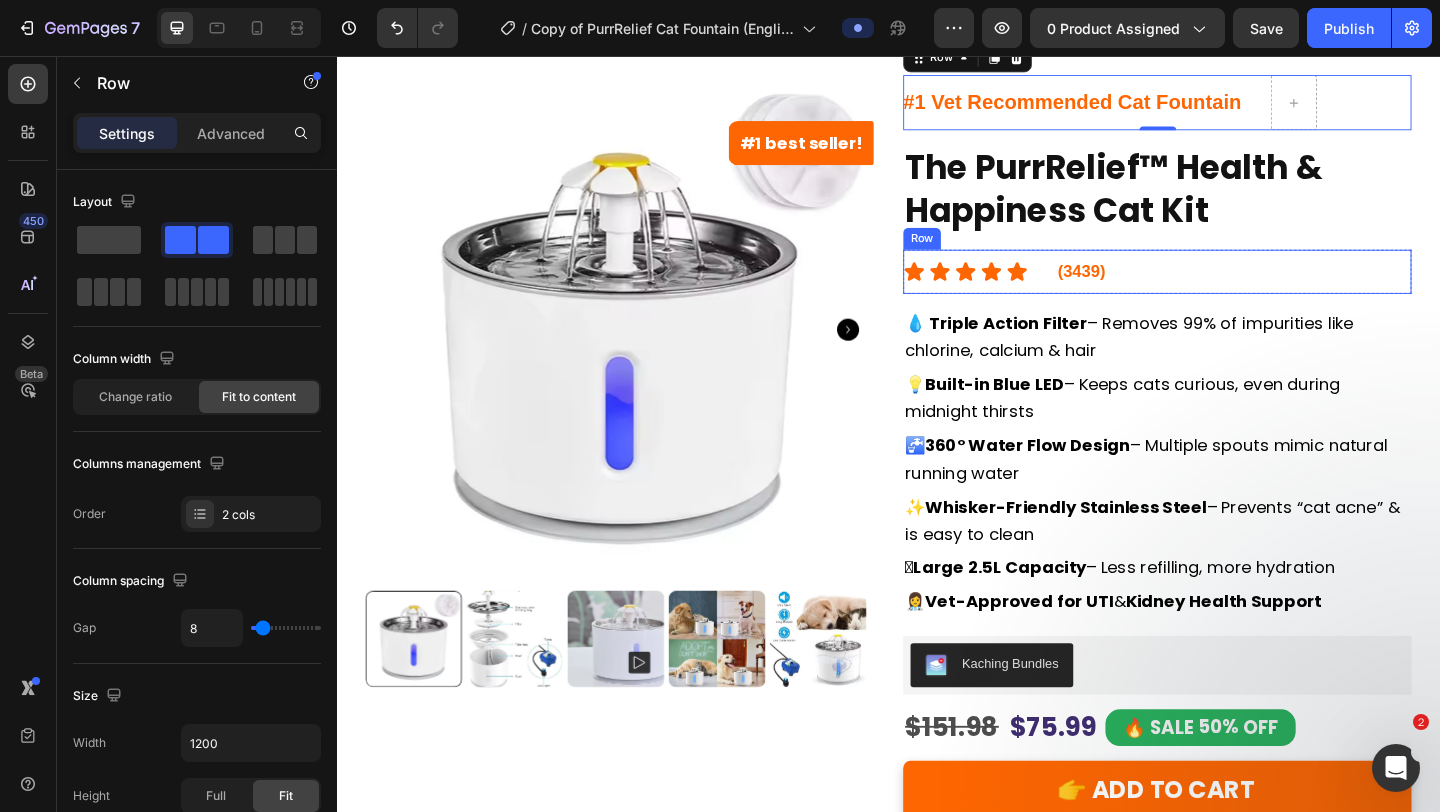 click on "Icon Icon Icon Icon Icon Icon List" at bounding box center (1021, 291) 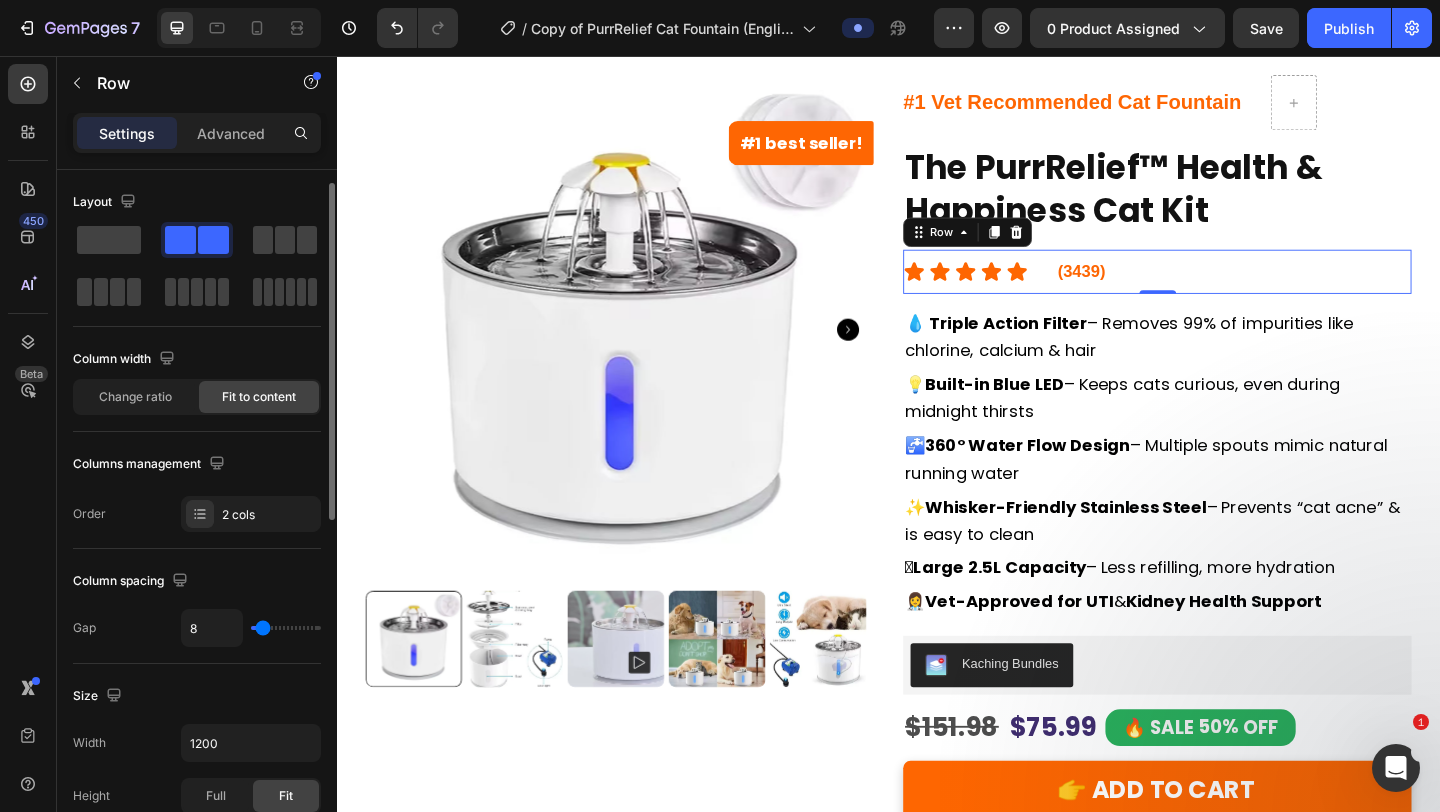 scroll, scrollTop: 29, scrollLeft: 0, axis: vertical 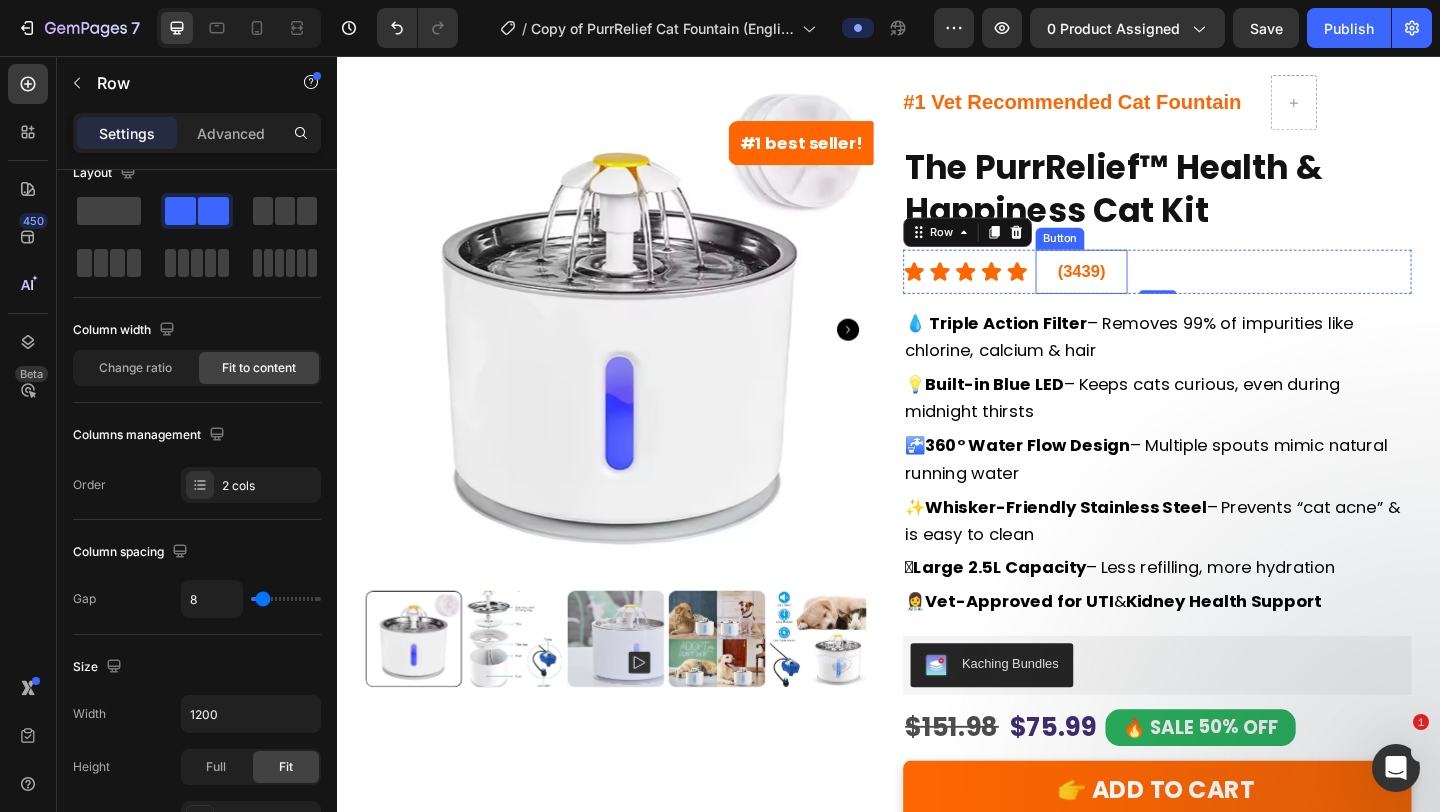 click on "(3439)" at bounding box center (1147, 291) 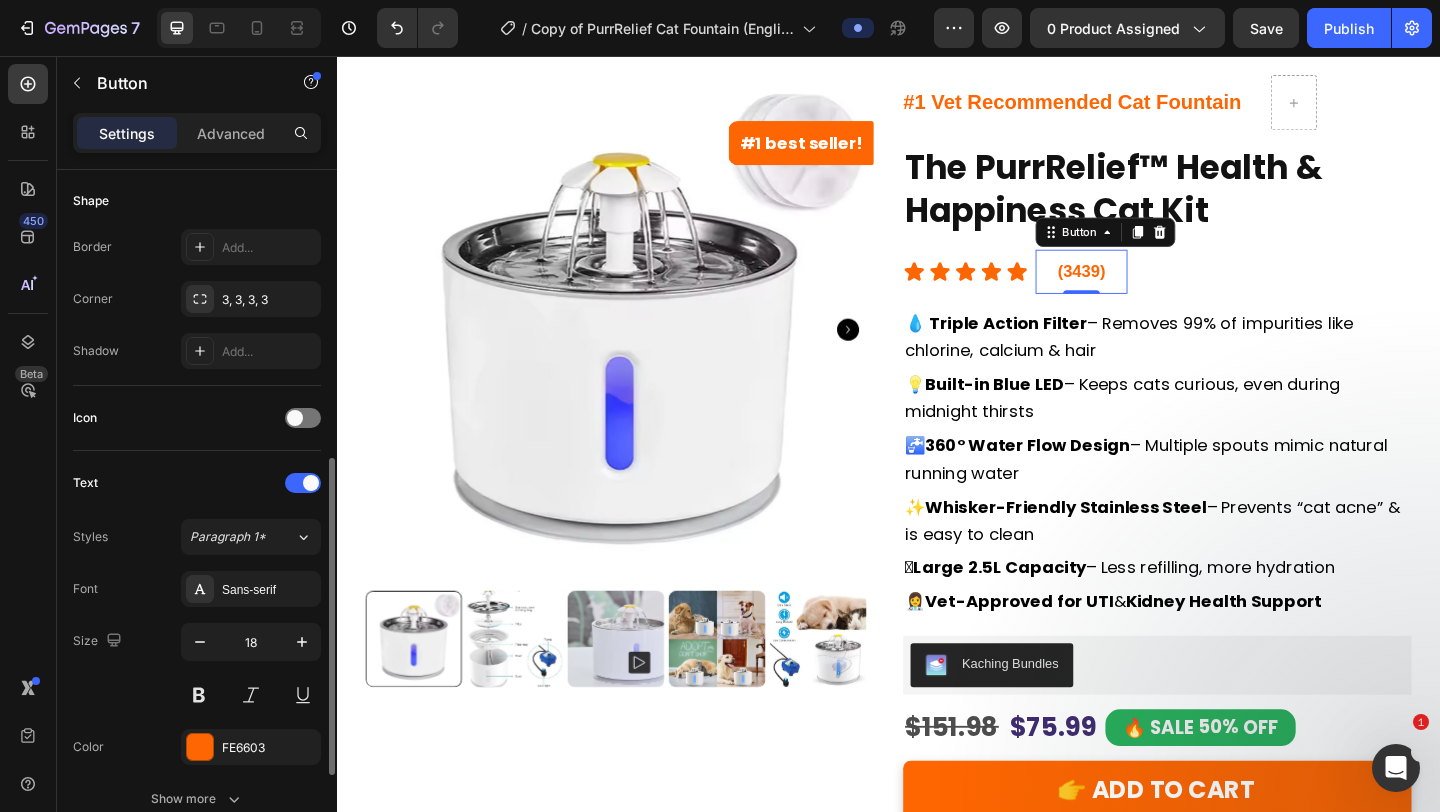scroll, scrollTop: 538, scrollLeft: 0, axis: vertical 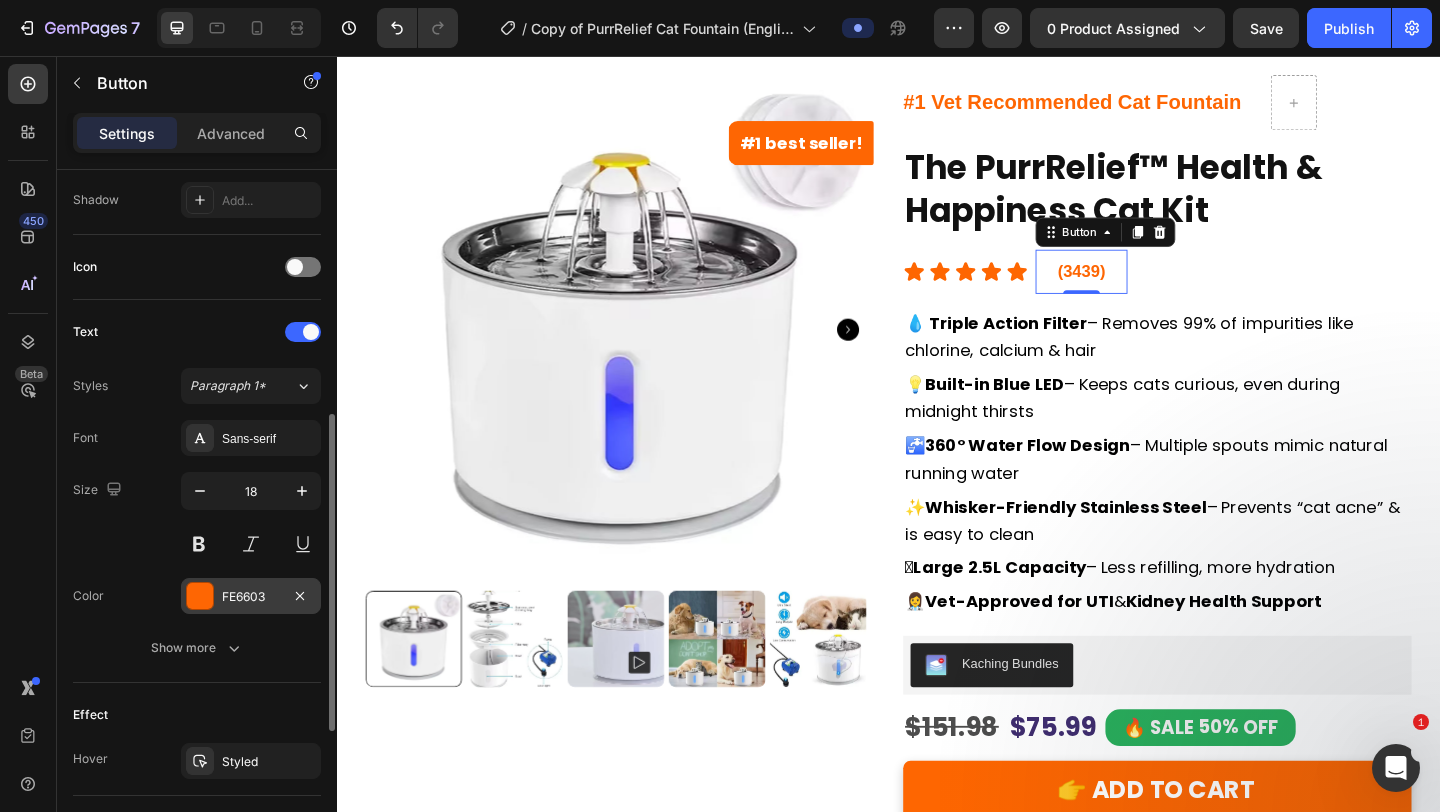 click at bounding box center [200, 596] 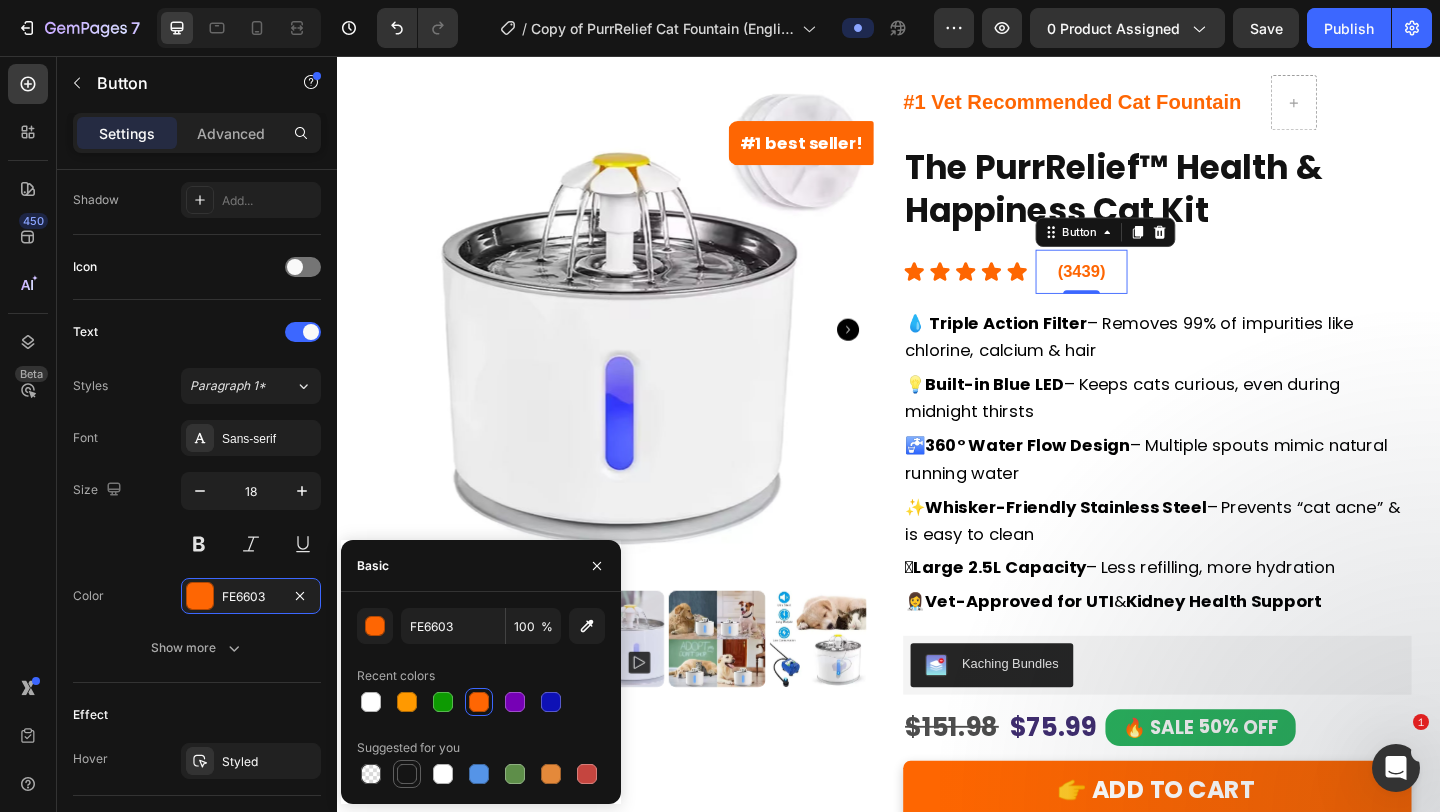 click at bounding box center [407, 774] 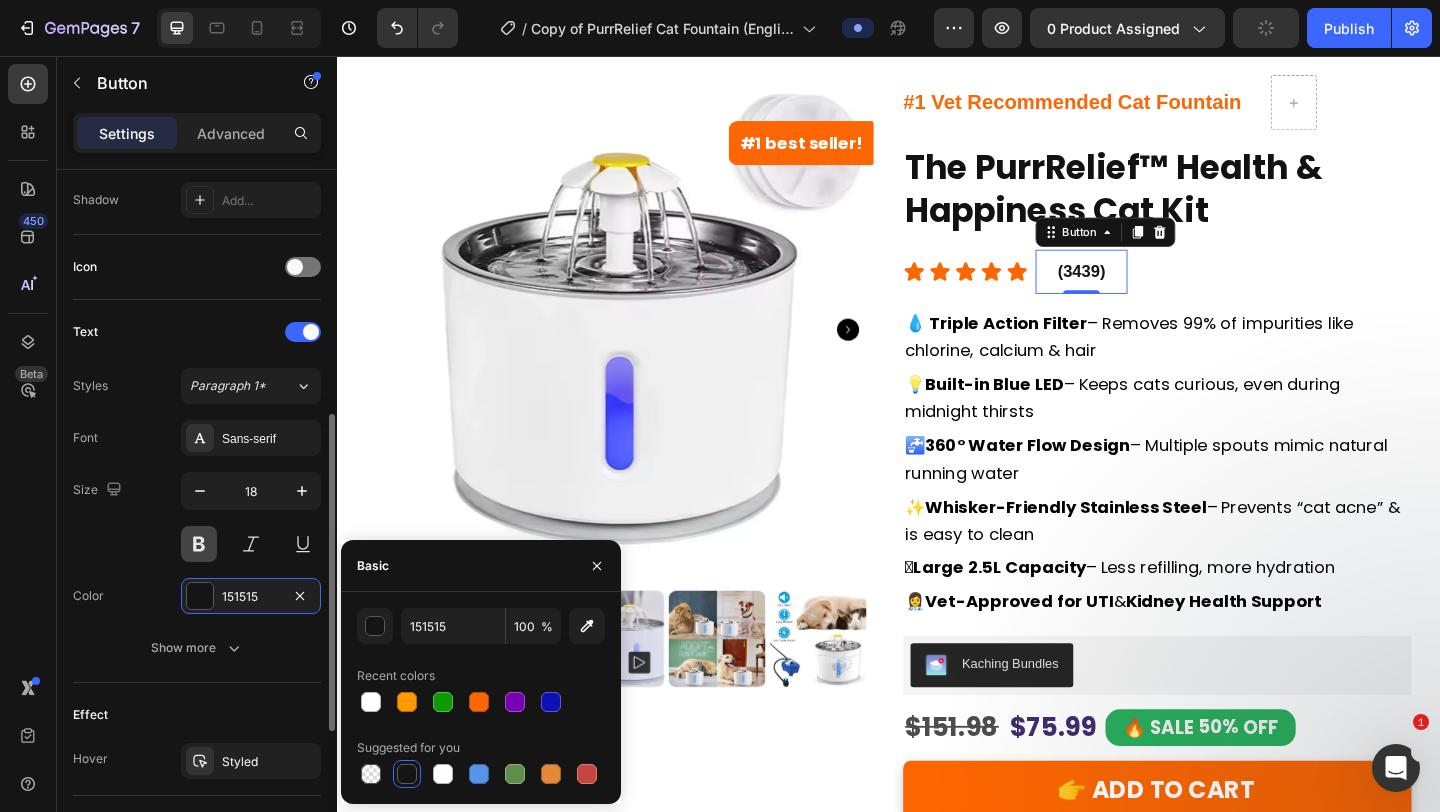 click at bounding box center (199, 544) 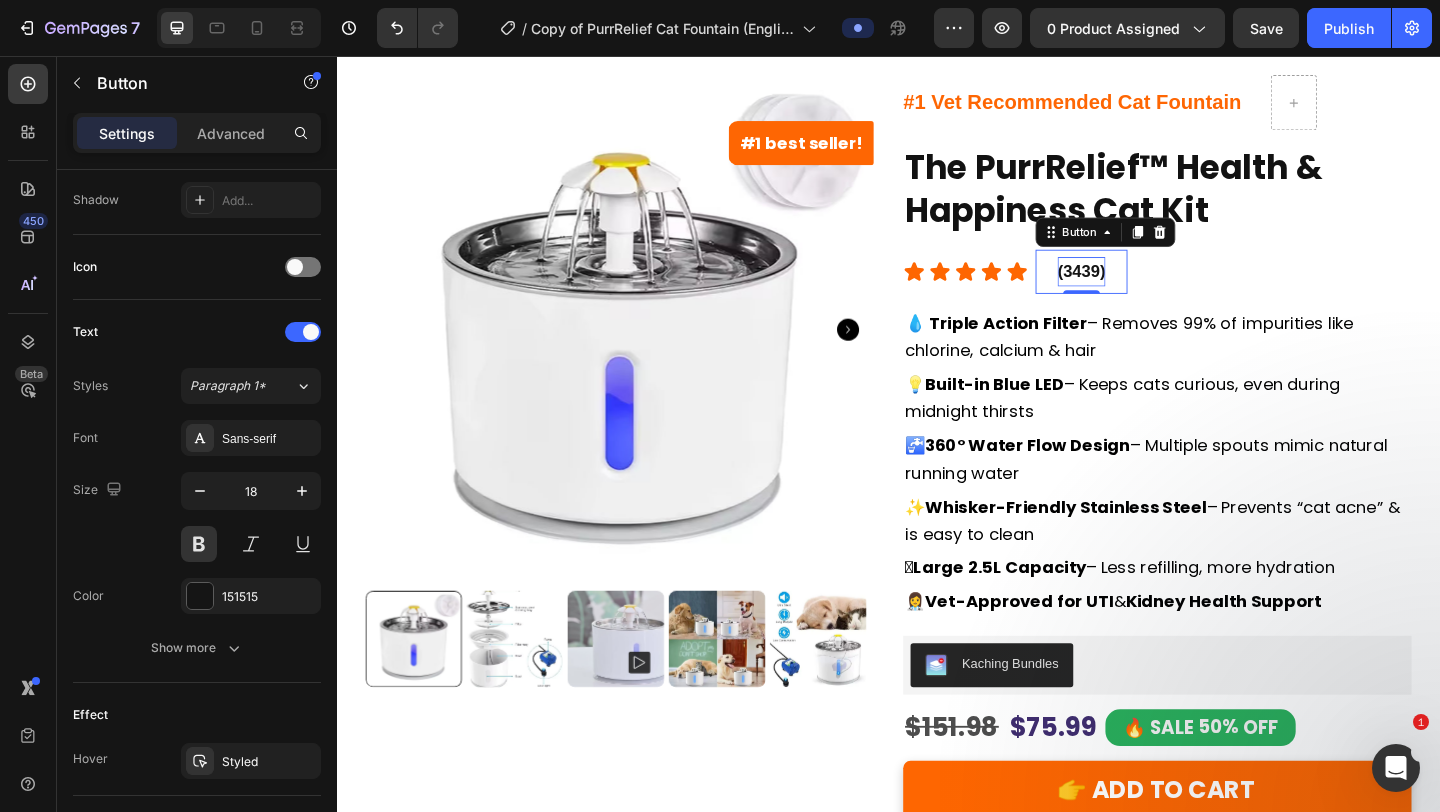 click on "(3439)" at bounding box center [1147, 291] 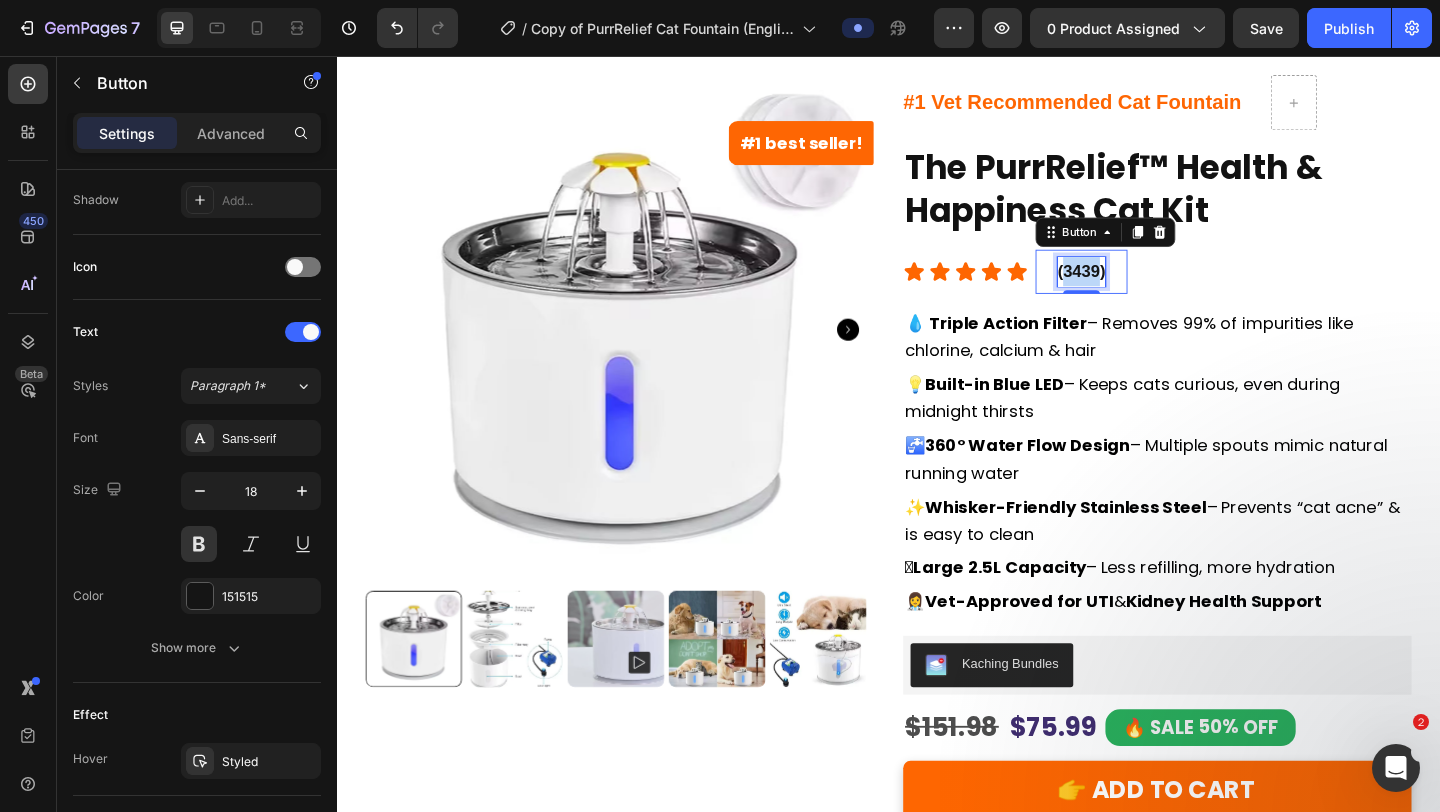 click on "(3439)" at bounding box center (1147, 291) 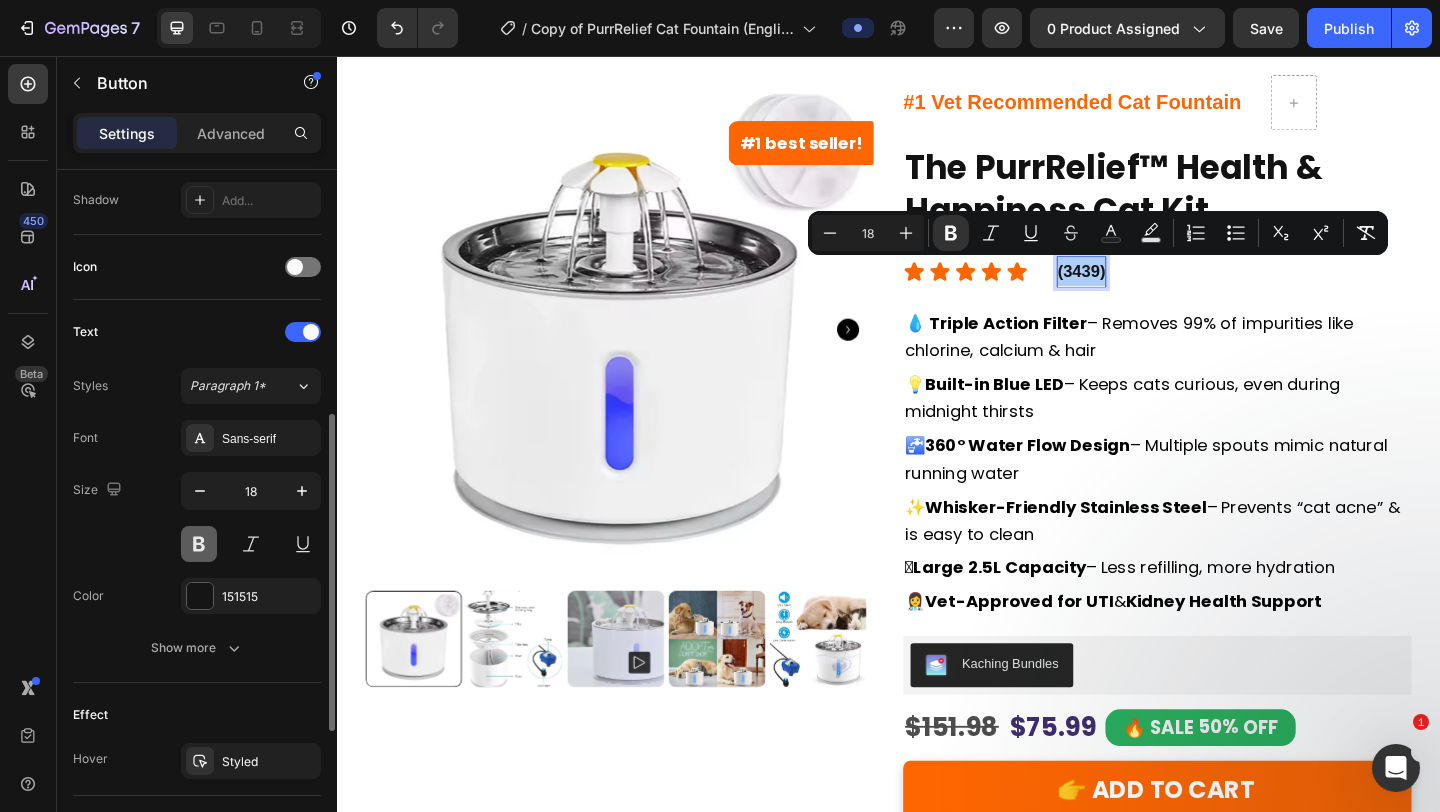 click at bounding box center [199, 544] 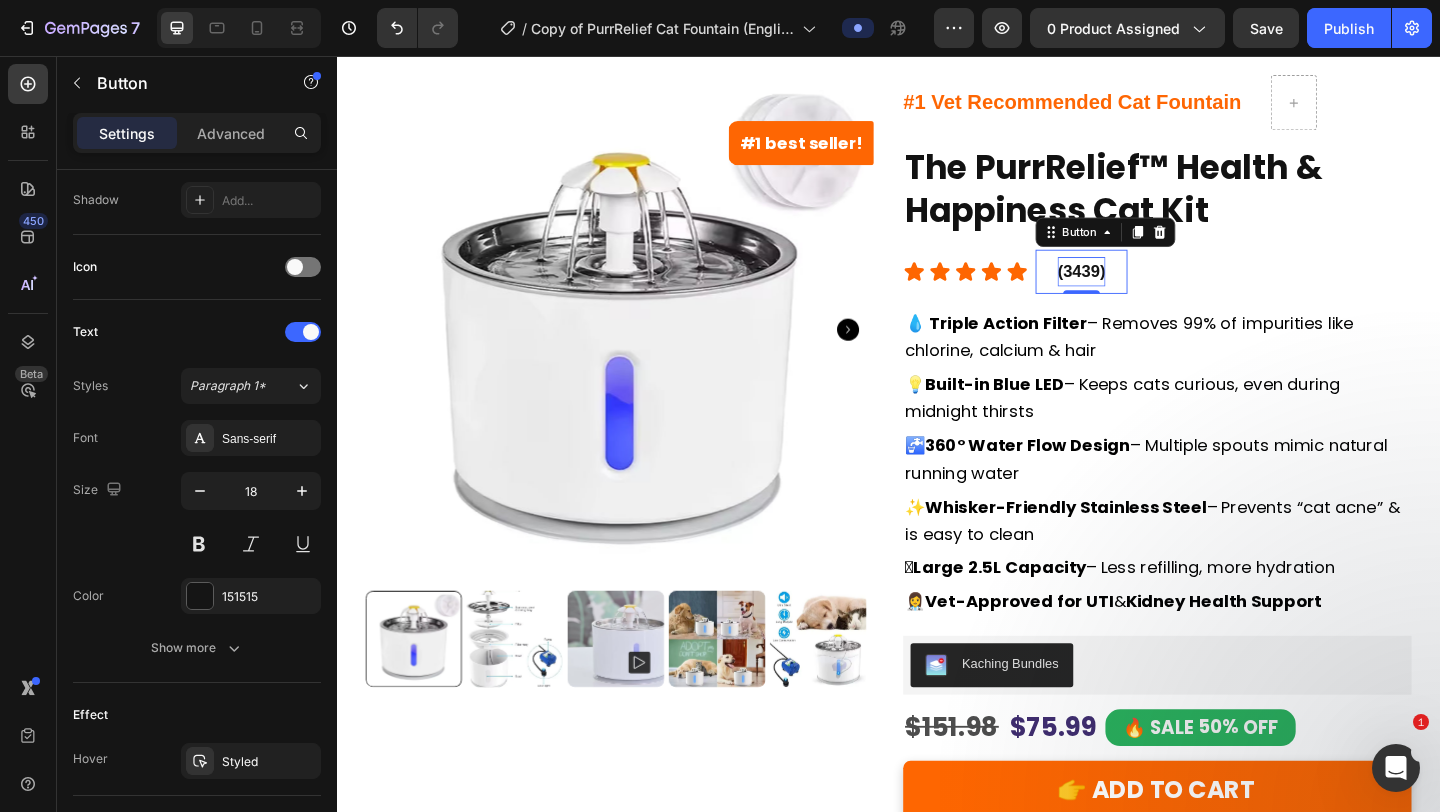 click on "(3439)" at bounding box center (1147, 291) 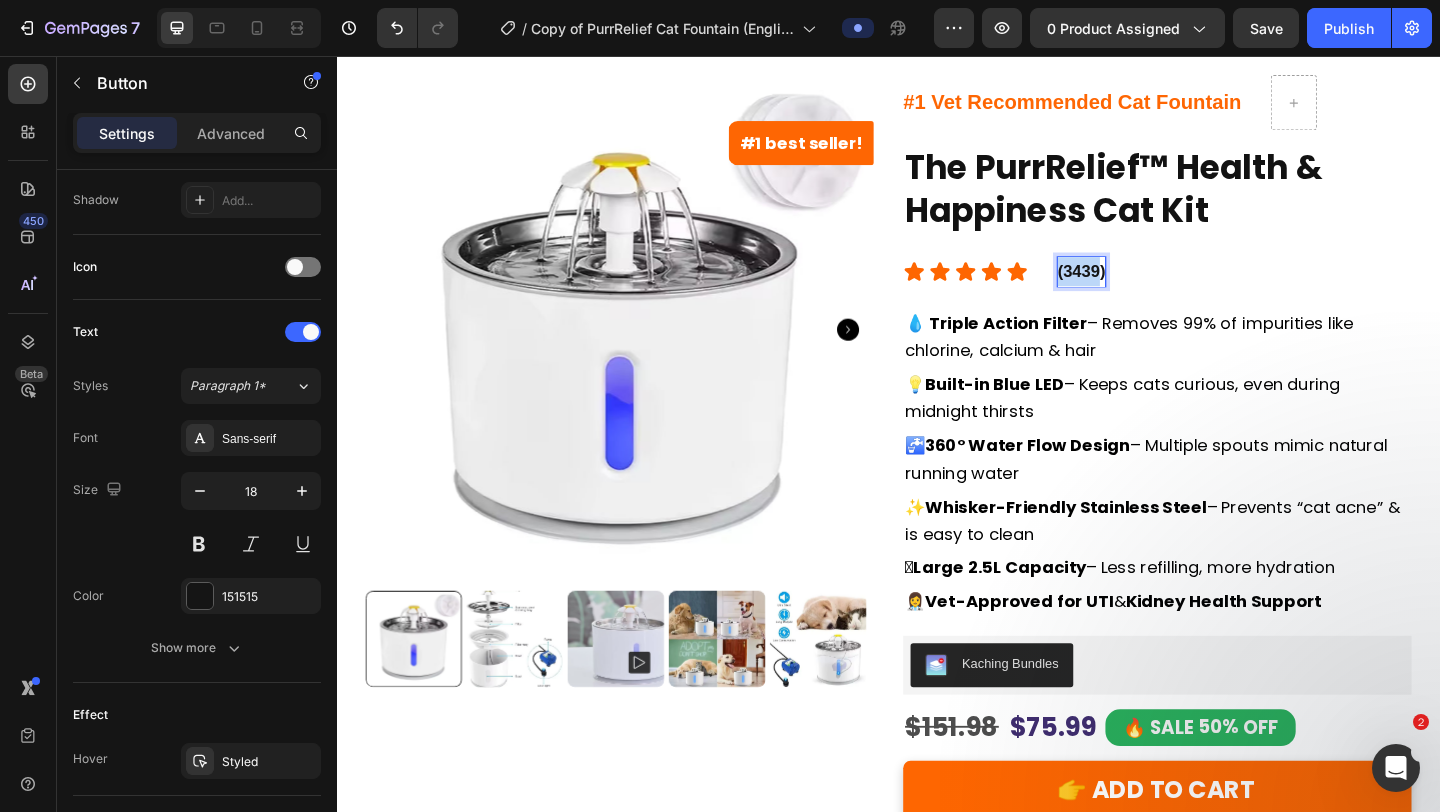 drag, startPoint x: 1161, startPoint y: 292, endPoint x: 1107, endPoint y: 289, distance: 54.08327 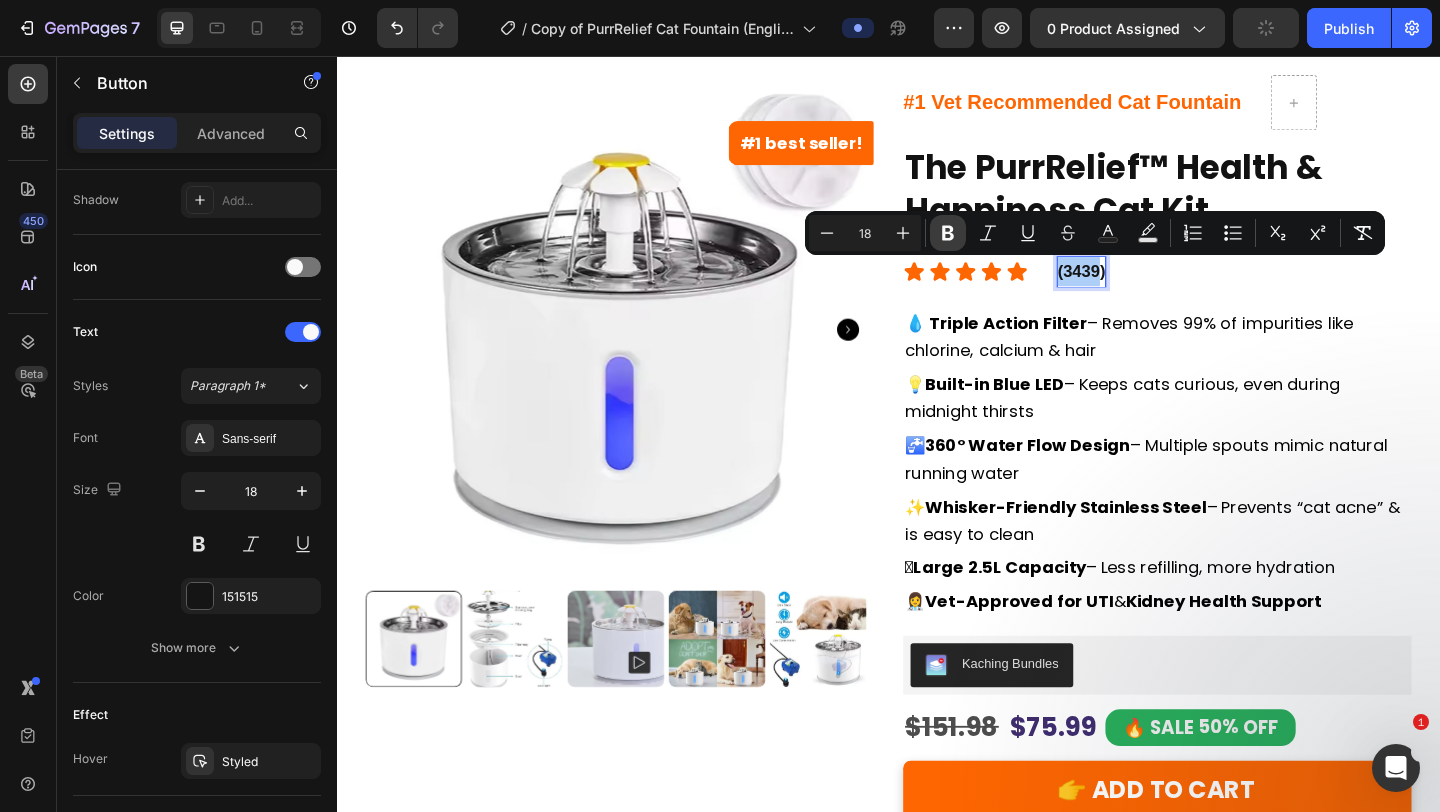 click 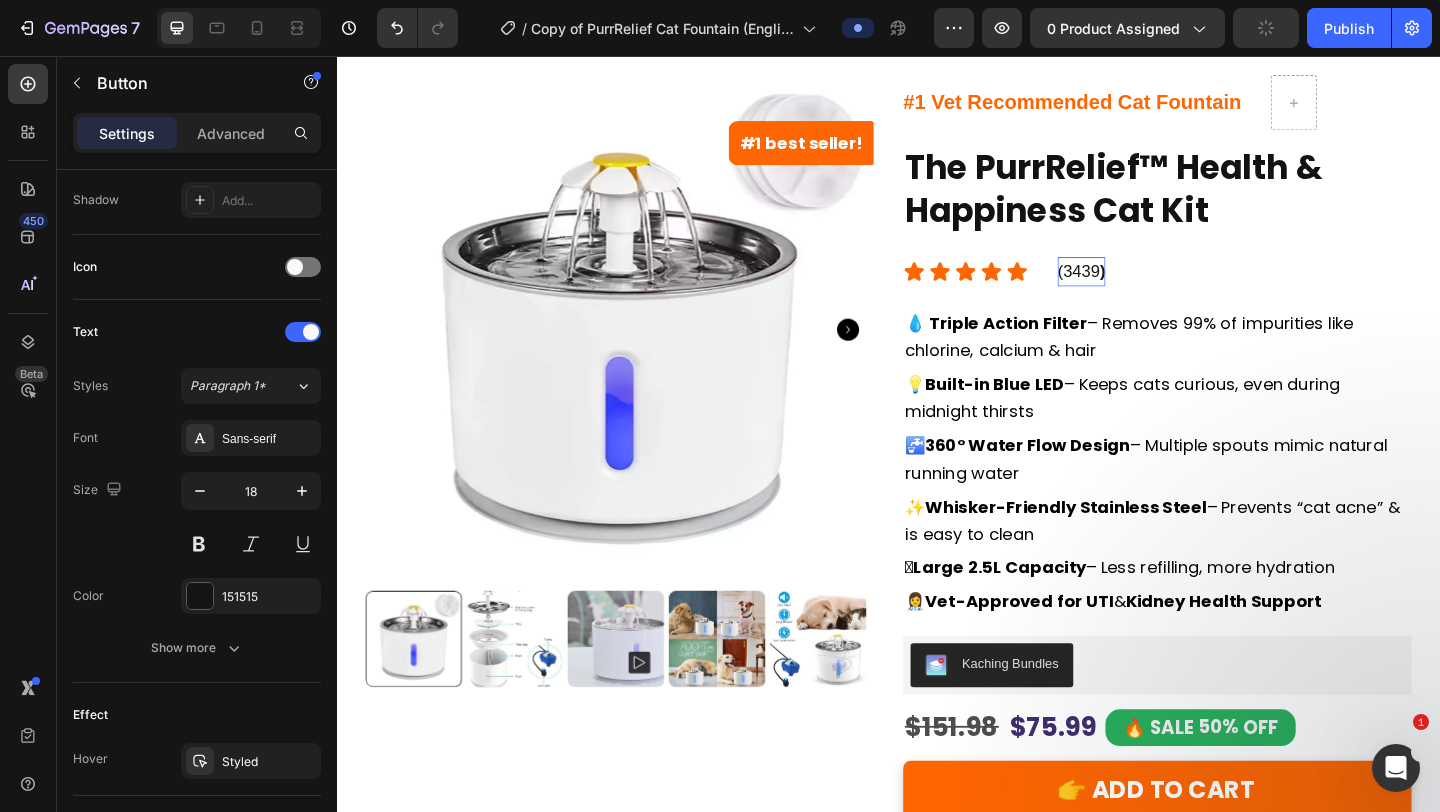 click on "(3439 )" at bounding box center [1147, 291] 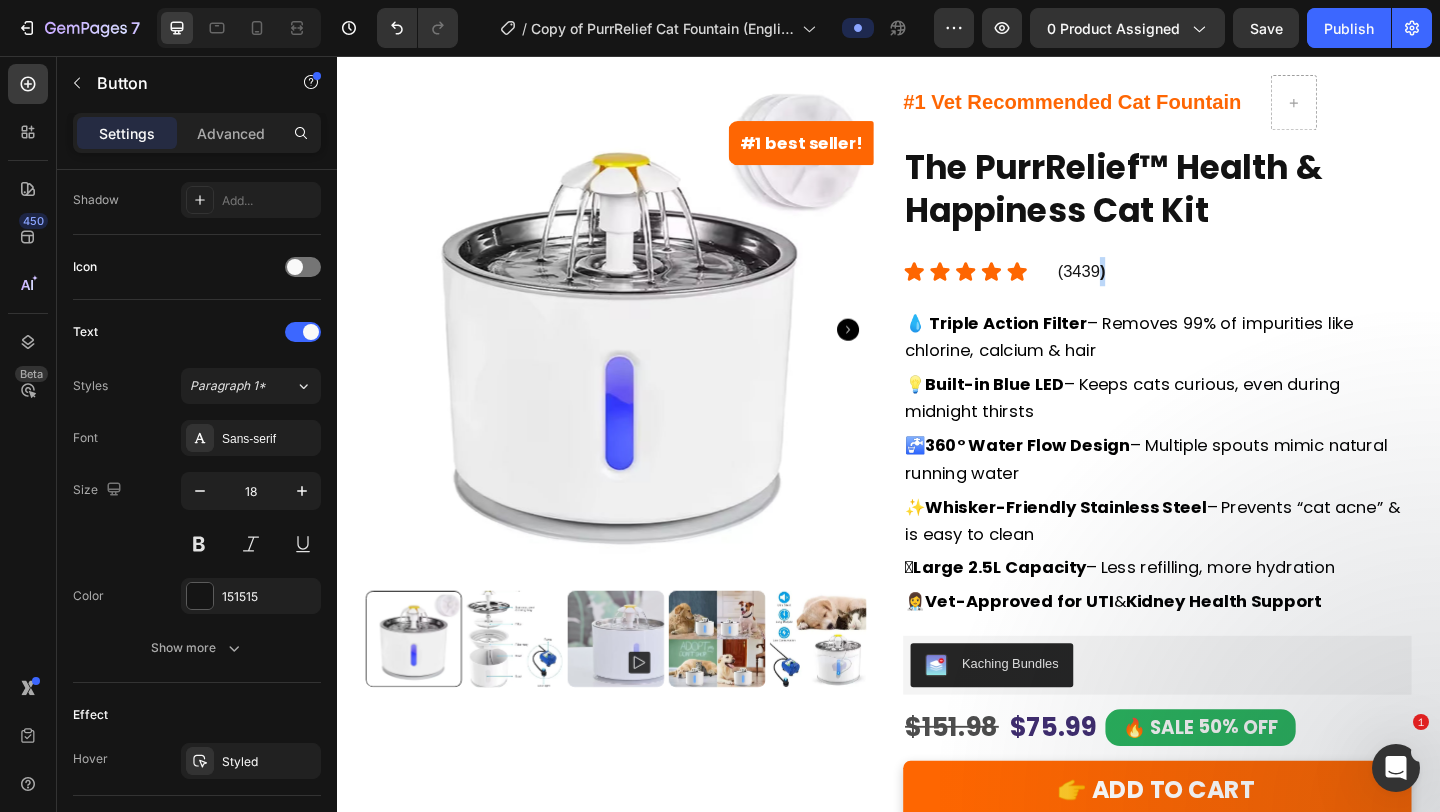 click on "(3439 )" at bounding box center (1147, 291) 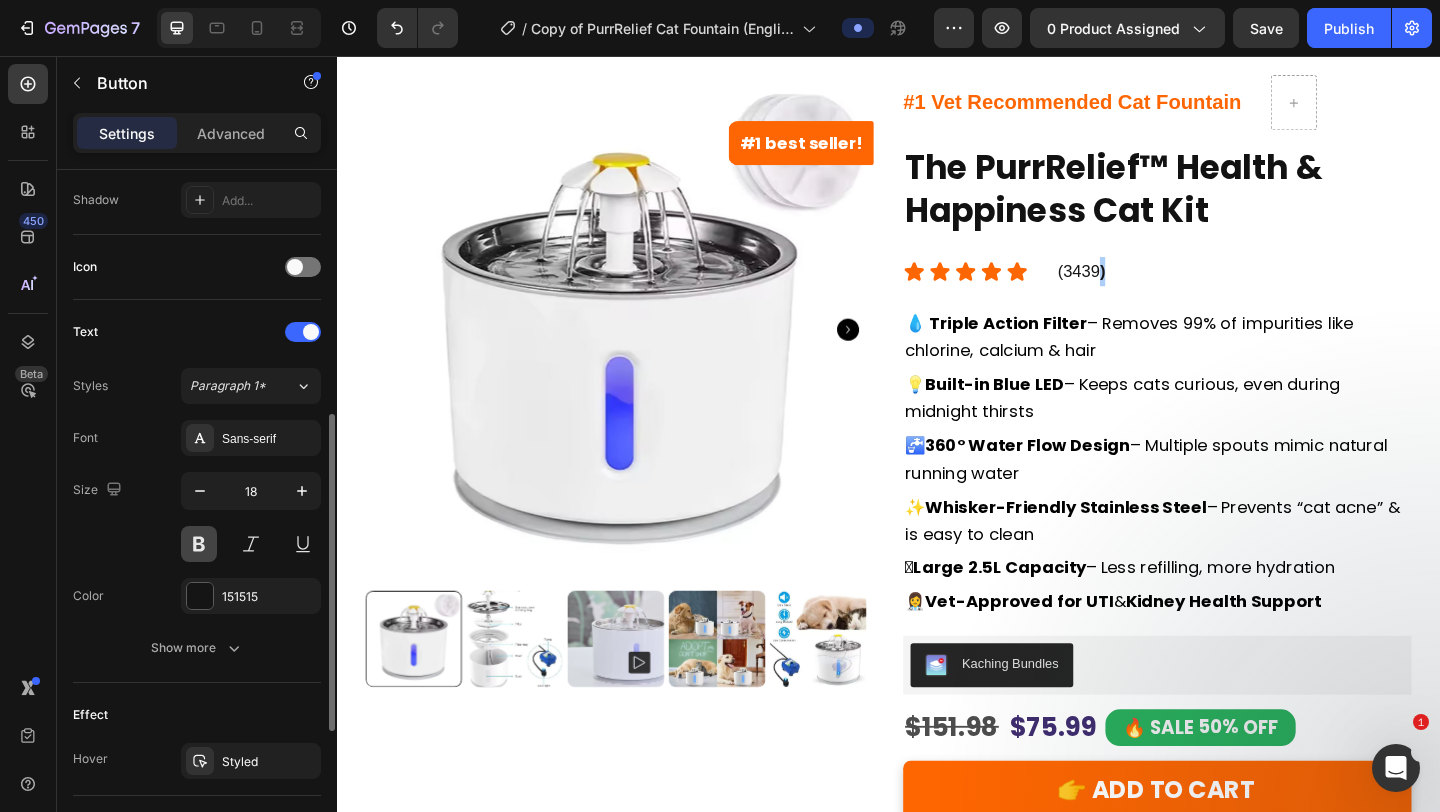 click at bounding box center (199, 544) 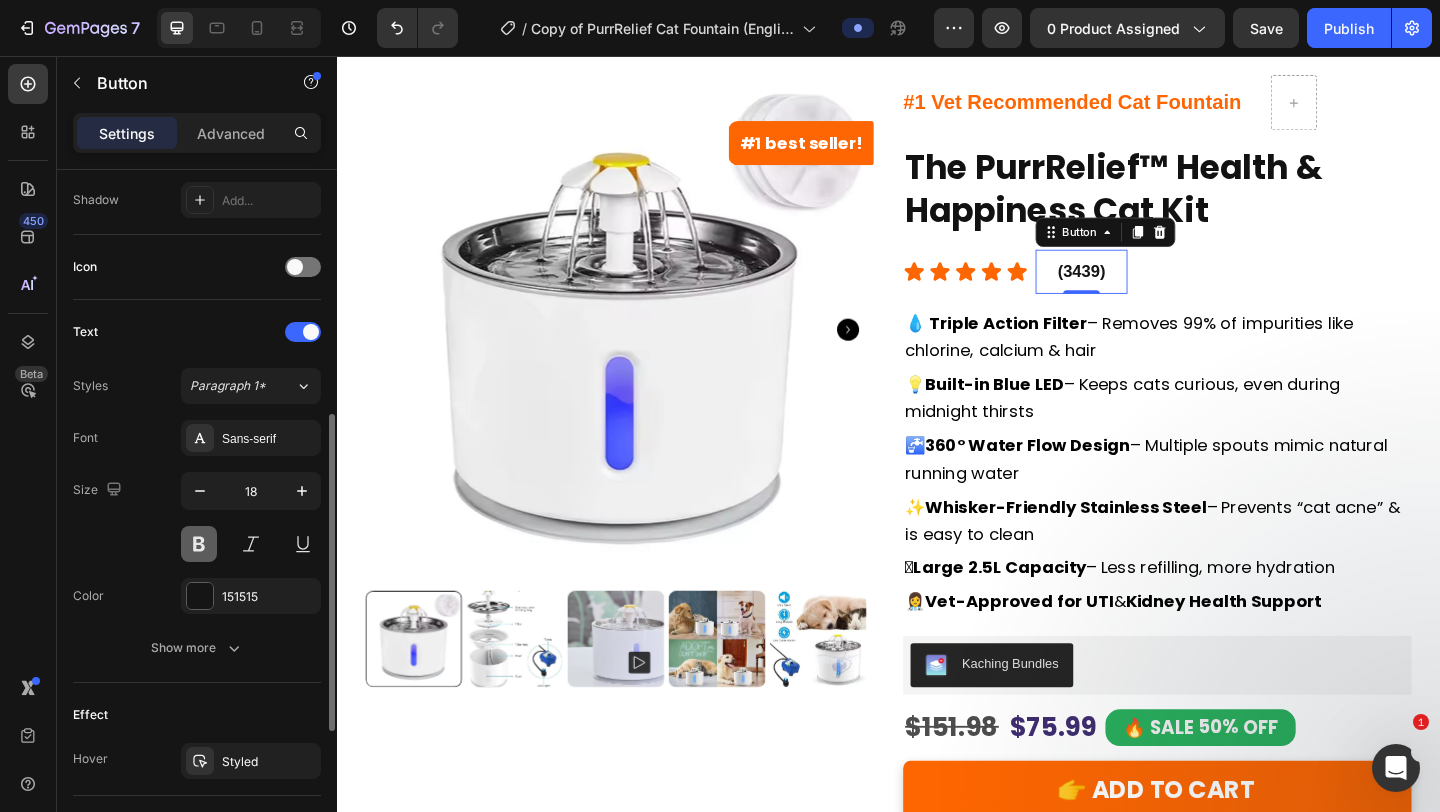 click at bounding box center [199, 544] 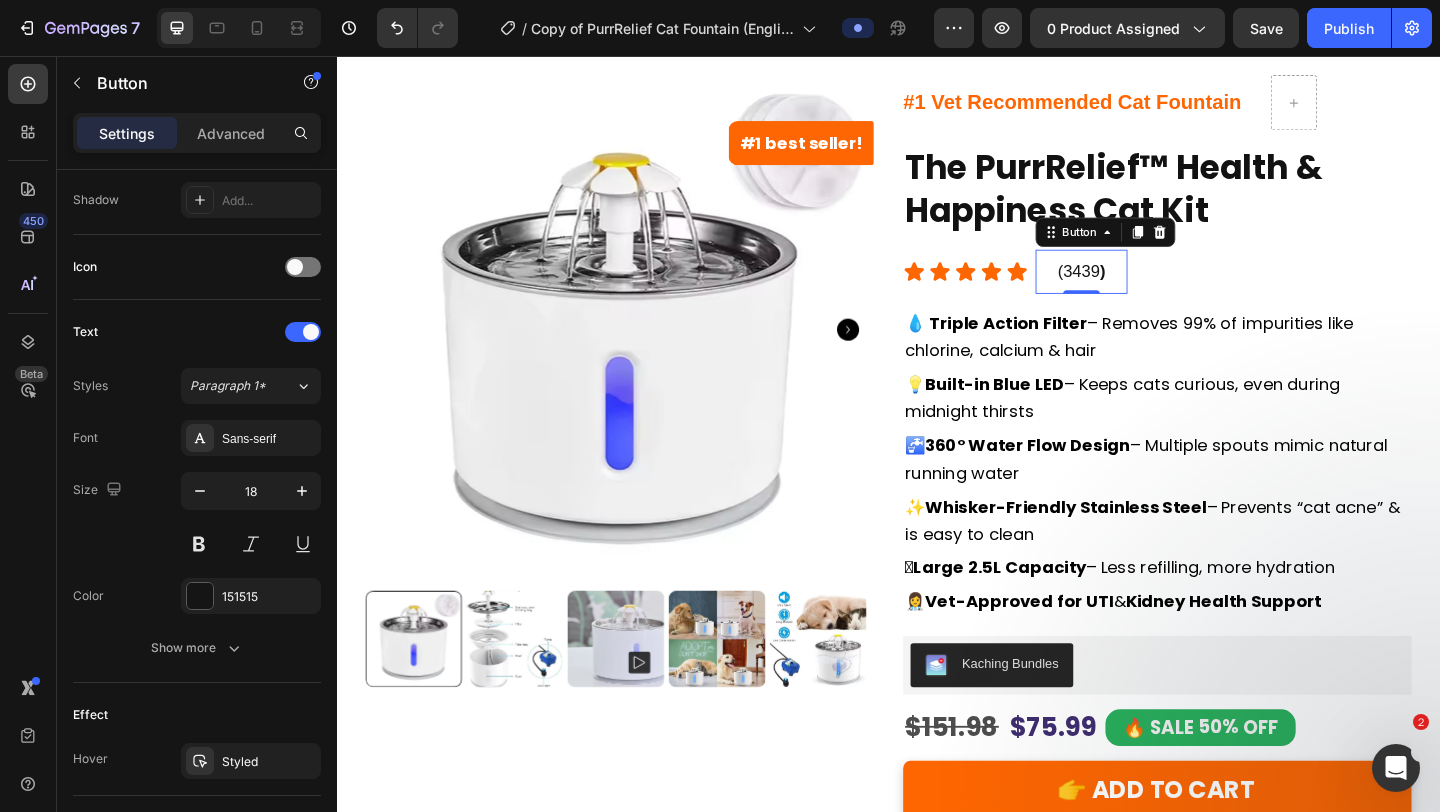 click on "(3439 )" at bounding box center [1147, 291] 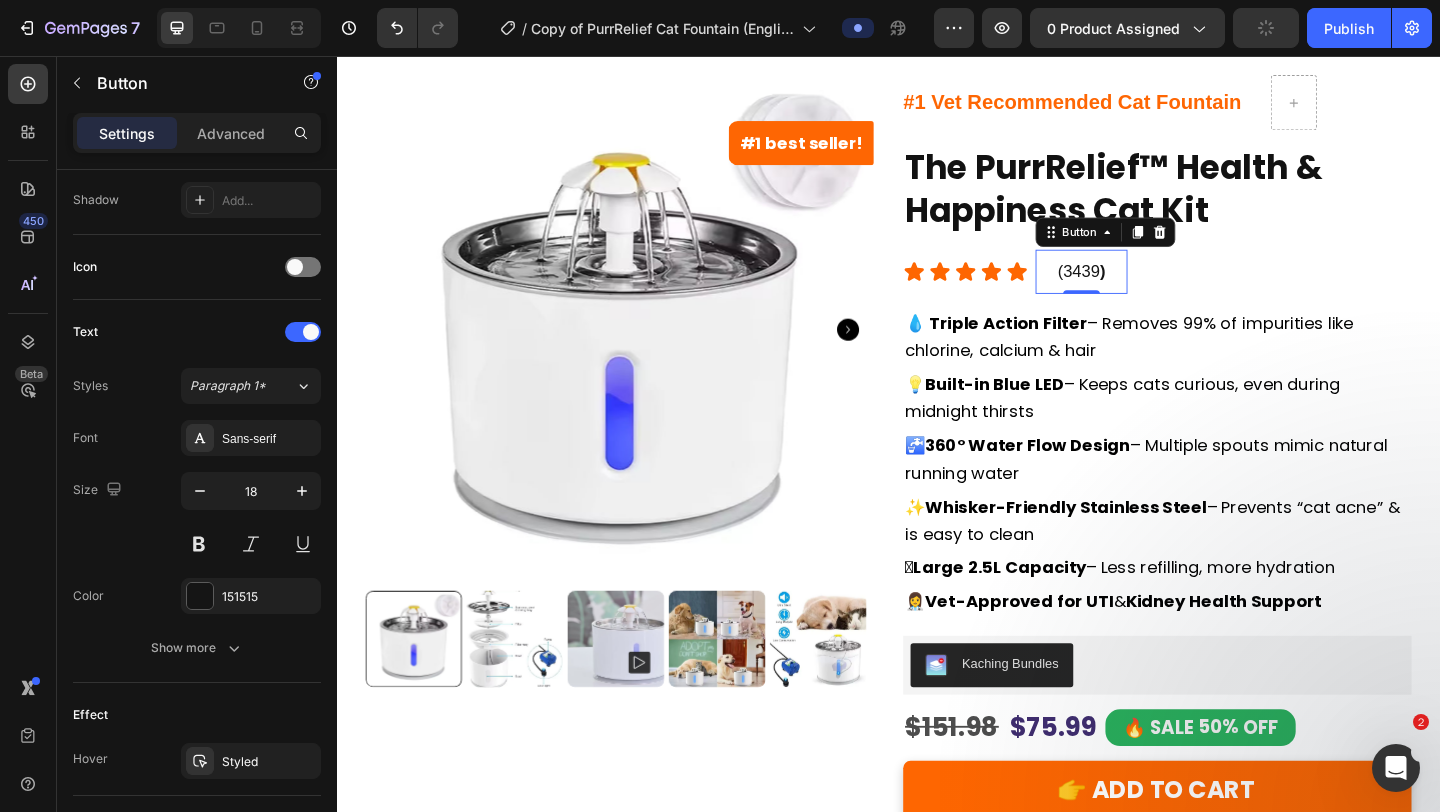 click on "(3439 )" at bounding box center [1147, 291] 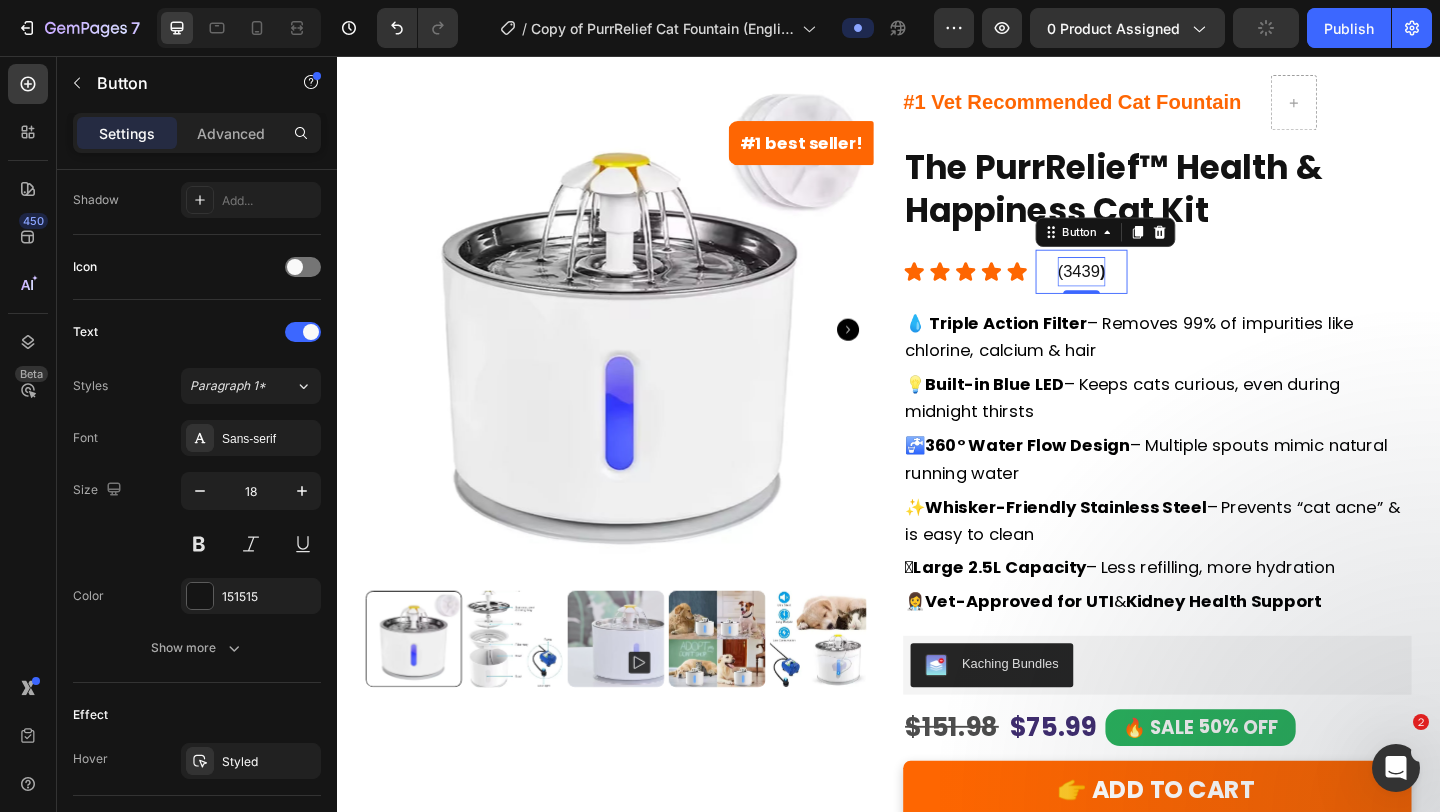 click on "(3439 )" at bounding box center (1147, 291) 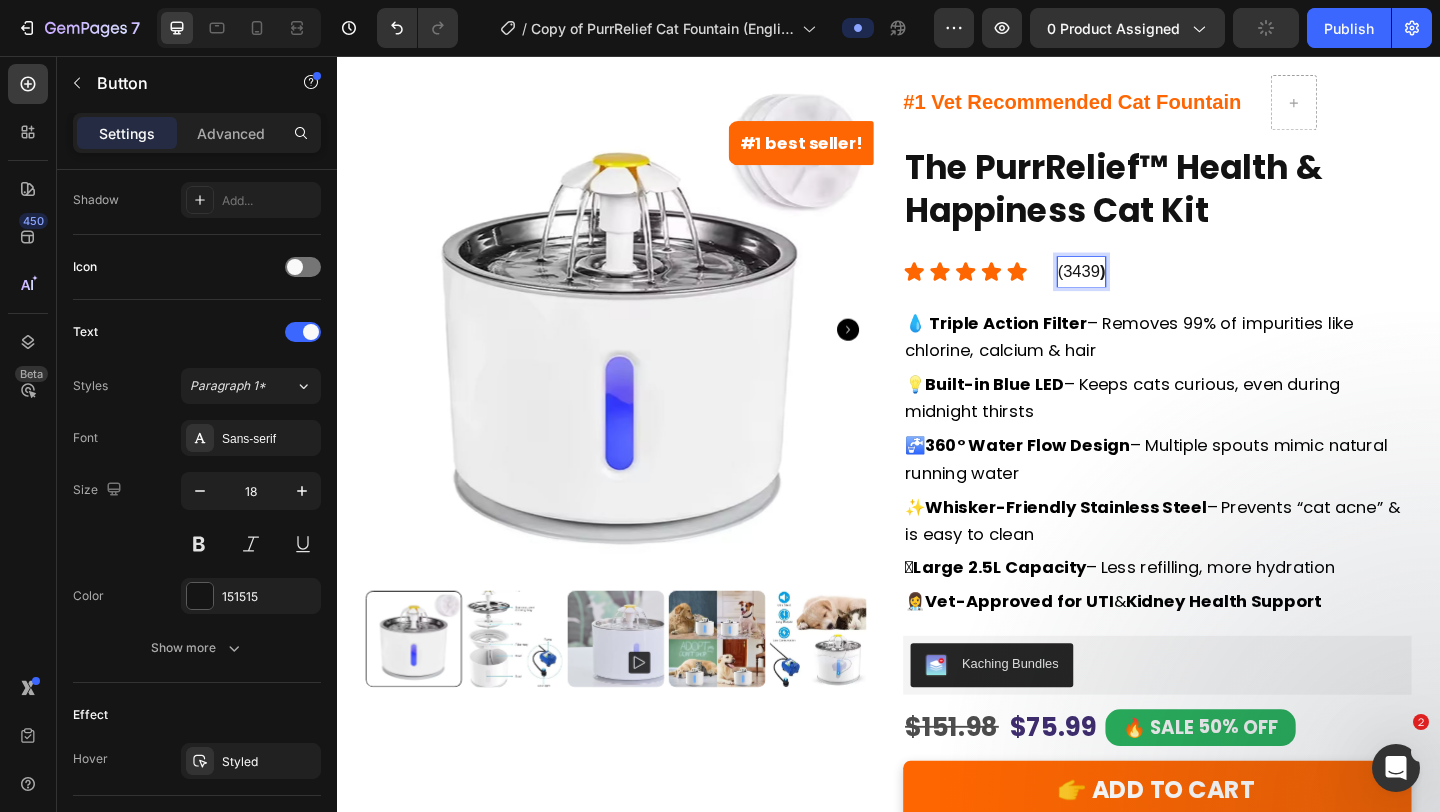 click on "(3439 )" at bounding box center [1147, 291] 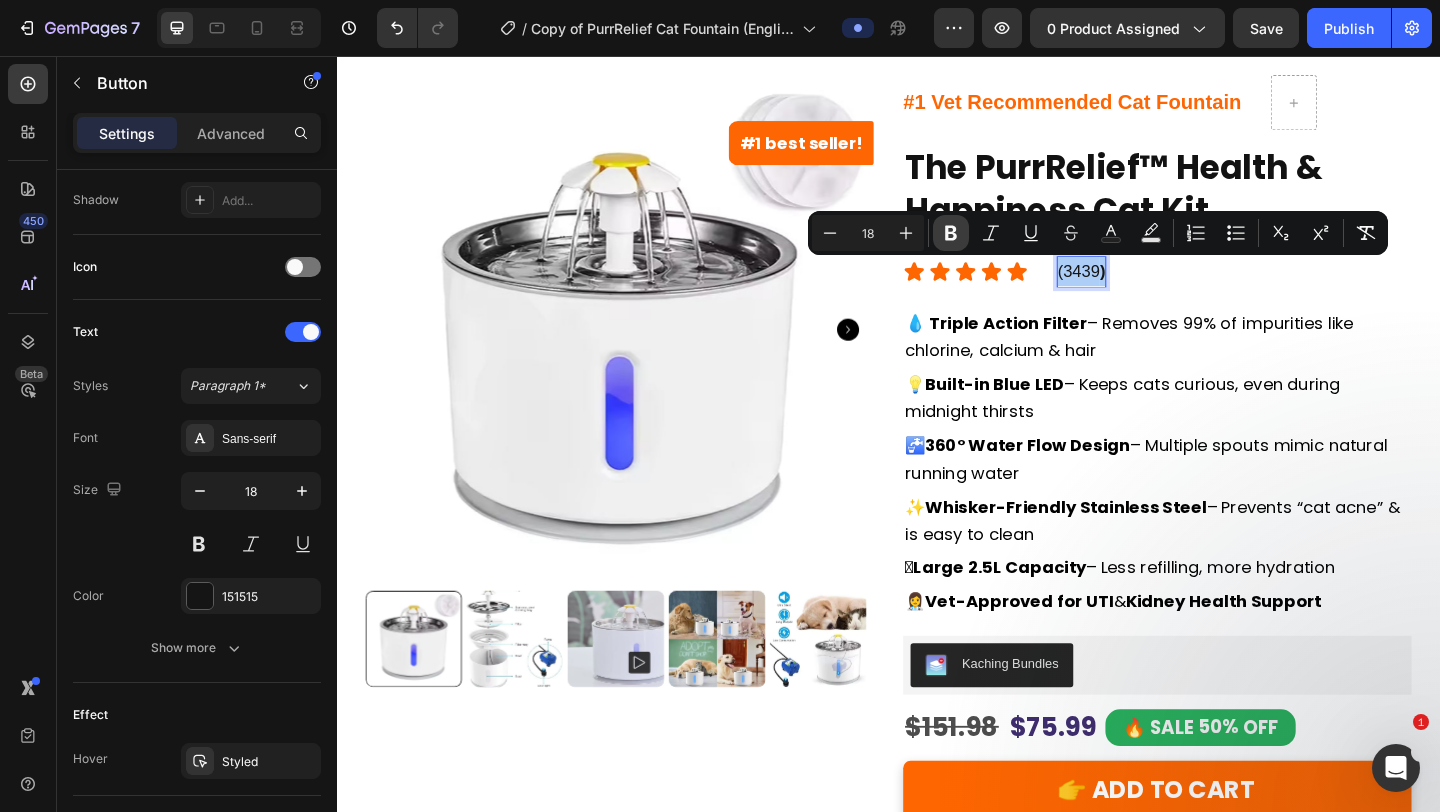 click 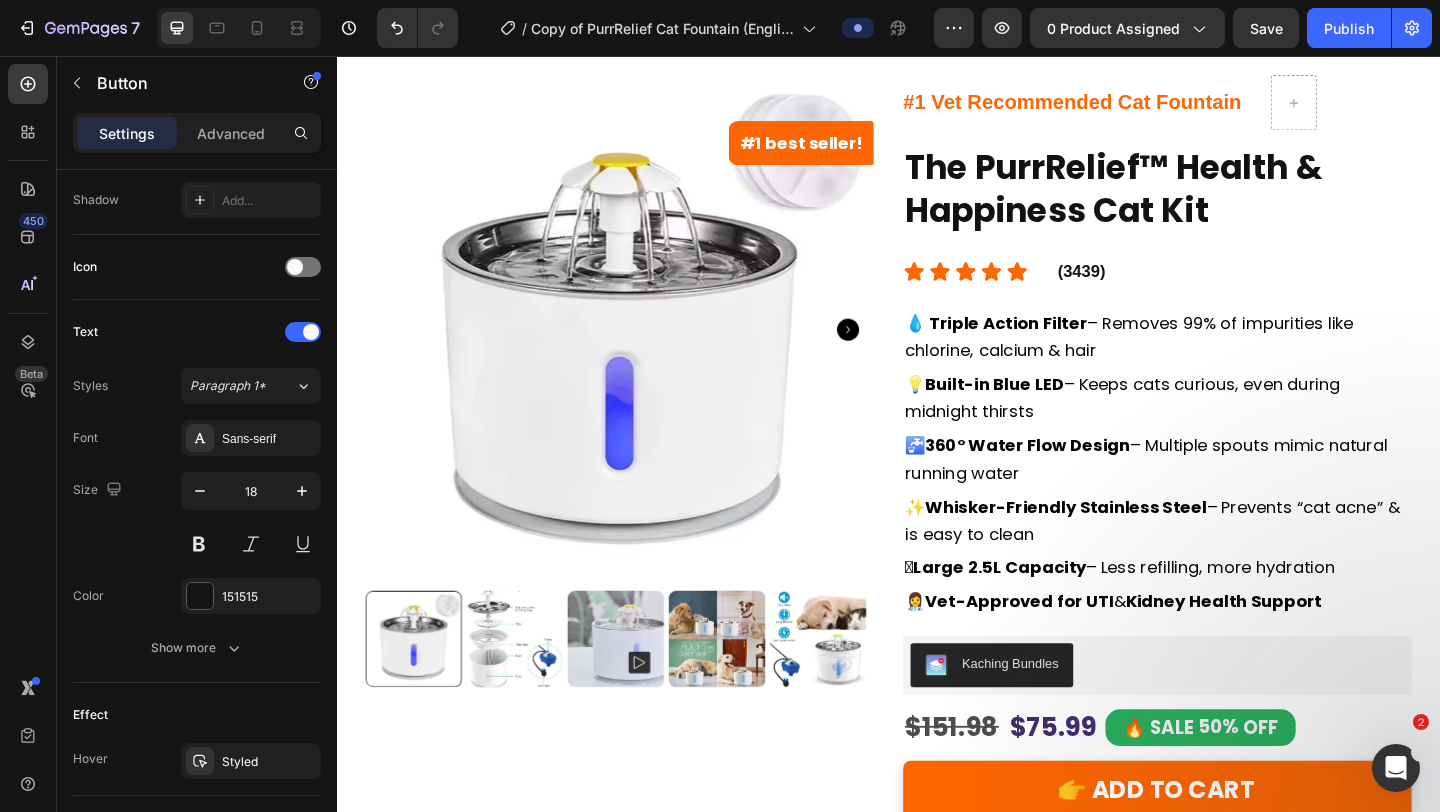 click on "#1 Vet Recommended Cat Fountain Button
Row Row The PurrRelief™ Health & Happiness Cat Kit Product Title Icon Icon Icon Icon Icon Icon List (3439) Button   0 Row Row 💧 Triple Action Filter  – Removes 99% of impurities like chlorine, calcium & hair Text Block 💡  Built-in Blue LED  – Keeps cats curious, even during midnight thirsts Text Block 🚰  360° Water Flow Design  – Multiple spouts mimic natural running water Text Block ✨  Whisker-Friendly Stainless Steel  – Prevents “cat acne” & is easy to clean Text Block 🫙  Large 2.5L Capacity  – Less refilling, more hydration Text Block 👩‍⚕️  Vet-Approved for UTI  &  Kidney Health Support Text Block Row Kaching Bundles Kaching Bundles Bundle & Save: Solo Sipper Pack - x1 Solo Sipper Pack - x1 Solo Sipper Pack - x1     Solo Sipper Pack - x1 Double Paws Bundle - x2 Double Paws Bundle - x2     Double Paws Bundle - x2 Triple Treat Kit - x3 Triple Treat Kit - x3     Triple Treat Kit - x3 Product Variants & Swatches" at bounding box center (1229, 732) 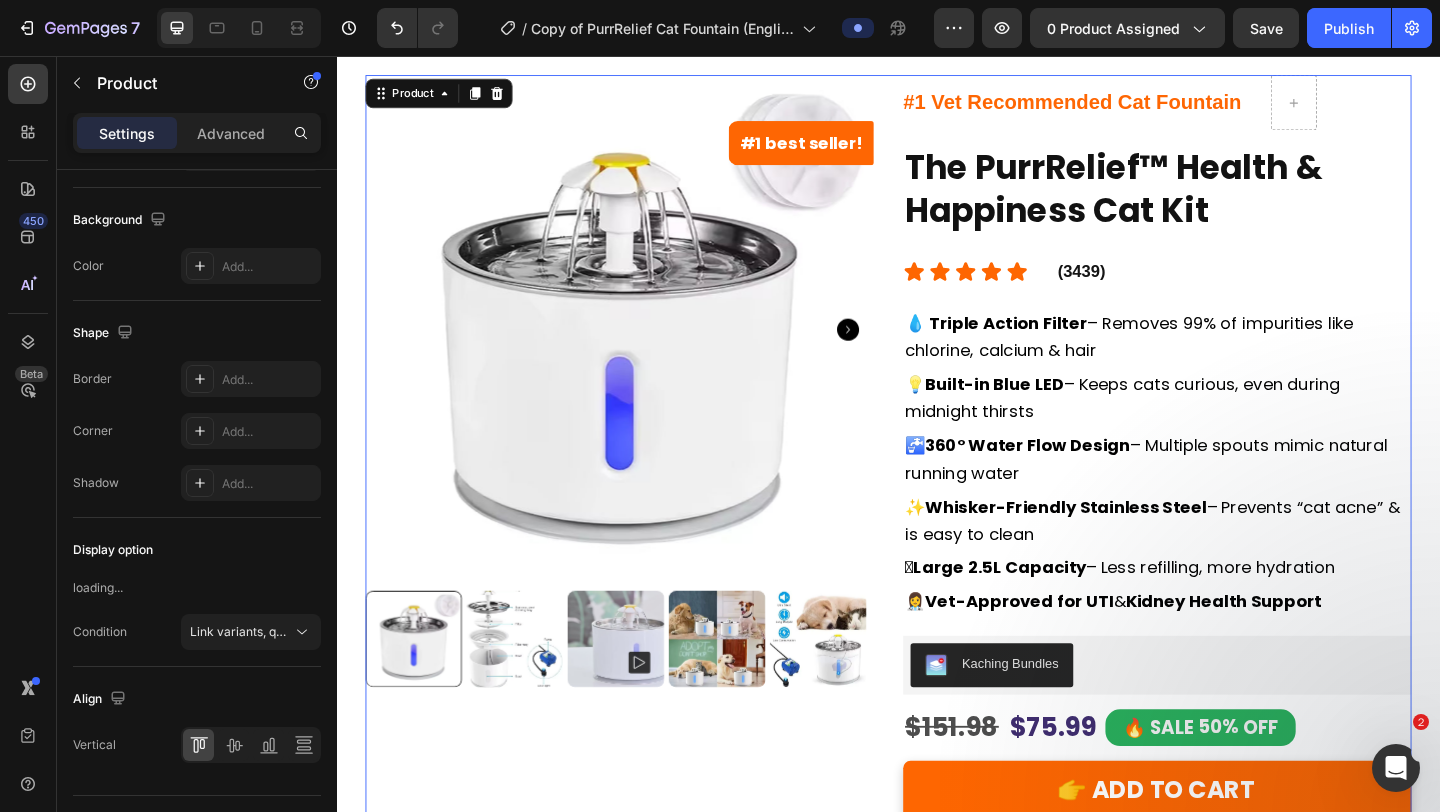 scroll, scrollTop: 0, scrollLeft: 0, axis: both 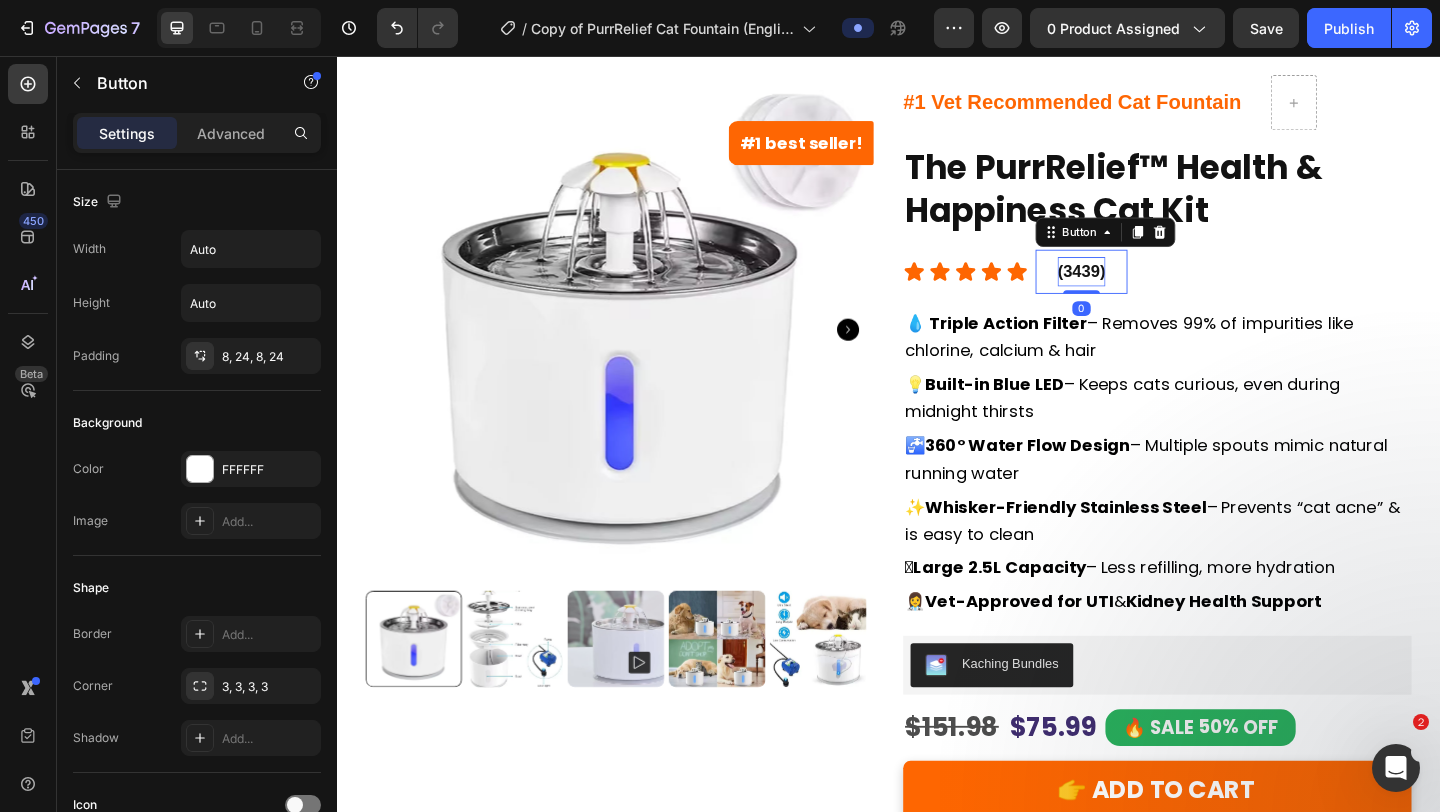 click on "(3439)" at bounding box center [1147, 291] 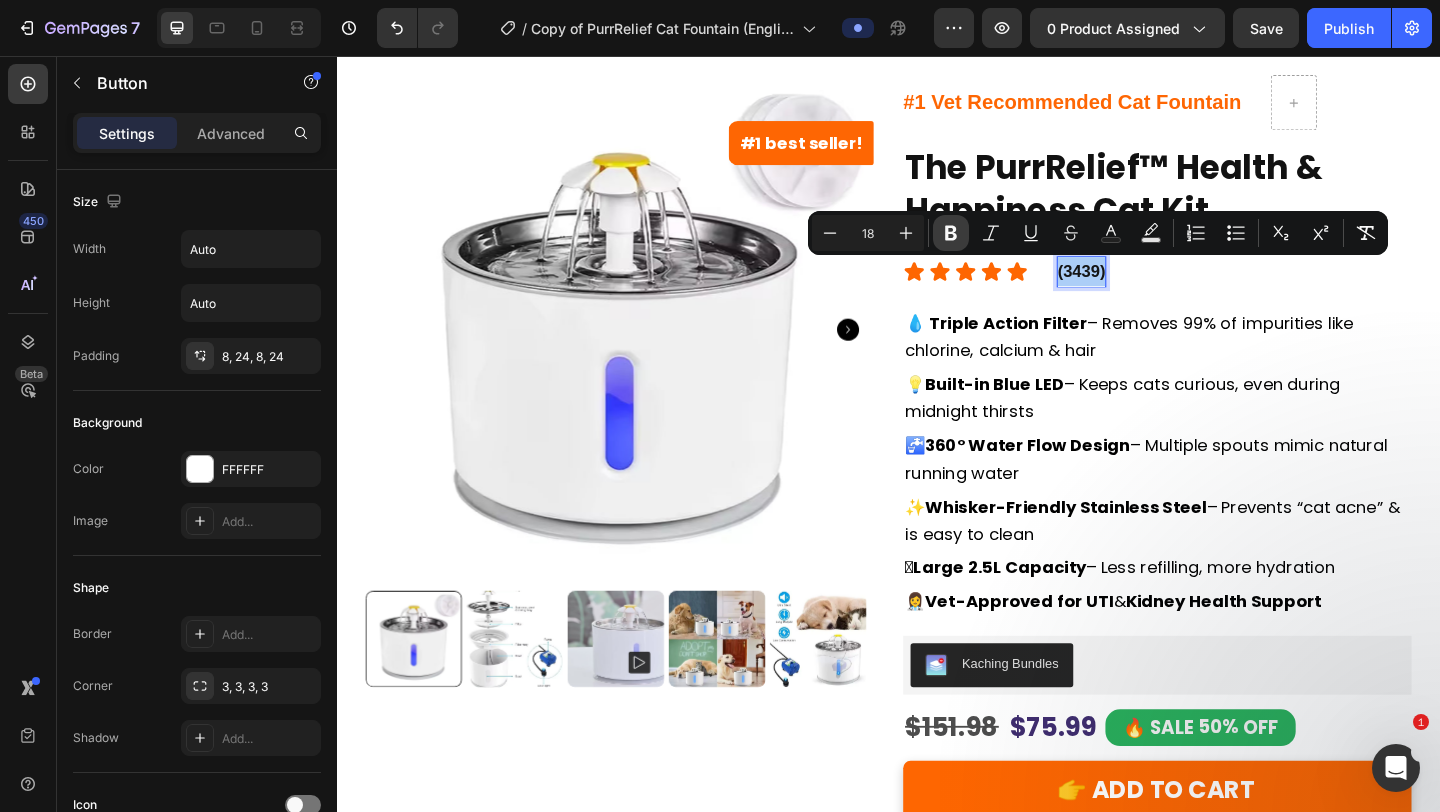 click 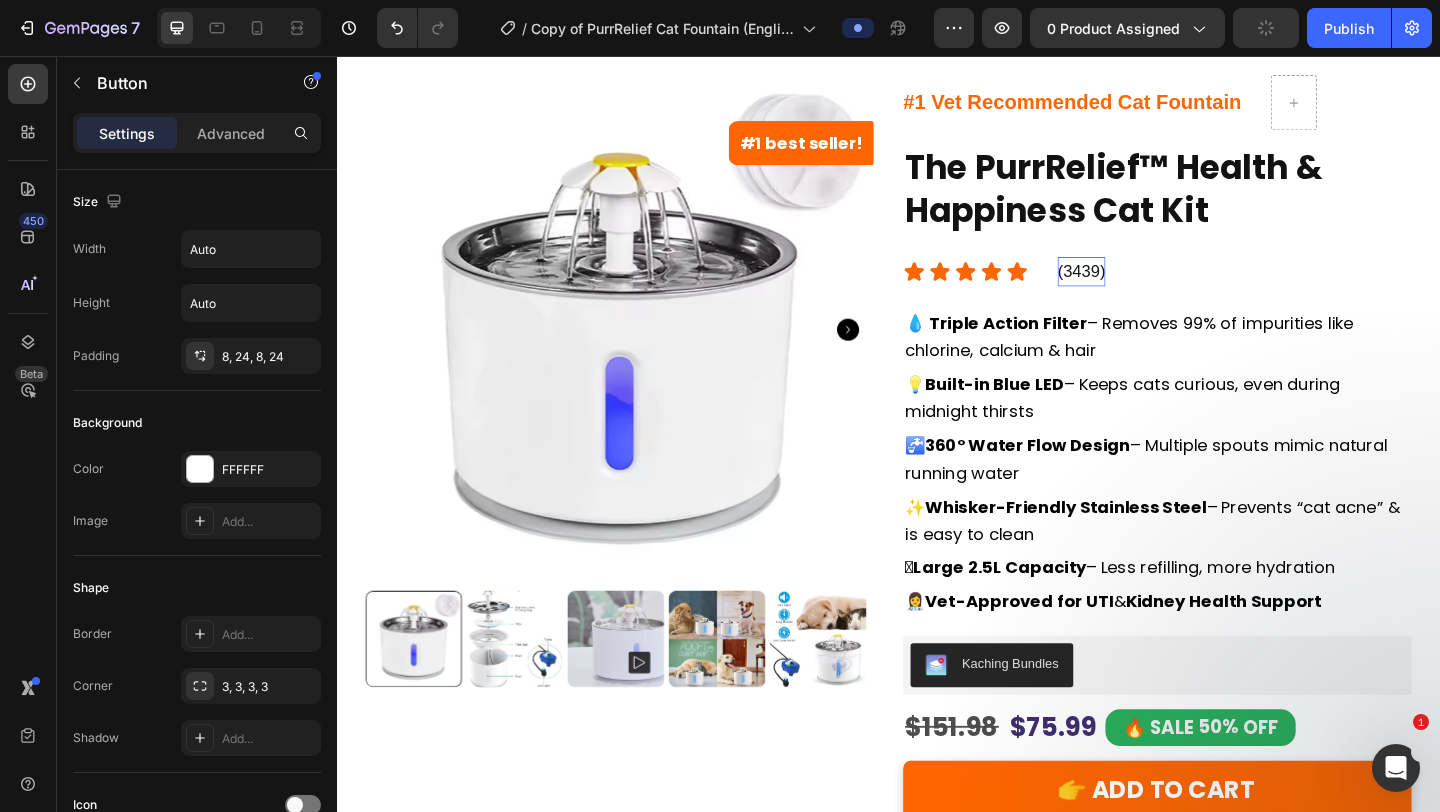 click on "(3439)" at bounding box center (1147, 291) 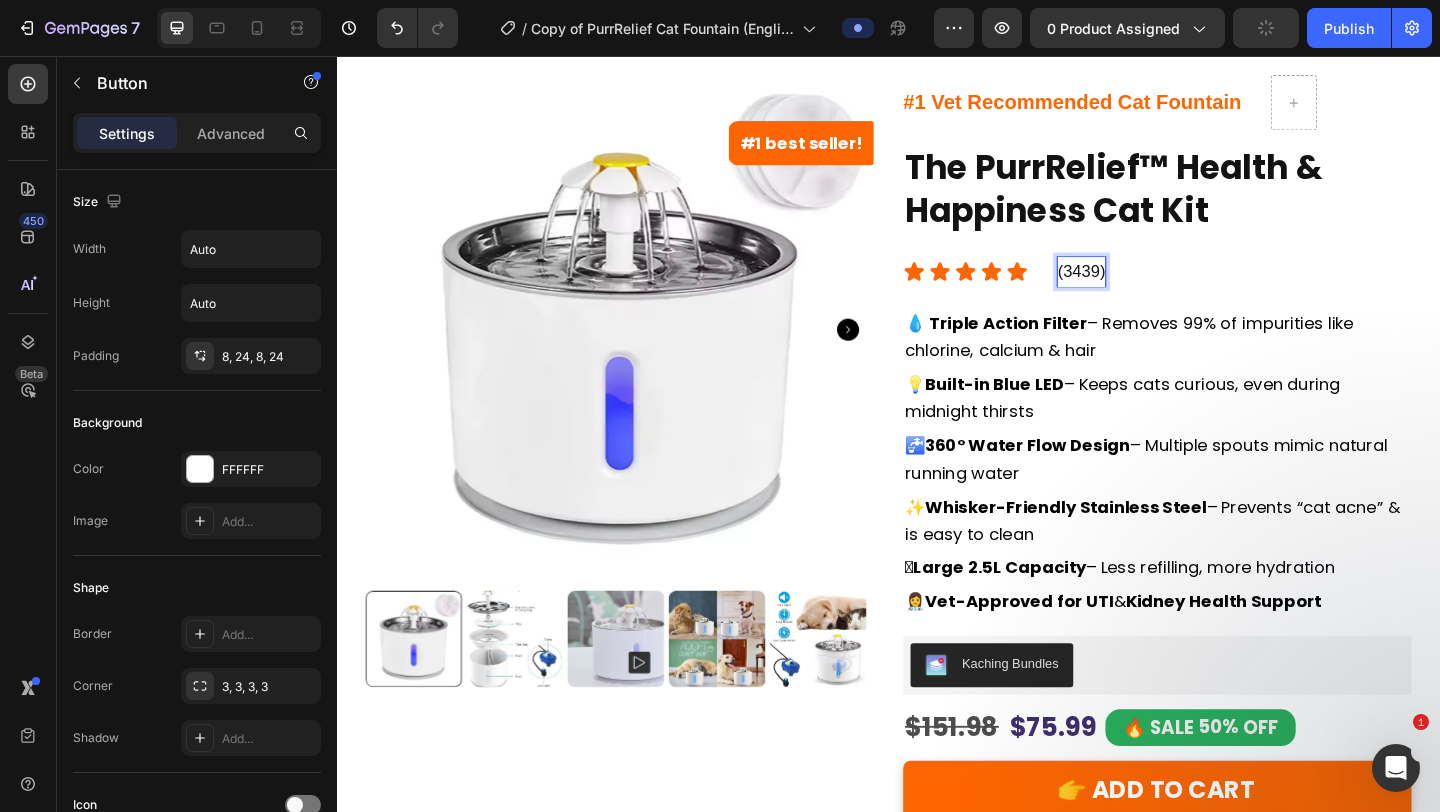 click on "(3439)" at bounding box center (1147, 291) 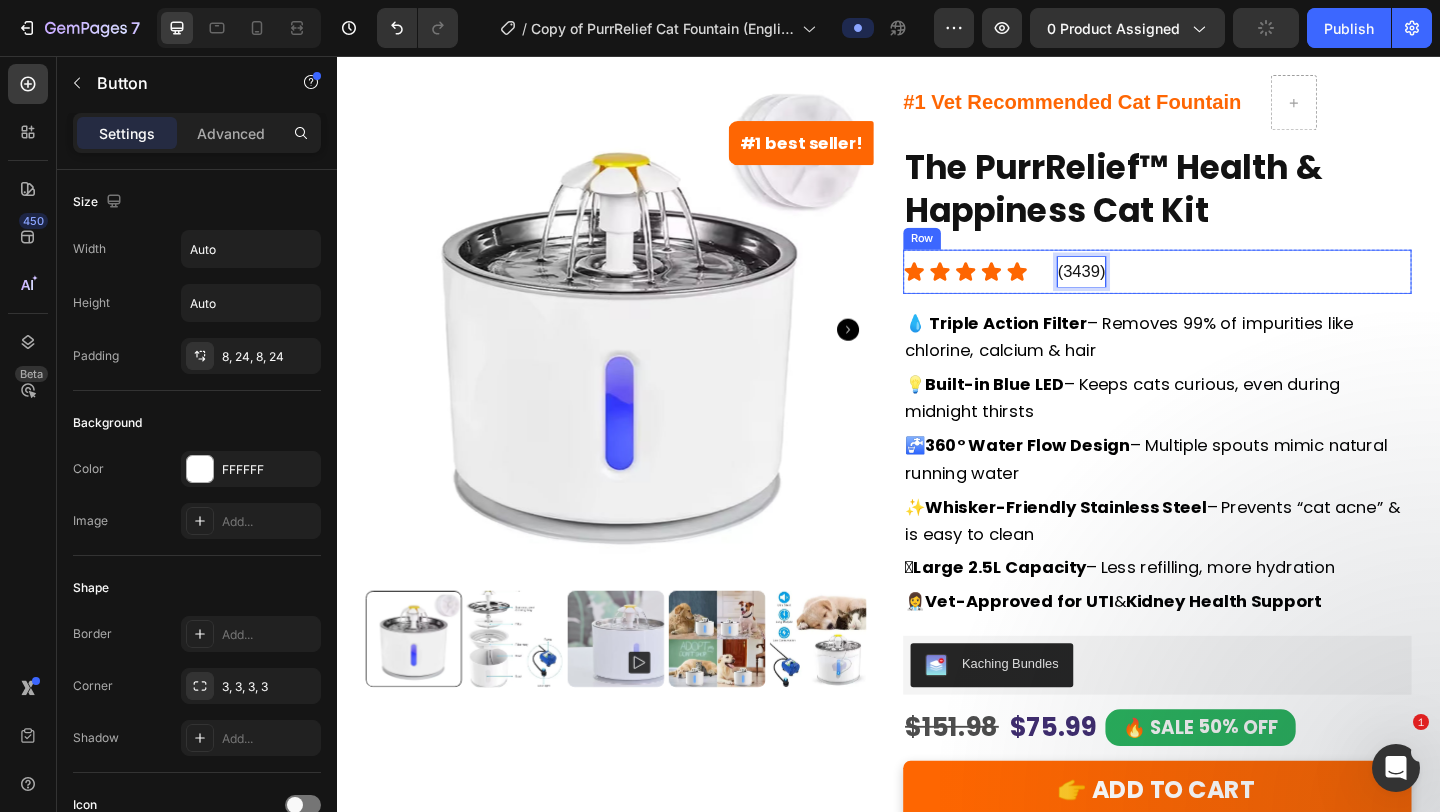 click on "Icon Icon Icon Icon Icon Icon List (3439) Button   0 Row" at bounding box center [1229, 291] 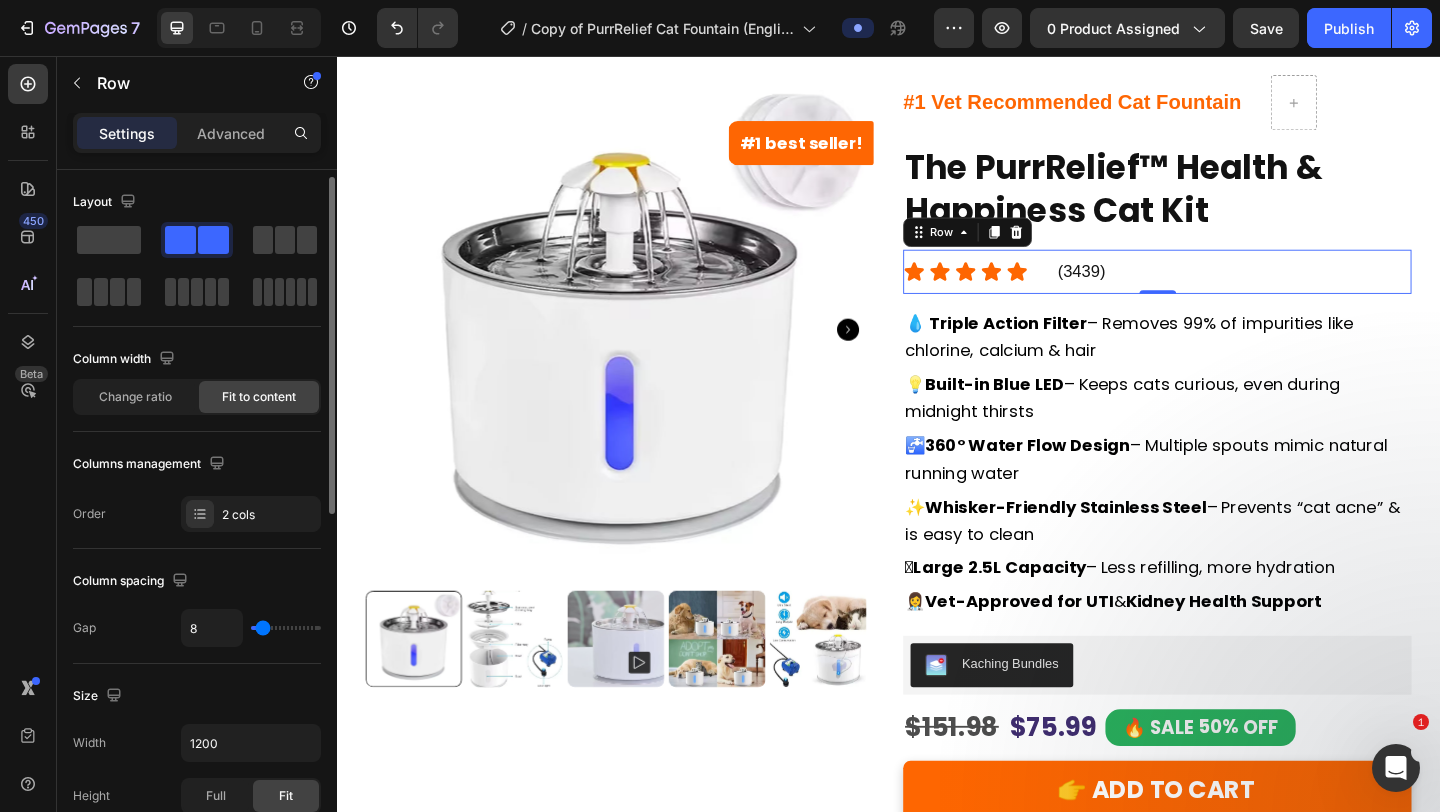 scroll, scrollTop: 5, scrollLeft: 0, axis: vertical 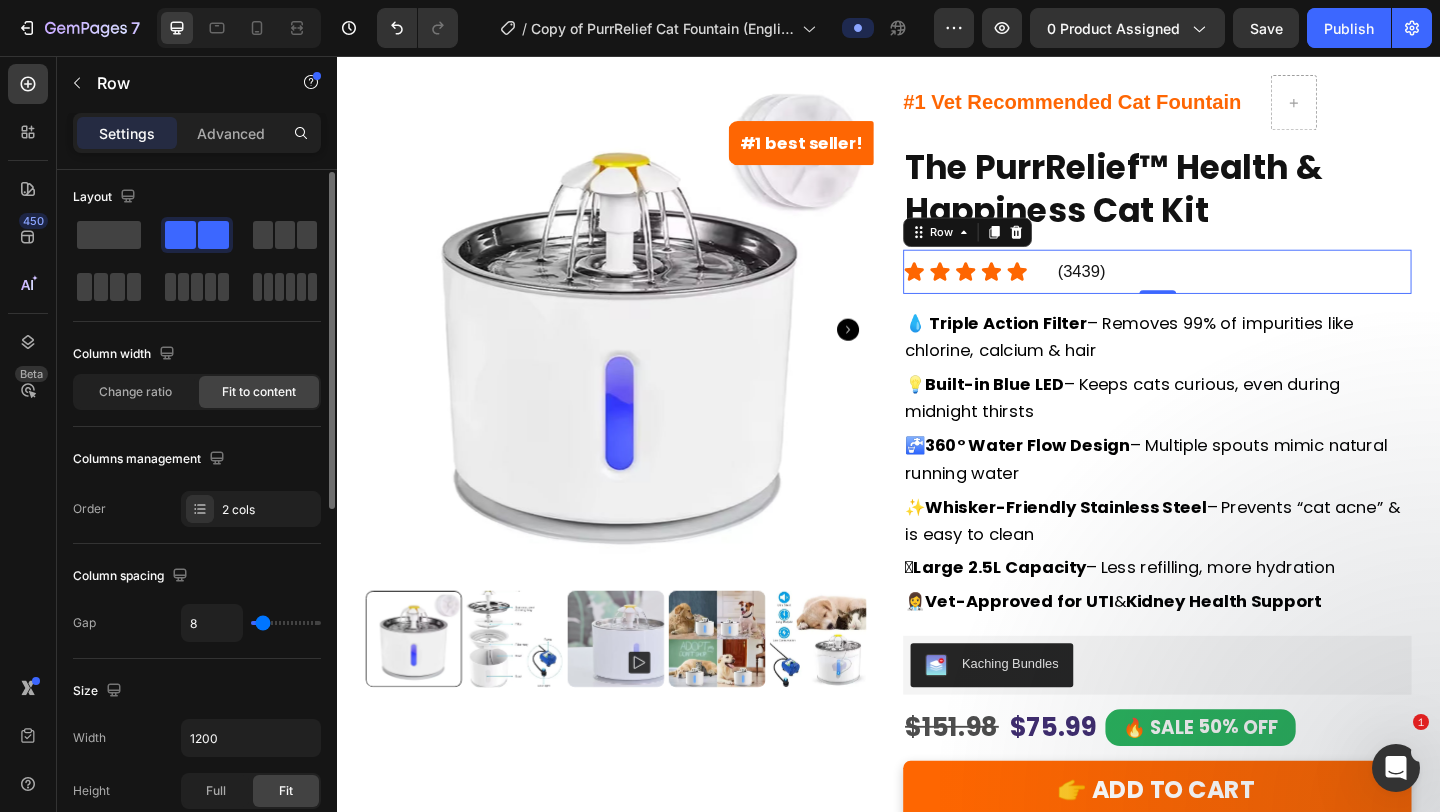 type on "0" 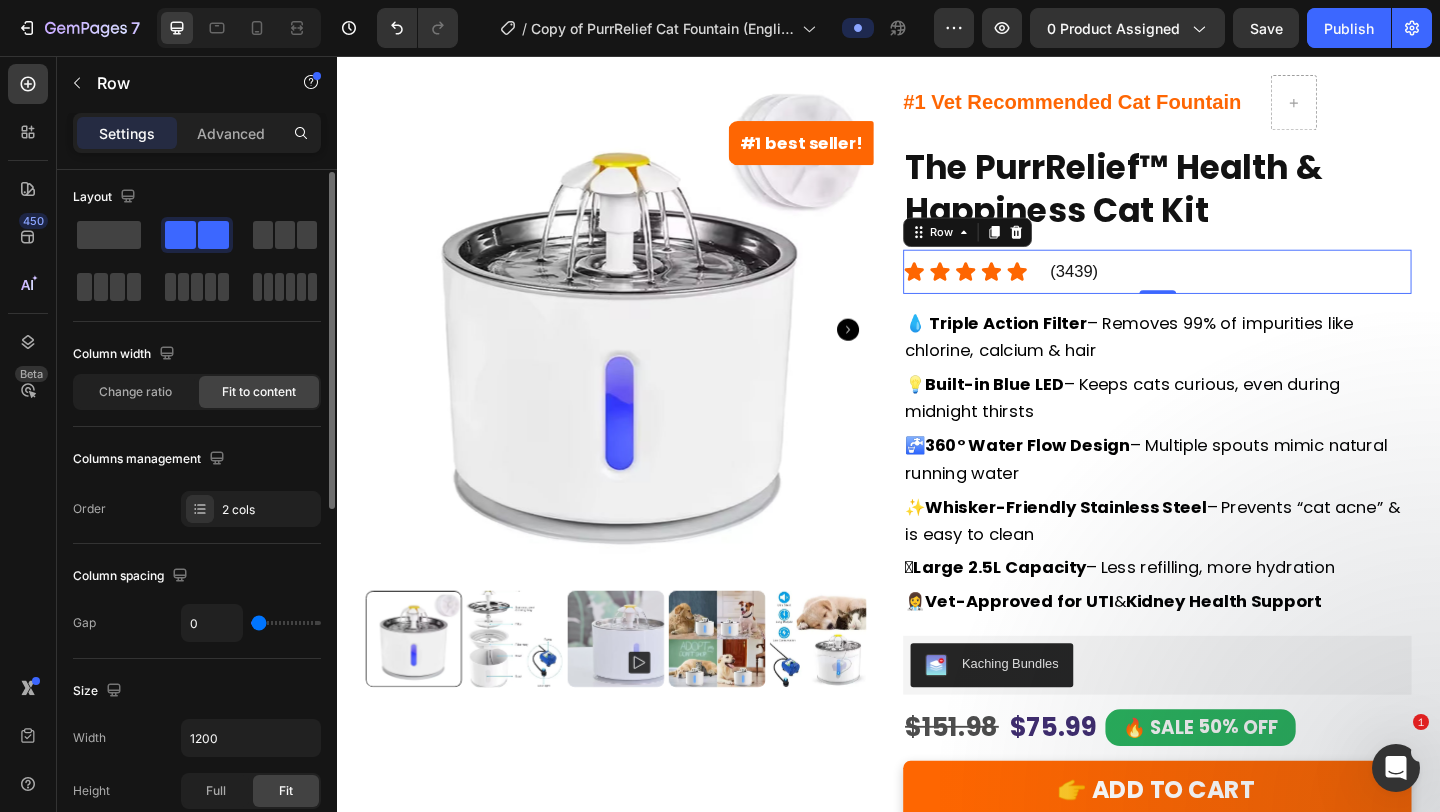 drag, startPoint x: 259, startPoint y: 627, endPoint x: 172, endPoint y: 627, distance: 87 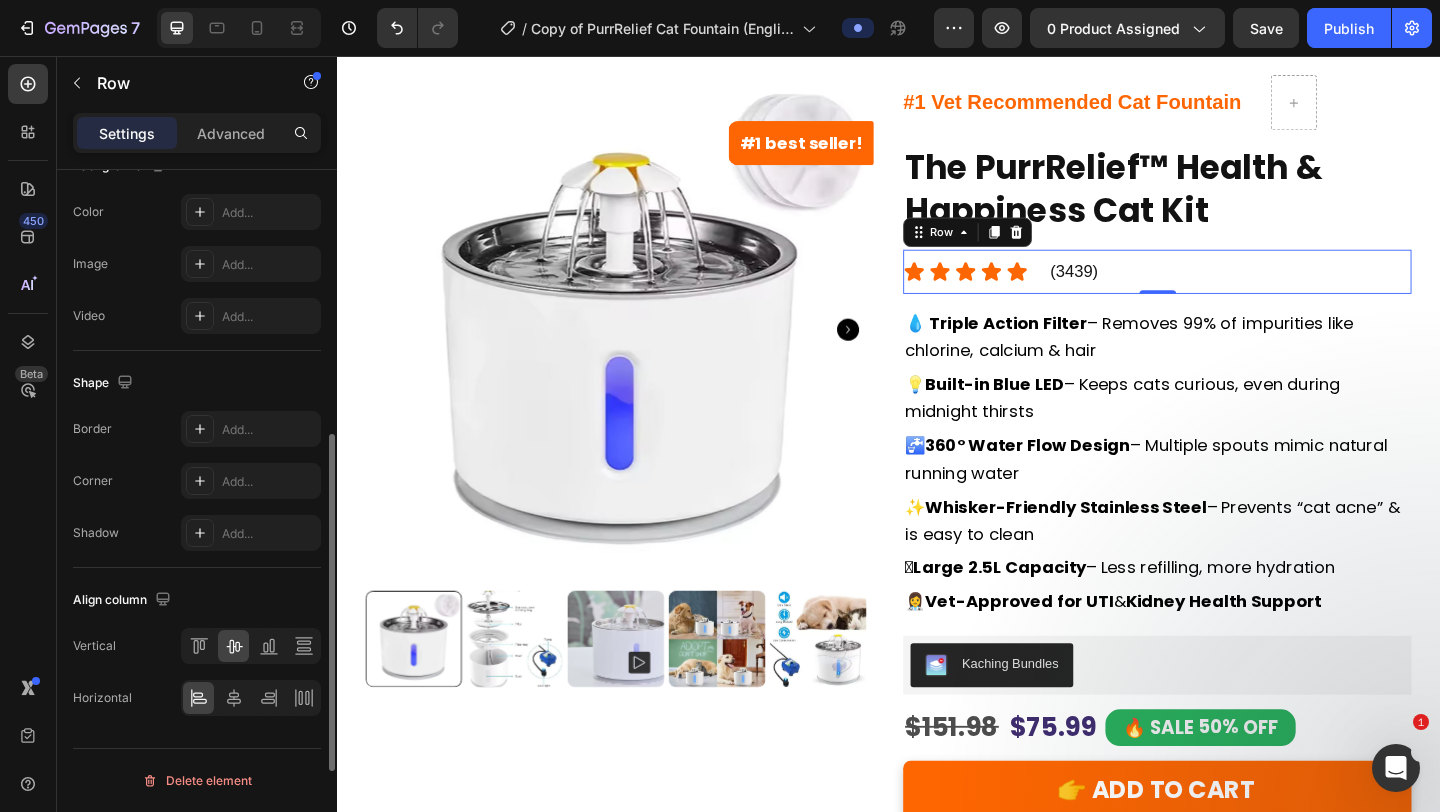 scroll, scrollTop: 0, scrollLeft: 0, axis: both 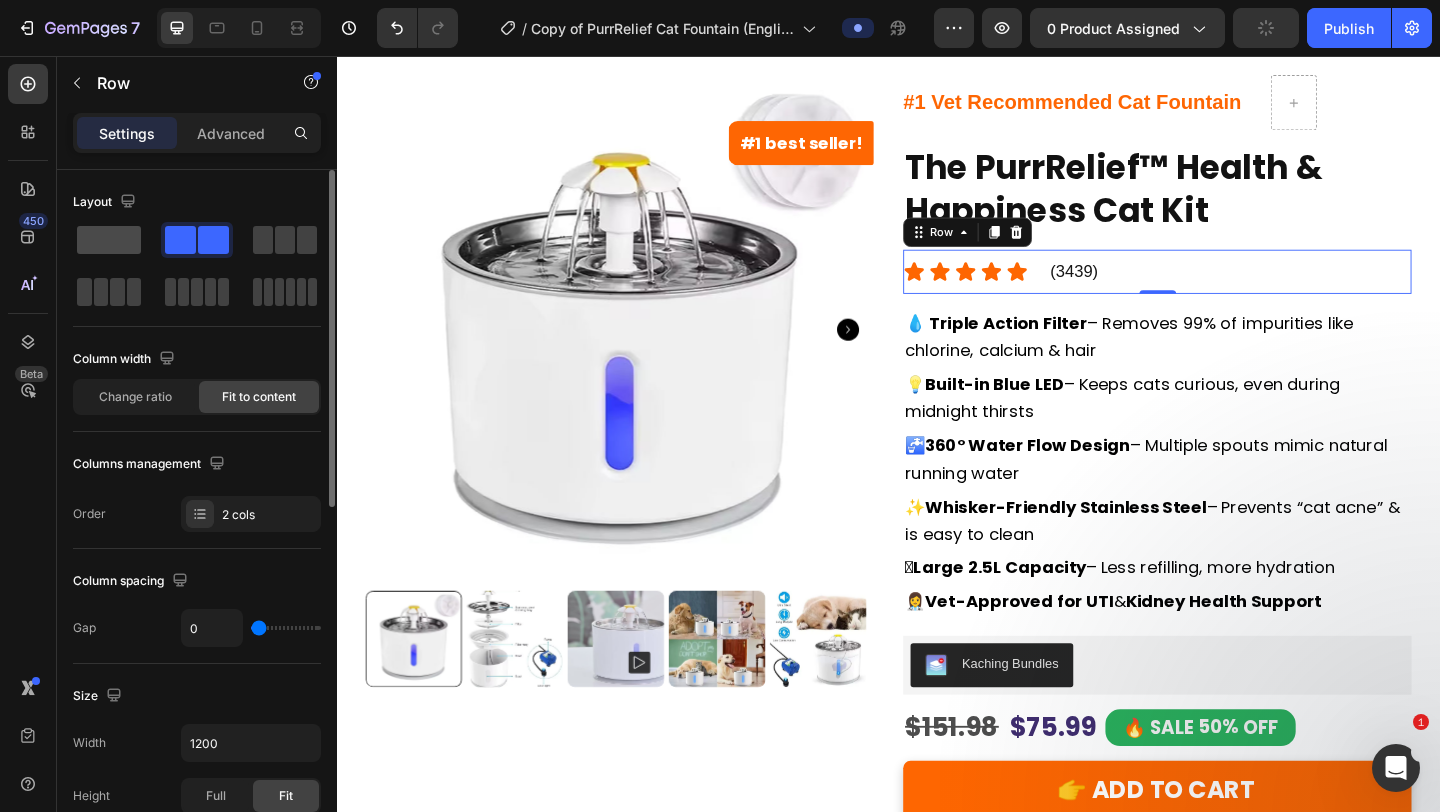 click 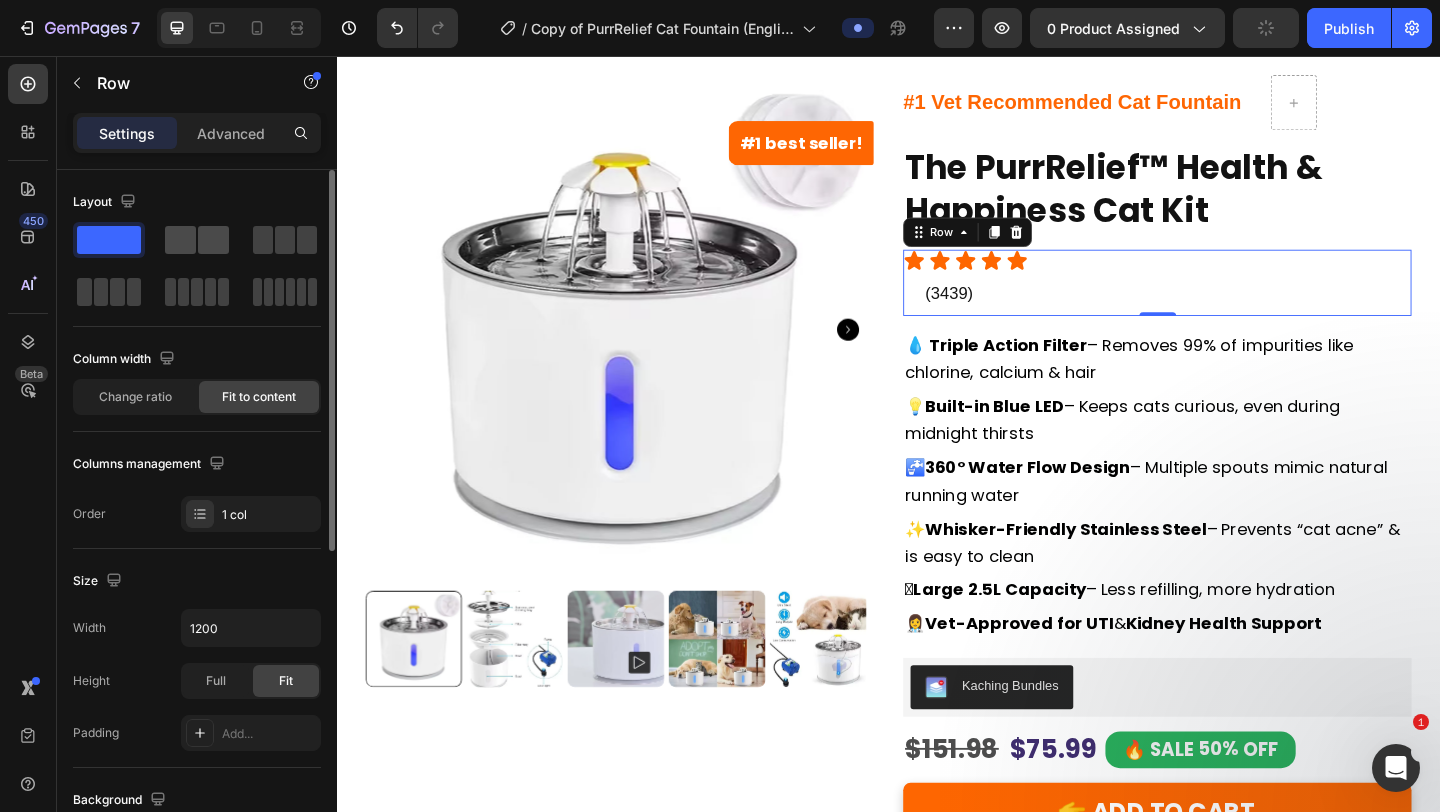 click 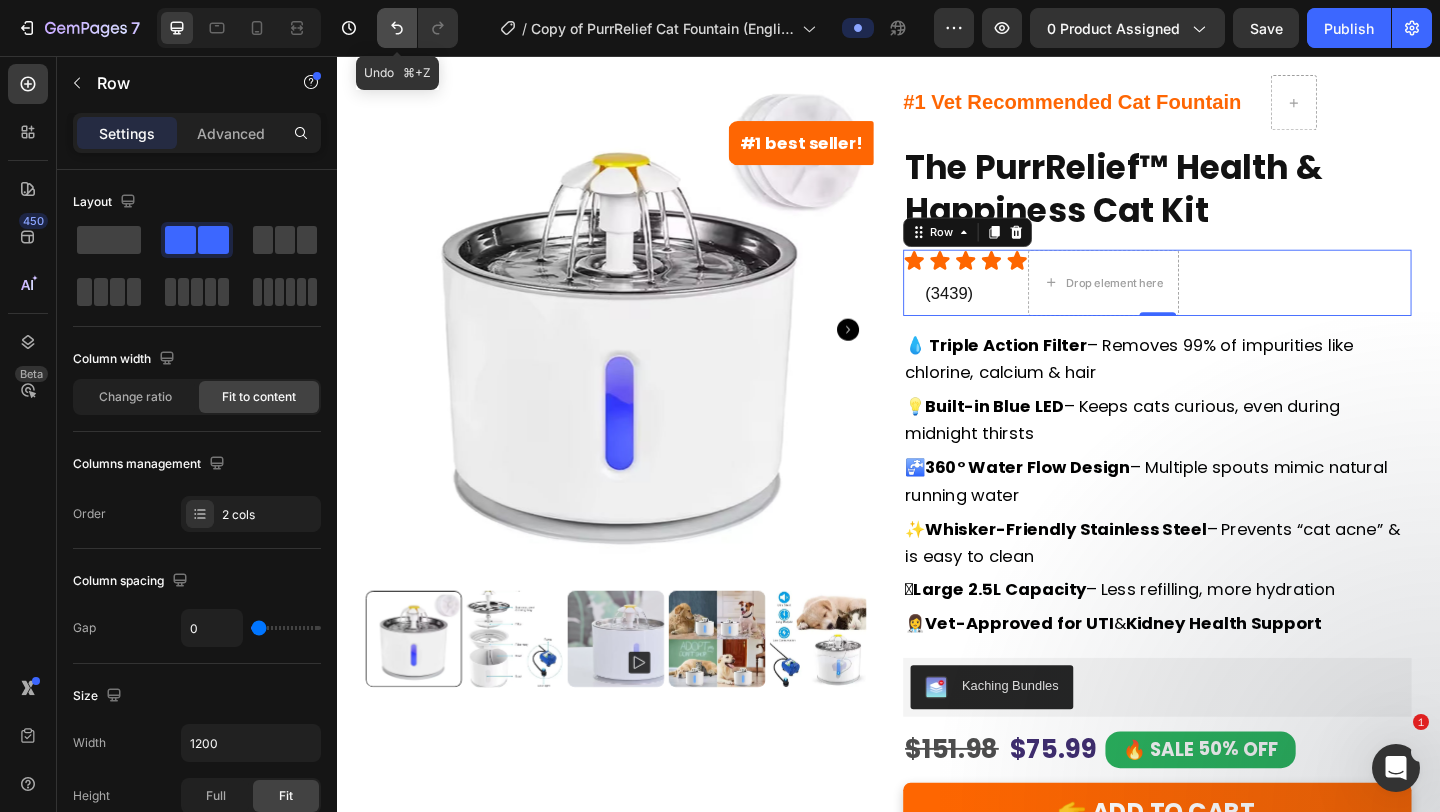 click 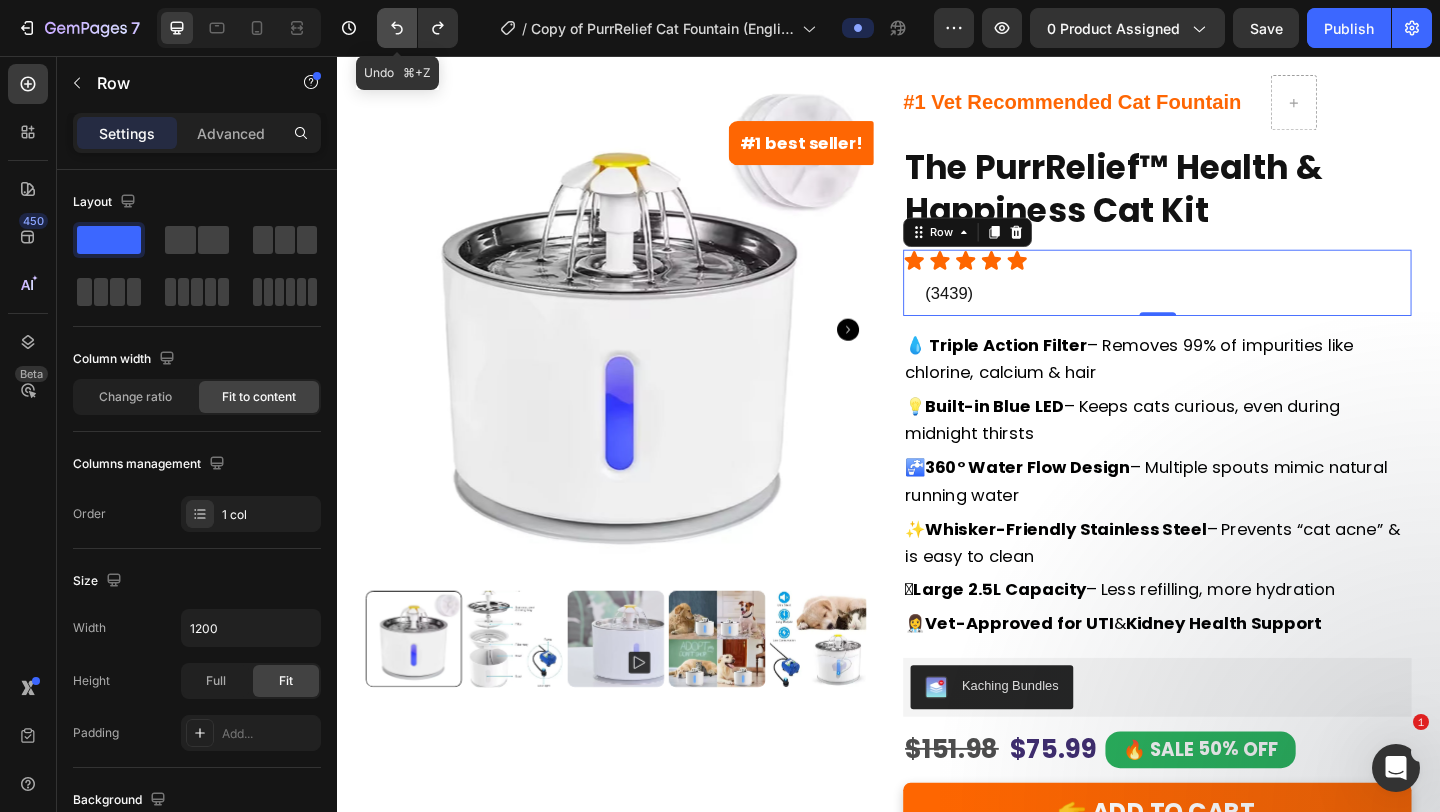 click 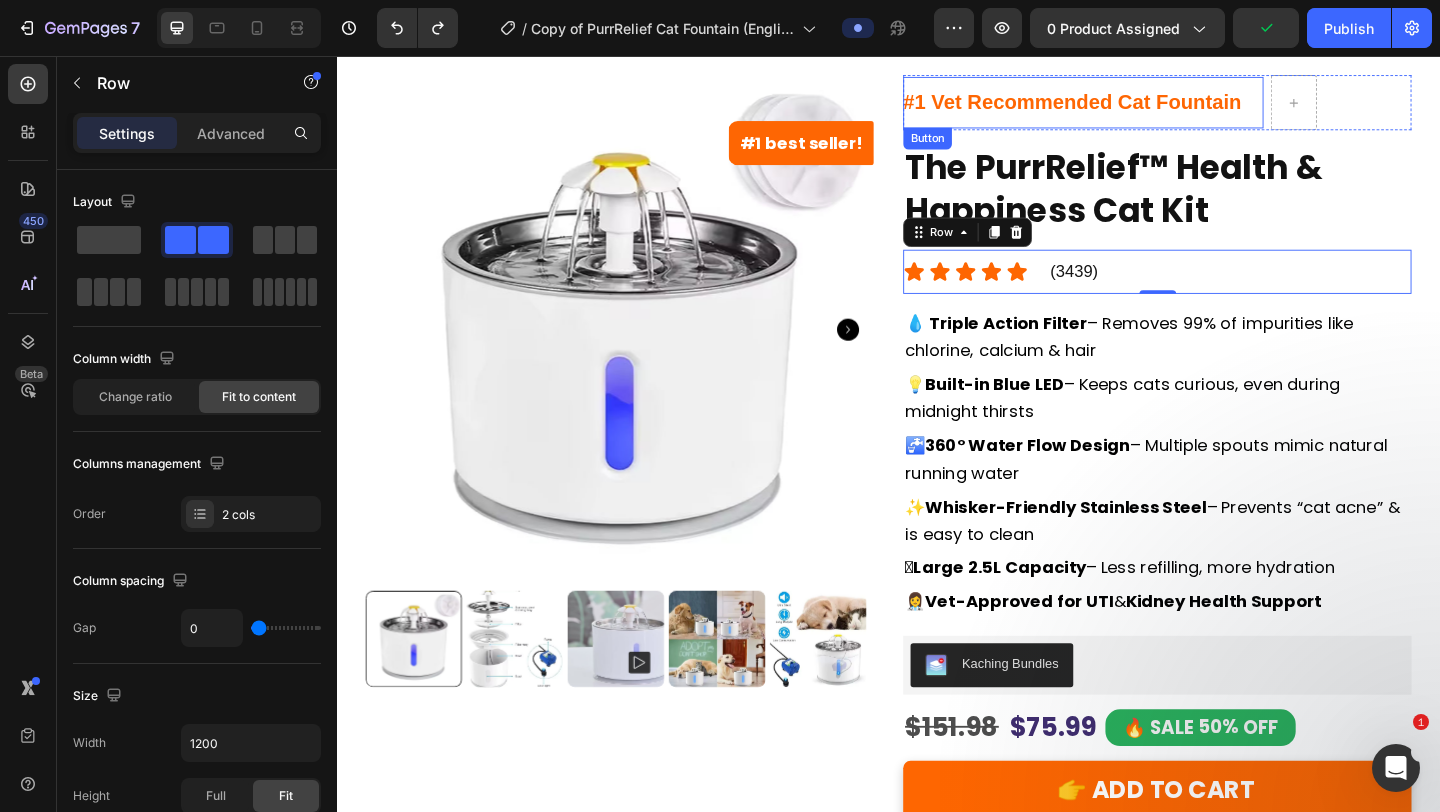 click on "#1 Vet Recommended Cat Fountain" at bounding box center (1149, 107) 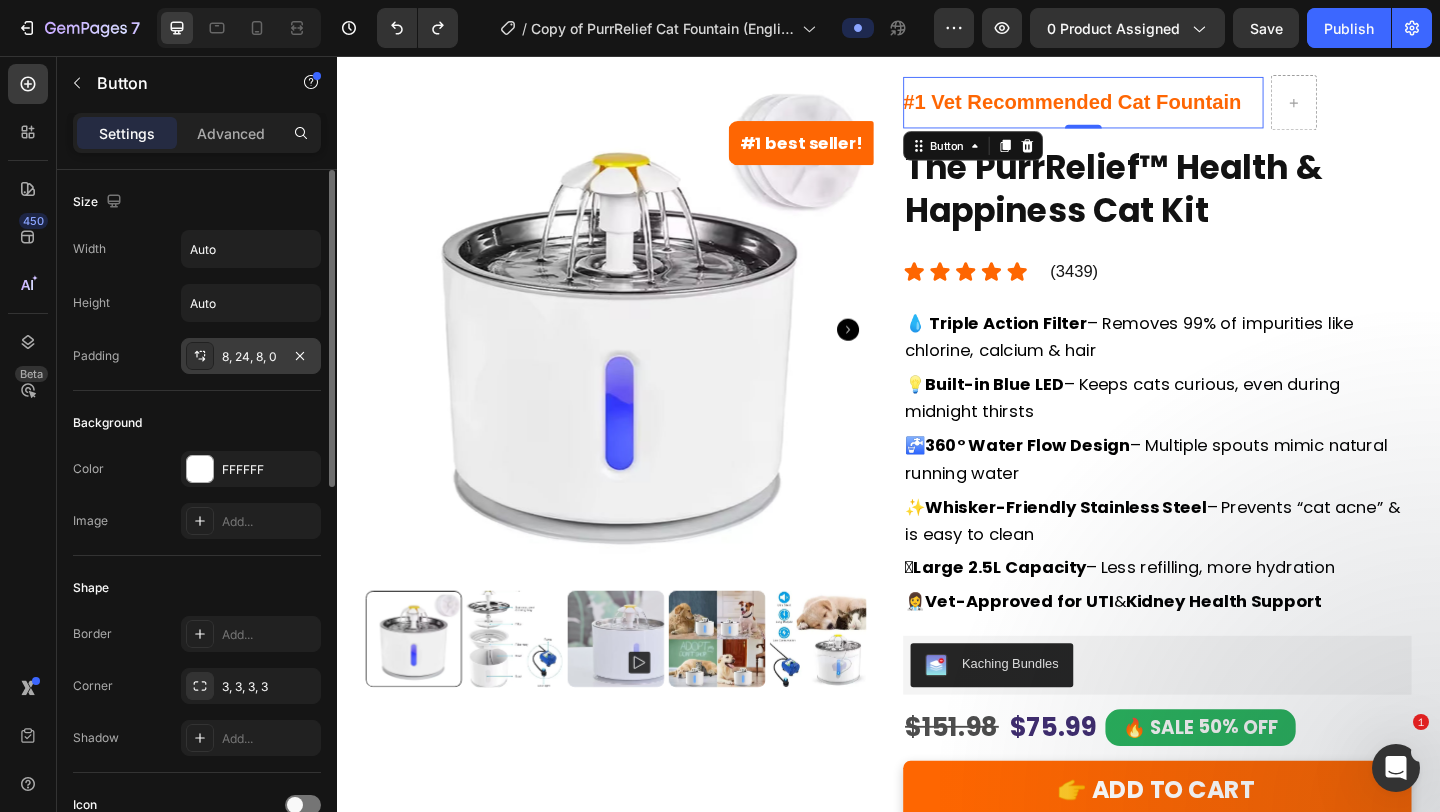 click on "8, 24, 8, 0" at bounding box center (251, 357) 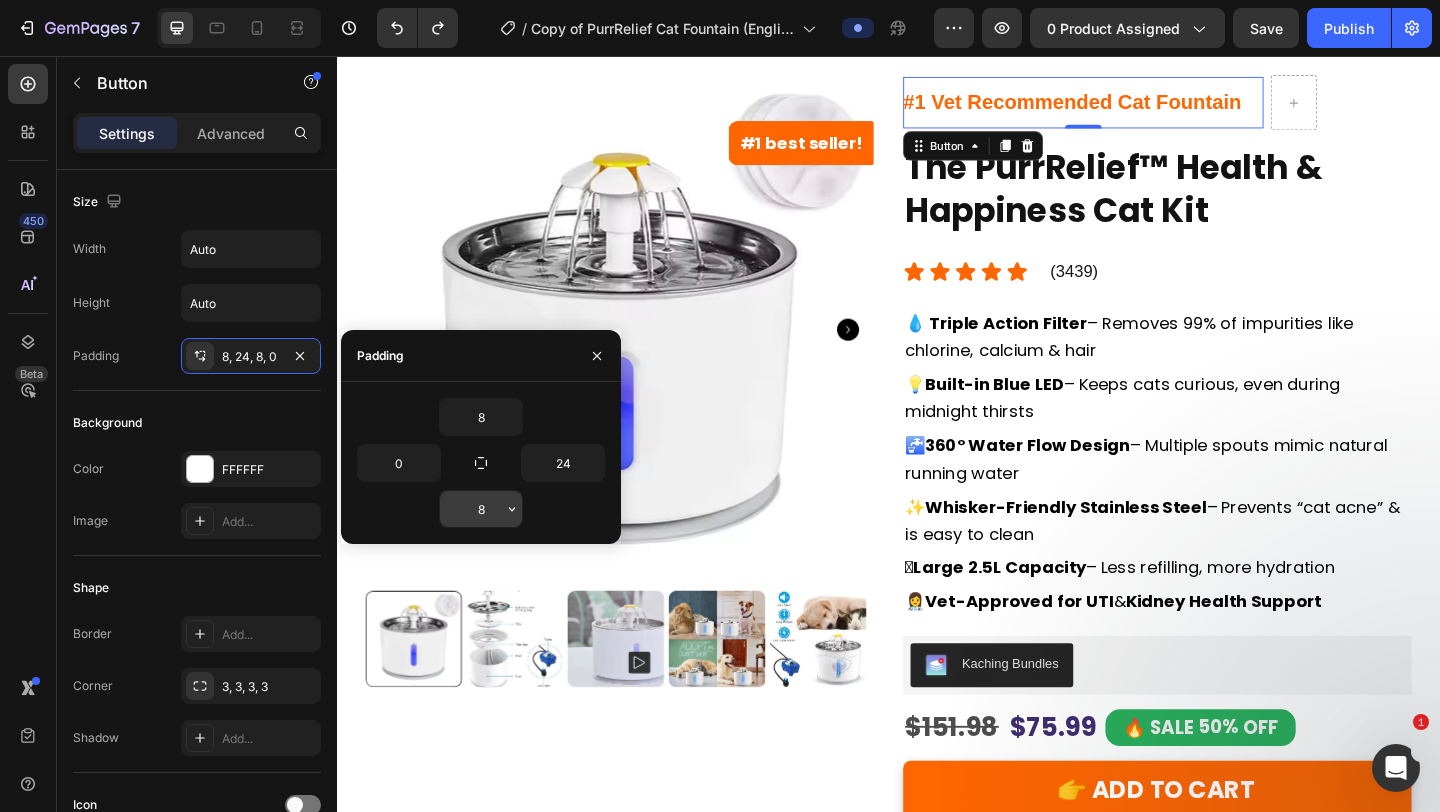 click on "8" at bounding box center (481, 509) 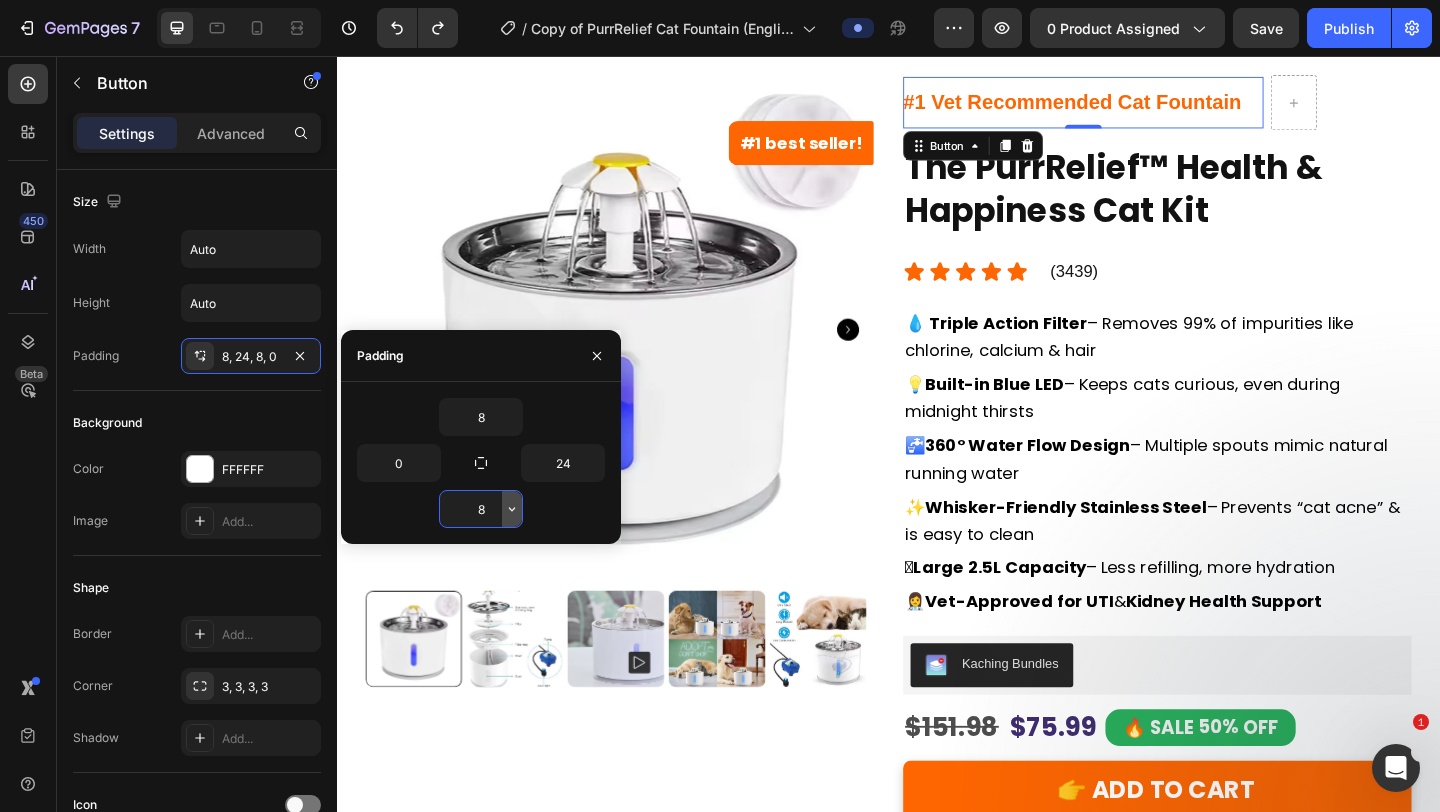 click 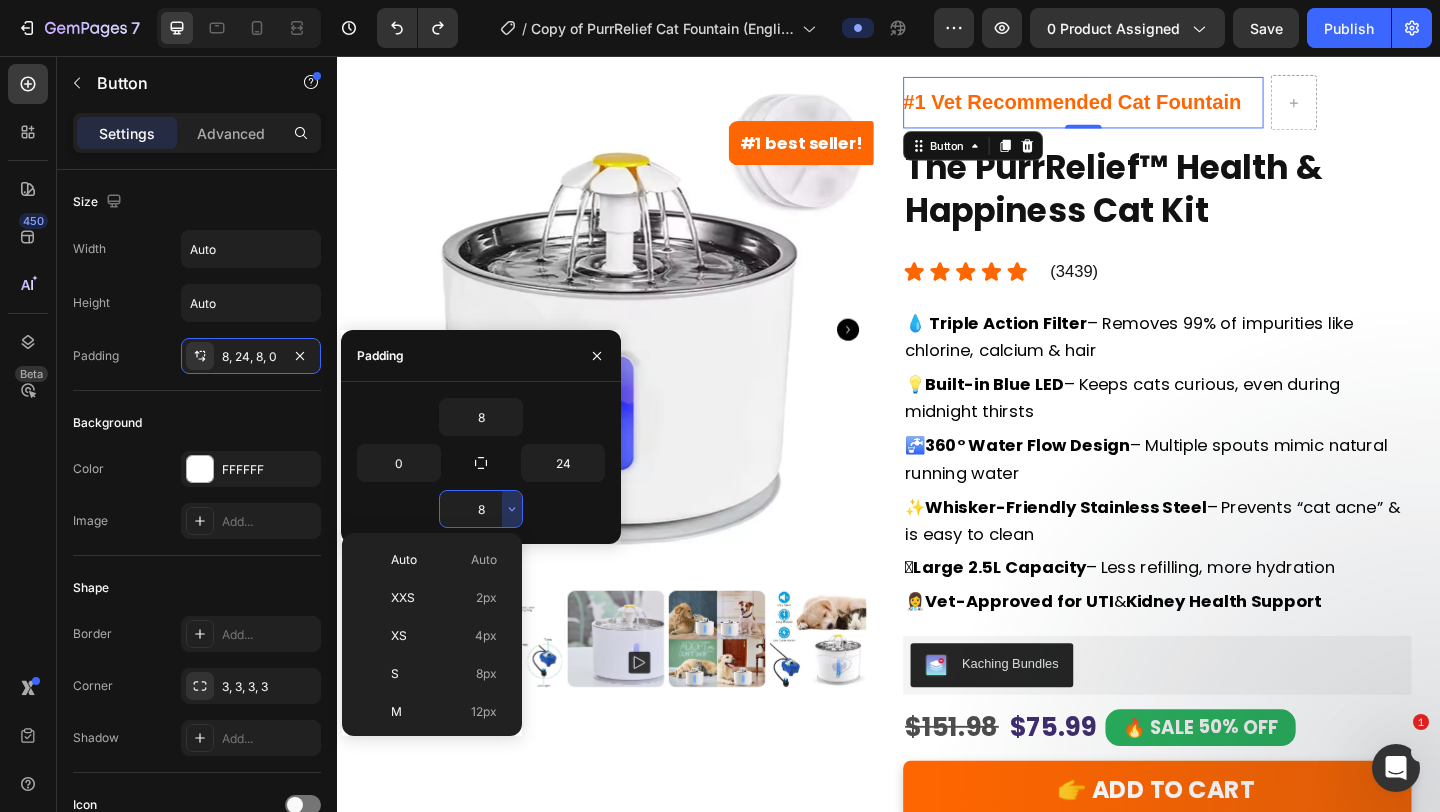 click on "8" at bounding box center (481, 509) 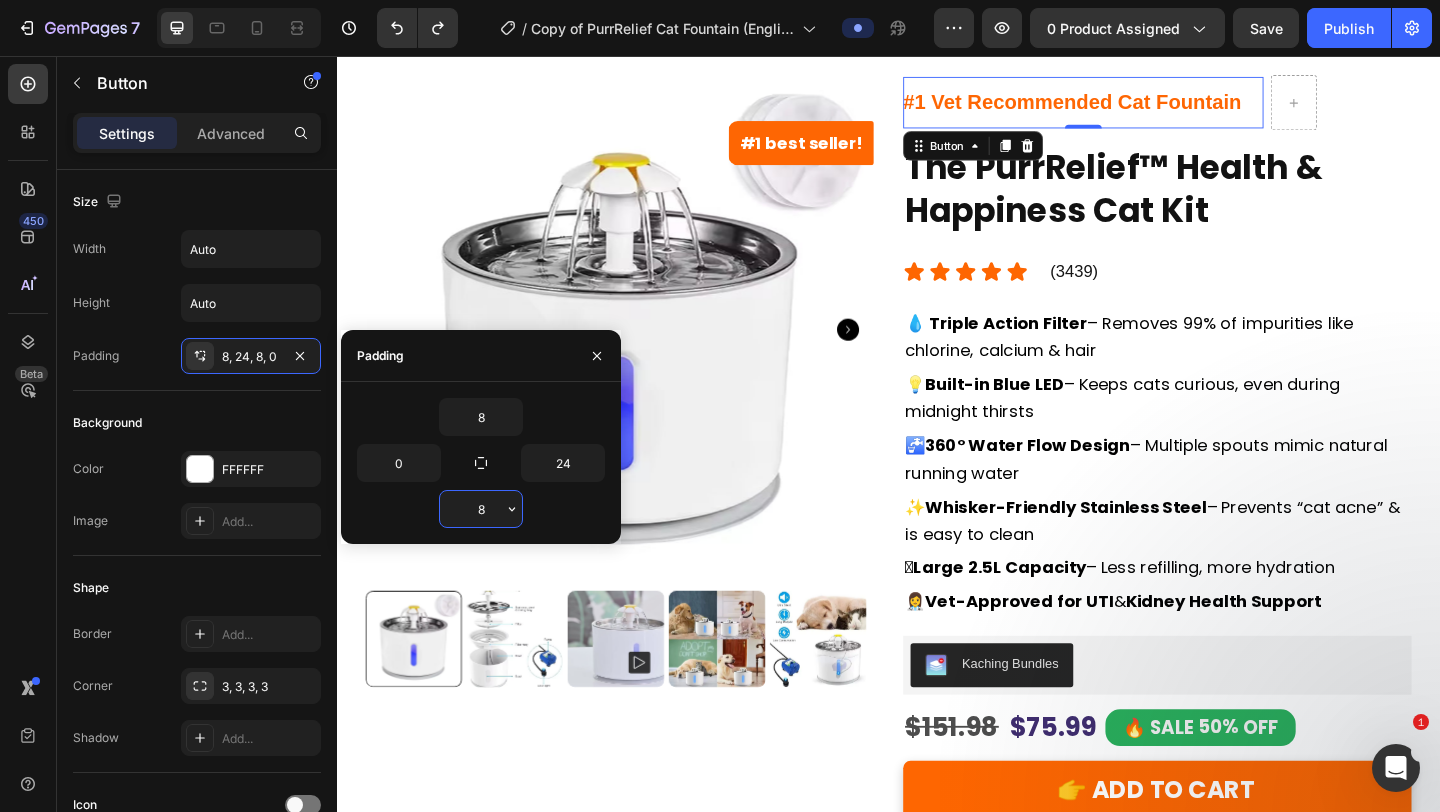 type 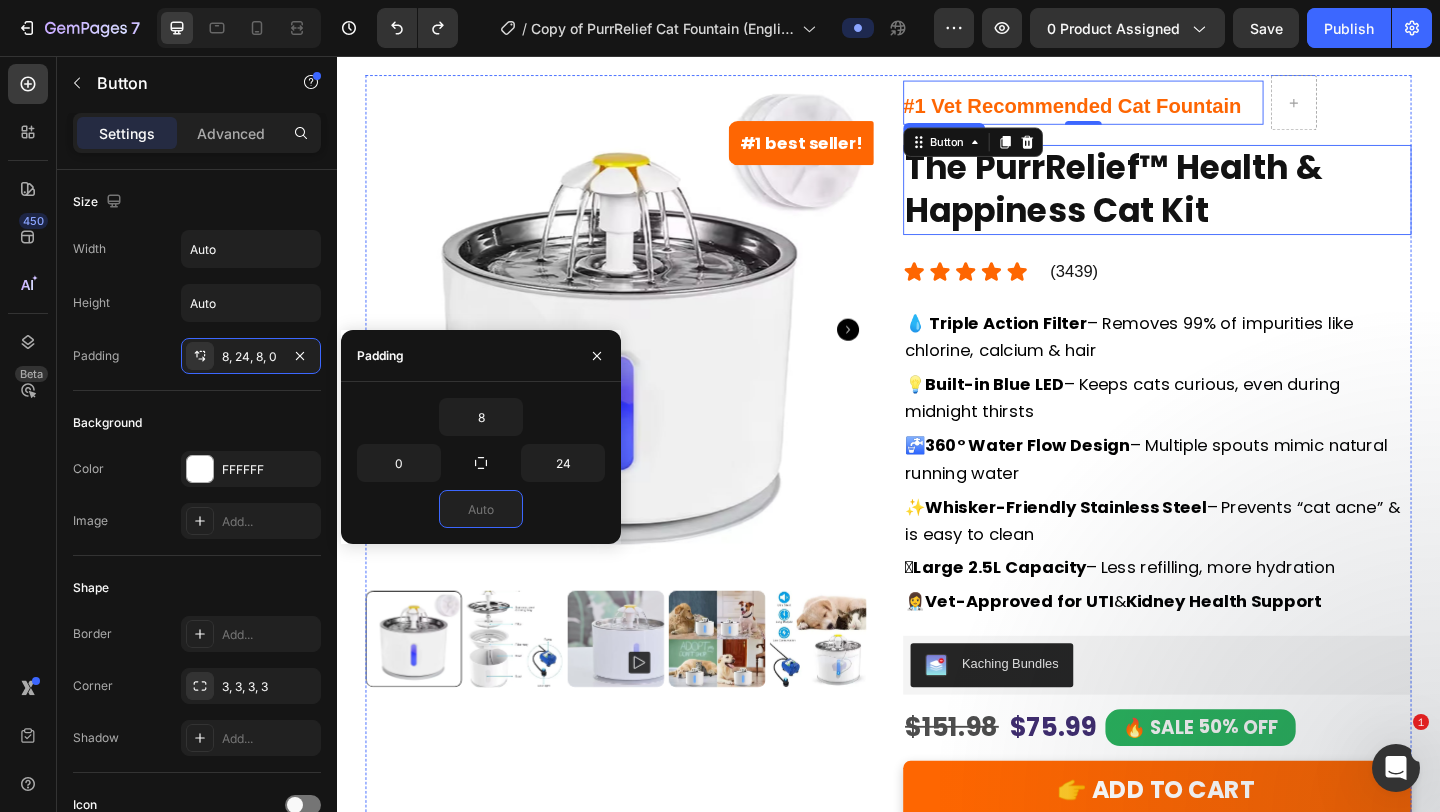 click on "The PurrRelief™ Health & Happiness Cat Kit" at bounding box center [1229, 202] 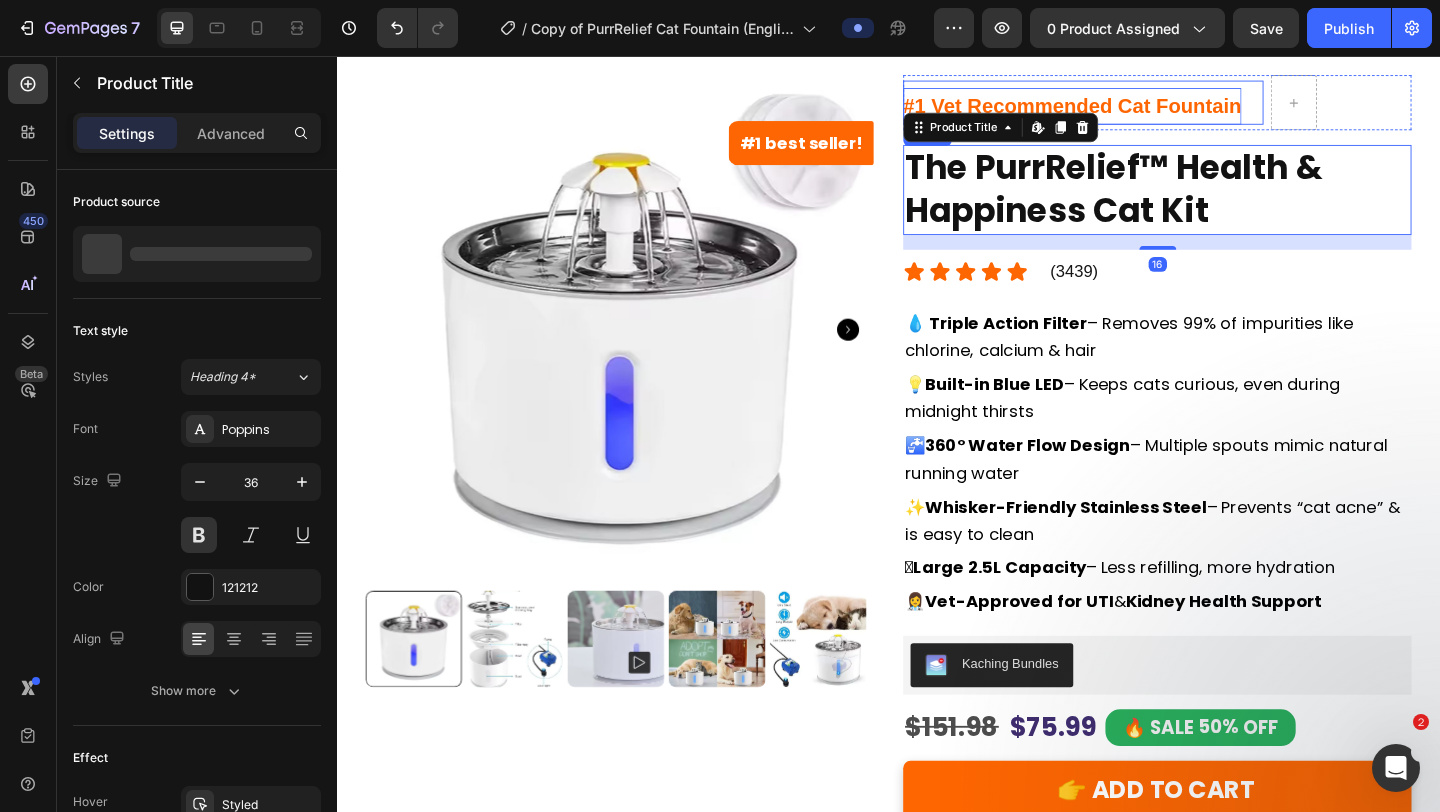 click on "#1 Vet Recommended Cat Fountain" at bounding box center [1137, 110] 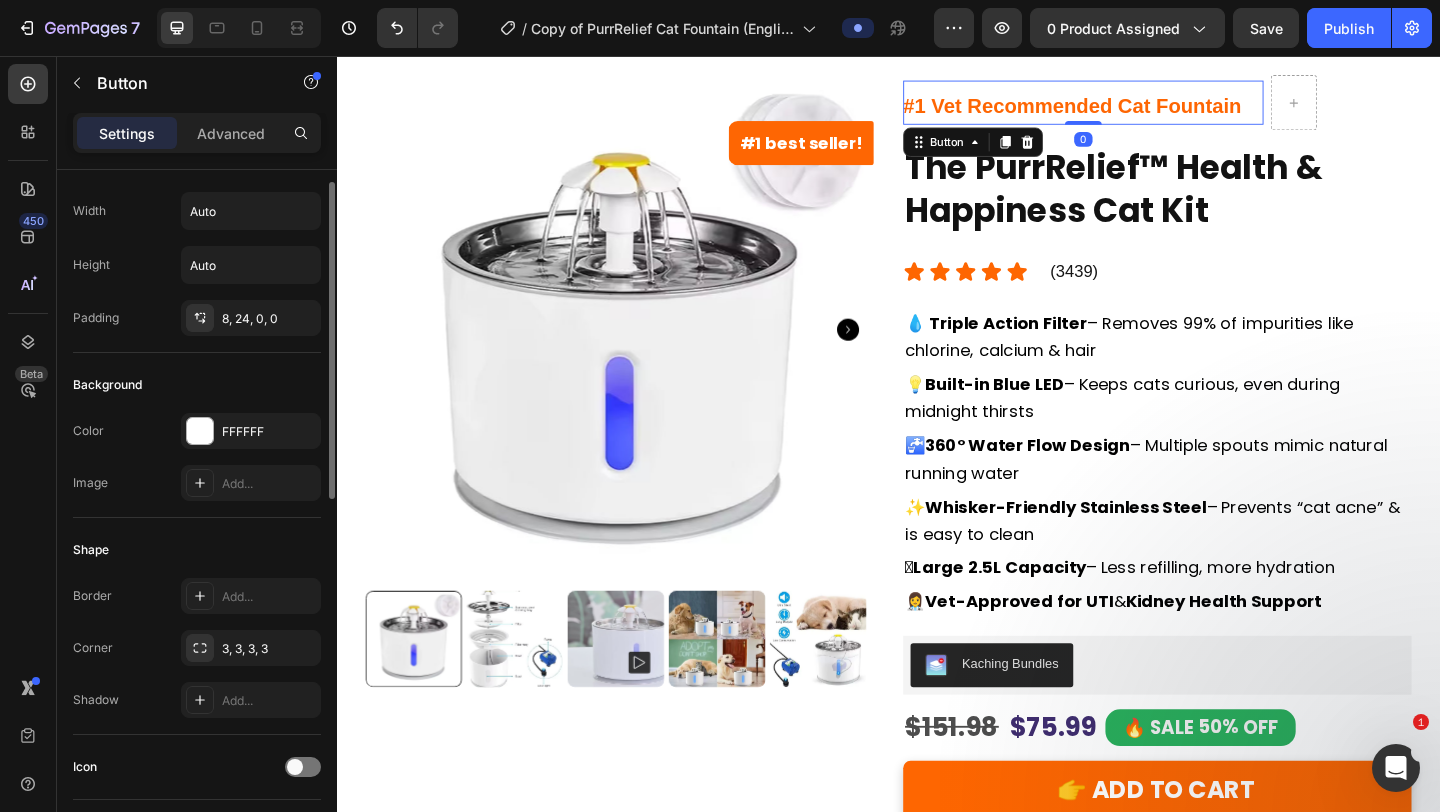 scroll, scrollTop: 40, scrollLeft: 0, axis: vertical 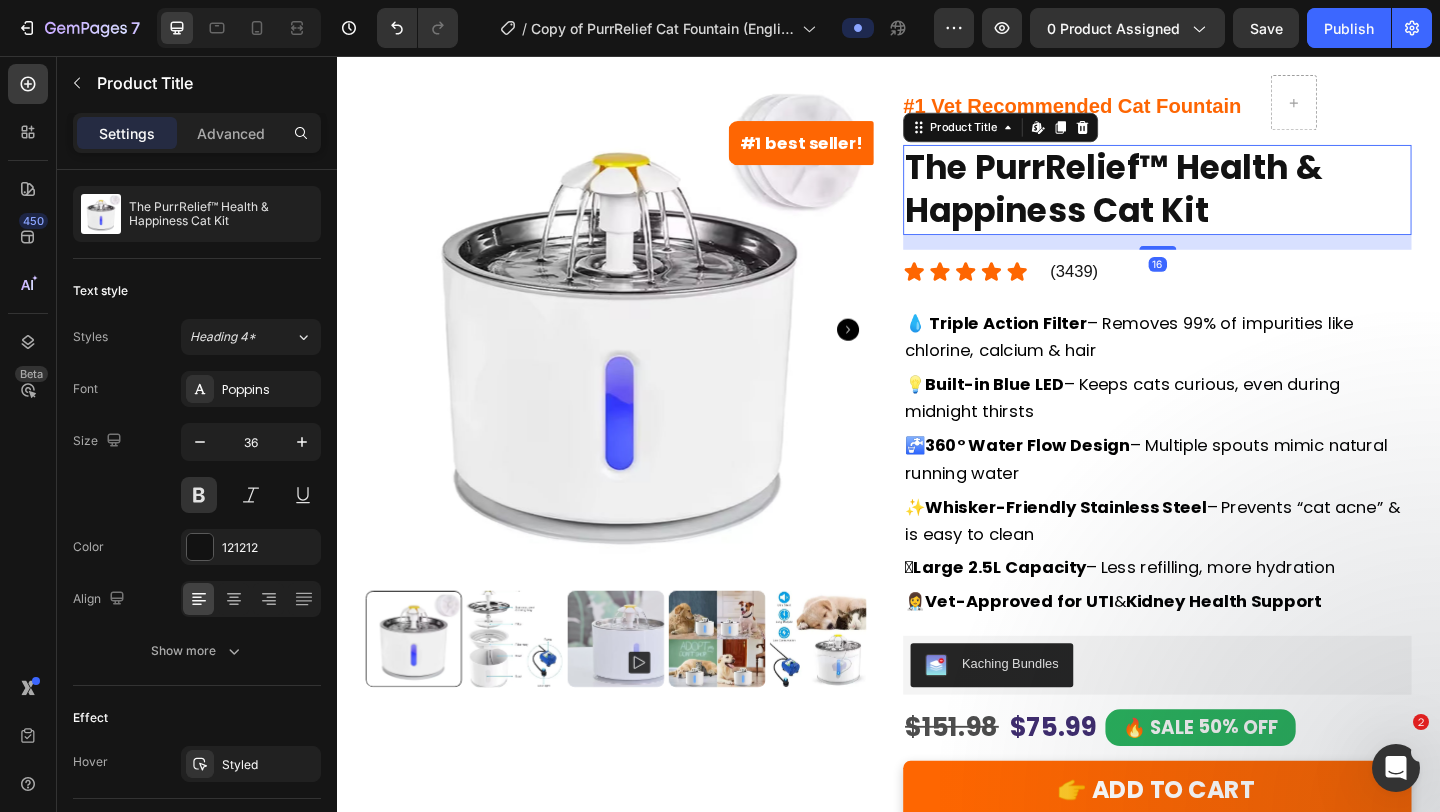 click on "The PurrRelief™ Health & Happiness Cat Kit" at bounding box center [1229, 202] 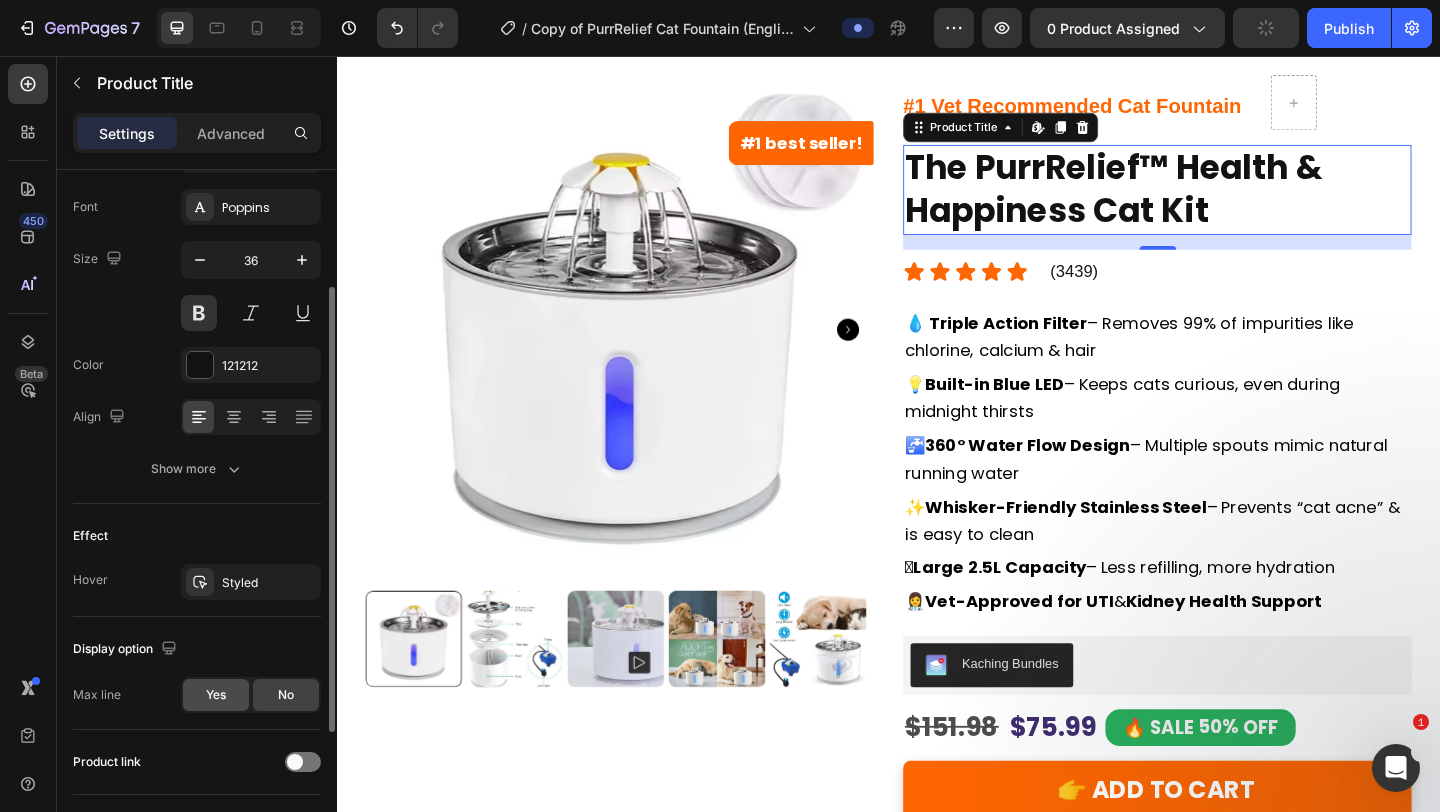 scroll, scrollTop: 192, scrollLeft: 0, axis: vertical 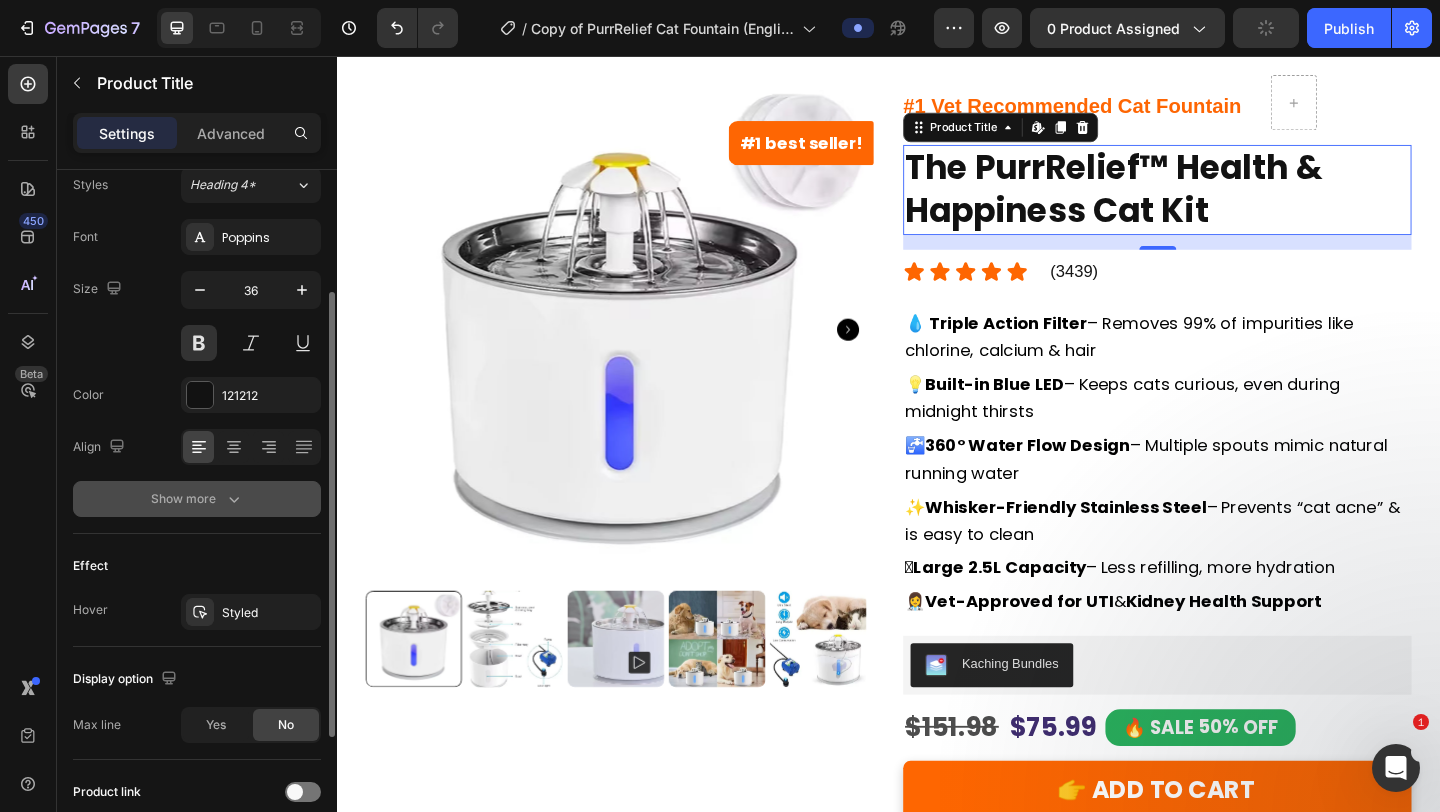 click 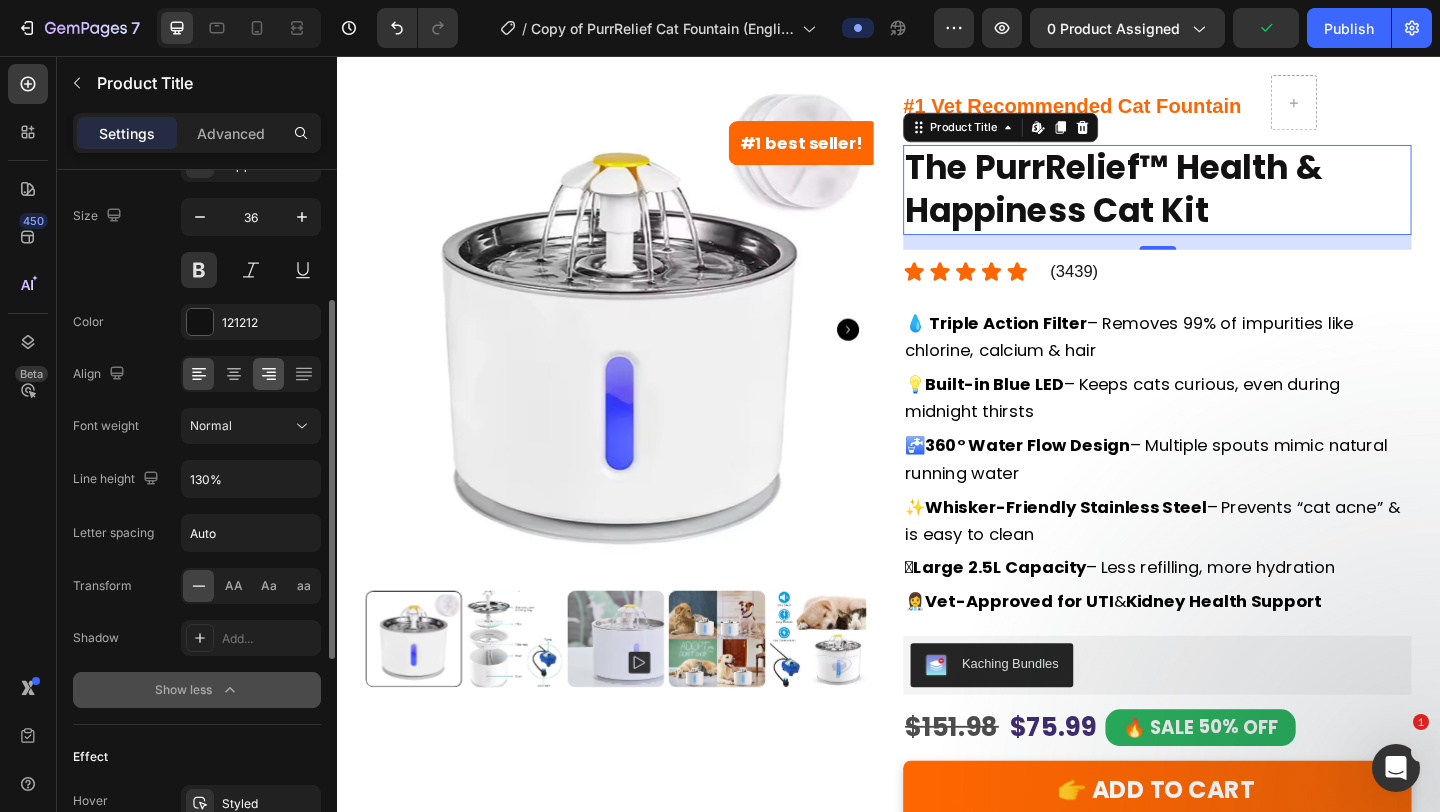 scroll, scrollTop: 266, scrollLeft: 0, axis: vertical 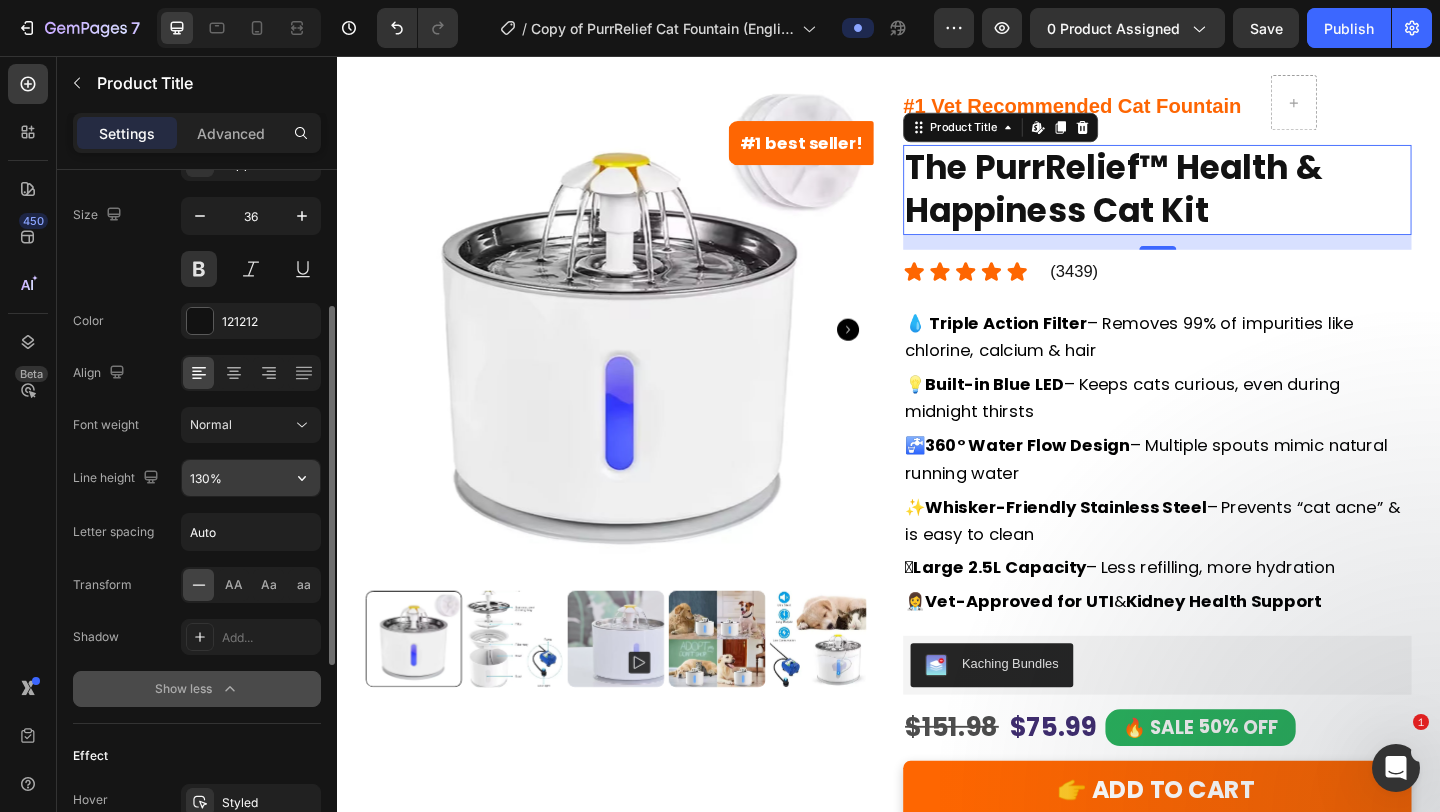 click 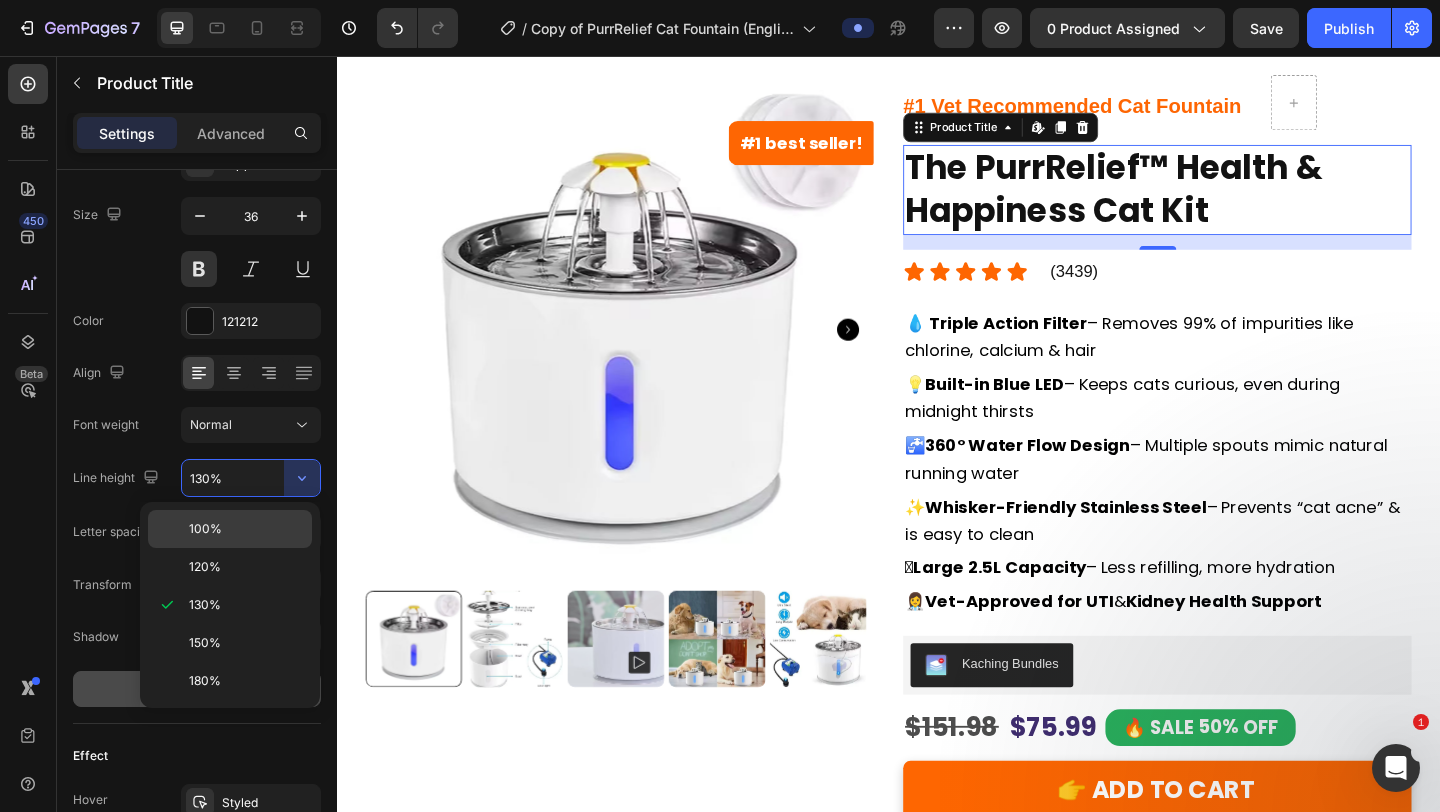 click on "100%" at bounding box center (246, 529) 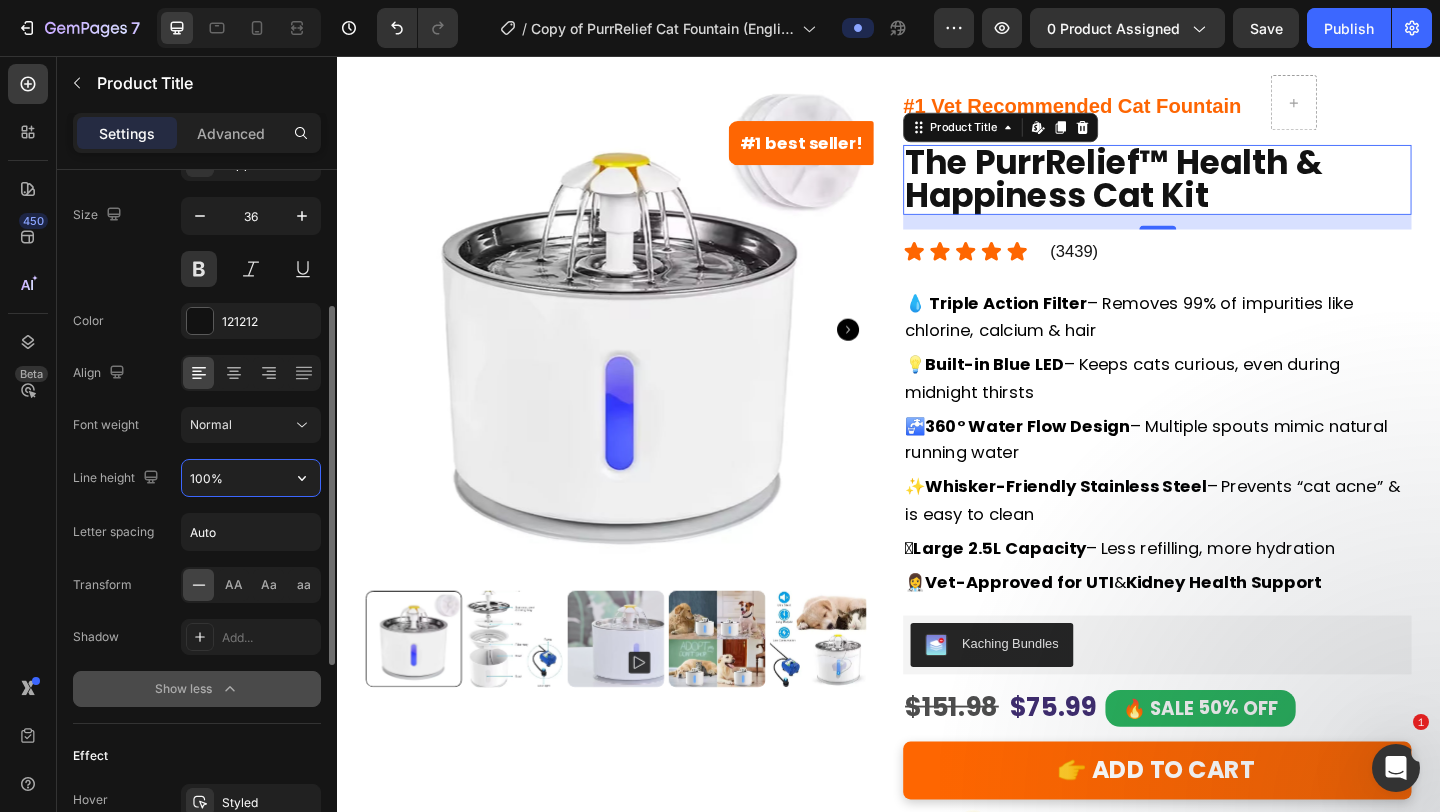 click on "100%" at bounding box center [251, 478] 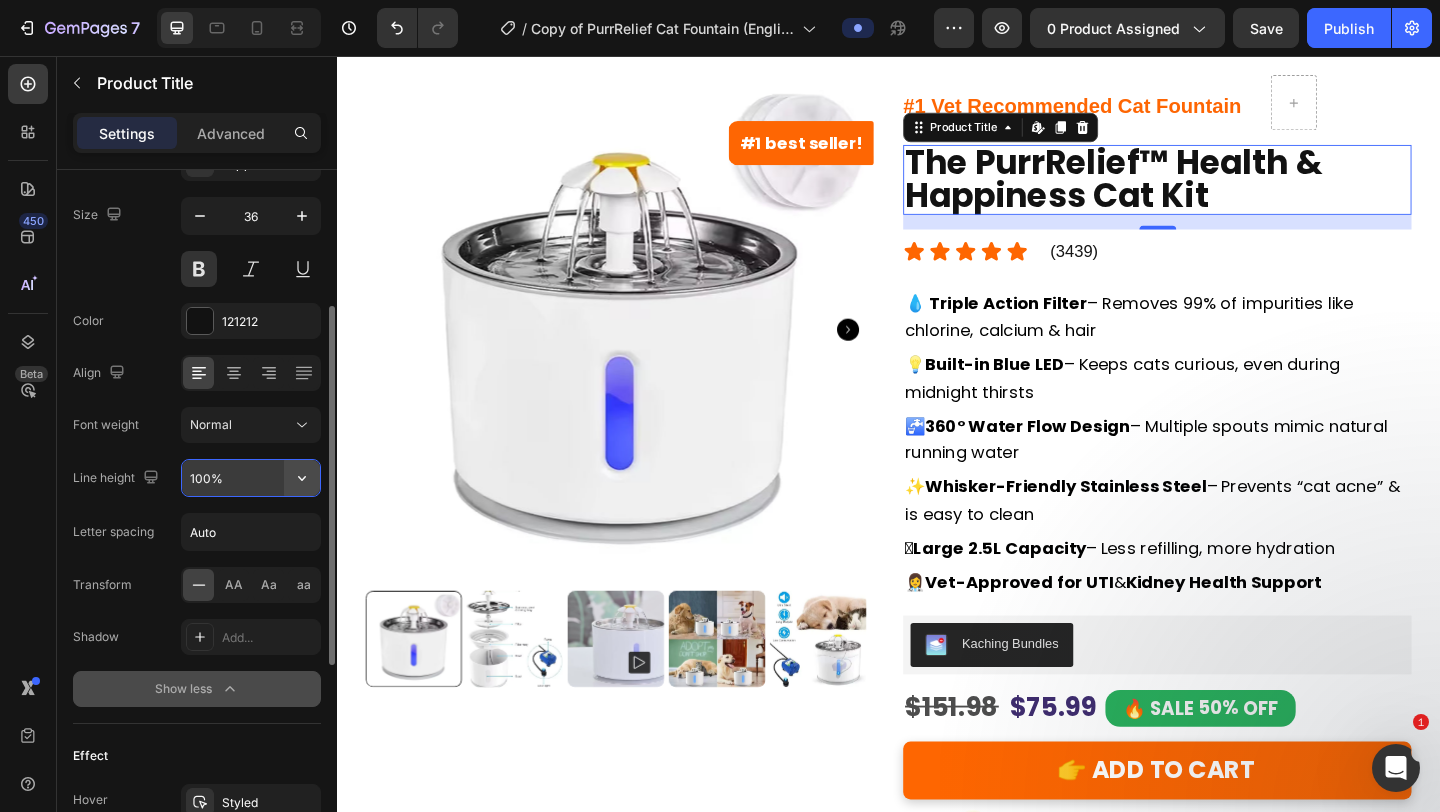 click 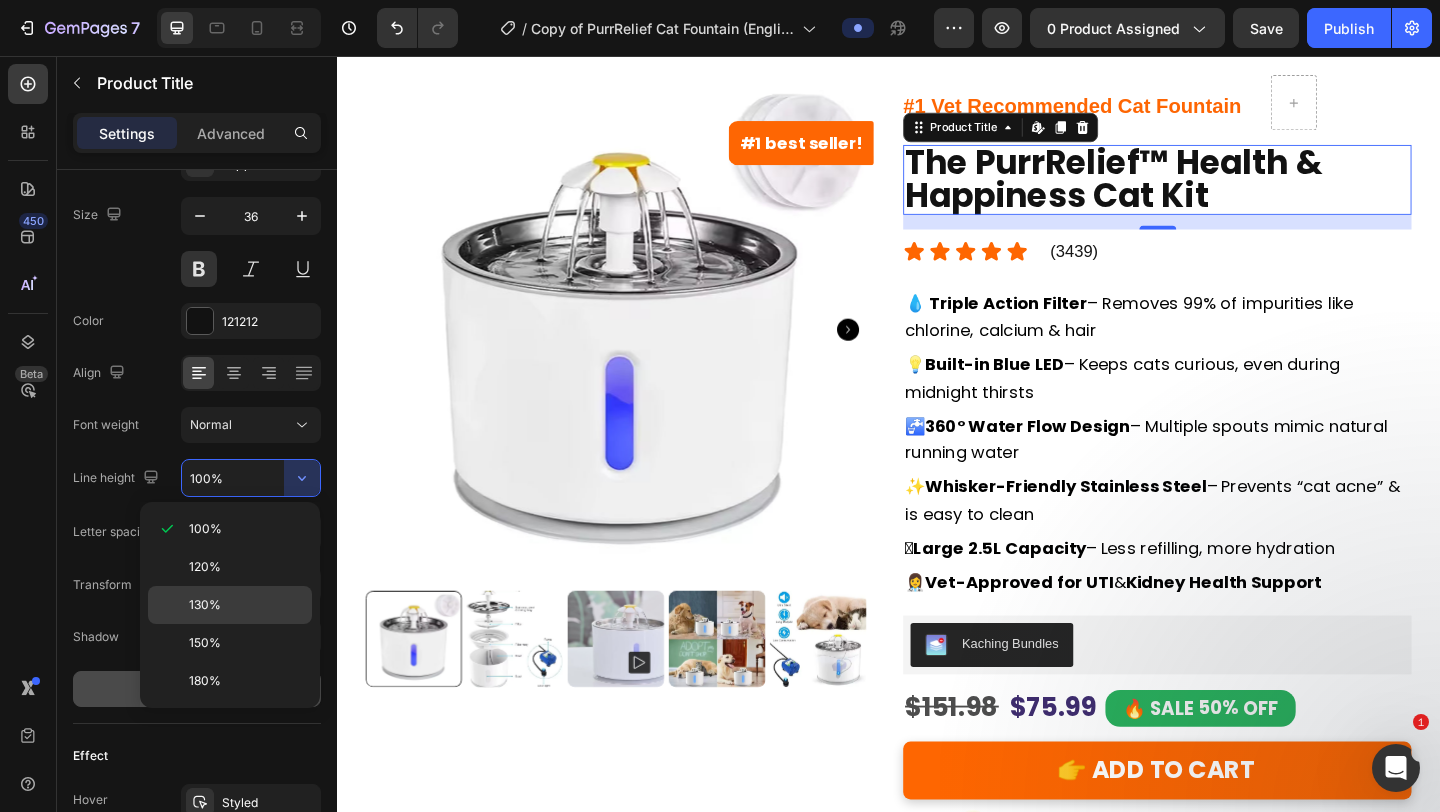 click on "130%" at bounding box center (246, 605) 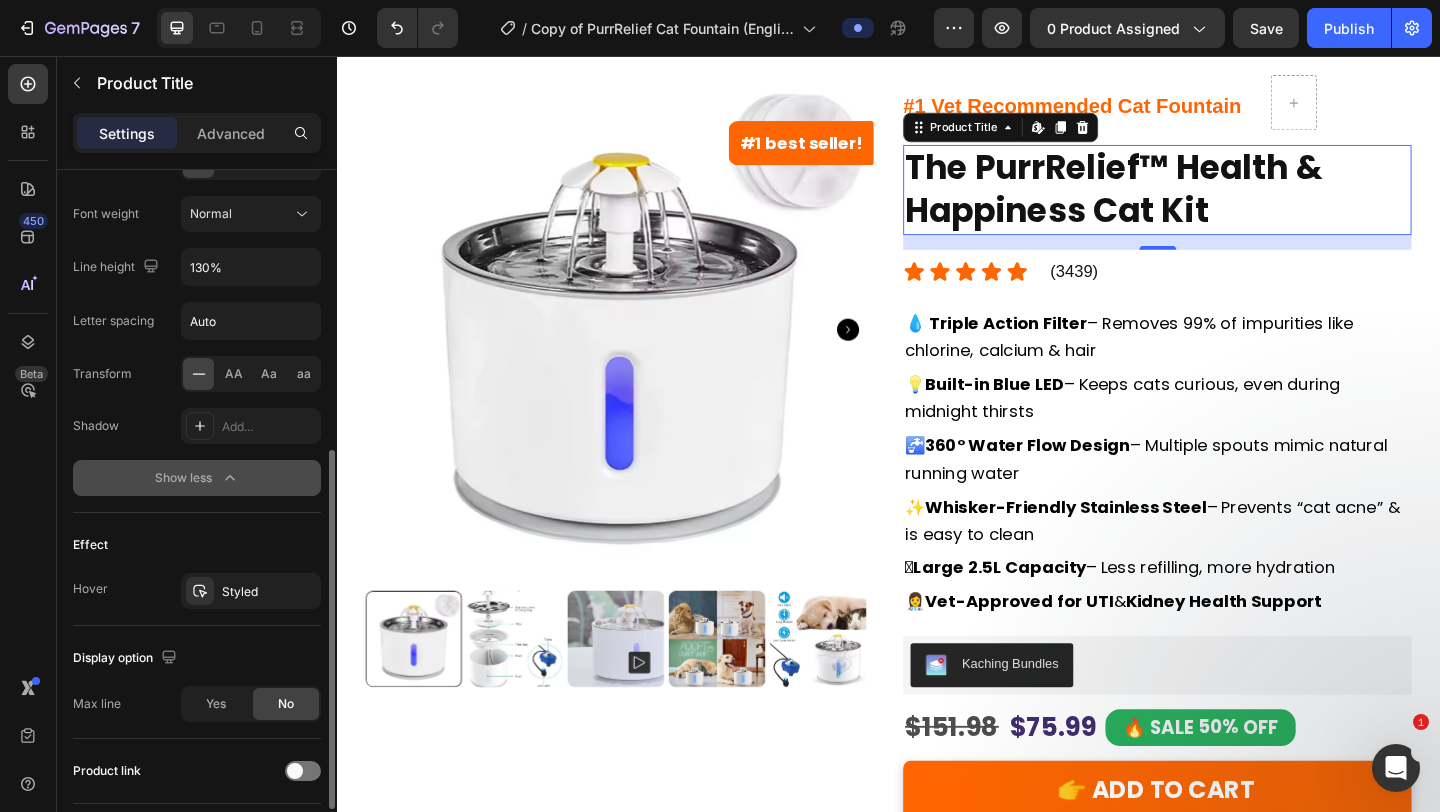 scroll, scrollTop: 661, scrollLeft: 0, axis: vertical 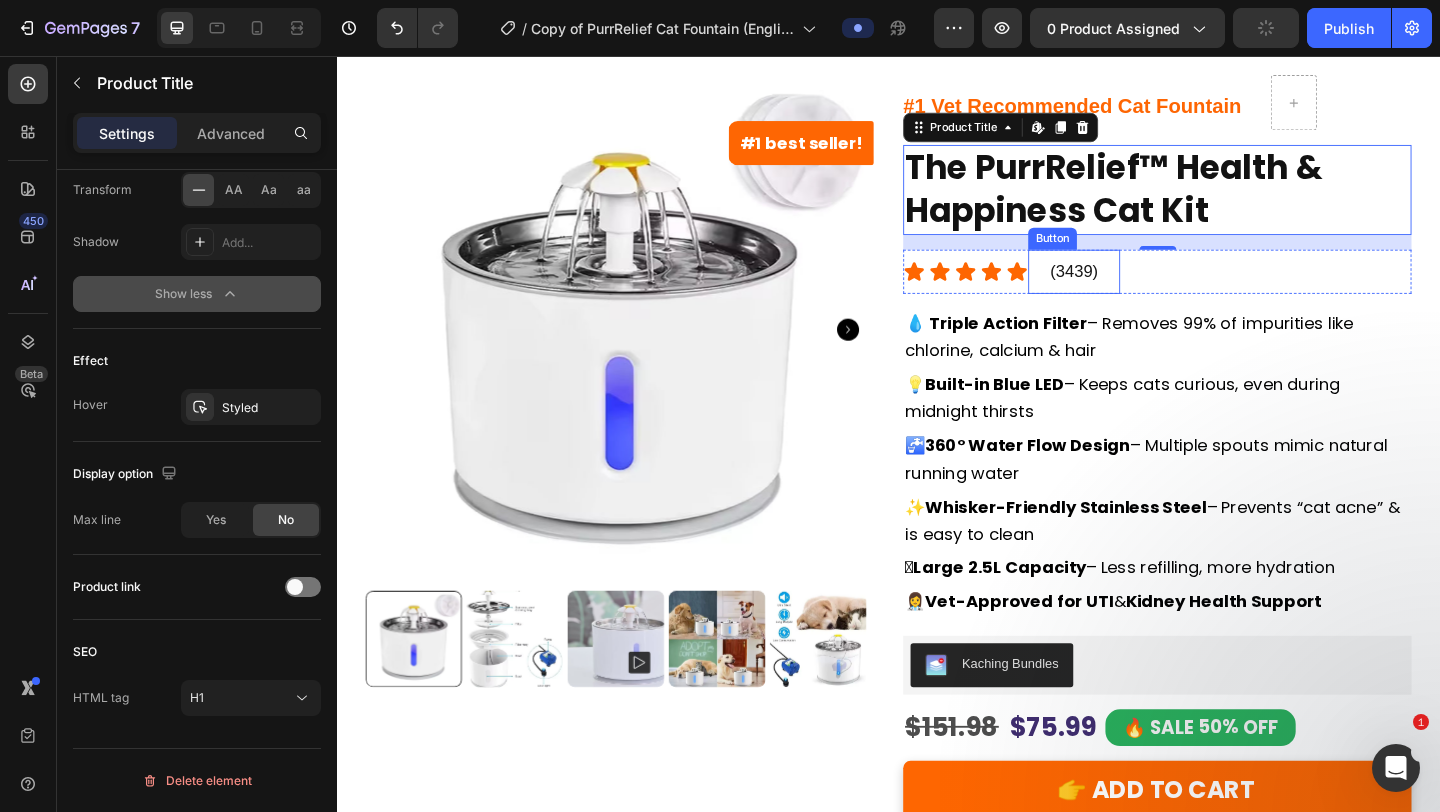 click on "(3439)" at bounding box center (1139, 291) 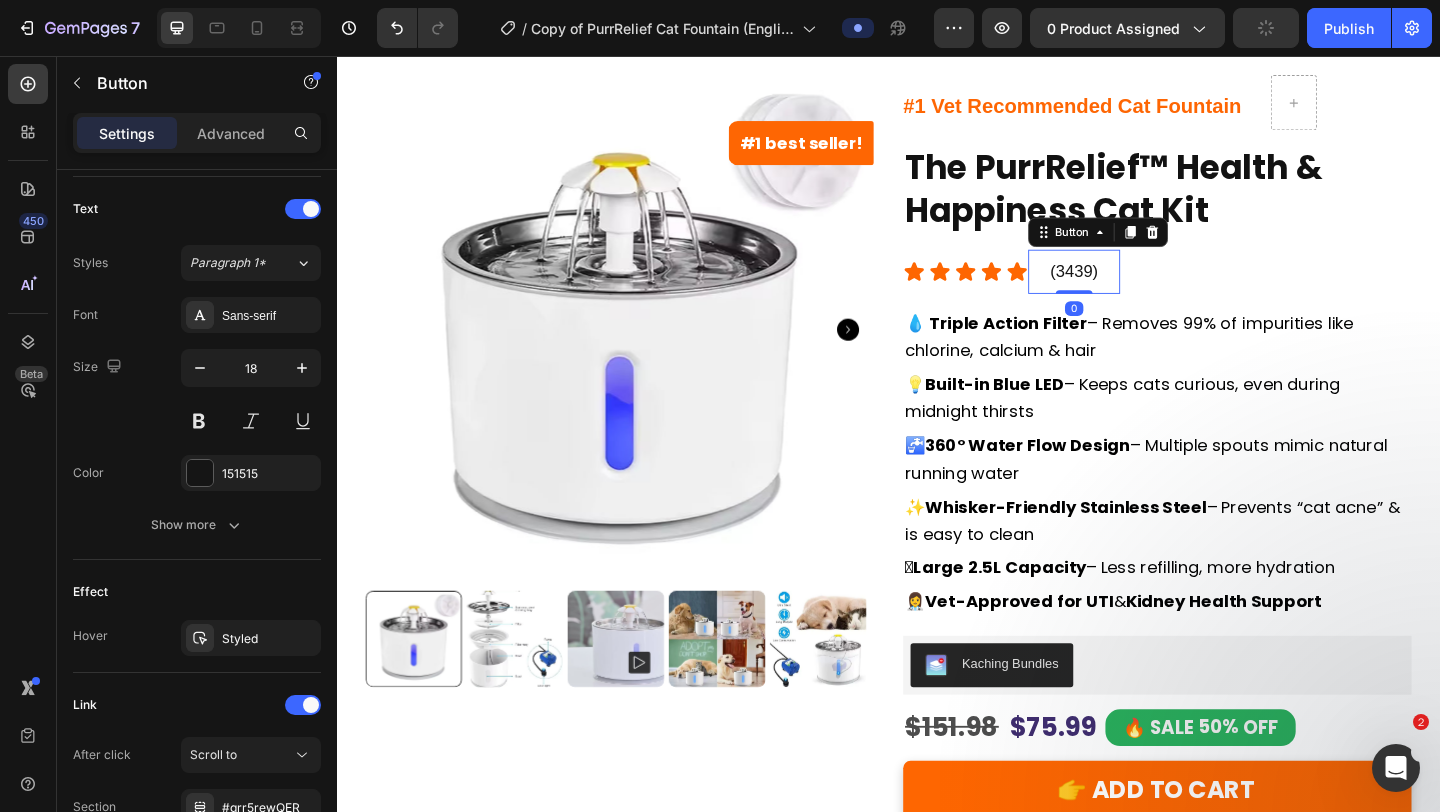scroll, scrollTop: 0, scrollLeft: 0, axis: both 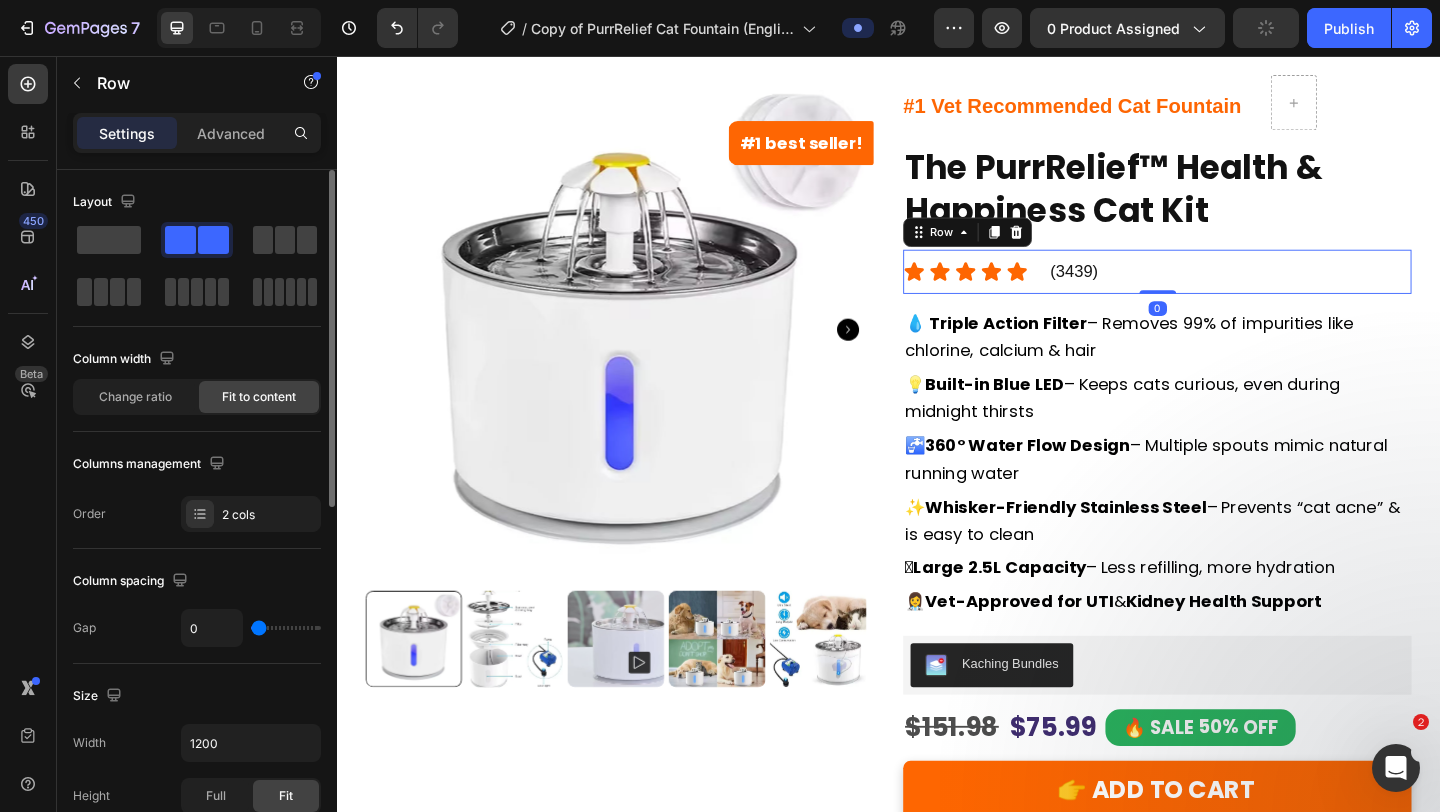 click on "Icon Icon Icon Icon Icon Icon List (3439) Button Row   0" at bounding box center [1229, 291] 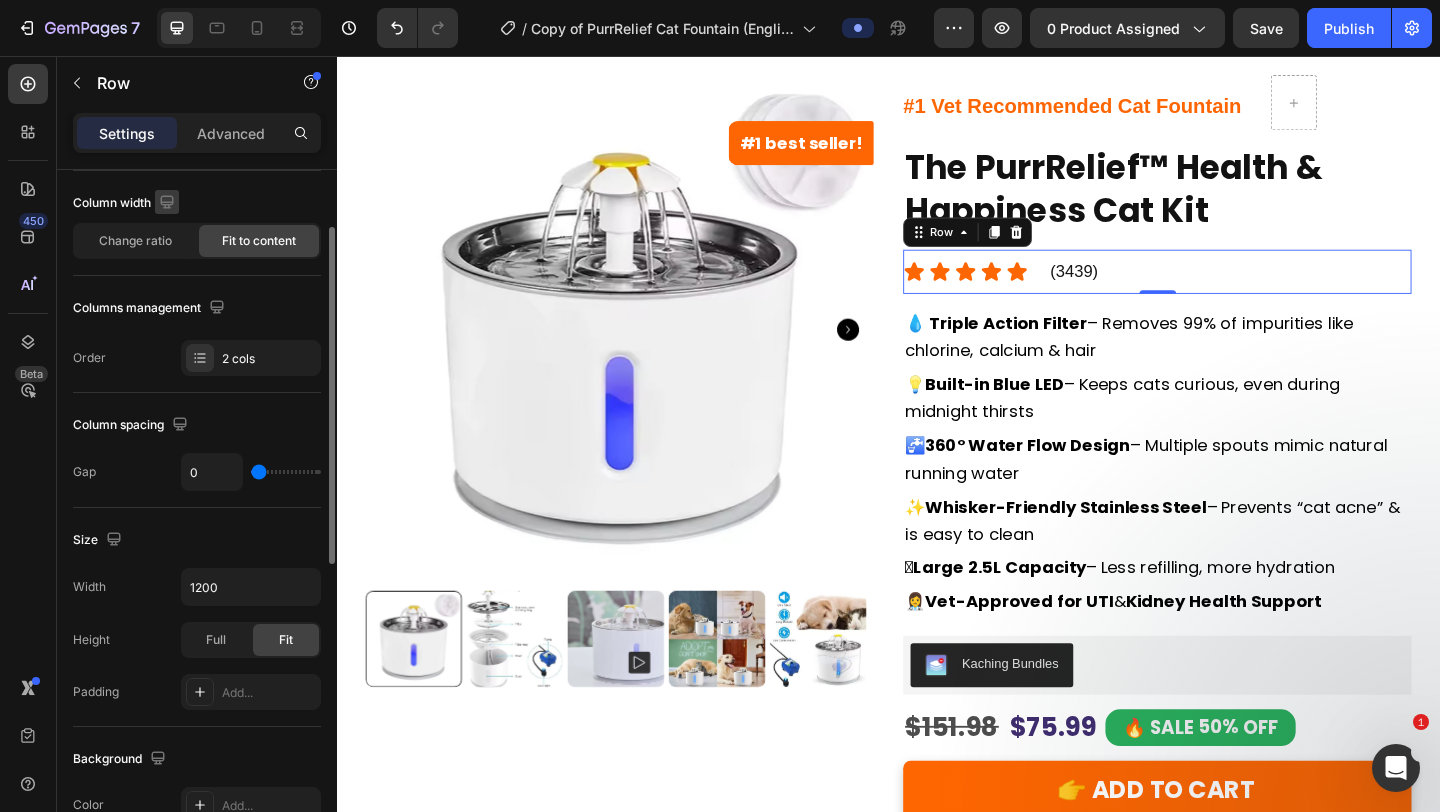 scroll, scrollTop: 159, scrollLeft: 0, axis: vertical 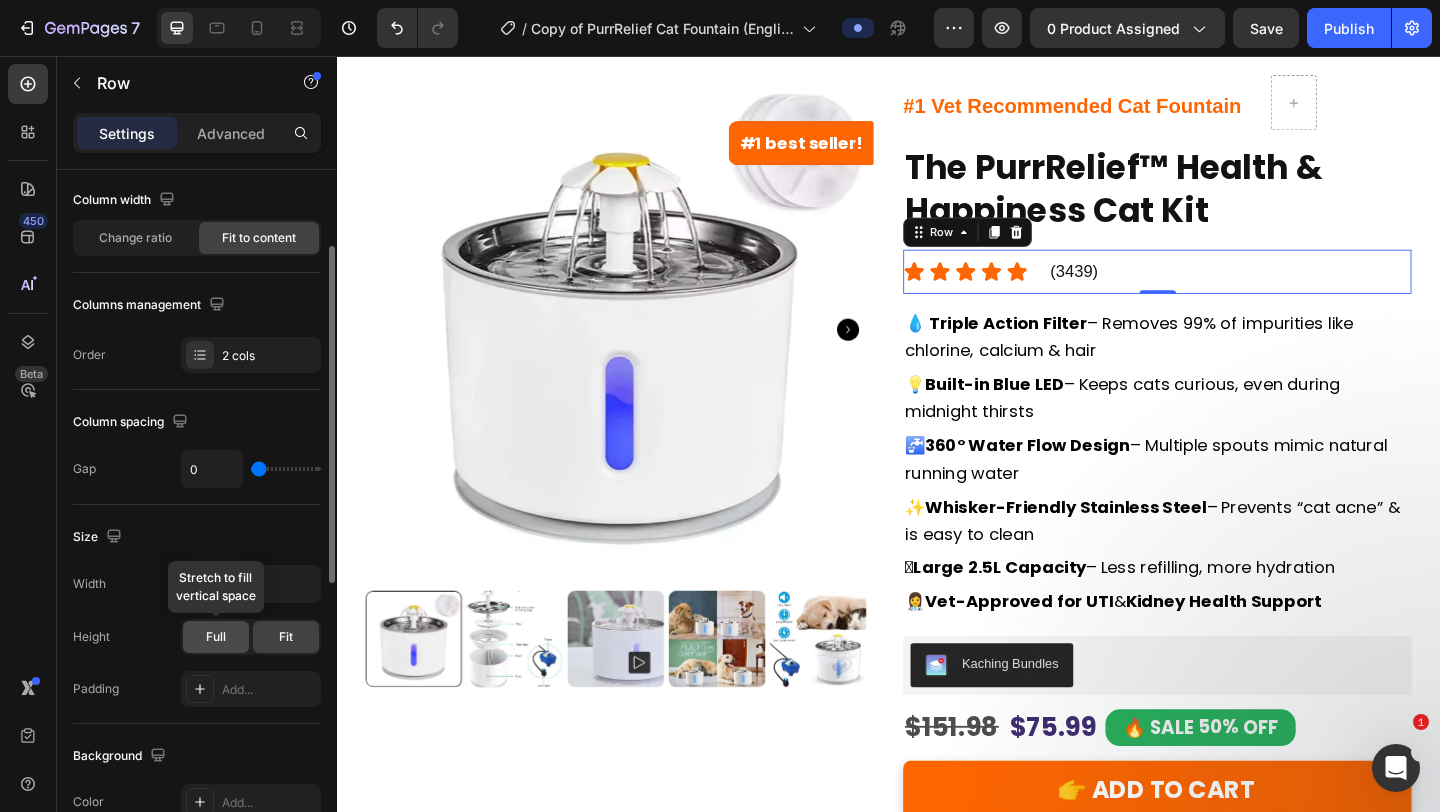 click on "Full" 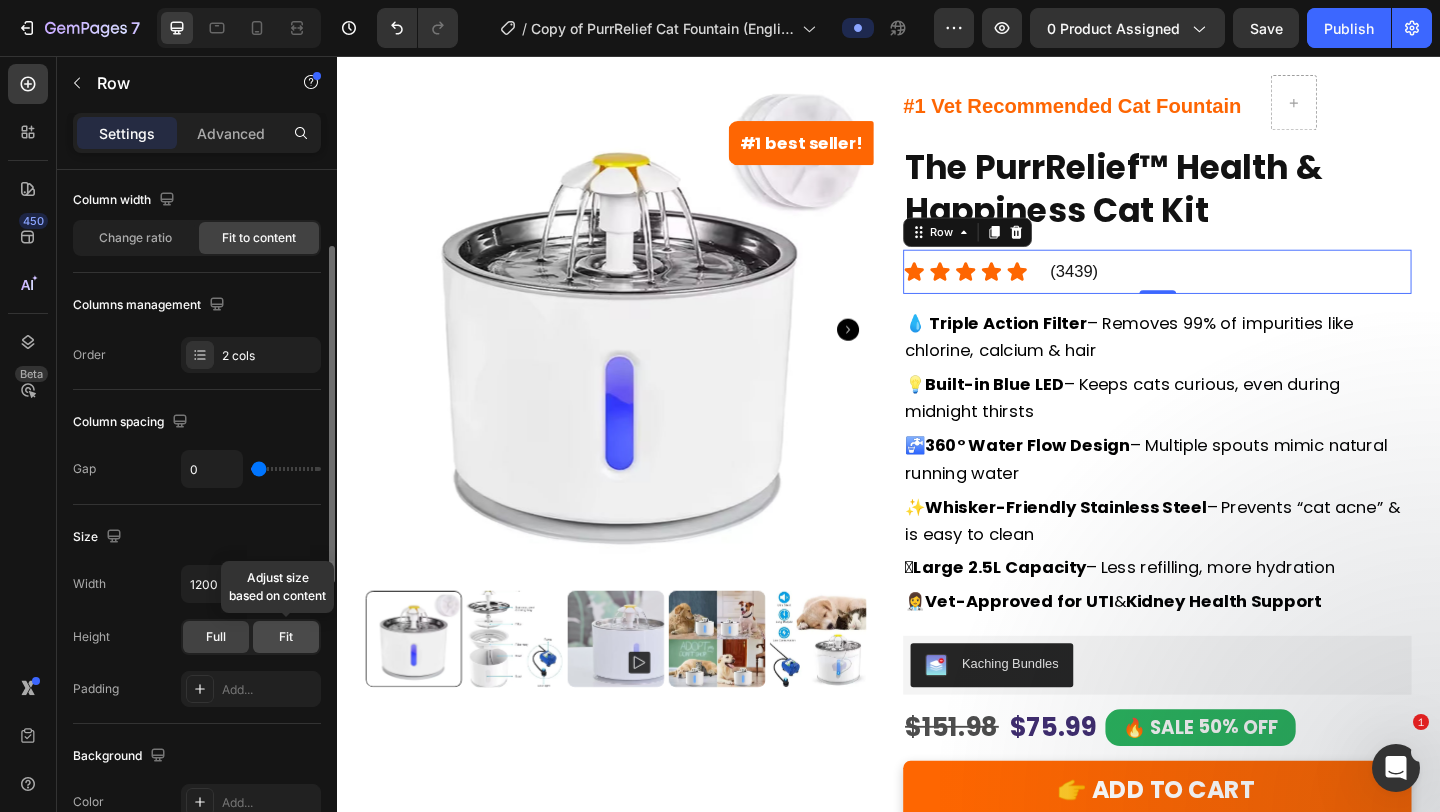 click on "Fit" 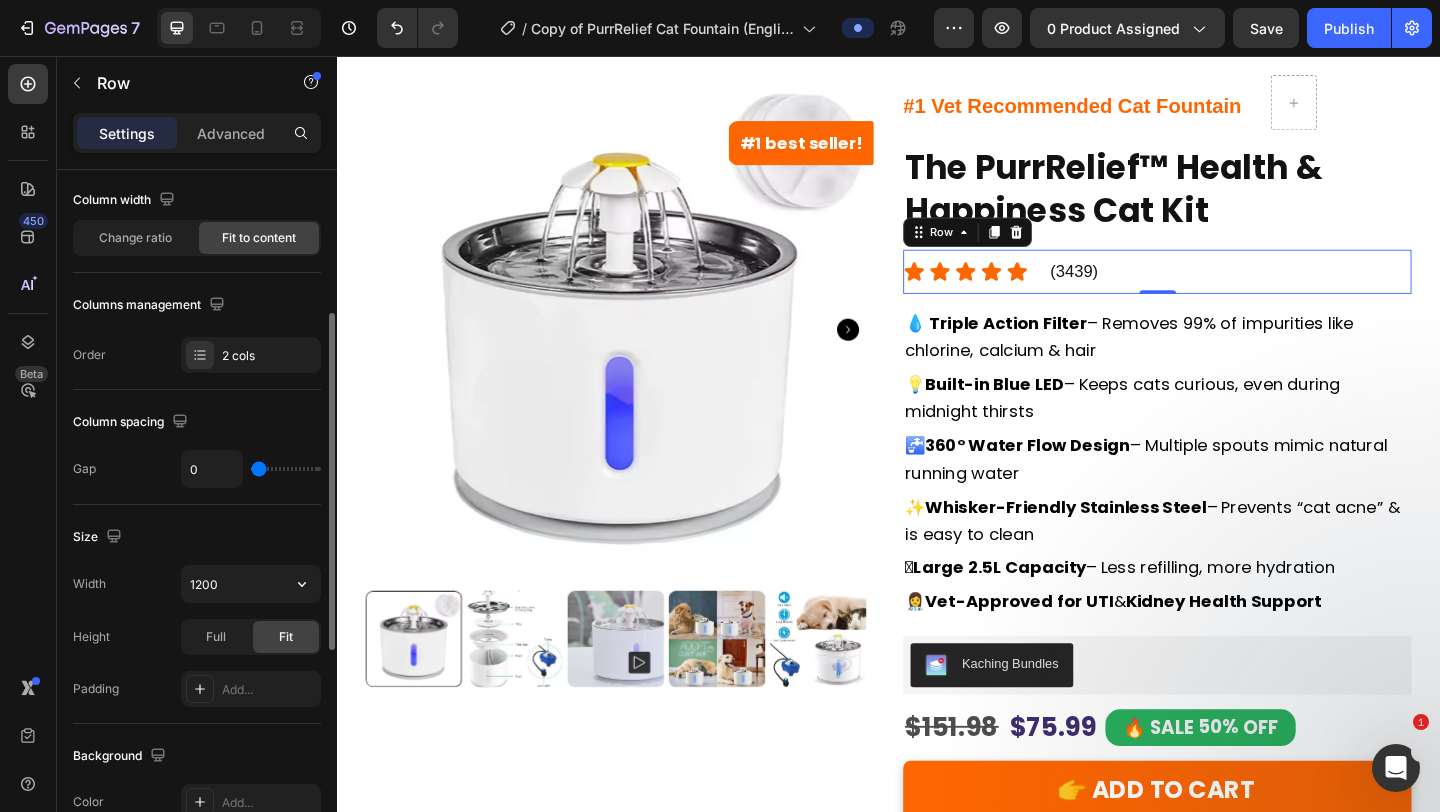 scroll, scrollTop: 298, scrollLeft: 0, axis: vertical 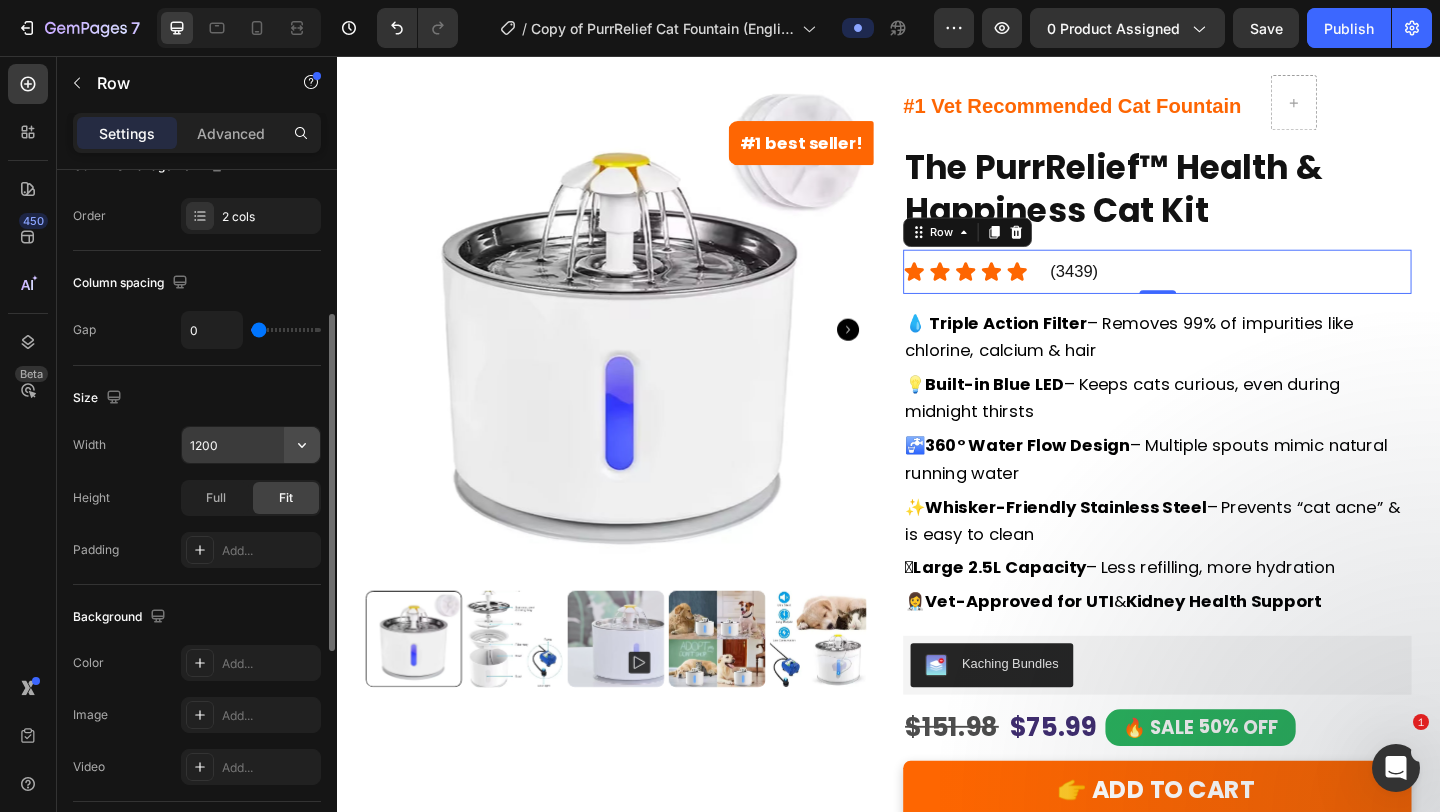 click 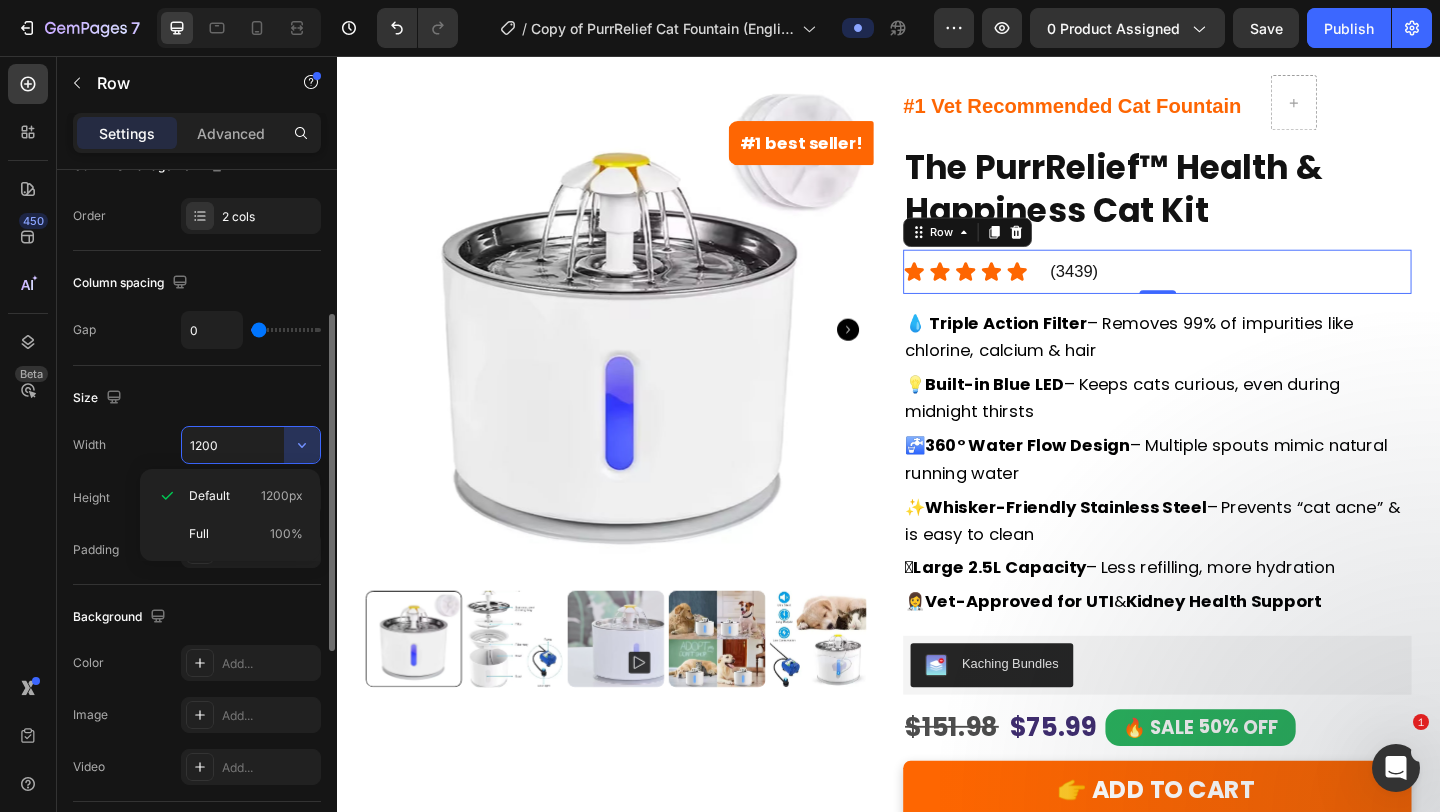 click on "1200" at bounding box center (251, 445) 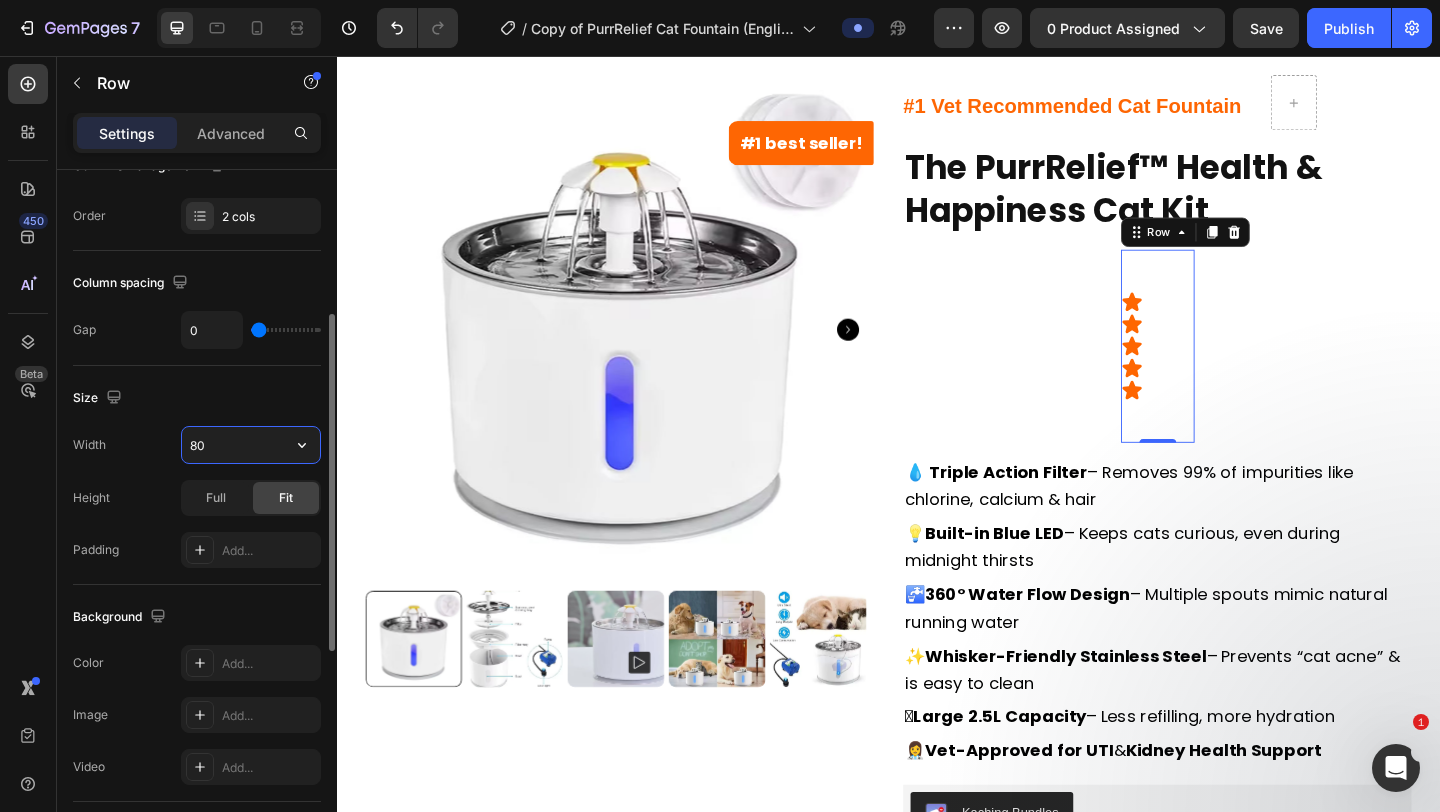 type on "8" 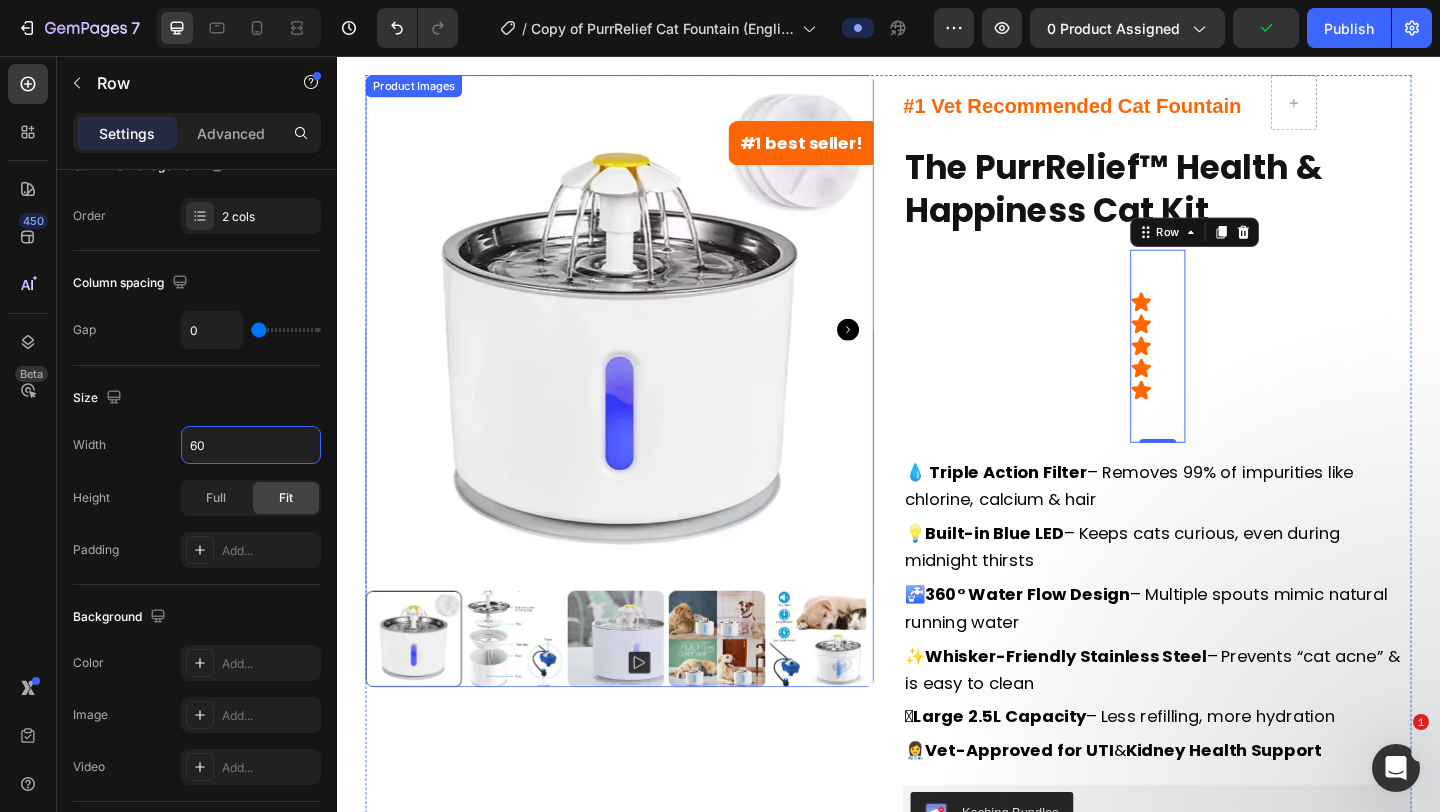 type on "6" 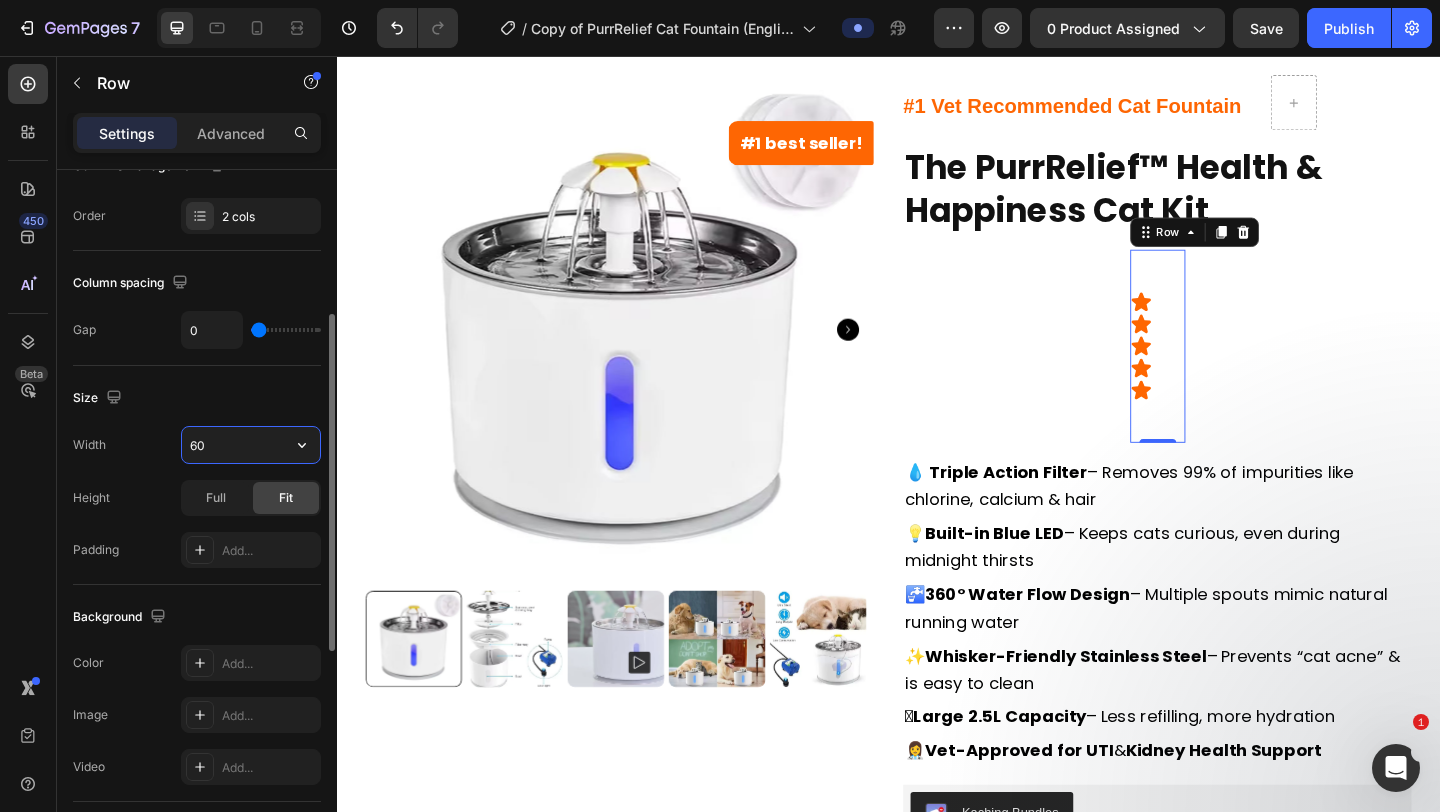 type on "6" 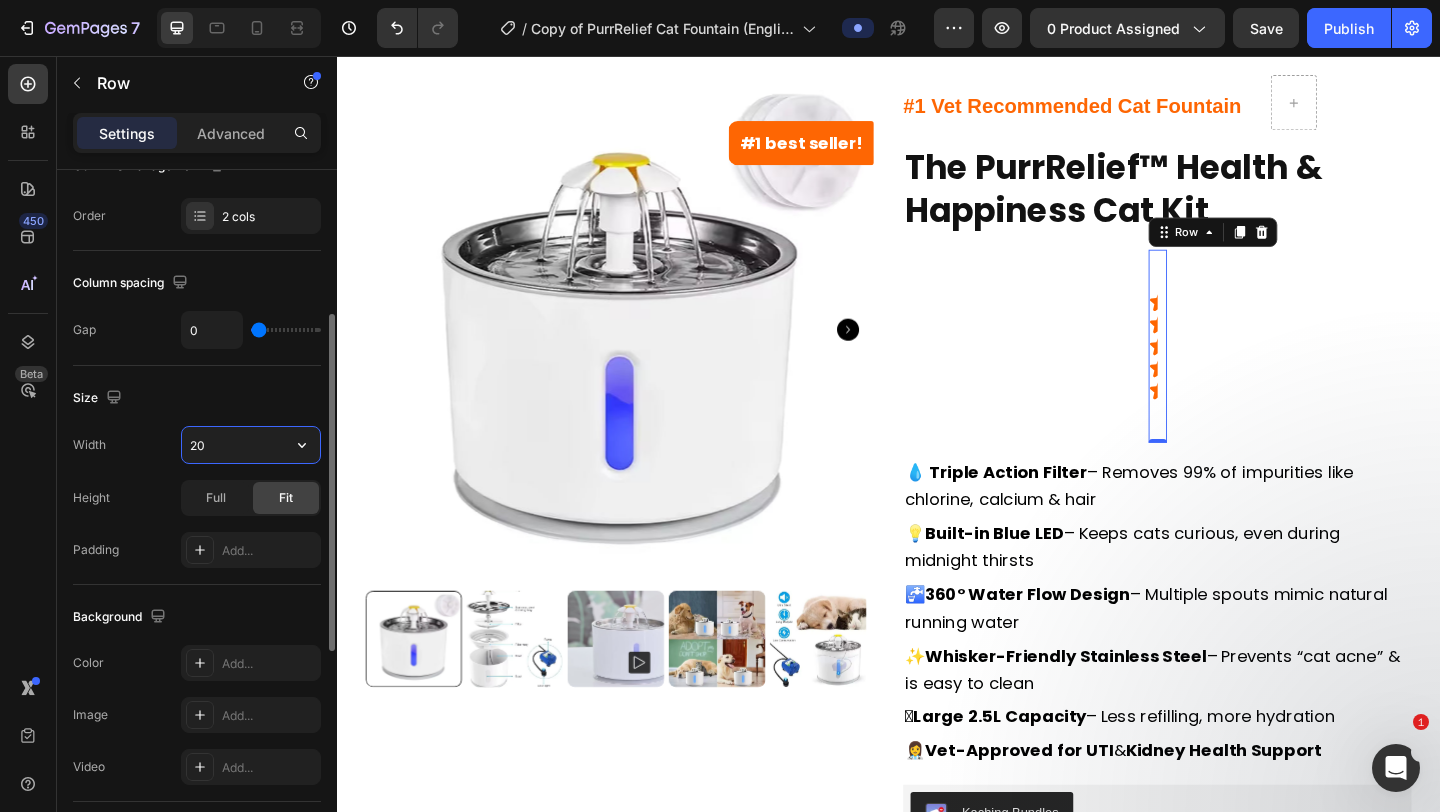 type on "2" 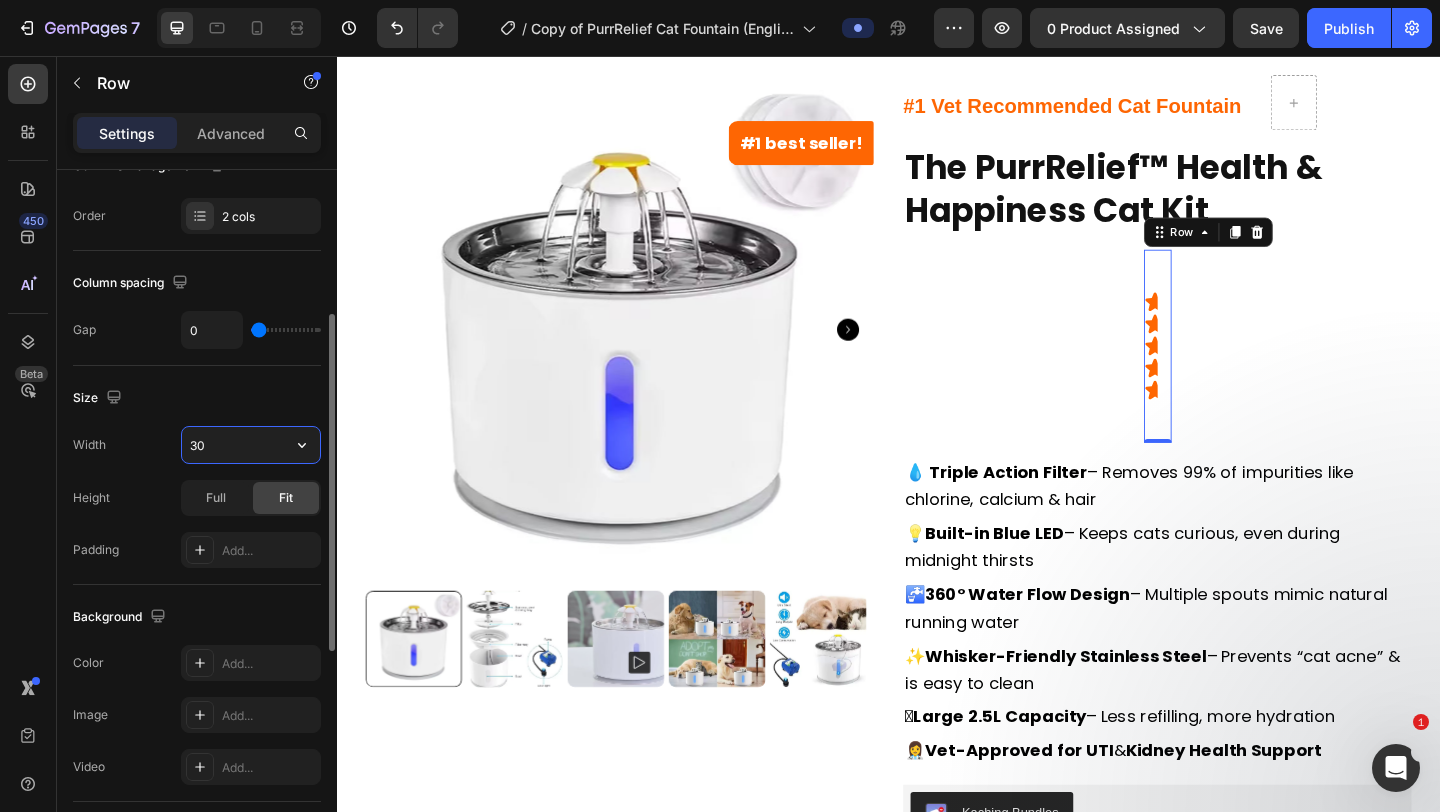 type on "300" 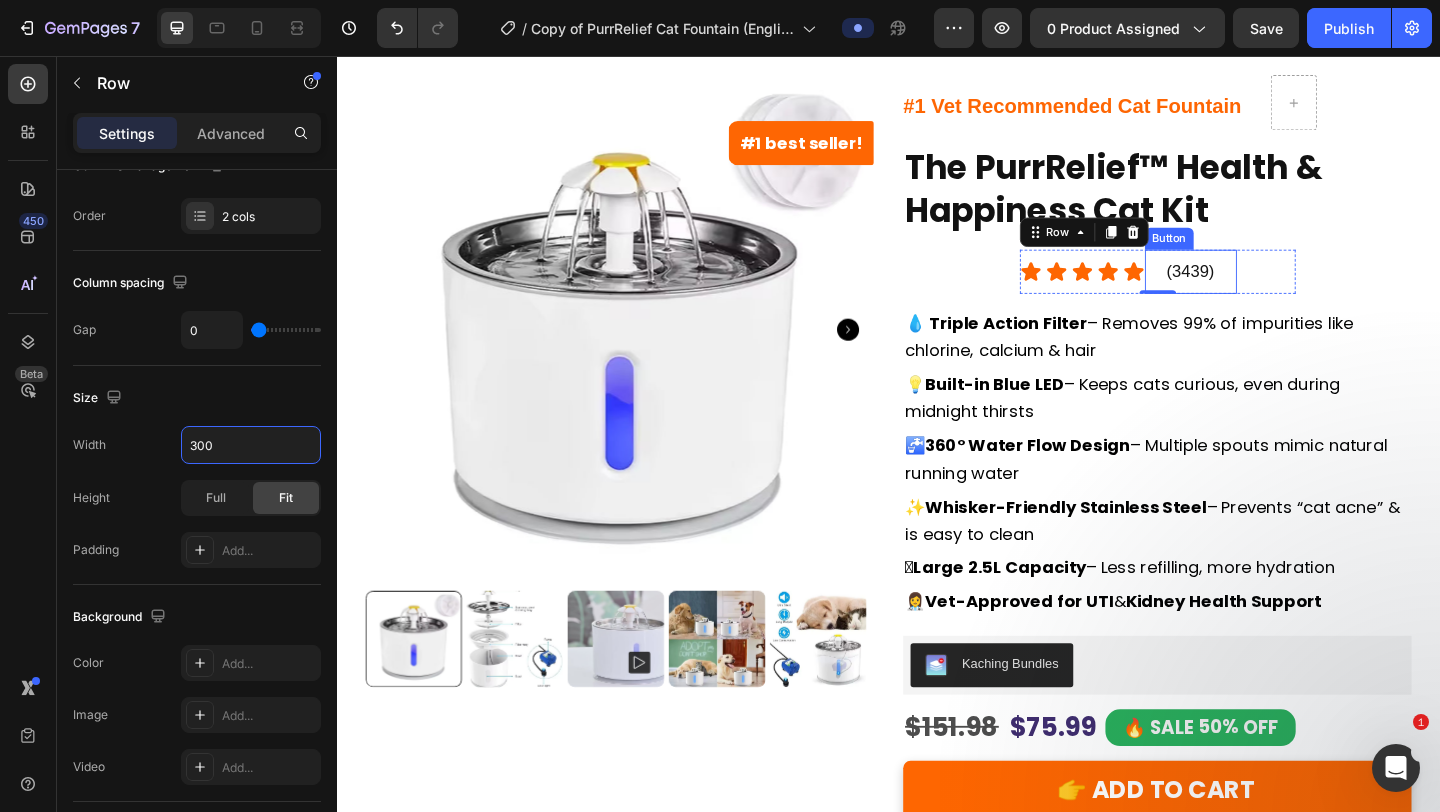 click on "(3439)" at bounding box center [1266, 291] 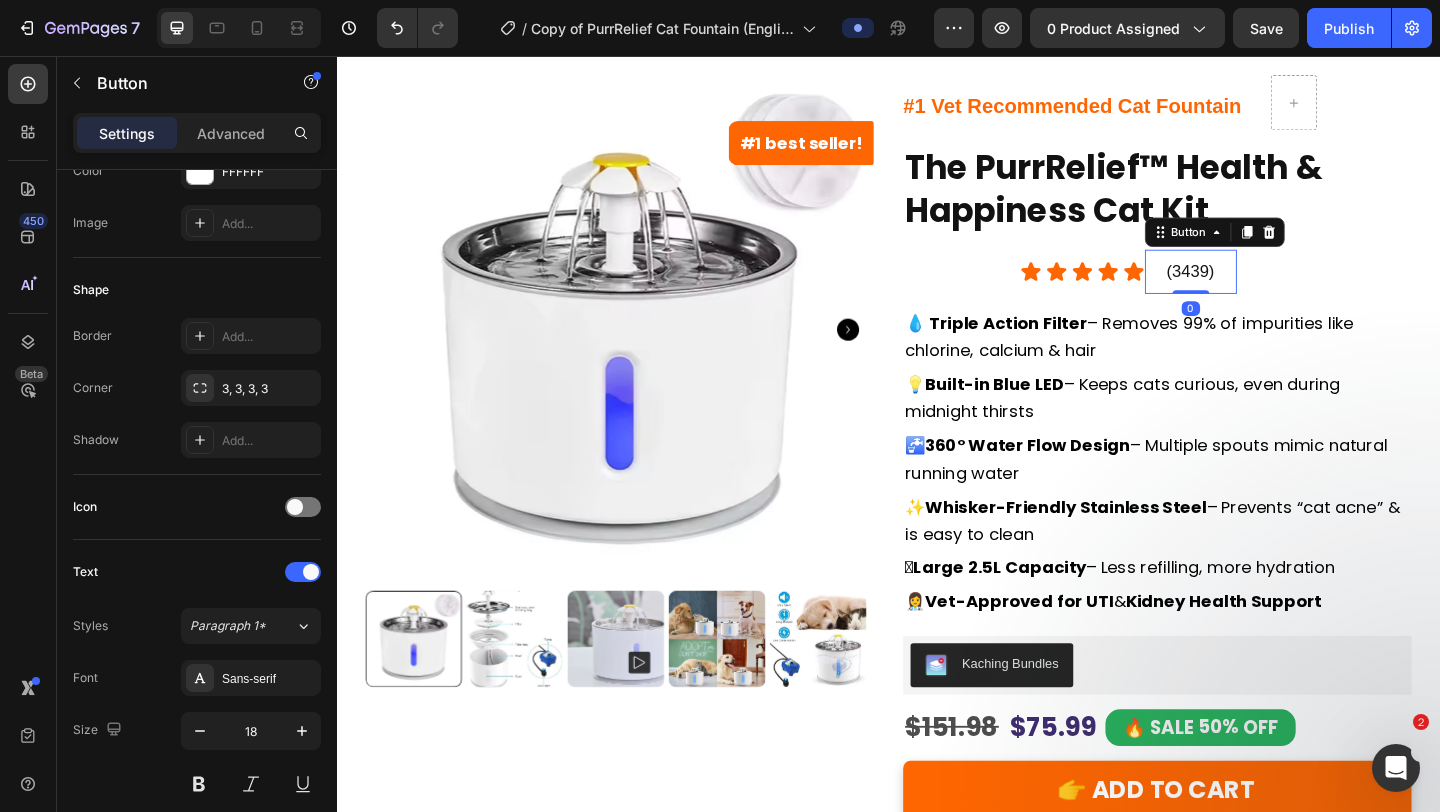 scroll, scrollTop: 0, scrollLeft: 0, axis: both 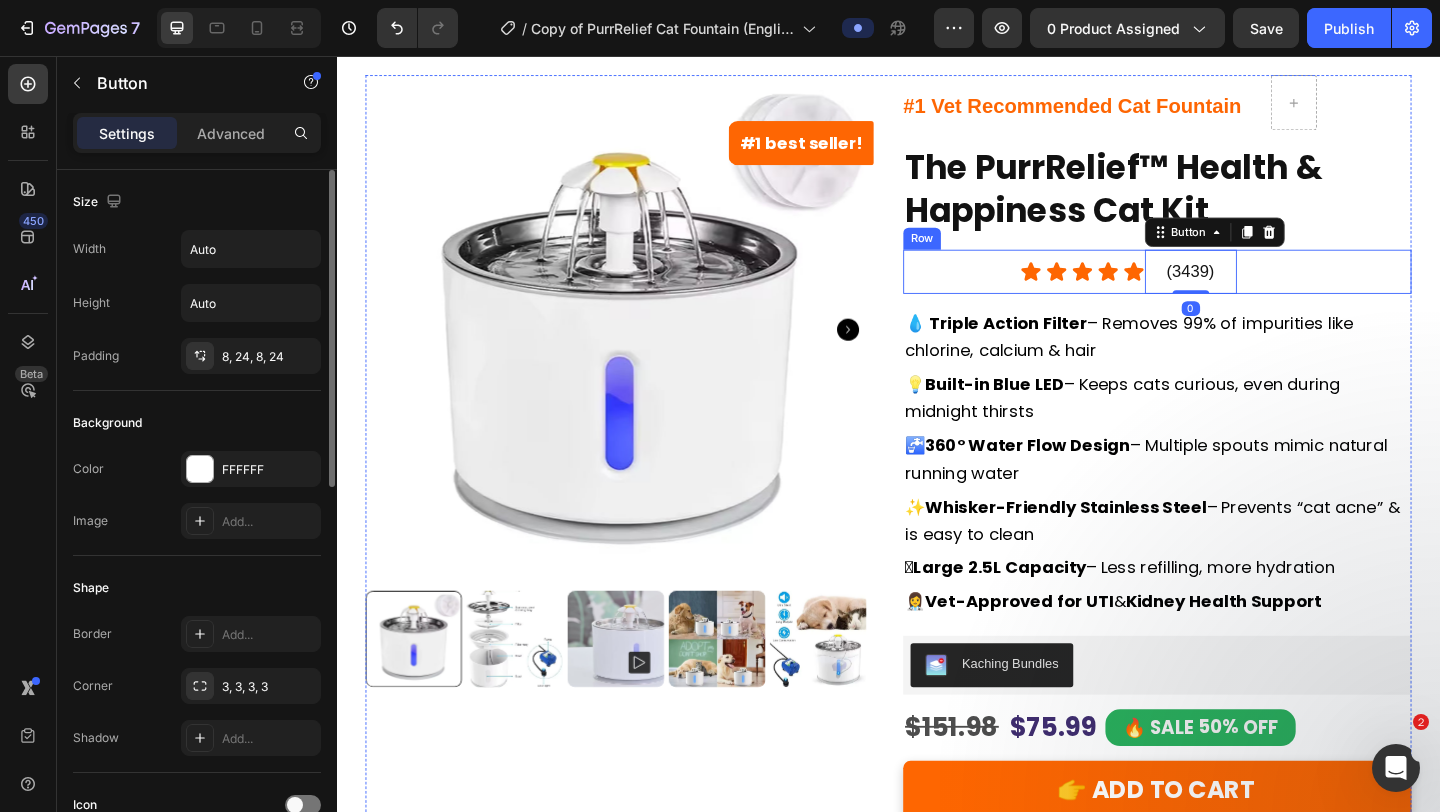 click on "Icon Icon Icon Icon Icon Icon List (3439) Button   0 Row" at bounding box center [1229, 291] 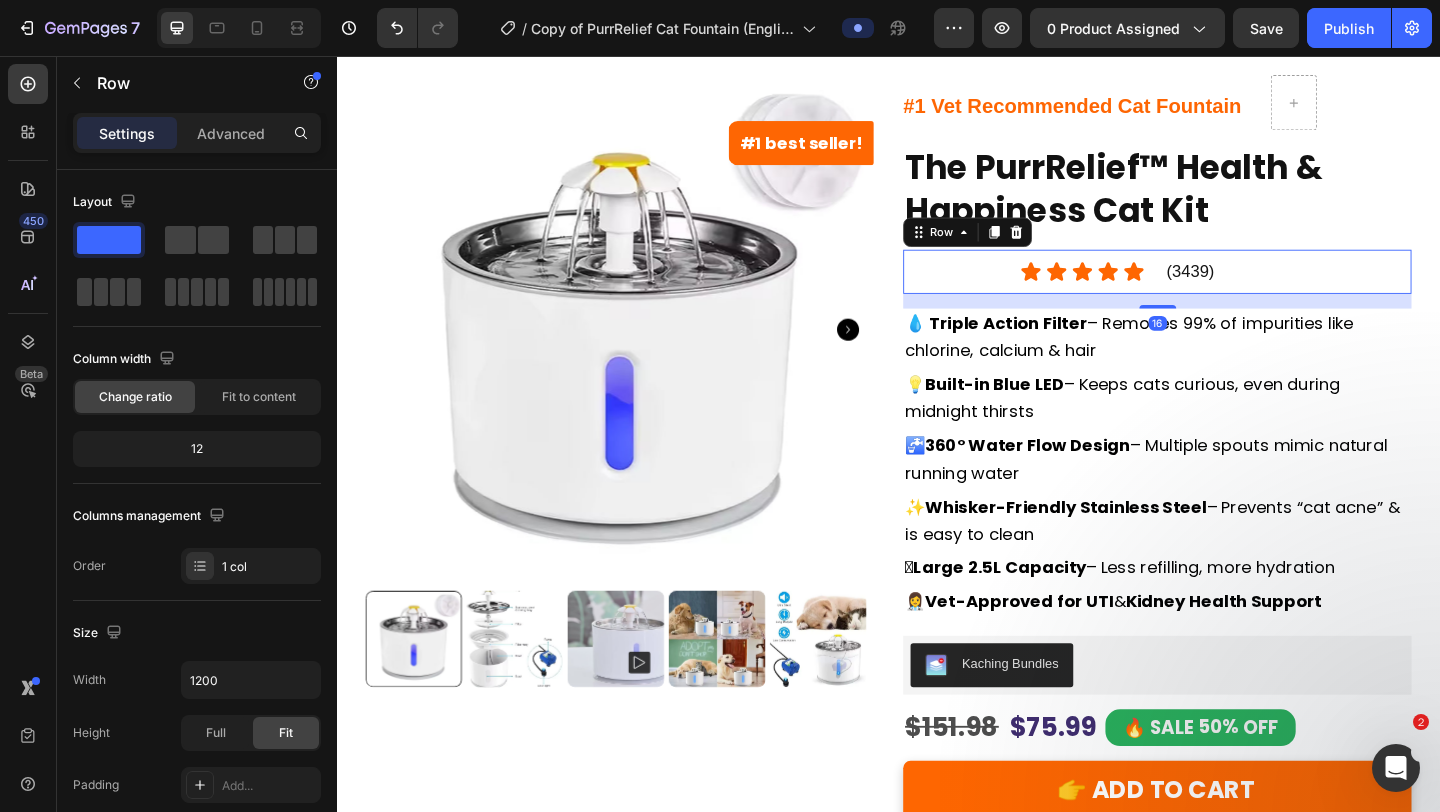 click on "Icon Icon Icon Icon Icon Icon List (3439) Button Row" at bounding box center [1229, 291] 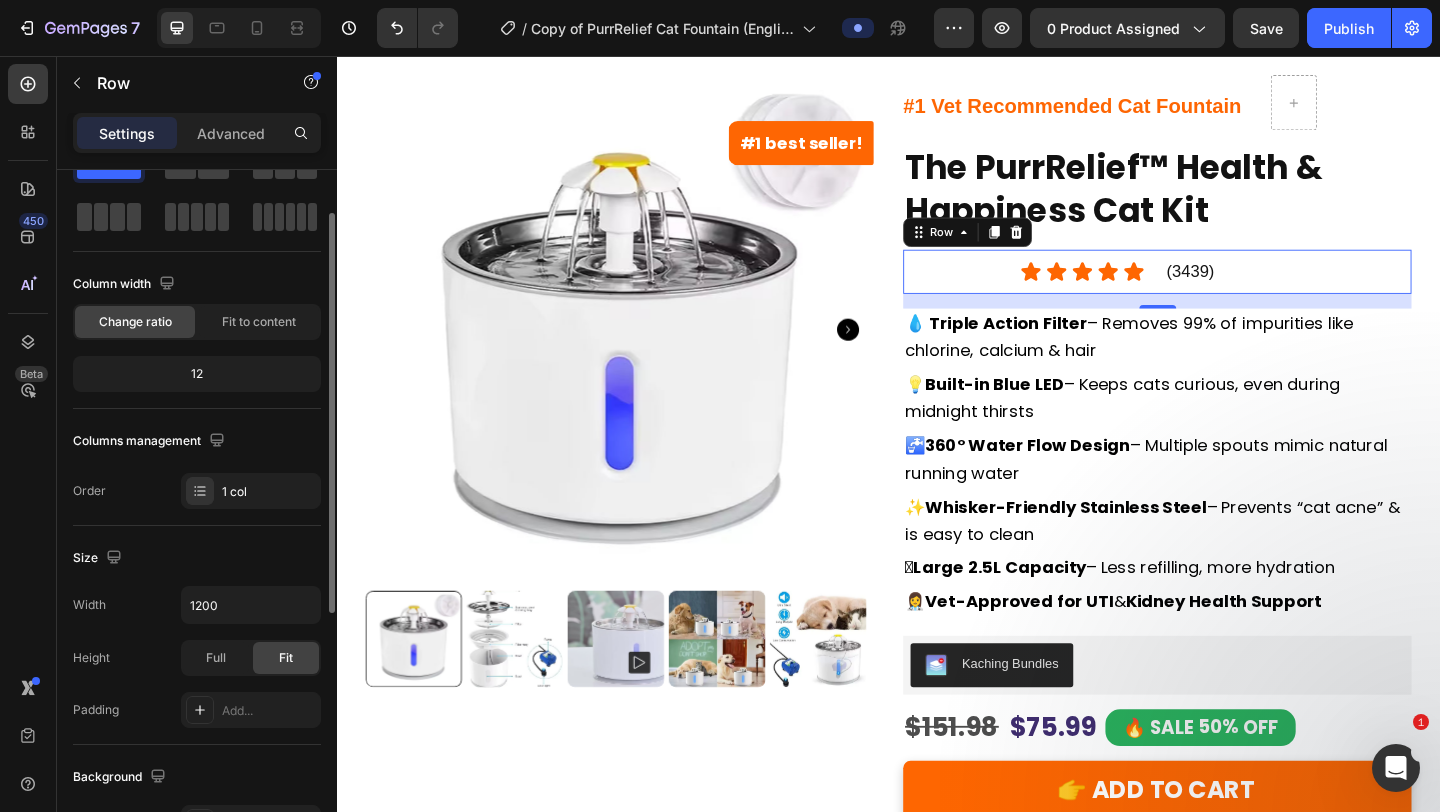 scroll, scrollTop: 76, scrollLeft: 0, axis: vertical 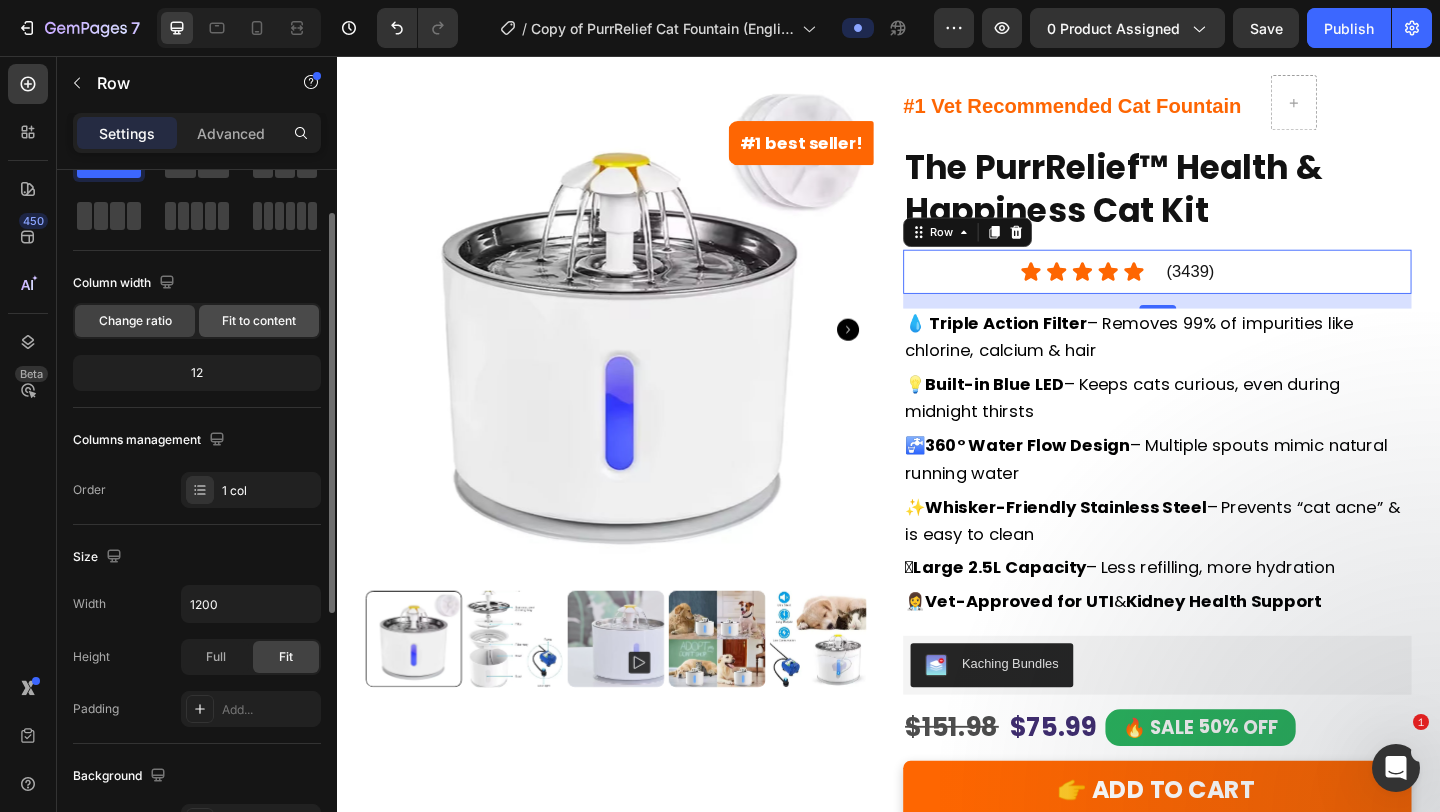 click on "Fit to content" 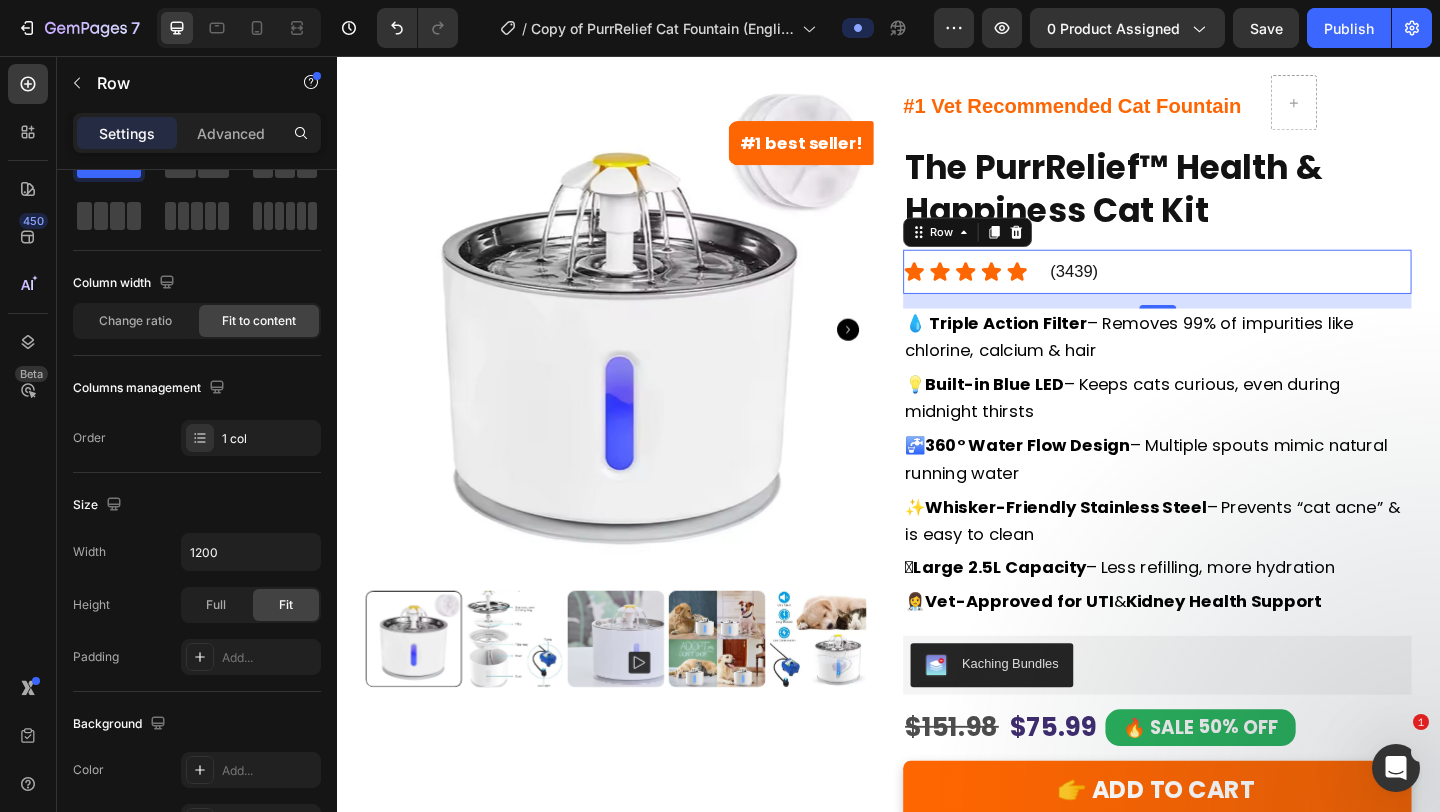 click on "#1 best seller! Product Badge
Product Images #1 Vet Recommended Cat Fountain Button
Row Row The PurrRelief™ Health & Happiness Cat Kit Product Title Icon Icon Icon Icon Icon Icon List (3439) Button Row Row 💧 Triple Action Filter  – Removes 99% of impurities like chlorine, calcium & hair Text Block 💡  Built-in Blue LED  – Keeps cats curious, even during midnight thirsts Text Block 🚰  360° Water Flow Design  – Multiple spouts mimic natural running water Text Block ✨  Whisker-Friendly Stainless Steel  – Prevents “cat acne” & is easy to clean Text Block 🫙  Large 2.5L Capacity  – Less refilling, more hydration Text Block 👩‍⚕️  Vet-Approved for UTI  &  Kidney Health Support Text Block Row Kaching Bundles Kaching Bundles Bundle & Save: Solo Sipper Pack - x1 Solo Sipper Pack - x1 Solo Sipper Pack - x1     Solo Sipper Pack - x1 Double Paws Bundle - x2 Double Paws Bundle - x2     Double Paws Bundle - x2 Triple Treat Kit - x3     50%" at bounding box center [937, 732] 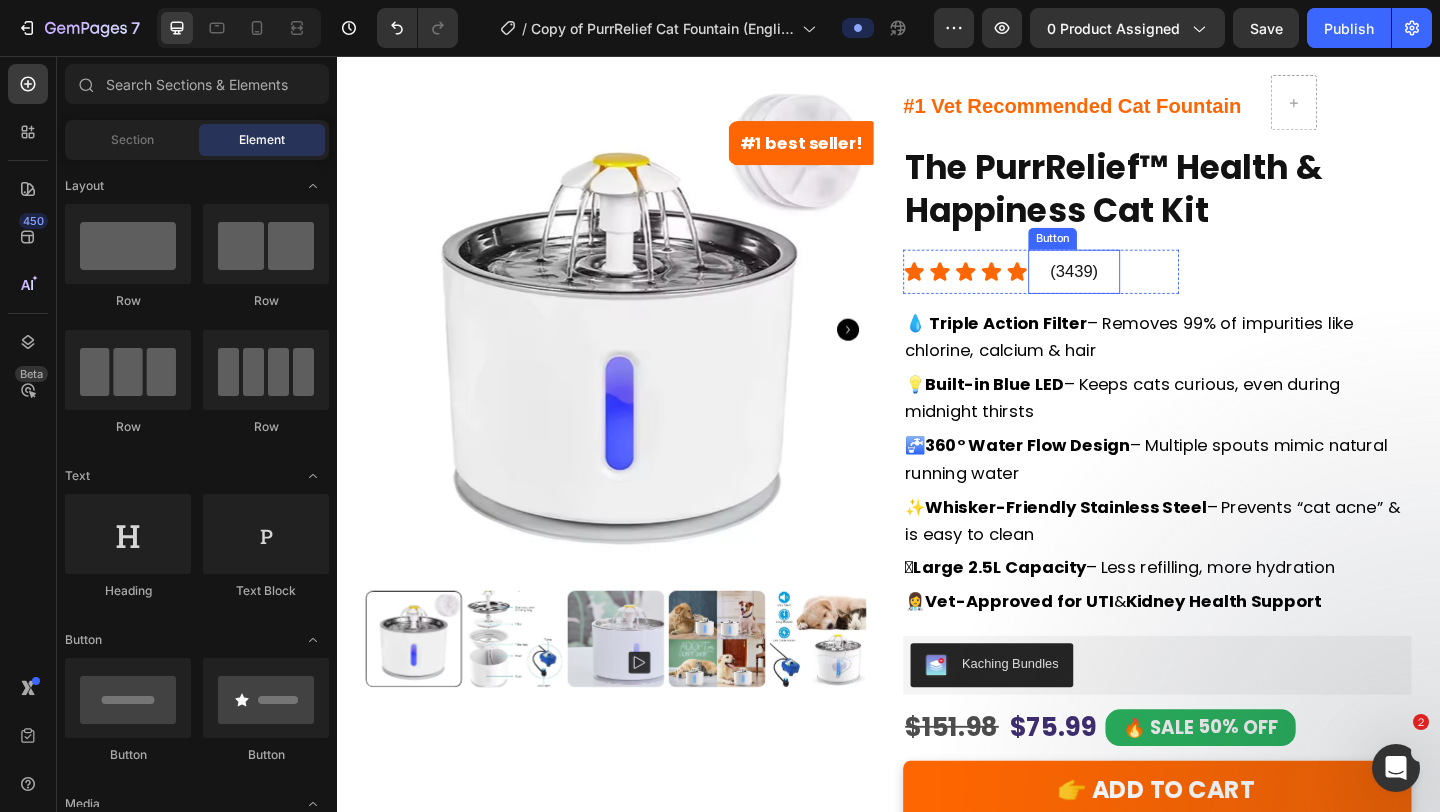 click on "(3439)" at bounding box center (1139, 291) 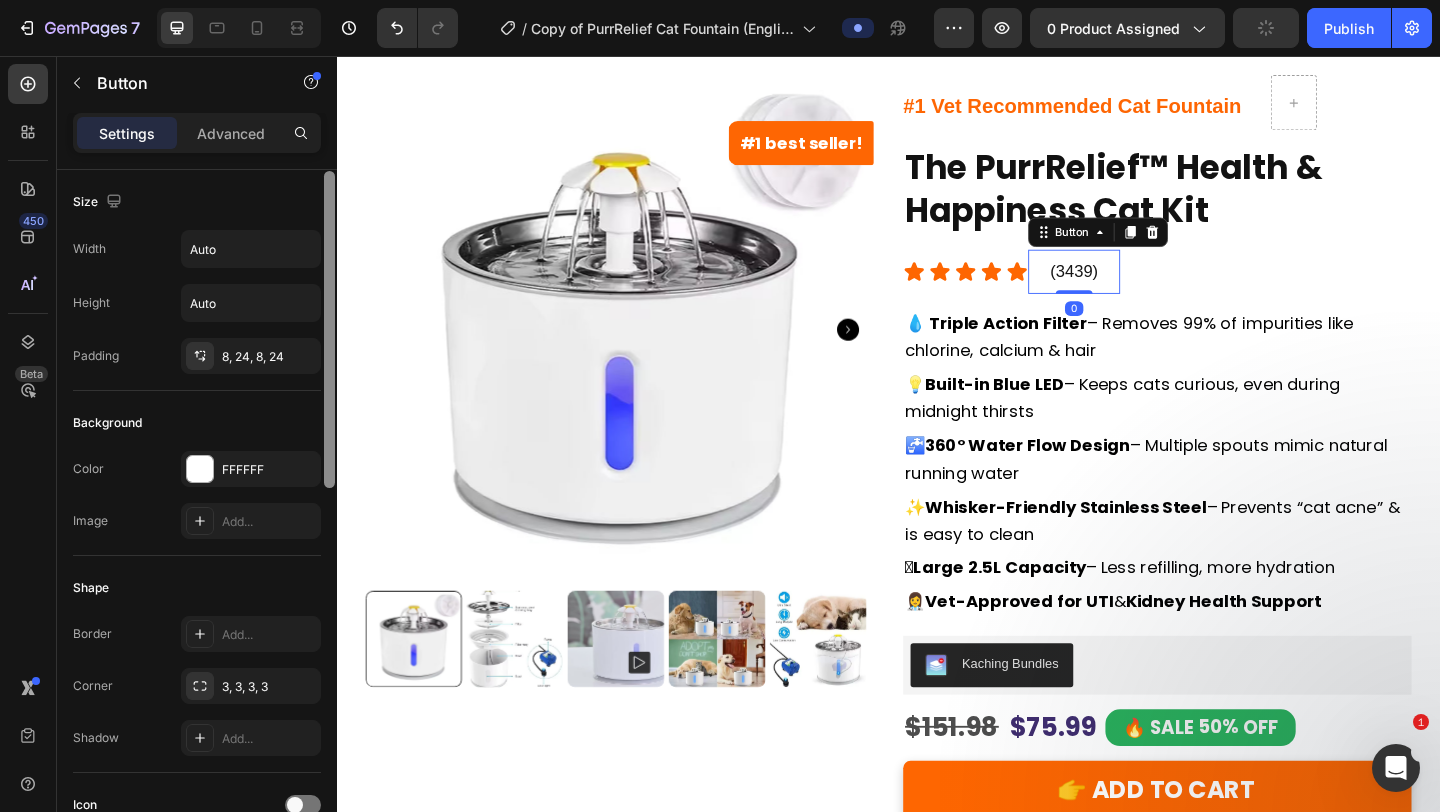 scroll, scrollTop: 1, scrollLeft: 0, axis: vertical 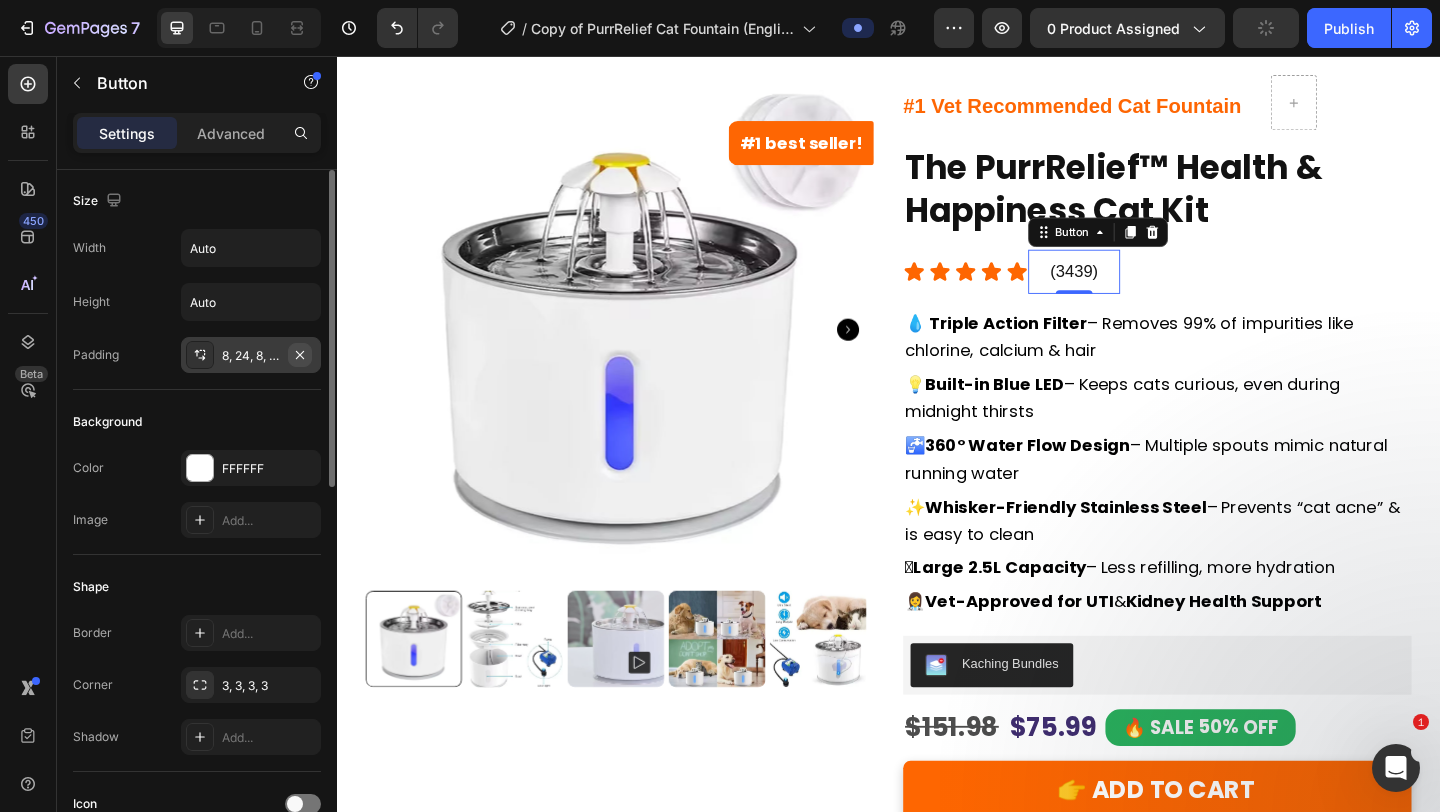 click 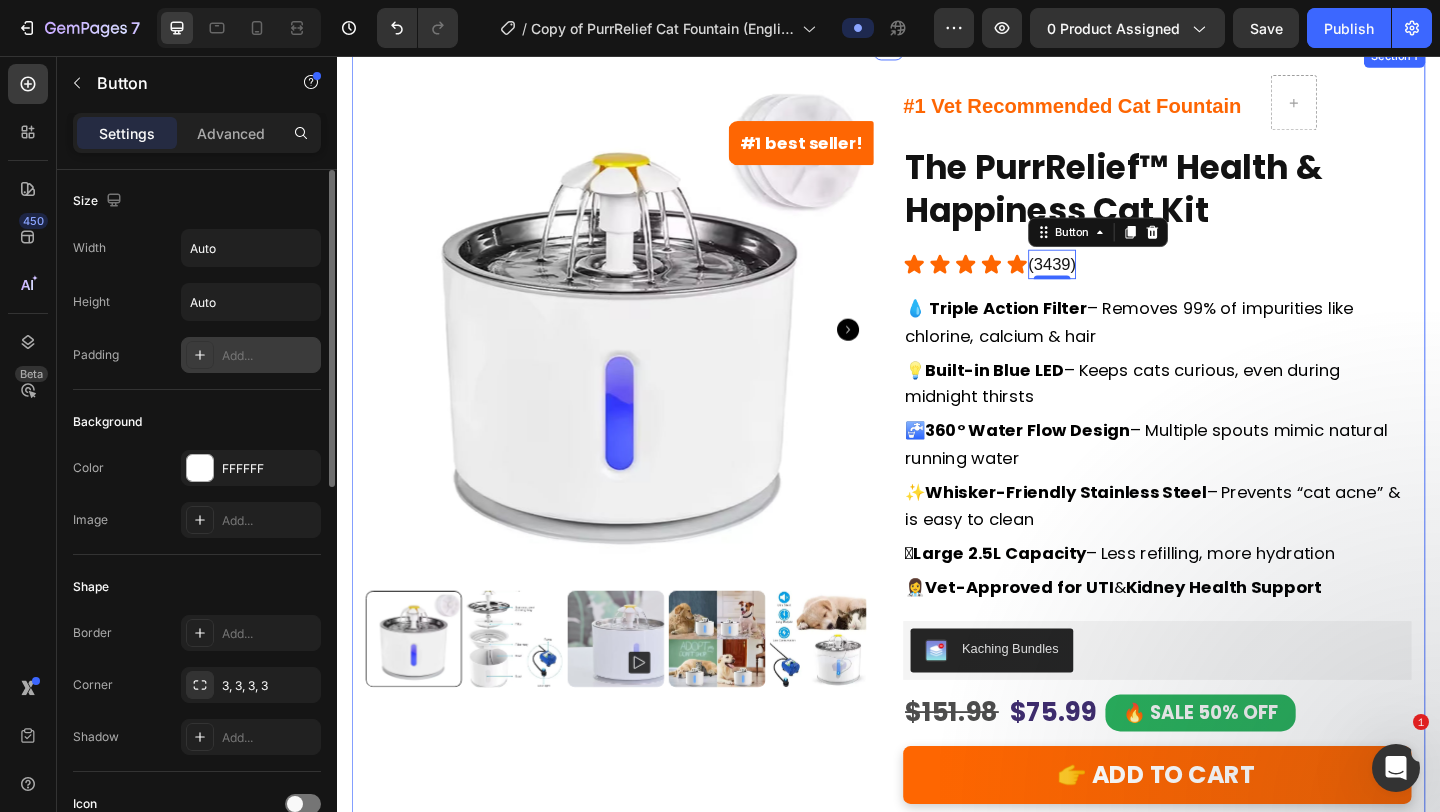 click on "#1 best seller! Product Badge
Product Images #1 Vet Recommended Cat Fountain Button
Row Row The PurrRelief™ Health & Happiness Cat Kit Product Title Icon Icon Icon Icon Icon Icon List (3439) Button   0 Row Row 💧 Triple Action Filter  – Removes 99% of impurities like chlorine, calcium & hair Text Block 💡  Built-in Blue LED  – Keeps cats curious, even during midnight thirsts Text Block 🚰  360° Water Flow Design  – Multiple spouts mimic natural running water Text Block ✨  Whisker-Friendly Stainless Steel  – Prevents “cat acne” & is easy to clean Text Block 🫙  Large 2.5L Capacity  – Less refilling, more hydration Text Block 👩‍⚕️  Vet-Approved for UTI  &  Kidney Health Support Text Block Row Kaching Bundles Kaching Bundles Bundle & Save: Solo Sipper Pack - x1 Solo Sipper Pack - x1 Solo Sipper Pack - x1     Solo Sipper Pack - x1 Double Paws Bundle - x2 Double Paws Bundle - x2     Double Paws Bundle - x2 Triple Treat Kit - x3     50%" at bounding box center (937, 724) 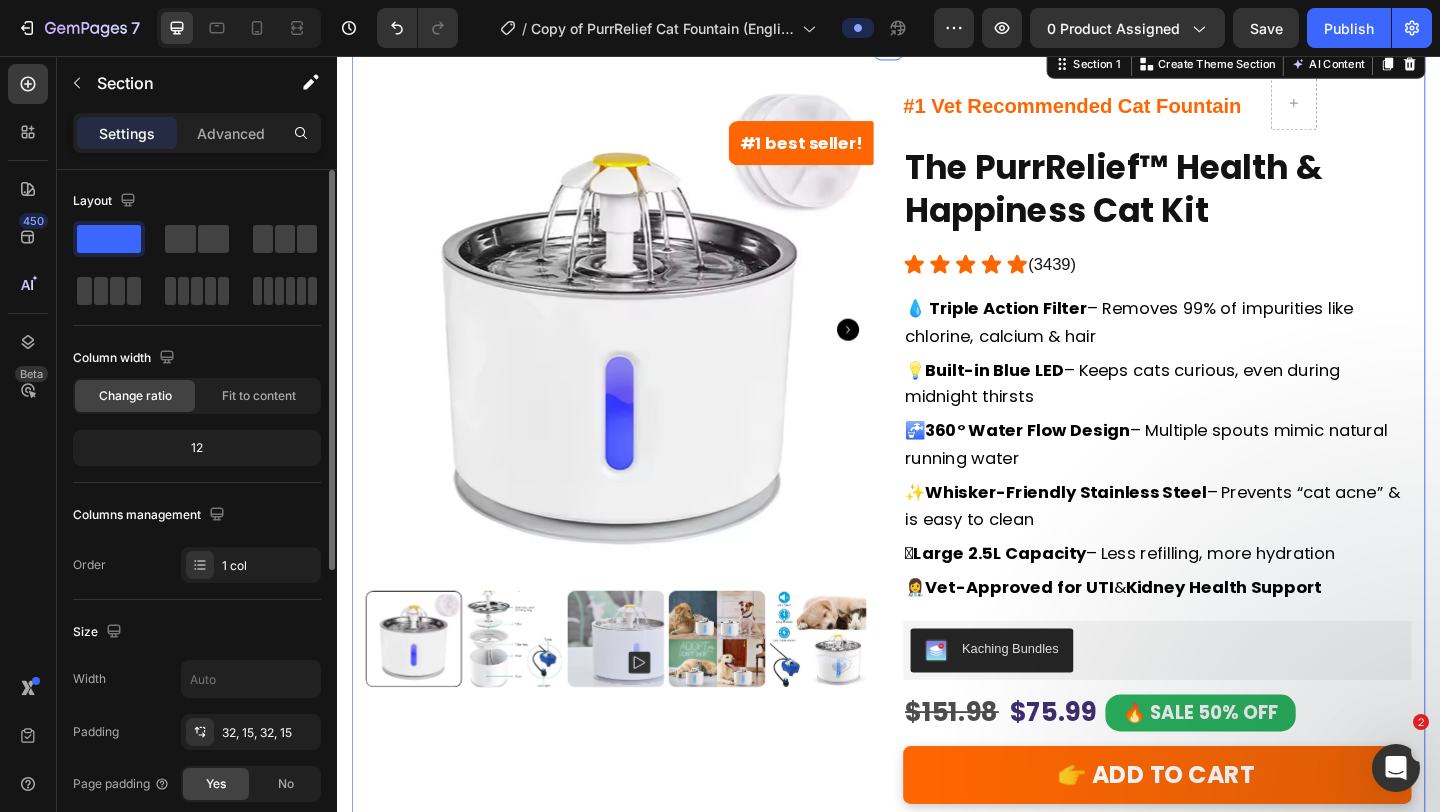 scroll, scrollTop: 0, scrollLeft: 0, axis: both 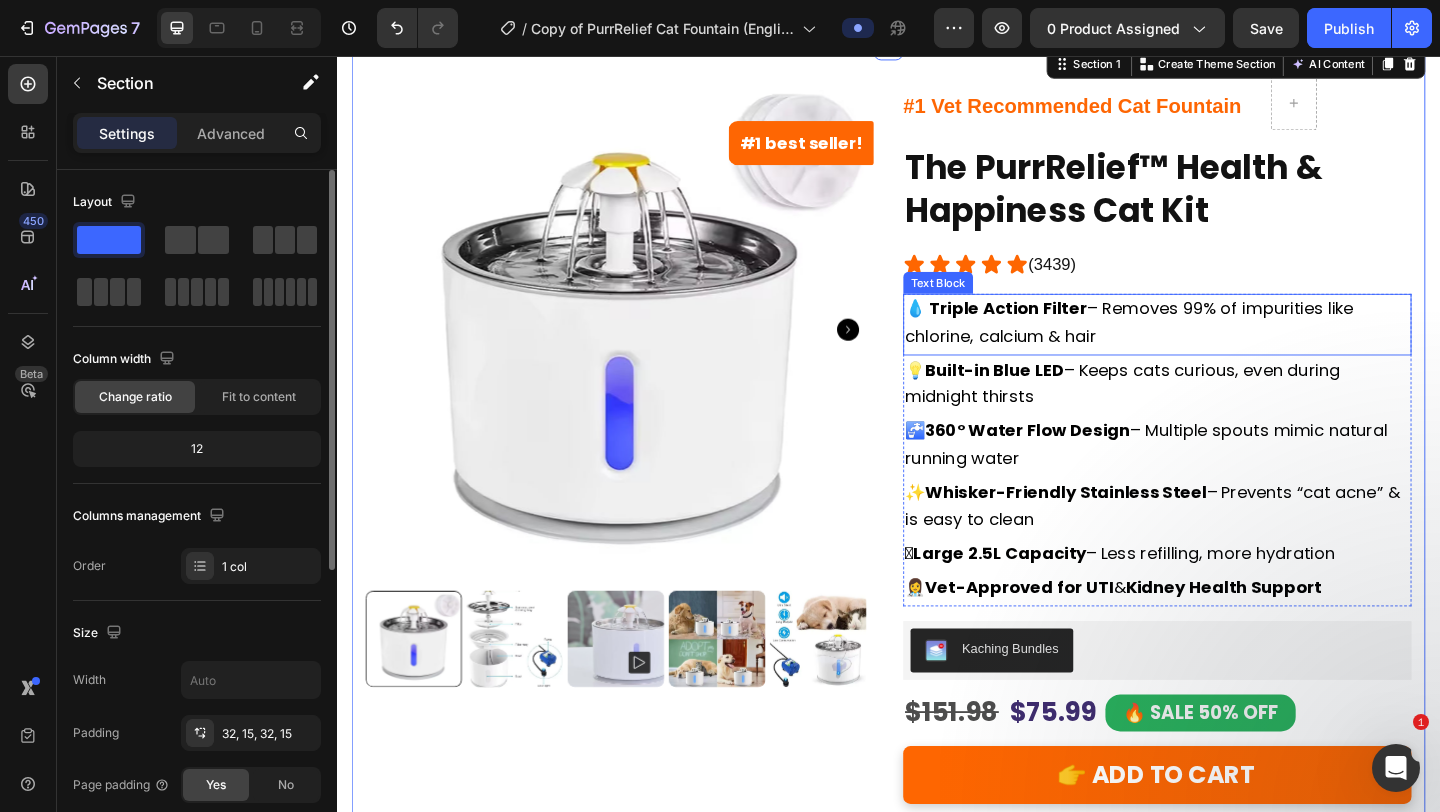 click on "💧 Triple Action Filter" at bounding box center (1054, 330) 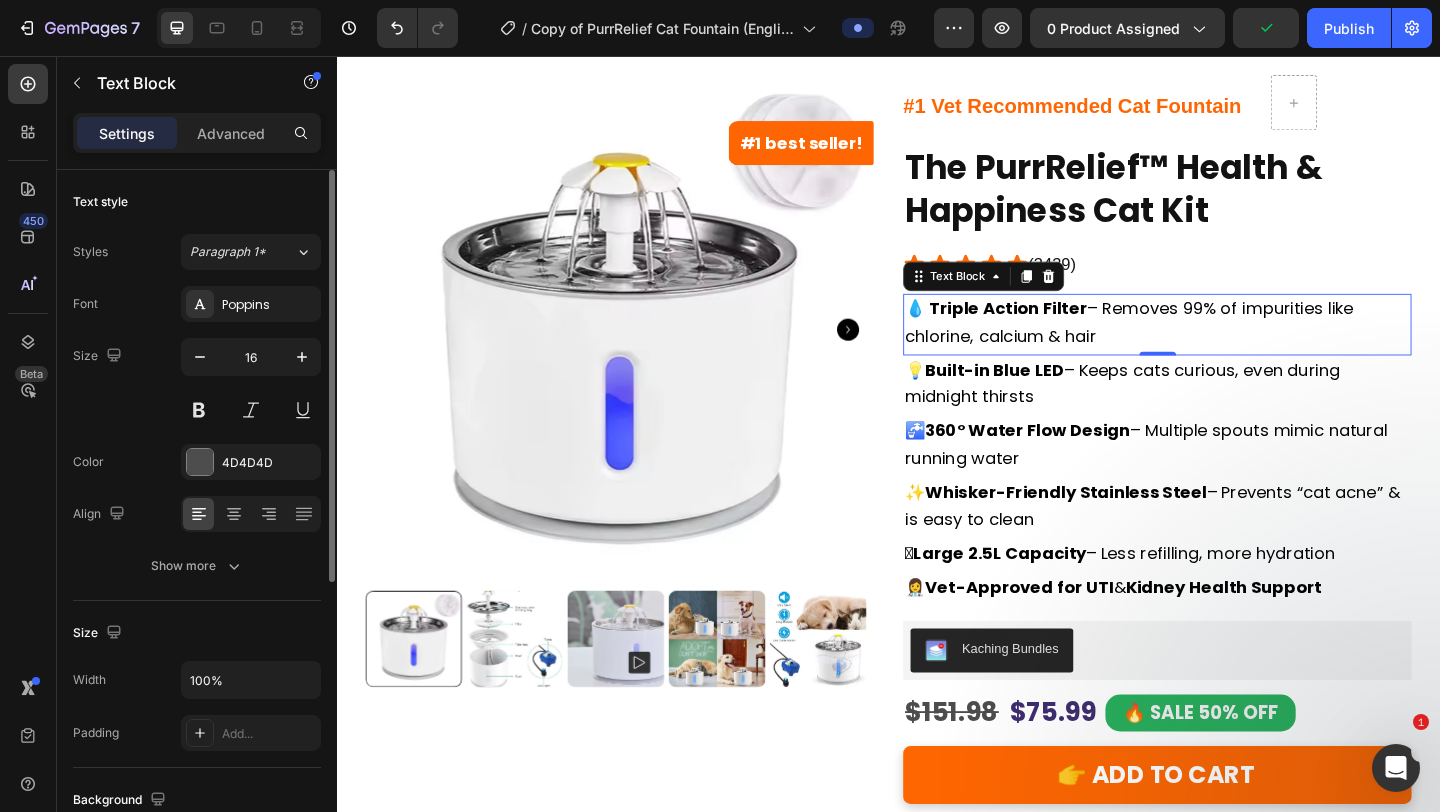 click on "💧 Triple Action Filter  – Removes 99% of impurities like chlorine, calcium & hair" at bounding box center [1229, 347] 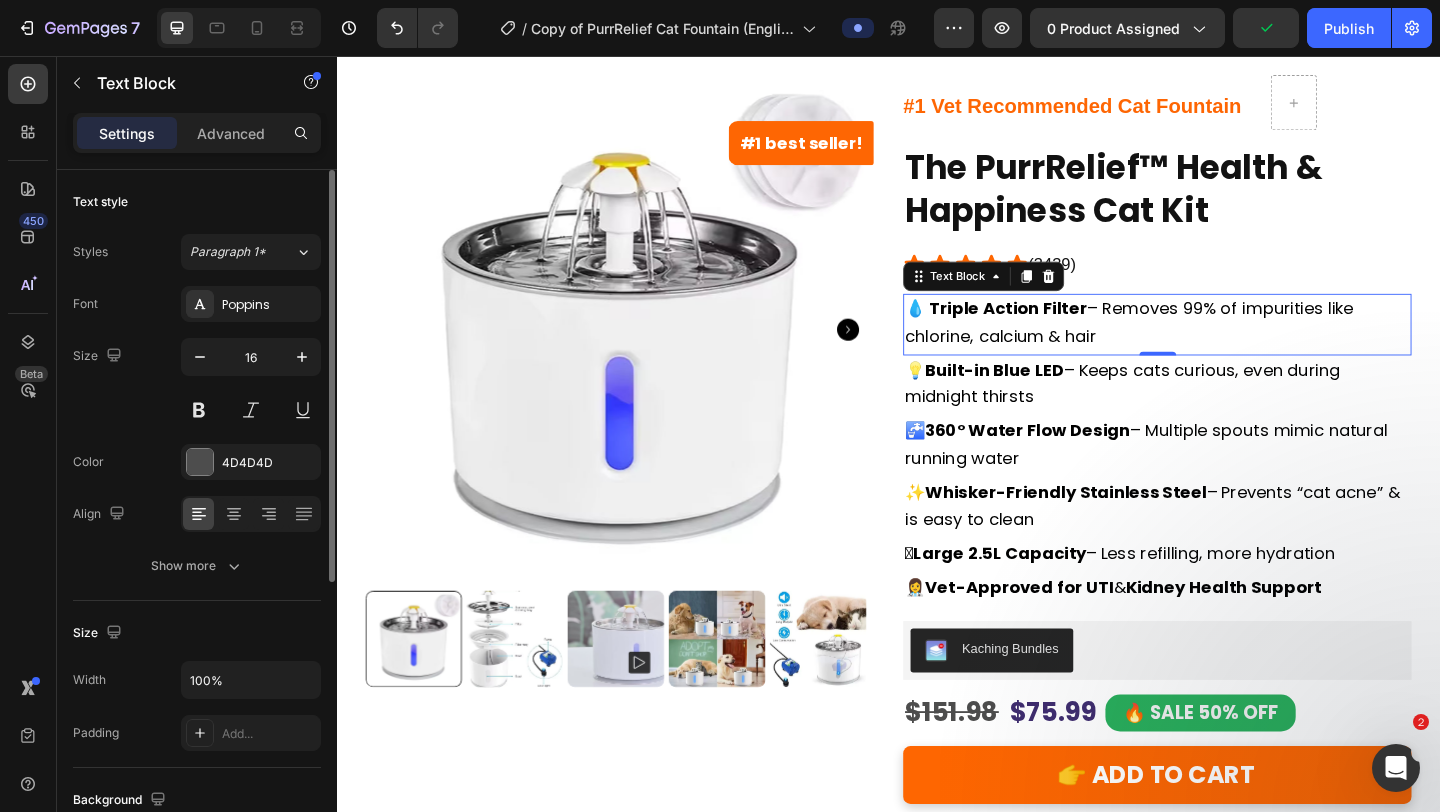 click on "💧 Triple Action Filter  – Removes 99% of impurities like chlorine, calcium & hair" at bounding box center [1229, 347] 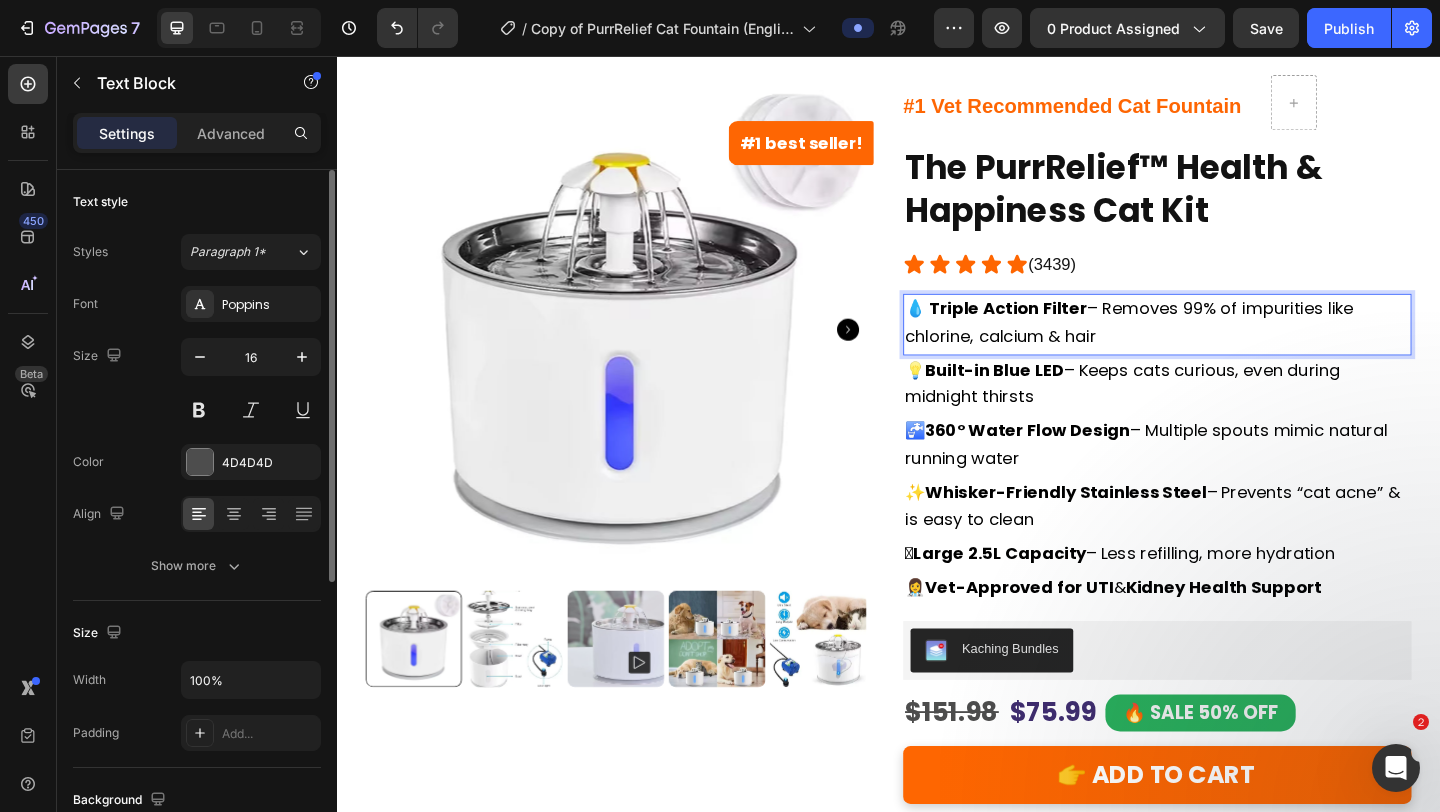 drag, startPoint x: 1160, startPoint y: 359, endPoint x: 946, endPoint y: 328, distance: 216.23367 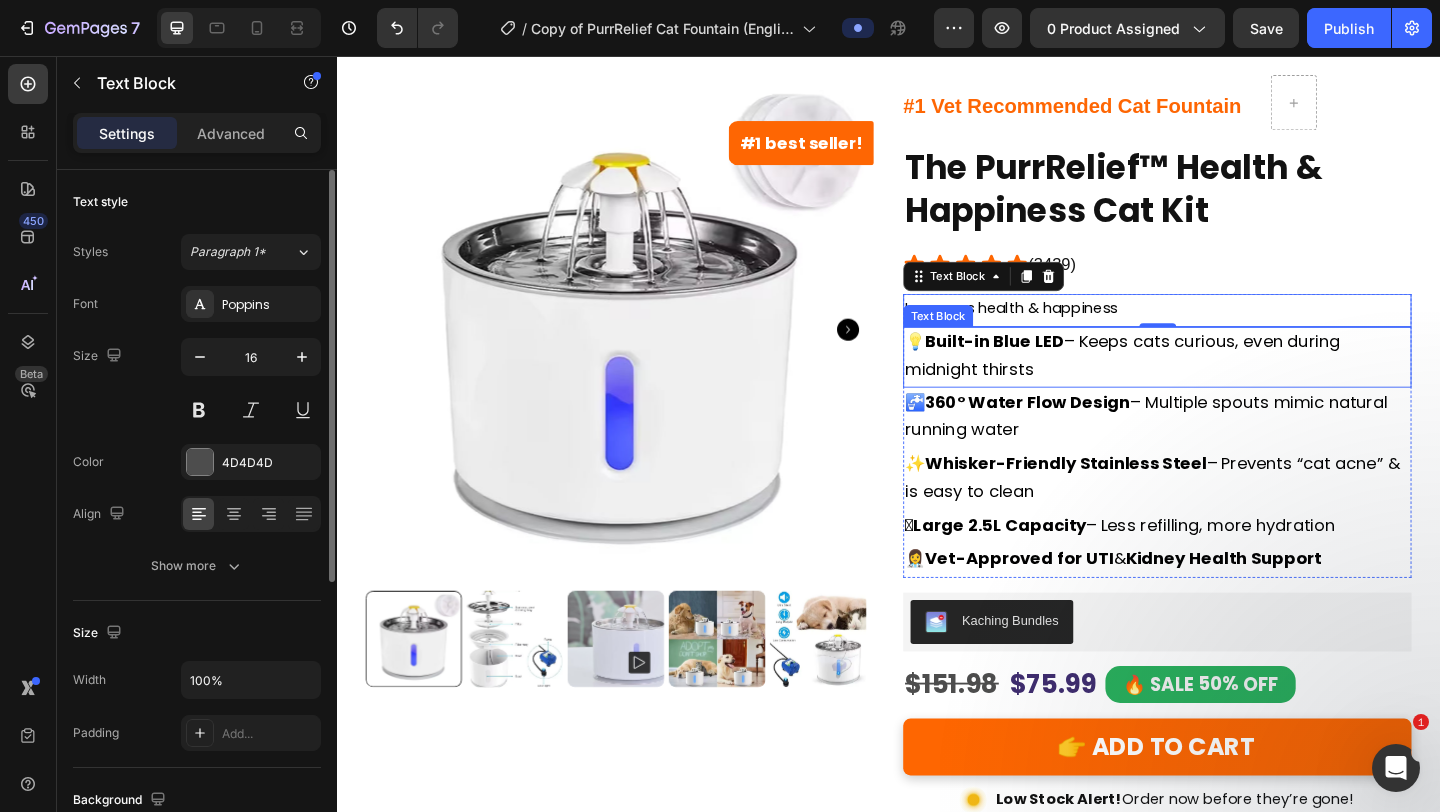 click on "Built-in Blue LED" at bounding box center [1052, 366] 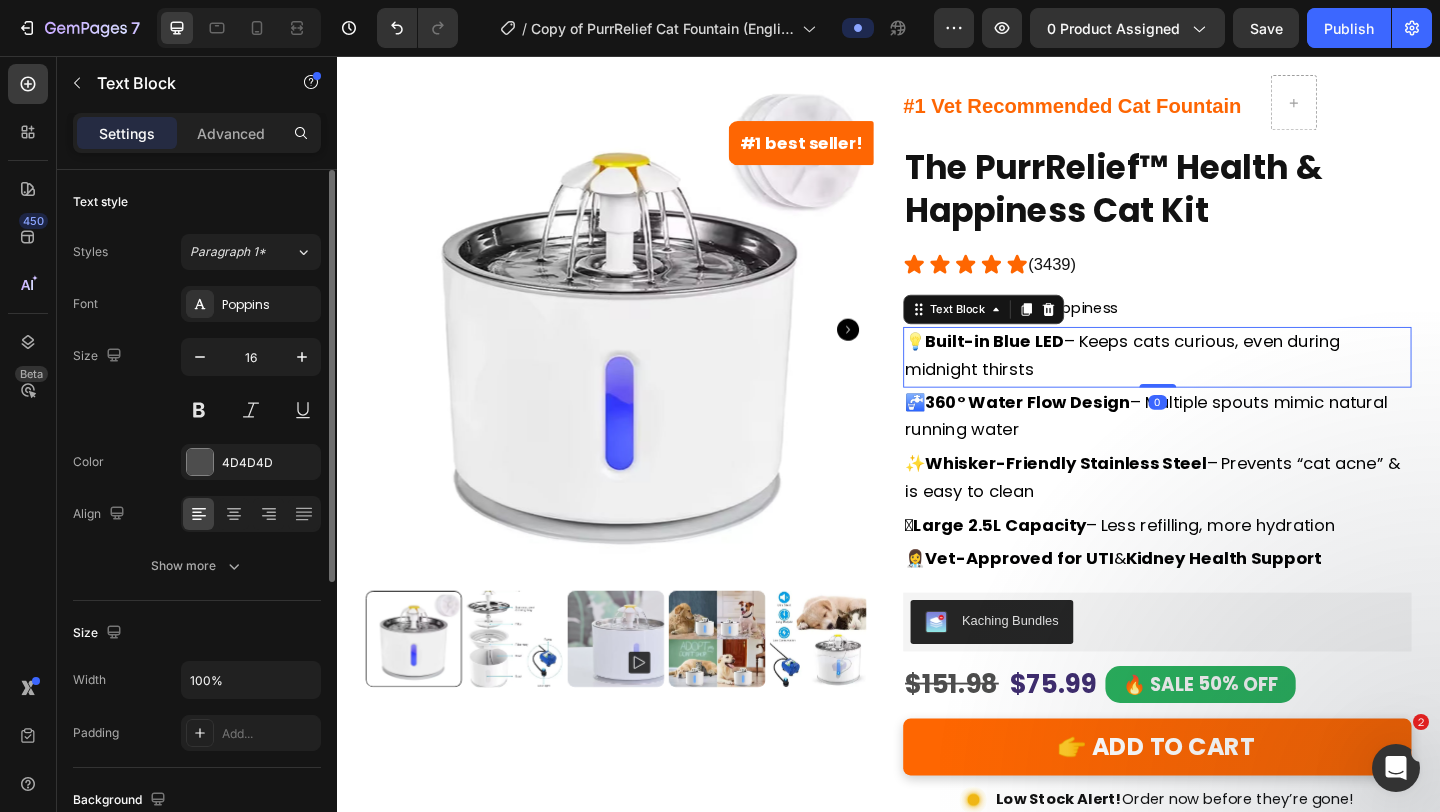 click on "Built-in Blue LED" at bounding box center [1052, 366] 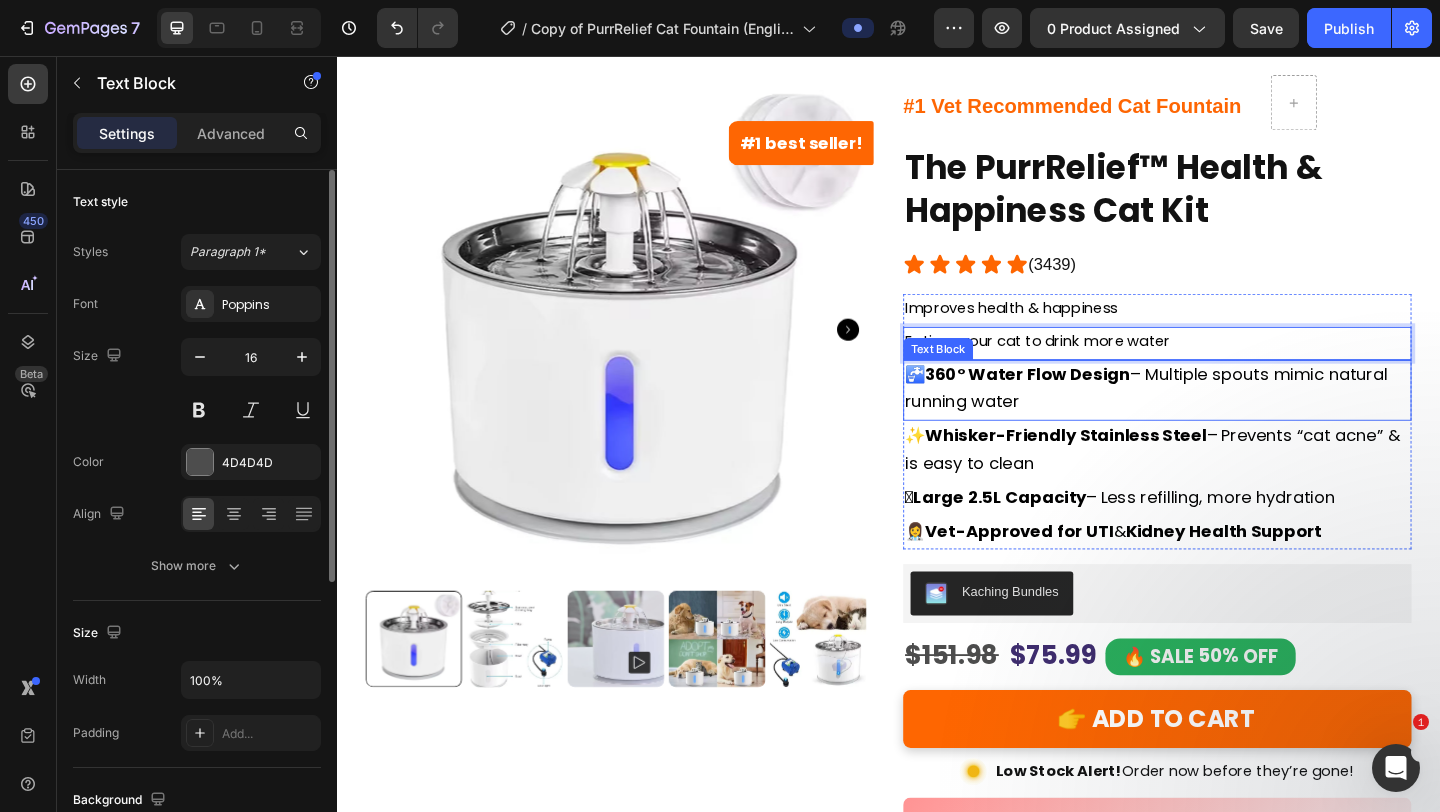 click on "🚰  360° Water Flow Design  – Multiple spouts mimic natural running water" at bounding box center [1229, 419] 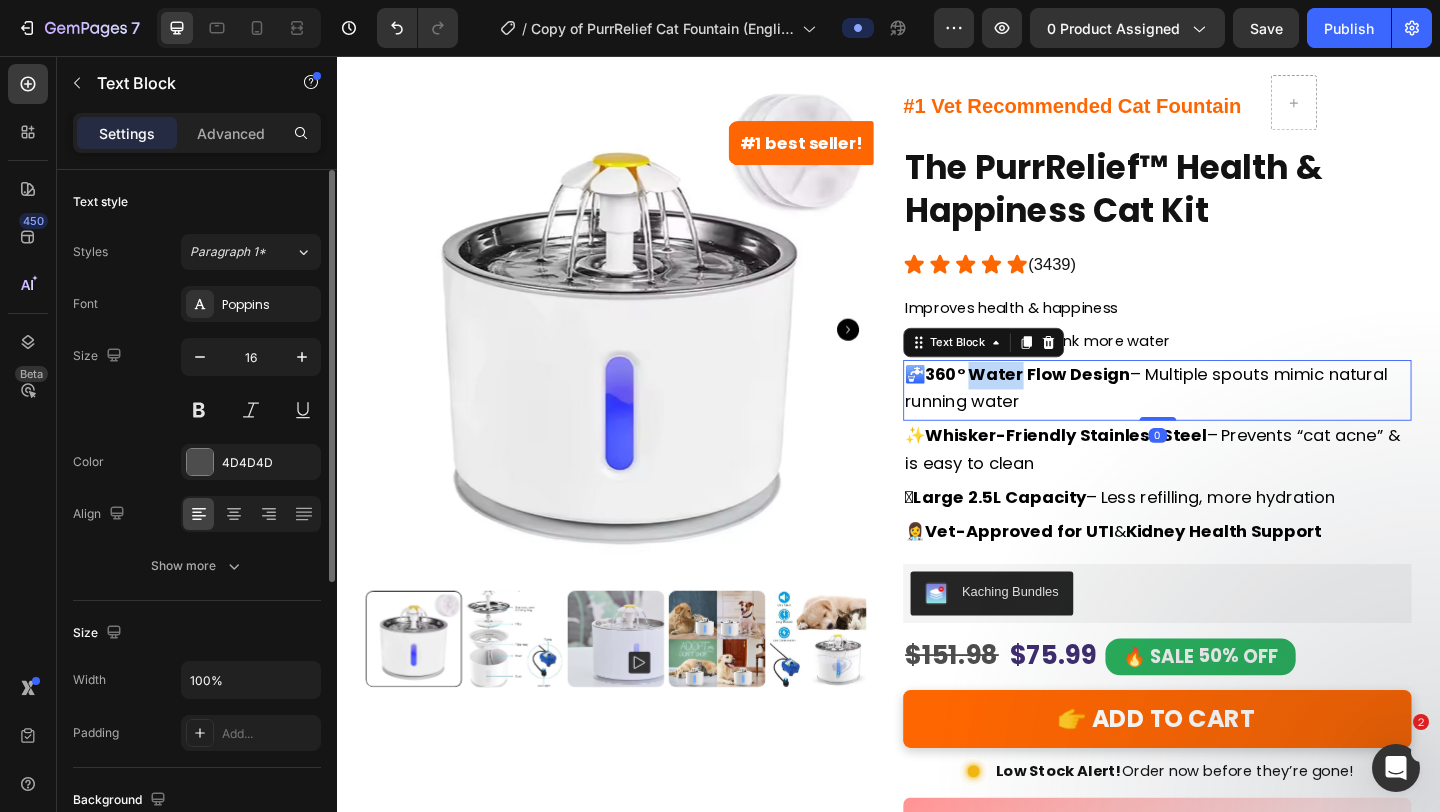 click on "🚰  360° Water Flow Design  – Multiple spouts mimic natural running water" at bounding box center (1229, 419) 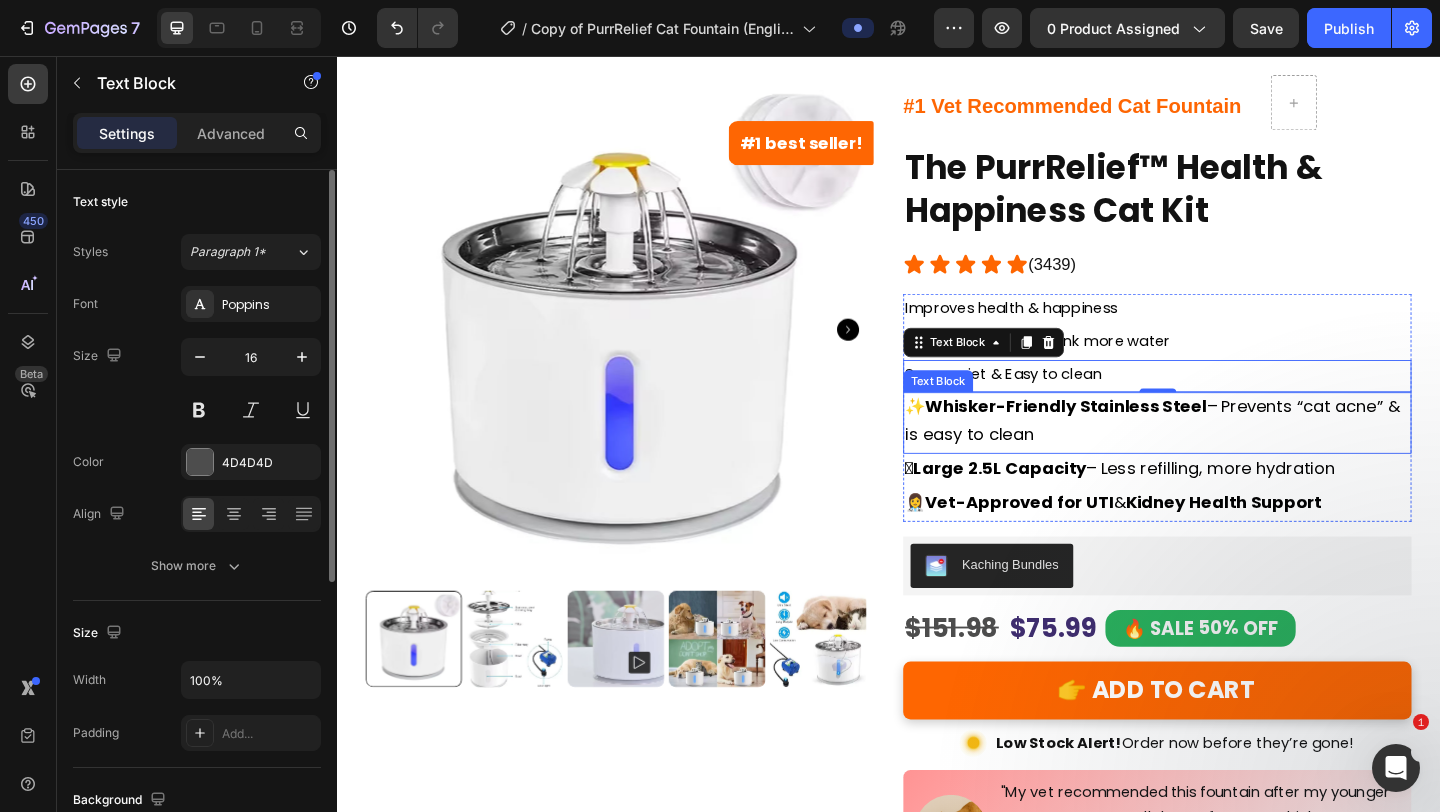 click on "✨  Whisker-Friendly Stainless Steel  – Prevents “cat acne” & is easy to clean" at bounding box center [1229, 454] 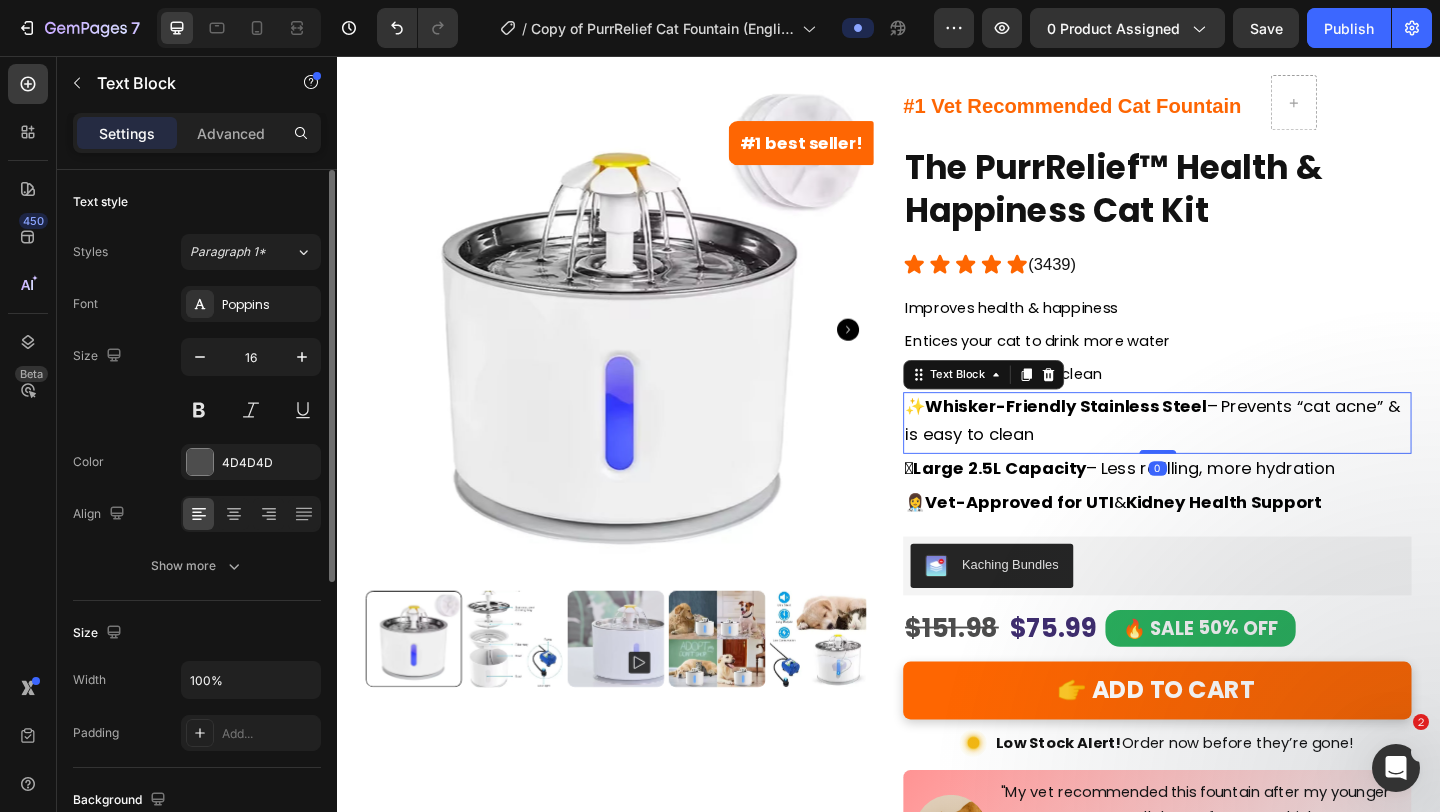 click on "✨  Whisker-Friendly Stainless Steel  – Prevents “cat acne” & is easy to clean" at bounding box center [1229, 454] 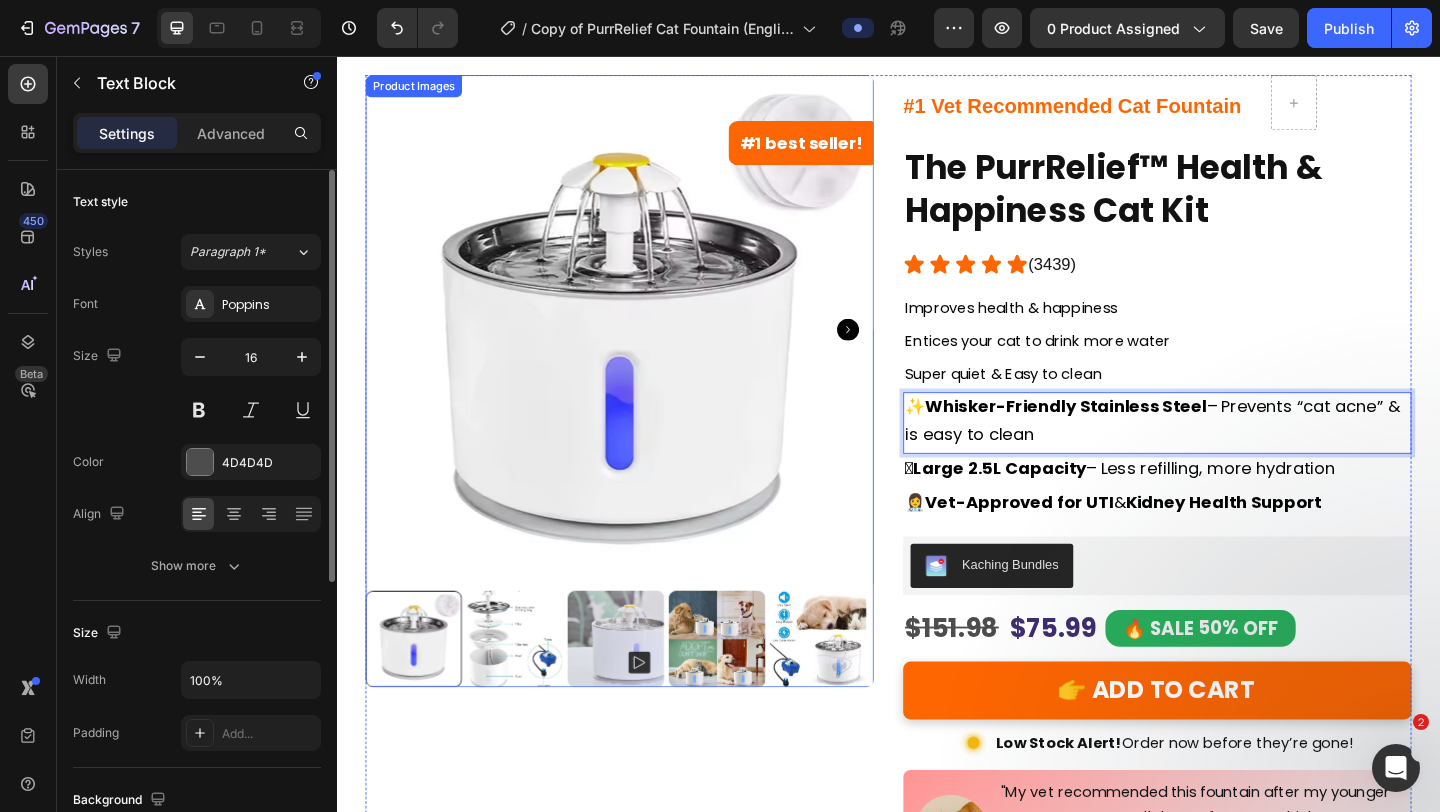 drag, startPoint x: 1107, startPoint y: 462, endPoint x: 870, endPoint y: 376, distance: 252.121 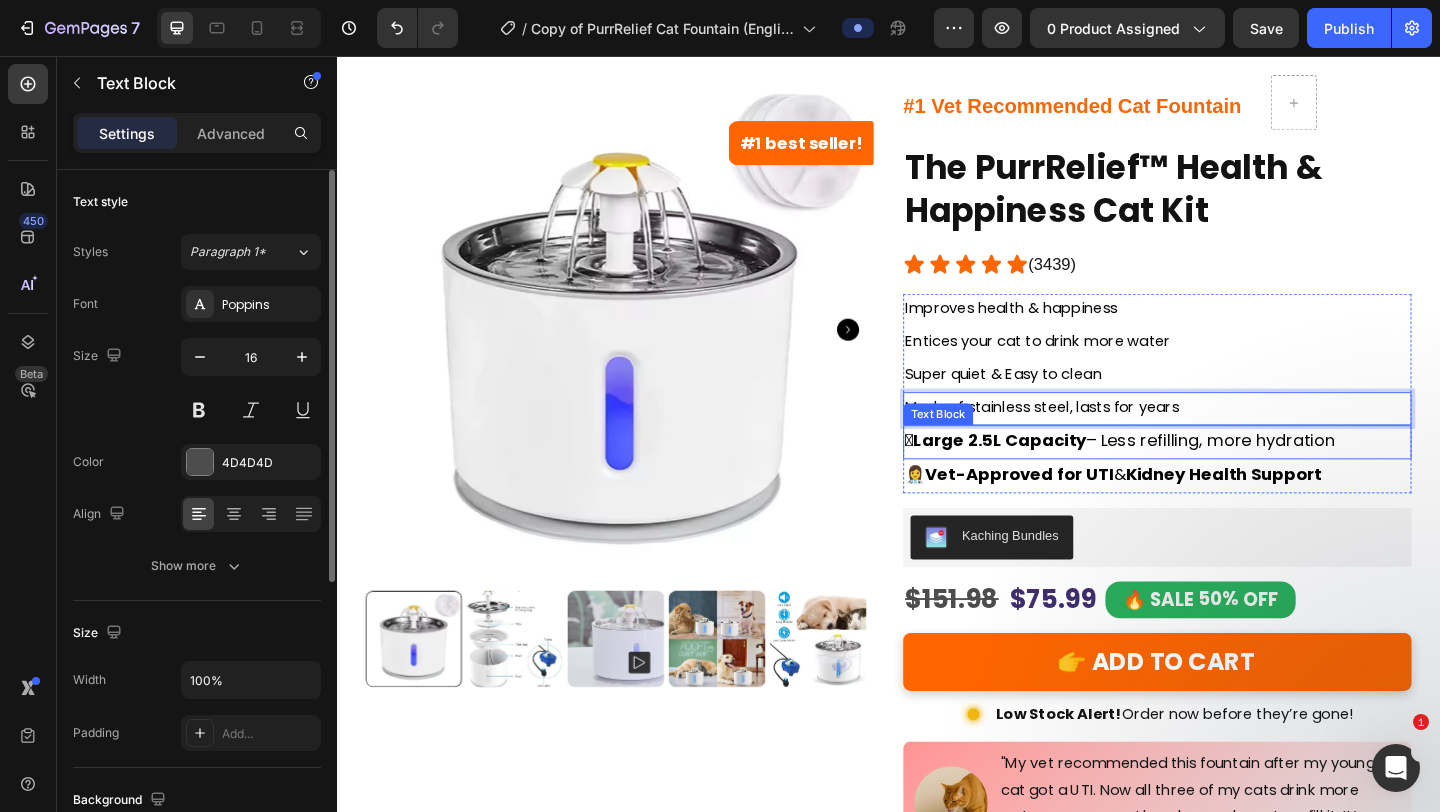 click on "Large 2.5L Capacity" at bounding box center [1058, 473] 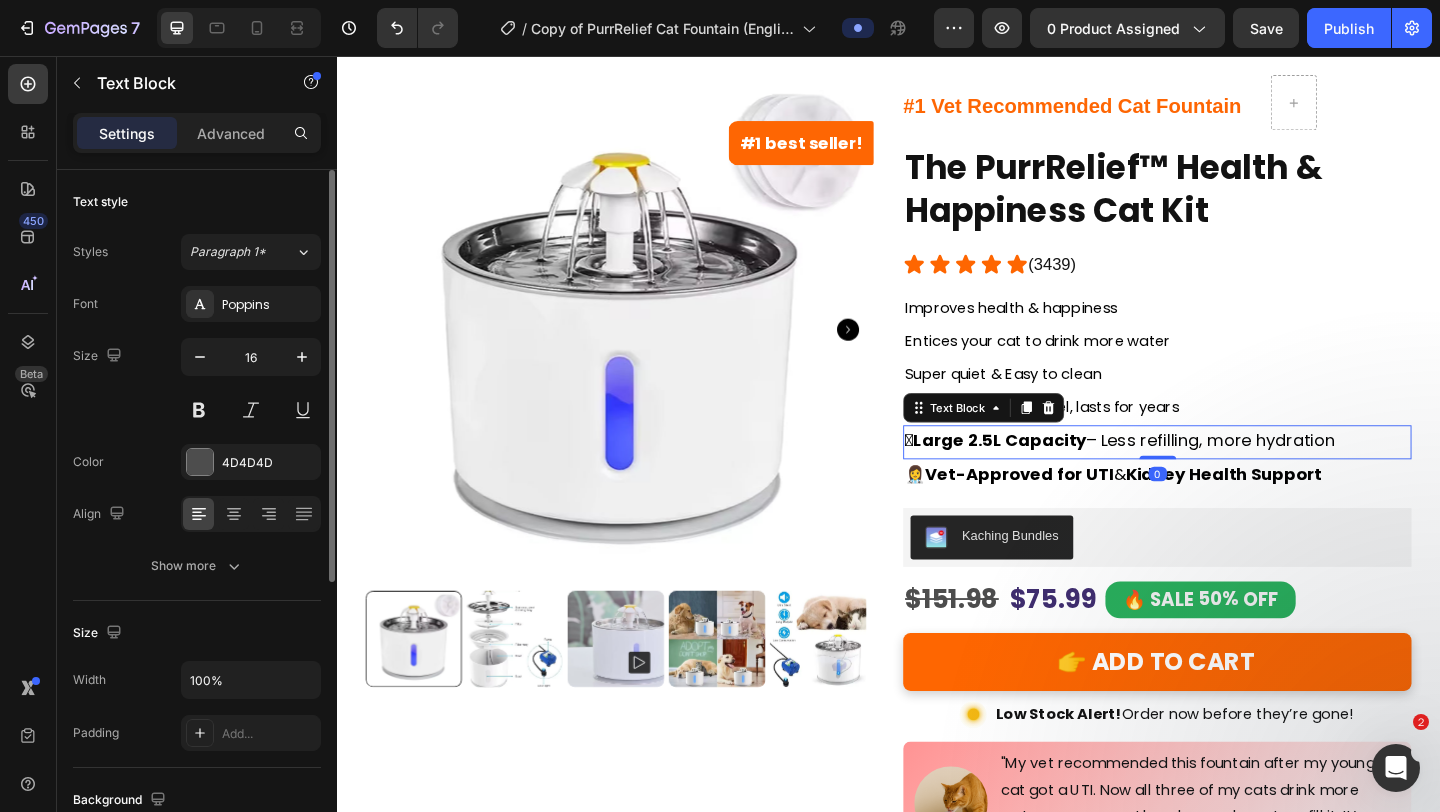 click on "Large 2.5L Capacity" at bounding box center (1058, 473) 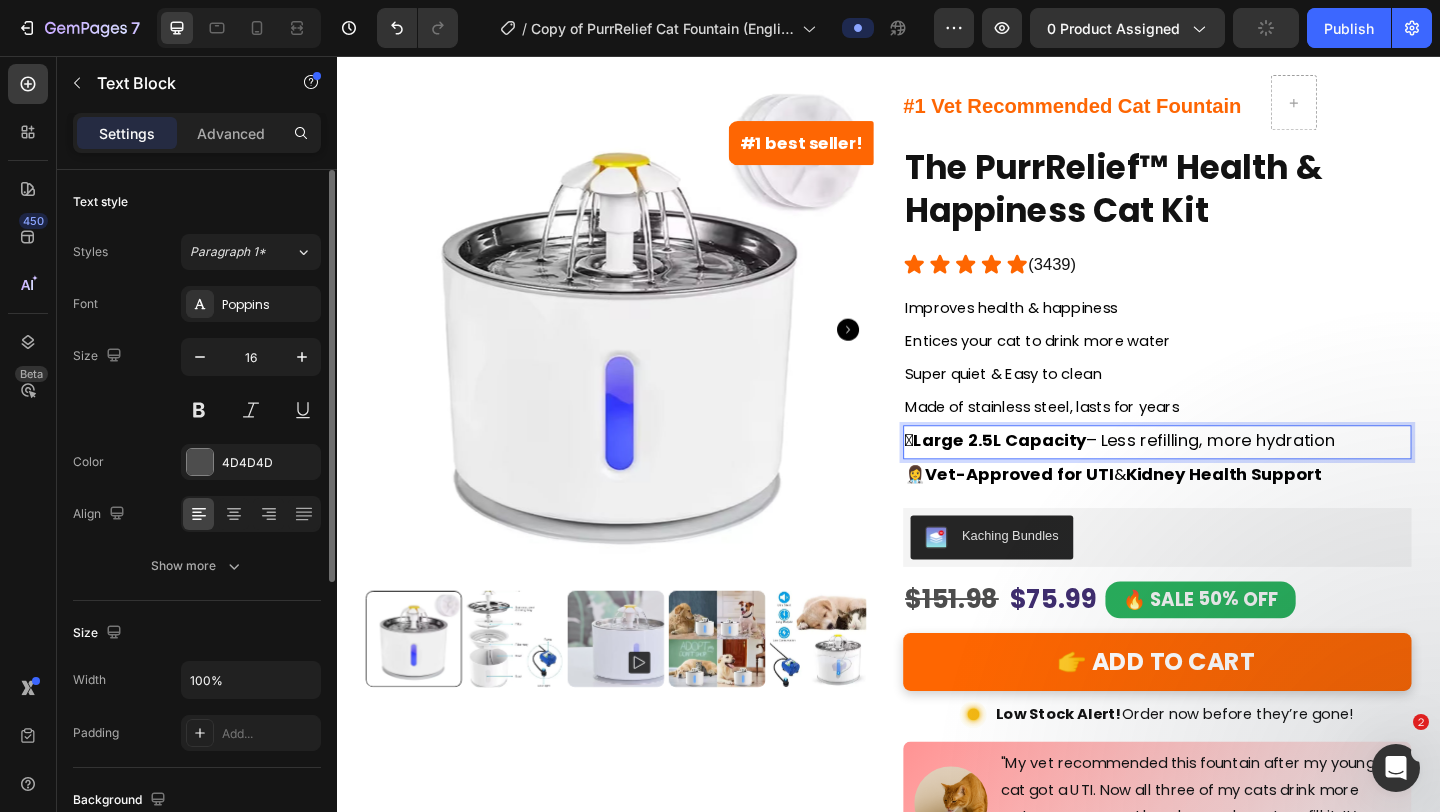 drag, startPoint x: 1444, startPoint y: 471, endPoint x: 886, endPoint y: 472, distance: 558.0009 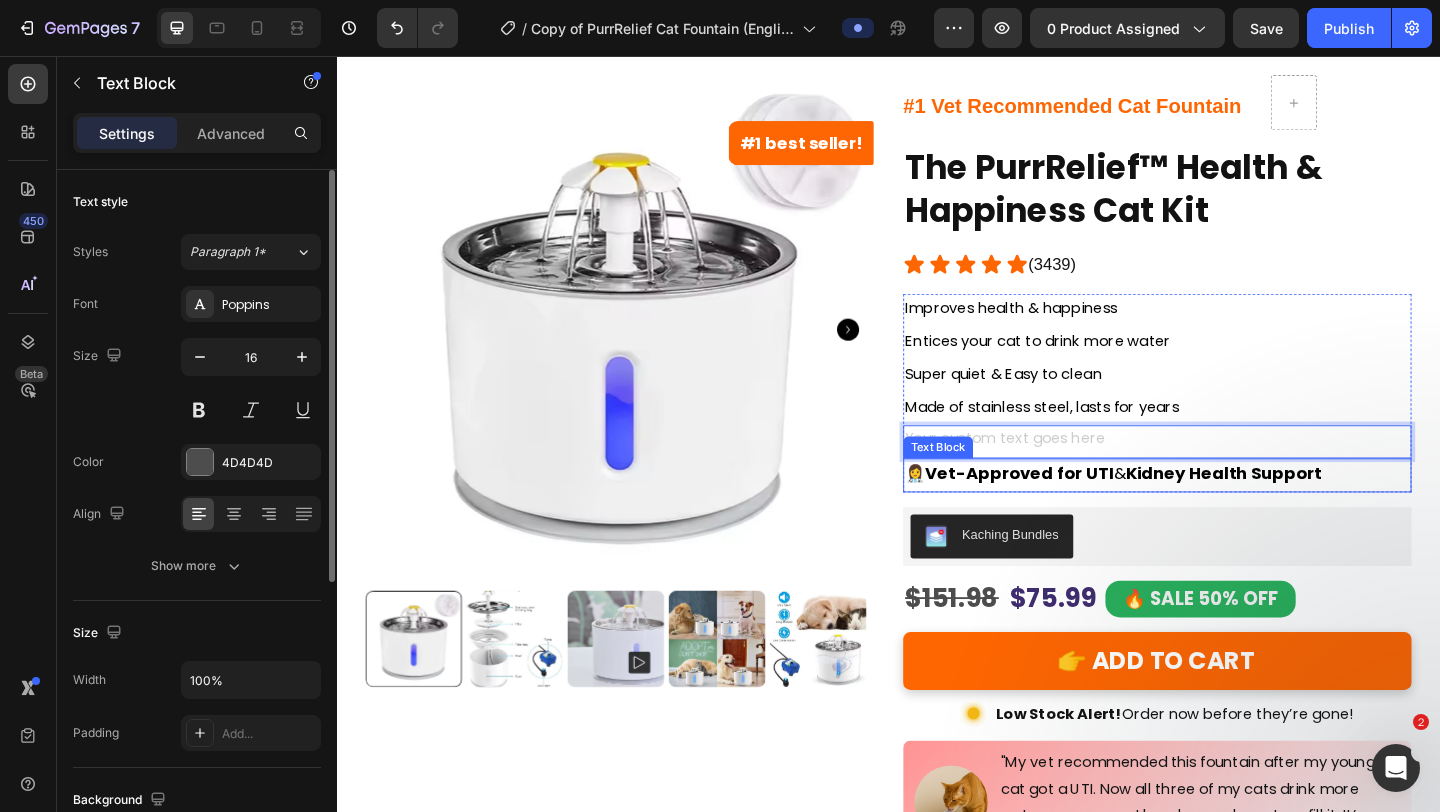 click on "👩‍⚕️  Vet-Approved for UTI  &  Kidney Health Support" at bounding box center [1229, 511] 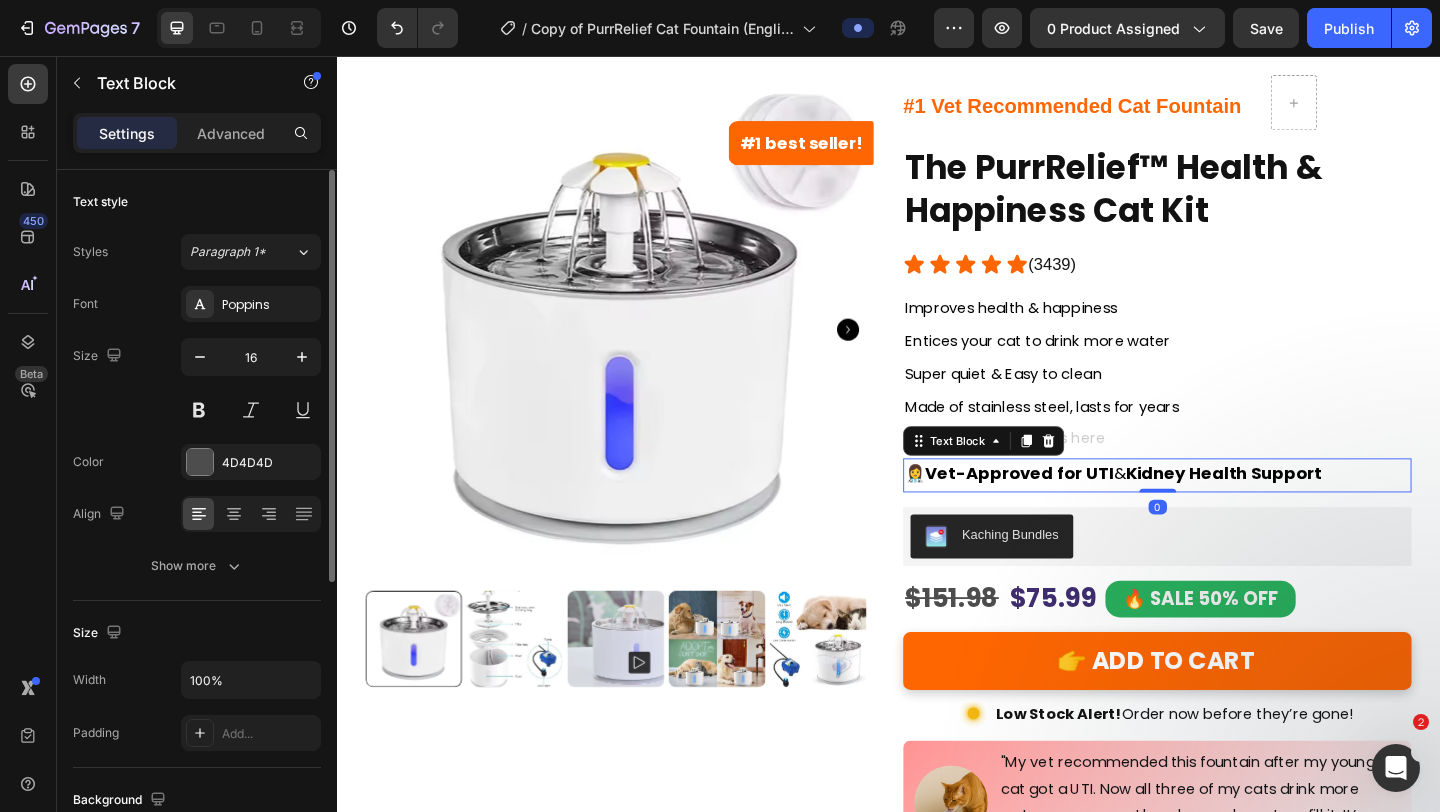 click on "👩‍⚕️  Vet-Approved for UTI  &  Kidney Health Support" at bounding box center (1229, 511) 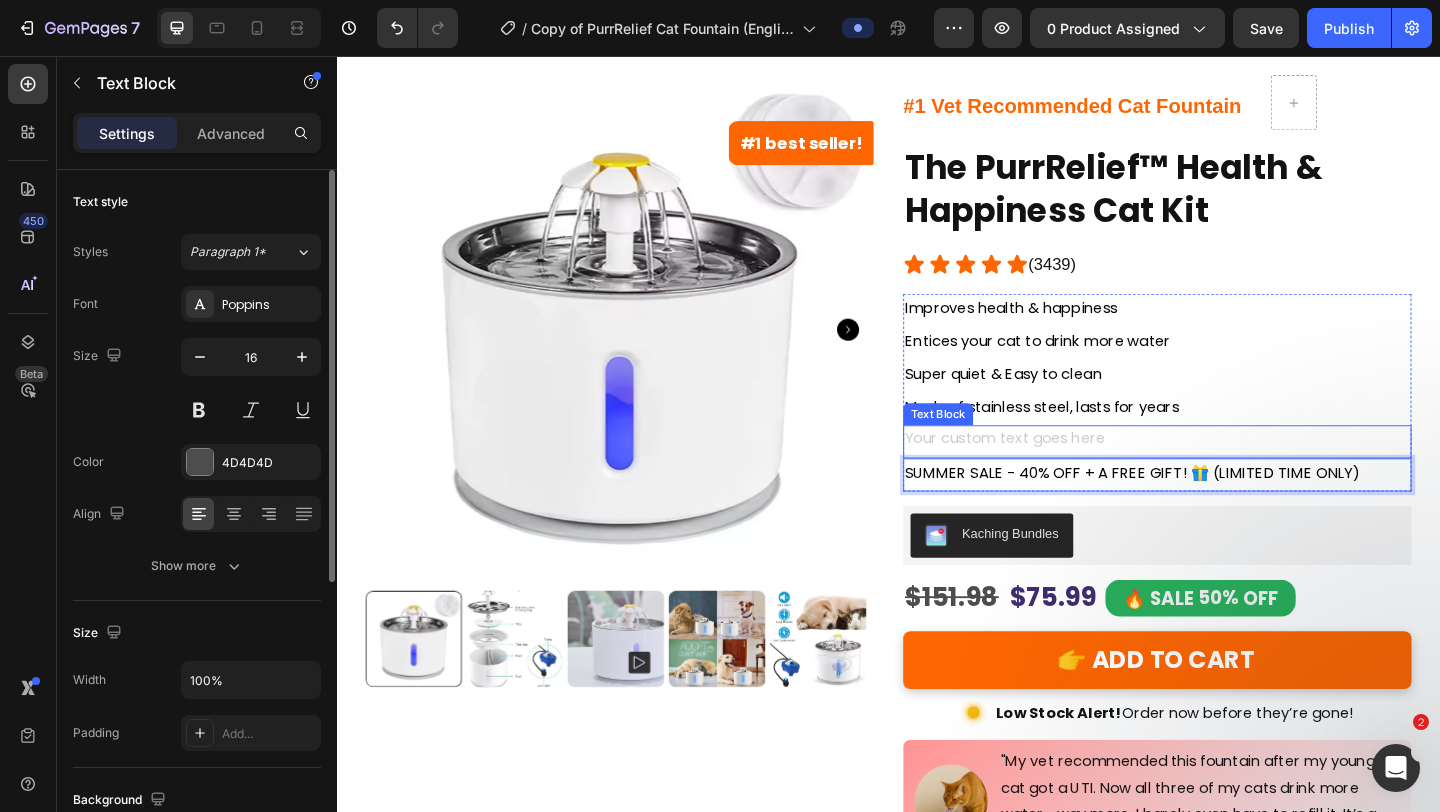 click at bounding box center (1229, 474) 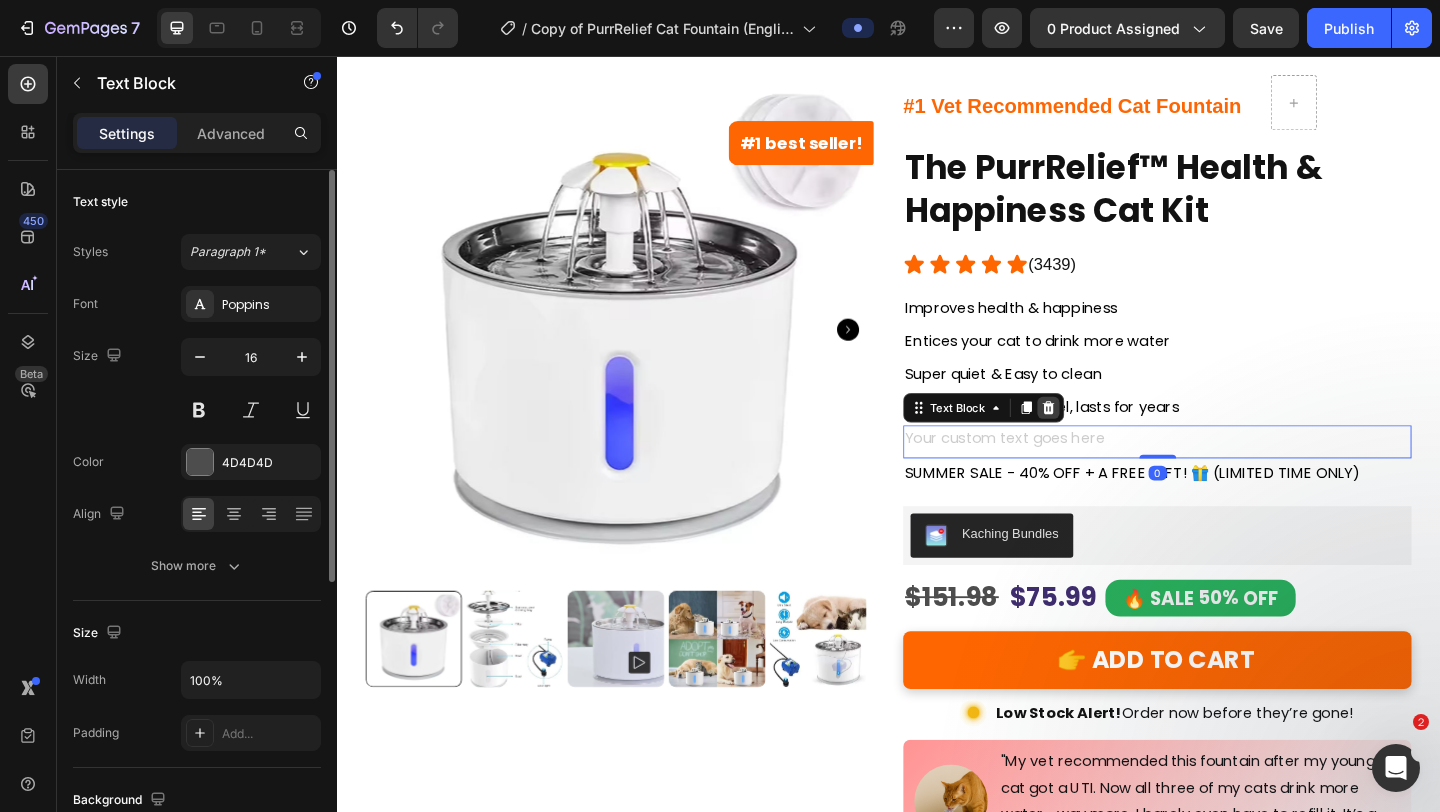 click 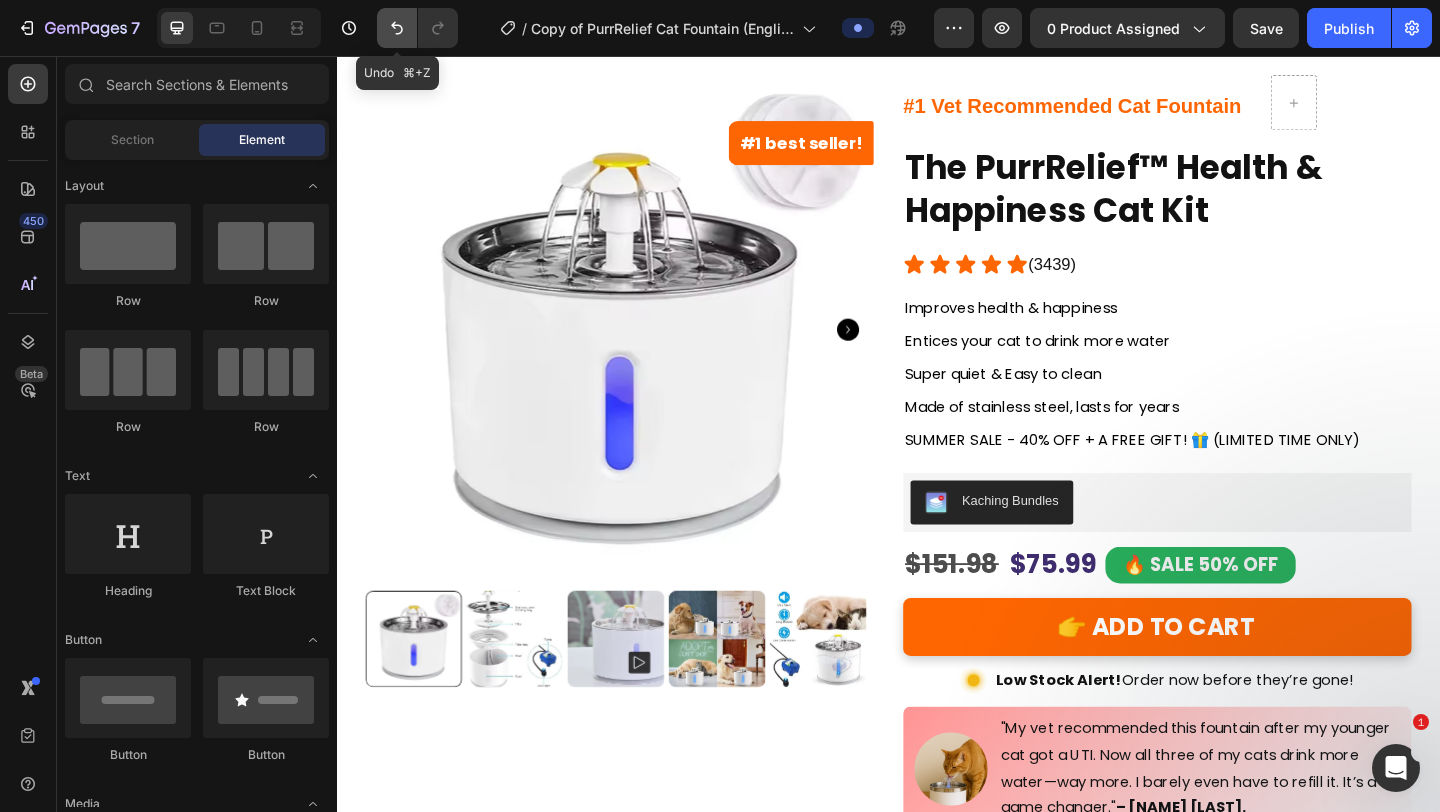 click 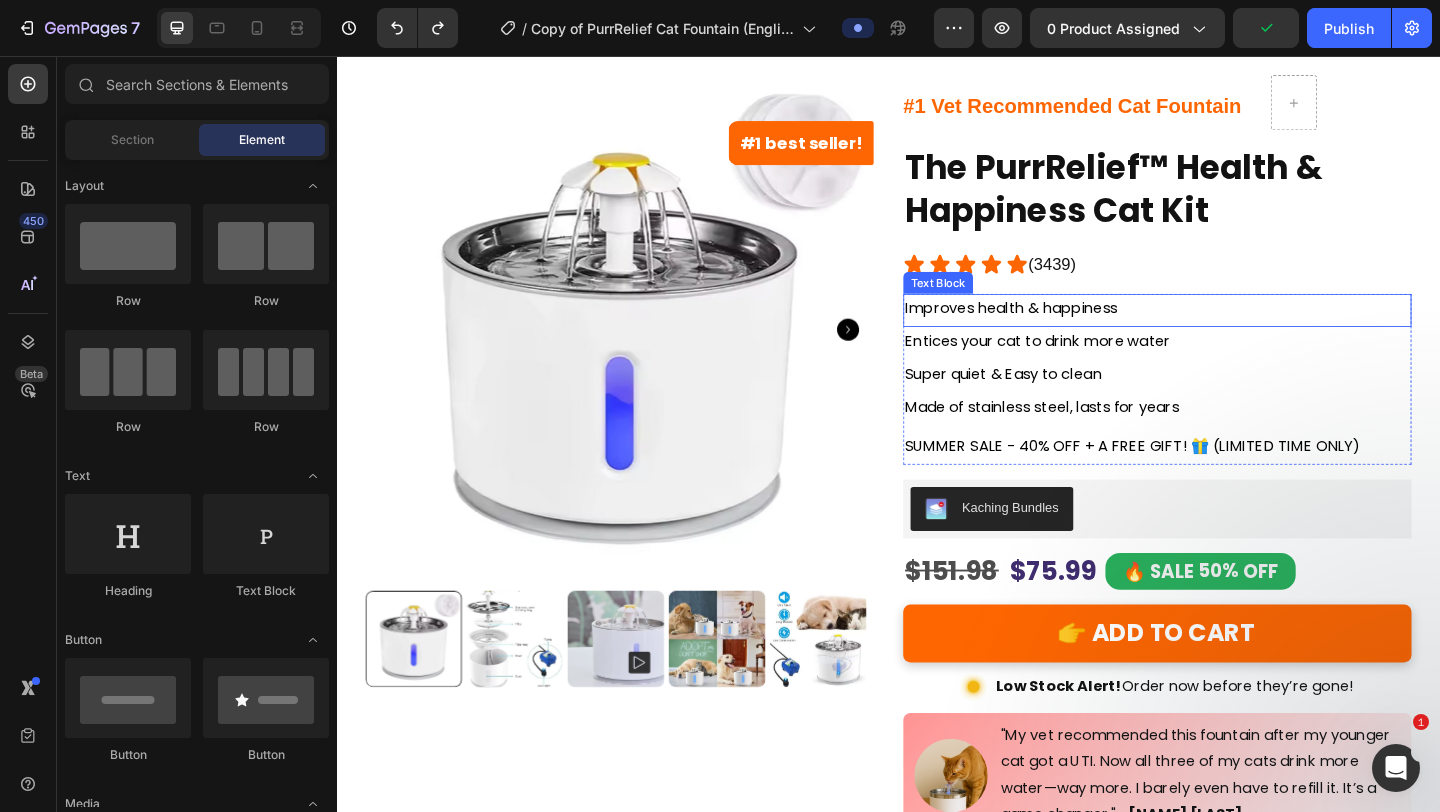 click on "Improves health & happiness" at bounding box center (1070, 330) 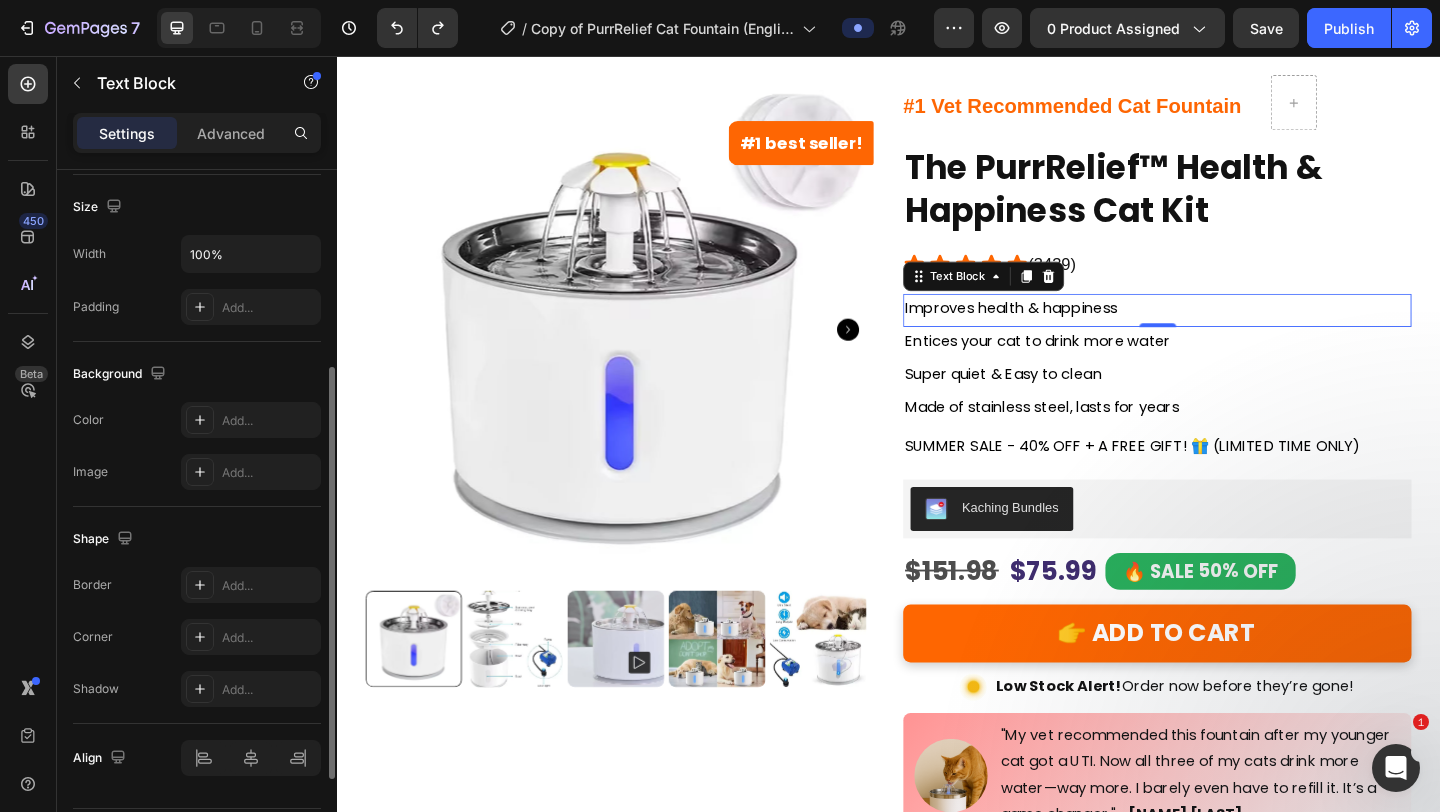 scroll, scrollTop: 486, scrollLeft: 0, axis: vertical 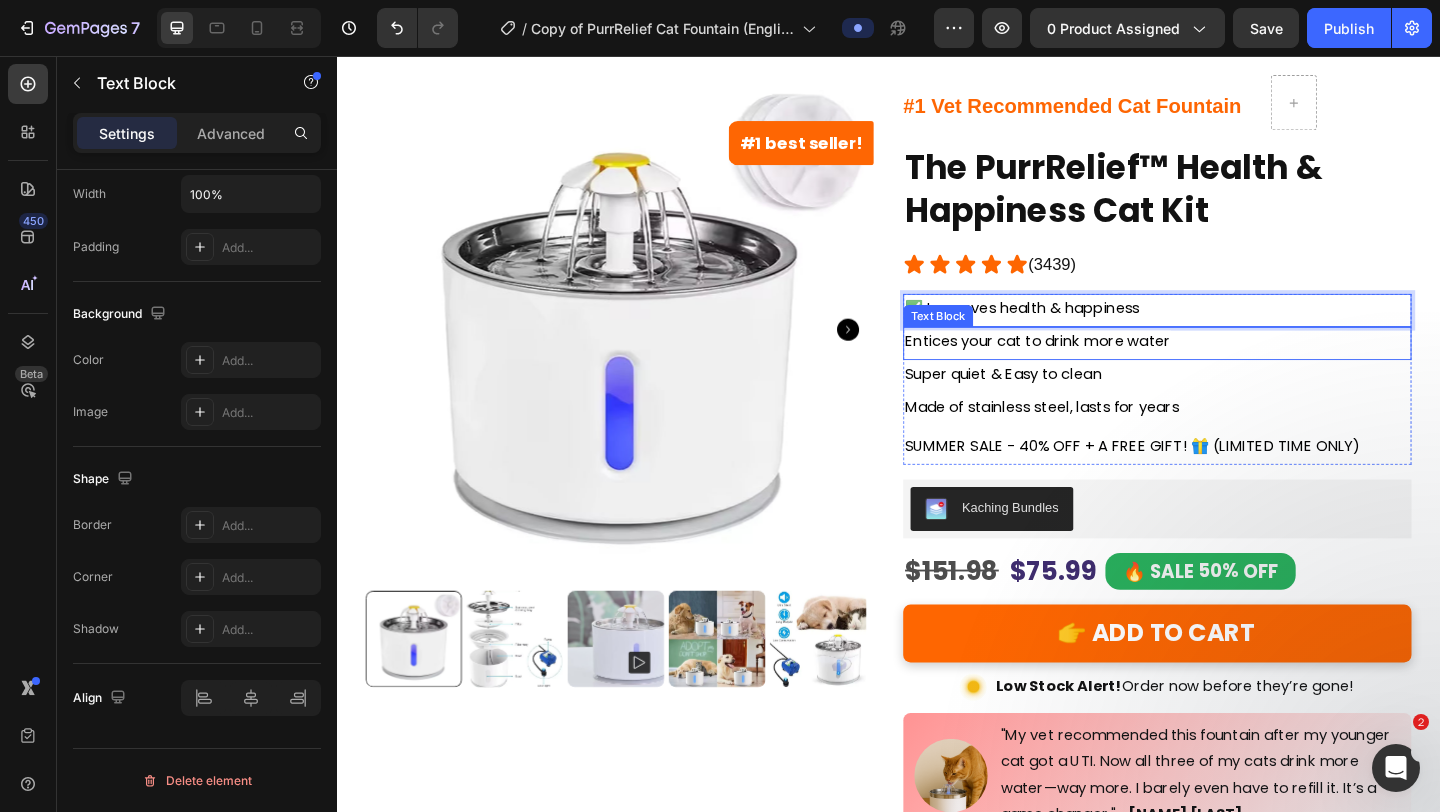 click on "Entices your cat to drink more water" at bounding box center (1099, 366) 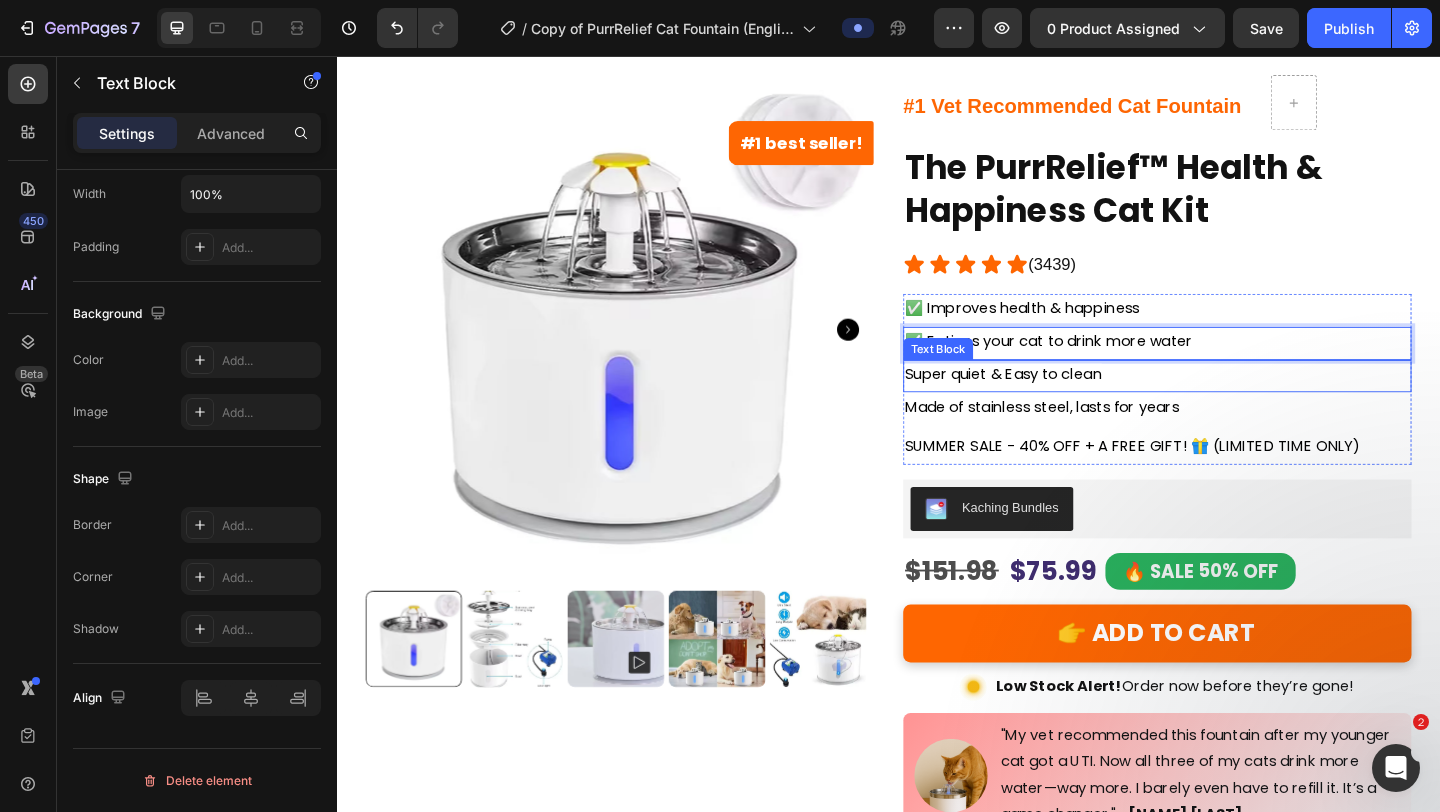 click on "Super quiet & Easy to clean" at bounding box center [1062, 402] 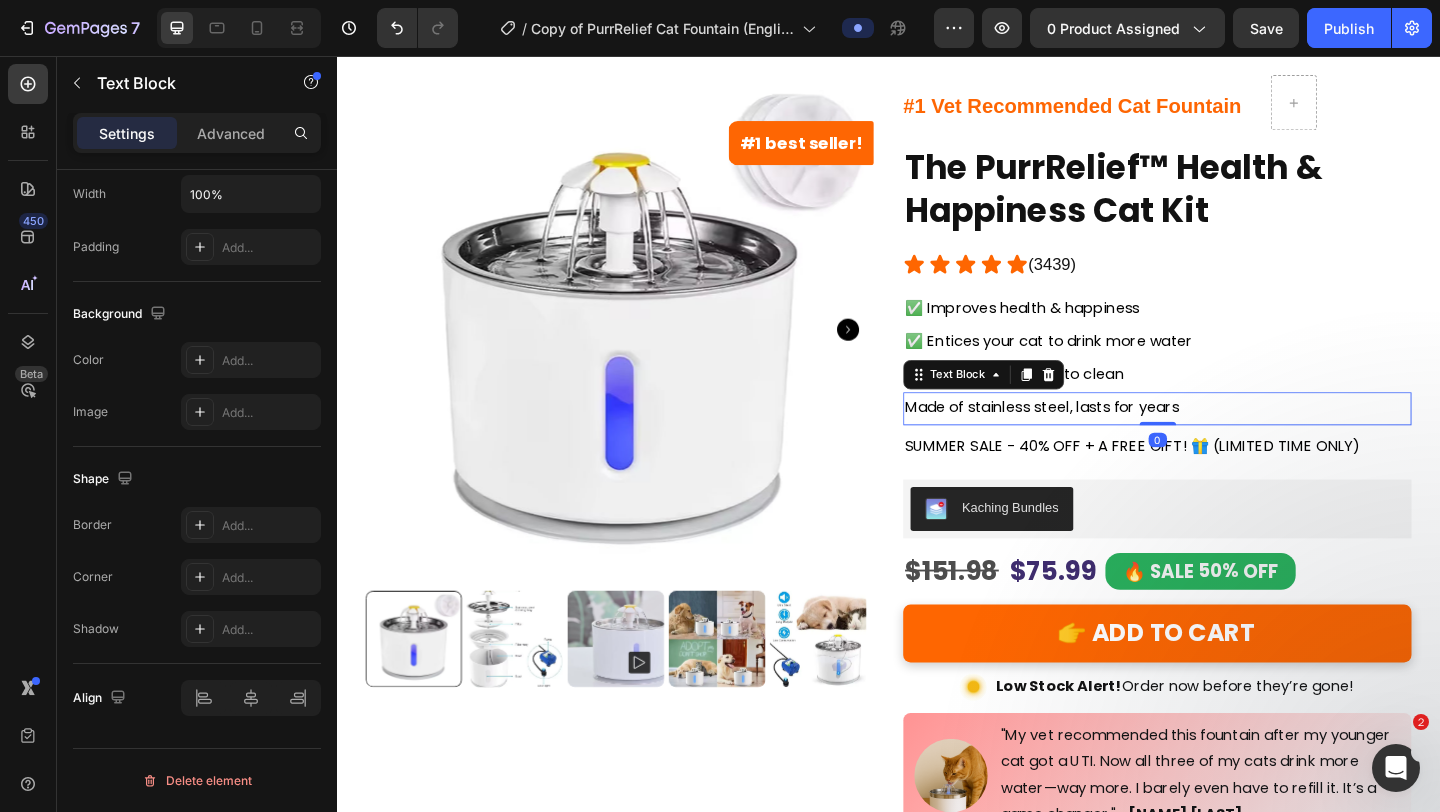click on "Made of stainless steel, lasts for years" at bounding box center [1104, 437] 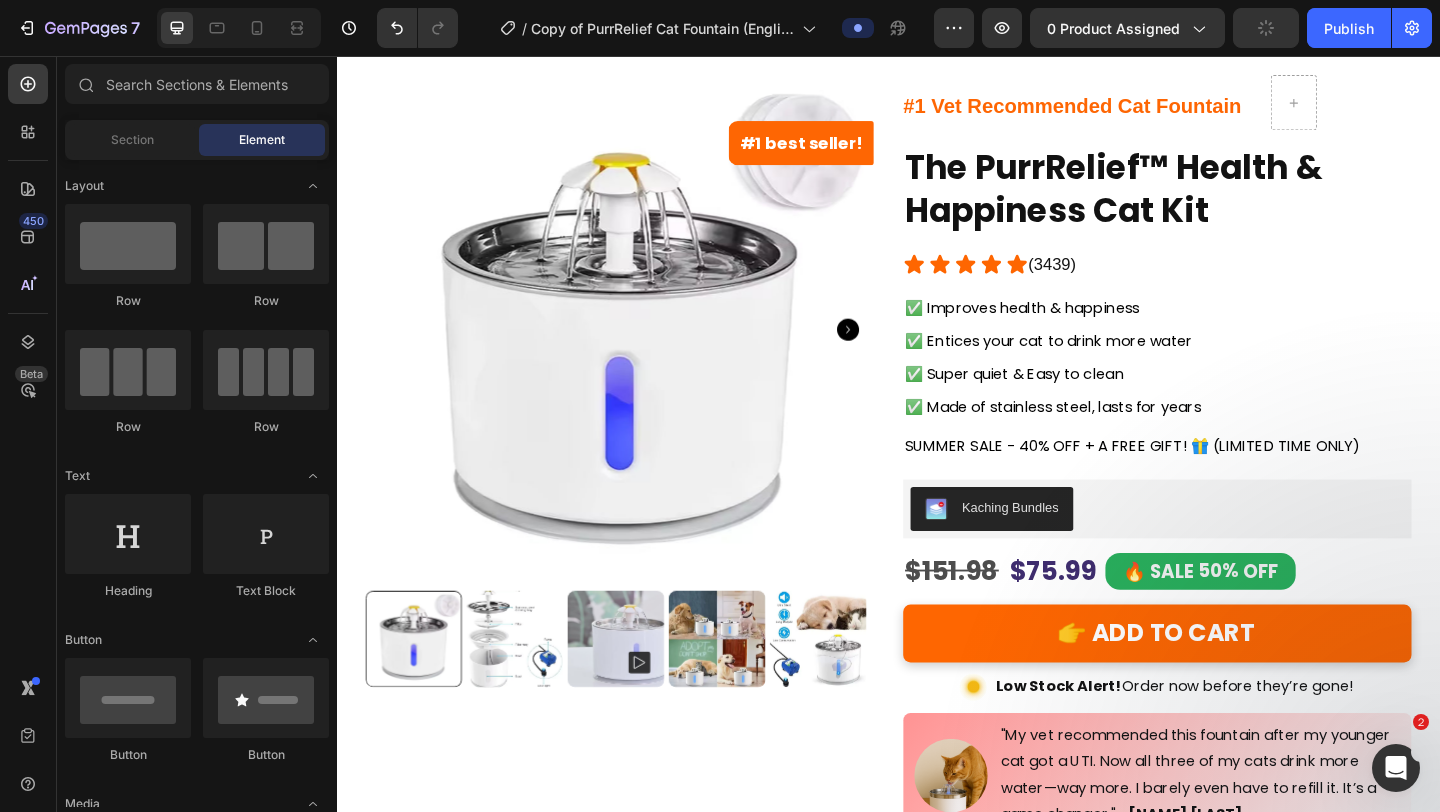 click on "#1 best seller! Product Badge
Product Images #1 Vet Recommended Cat Fountain Button
Row Row The PurrRelief™ Health & Happiness Cat Kit Product Title Icon Icon Icon Icon Icon Icon List (3439) Button Row Row ✅ Improves health & happiness Text Block ✅ Entices your cat to drink more water Text Block ✅ Super quiet & Easy to clean Text Block ✅ Made of stainless steel, lasts for years Text Block Text Block SUMMER SALE - 40% OFF + A FREE GIFT! 🎁 (LIMITED TIME ONLY) Text Block Row Kaching Bundles Kaching Bundles Bundle & Save: Solo Sipper Pack - x1 Solo Sipper Pack - x1 Solo Sipper Pack - x1     Solo Sipper Pack - x1 Double Paws Bundle - x2 Double Paws Bundle - x2     Double Paws Bundle - x2 Triple Treat Kit - x3 Triple Treat Kit - x3     Triple Treat Kit - x3 Product Variants & Swatches $151.98 Product Price Product Price $75.99 Product Price Product Price 🔥 SALE 50% OFF Discount Tag Row 👉 ADD TO CART Add to Cart Image Low Stock Alert! Text Block Row Image" at bounding box center [937, 647] 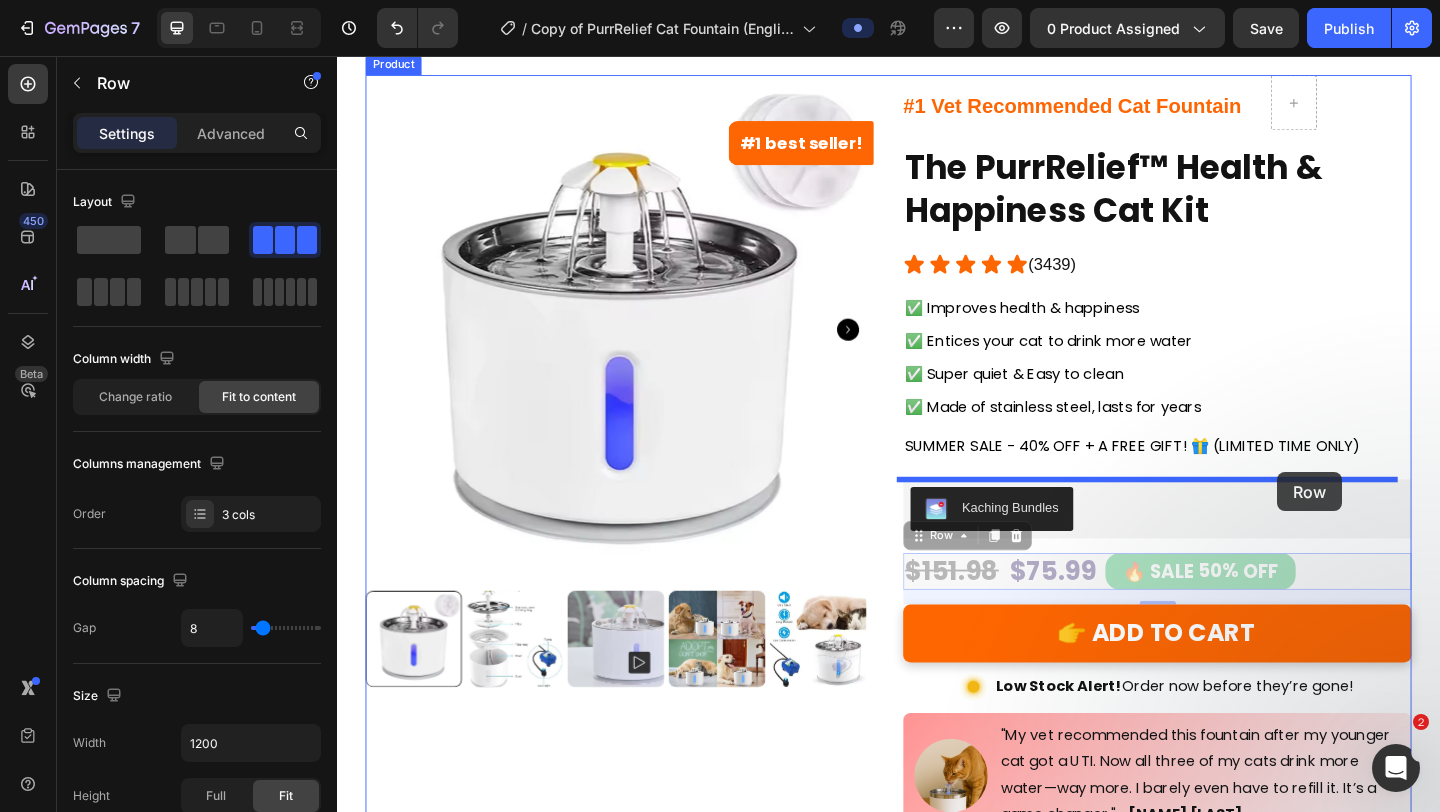 drag, startPoint x: 1390, startPoint y: 623, endPoint x: 1359, endPoint y: 506, distance: 121.037186 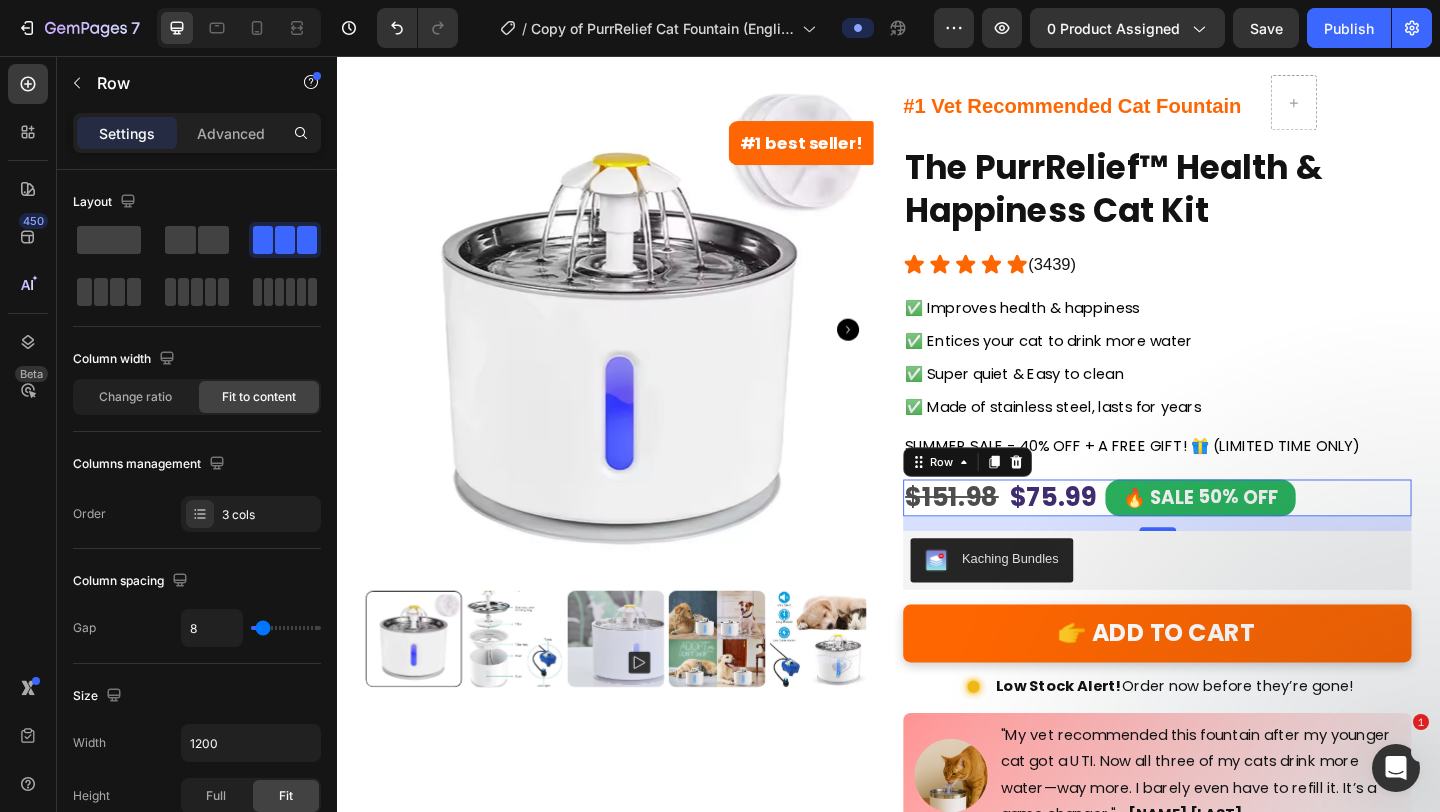 click on "16" at bounding box center (1229, 565) 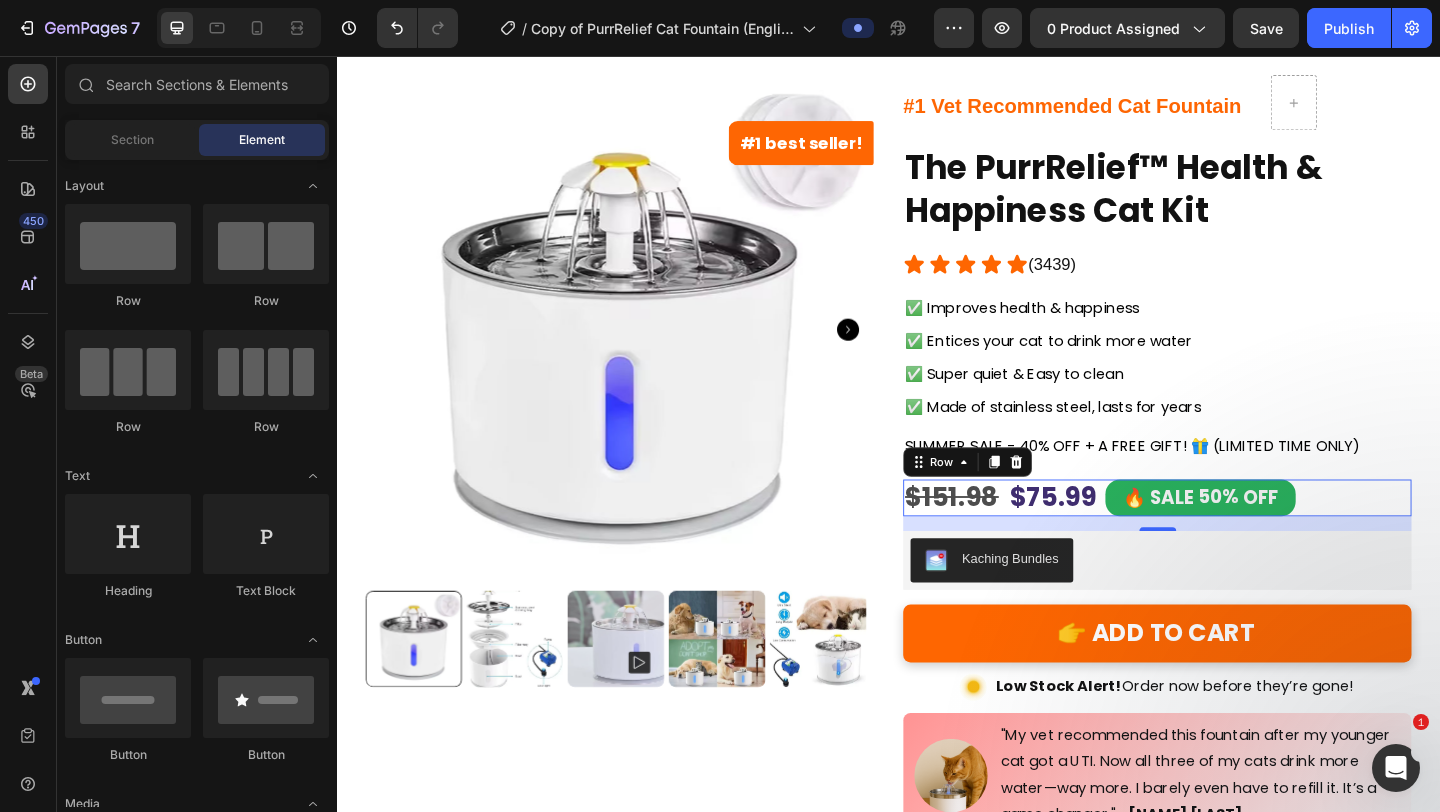 click on "#1 best seller! Product Badge
Product Images #1 Vet Recommended Cat Fountain Button
Row Row The PurrRelief™ Health & Happiness Cat Kit Product Title Icon Icon Icon Icon Icon Icon List (3439) Button Row Row ✅ Improves health & happiness Text Block ✅ Entices your cat to drink more water Text Block ✅ Super quiet & Easy to clean Text Block ✅ Made of stainless steel, lasts for years Text Block Text Block SUMMER SALE - 40% OFF + A FREE GIFT! 🎁 (LIMITED TIME ONLY) Text Block Row $151.98 Product Price Product Price $75.99 Product Price Product Price 🔥 SALE 50% OFF Discount Tag Row   16 Kaching Bundles Kaching Bundles Bundle & Save: Solo Sipper Pack - x1 Solo Sipper Pack - x1 Solo Sipper Pack - x1     Solo Sipper Pack - x1 Double Paws Bundle - x2 Double Paws Bundle - x2     Double Paws Bundle - x2 Triple Treat Kit - x3 Triple Treat Kit - x3     Triple Treat Kit - x3 Product Variants & Swatches 👉 ADD TO CART Add to Cart Image Low Stock Alert! Text Block Row" at bounding box center [937, 647] 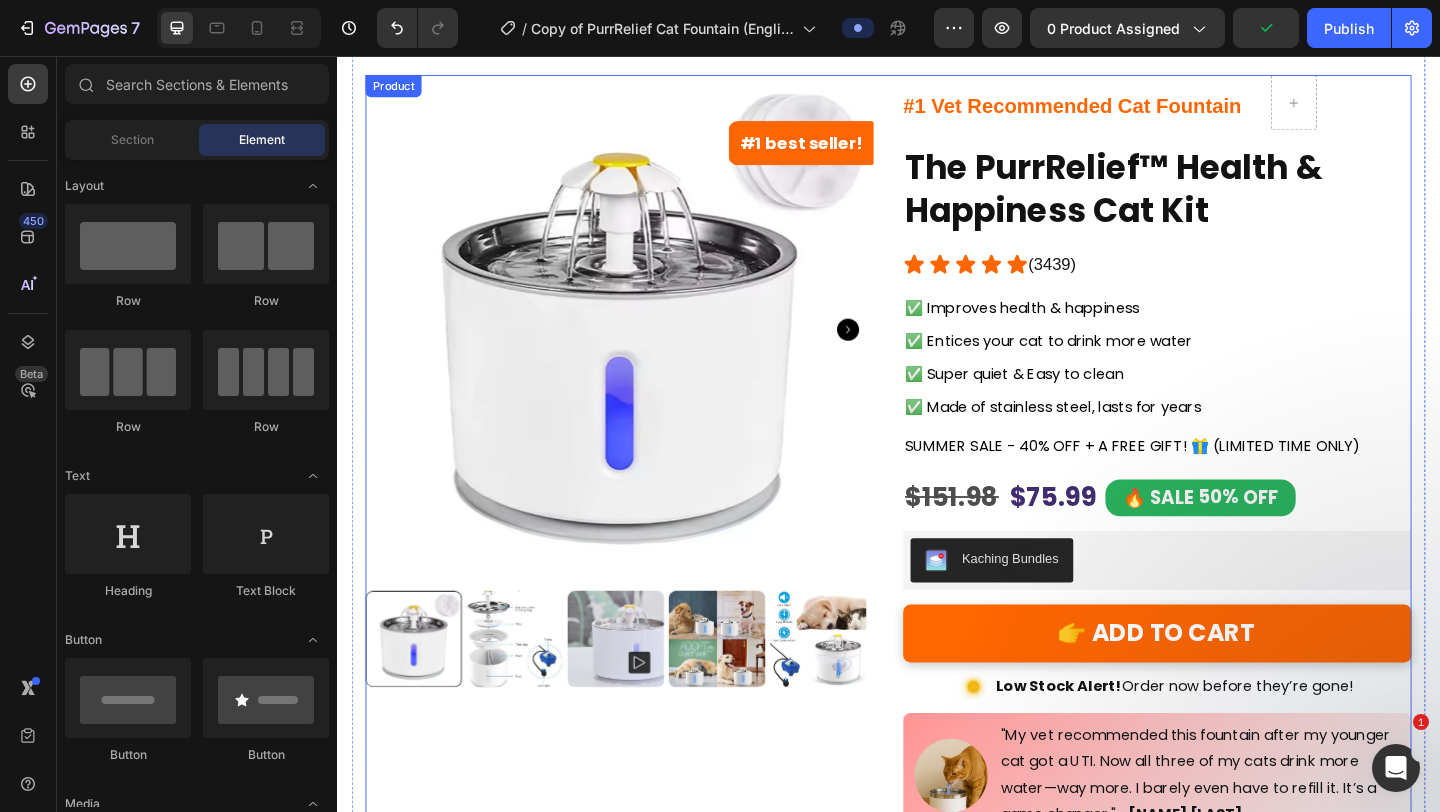 click on "#1 best seller! Product Badge
Product Images #1 Vet Recommended Cat Fountain Button
Row Row The PurrRelief™ Health & Happiness Cat Kit Product Title Icon Icon Icon Icon Icon Icon List (3439) Button Row Row ✅ Improves health & happiness Text Block ✅ Entices your cat to drink more water Text Block ✅ Super quiet & Easy to clean Text Block ✅ Made of stainless steel, lasts for years Text Block Text Block SUMMER SALE - 40% OFF + A FREE GIFT! 🎁 (LIMITED TIME ONLY) Text Block Row $151.98 Product Price Product Price $75.99 Product Price Product Price 🔥 SALE 50% OFF Discount Tag Row Kaching Bundles Kaching Bundles Bundle & Save: Solo Sipper Pack - x1 Solo Sipper Pack - x1 Solo Sipper Pack - x1     Solo Sipper Pack - x1 Double Paws Bundle - x2 Double Paws Bundle - x2     Double Paws Bundle - x2 Triple Treat Kit - x3 Triple Treat Kit - x3     Triple Treat Kit - x3 Product Variants & Swatches 👉 ADD TO CART Add to Cart Image Low Stock Alert!  Order now before they’re gone!  Text Block Row Image  – [NAME] Text Block Row Row" at bounding box center (1229, 647) 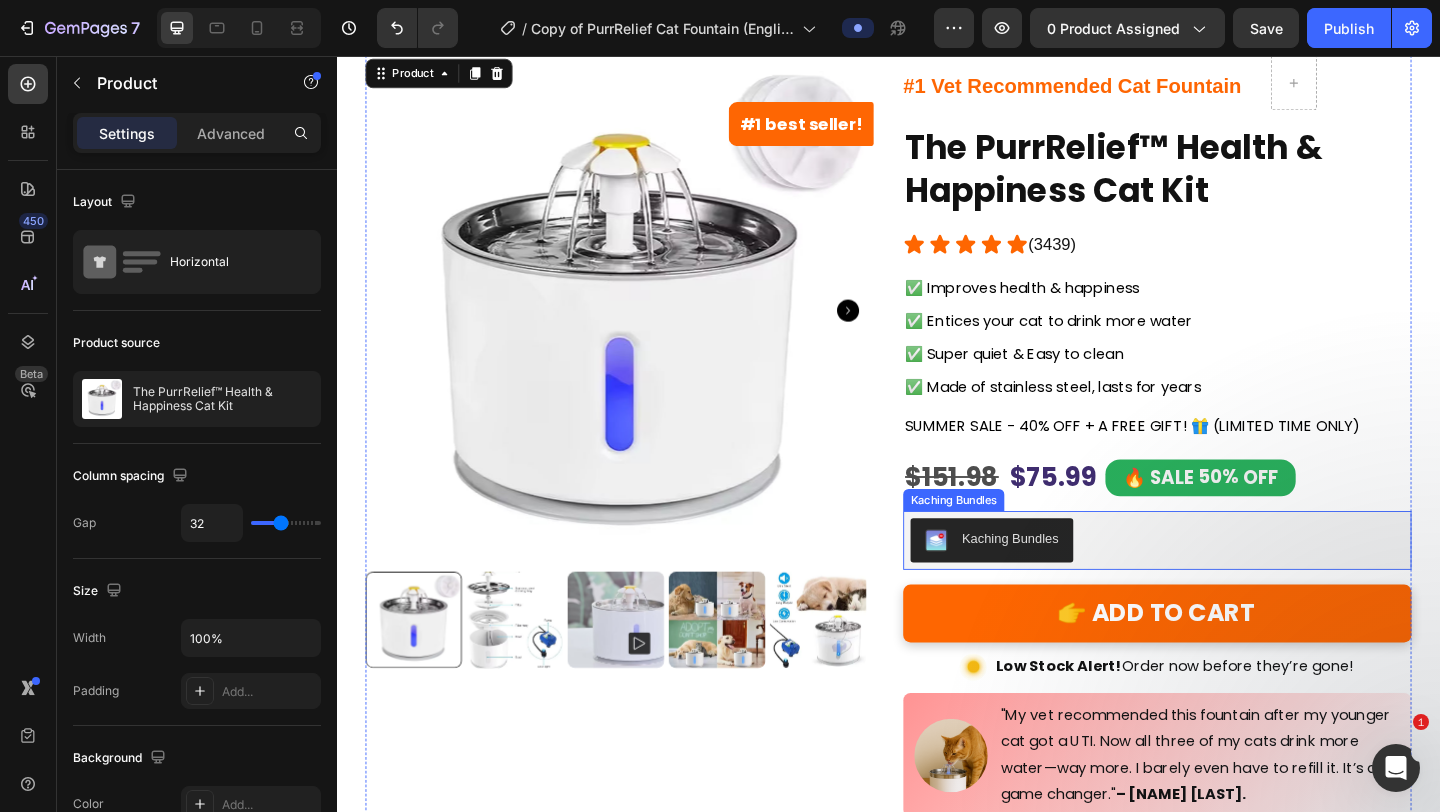 scroll, scrollTop: 71, scrollLeft: 0, axis: vertical 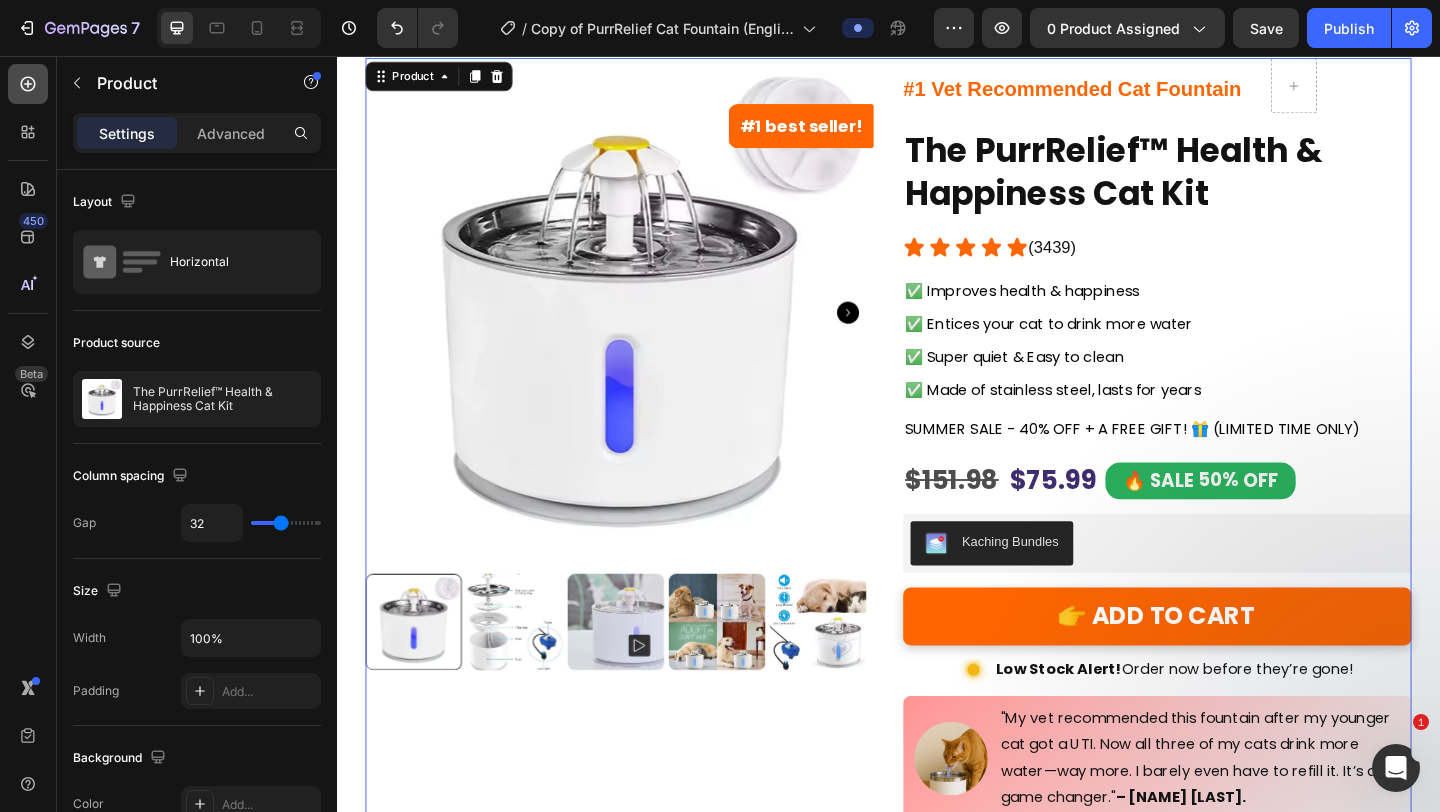 click 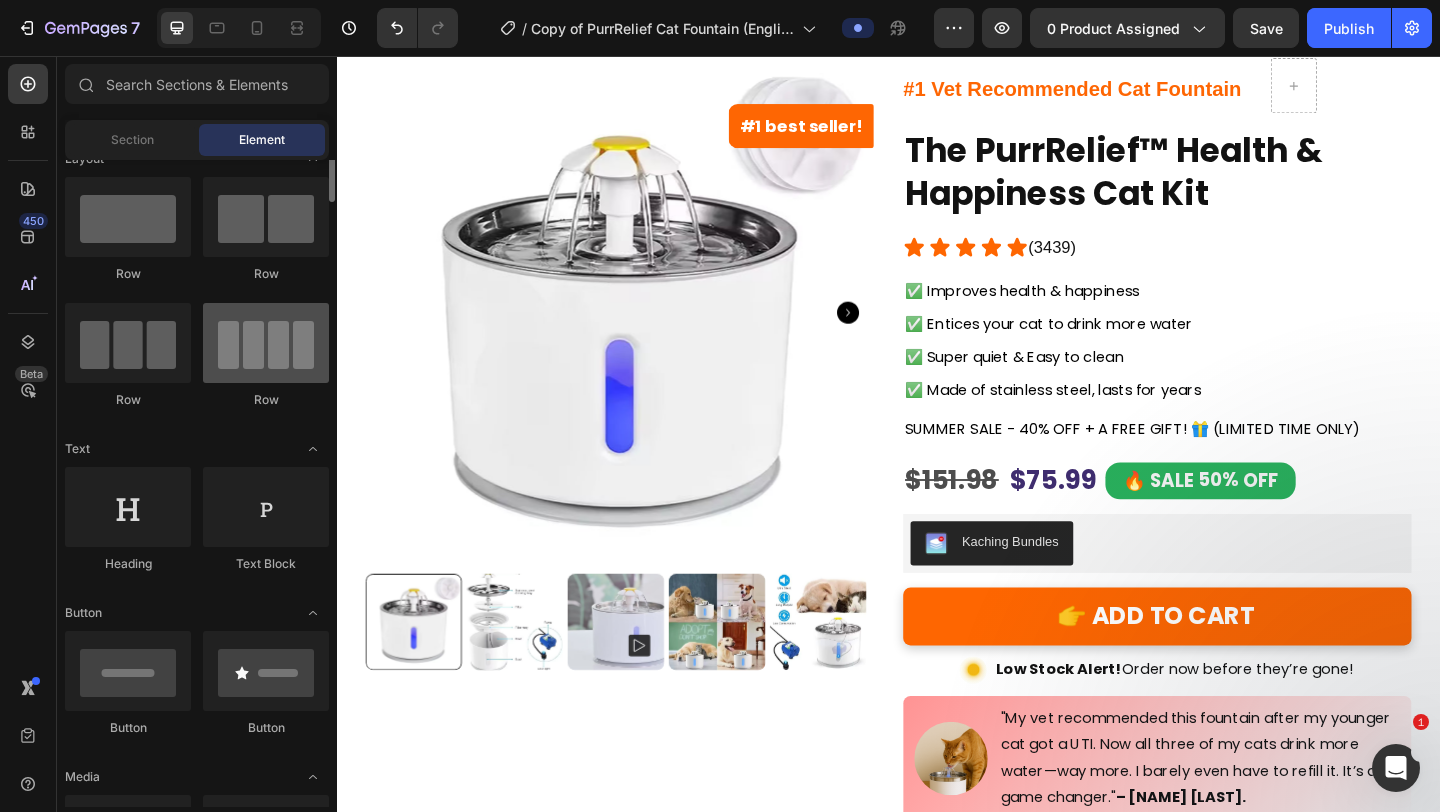 scroll, scrollTop: 0, scrollLeft: 0, axis: both 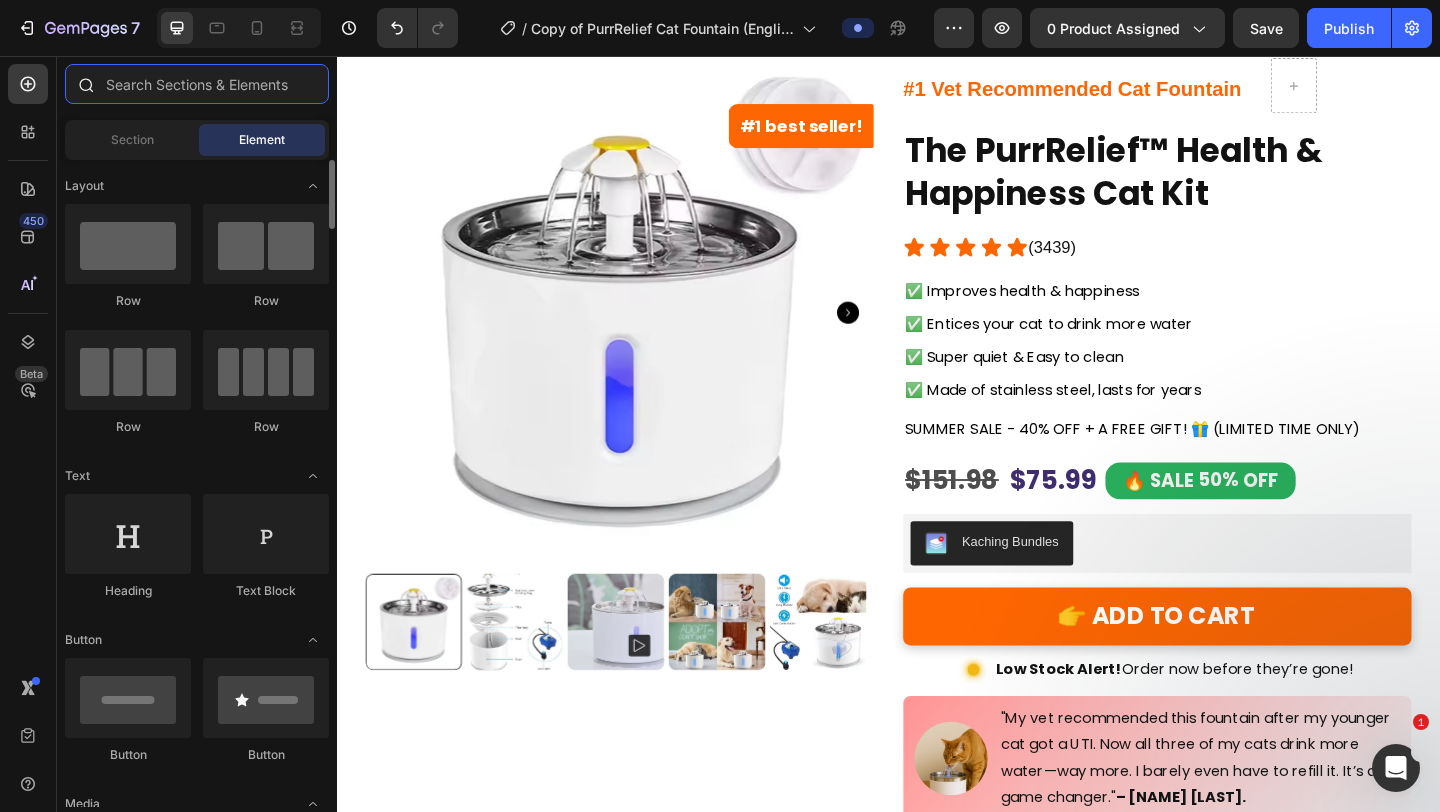 click at bounding box center [197, 84] 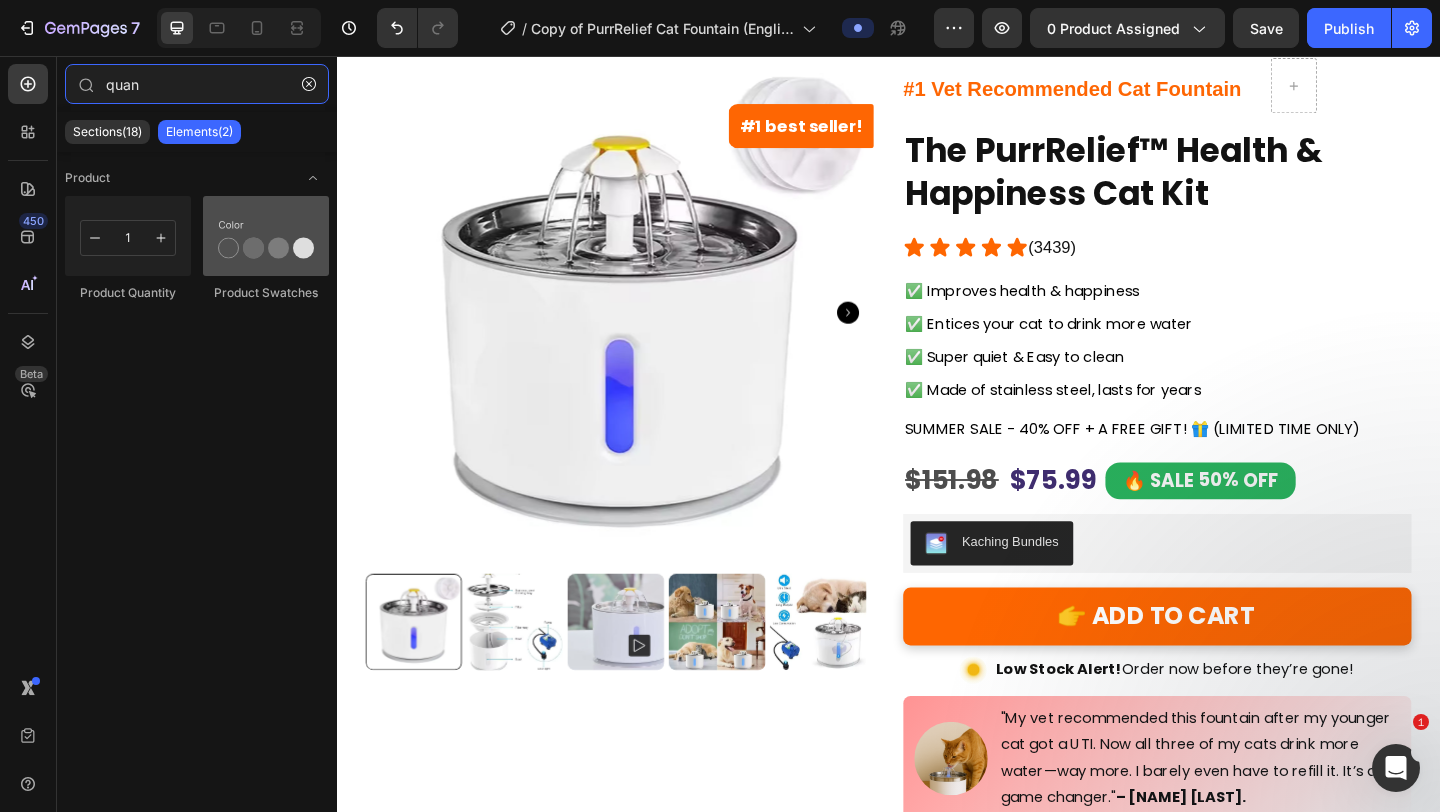 type on "quan" 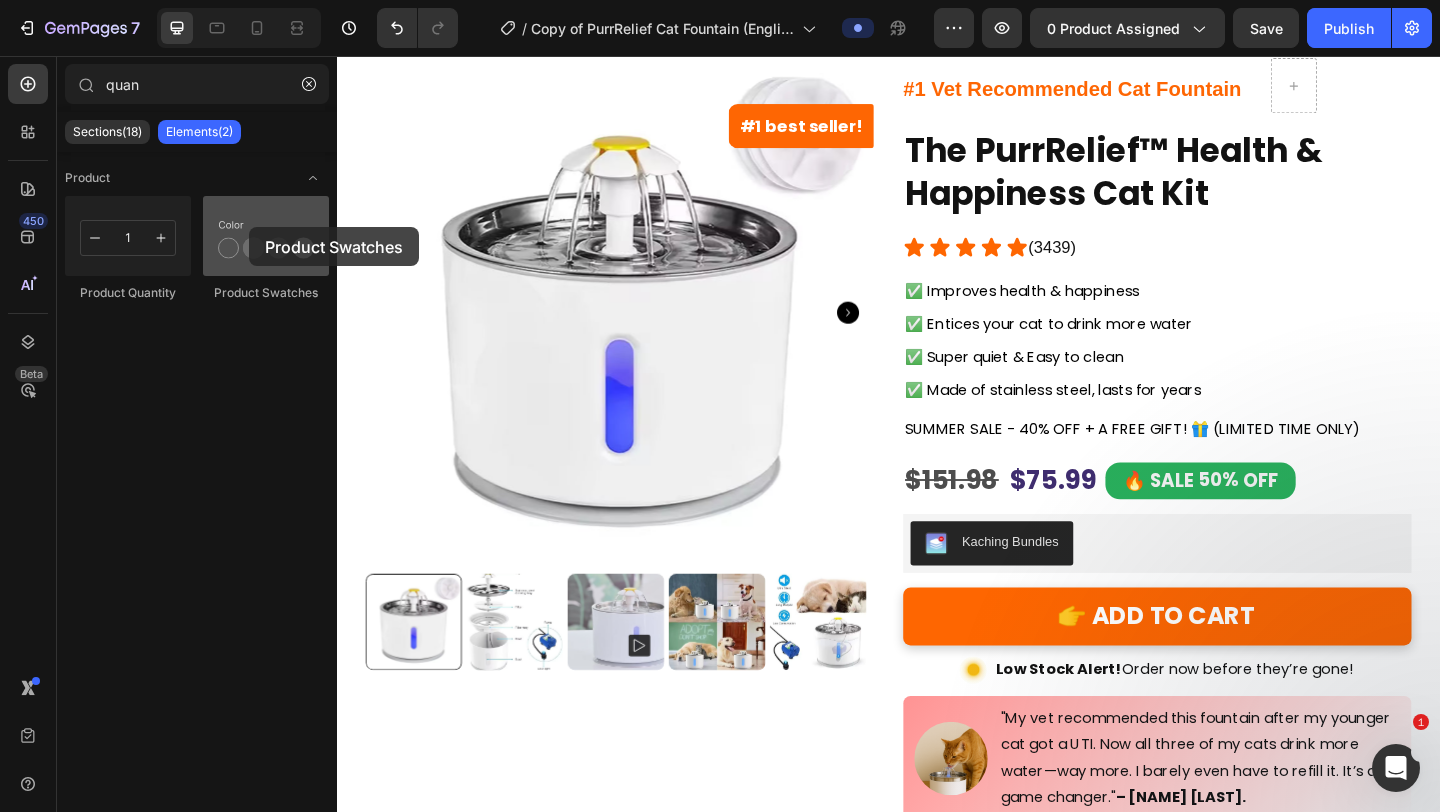 click at bounding box center (266, 236) 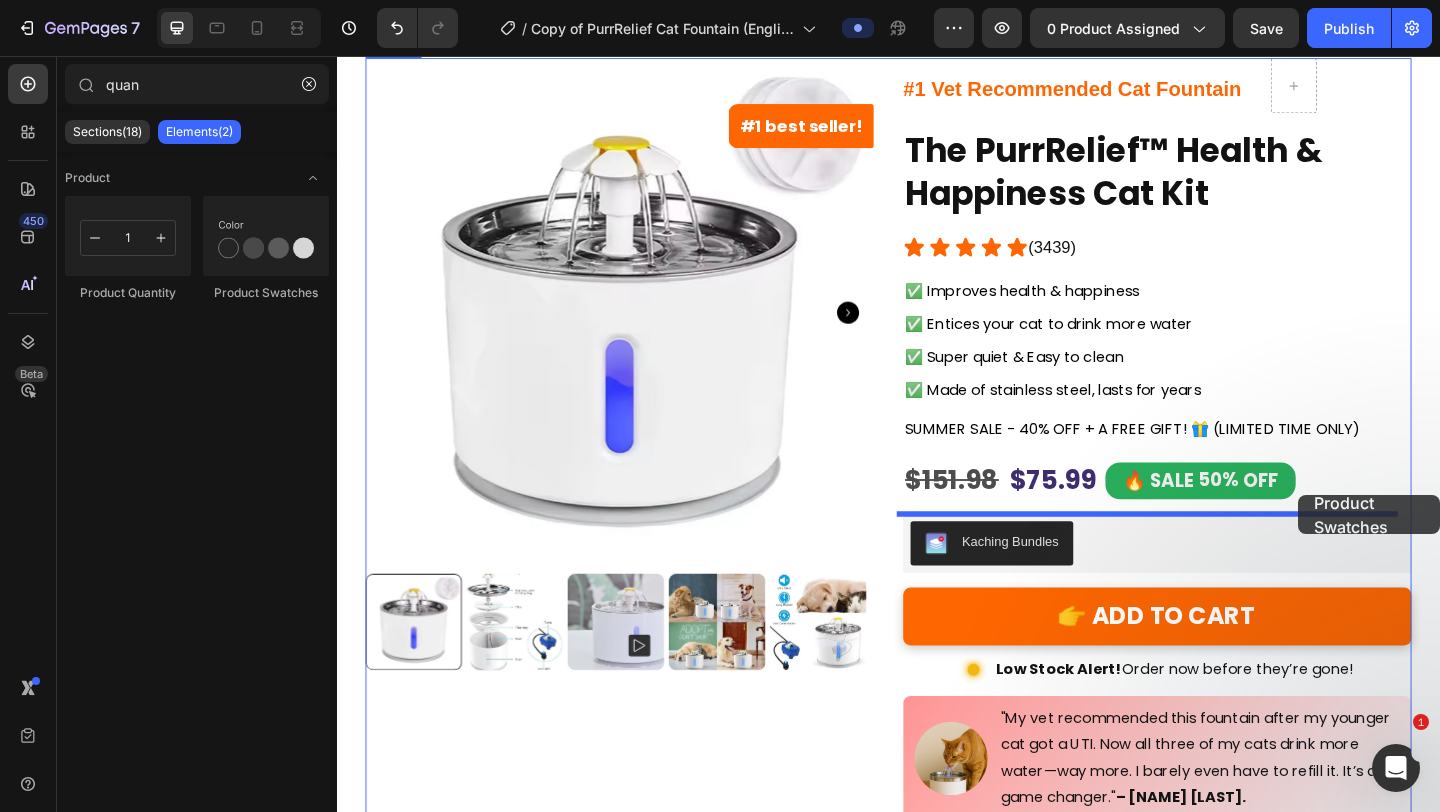 drag, startPoint x: 586, startPoint y: 283, endPoint x: 1382, endPoint y: 534, distance: 834.63586 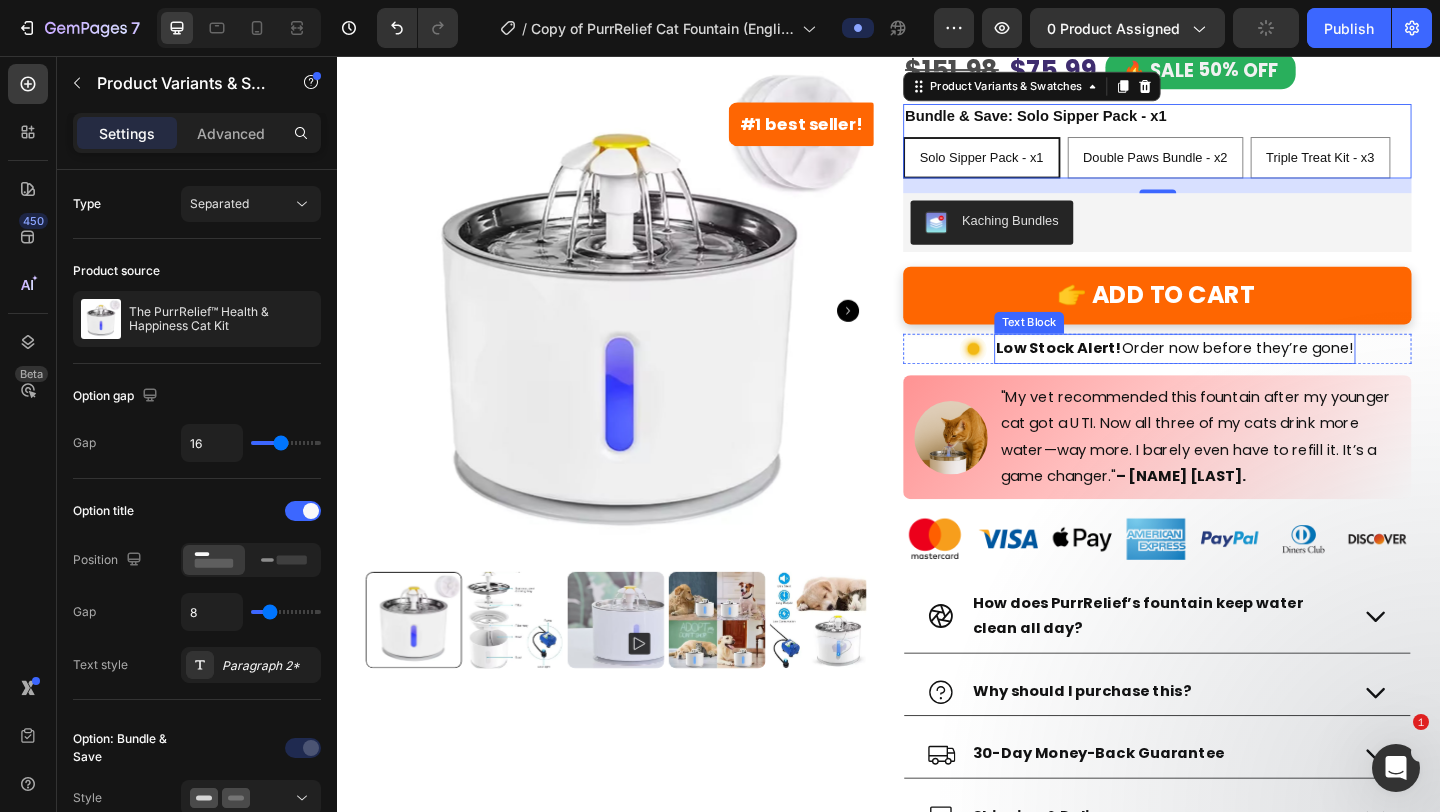 scroll, scrollTop: 200, scrollLeft: 0, axis: vertical 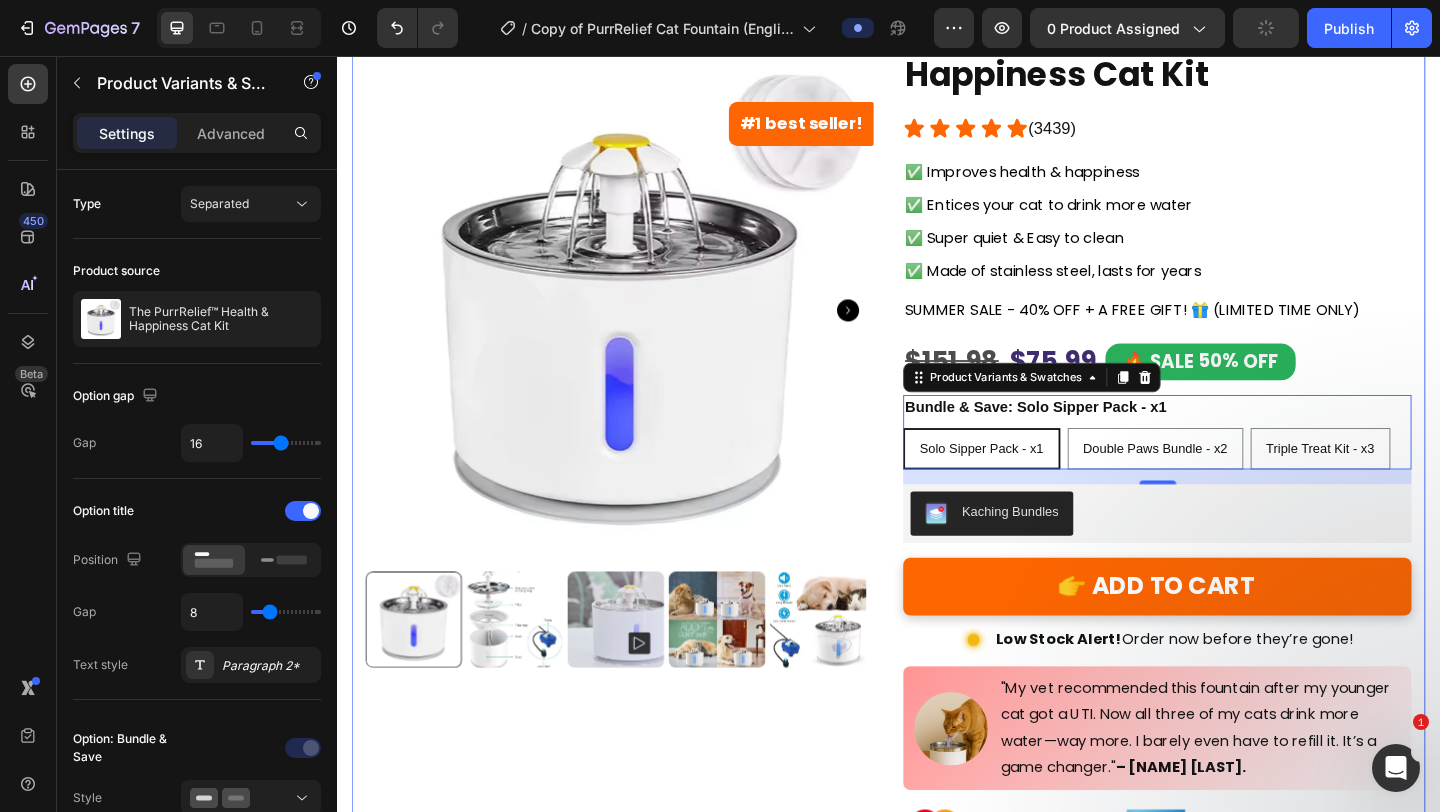 click on "#1 best seller! Product Badge
Product Images #1 Vet Recommended Cat Fountain Button
Row Row The PurrRelief™ Health & Happiness Cat Kit Product Title Icon Icon Icon Icon Icon Icon List (3439) Button Row Row ✅ Improves health & happiness Text Block ✅ Entices your cat to drink more water Text Block ✅ Super quiet & Easy to clean Text Block ✅ Made of stainless steel, lasts for years Text Block Text Block SUMMER SALE - 40% OFF + A FREE GIFT! 🎁 (LIMITED TIME ONLY) Text Block Row $151.98 Product Price Product Price $75.99 Product Price Product Price 🔥 SALE 50% OFF Discount Tag Row   16 Kaching Bundles Kaching Bundles Bundle & Save: Solo Sipper Pack - x1 Solo Sipper Pack - x1             Image" at bounding box center (937, 578) 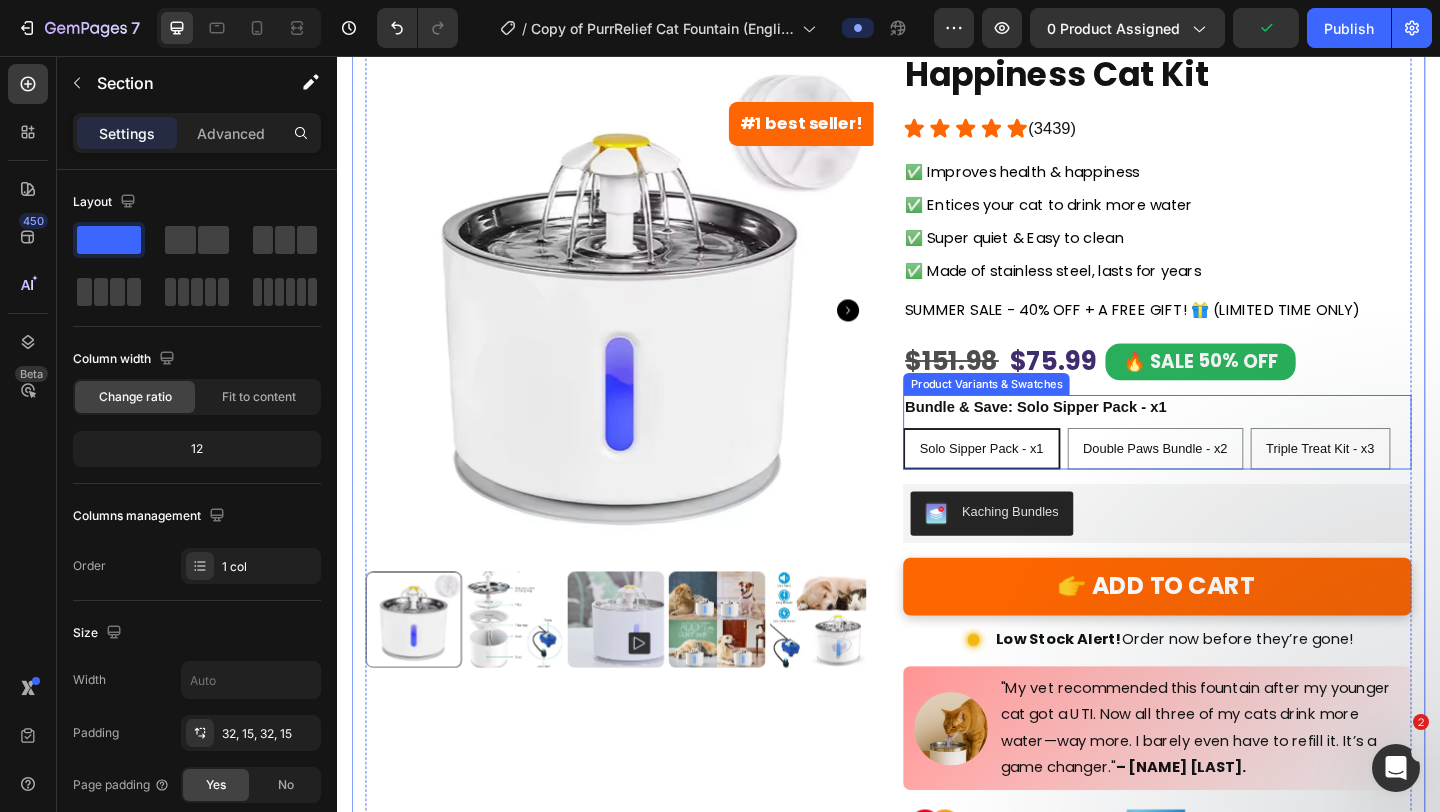 click on "Bundle & Save: Solo Sipper Pack - x1 Solo Sipper Pack - x1 Solo Sipper Pack - x1 Solo Sipper Pack - x1 Double Paws Bundle - x2 Double Paws Bundle - x2 Double Paws Bundle - x2 Triple Treat Kit - x3 Triple Treat Kit - x3 Triple Treat Kit - x3" at bounding box center [1229, 465] 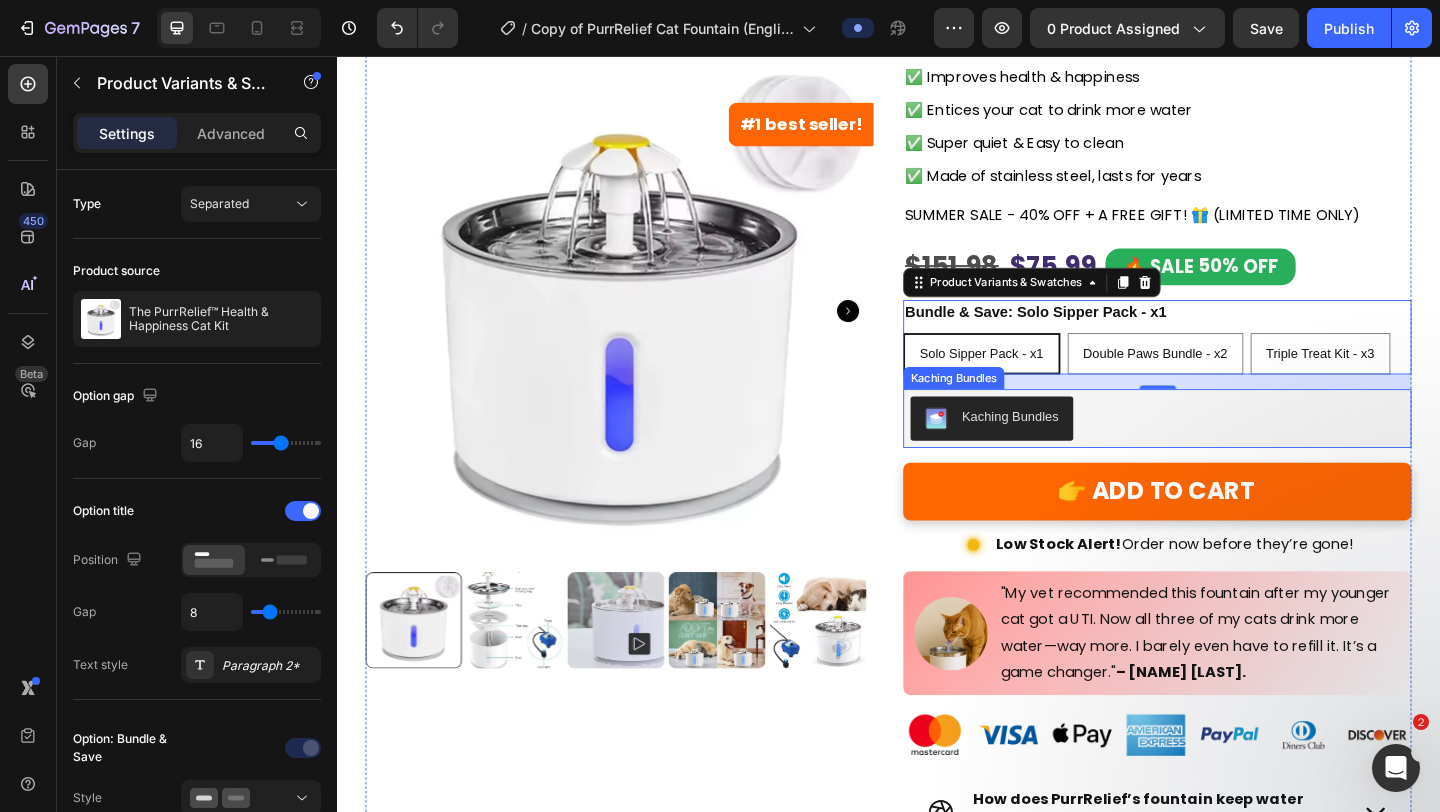scroll, scrollTop: 286, scrollLeft: 0, axis: vertical 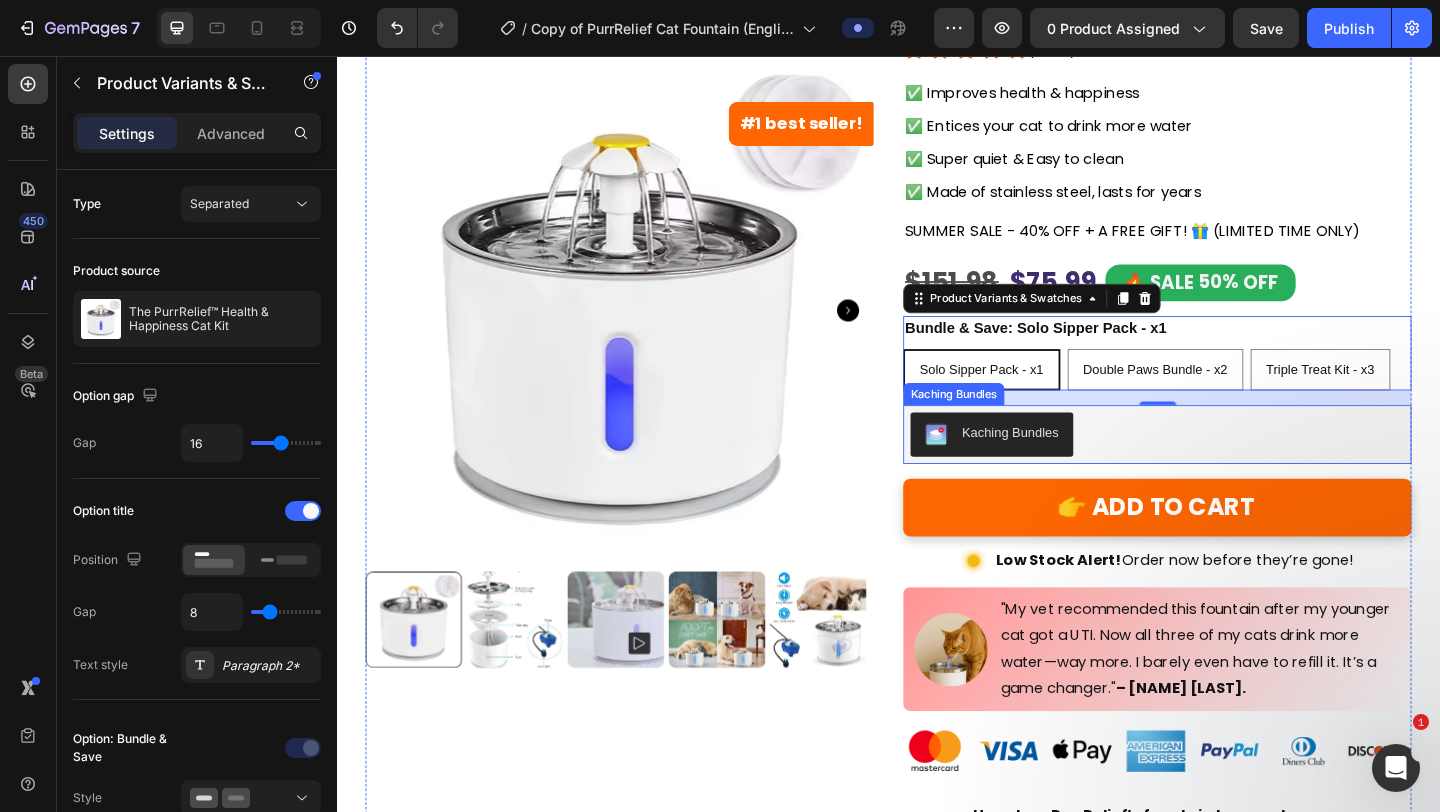 click on "Kaching Bundles" at bounding box center [1229, 468] 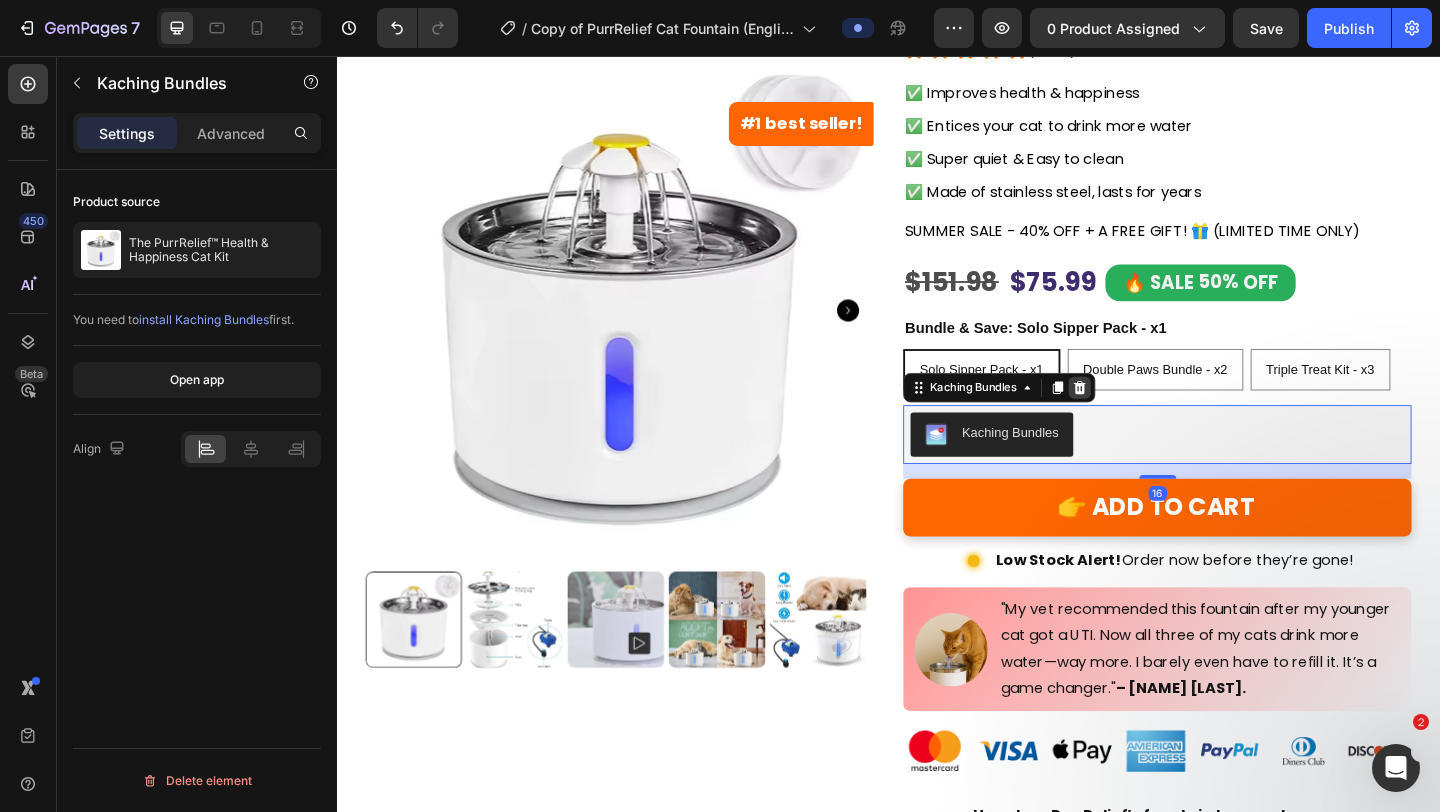 click 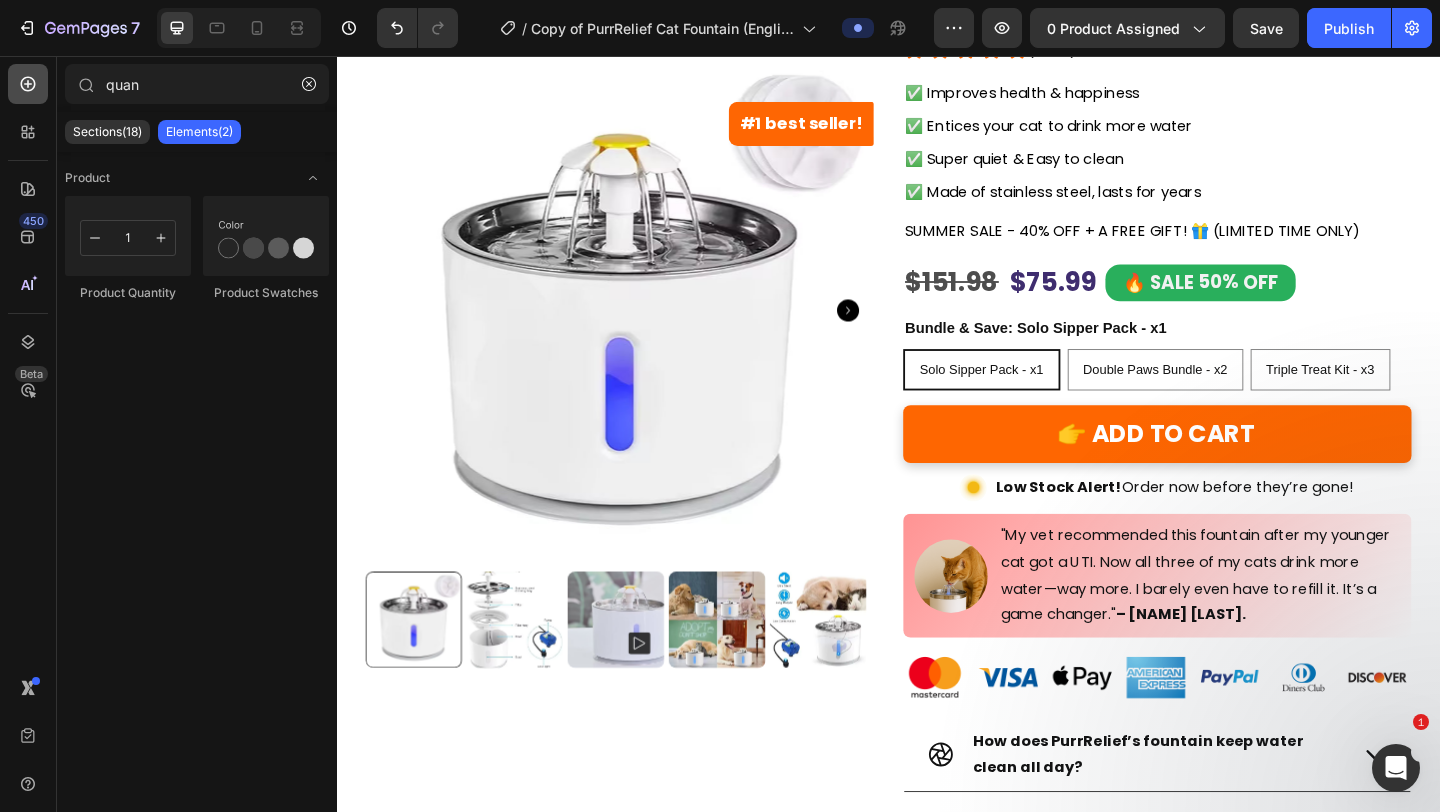 click 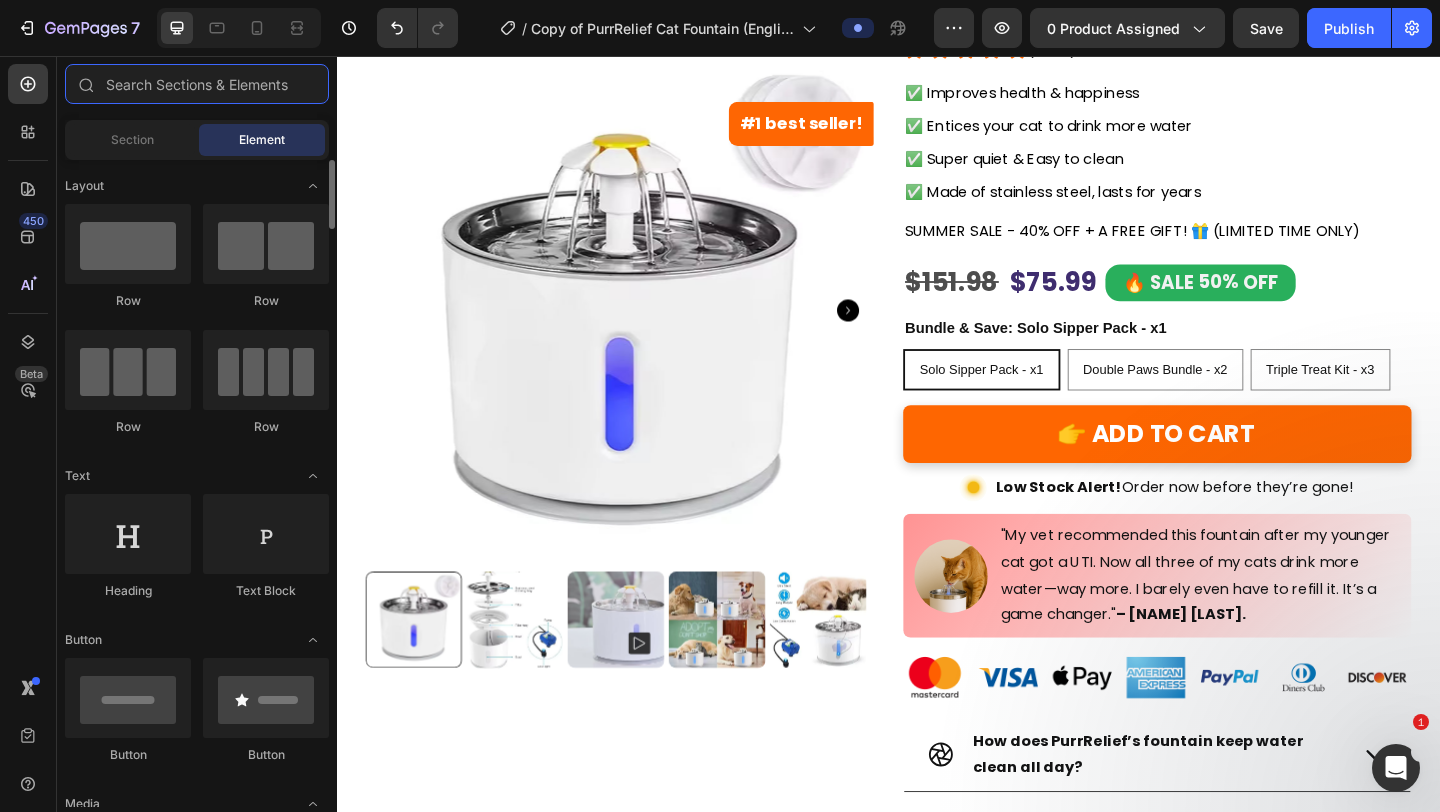 type on "Q" 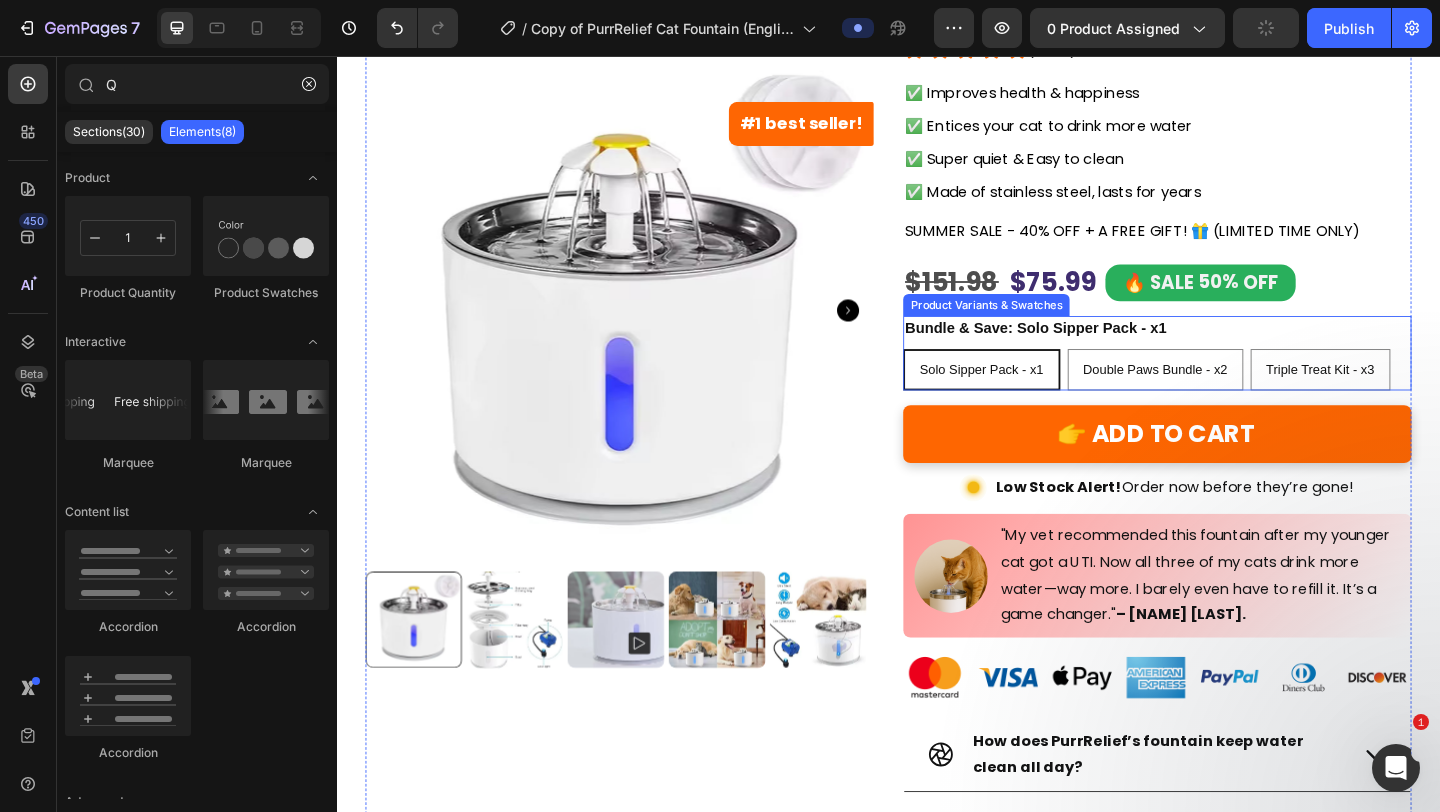 click on "Bundle & Save: Solo Sipper Pack - x1 Solo Sipper Pack - x1 Solo Sipper Pack - x1 Solo Sipper Pack - x1 Double Paws Bundle - x2 Double Paws Bundle - x2 Double Paws Bundle - x2 Triple Treat Kit - x3 Triple Treat Kit - x3 Triple Treat Kit - x3" at bounding box center [1229, 379] 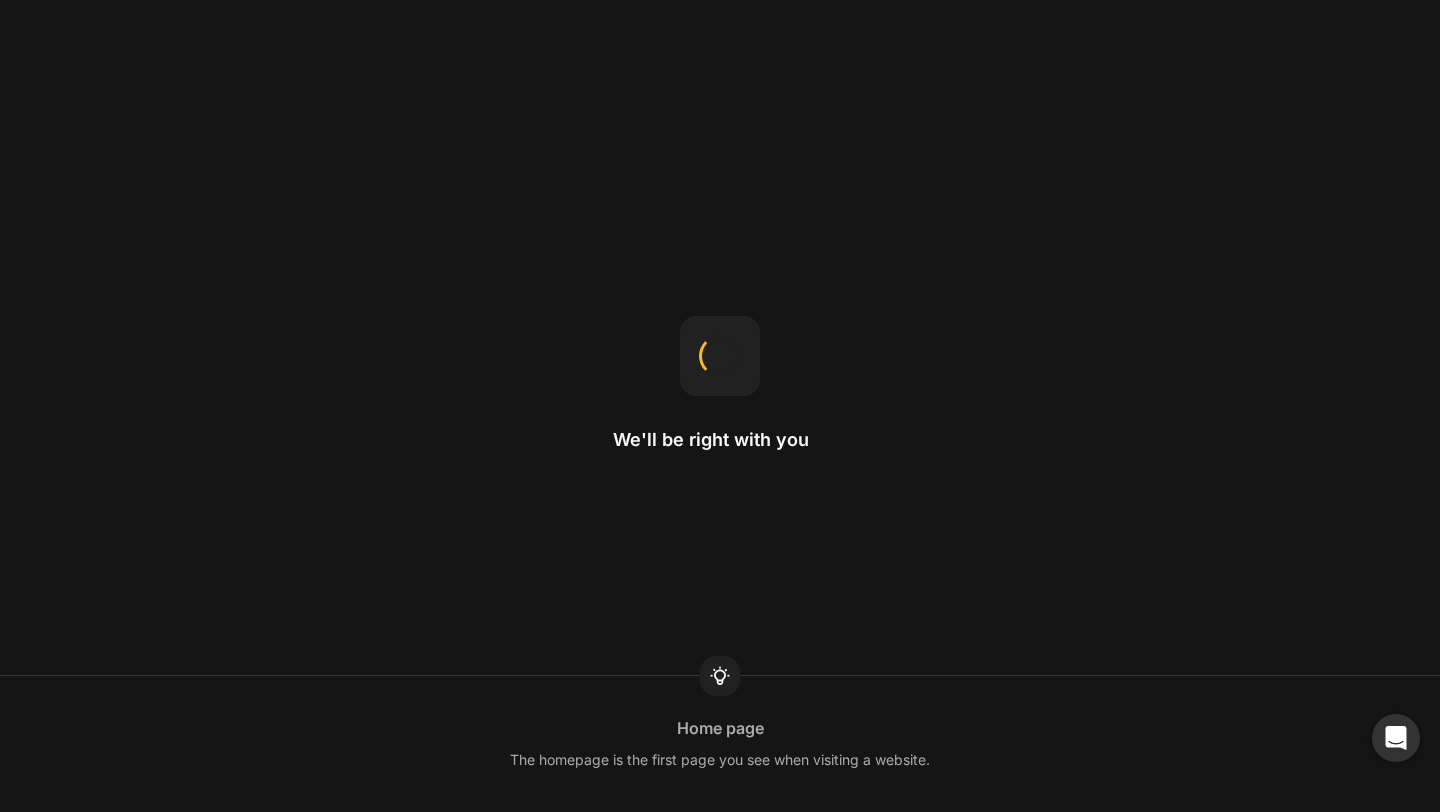 scroll, scrollTop: 0, scrollLeft: 0, axis: both 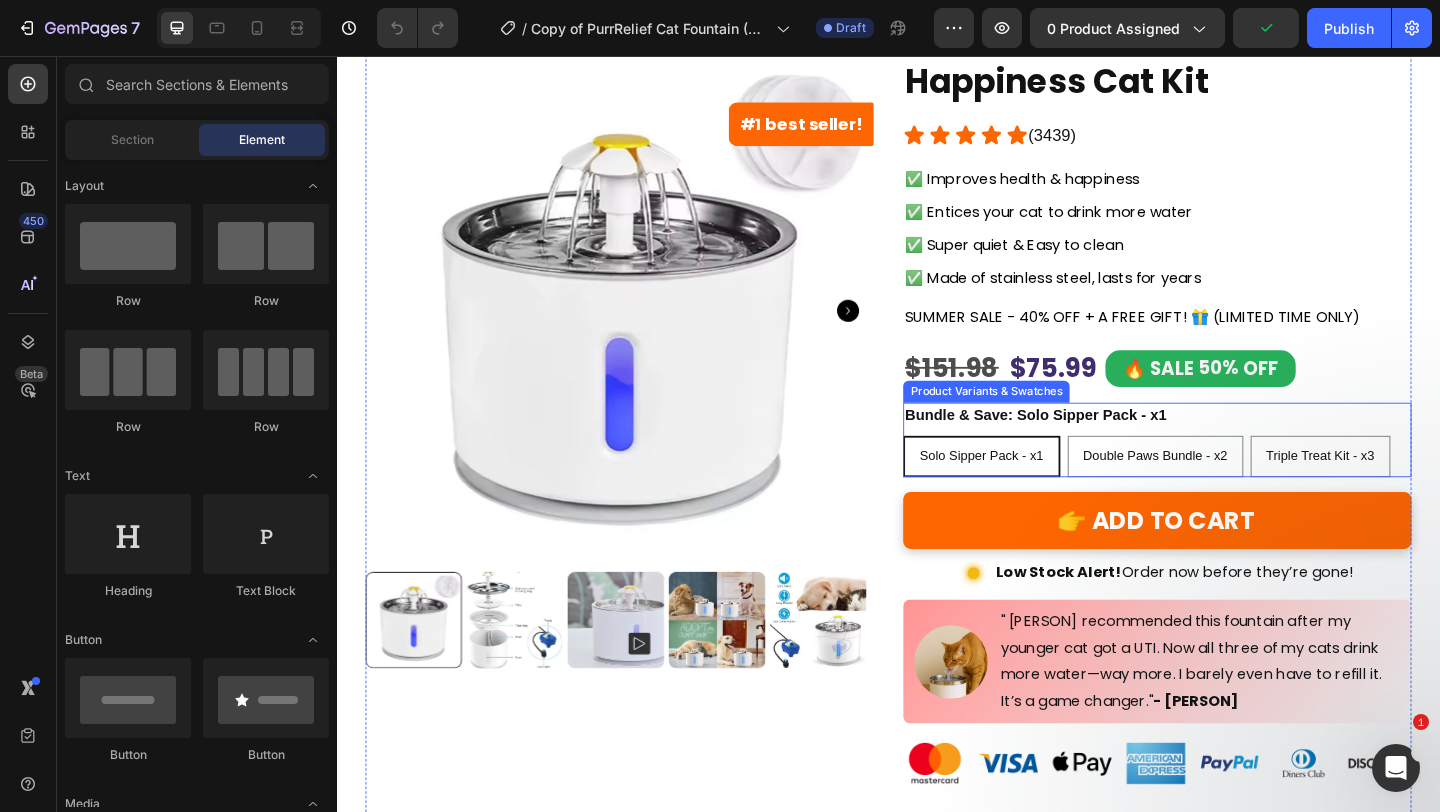 click on "Bundle & Save: Solo Sipper Pack - x1 Solo Sipper Pack - x1 Solo Sipper Pack - x1 Solo Sipper Pack - x1 Double Paws Bundle - x2 Double Paws Bundle - x2 Double Paws Bundle - x2 Triple Treat Kit - x3 Triple Treat Kit - x3 Triple Treat Kit - x3" at bounding box center (1229, 473) 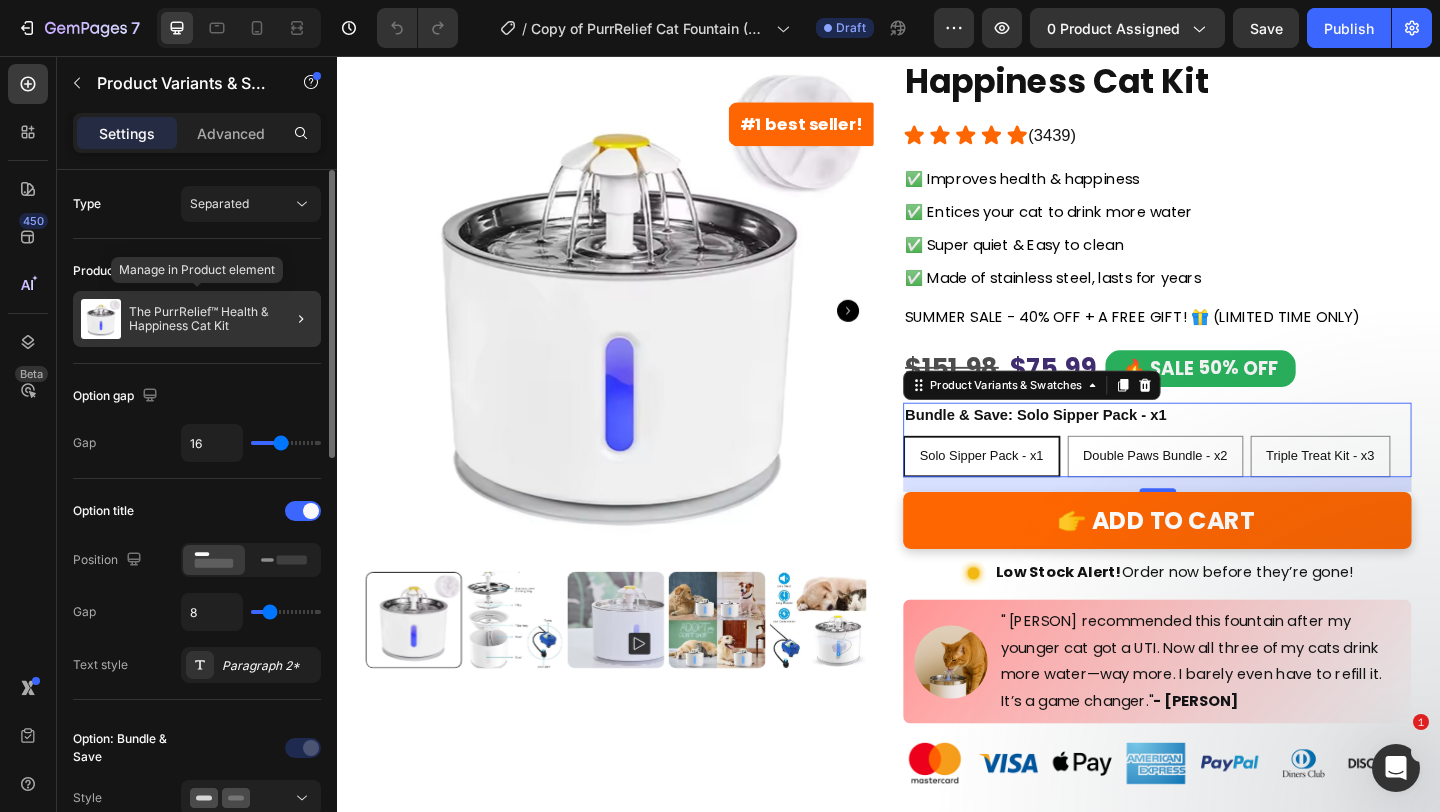 click on "The PurrRelief™ Health & Happiness Cat Kit" at bounding box center (221, 319) 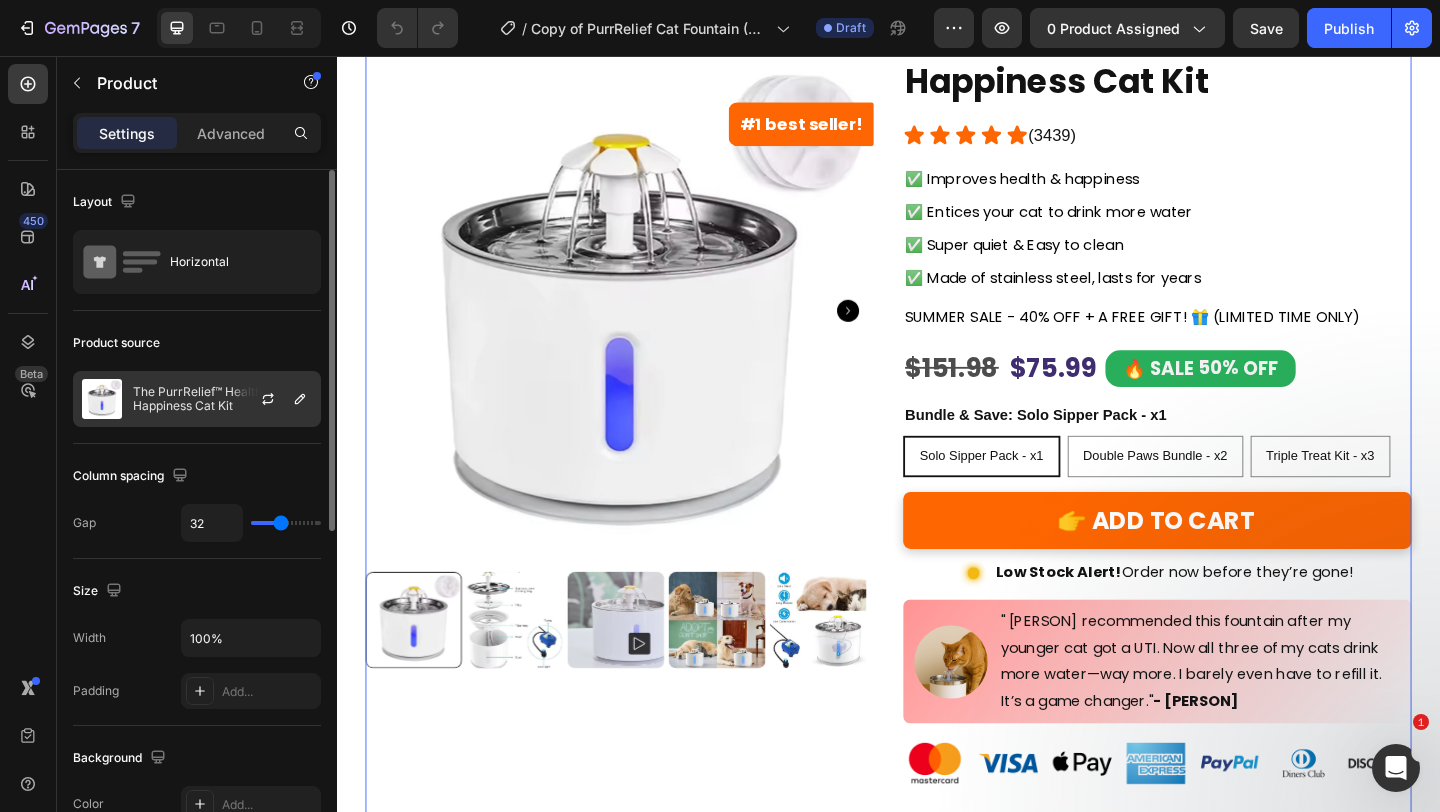 click on "The PurrRelief™ Health & Happiness Cat Kit" at bounding box center (222, 399) 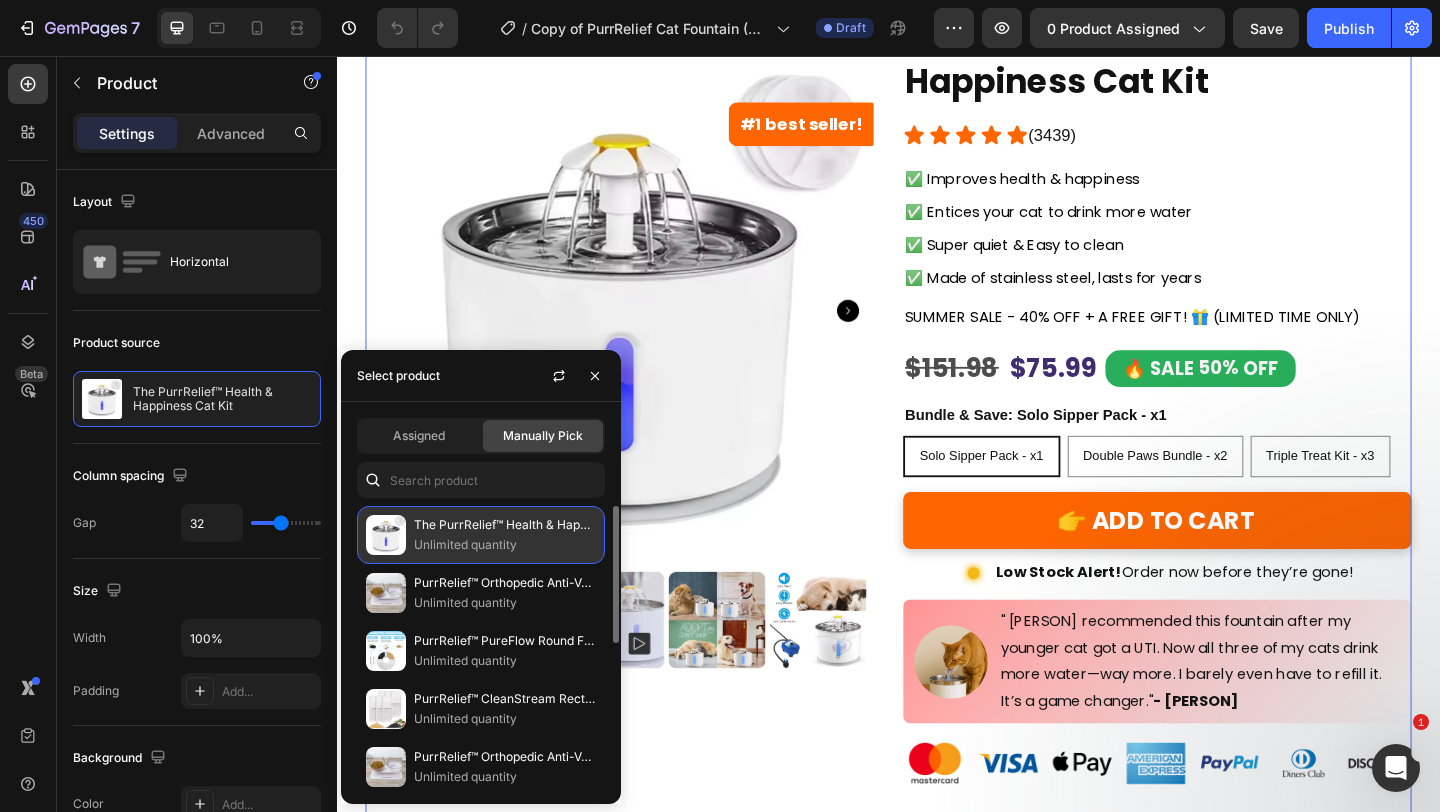 click on "Unlimited quantity" at bounding box center [505, 545] 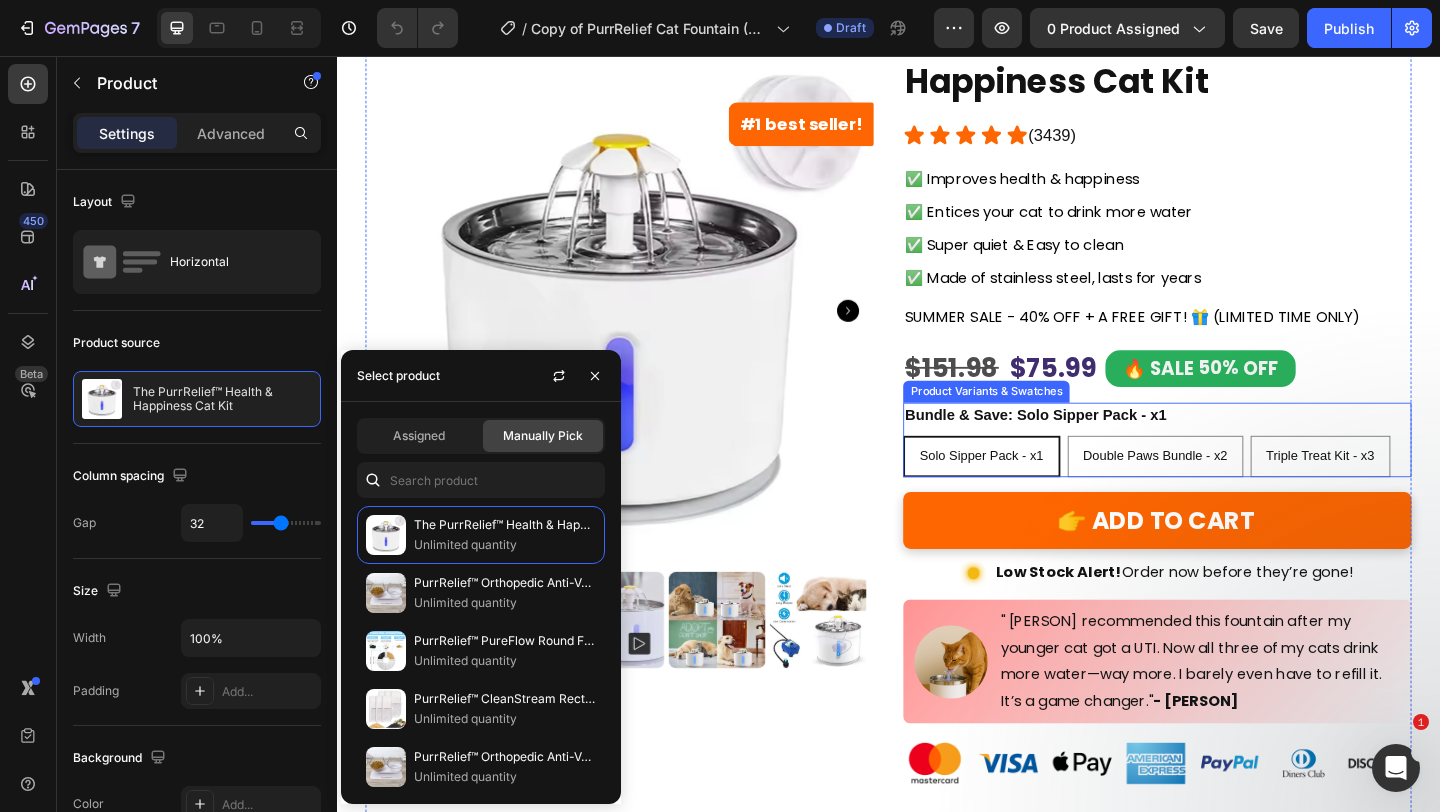 click on "Bundle & Save: Solo Sipper Pack - x1 Solo Sipper Pack - x1 Solo Sipper Pack - x1 Solo Sipper Pack - x1 Double Paws Bundle - x2 Double Paws Bundle - x2 Double Paws Bundle - x2 Triple Treat Kit - x3 Triple Treat Kit - x3 Triple Treat Kit - x3" at bounding box center [1229, 473] 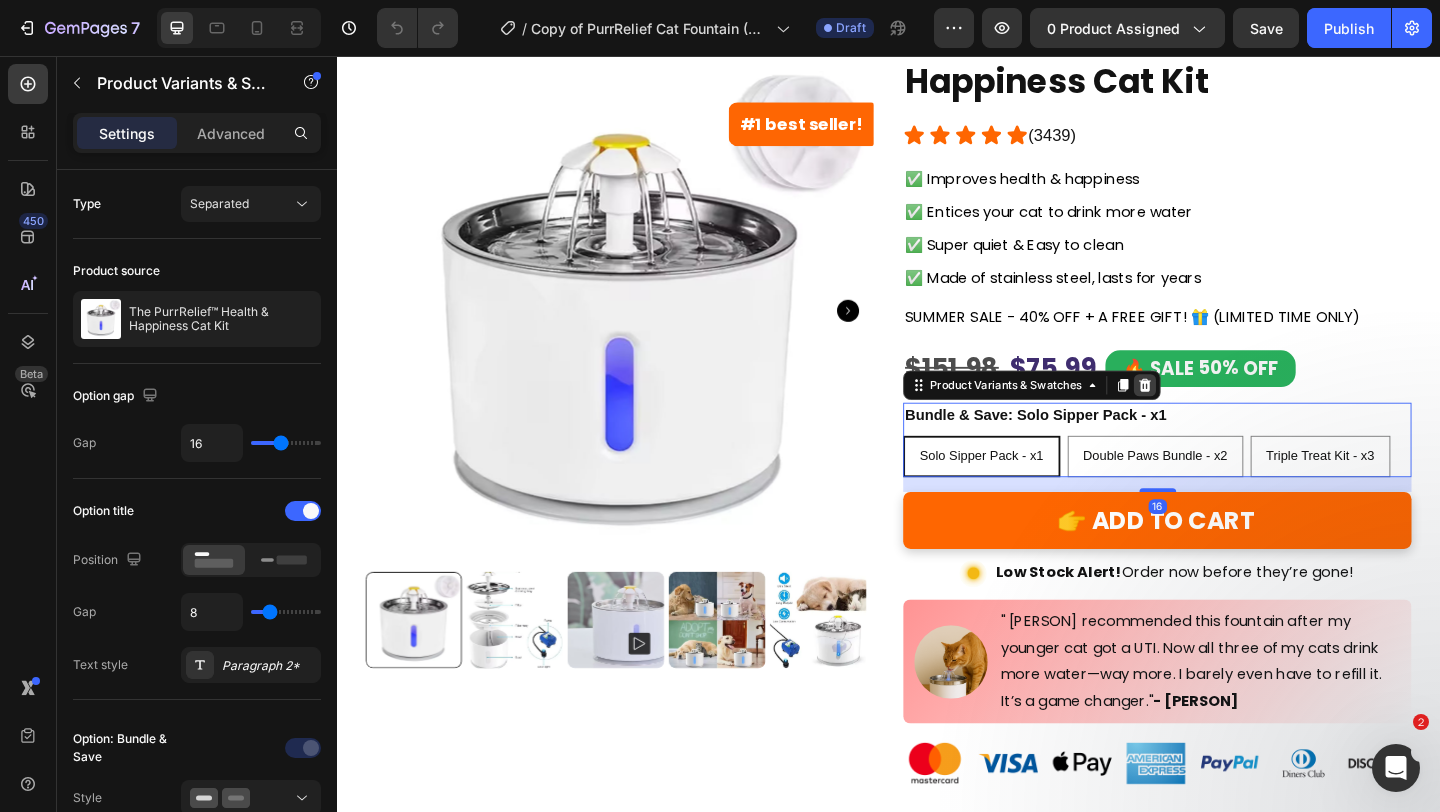 click 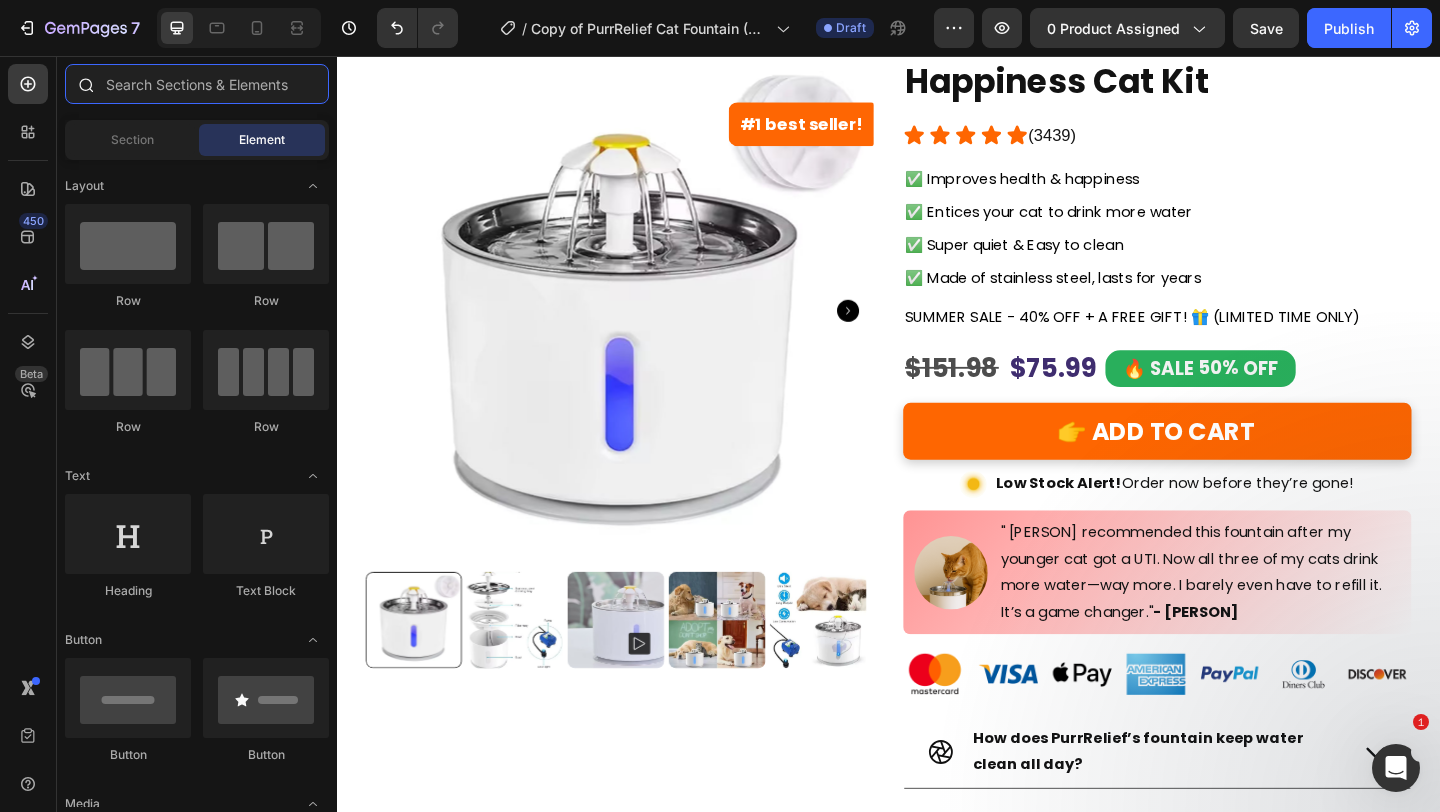 click at bounding box center (197, 84) 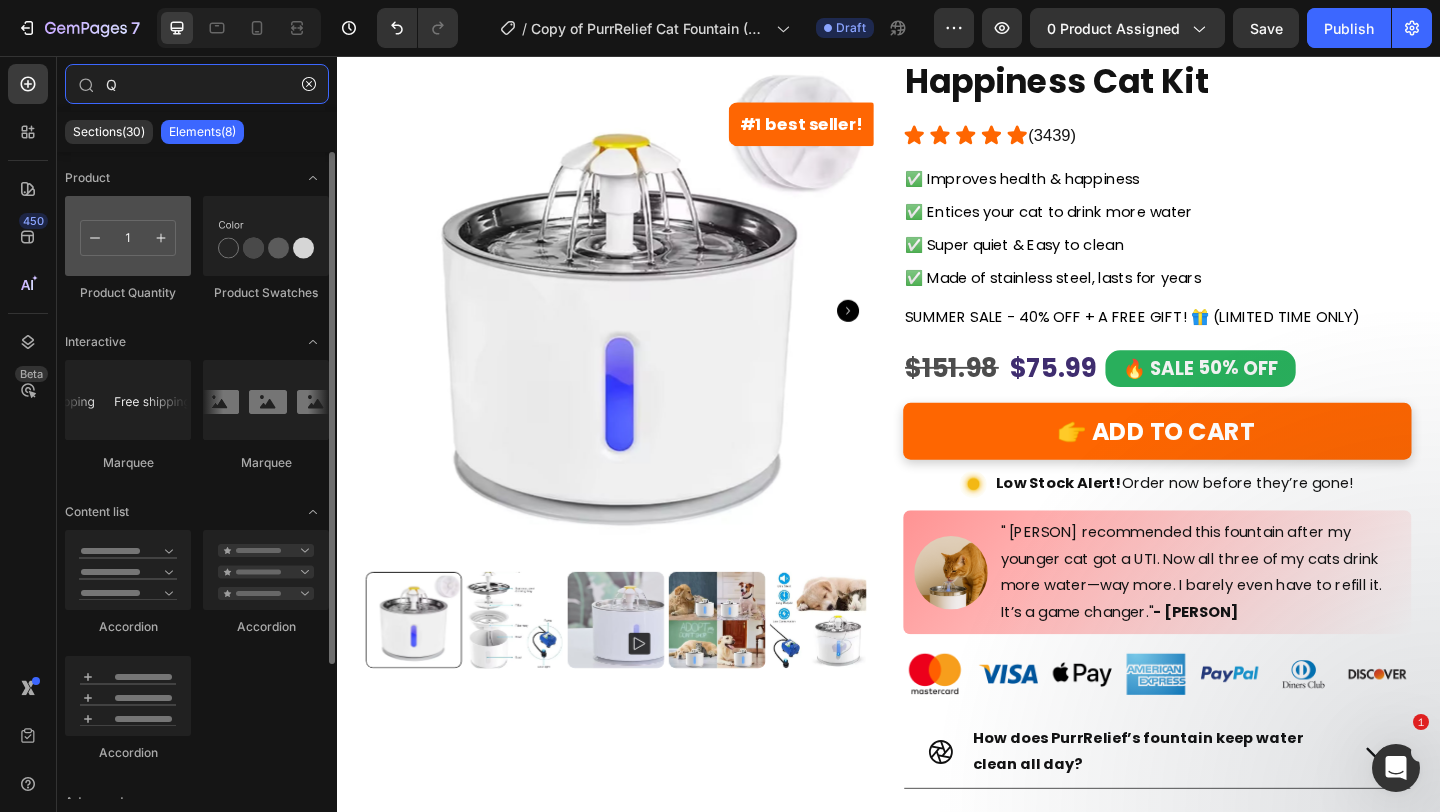 type on "Q" 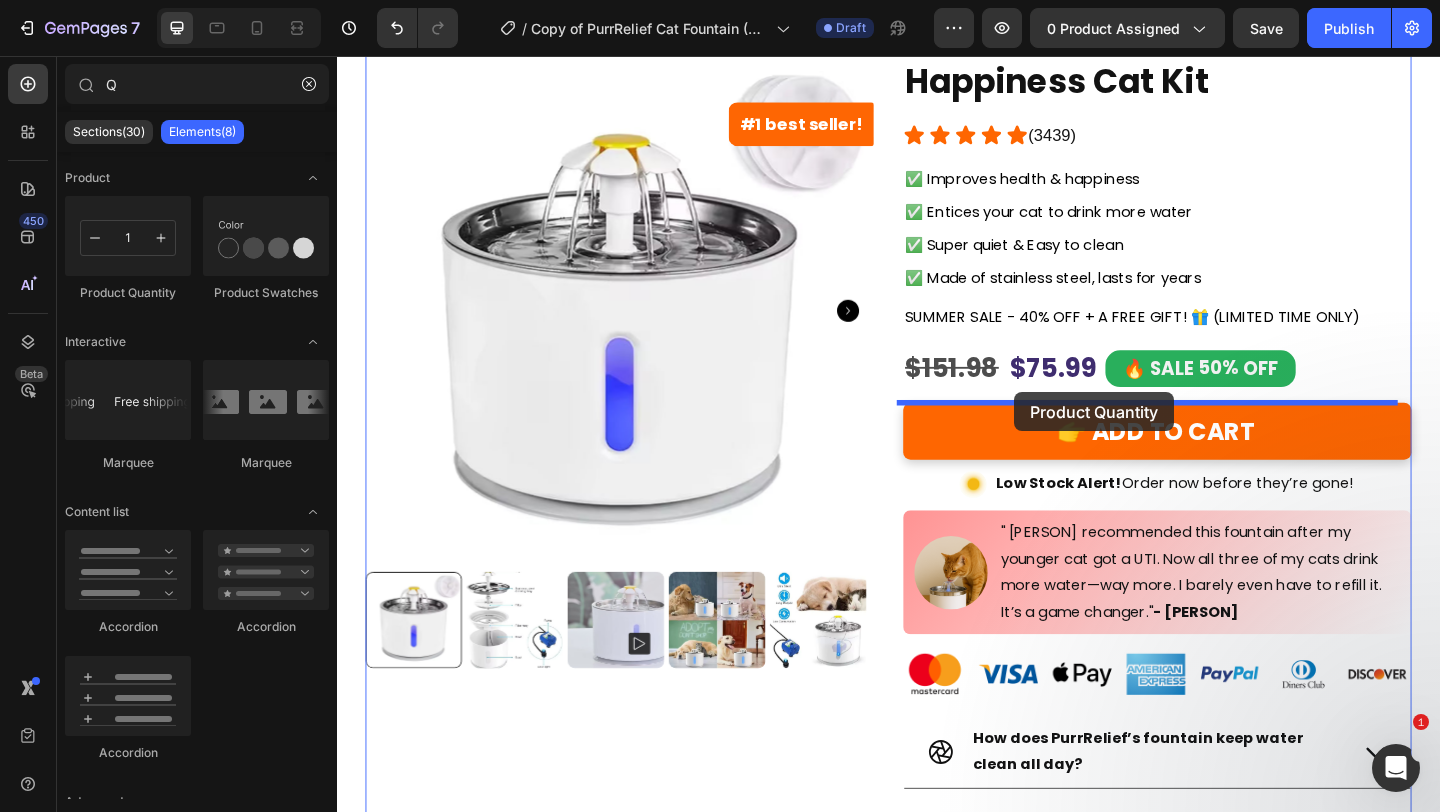 drag, startPoint x: 480, startPoint y: 277, endPoint x: 1074, endPoint y: 417, distance: 610.2753 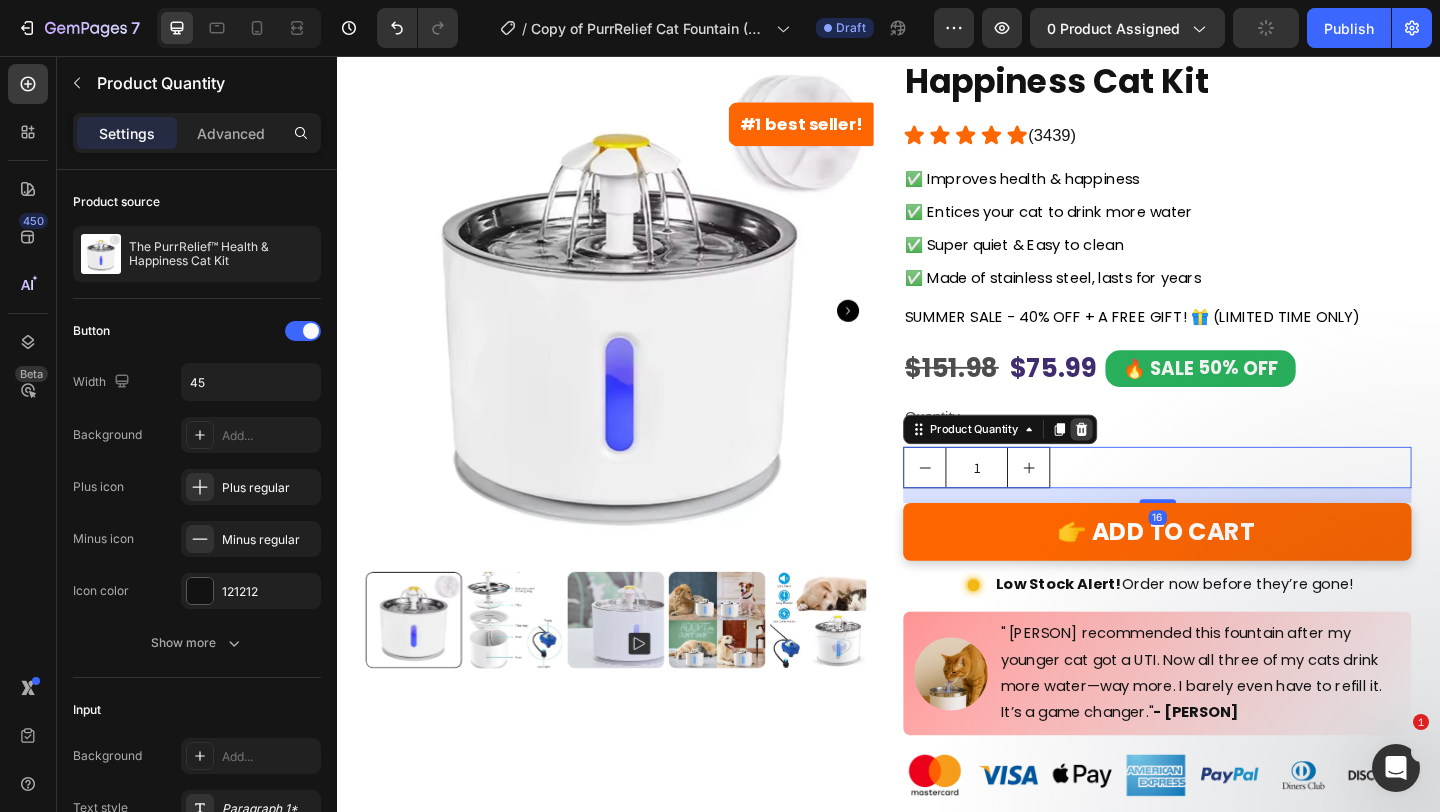 click 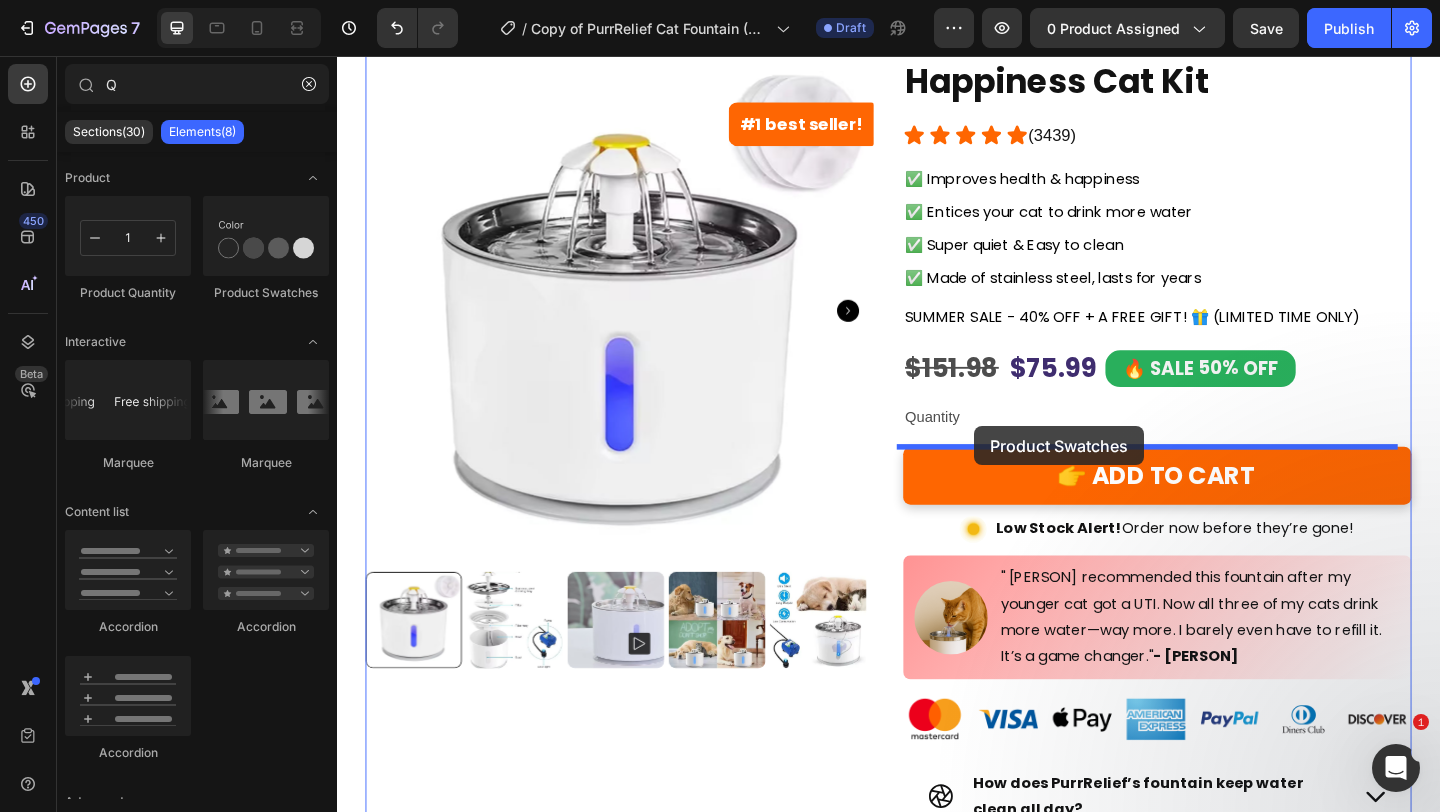 drag, startPoint x: 569, startPoint y: 295, endPoint x: 1030, endPoint y: 454, distance: 487.64948 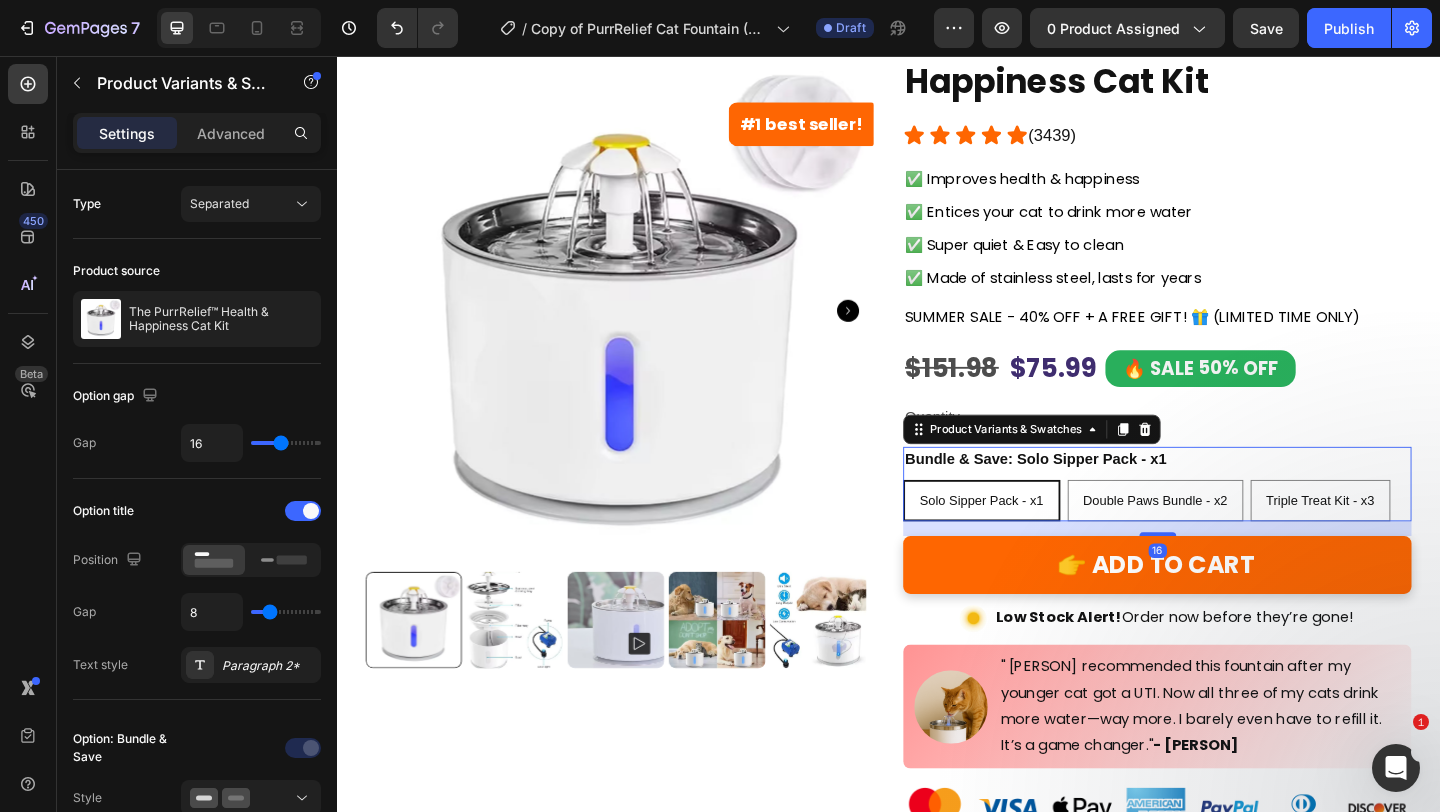 click on "Bundle & Save: Solo Sipper Pack - x1" at bounding box center [1097, 495] 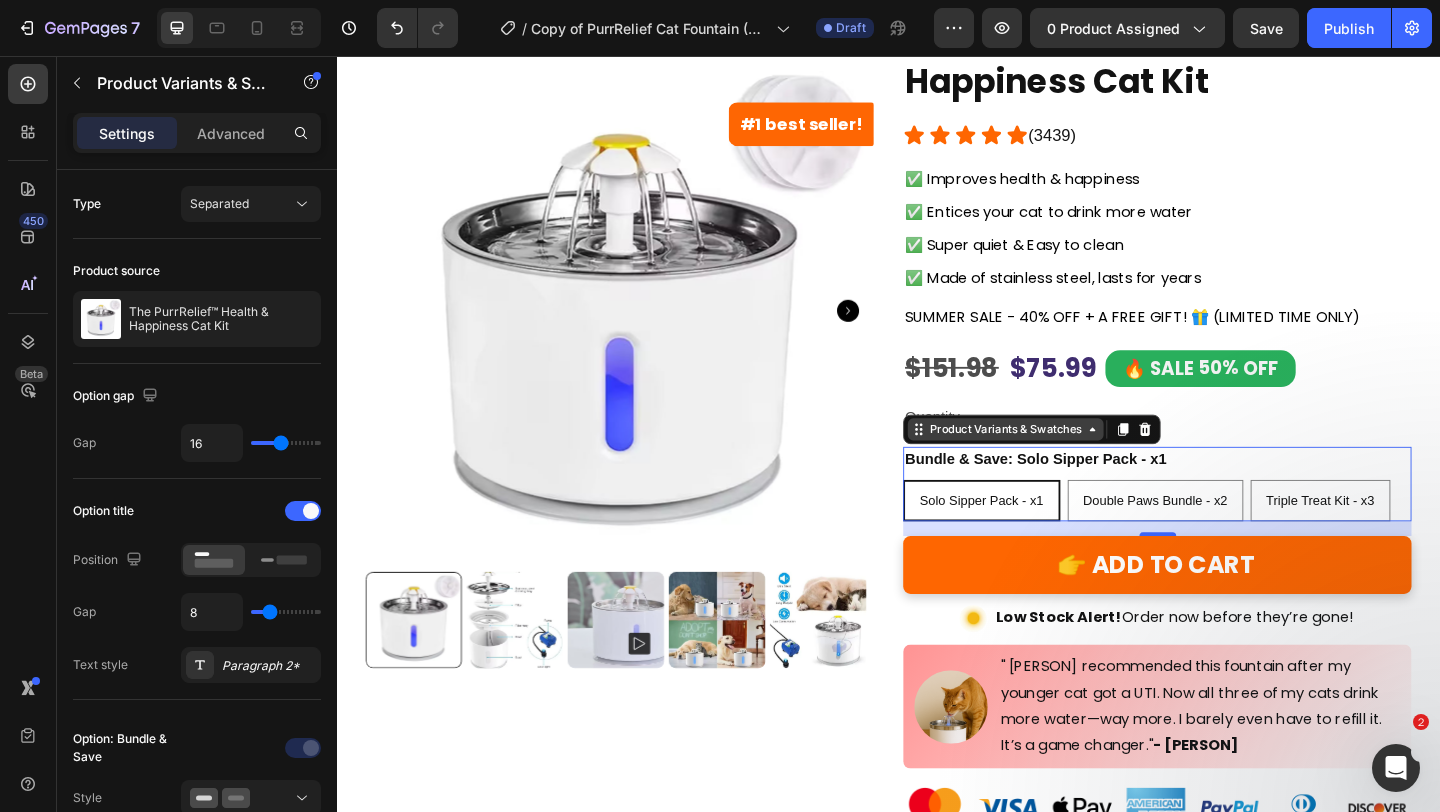 click 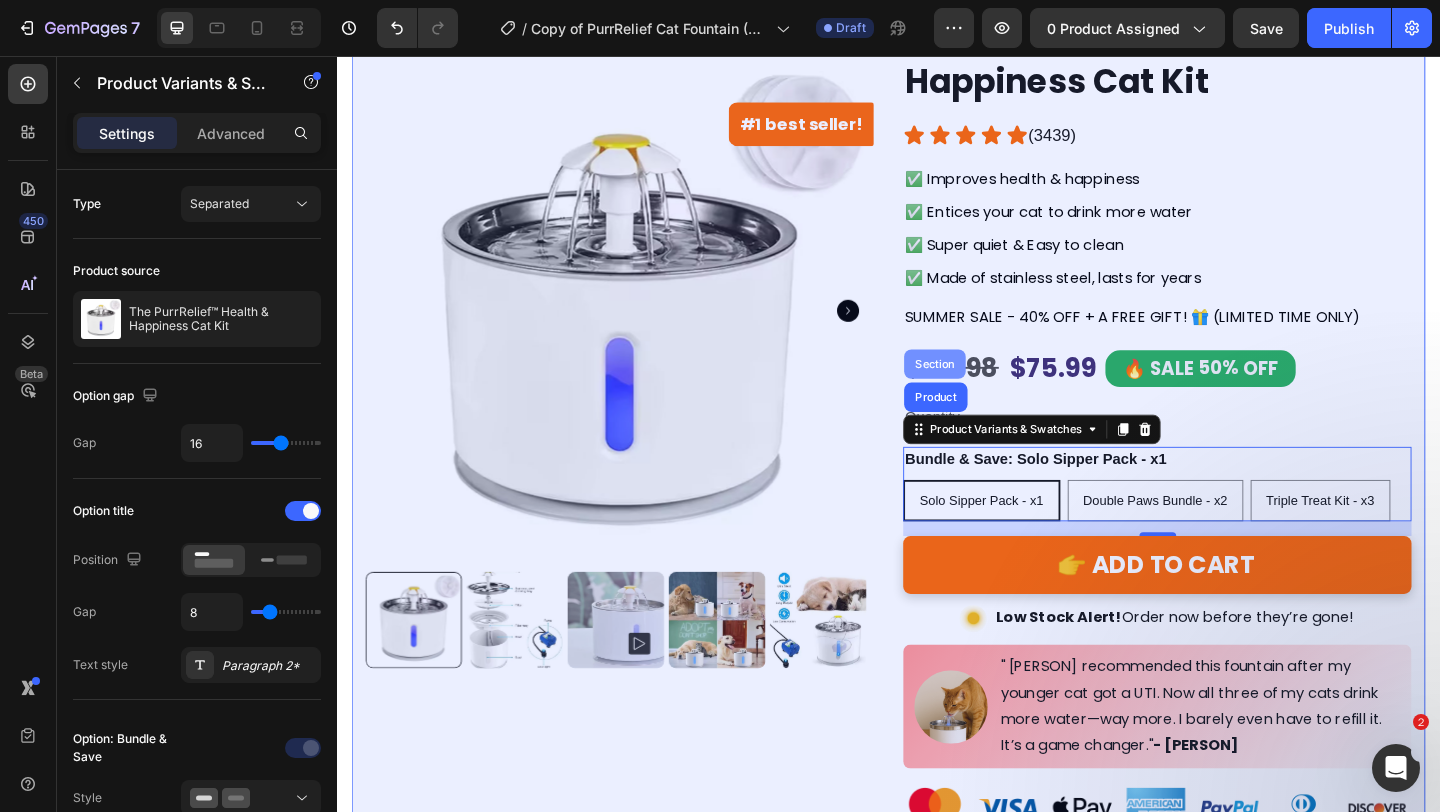click on "Section" at bounding box center [987, 391] 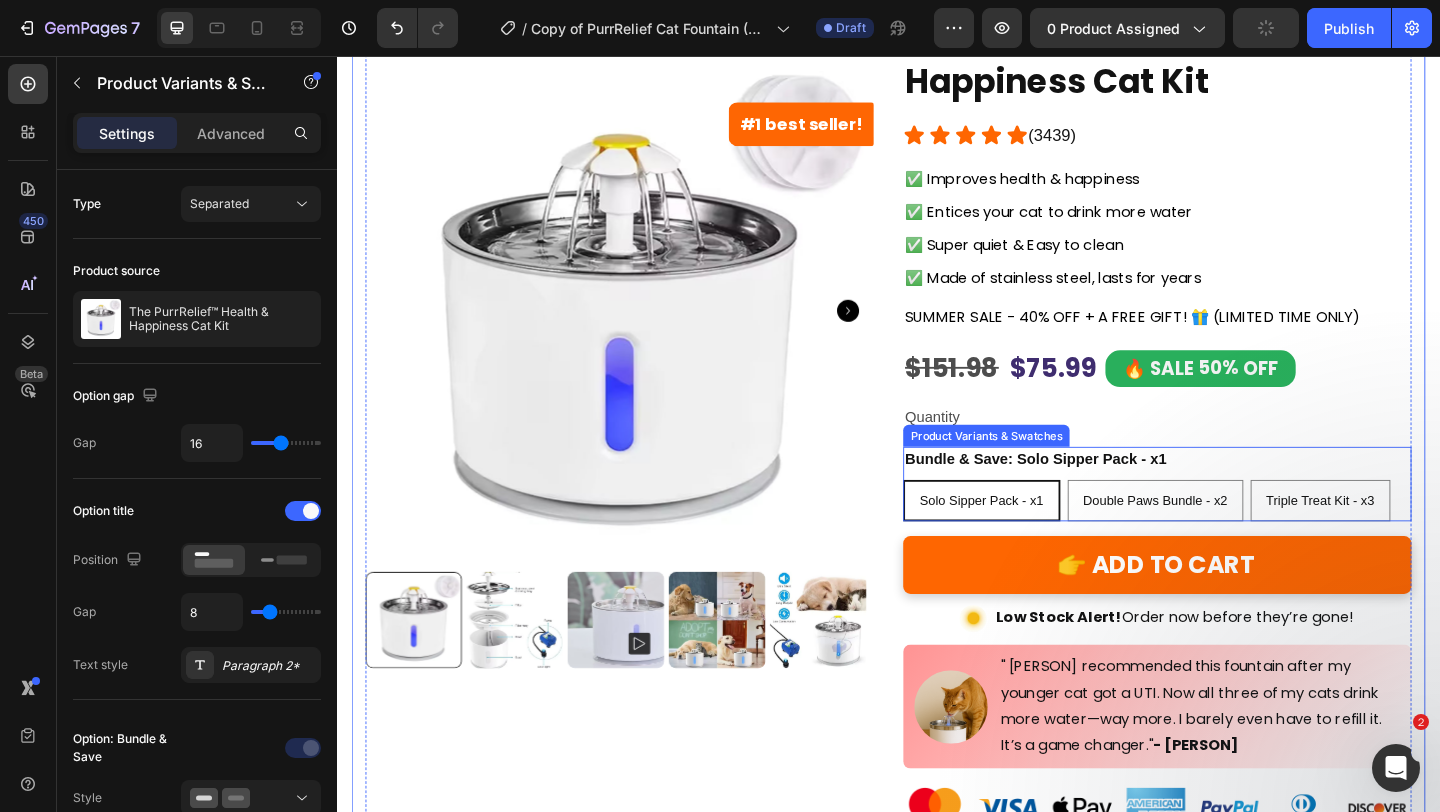 click on "Bundle & Save: Solo Sipper Pack - x1" at bounding box center (1097, 495) 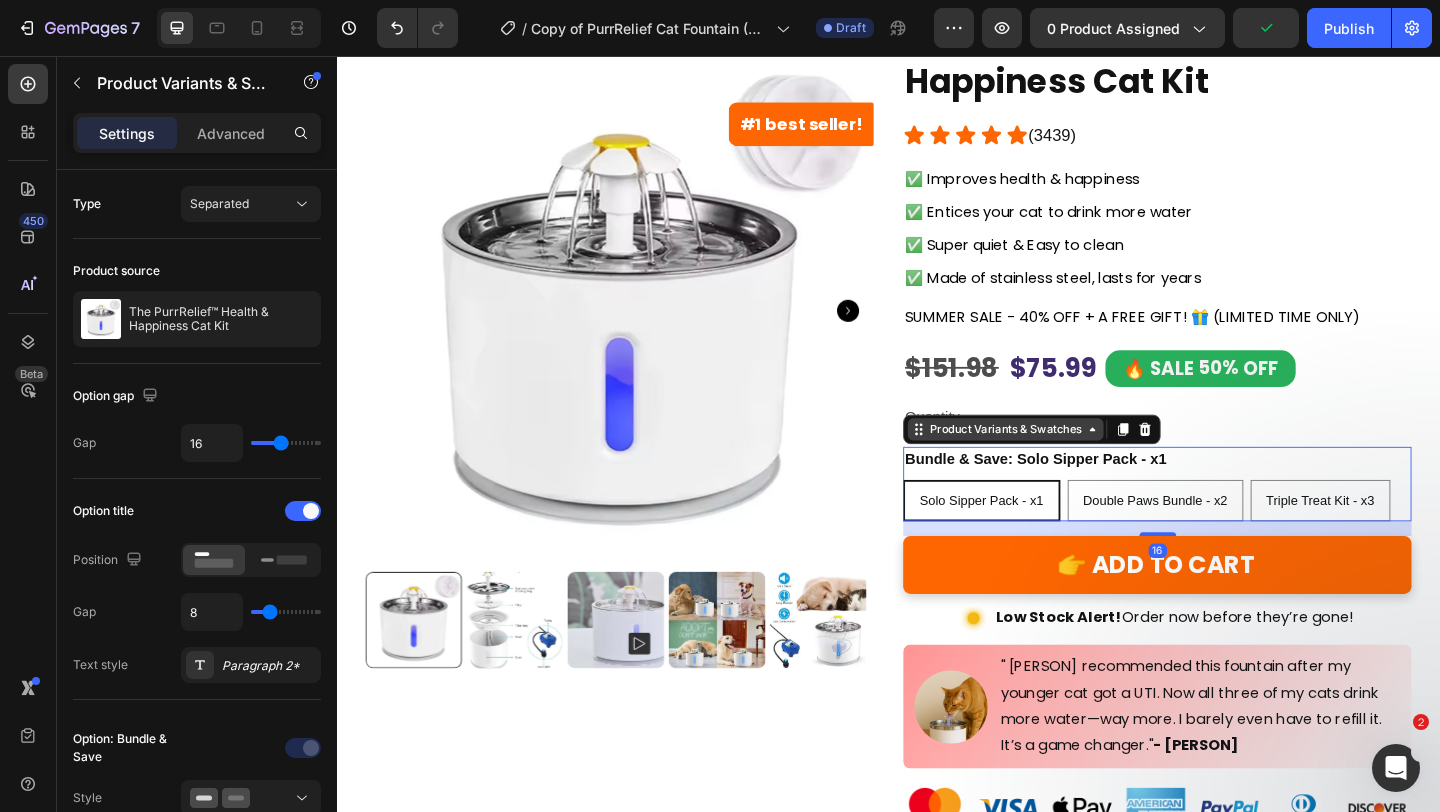 click 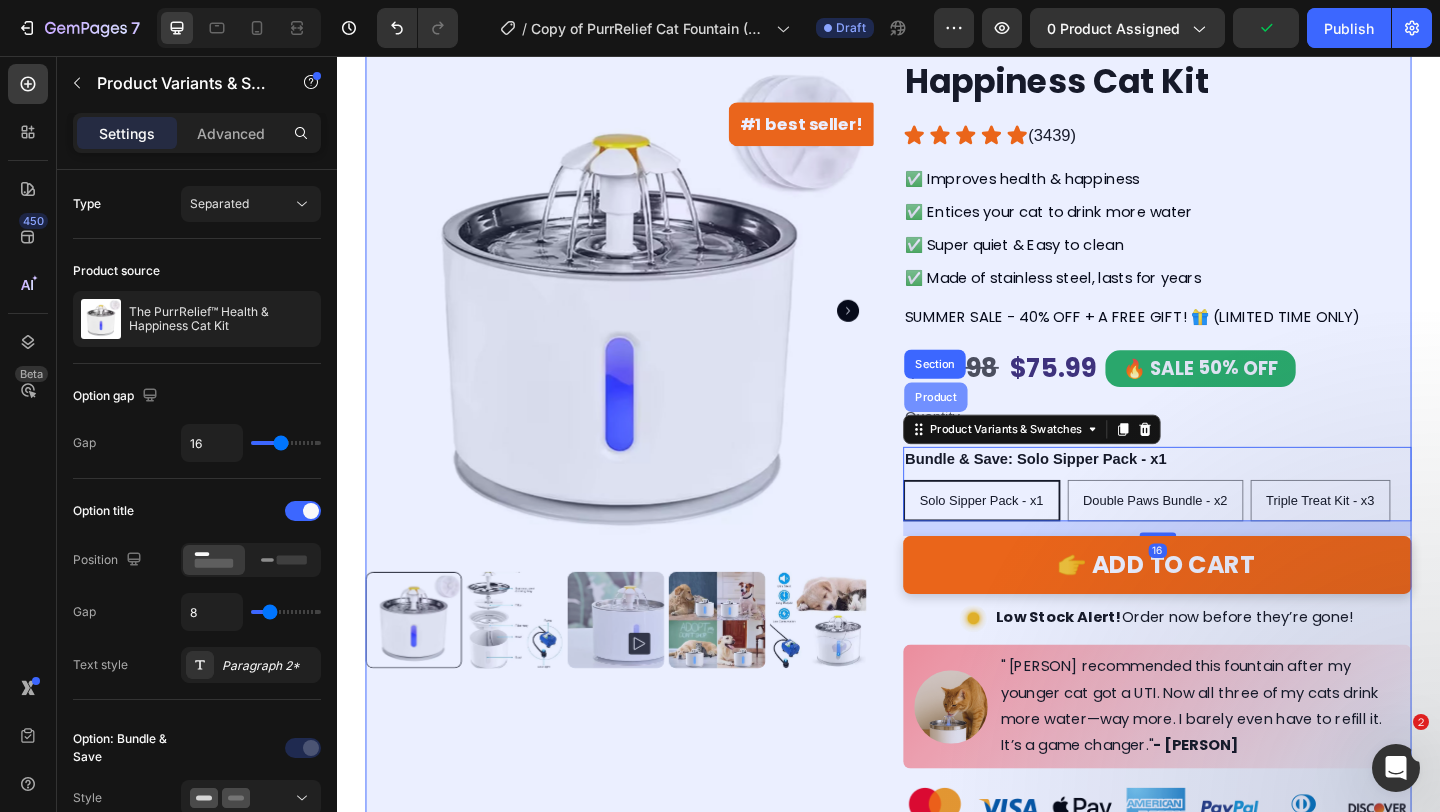 click on "Product" at bounding box center [988, 427] 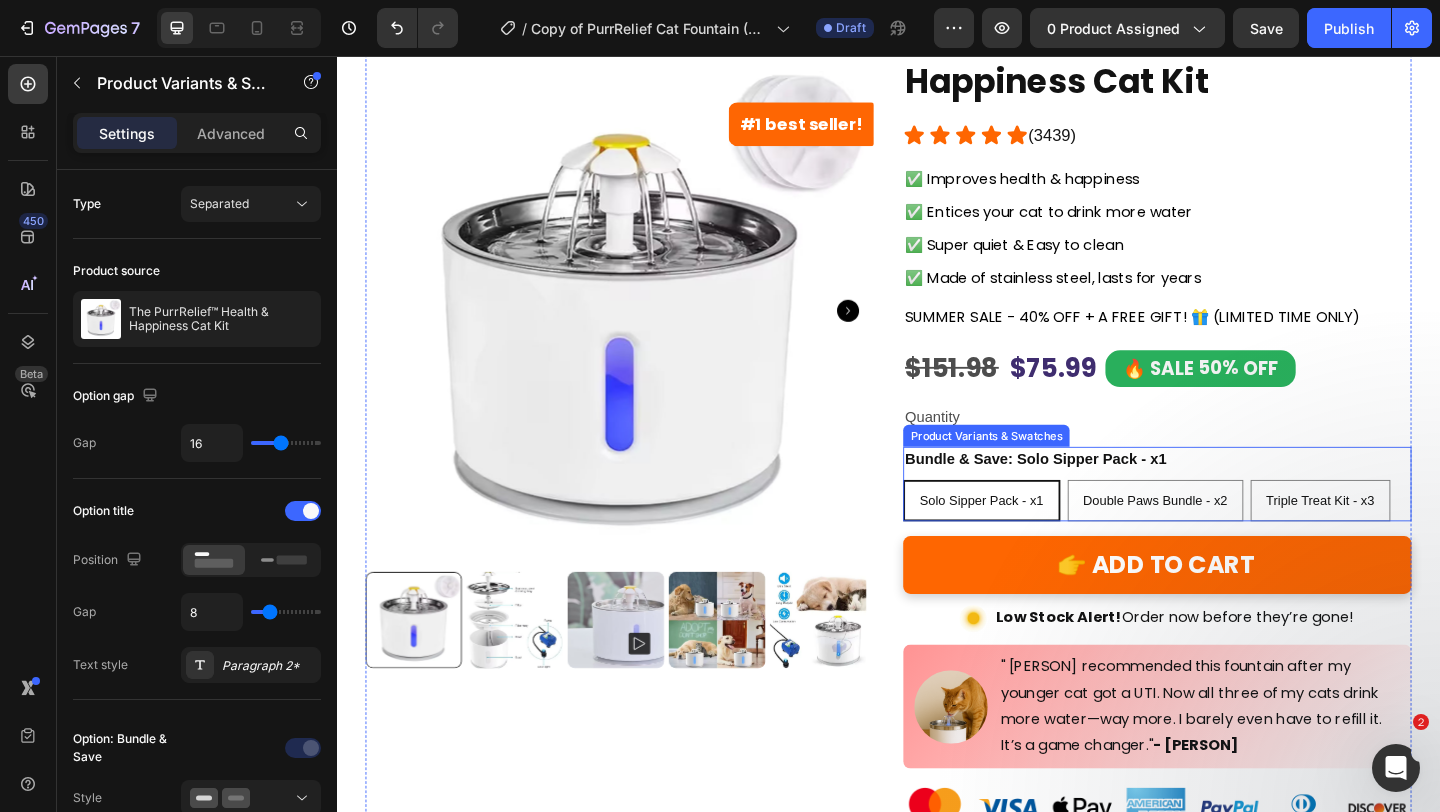 click on "Double Paws Bundle - x2" at bounding box center (1227, 485) 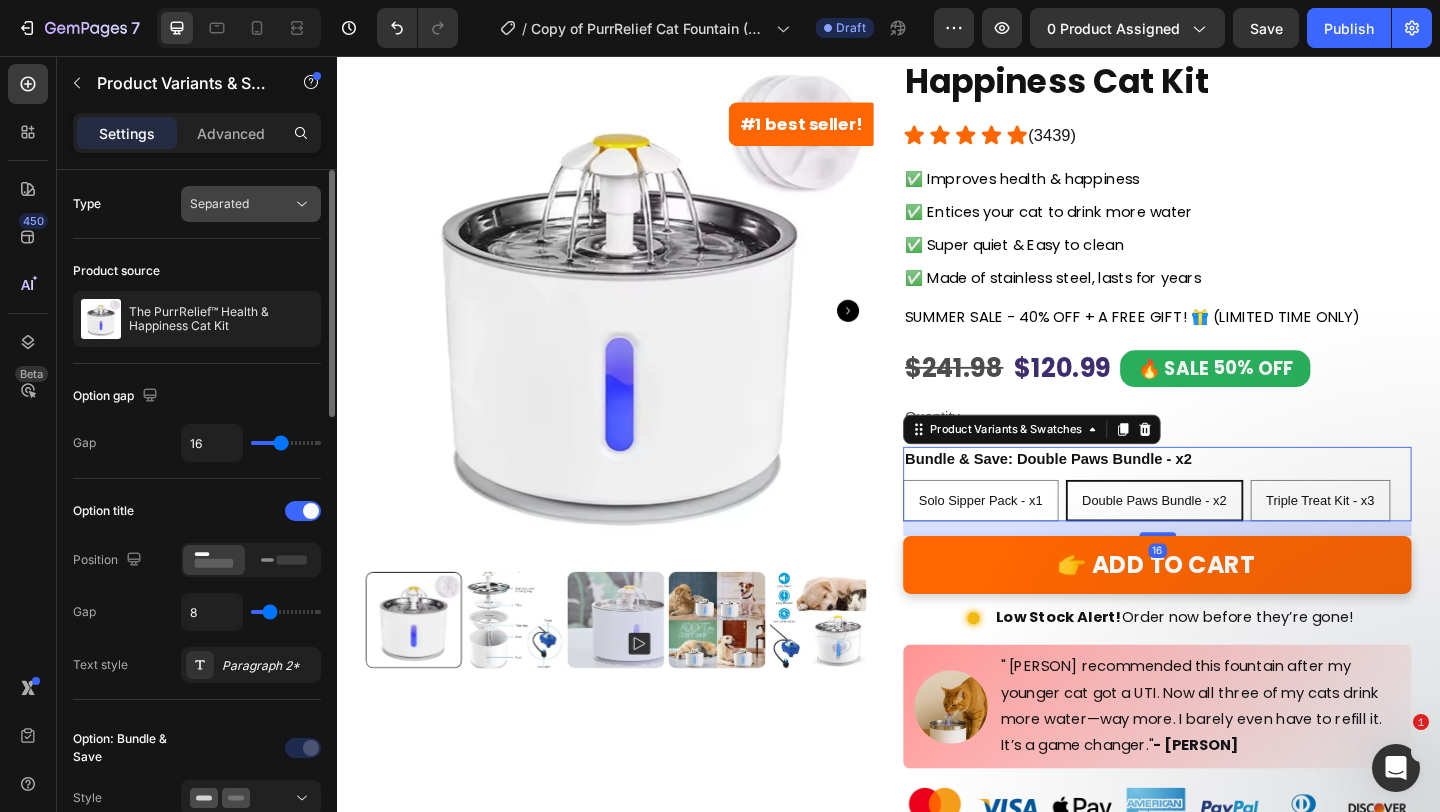 click on "Separated" at bounding box center (241, 204) 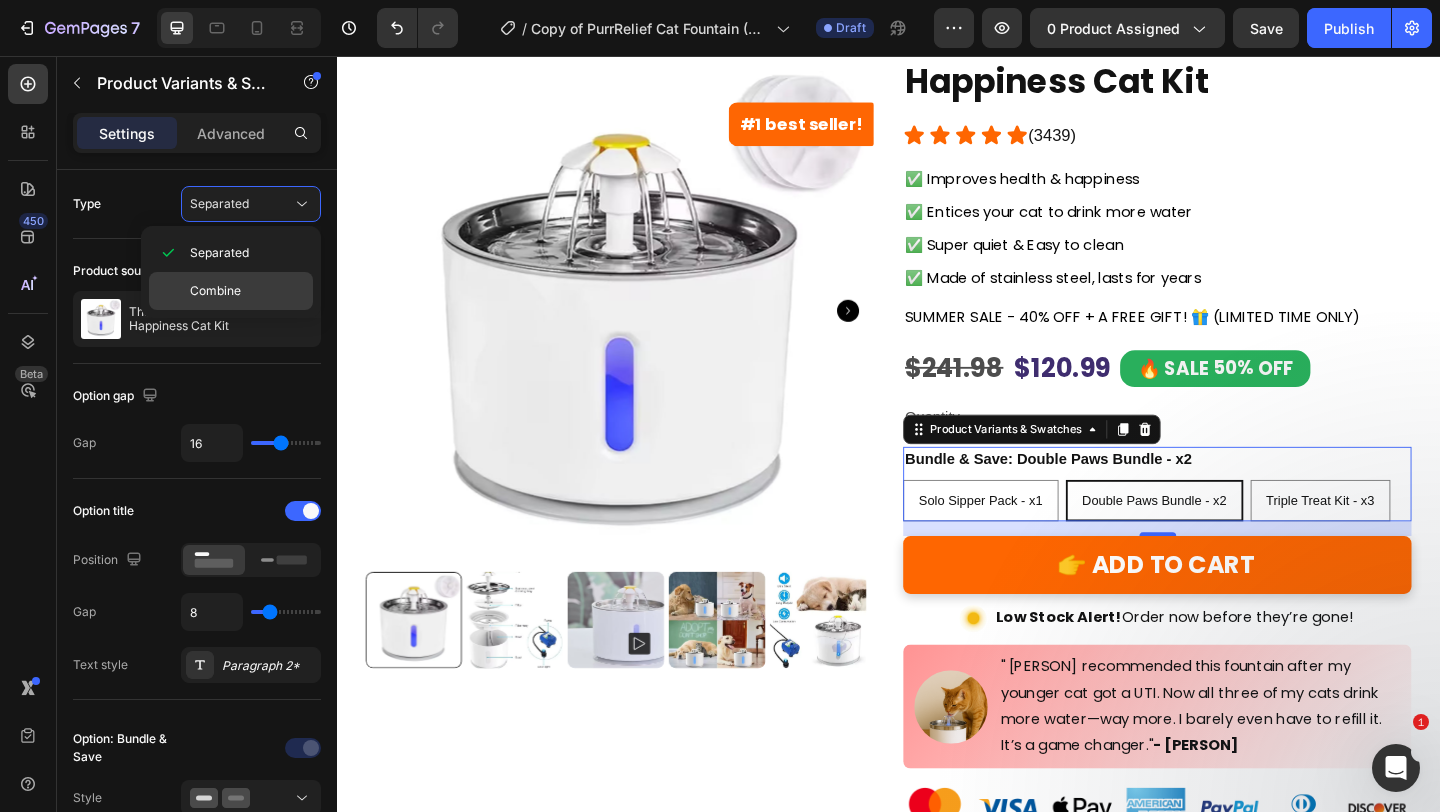 click on "Combine" at bounding box center (215, 291) 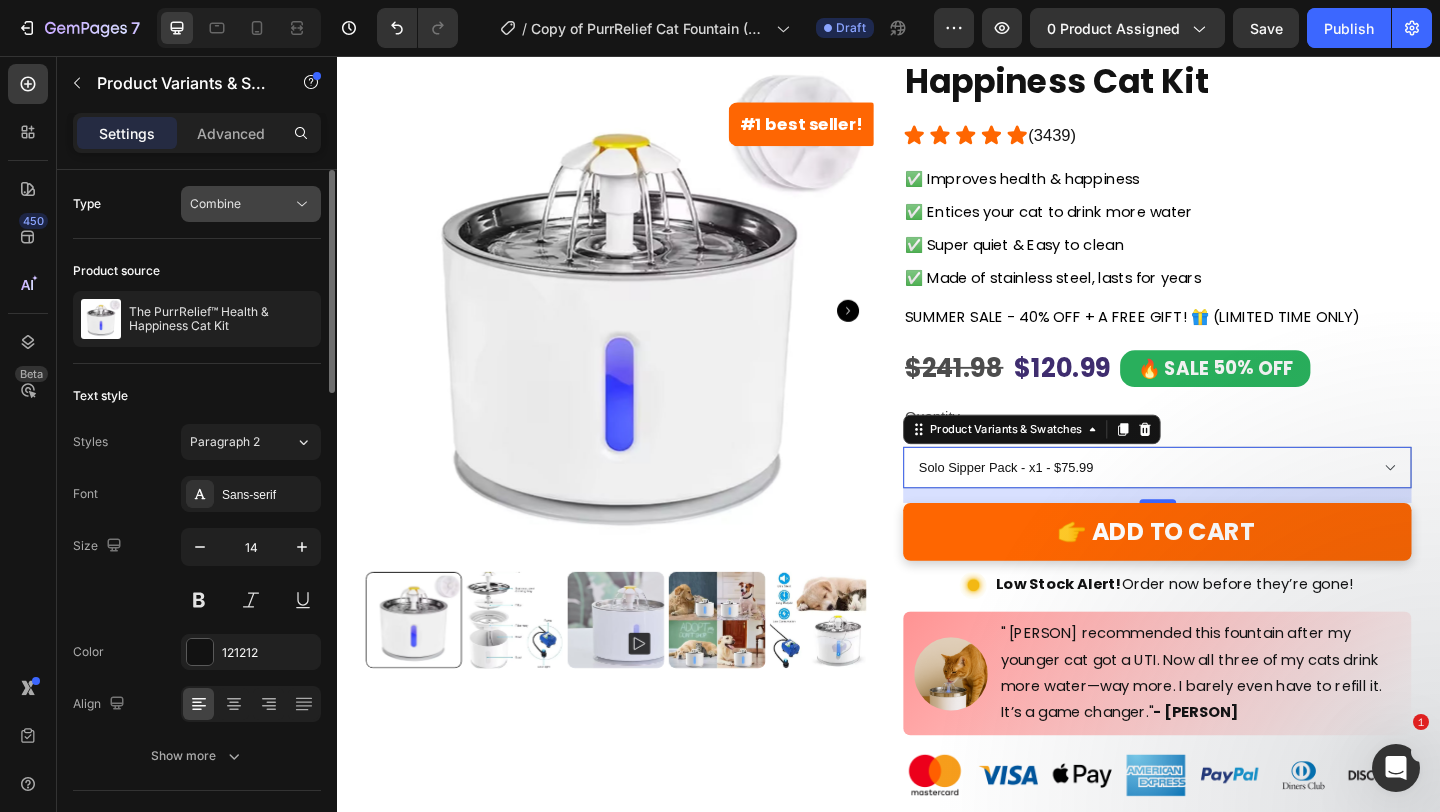 click on "Combine" 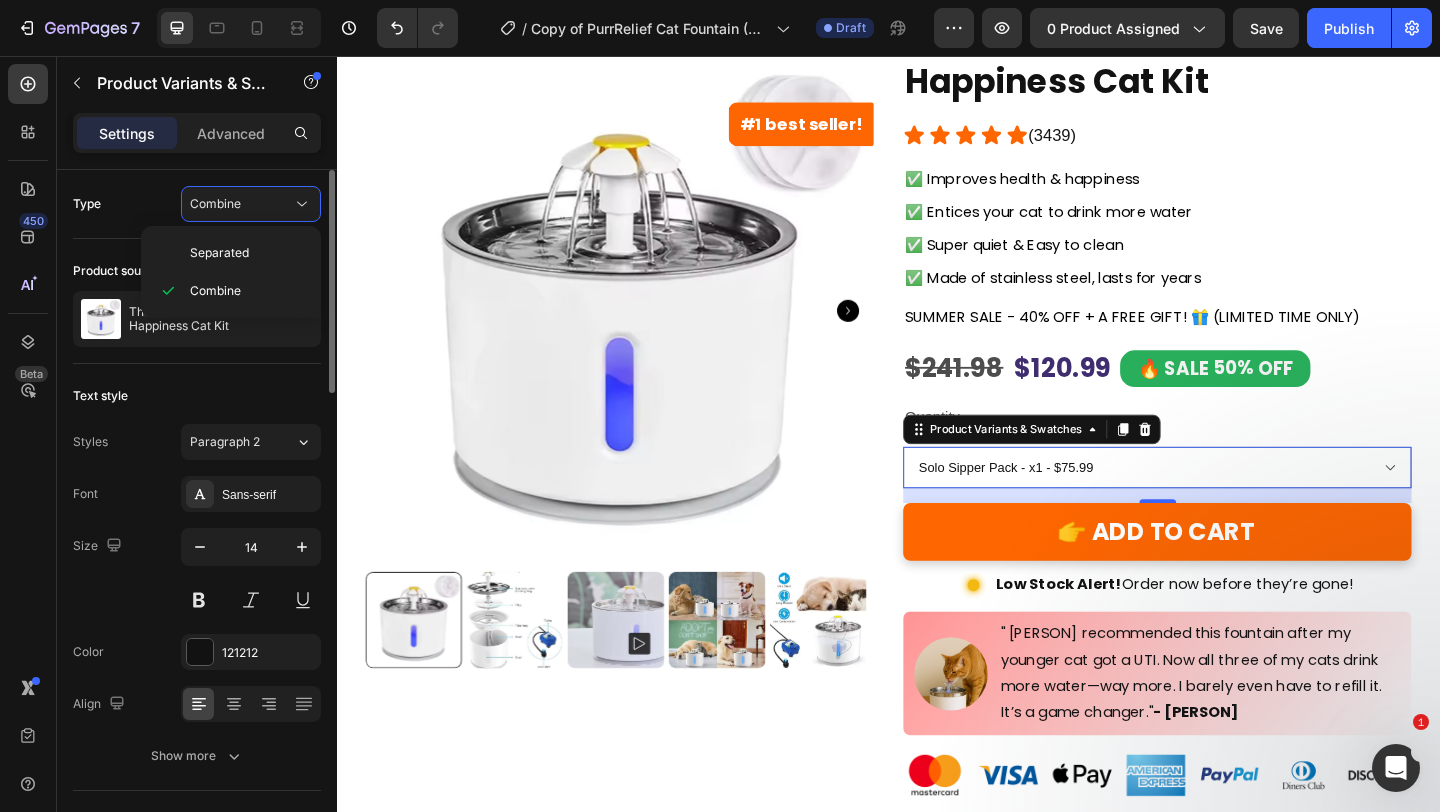 click on "Text style" at bounding box center [197, 396] 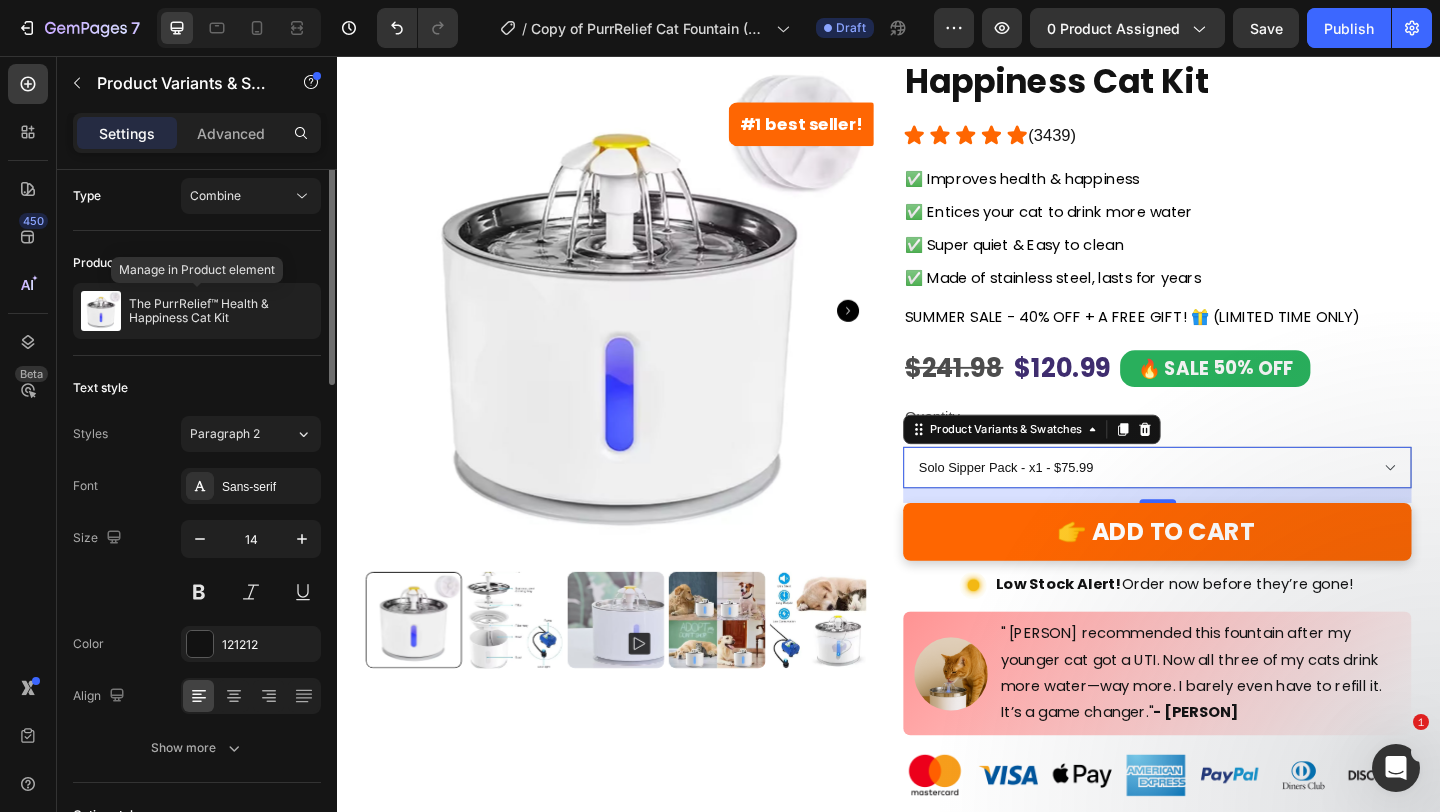 scroll, scrollTop: 0, scrollLeft: 0, axis: both 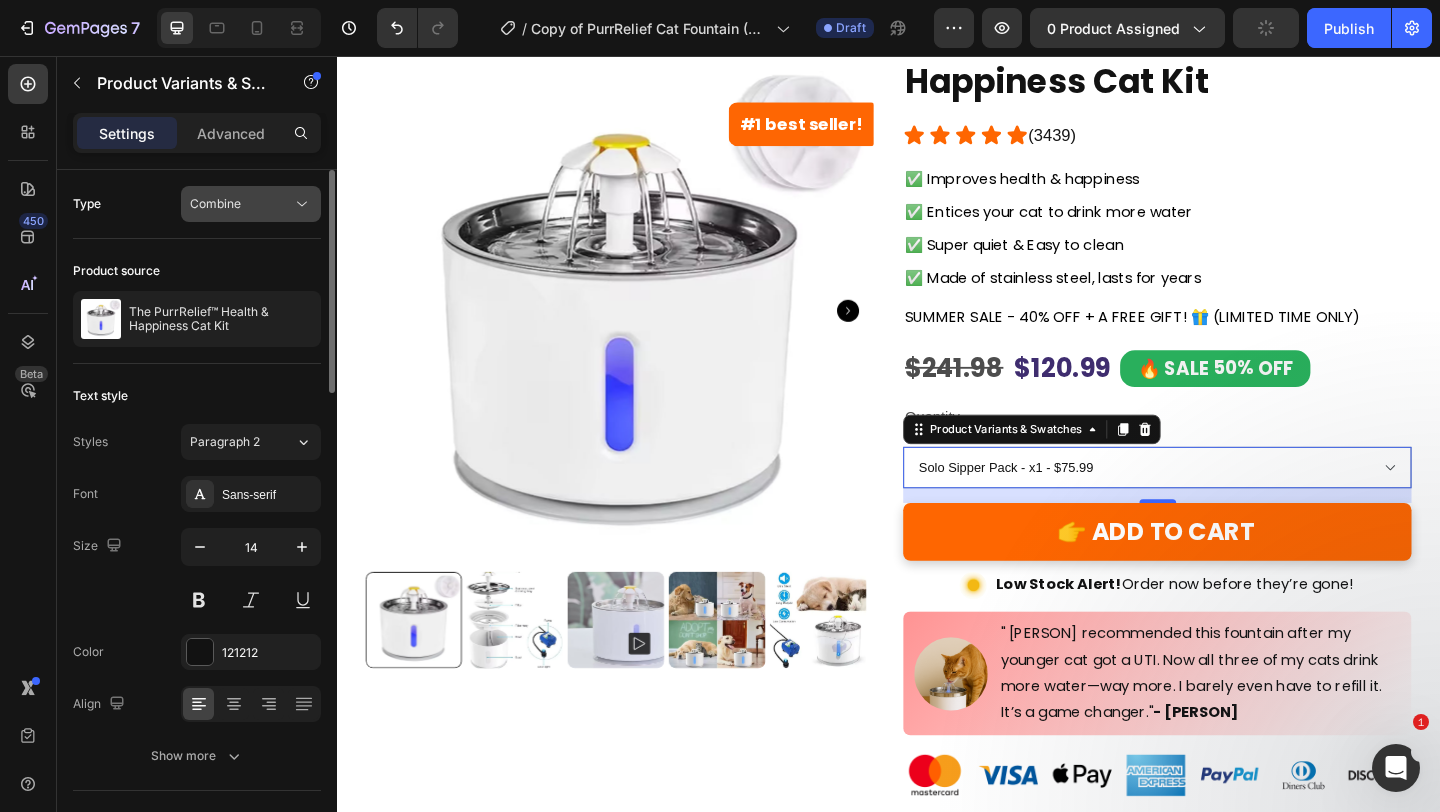 click on "Combine" 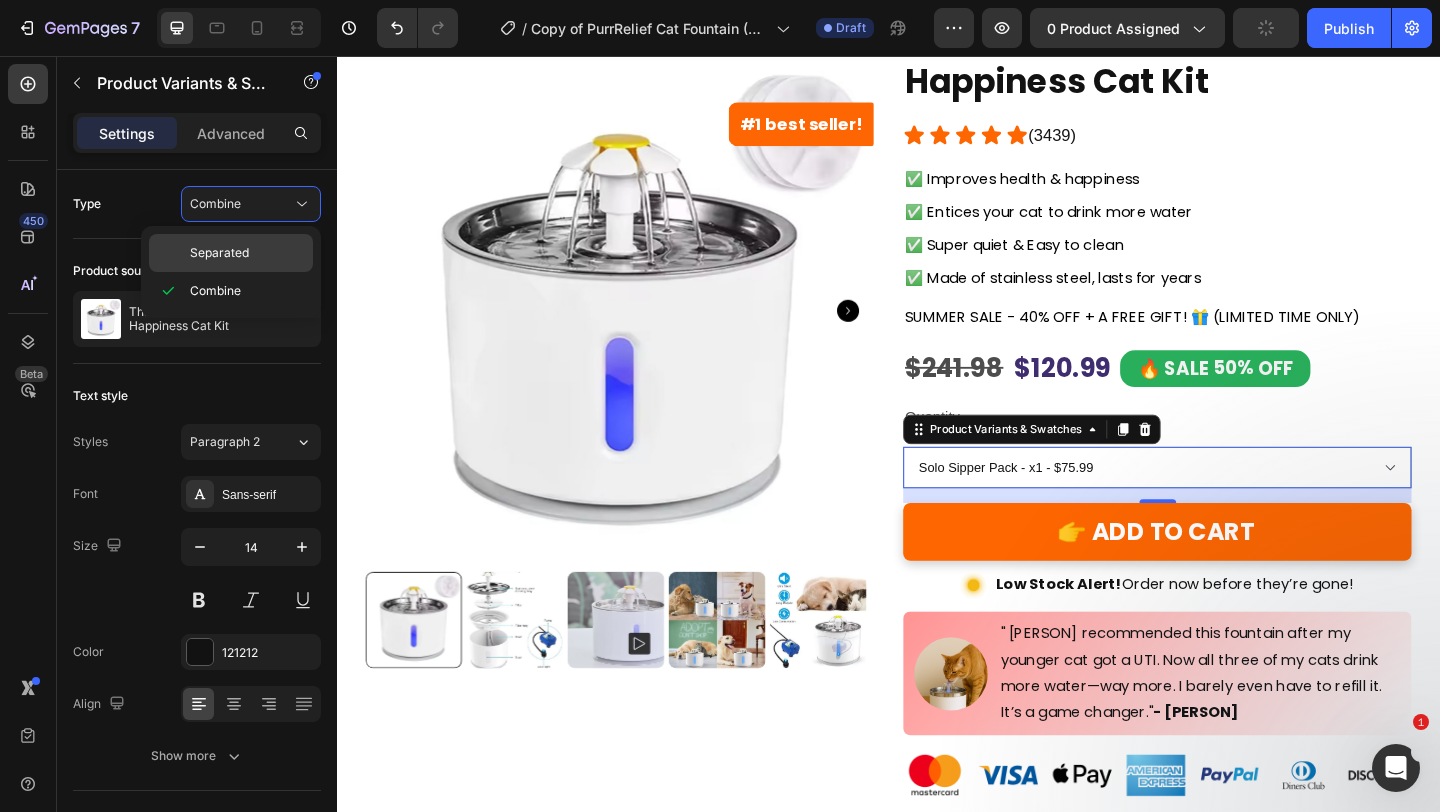 click on "Separated" at bounding box center [219, 253] 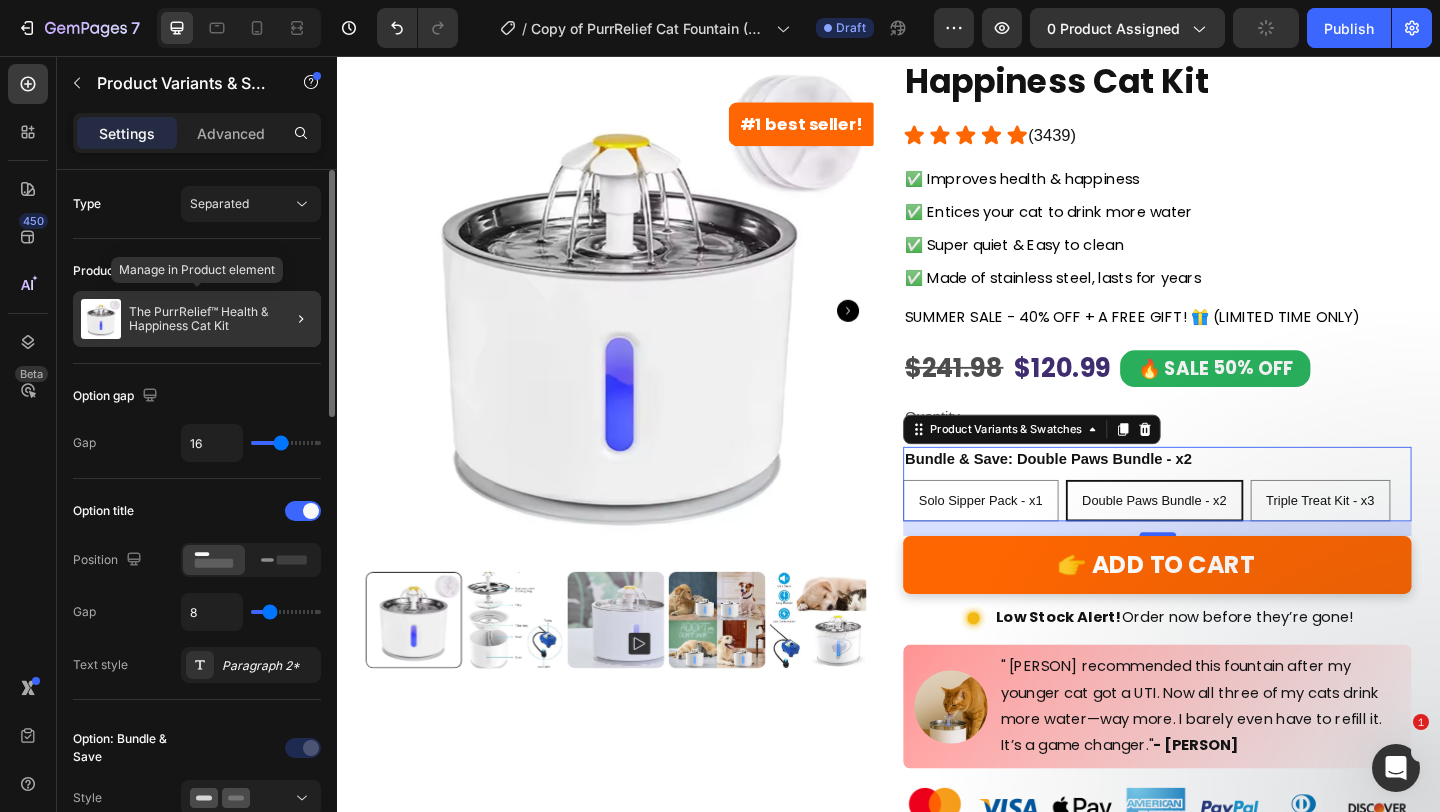 click on "The PurrRelief™ Health & Happiness Cat Kit" at bounding box center [221, 319] 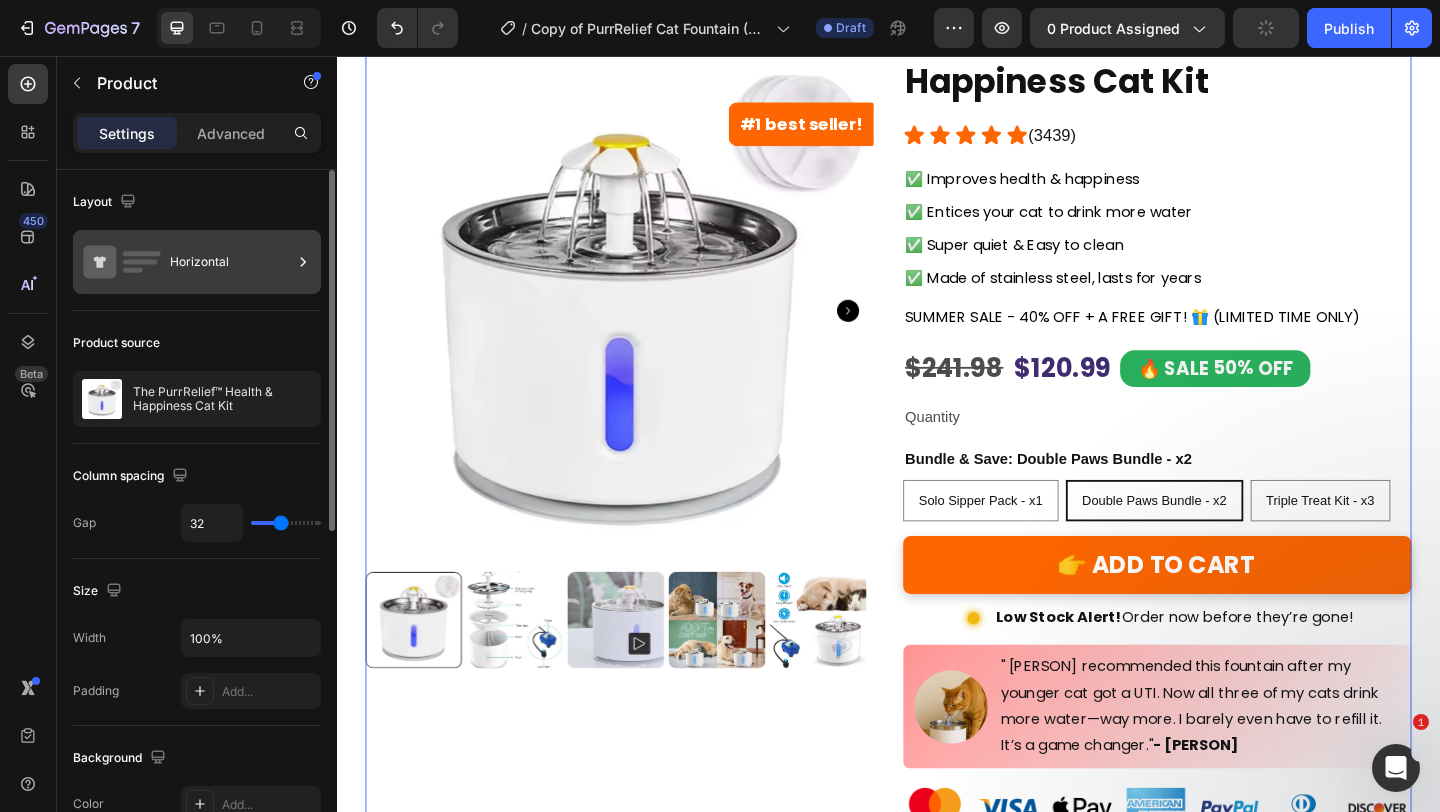 click on "Horizontal" at bounding box center (231, 262) 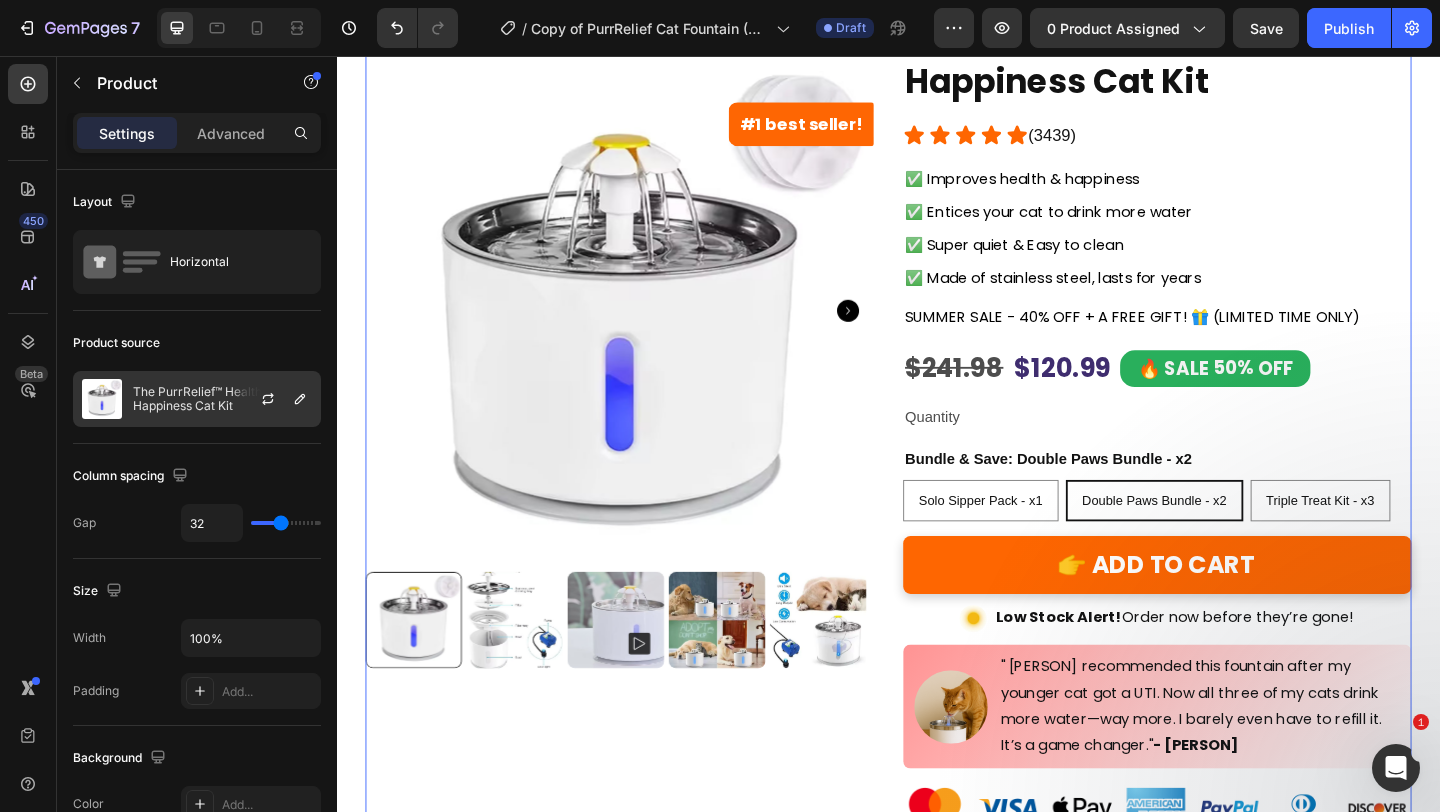 click on "The PurrRelief™ Health & Happiness Cat Kit" at bounding box center (222, 399) 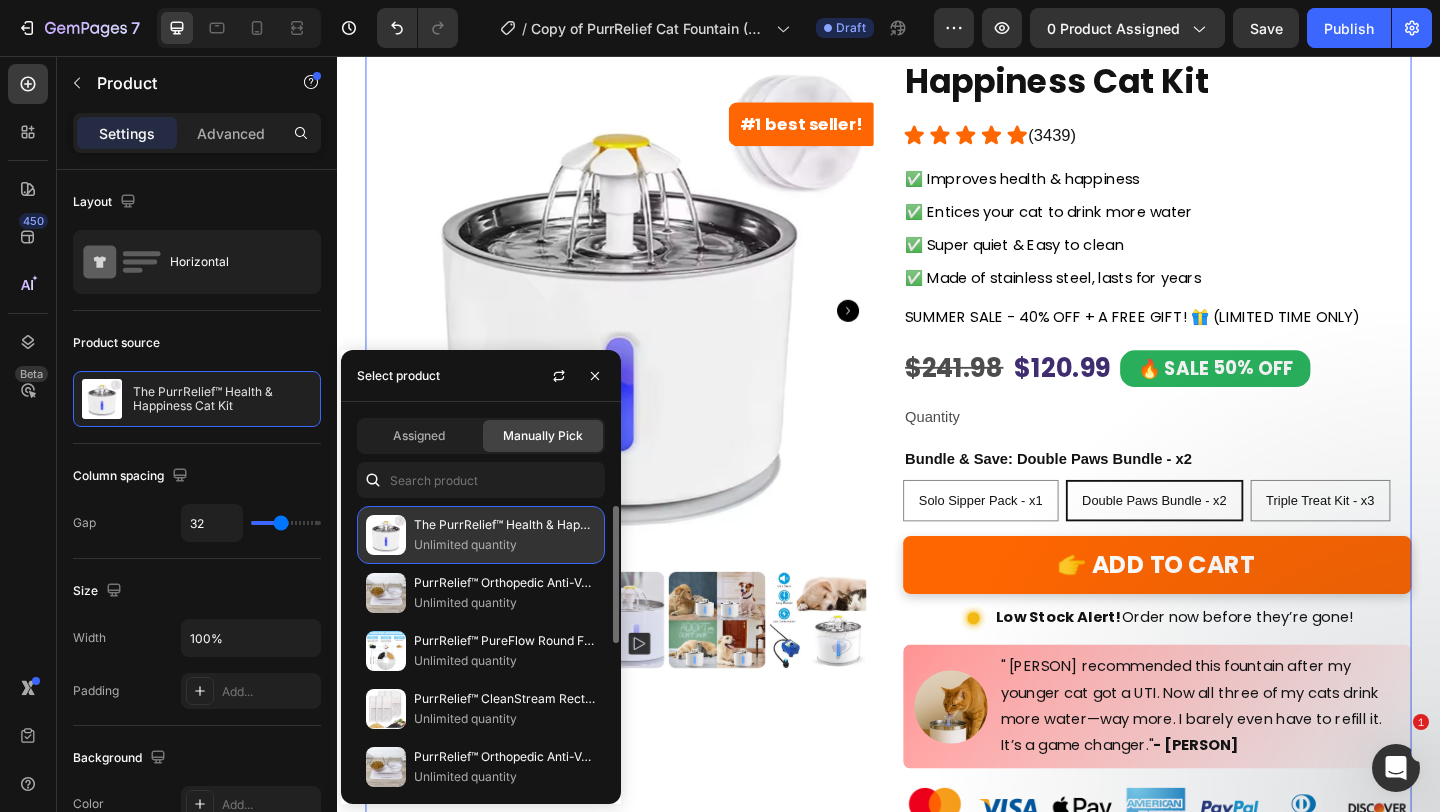 click on "Unlimited quantity" at bounding box center (505, 545) 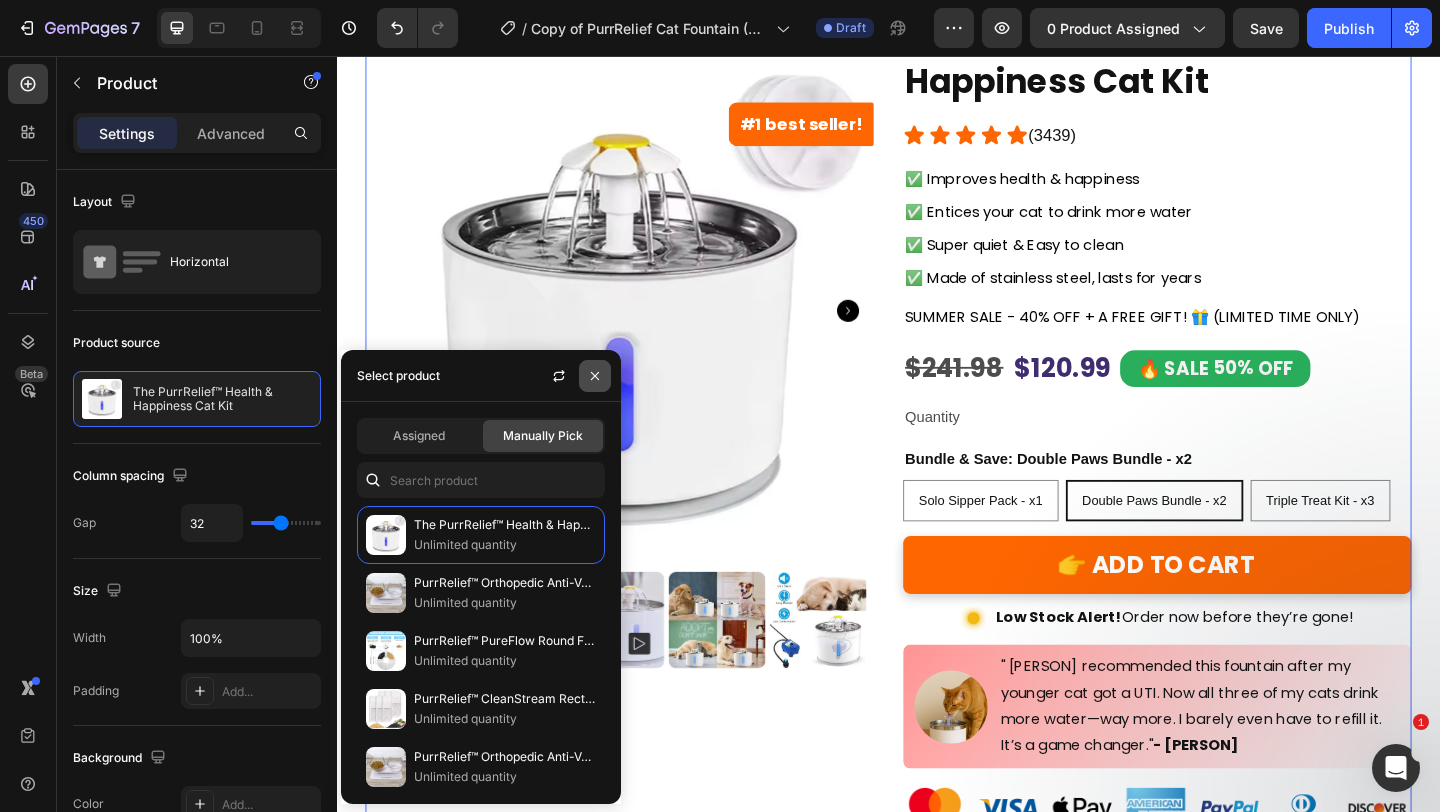 click 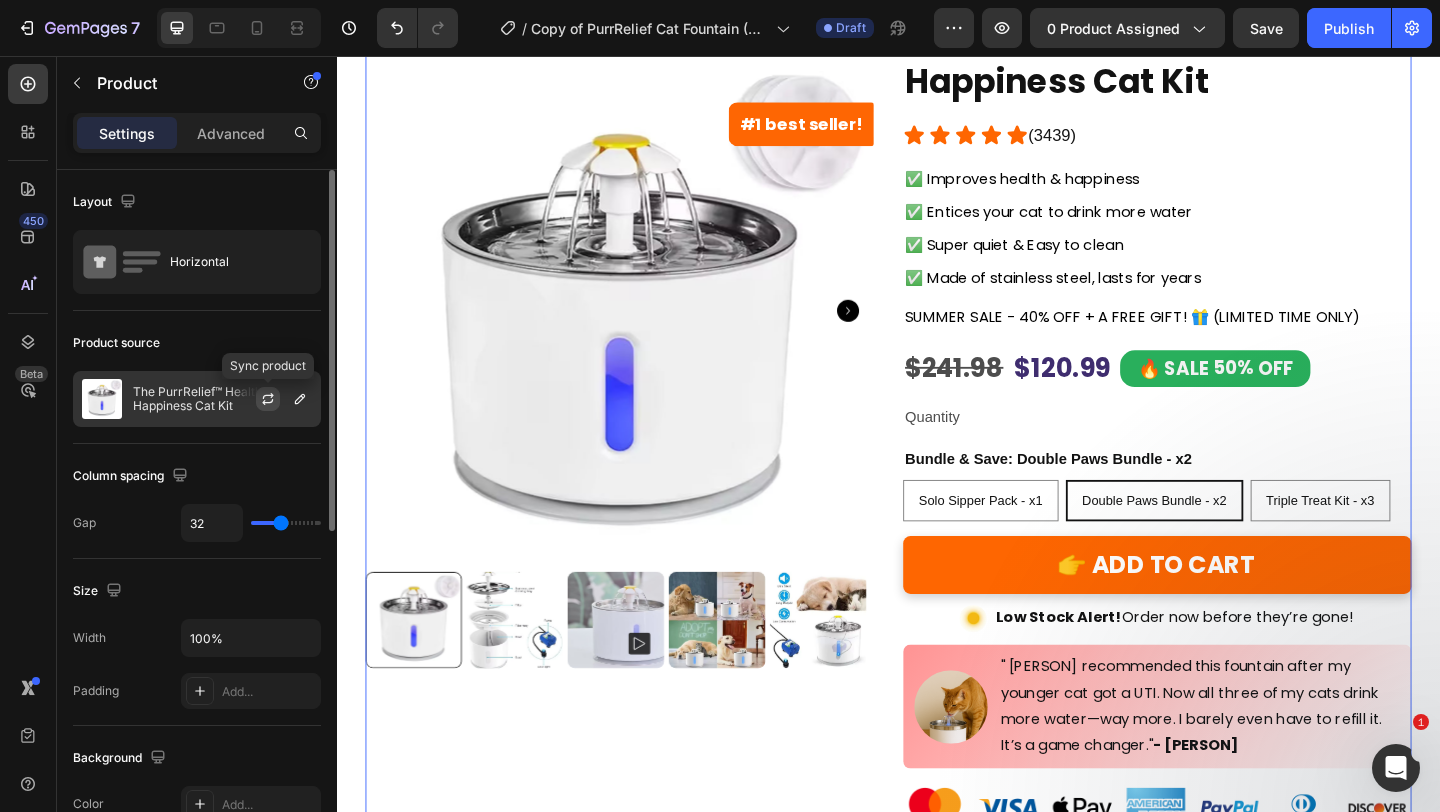 click 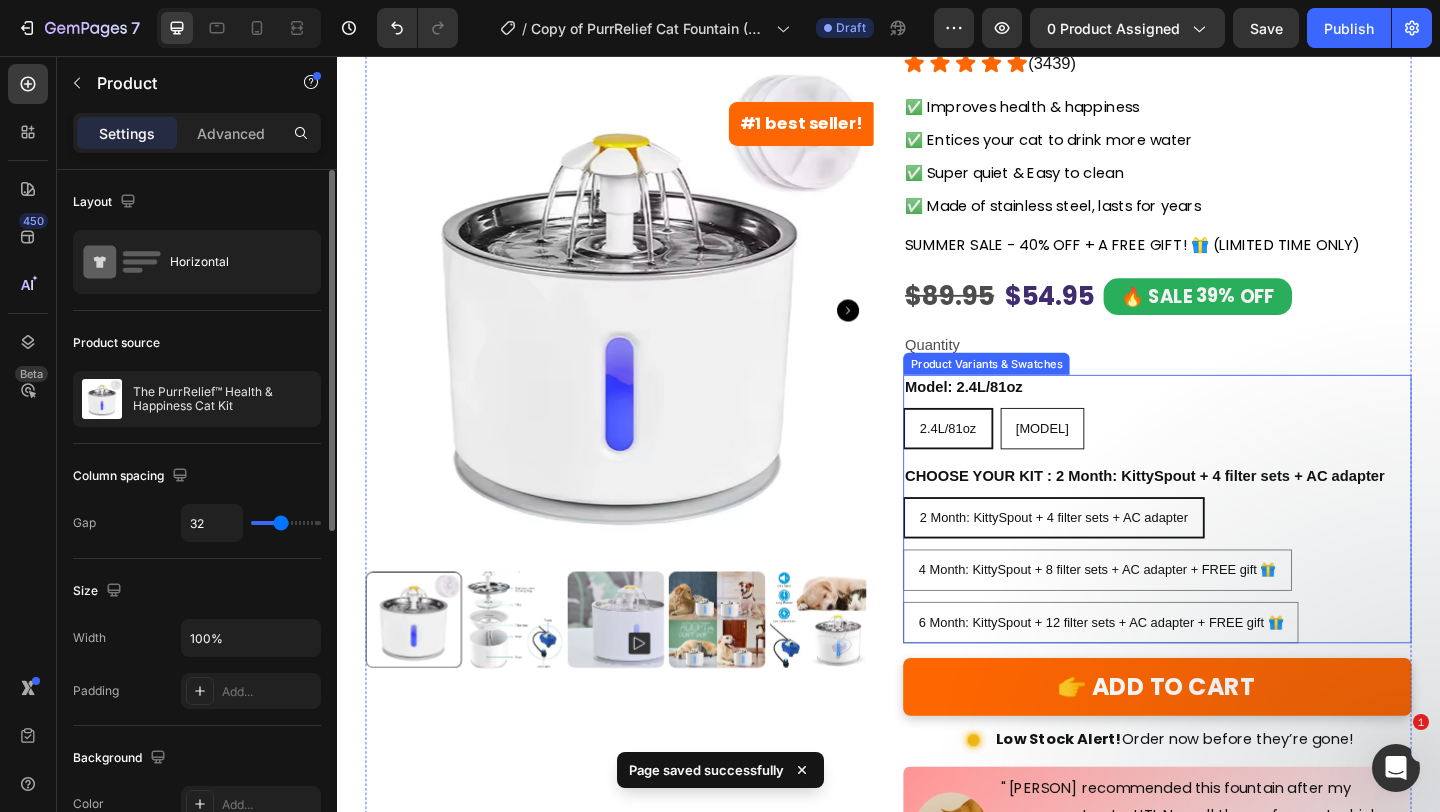 scroll, scrollTop: 303, scrollLeft: 0, axis: vertical 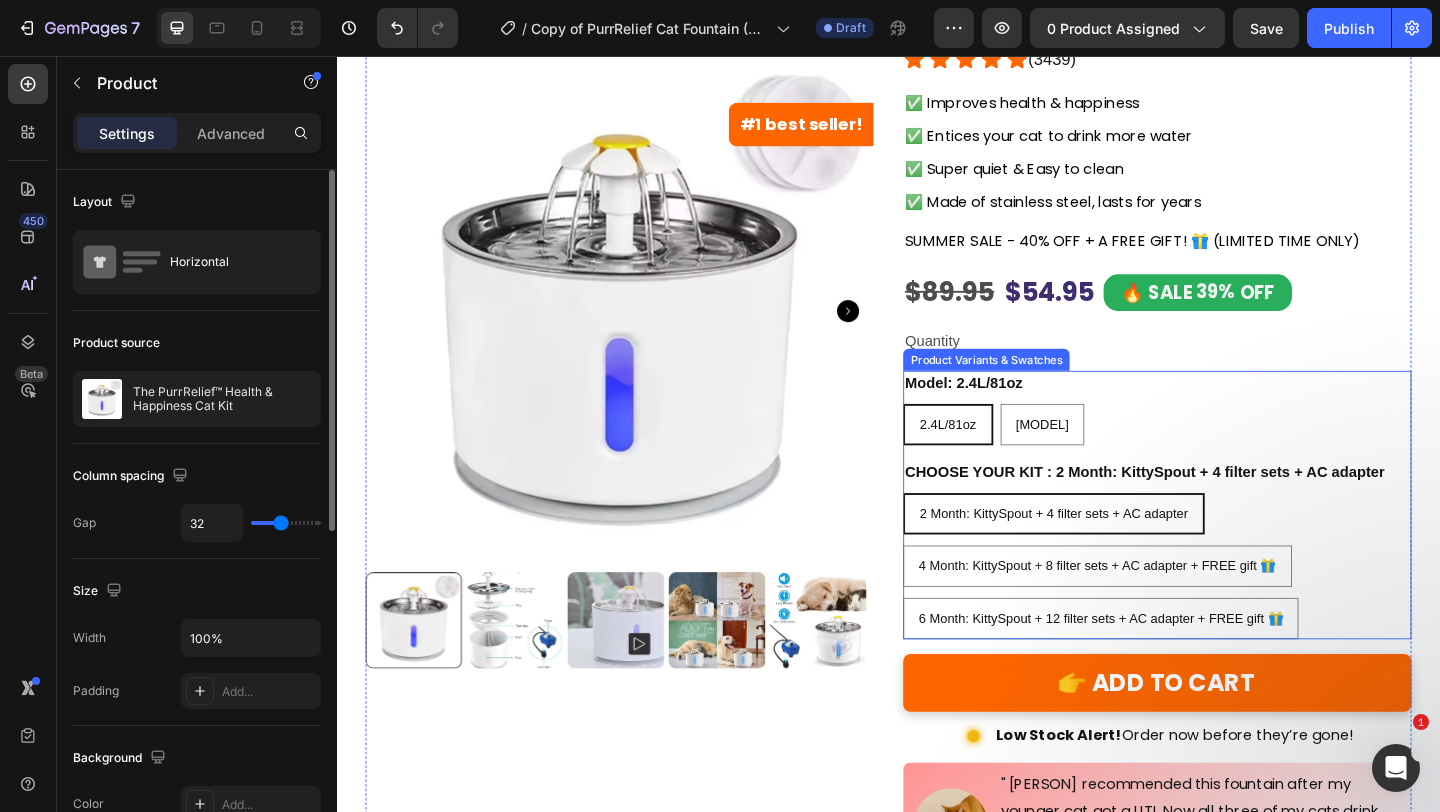 click on "CHOOSE YOUR KIT : 2 Month: KittySpout + 4 filter sets + AC adapter" at bounding box center (1216, 509) 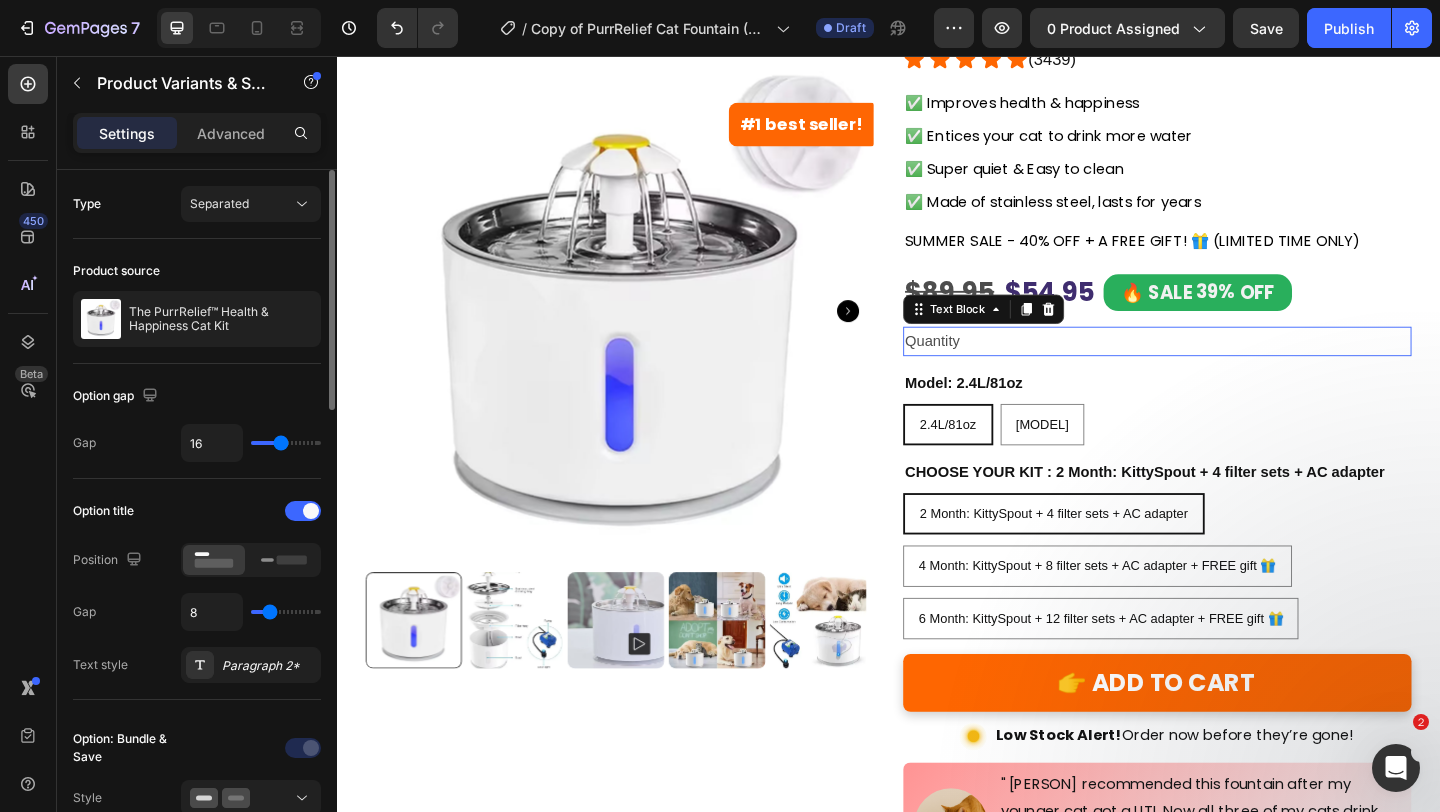 click on "Quantity" at bounding box center [1229, 366] 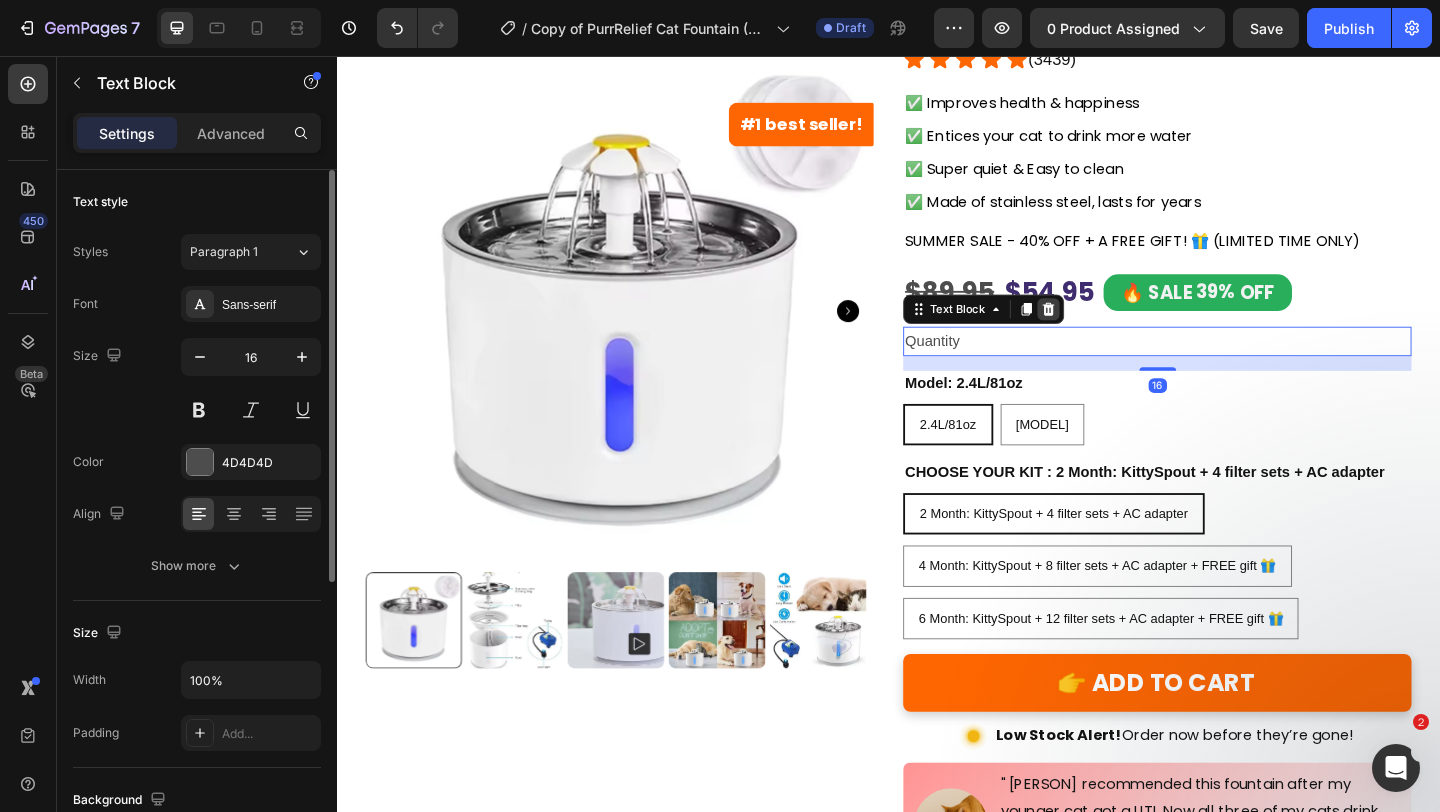 click 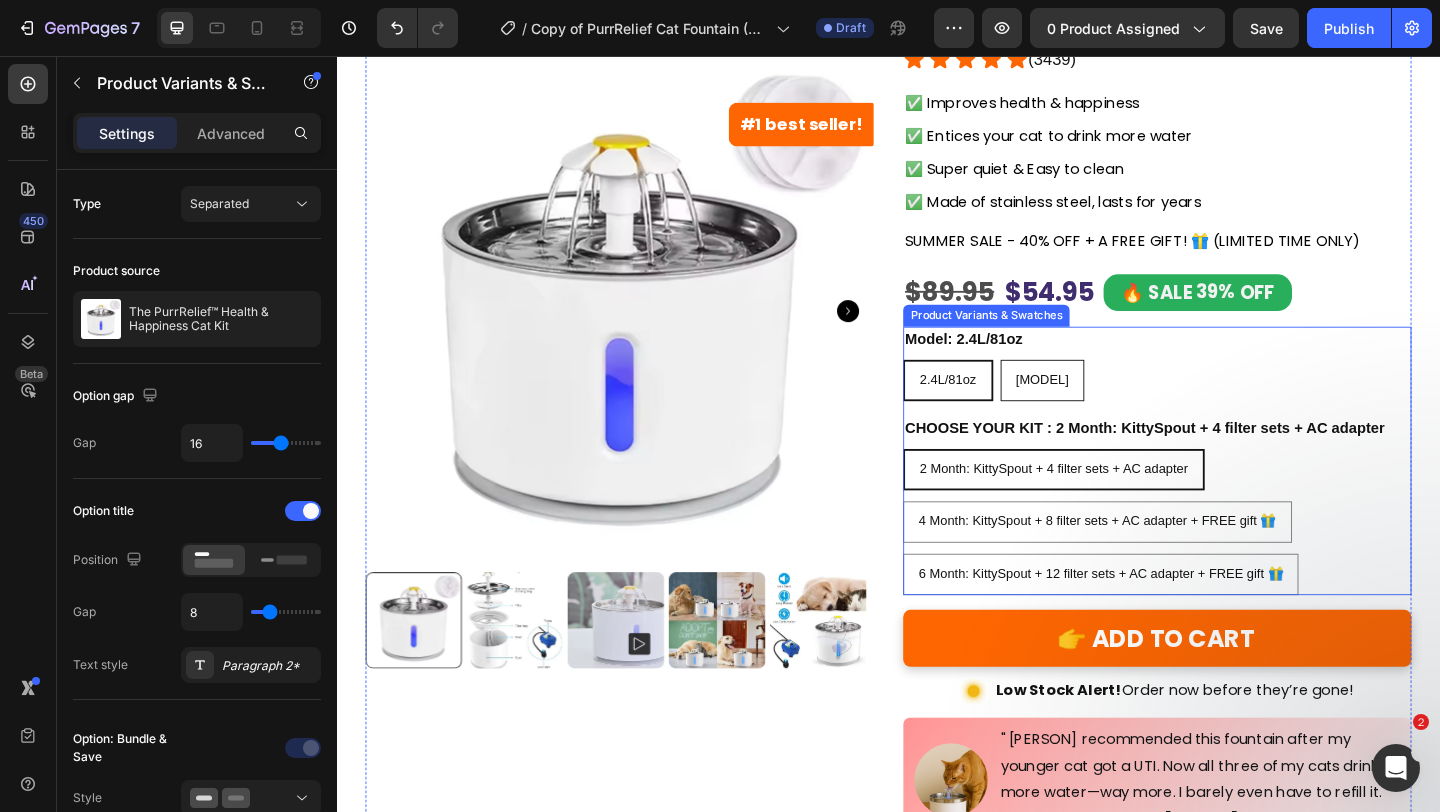 click on "4L" at bounding box center [1105, 407] 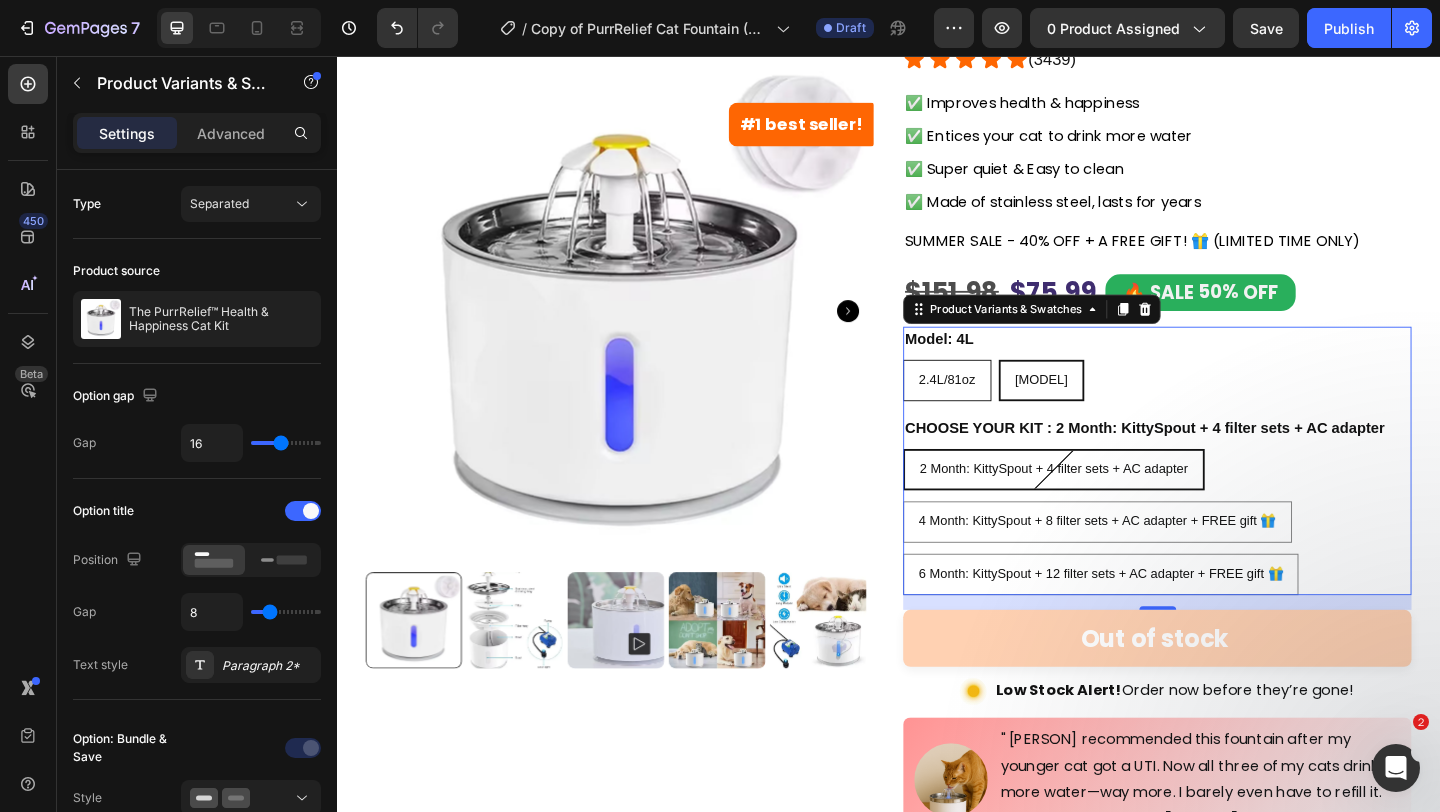 click on "2.4L/81oz" at bounding box center (1001, 407) 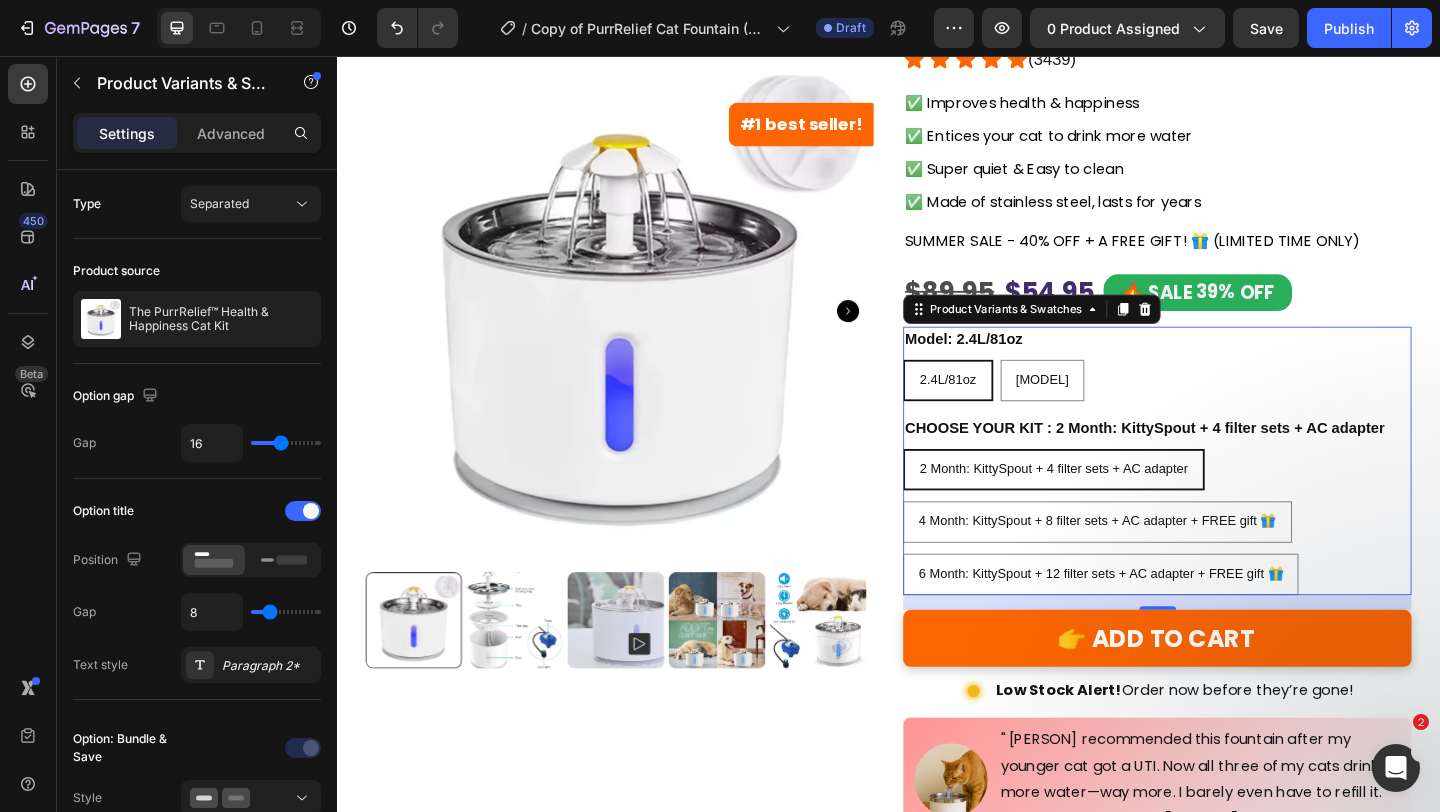 click on "2.4L/81oz 2.4L/81oz 2.4L/81oz 4L 4L 4L" at bounding box center [1229, 408] 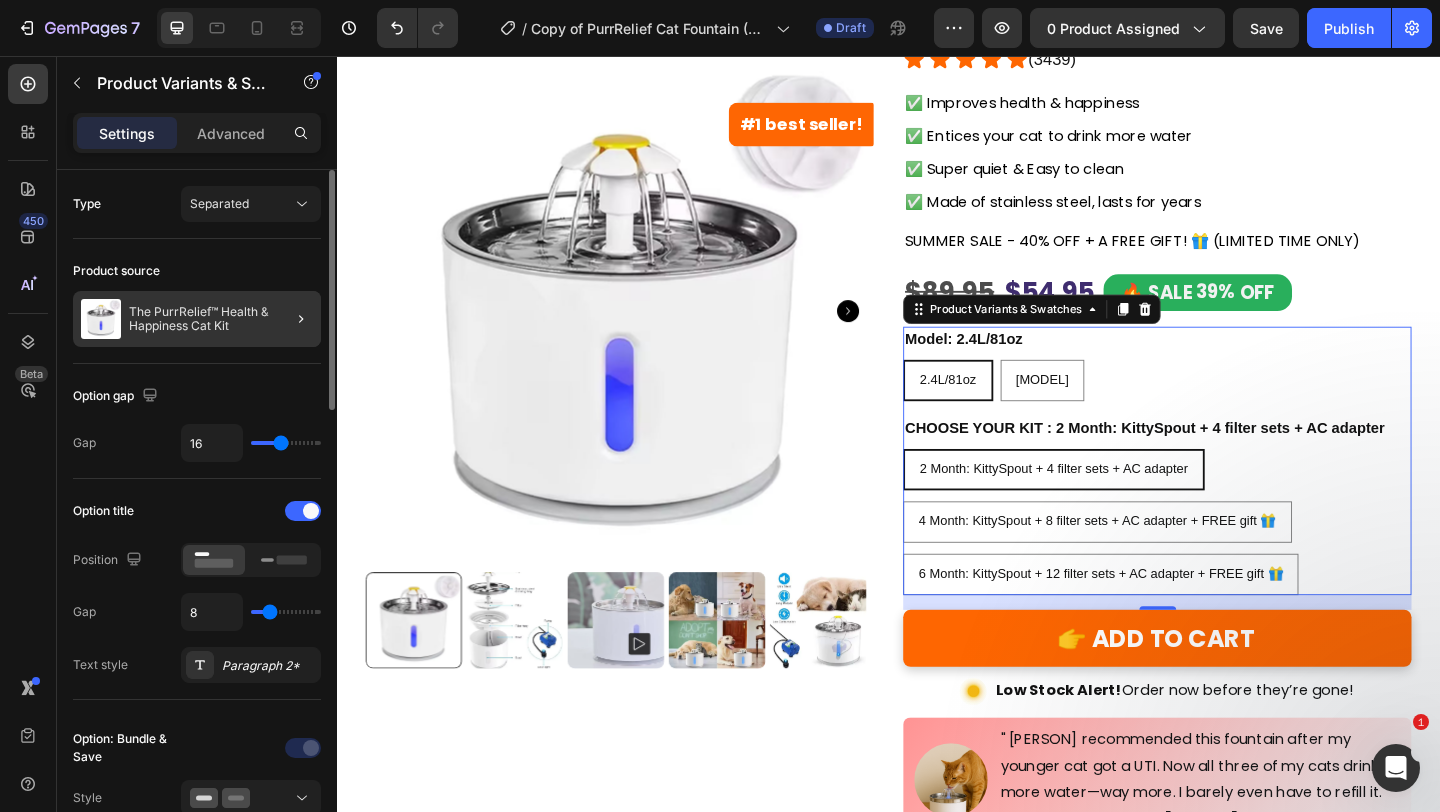 click 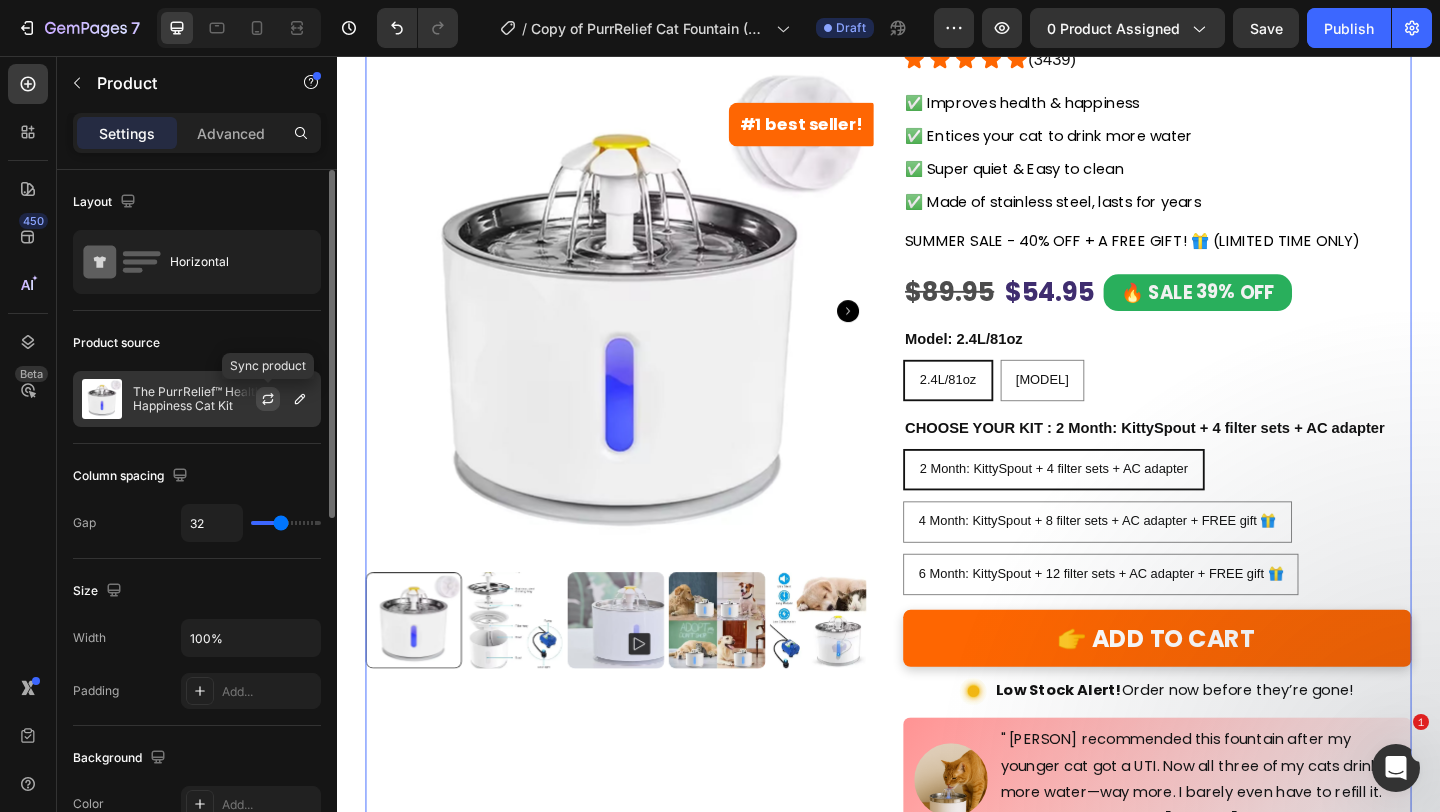 click 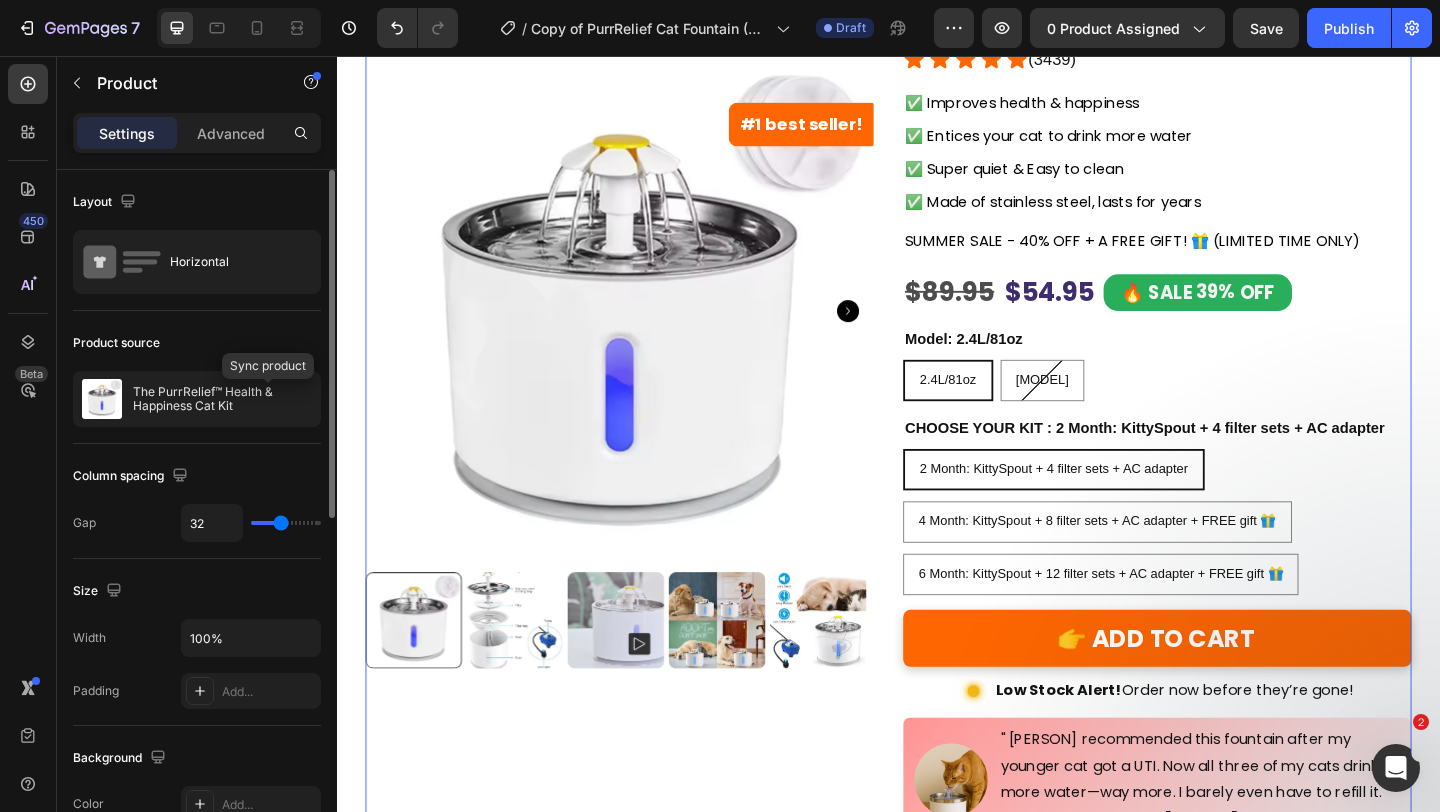 radio on "false" 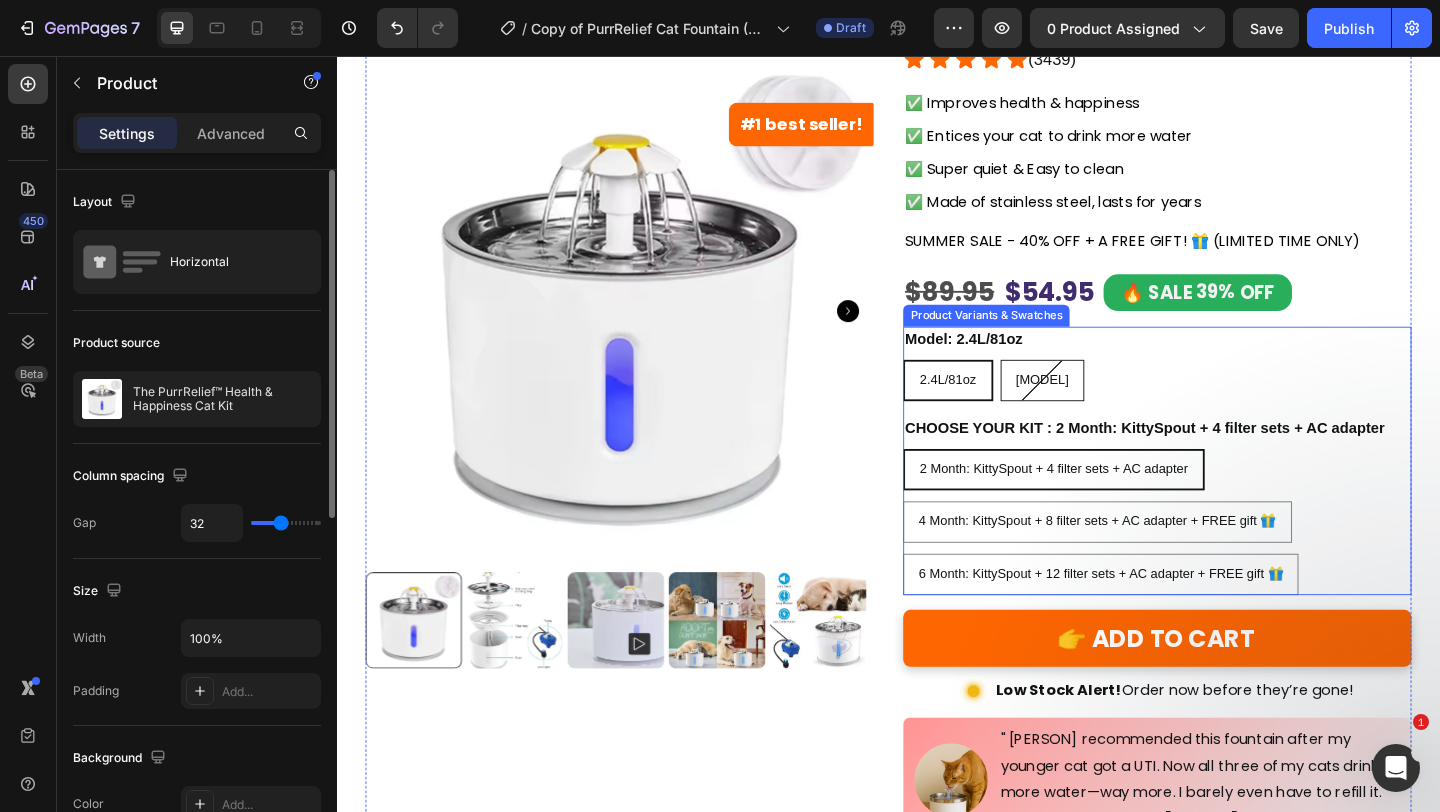 click on "4L" at bounding box center [1105, 407] 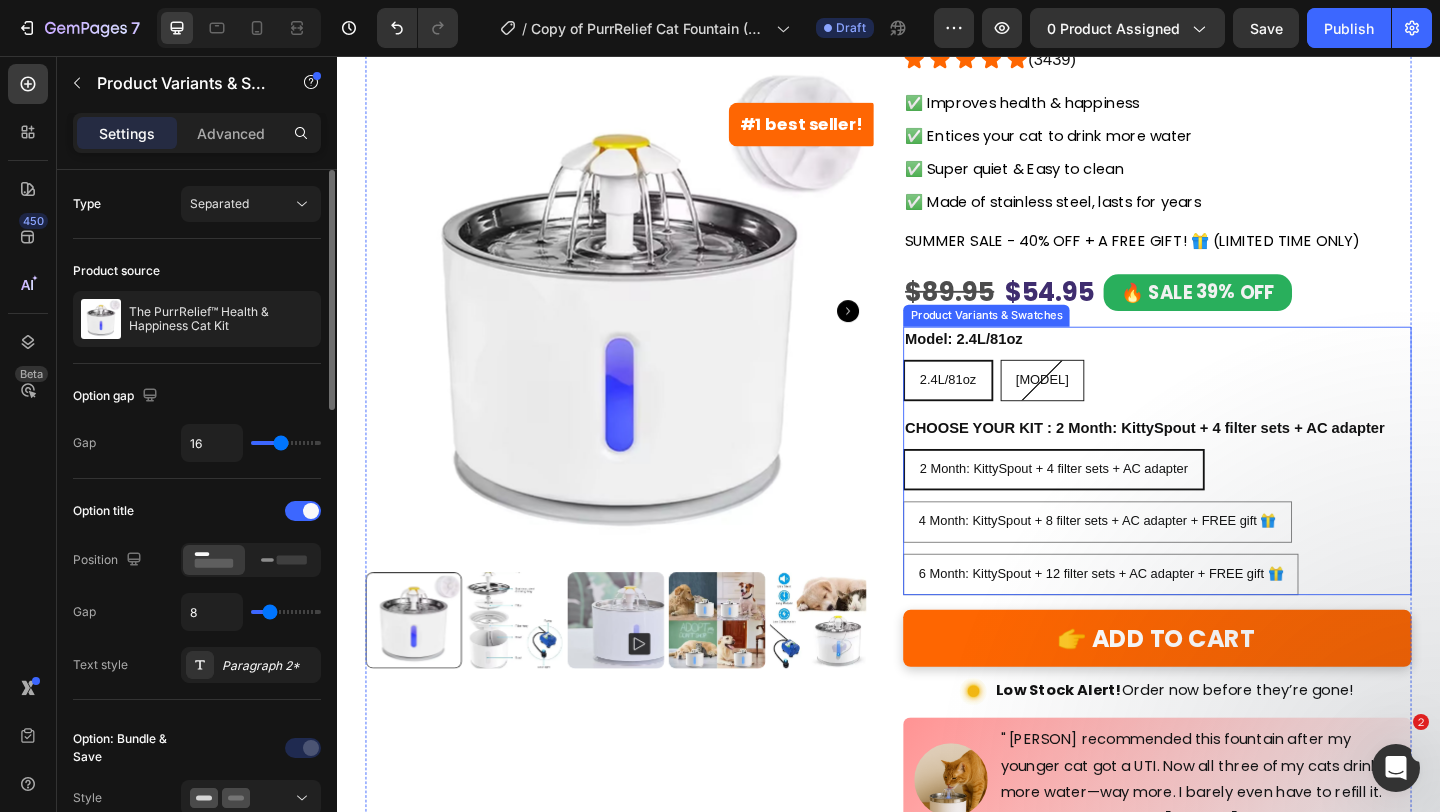 radio on "false" 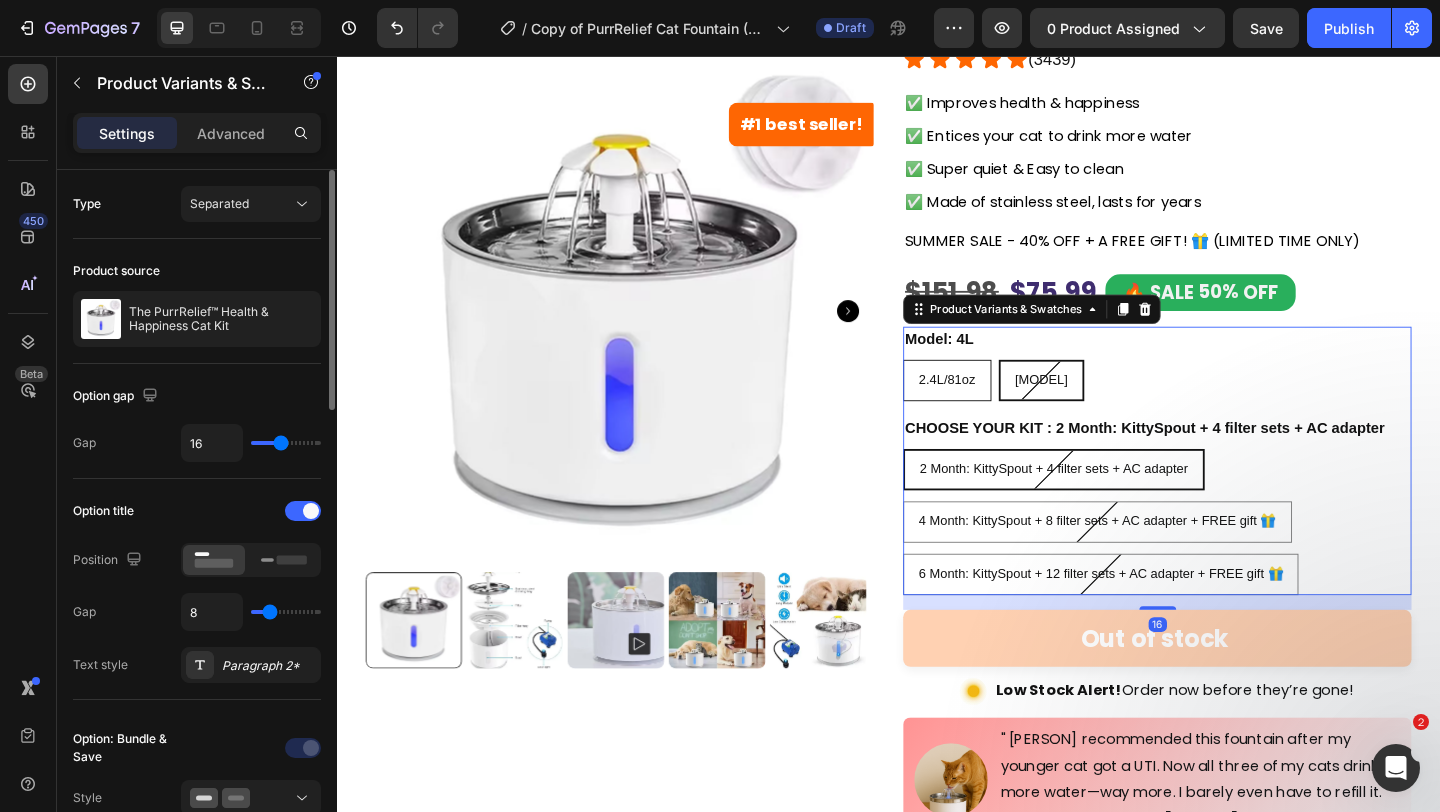 click on "2.4L/81oz" at bounding box center [1001, 407] 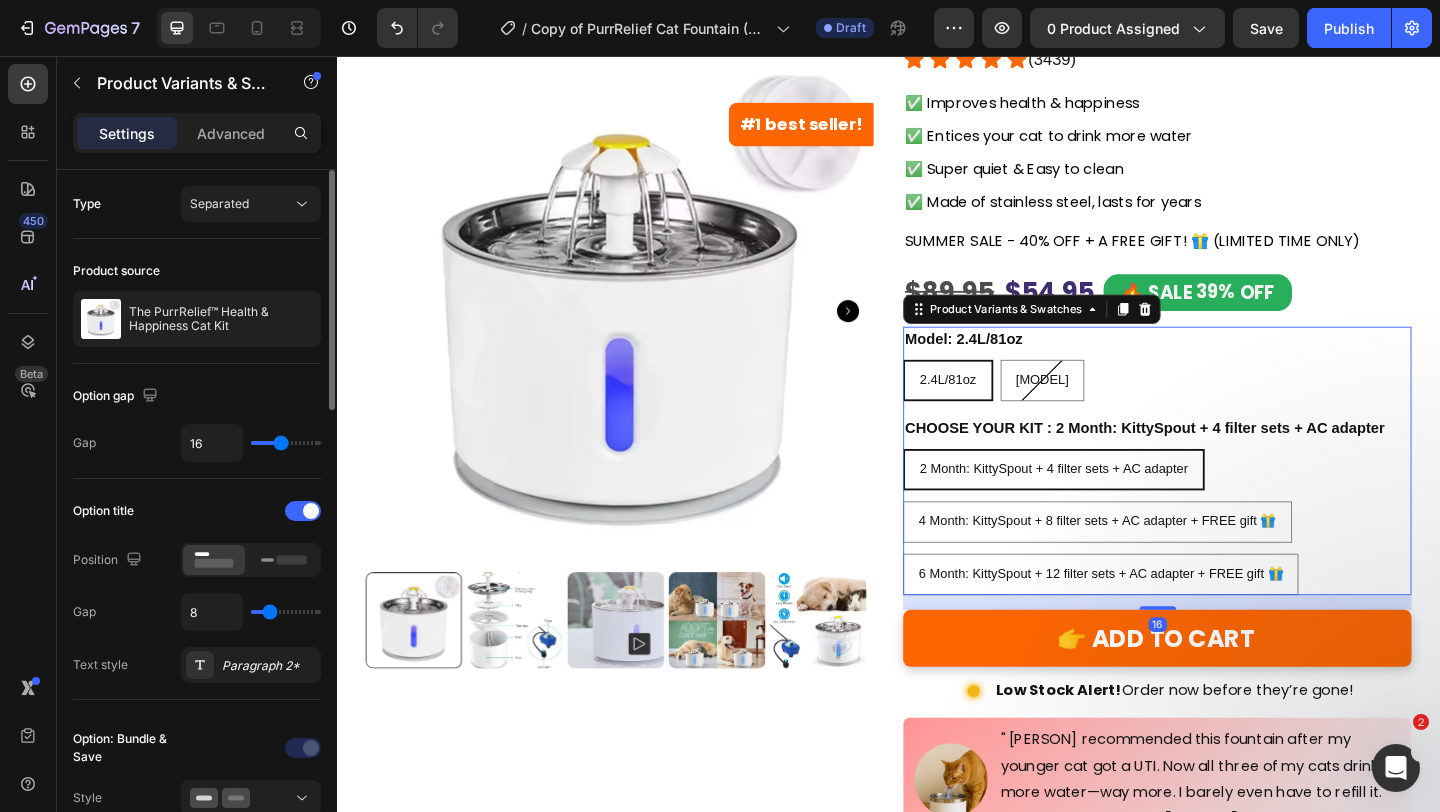 click on "CHOOSE YOUR KIT : 2 Month: KittySpout + 4 filter sets + AC adapter" at bounding box center (1216, 461) 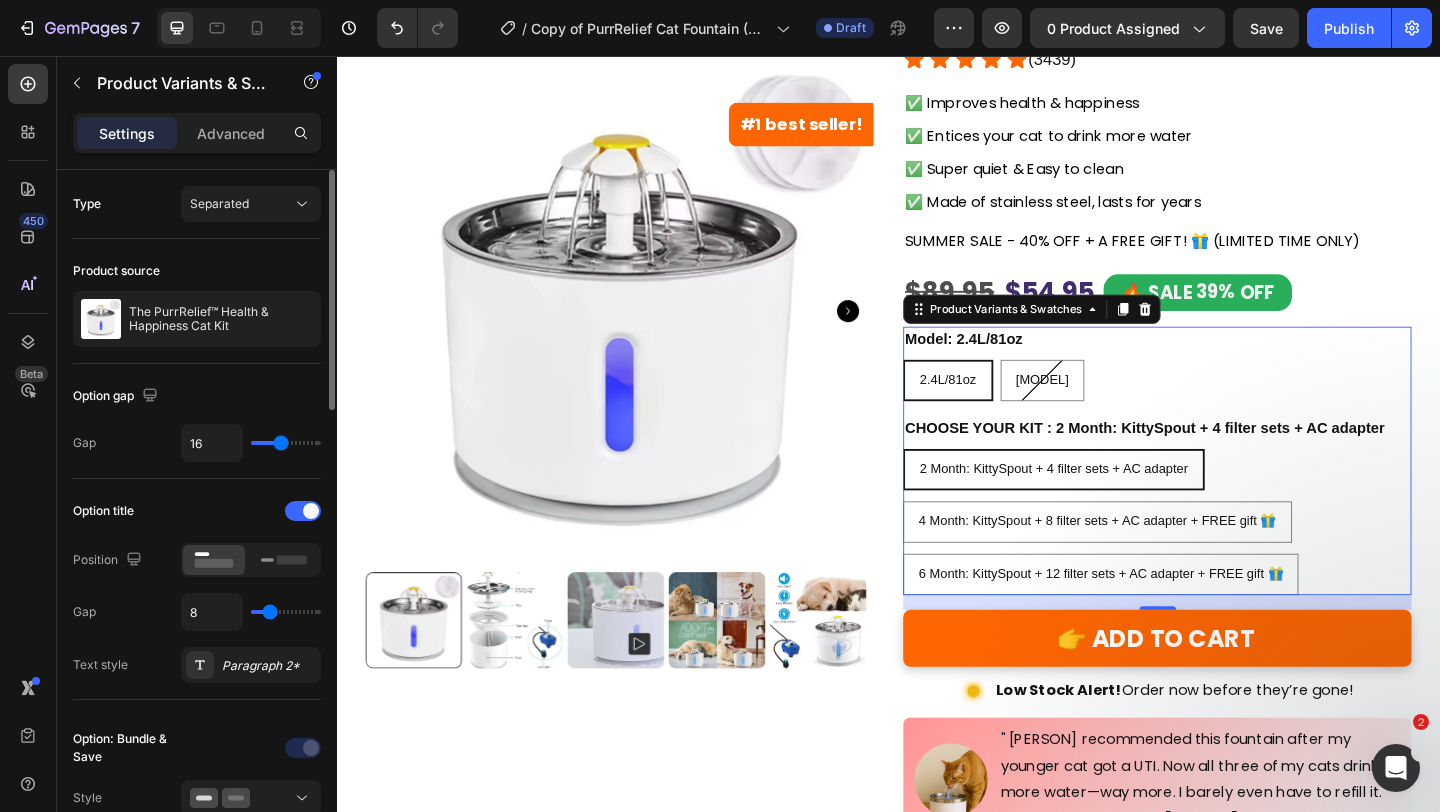 click on "CHOOSE YOUR KIT : 2 Month: KittySpout + 4 filter sets + AC adapter" at bounding box center (1216, 461) 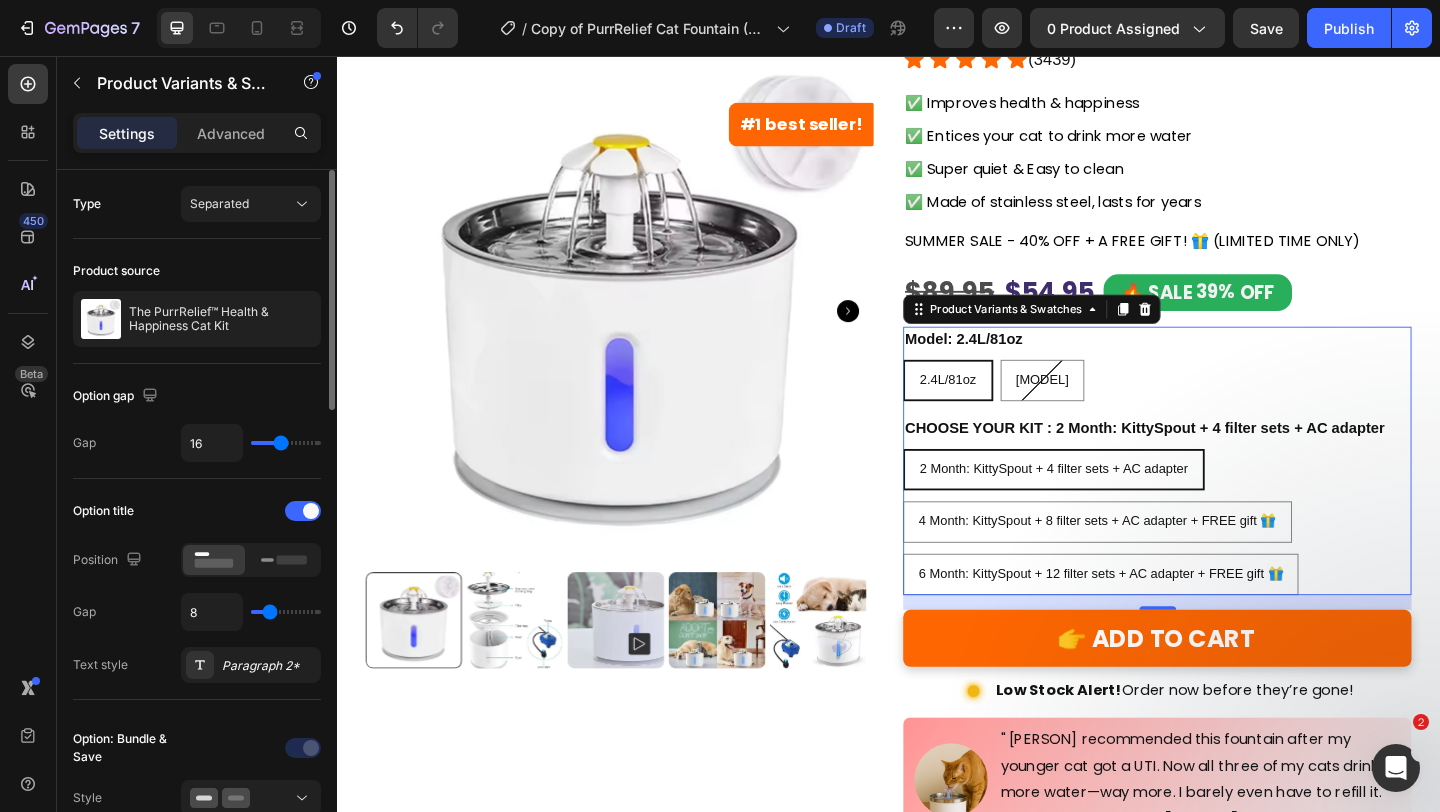 click on "CHOOSE YOUR KIT : 2 Month: KittySpout + 4 filter sets + AC adapter" at bounding box center [1216, 461] 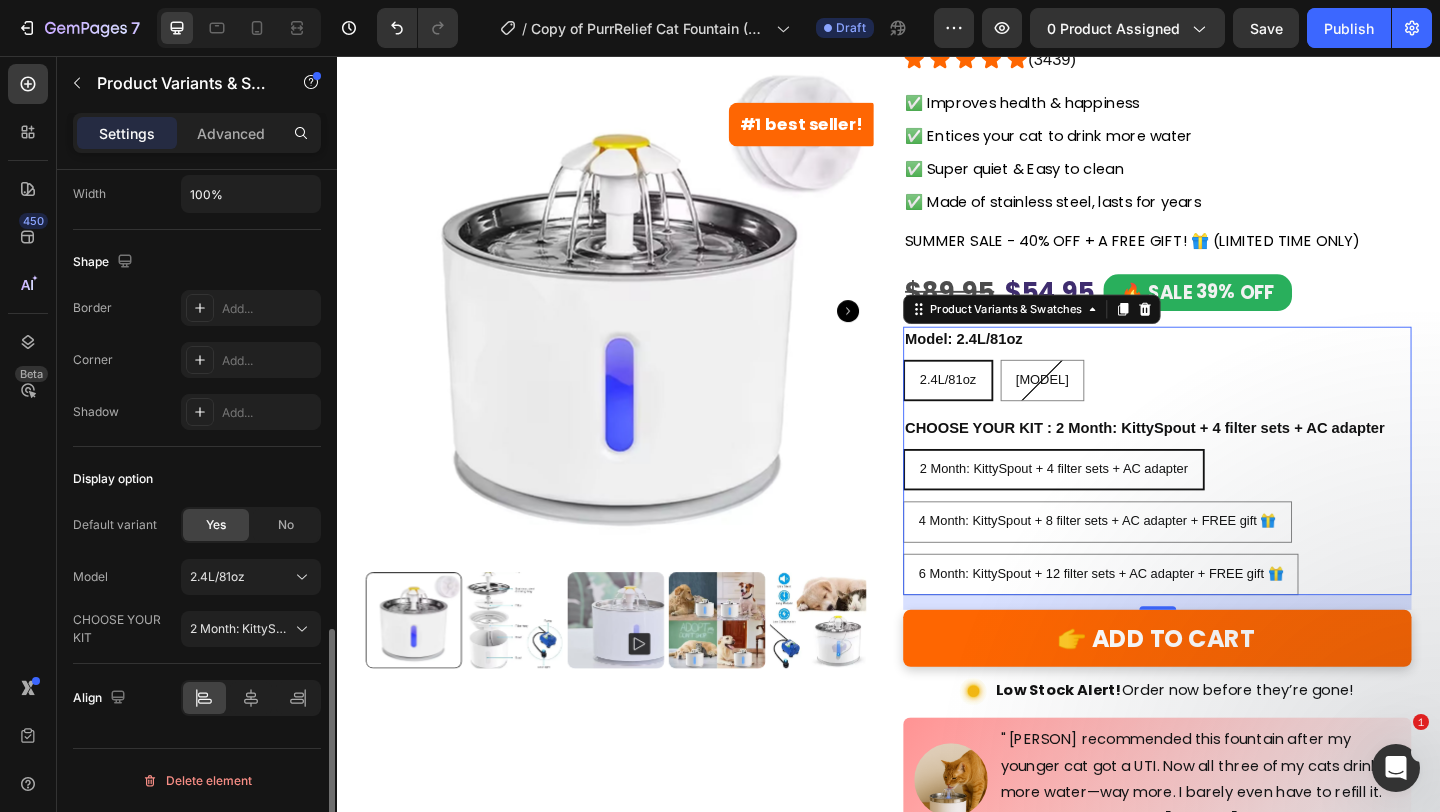 scroll, scrollTop: 1330, scrollLeft: 0, axis: vertical 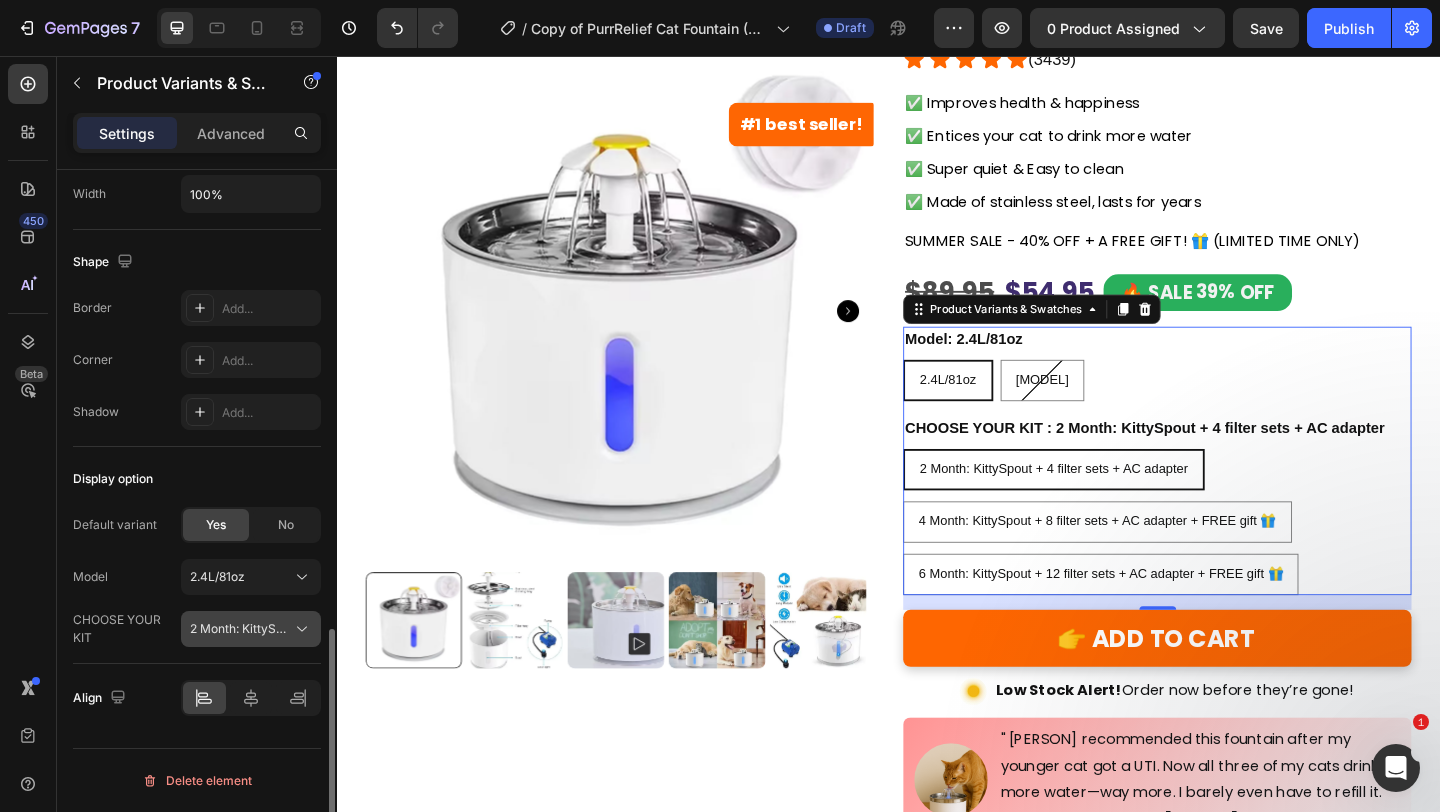 click on "2 Month: KittySpout + 4 filter sets + AC adapter" at bounding box center [239, 629] 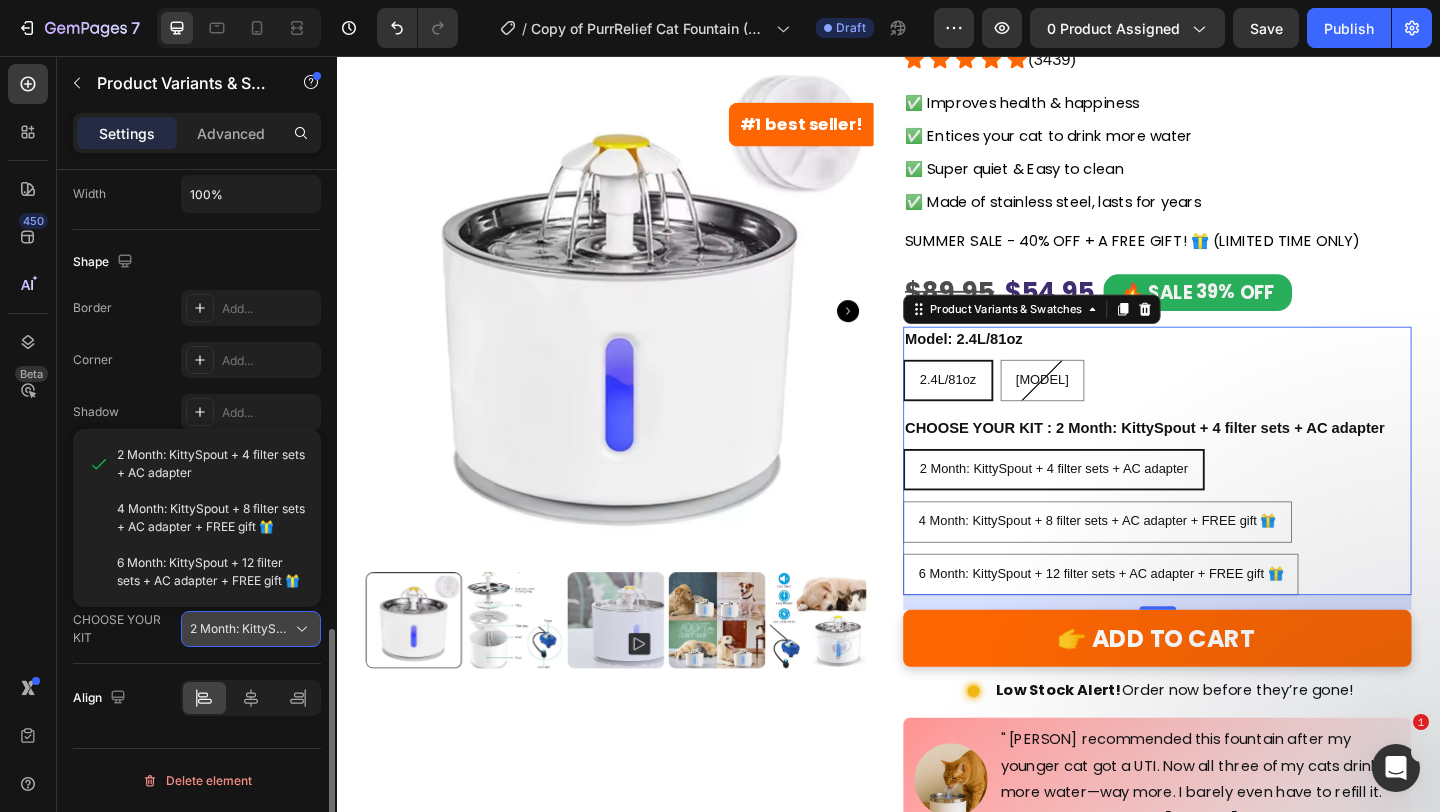click on "2 Month: KittySpout + 4 filter sets + AC adapter" at bounding box center (239, 629) 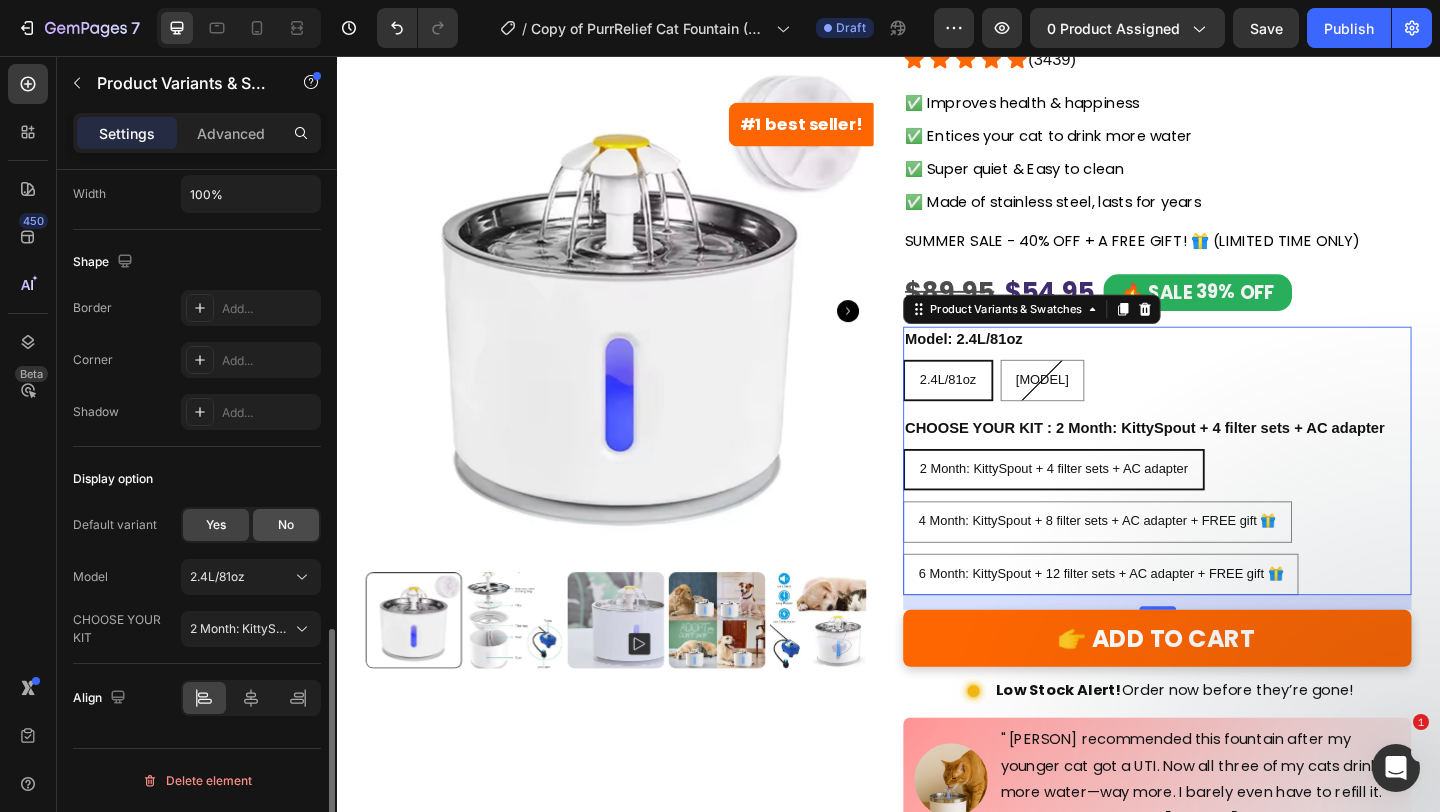 click on "No" 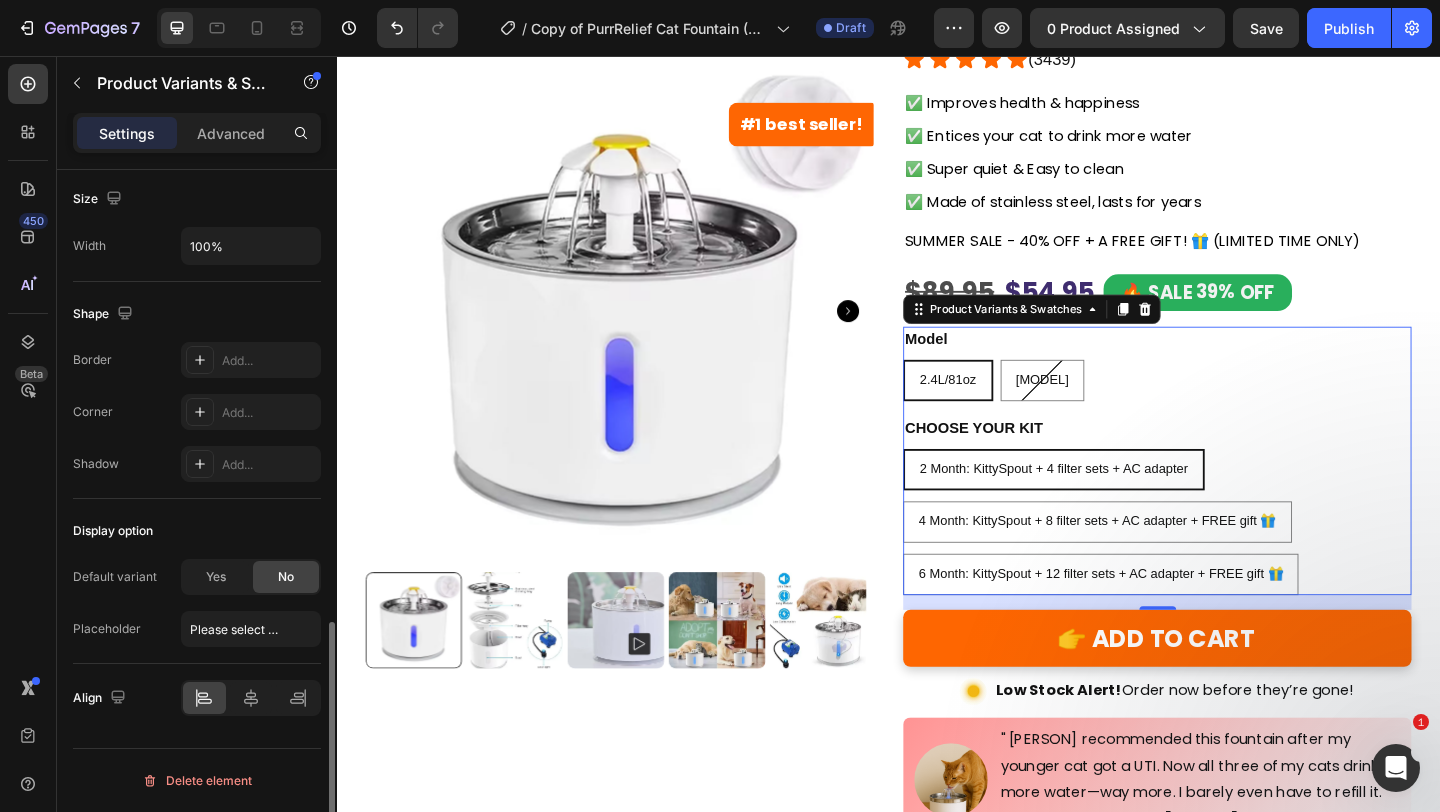 scroll, scrollTop: 1278, scrollLeft: 0, axis: vertical 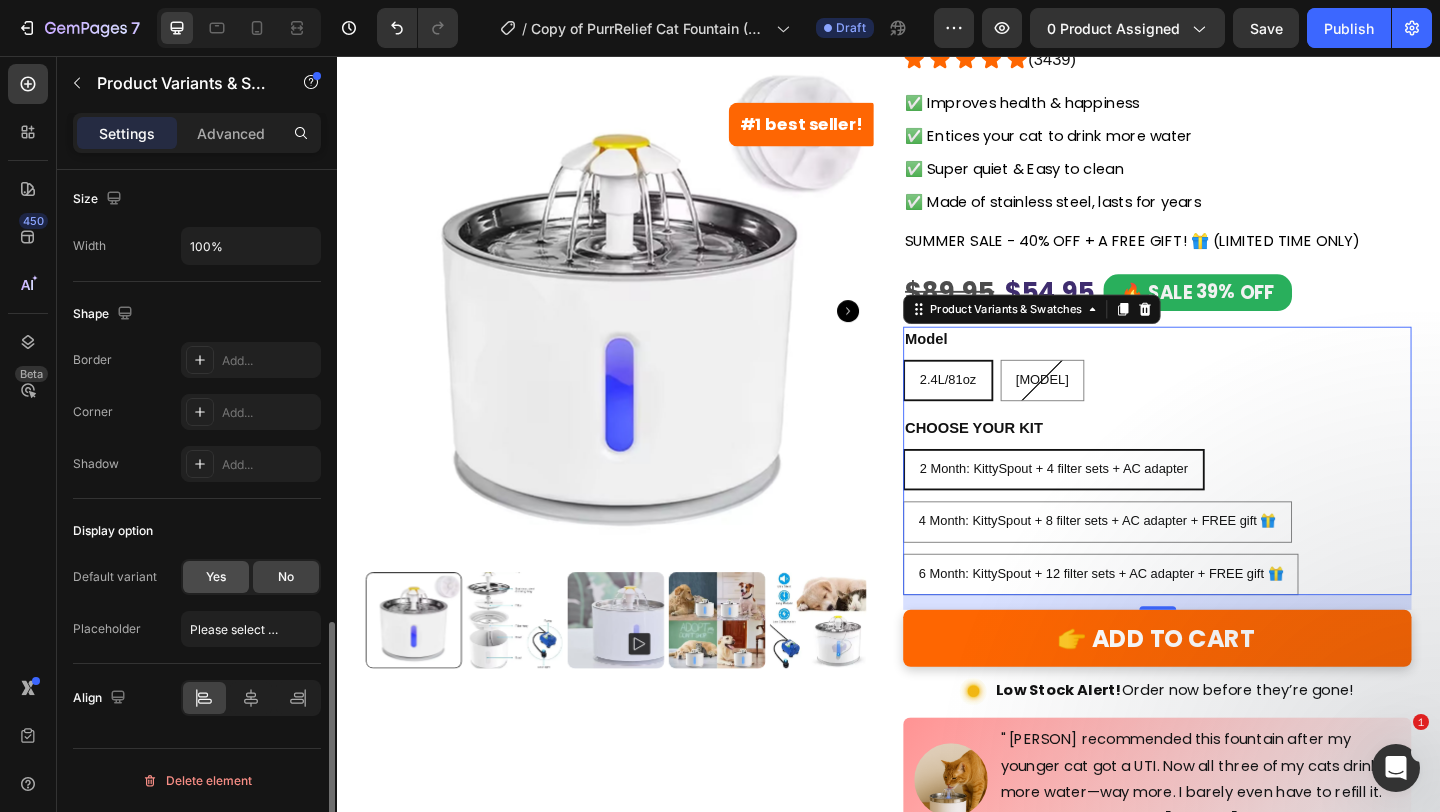 click on "Yes" 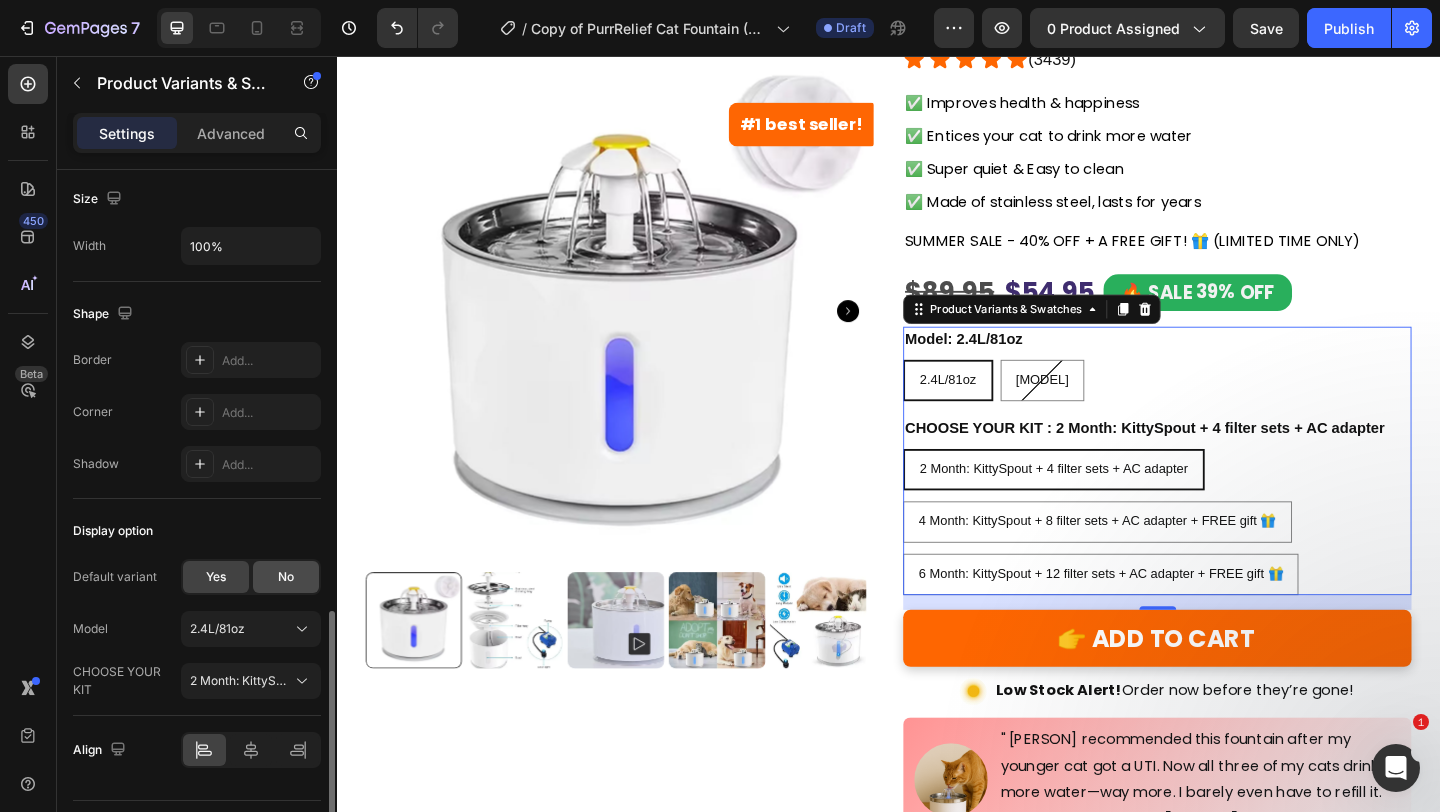 click on "No" 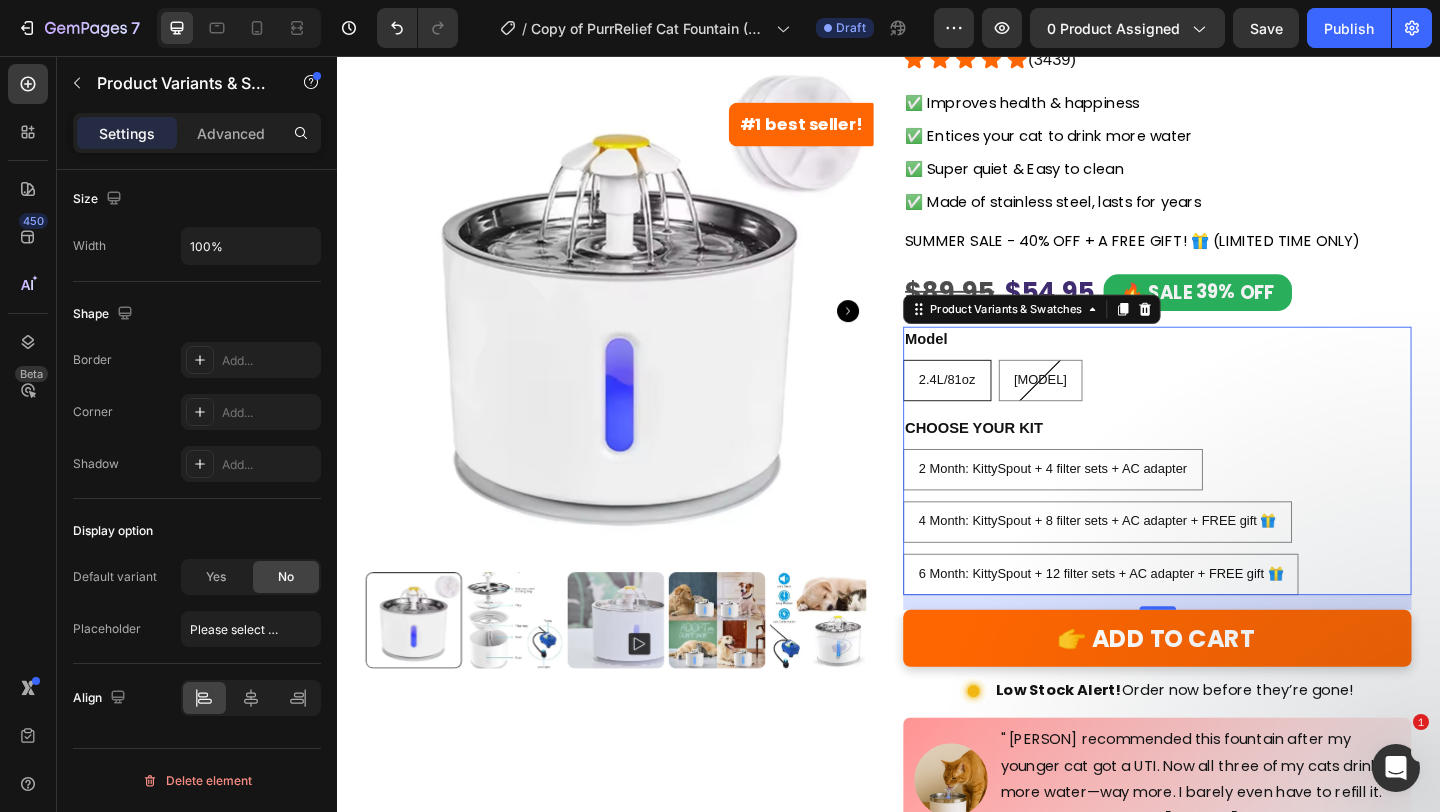 click on "2.4L/81oz" at bounding box center (1001, 407) 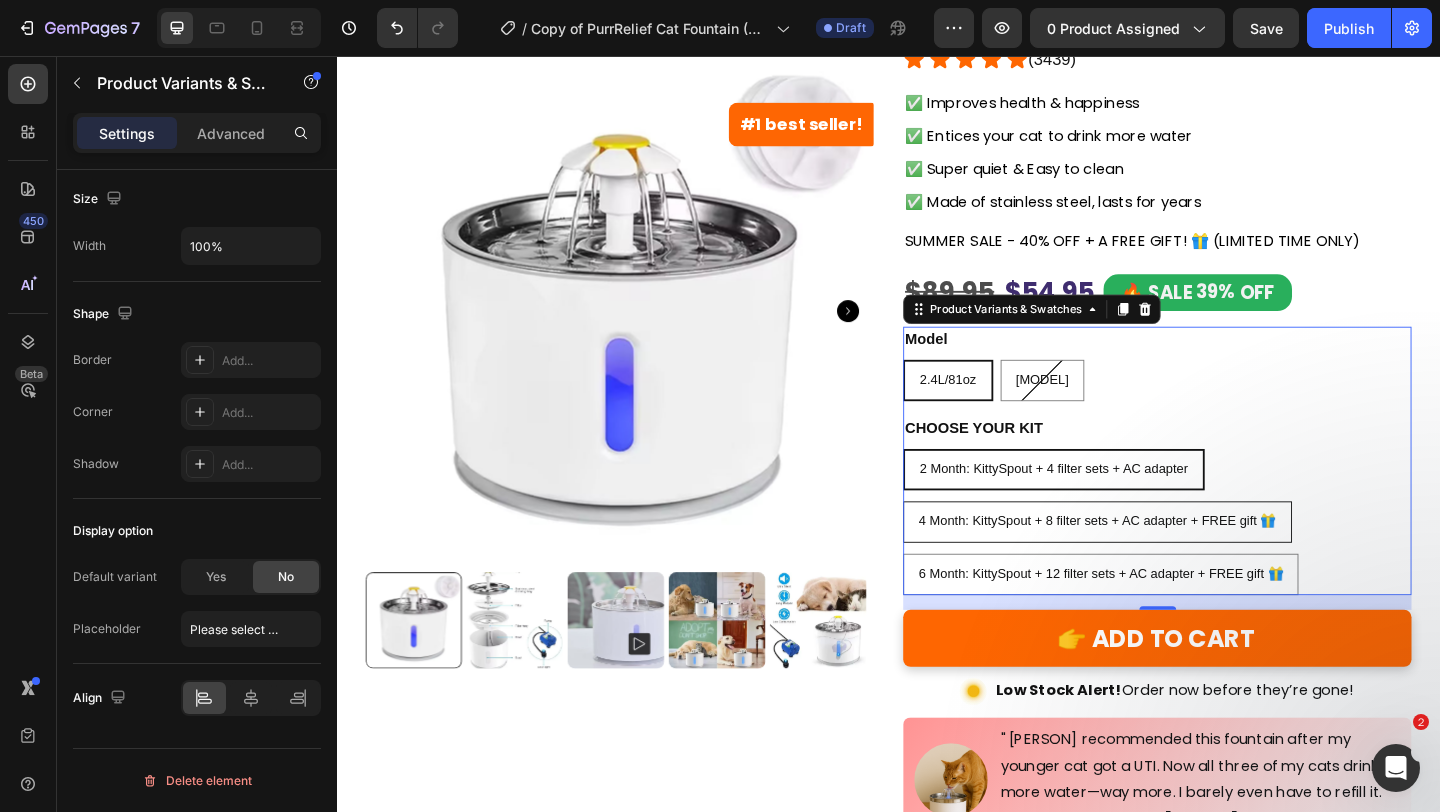 click on "4 Month: KittySpout + 8 filter sets + AC adapter + FREE gift 🎁" at bounding box center [1164, 561] 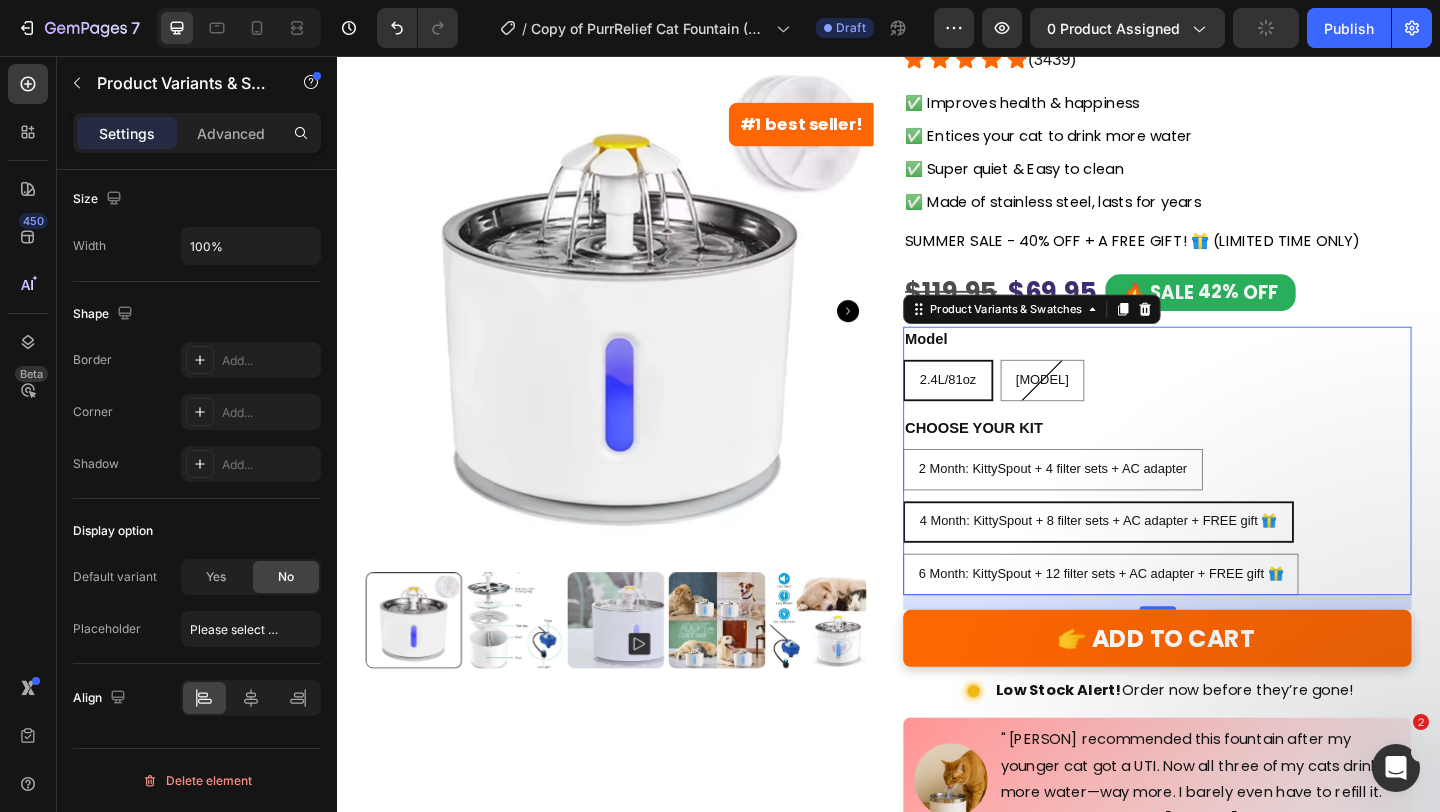 click on "2 Month: KittySpout + 4 filter sets + AC adapter 2 Month: KittySpout + 4 filter sets + AC adapter 2 Month: KittySpout + 4 filter sets + AC adapter 4 Month: KittySpout + 8 filter sets + AC adapter + FREE gift 🎁 4 Month: KittySpout + 8 filter sets + AC adapter + FREE gift 🎁 4 Month: KittySpout + 8 filter sets + AC adapter + FREE gift 🎁 6 Month: KittySpout + 12 filter sets + AC adapter + FREE gift 🎁 6 Month: KittySpout + 12 filter sets + AC adapter + FREE gift 🎁 6 Month: KittySpout + 12 filter sets + AC adapter + FREE gift 🎁" at bounding box center [1229, 562] 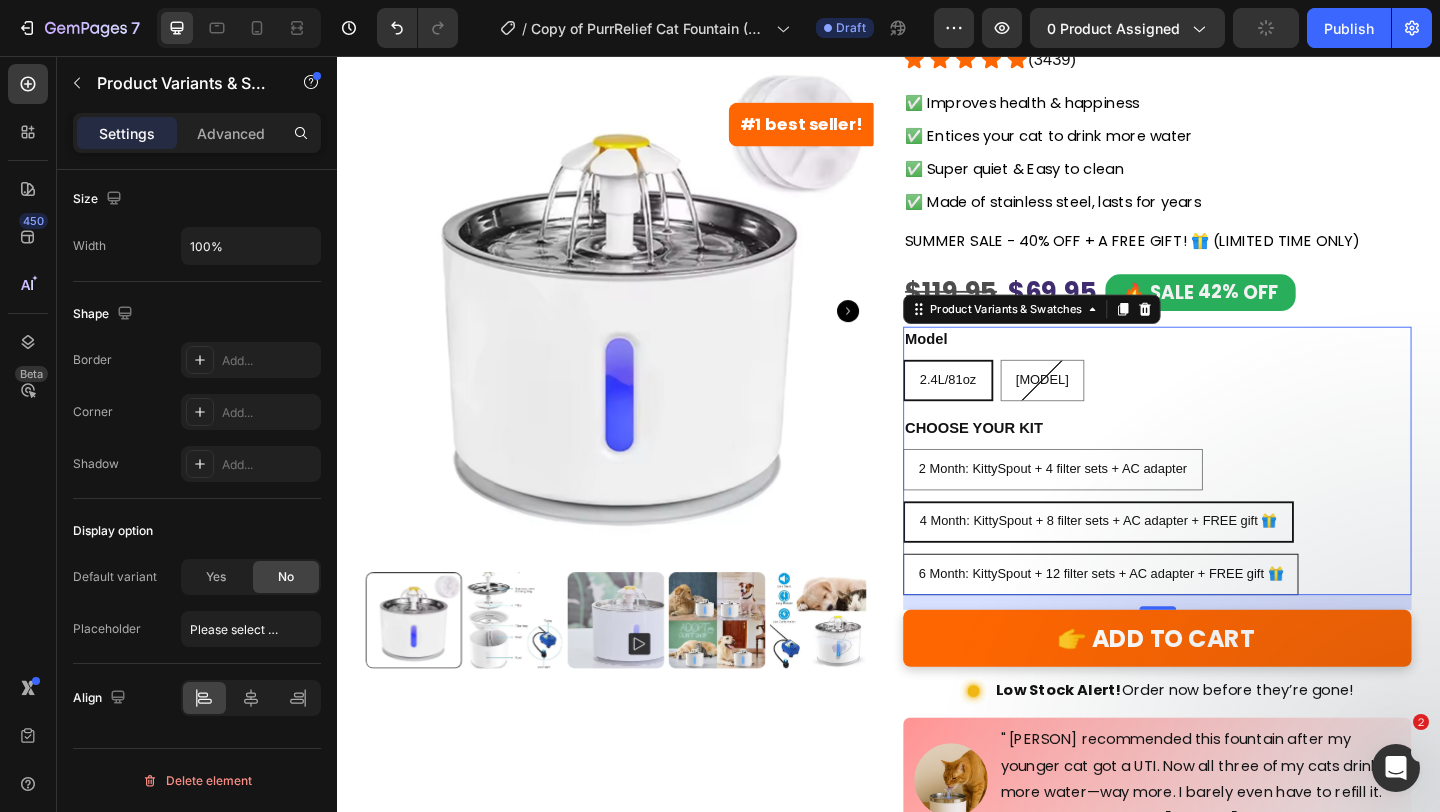 click on "6 Month: KittySpout + 12 filter sets + AC adapter + FREE gift 🎁" at bounding box center [1168, 618] 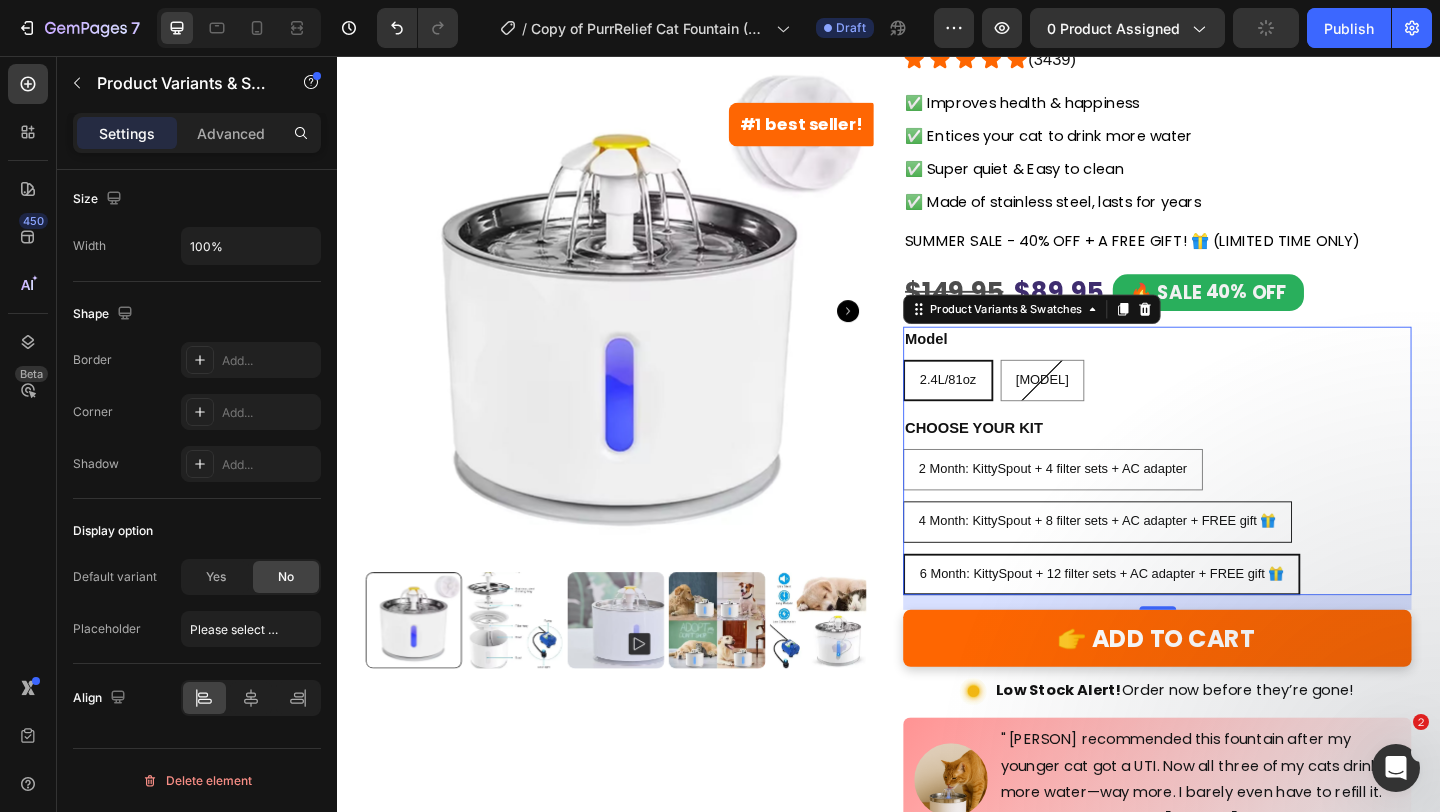 click on "4 Month: KittySpout + 8 filter sets + AC adapter + FREE gift 🎁" at bounding box center (1164, 561) 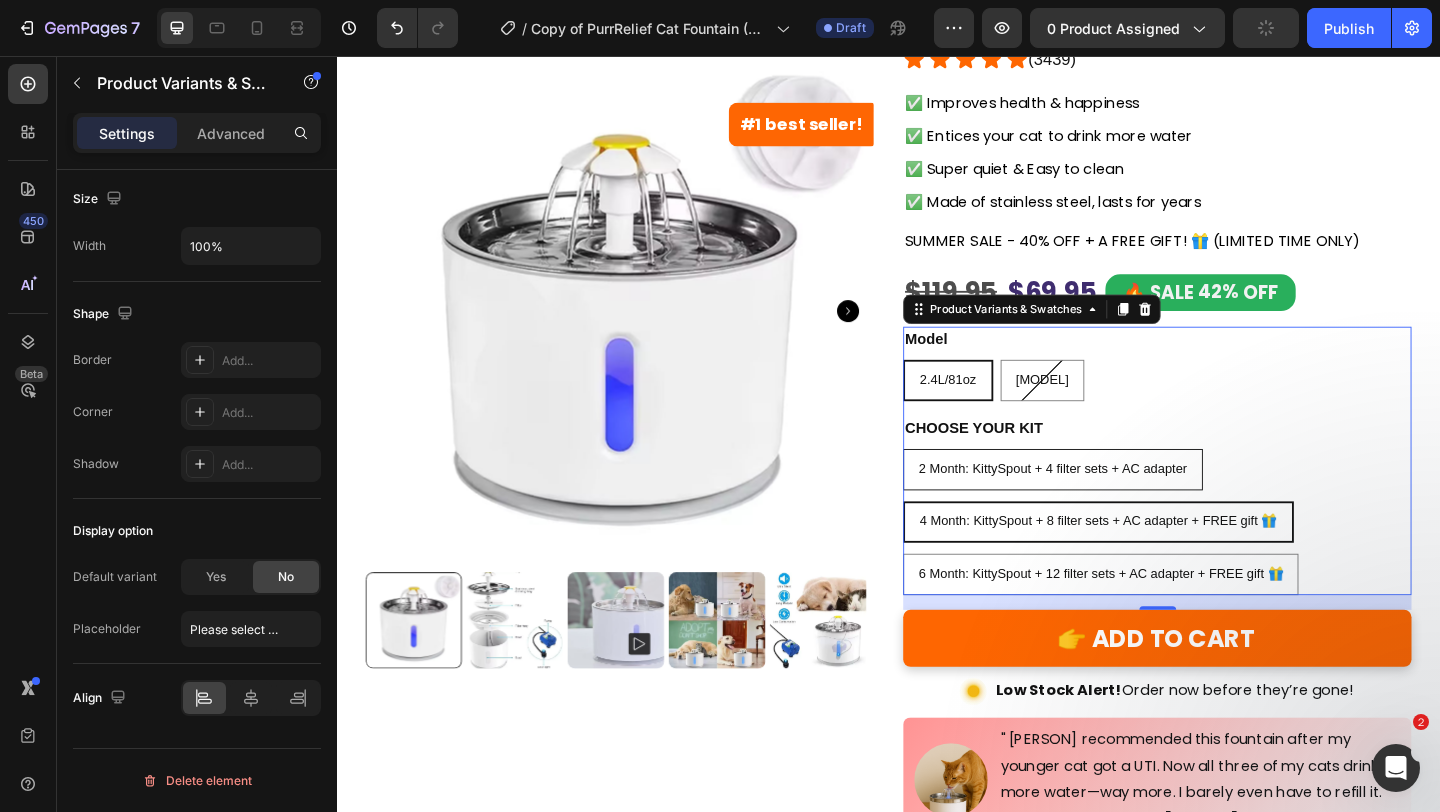 click on "2 Month: KittySpout + 4 filter sets + AC adapter" at bounding box center (1116, 504) 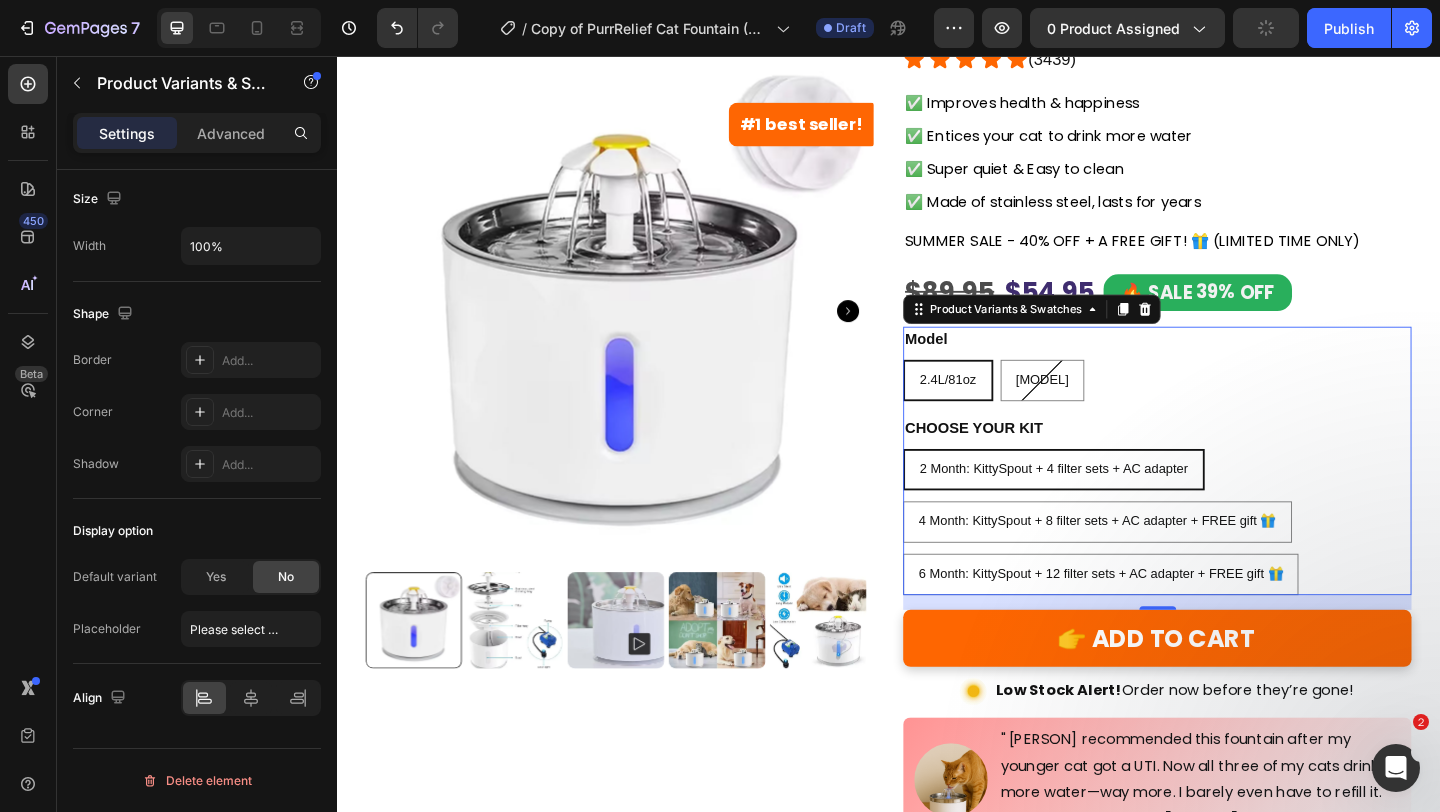 radio on "false" 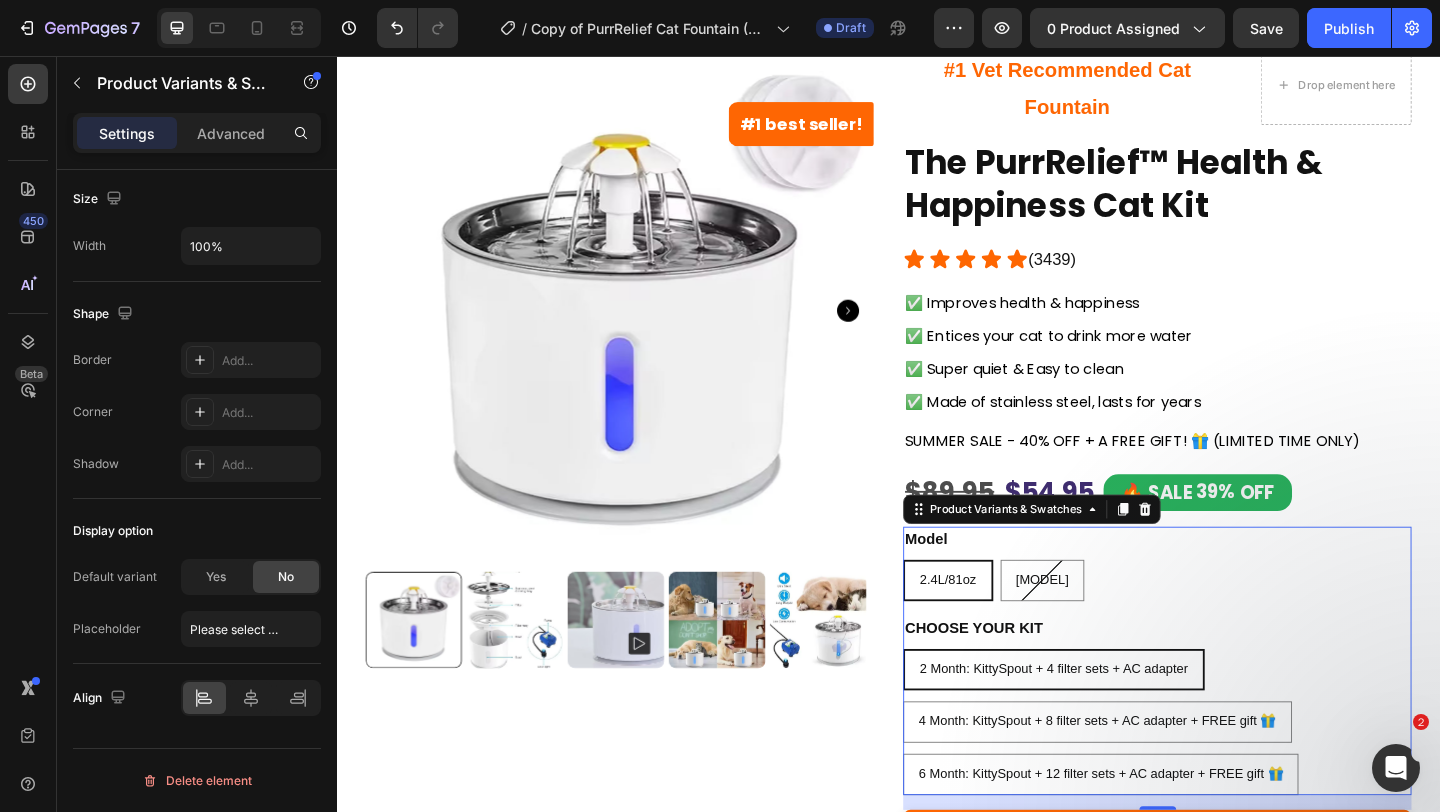 scroll, scrollTop: 0, scrollLeft: 0, axis: both 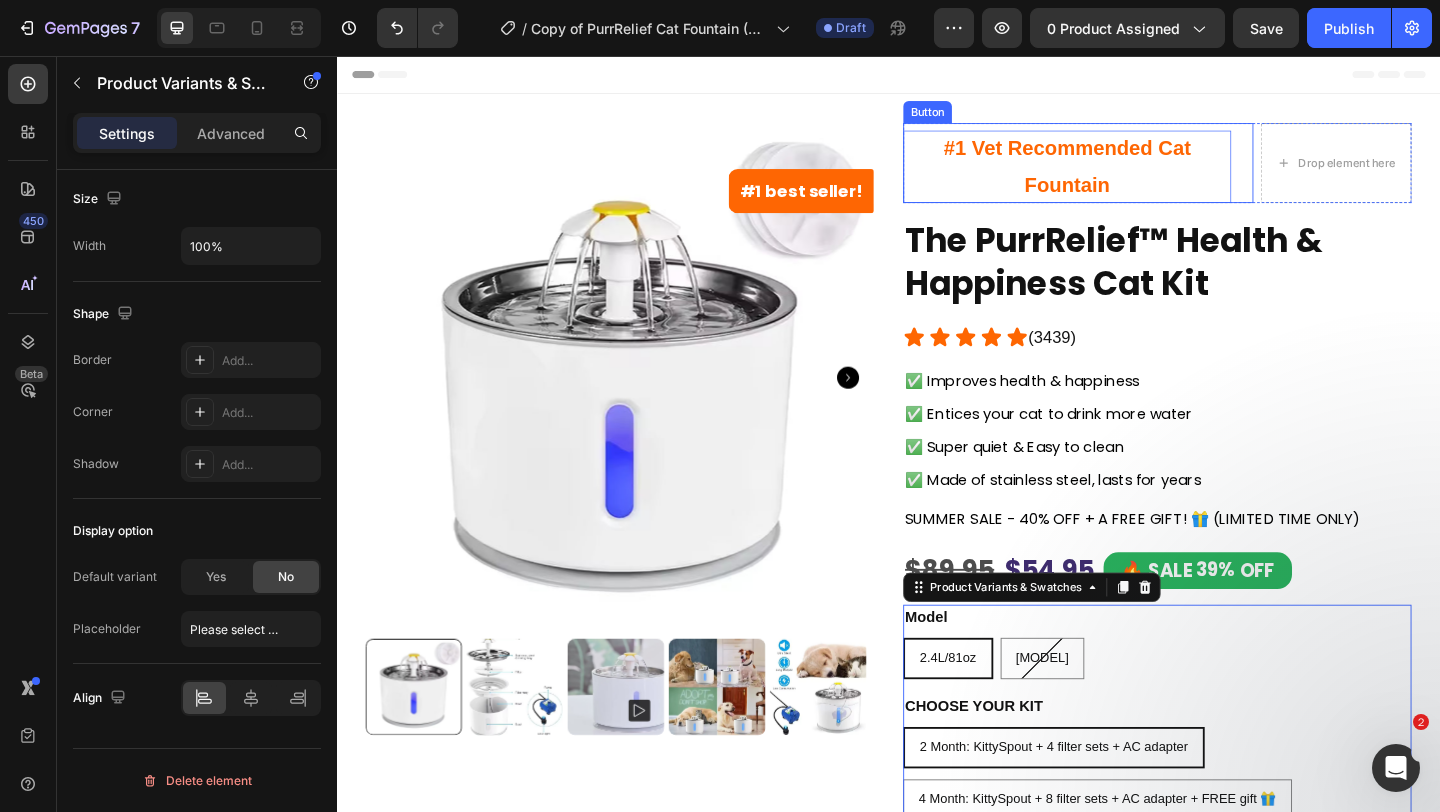 click on "#1 Vet Recommended Cat Fountain" at bounding box center (1131, 176) 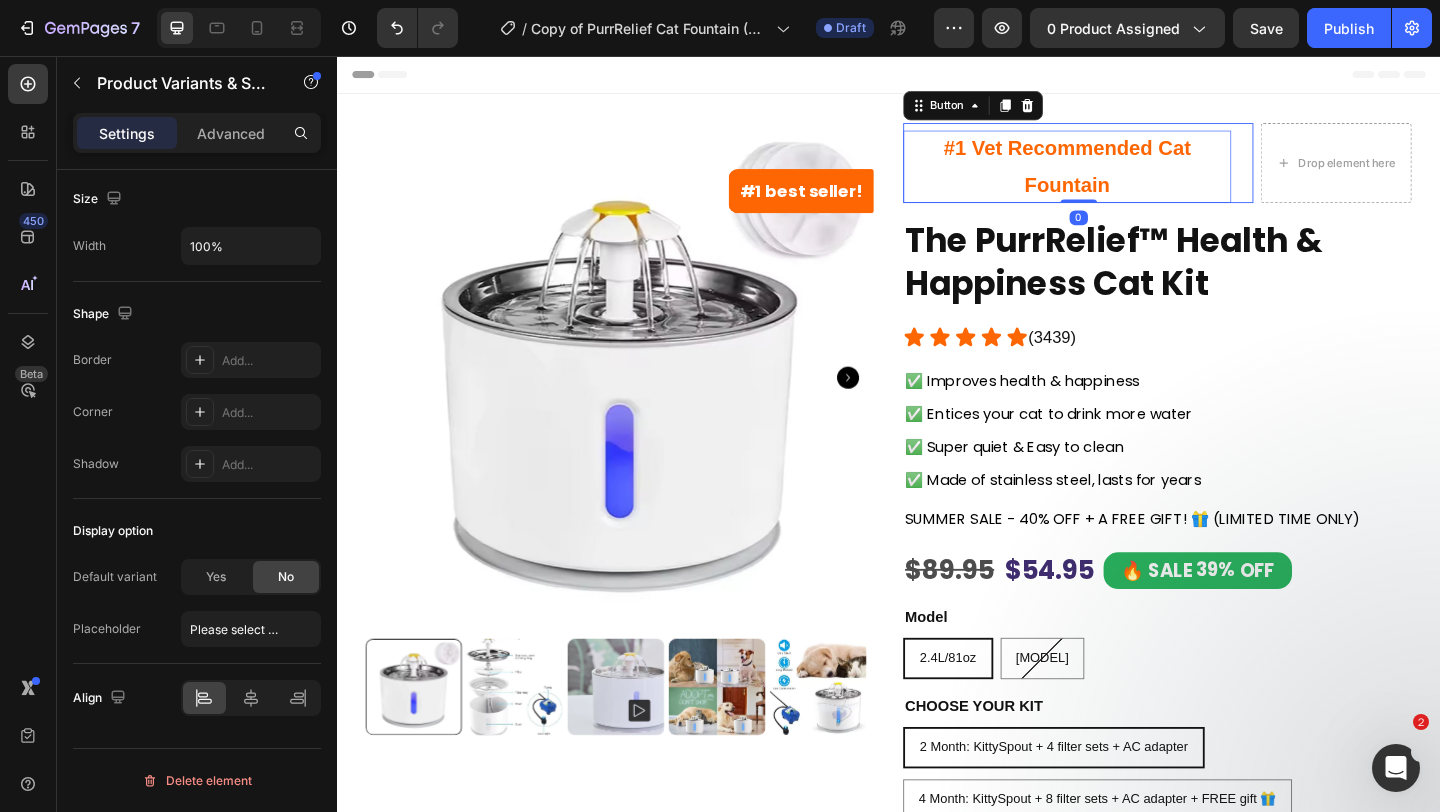 scroll, scrollTop: 0, scrollLeft: 0, axis: both 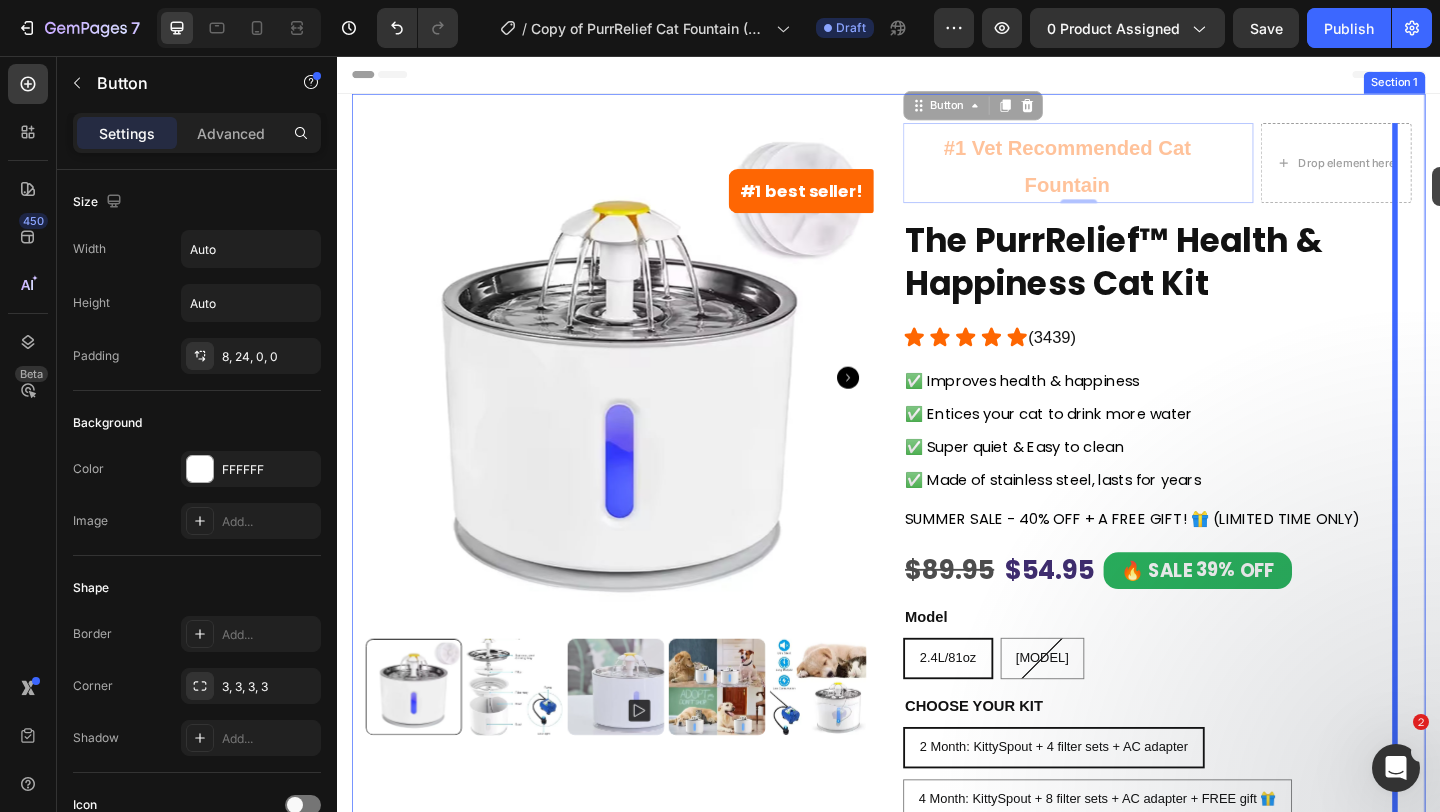 drag, startPoint x: 1317, startPoint y: 172, endPoint x: 1528, endPoint y: 179, distance: 211.11609 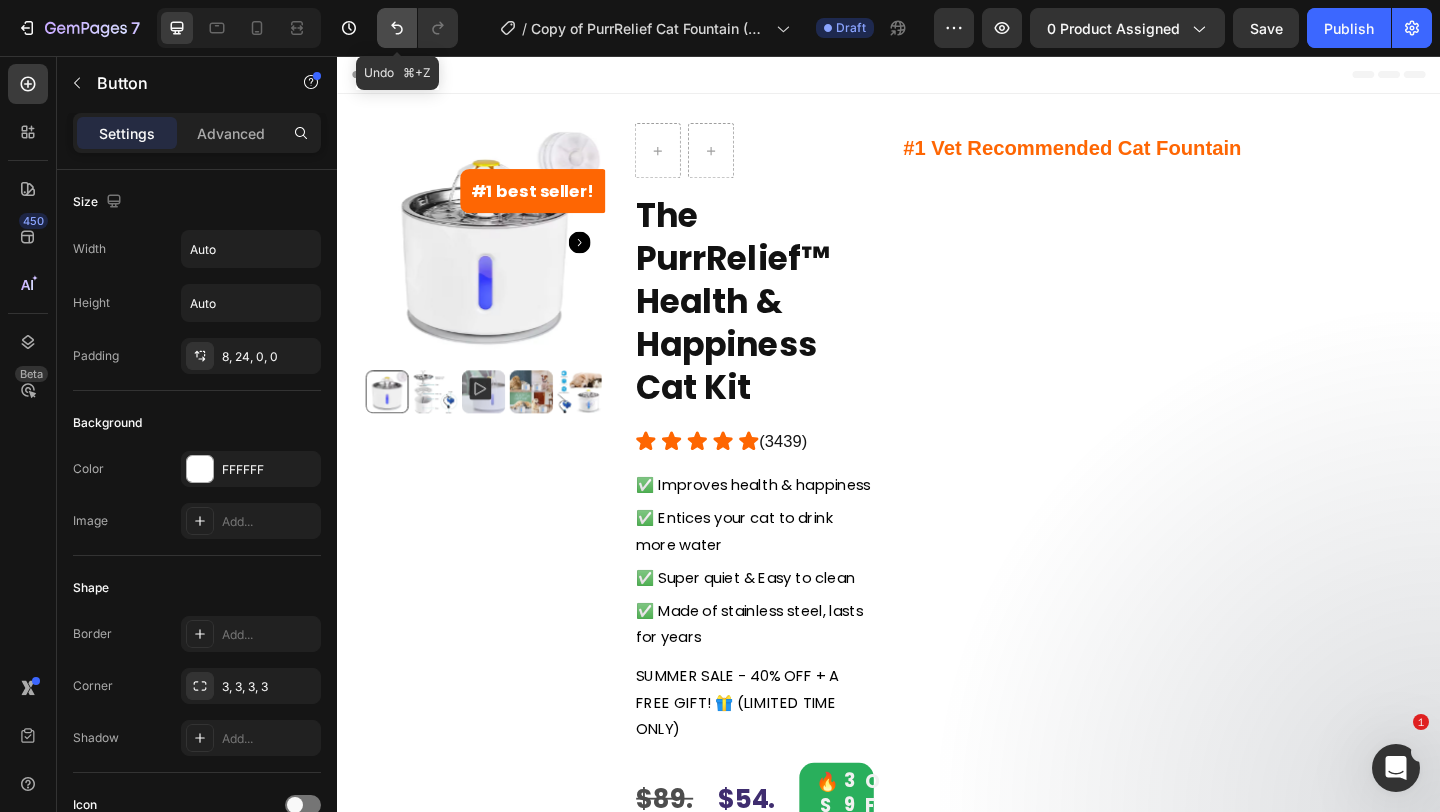 click 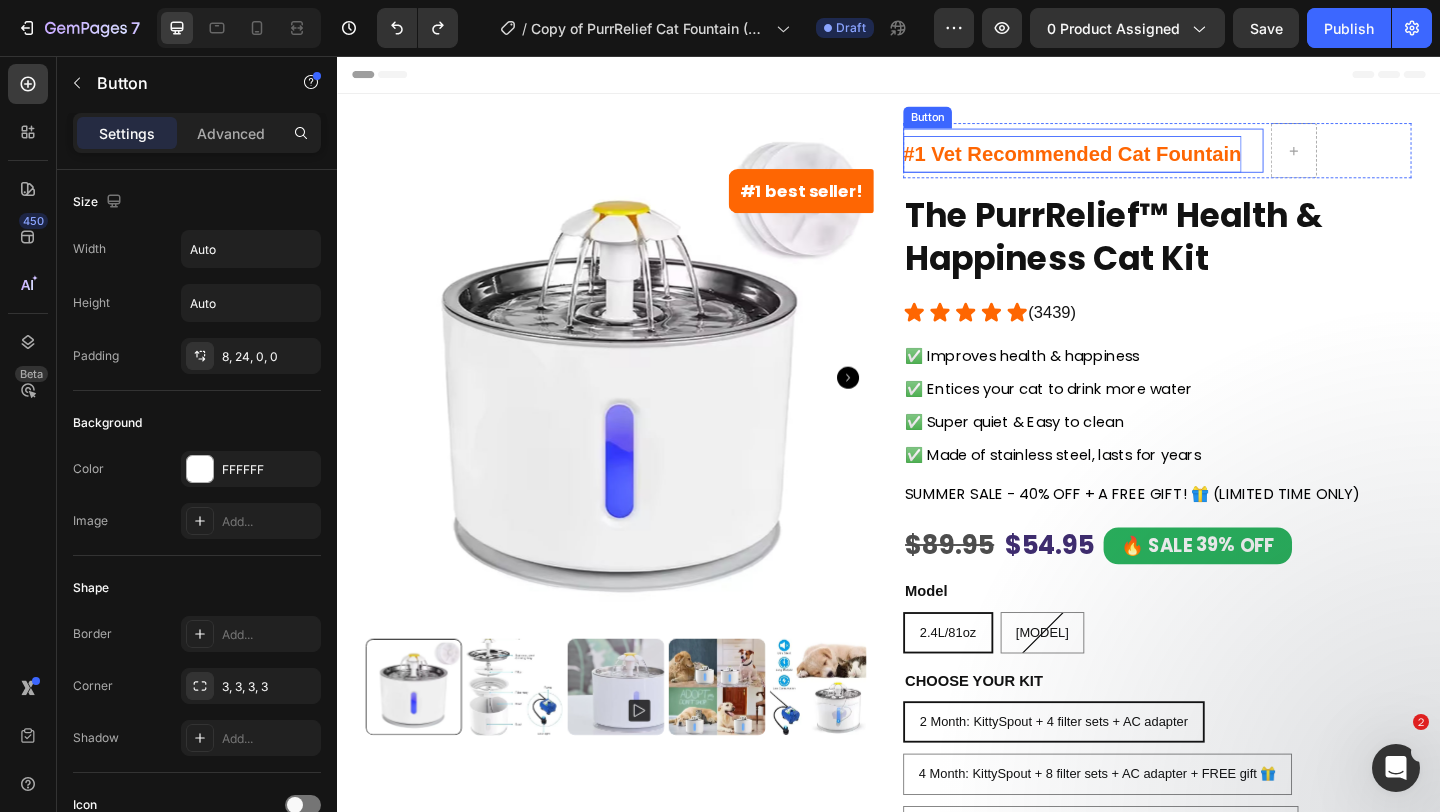 click on "#1 Vet Recommended Cat Fountain" at bounding box center (1137, 162) 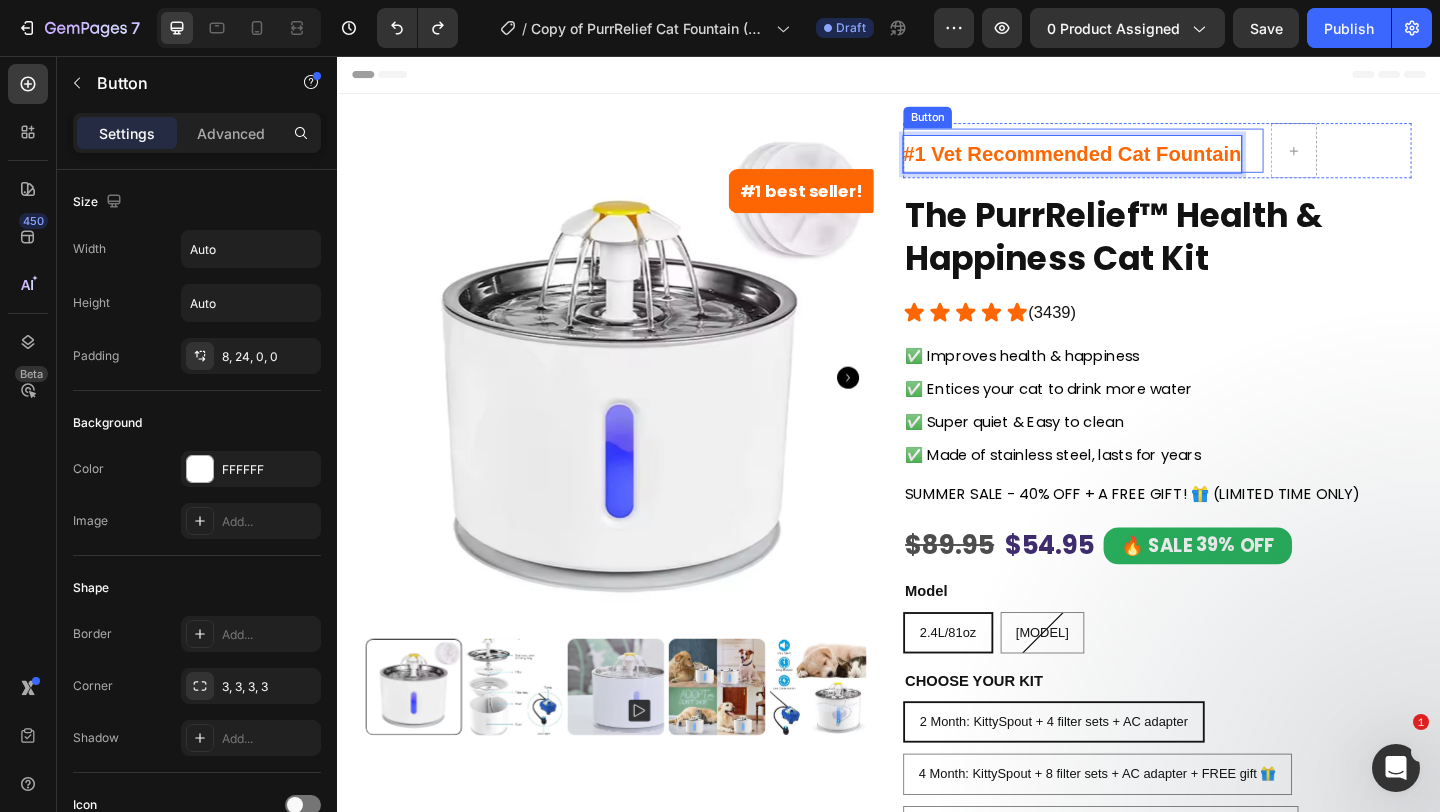 click on "#1 Vet Recommended Cat Fountain" at bounding box center [1149, 159] 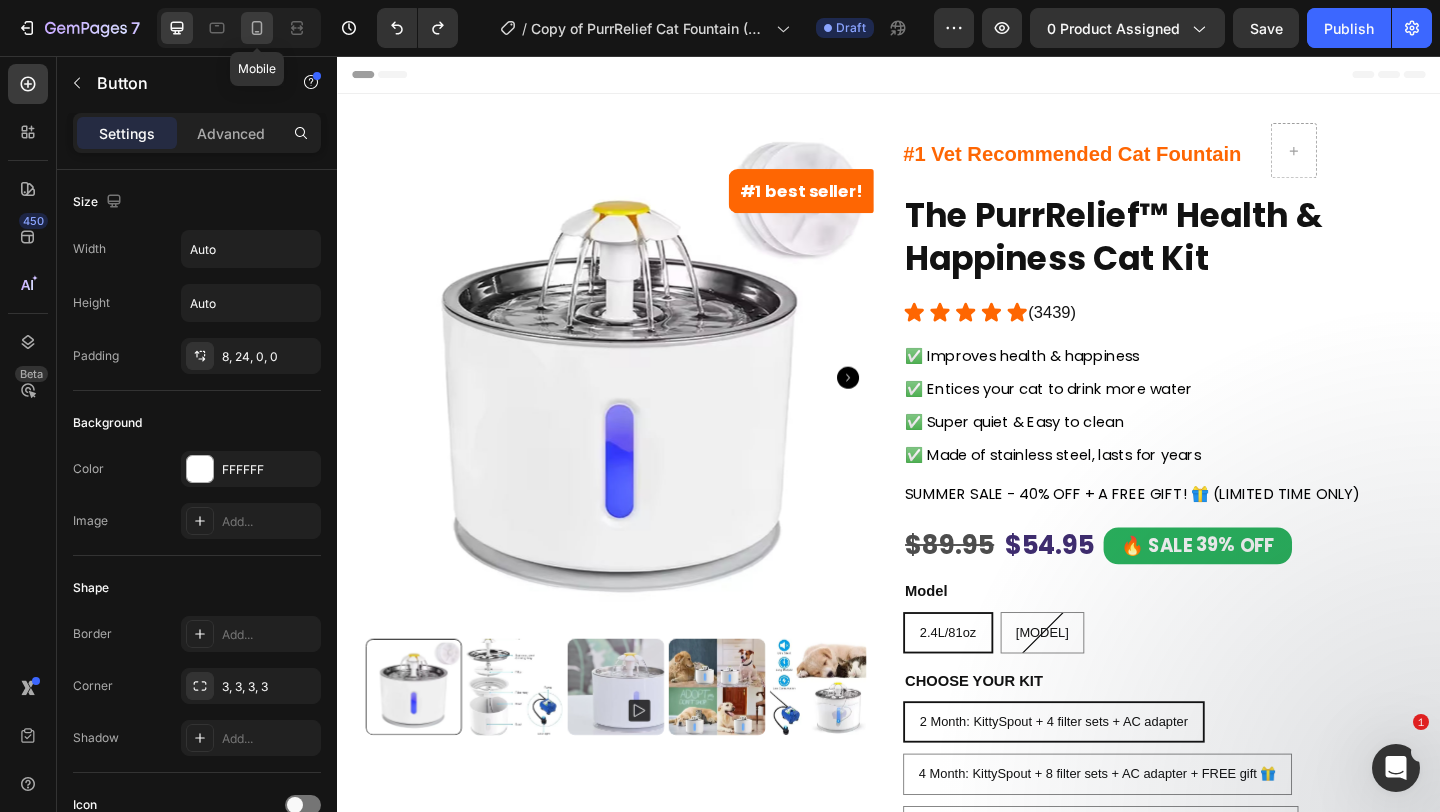 click 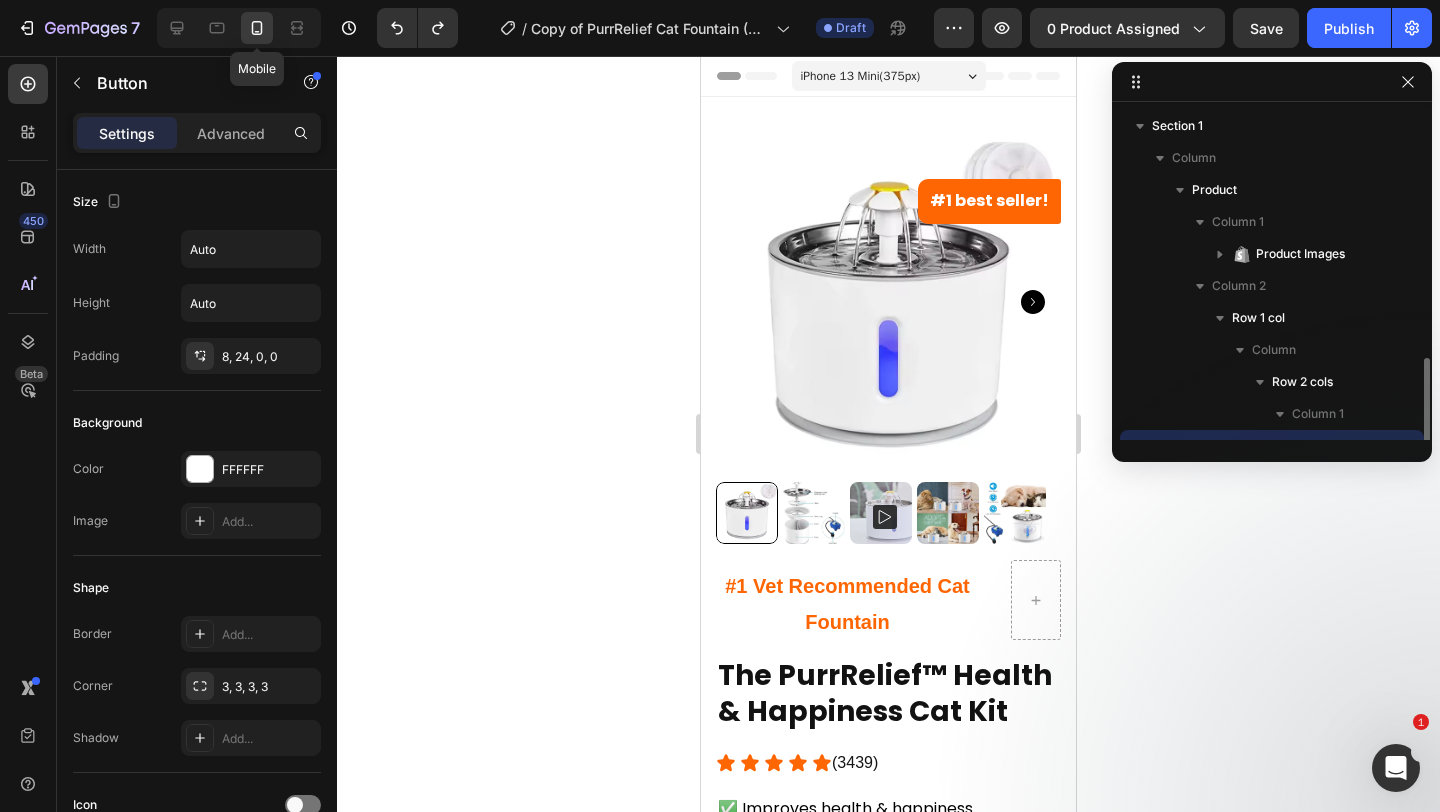 scroll, scrollTop: 25, scrollLeft: 0, axis: vertical 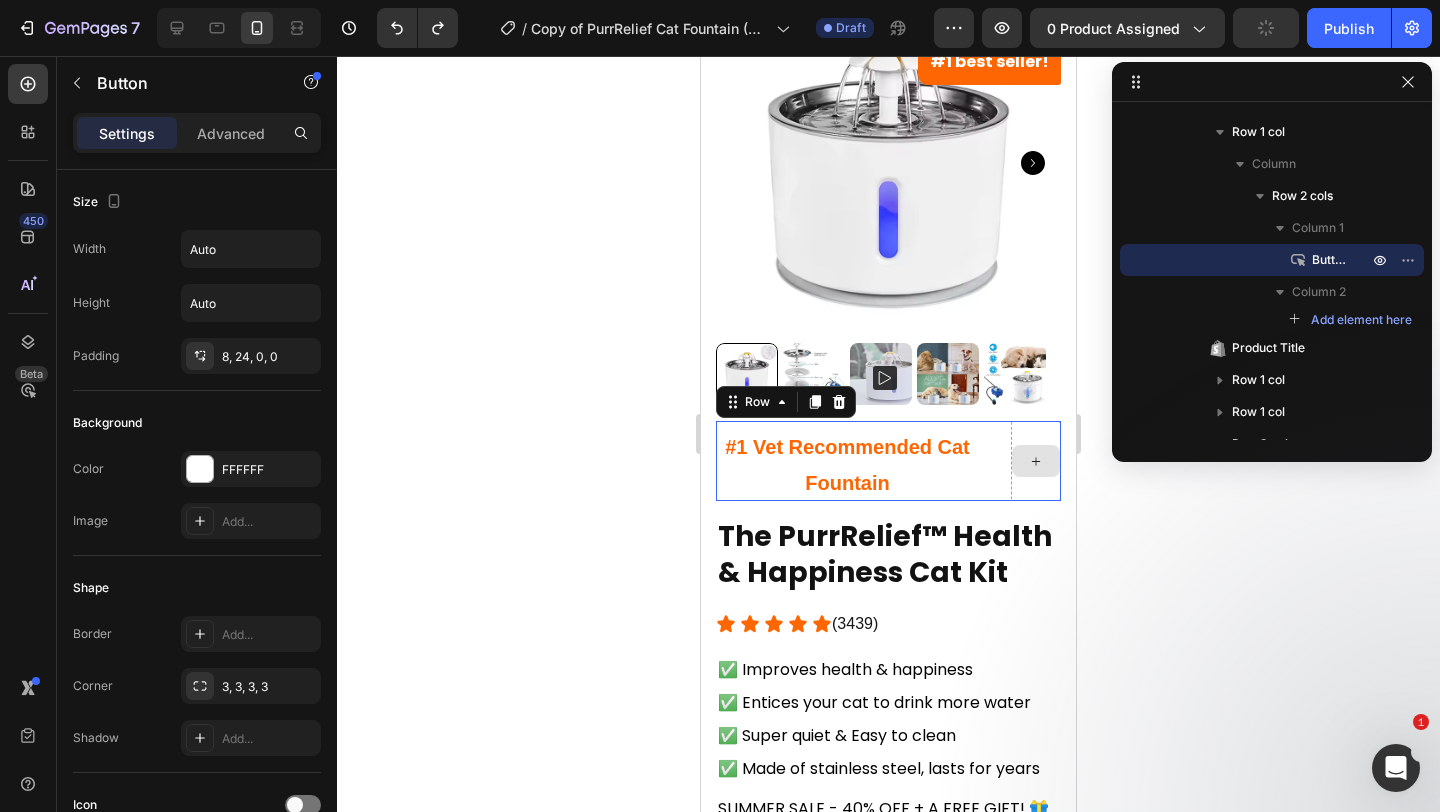 click at bounding box center (1036, 461) 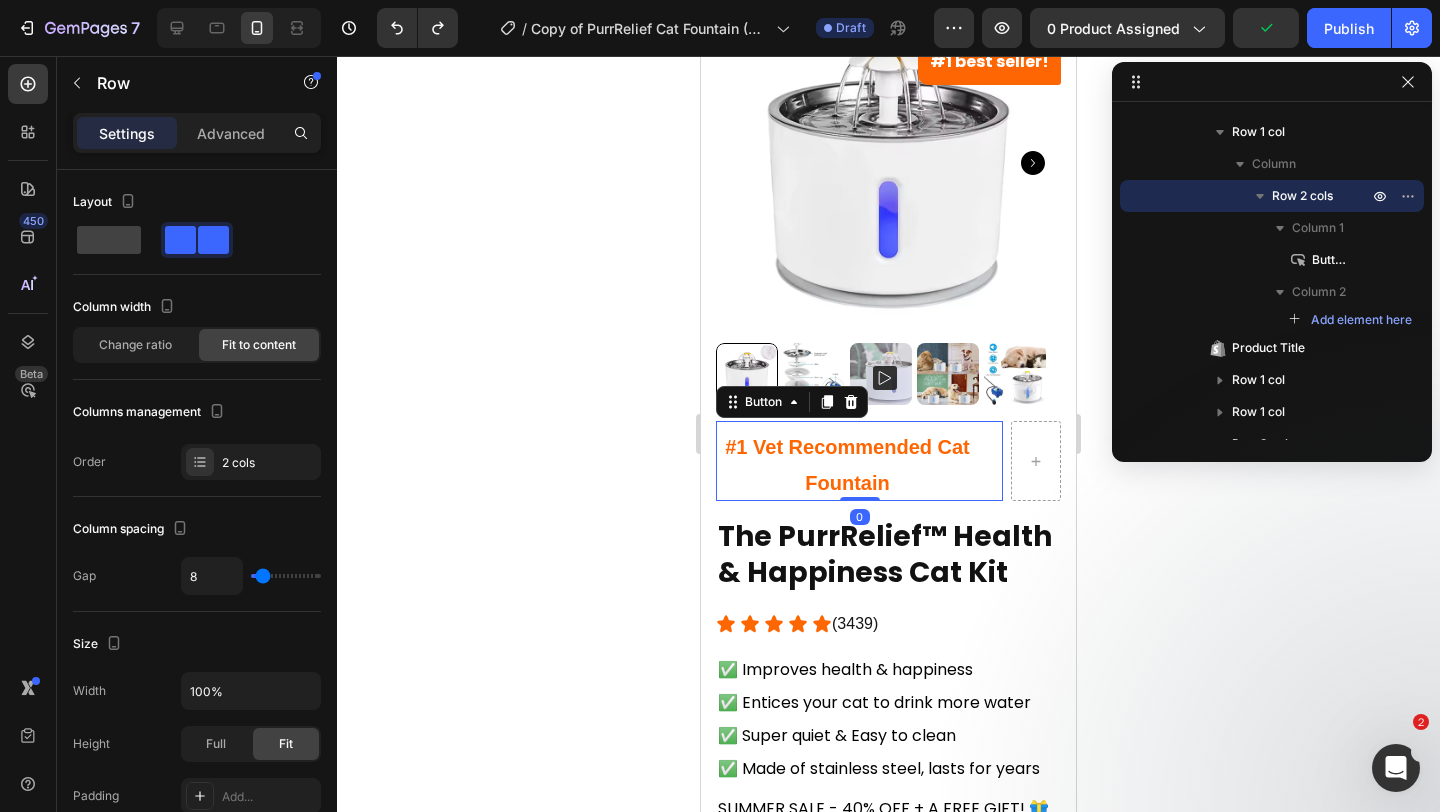 click on "#1 Vet Recommended Cat Fountain" at bounding box center [859, 461] 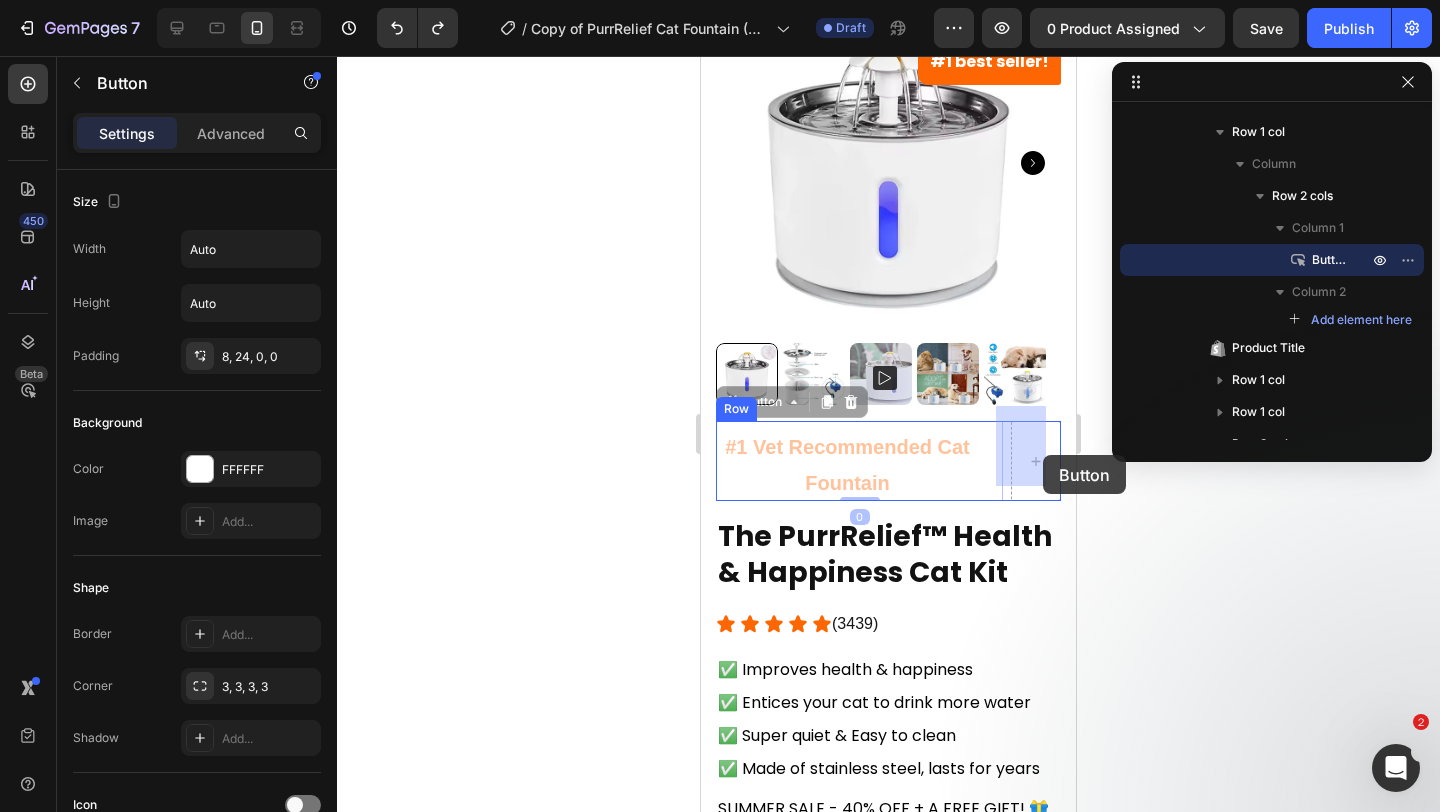 drag, startPoint x: 986, startPoint y: 444, endPoint x: 1043, endPoint y: 455, distance: 58.0517 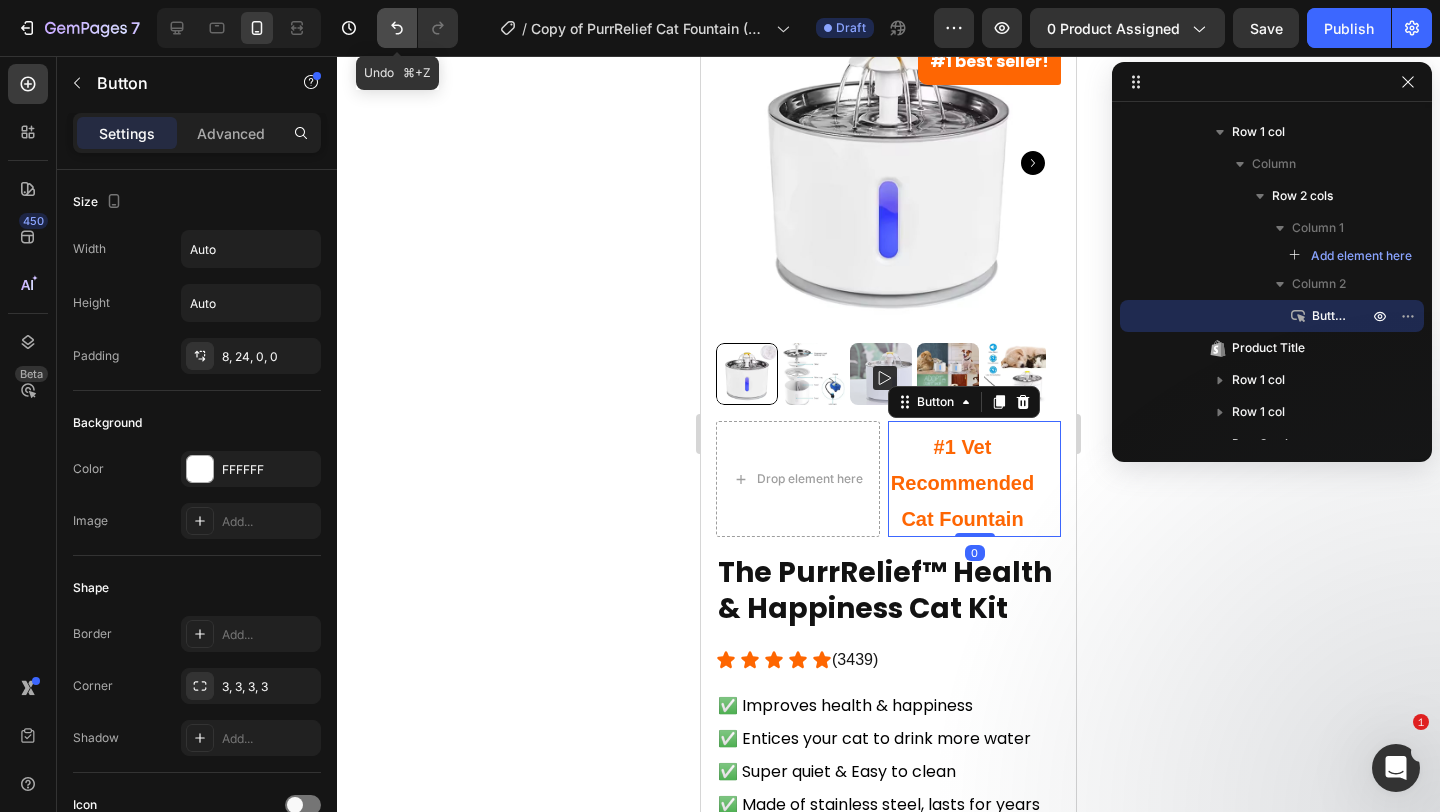 click 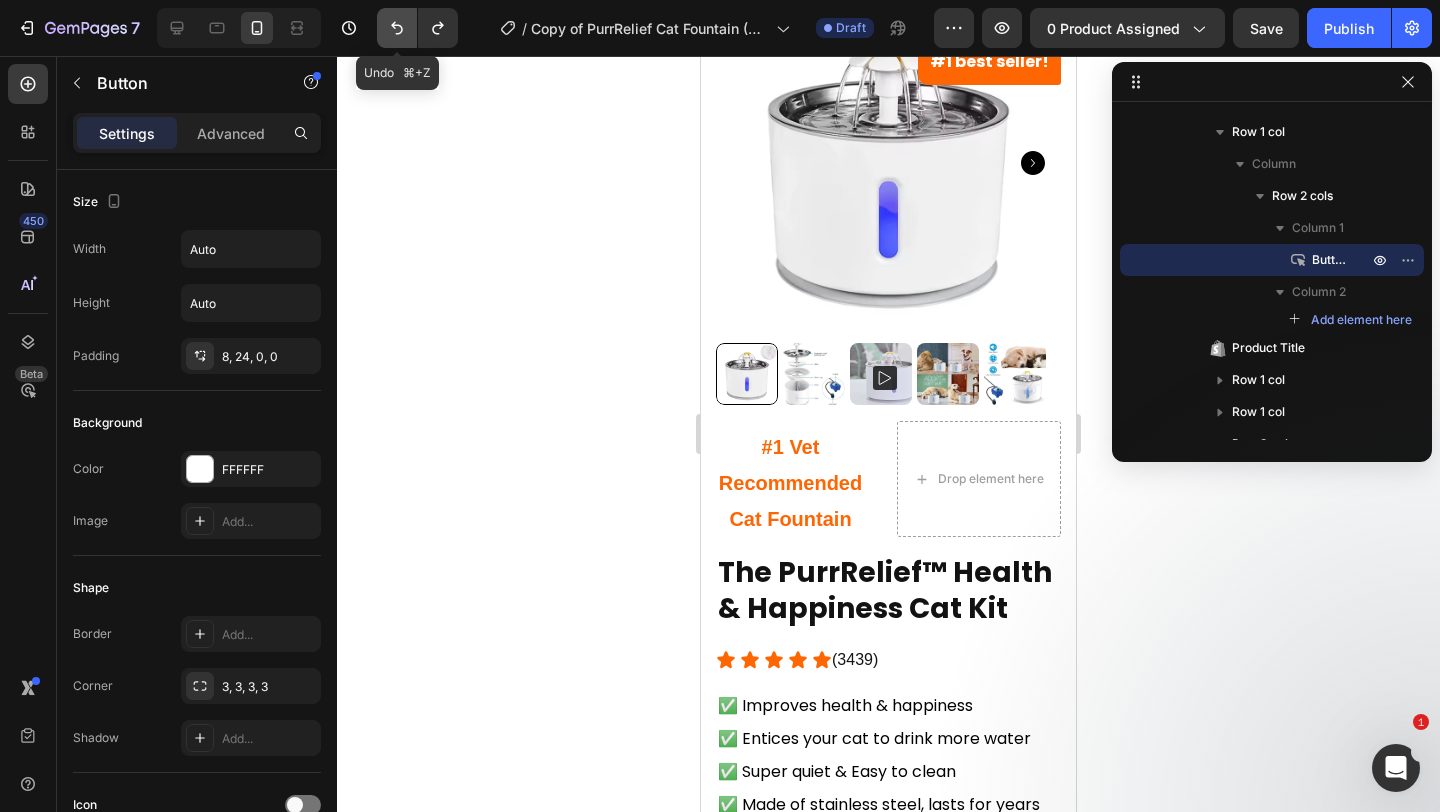 click 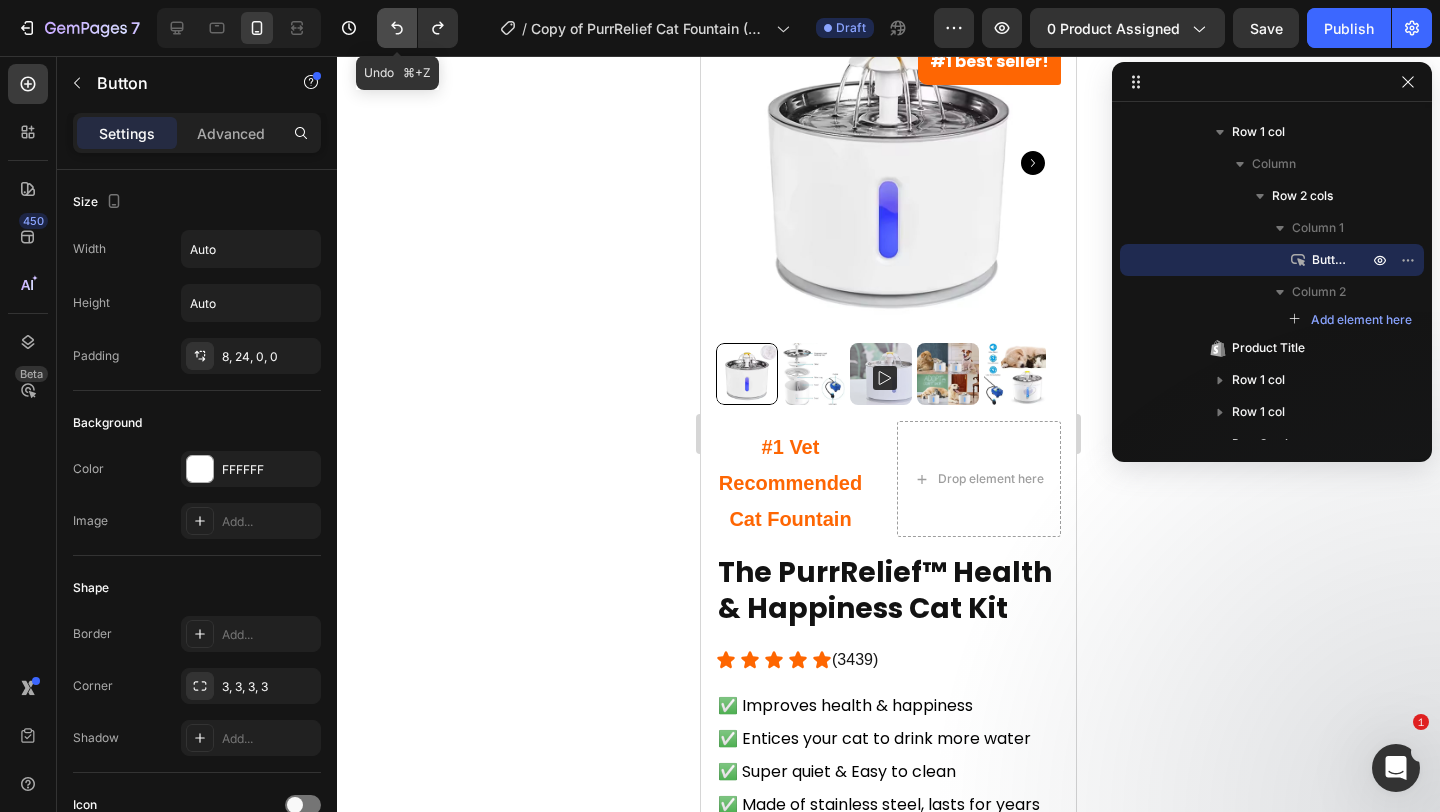 click 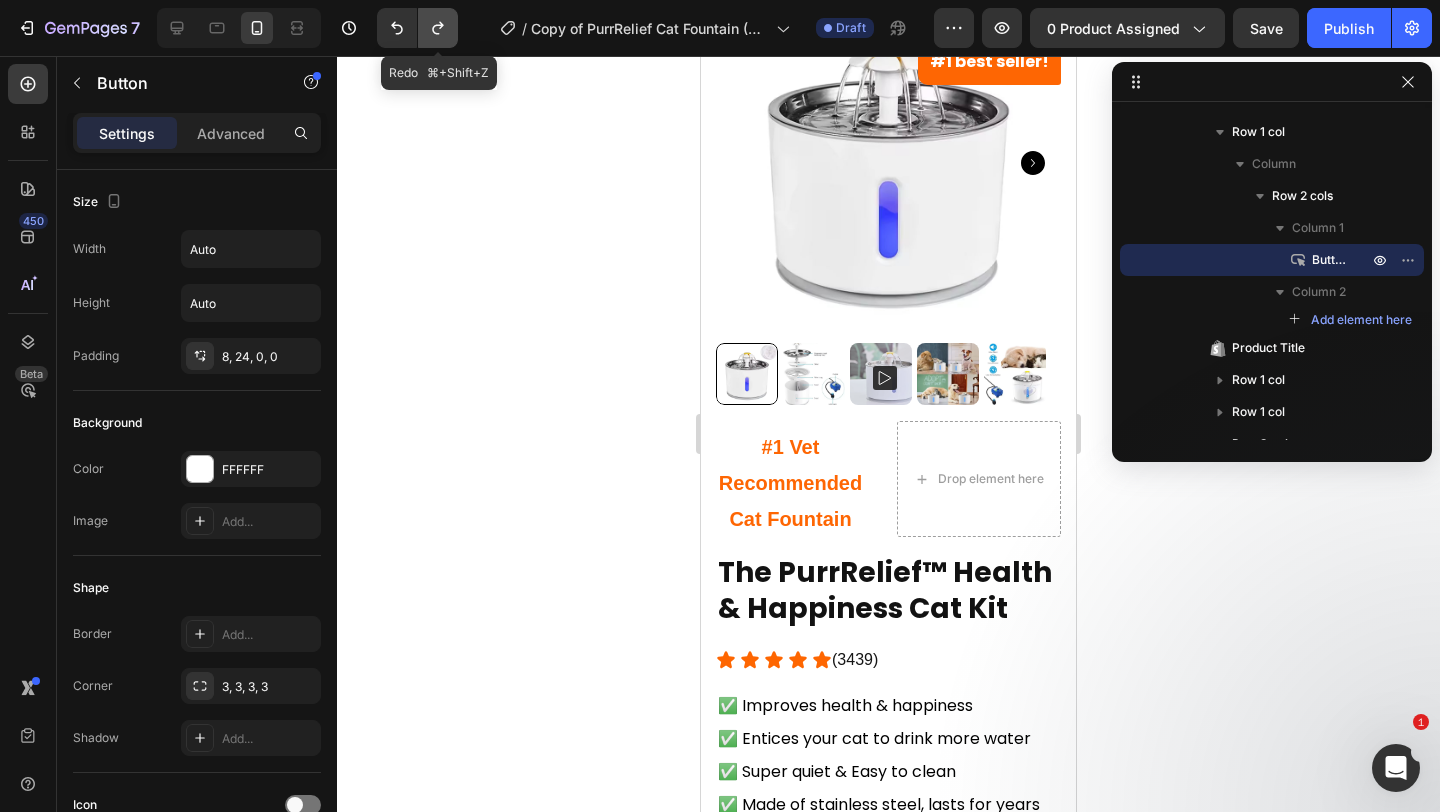 click 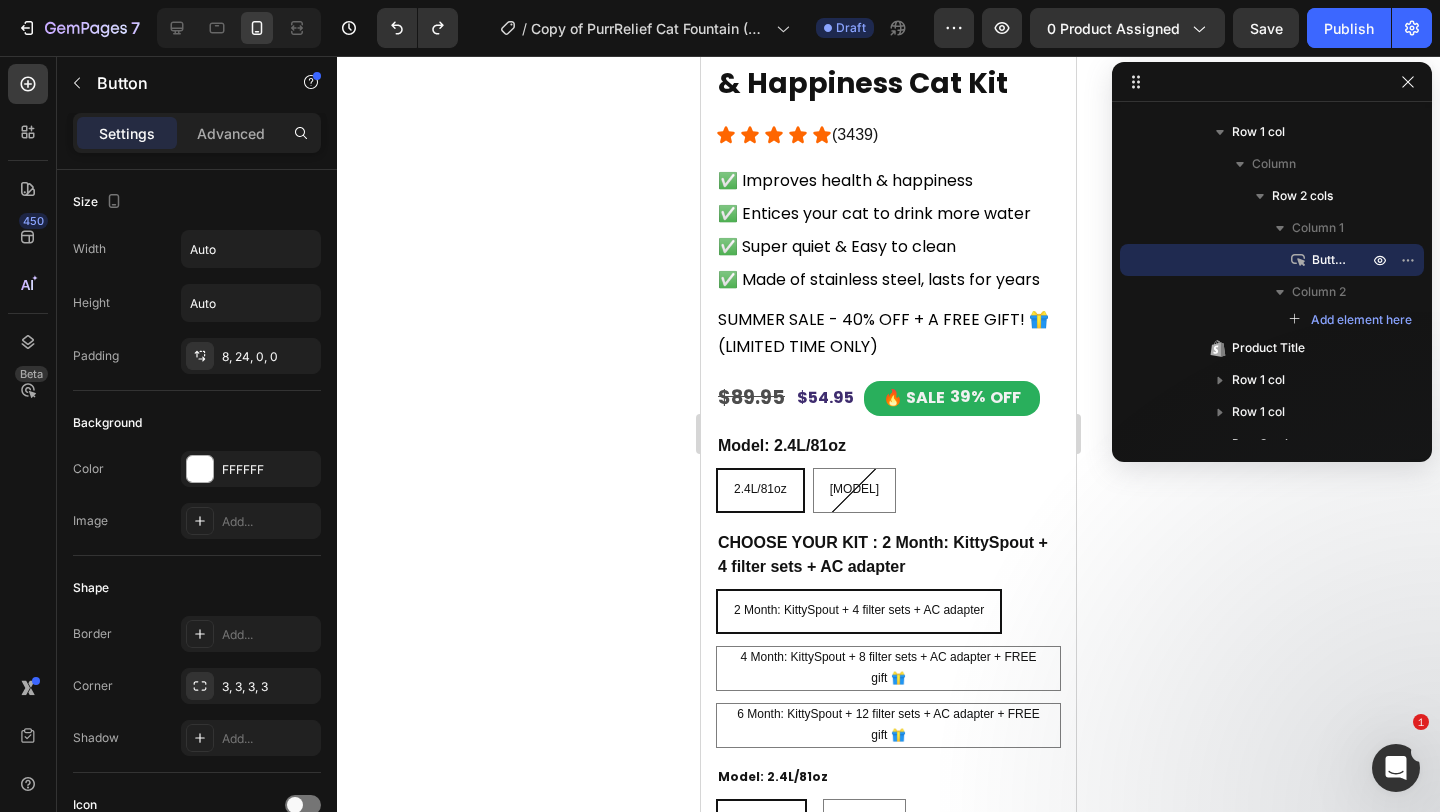 scroll, scrollTop: 772, scrollLeft: 0, axis: vertical 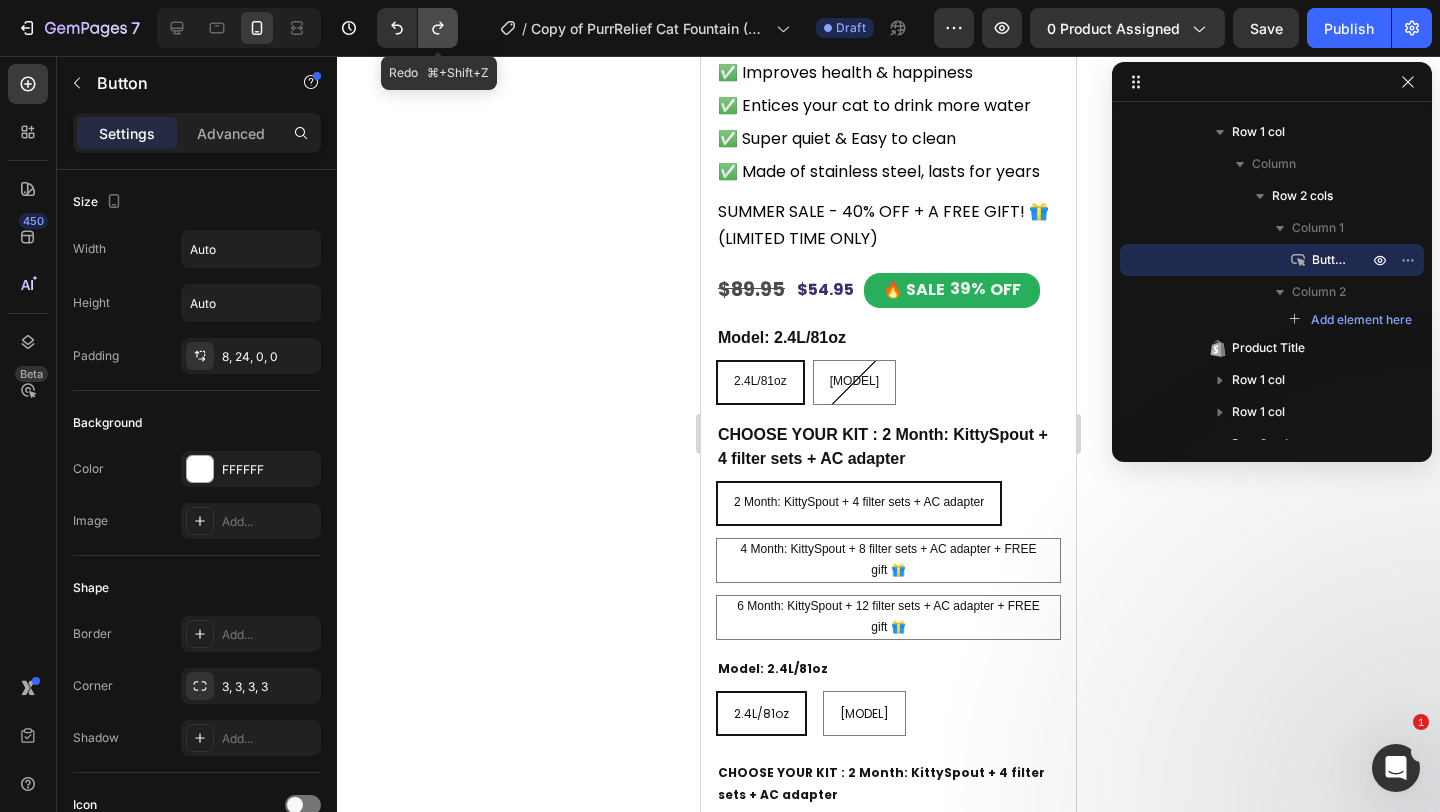 click 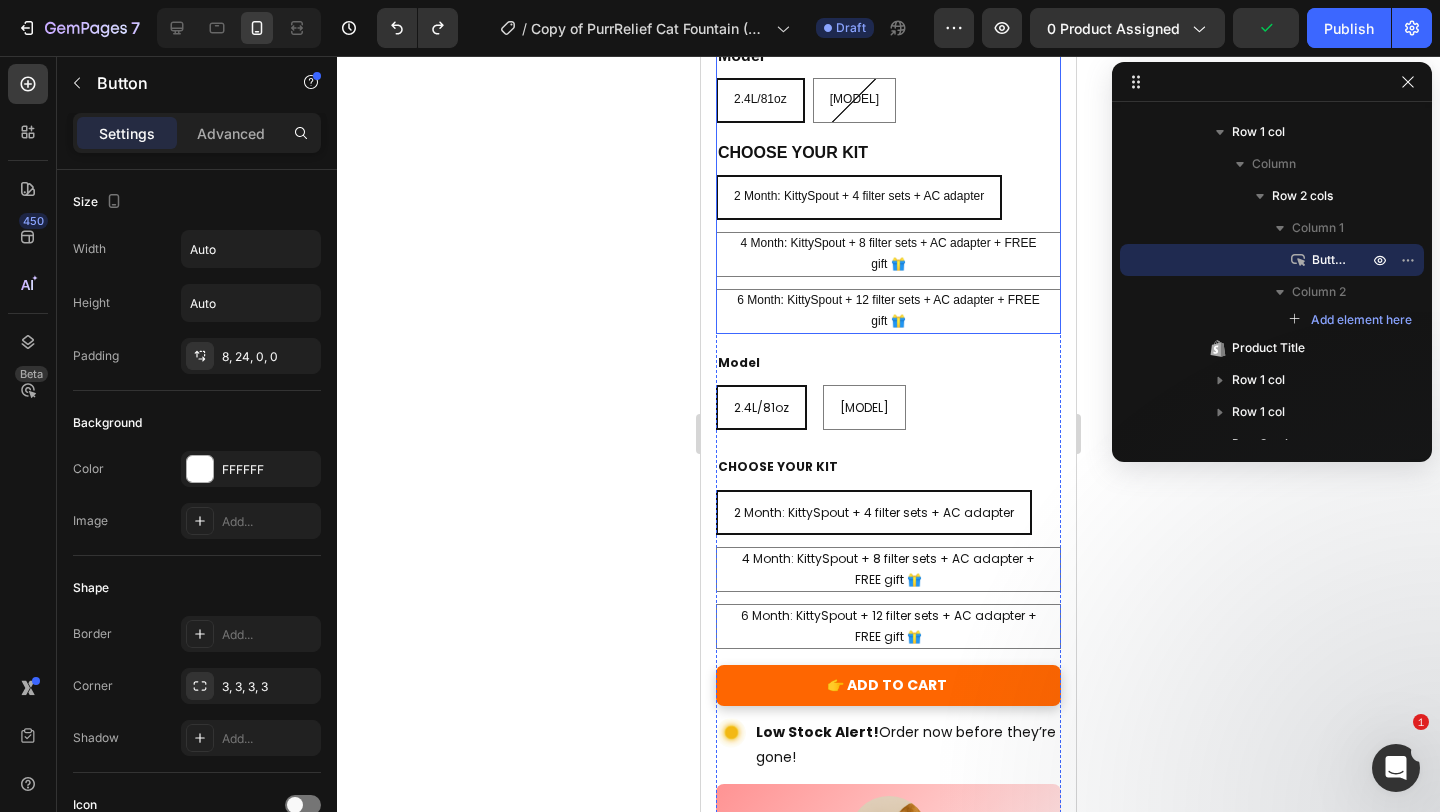 scroll, scrollTop: 842, scrollLeft: 0, axis: vertical 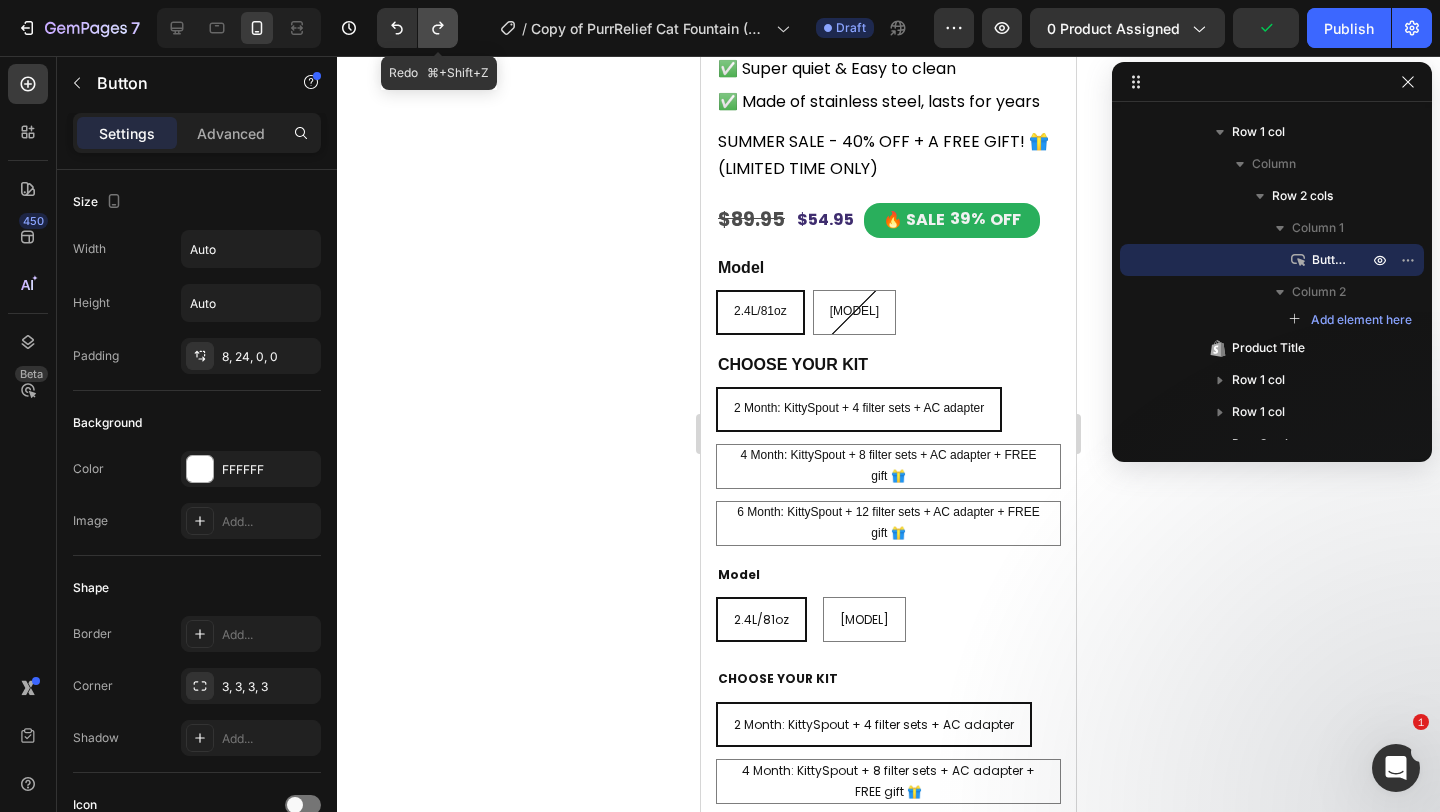 click 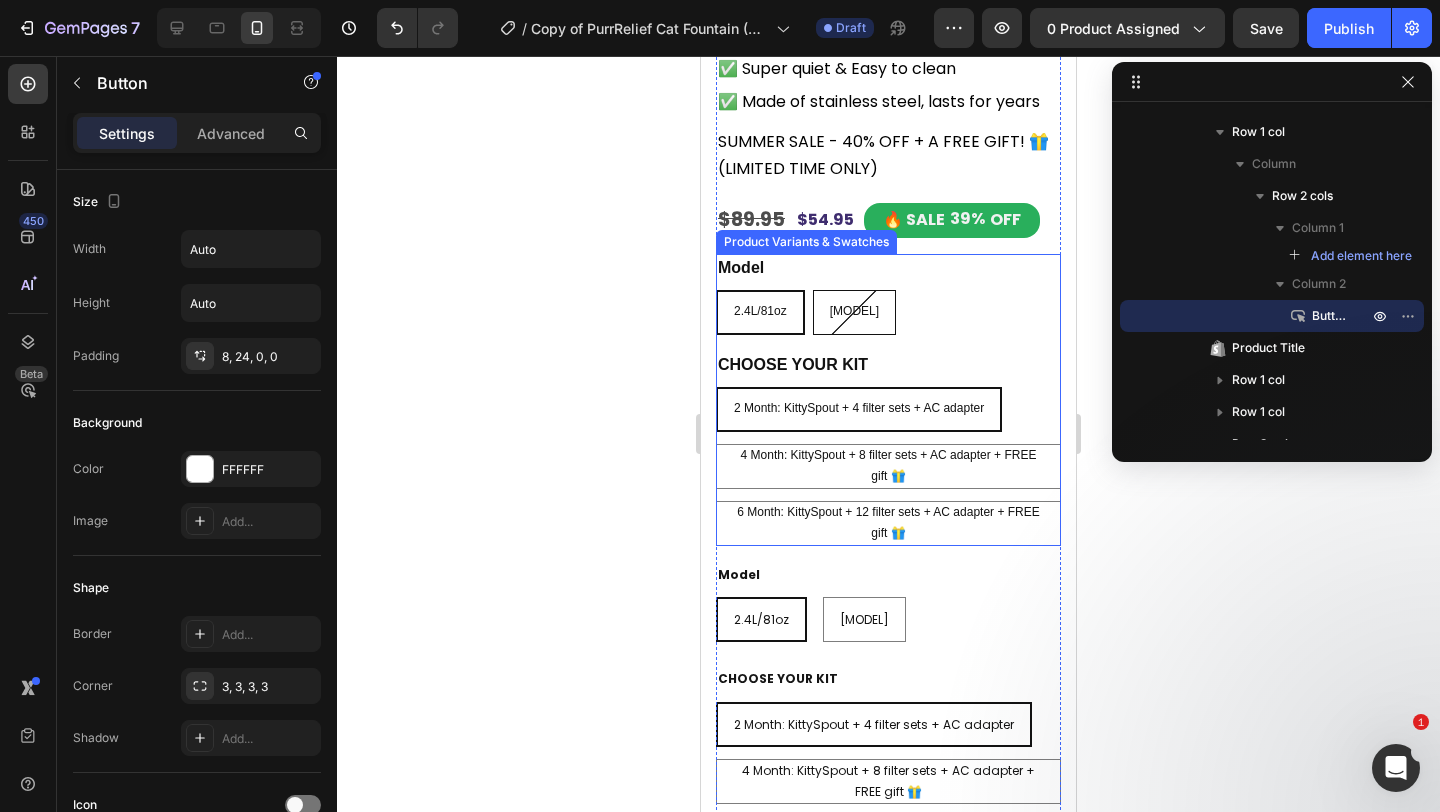 scroll, scrollTop: 863, scrollLeft: 0, axis: vertical 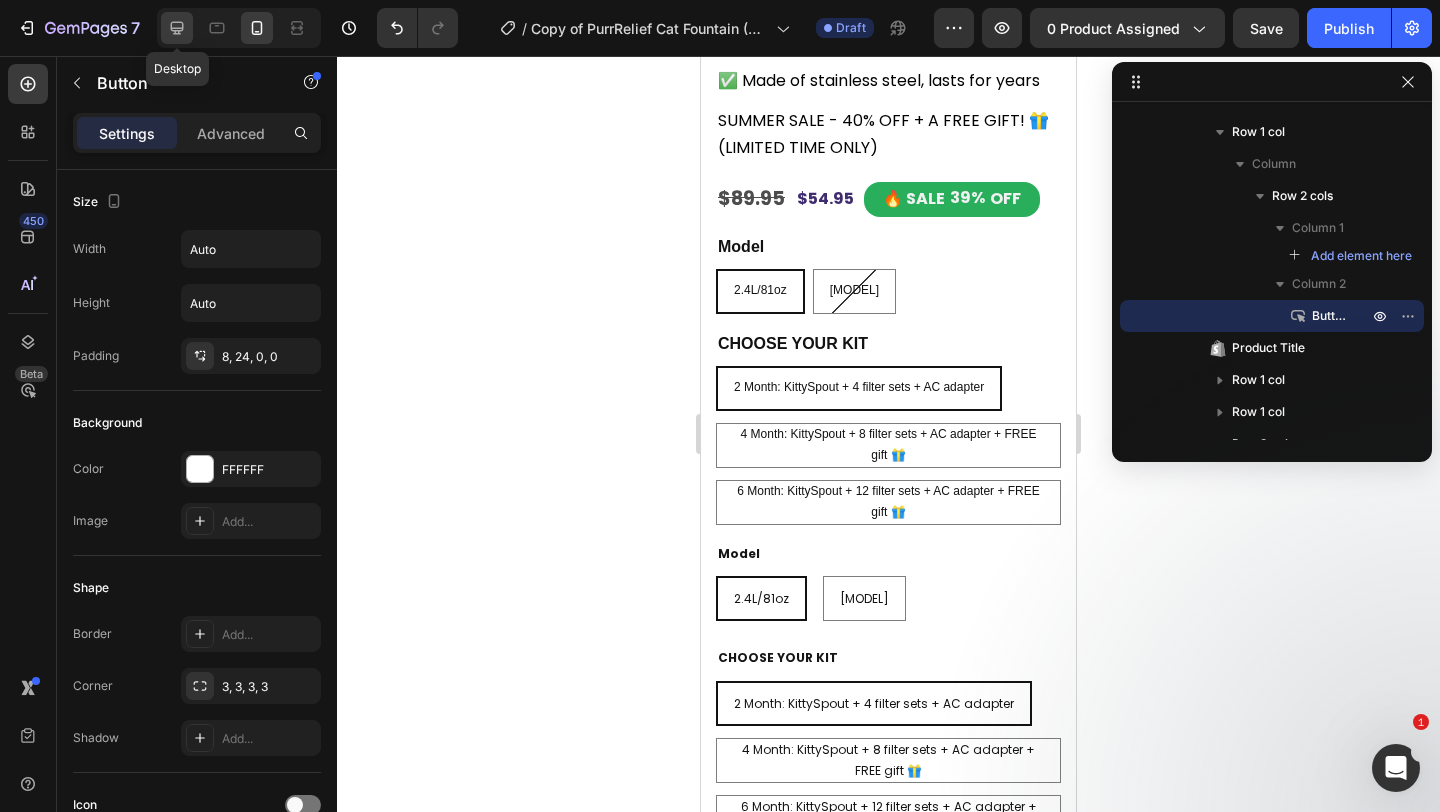 click 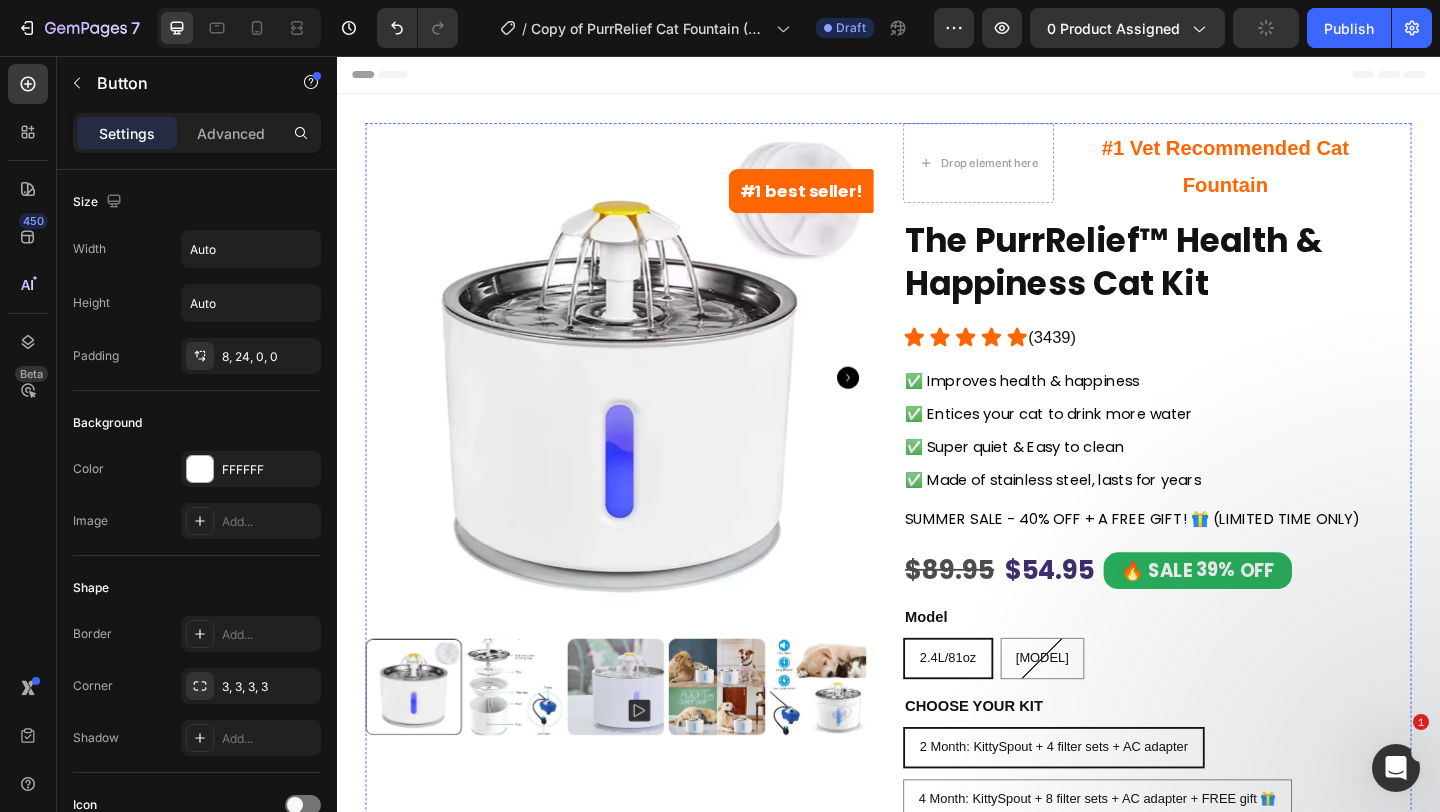 scroll, scrollTop: 1, scrollLeft: 0, axis: vertical 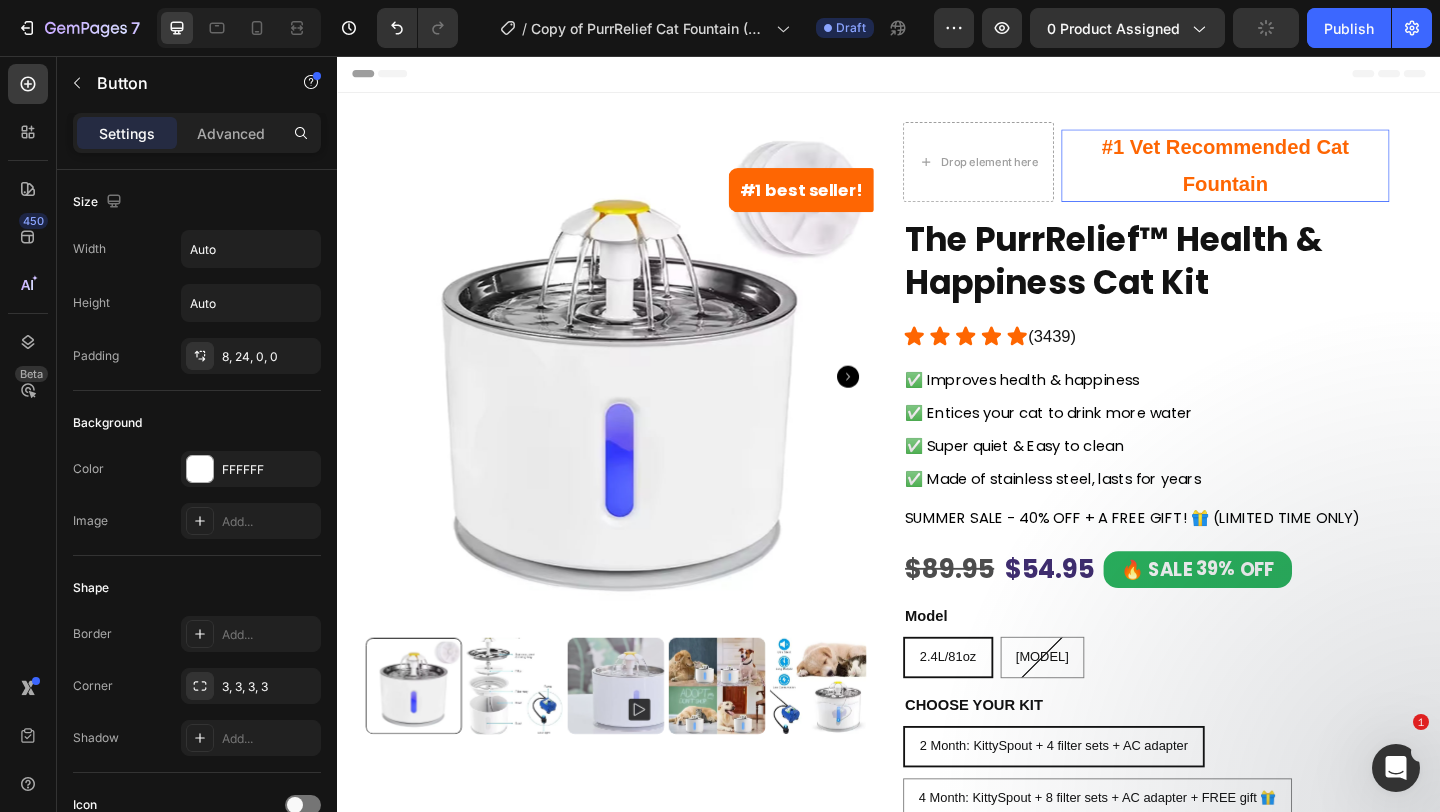 click on "#1 Vet Recommended Cat Fountain" at bounding box center [1303, 175] 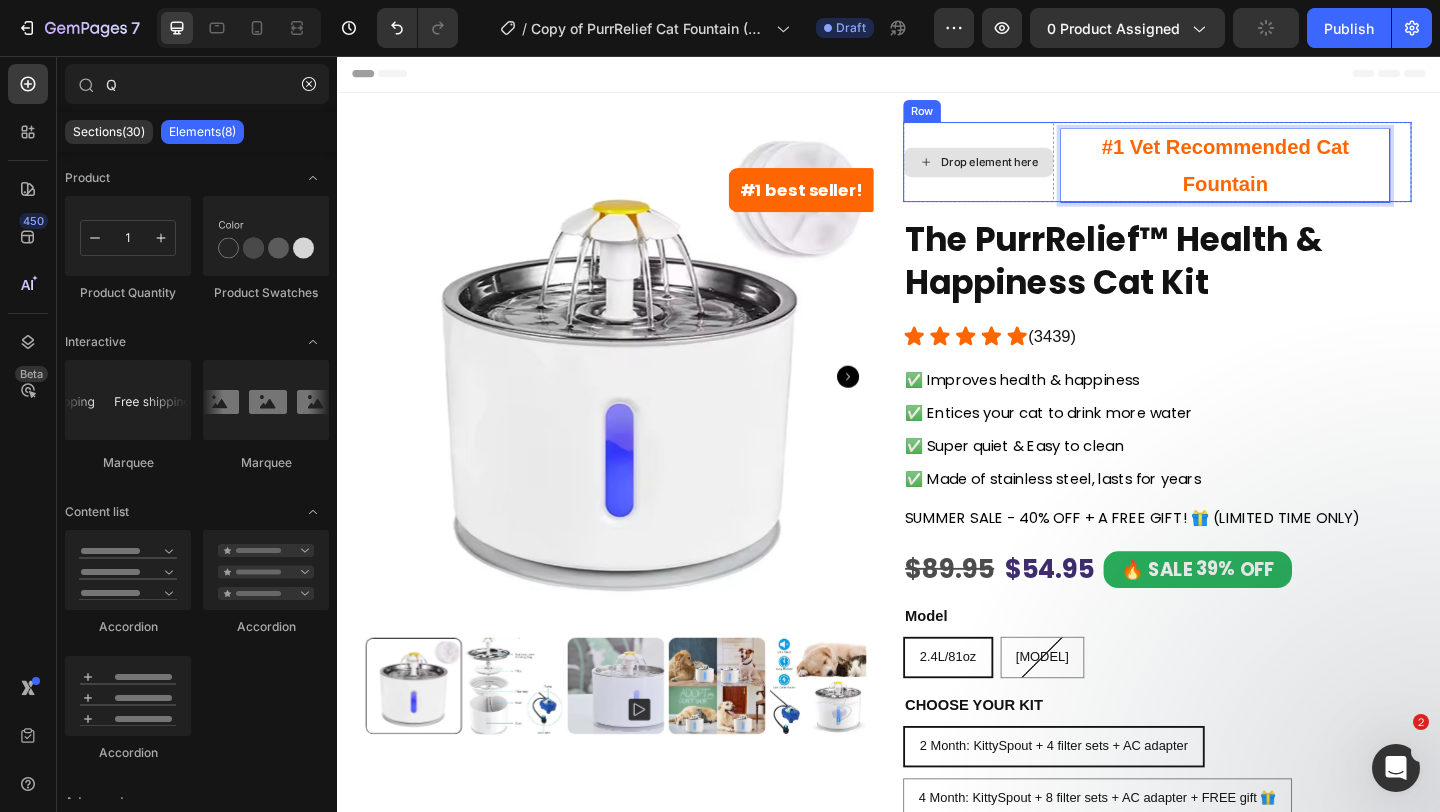 click on "Drop element here" at bounding box center [1047, 172] 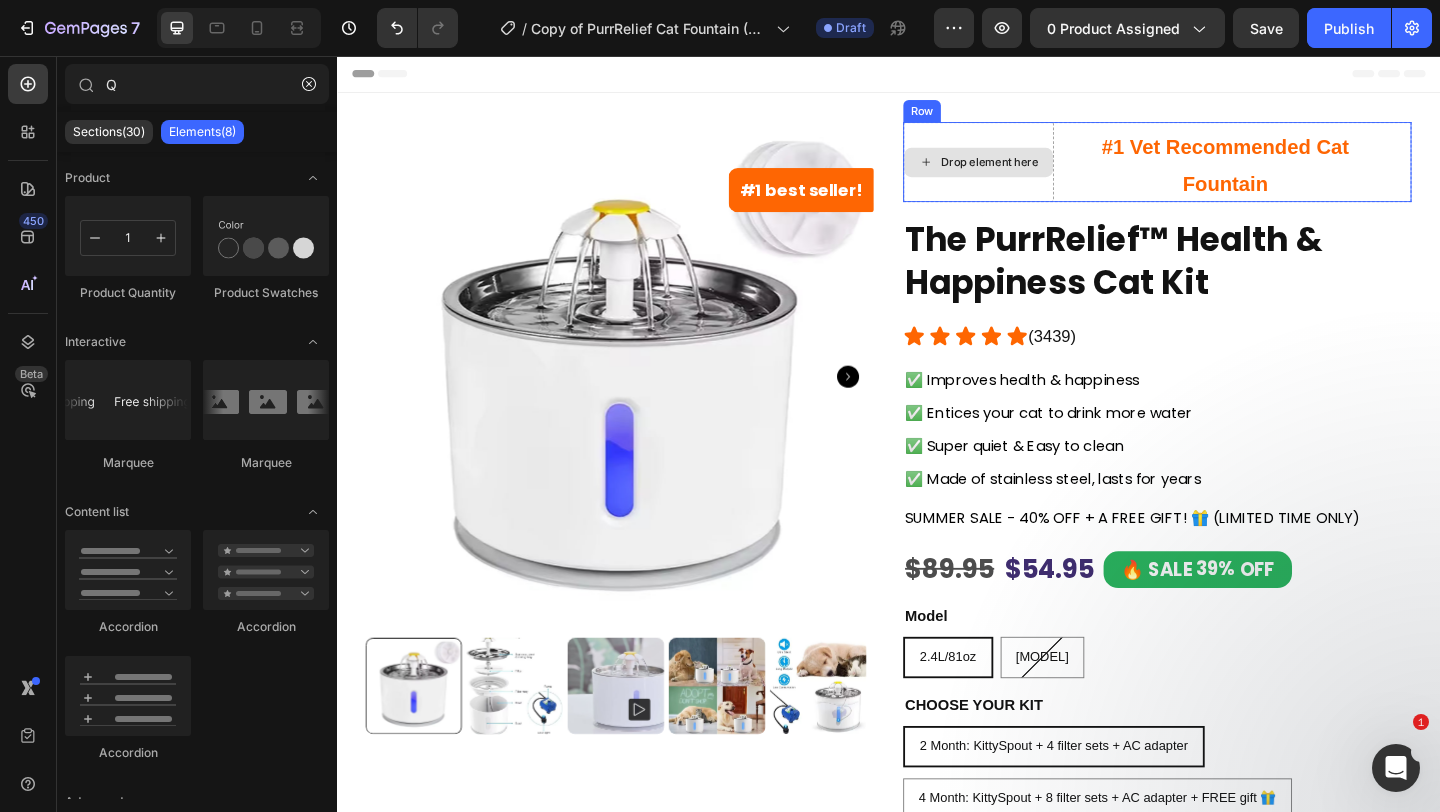click on "Drop element here" at bounding box center (1035, 171) 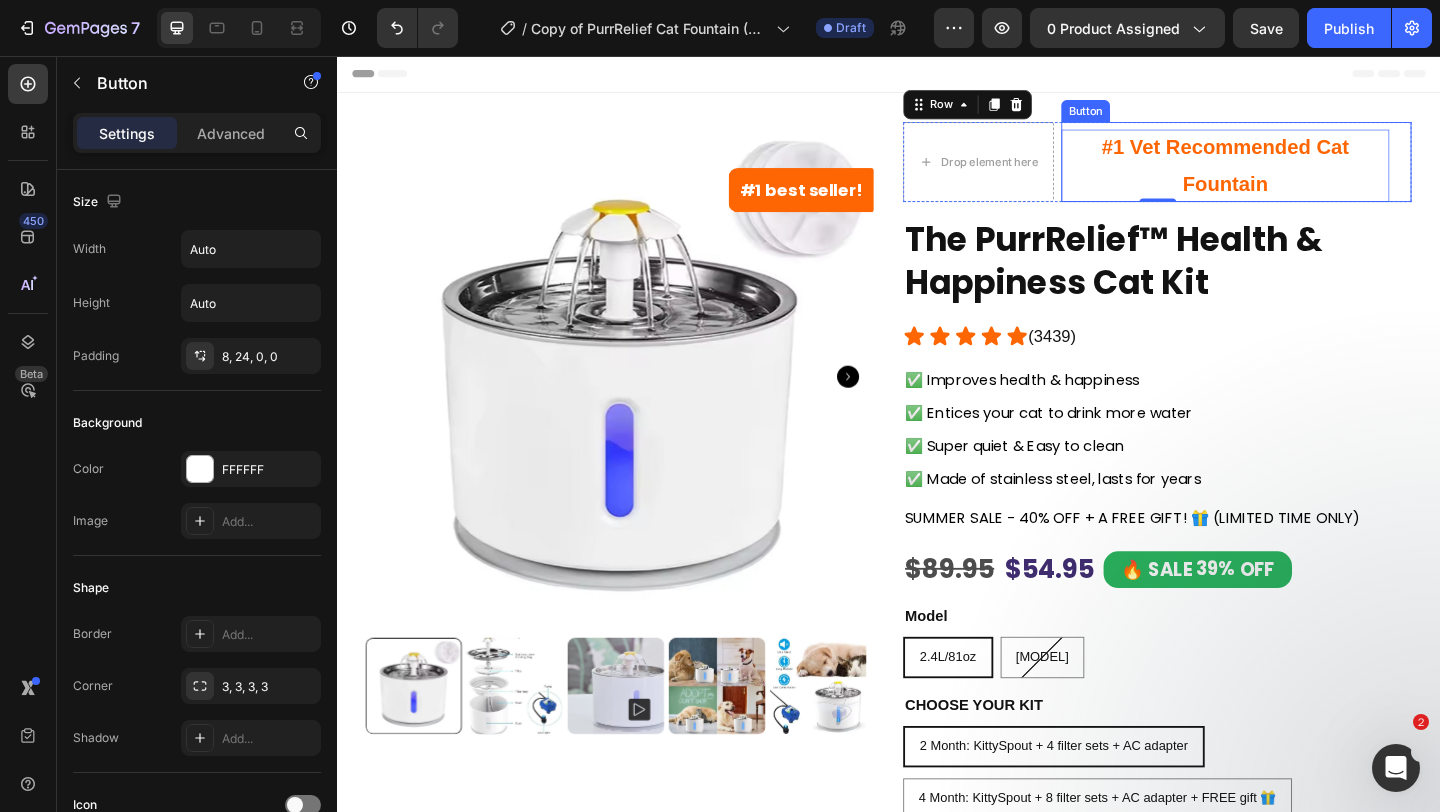 click on "#1 Vet Recommended Cat Fountain" at bounding box center (1303, 175) 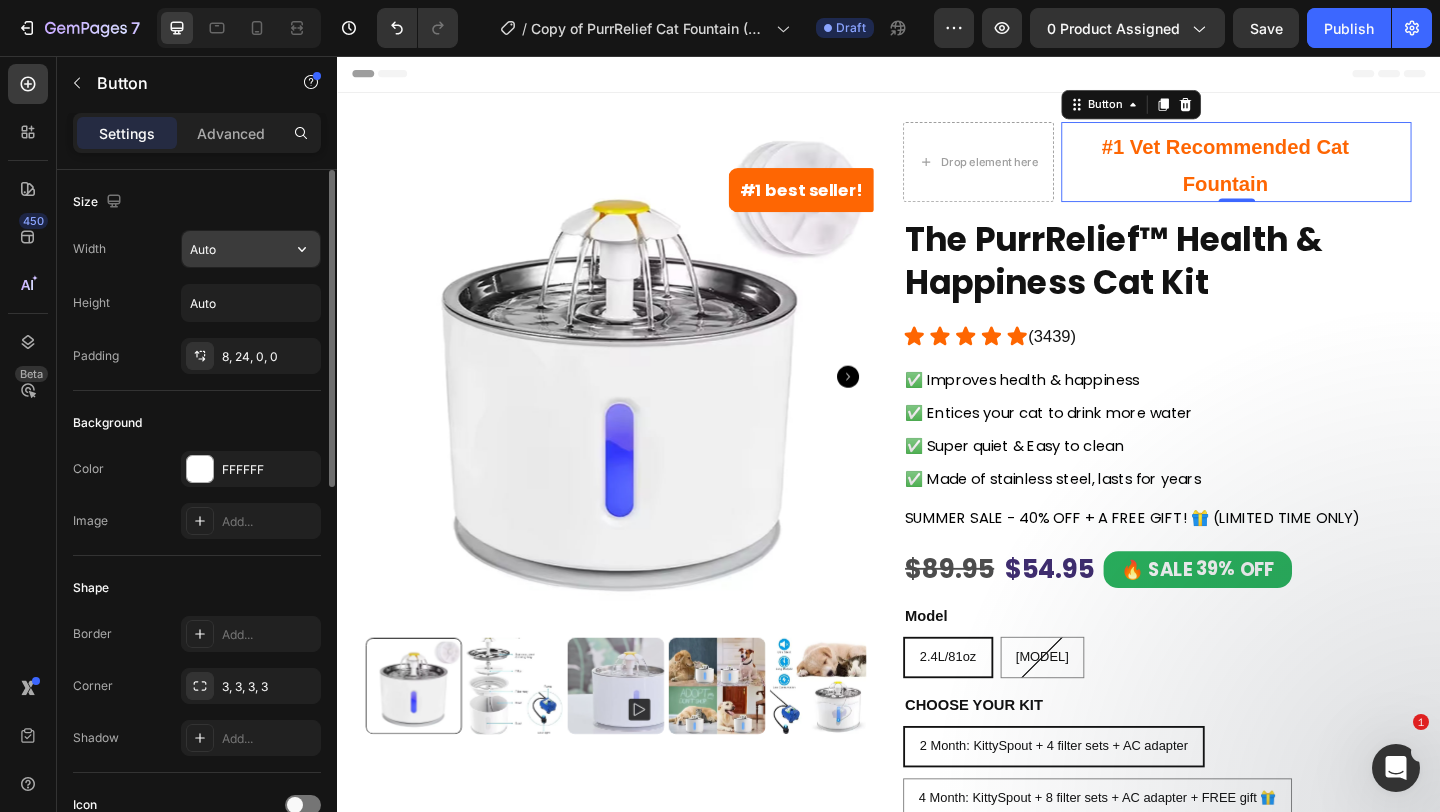 click on "Auto" at bounding box center [251, 249] 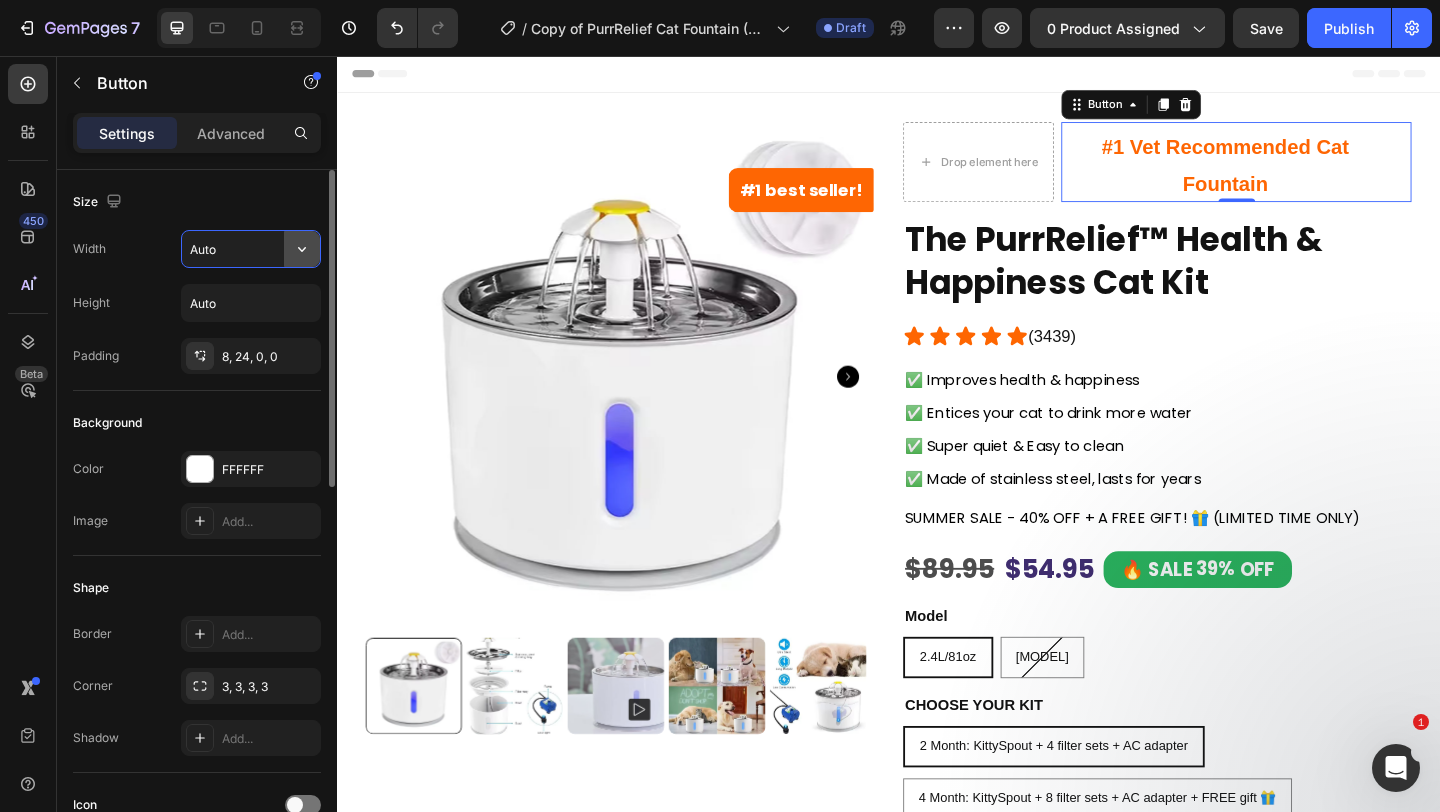click 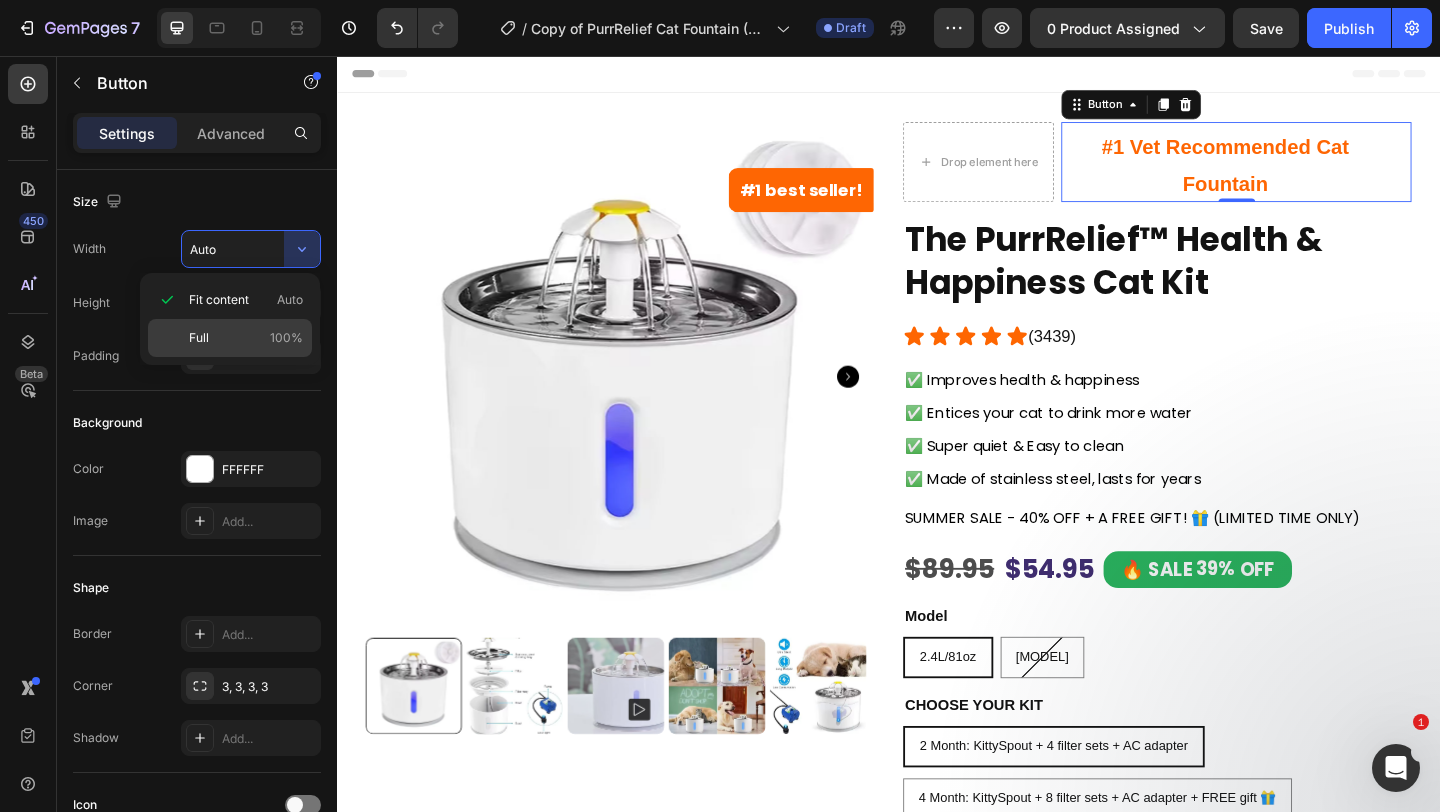 click on "Full 100%" 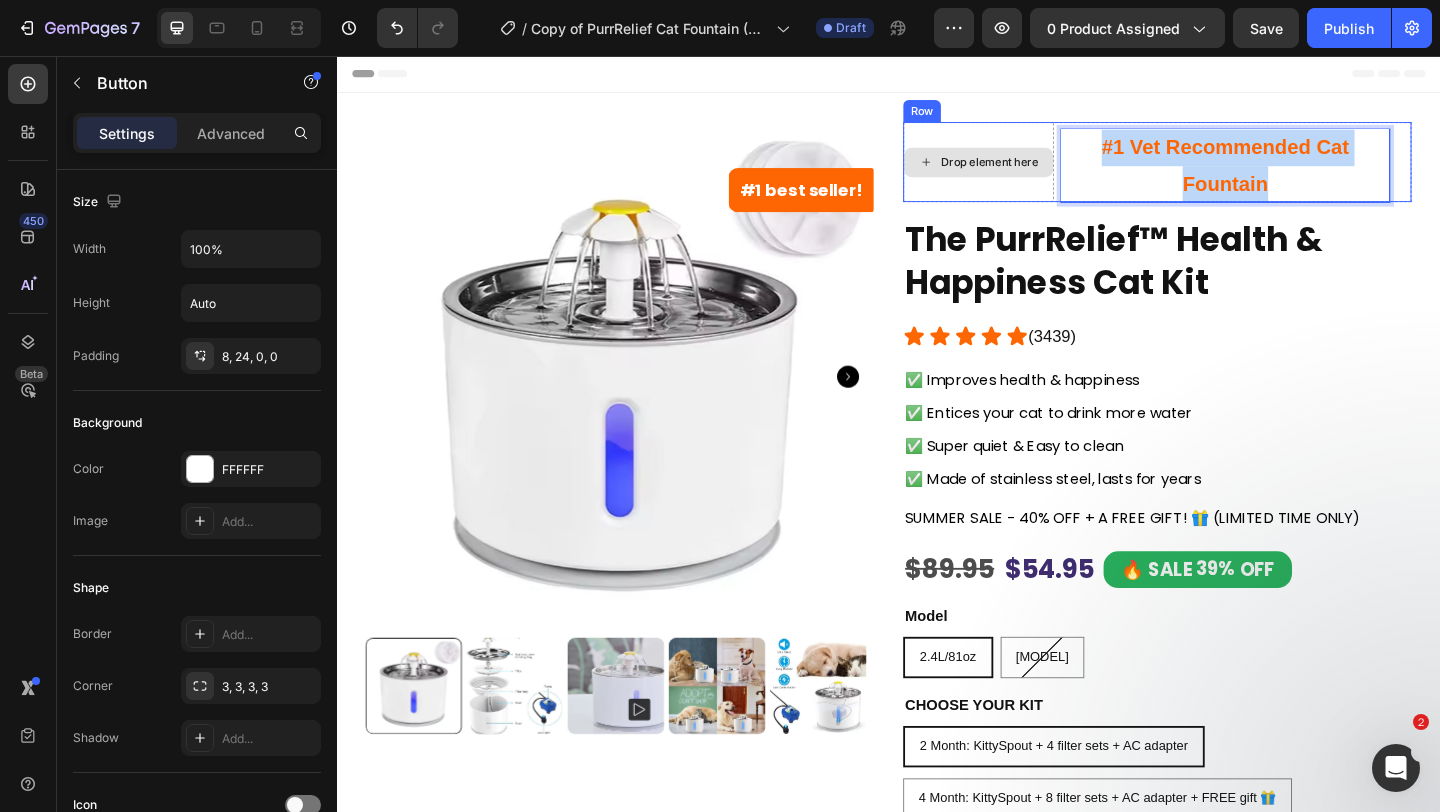 drag, startPoint x: 1379, startPoint y: 200, endPoint x: 1036, endPoint y: 168, distance: 344.48947 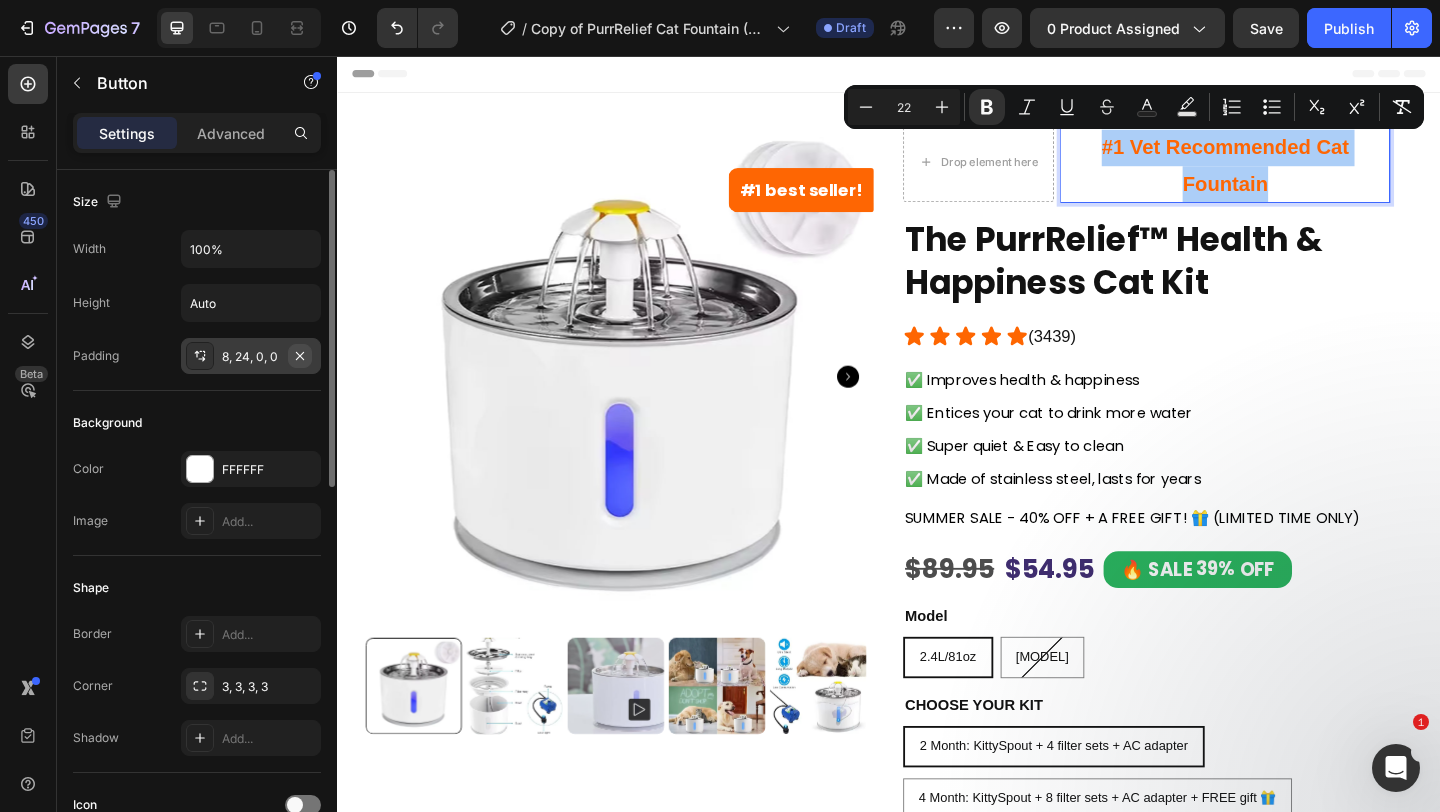 click 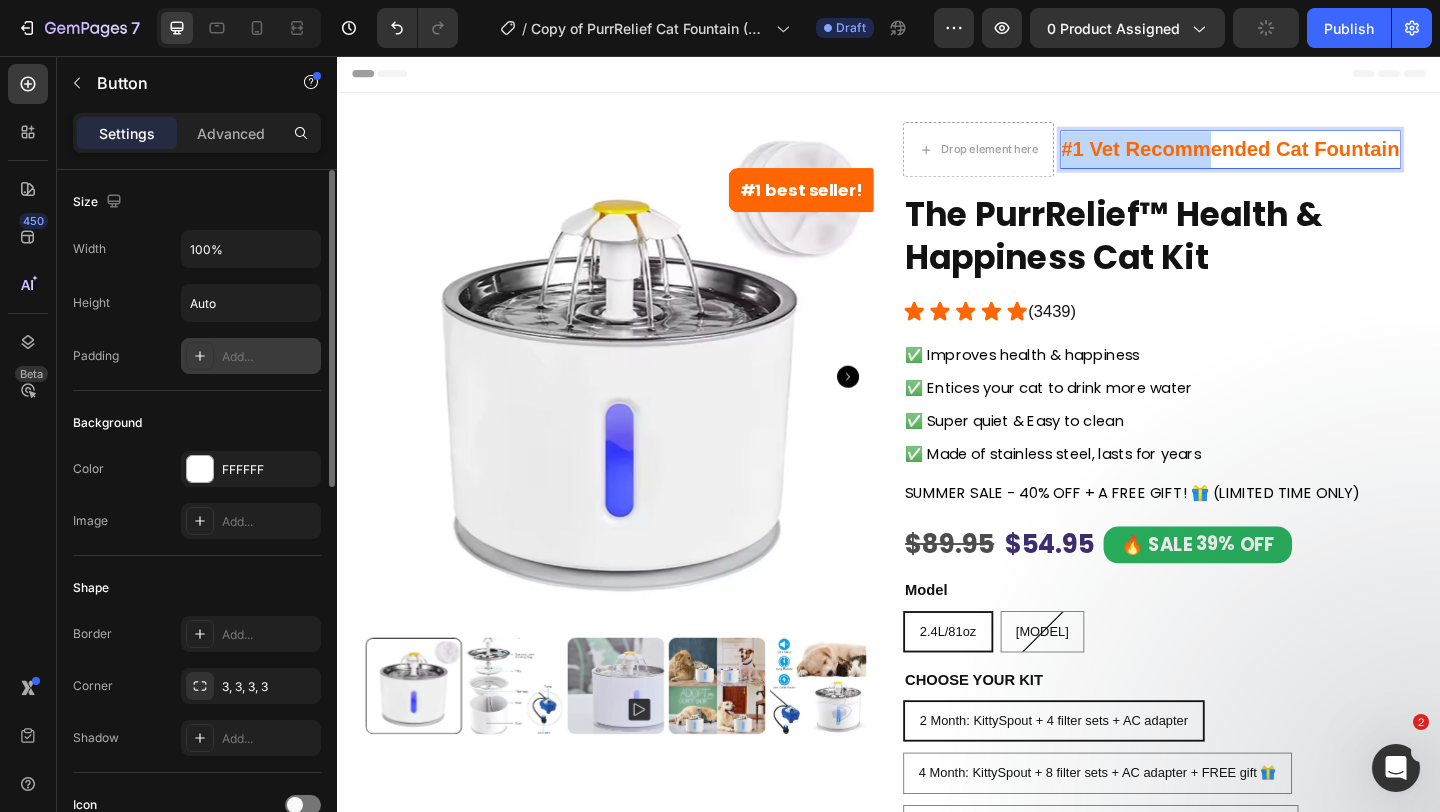 drag, startPoint x: 1271, startPoint y: 155, endPoint x: 1117, endPoint y: 154, distance: 154.00325 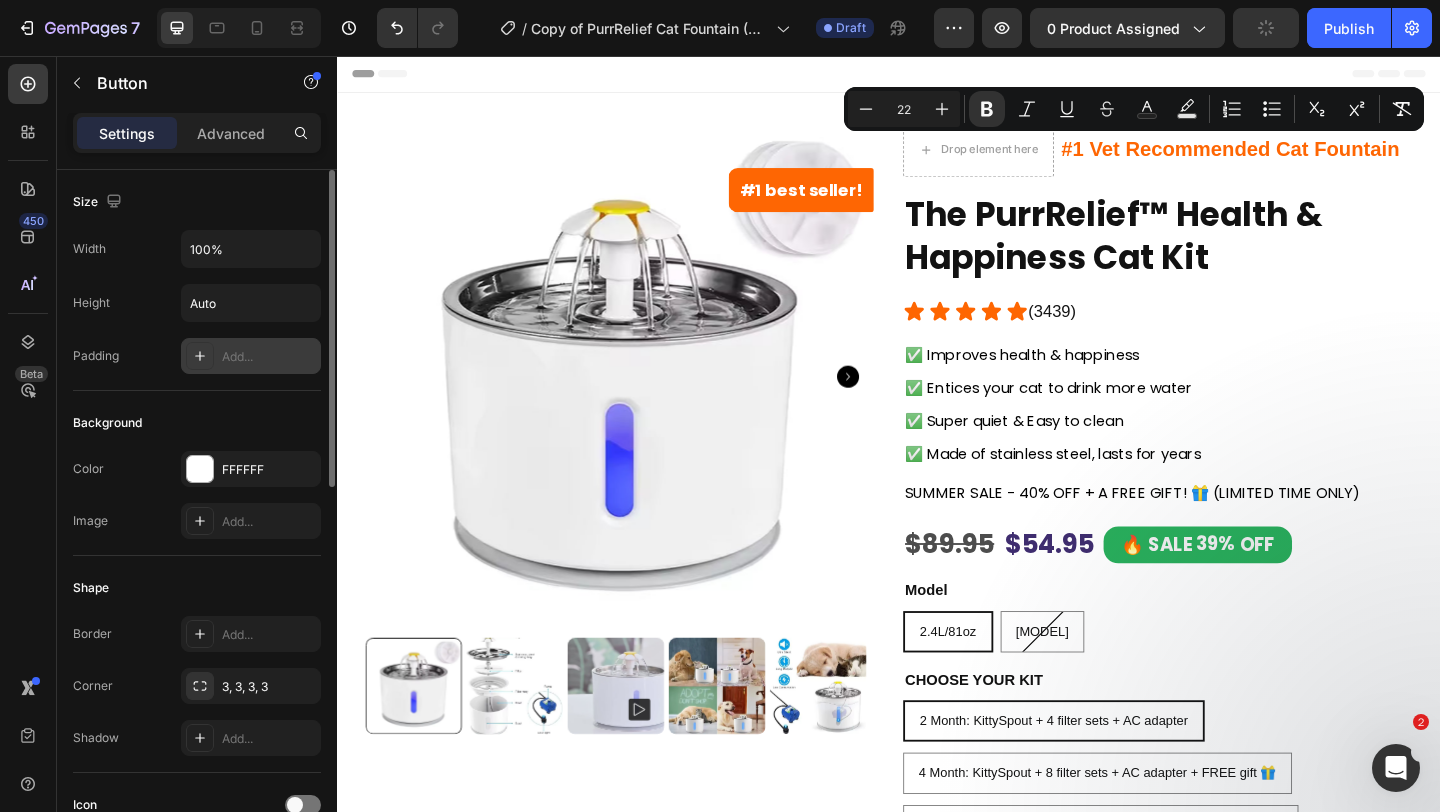 click on "#1 best seller! Product Badge
Product Images
Drop element here #1 Vet Recommended Cat Fountain Button Row Row The PurrRelief™ Health & Happiness Cat Kit Product Title Icon Icon Icon Icon Icon Icon List (3439) Button Row Row ✅ Improves health & happiness Text Block ✅ Entices your cat to drink more water Text Block ✅ Super quiet & Easy to clean Text Block ✅ Made of stainless steel, lasts for years Text Block Text Block SUMMER SALE - 40% OFF + A FREE GIFT! 🎁 (LIMITED TIME ONLY) Text Block Row $89.95 Product Price Product Price $54.95 Product Price Product Price 🔥 SALE 39% OFF Discount Tag Row Model 2.4L/81oz 2.4L/81oz 2.4L/81oz 4L 4L 4L CHOOSE YOUR KIT  2 Month: KittySpout + 4 filter sets + AC adapter 2 Month: KittySpout + 4 filter sets + AC adapter 2 Month: KittySpout + 4 filter sets + AC adapter 4 Month: KittySpout + 8 filter sets + AC adapter + FREE gift 🎁 4 Month: KittySpout + 8 filter sets + AC adapter + FREE gift 🎁 Product Variants & Swatches" at bounding box center [937, 842] 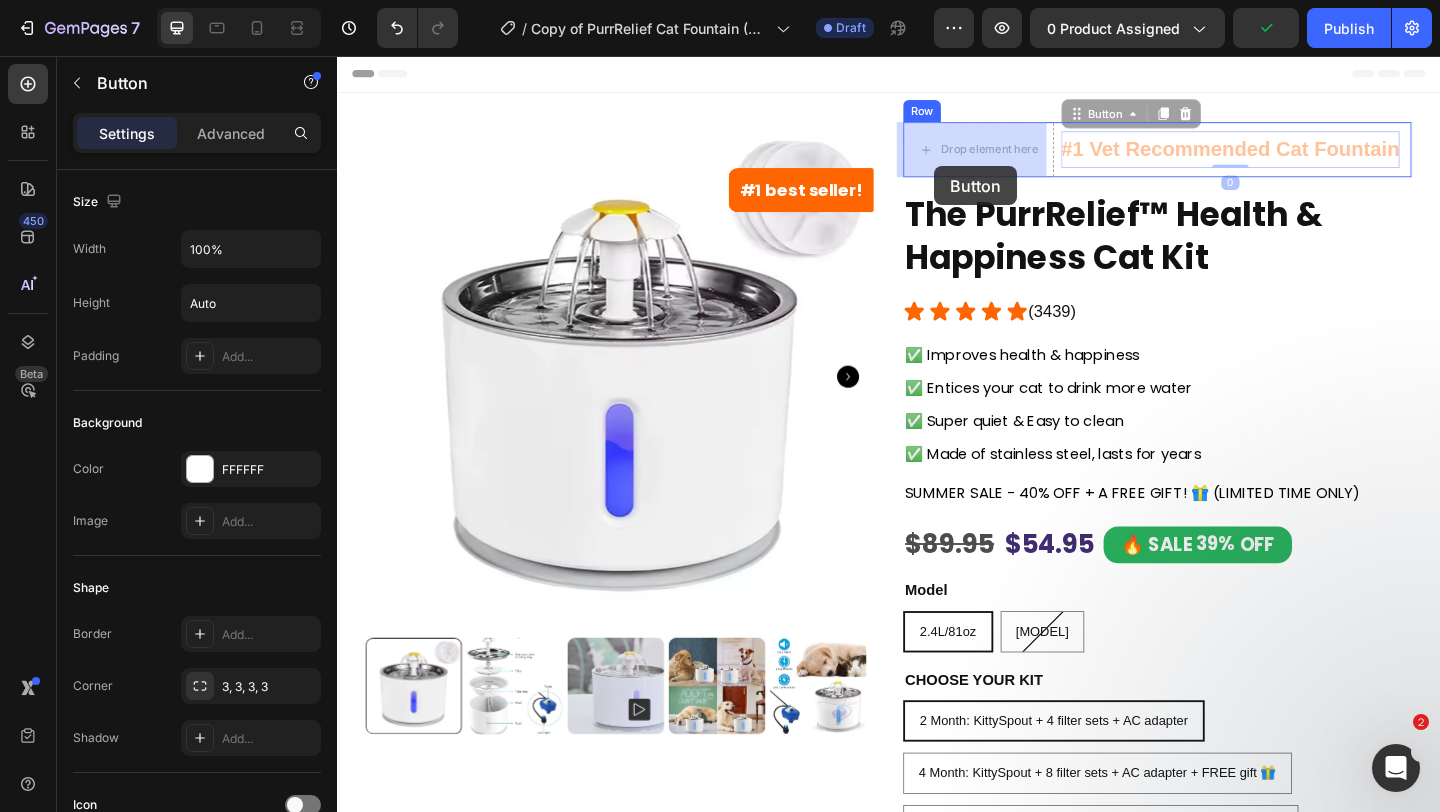 drag, startPoint x: 1467, startPoint y: 171, endPoint x: 984, endPoint y: 175, distance: 483.01657 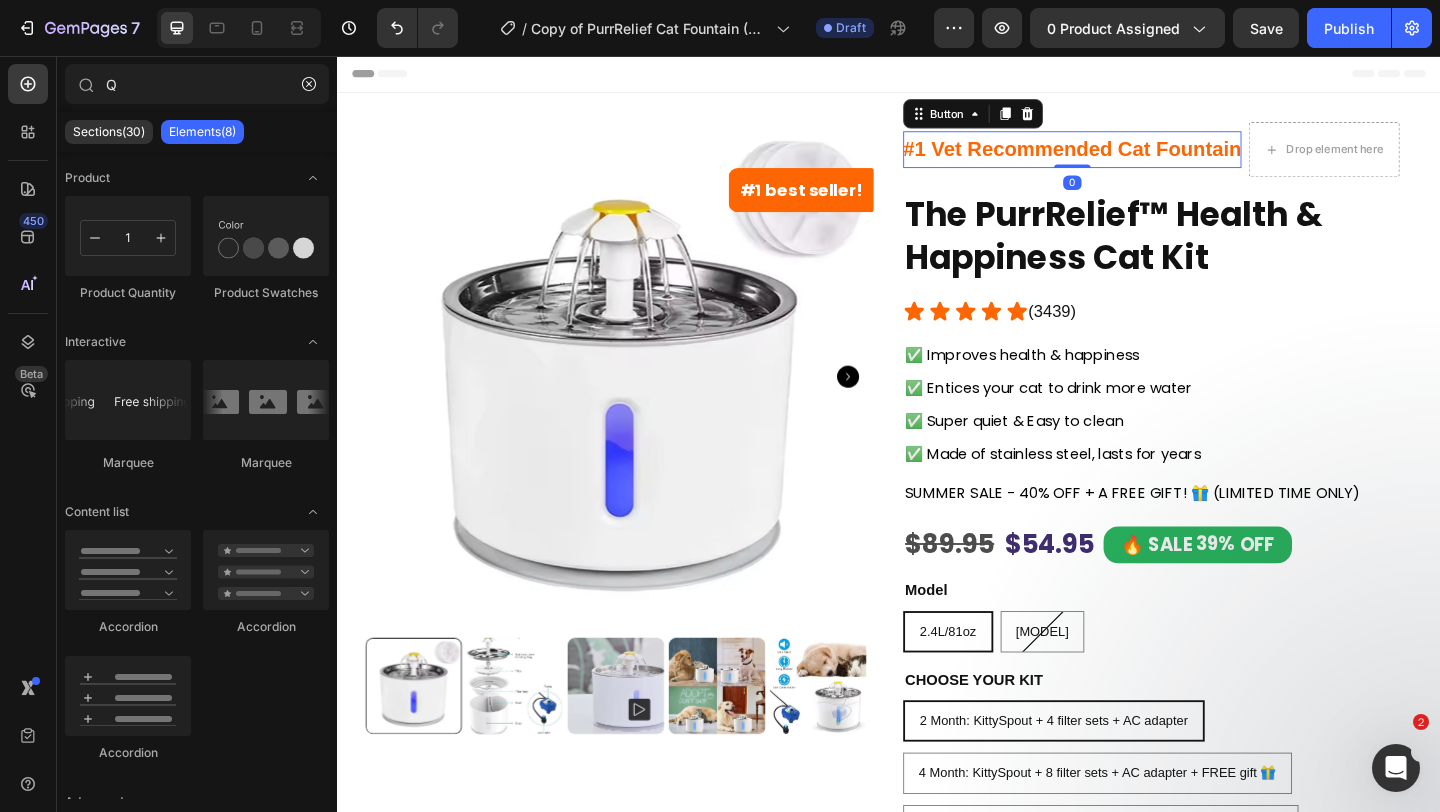 click on "#1 best seller! Product Badge
Product Images #1 Vet Recommended Cat Fountain Button   0
Drop element here Row Row The PurrRelief™ Health & Happiness Cat Kit Product Title Icon Icon Icon Icon Icon Icon List (3439) Button Row Row ✅ Improves health & happiness Text Block ✅ Entices your cat to drink more water Text Block ✅ Super quiet & Easy to clean Text Block ✅ Made of stainless steel, lasts for years Text Block Text Block SUMMER SALE - 40% OFF + A FREE GIFT! 🎁 (LIMITED TIME ONLY) Text Block Row $89.95 Product Price Product Price $54.95 Product Price Product Price 🔥 SALE 39% OFF Discount Tag Row Model 2.4L/81oz 2.4L/81oz 2.4L/81oz 4L 4L 4L CHOOSE YOUR KIT  2 Month: KittySpout + 4 filter sets + AC adapter 2 Month: KittySpout + 4 filter sets + AC adapter 2 Month: KittySpout + 4 filter sets + AC adapter 4 Month: KittySpout + 8 filter sets + AC adapter + FREE gift 🎁 4 Month: KittySpout + 8 filter sets + AC adapter + FREE gift 🎁 Model 2.4L/81oz     4L" at bounding box center (937, 842) 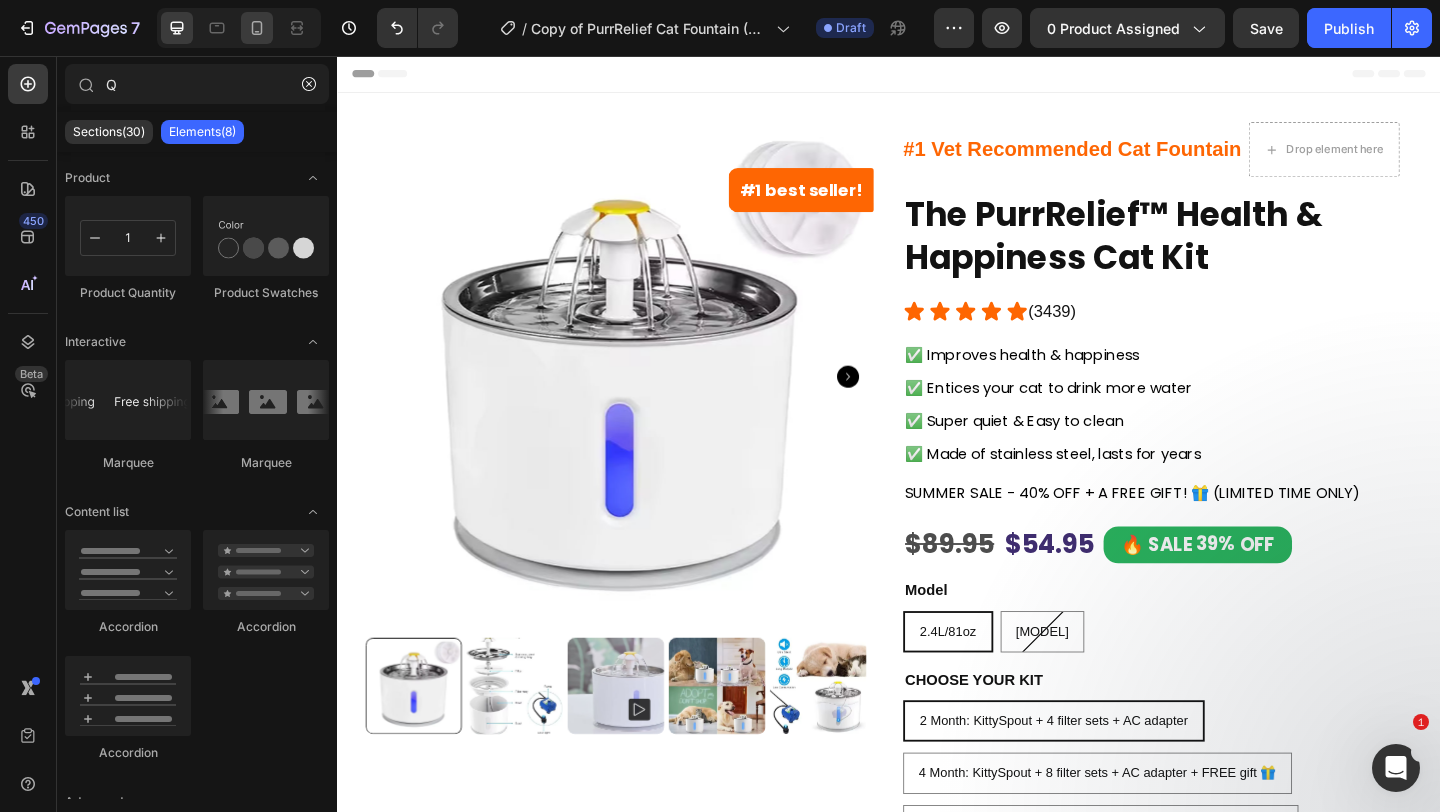click 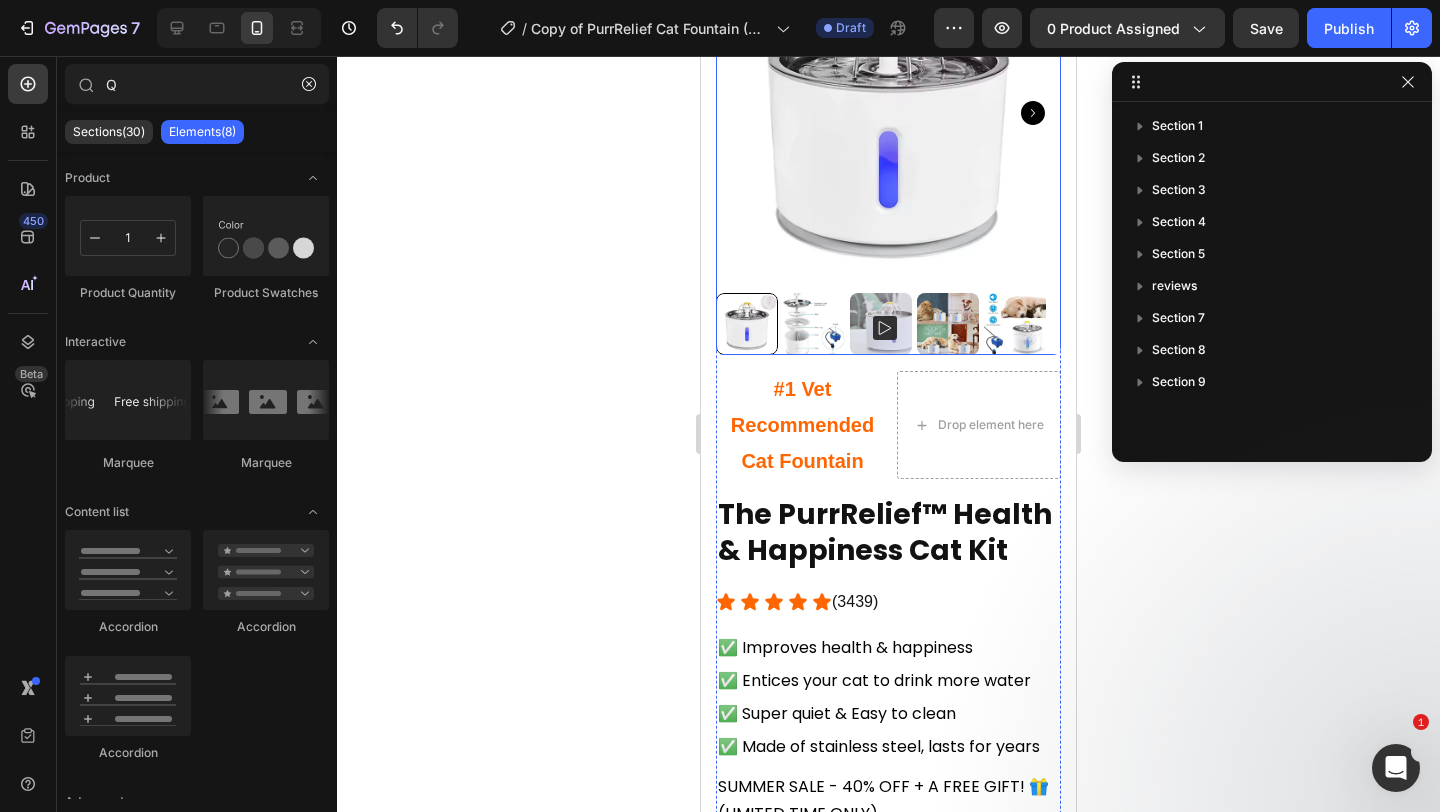 scroll, scrollTop: 164, scrollLeft: 0, axis: vertical 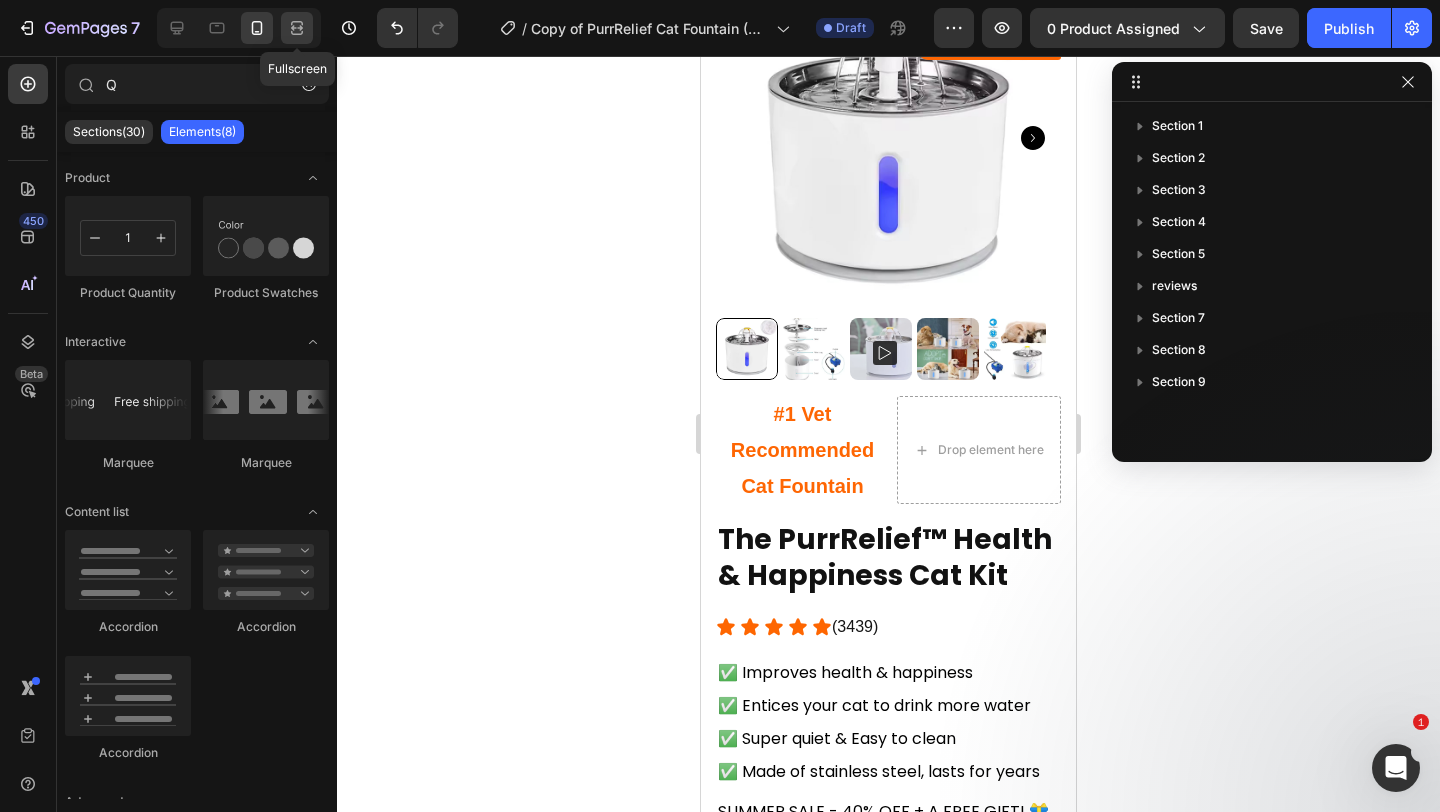 click 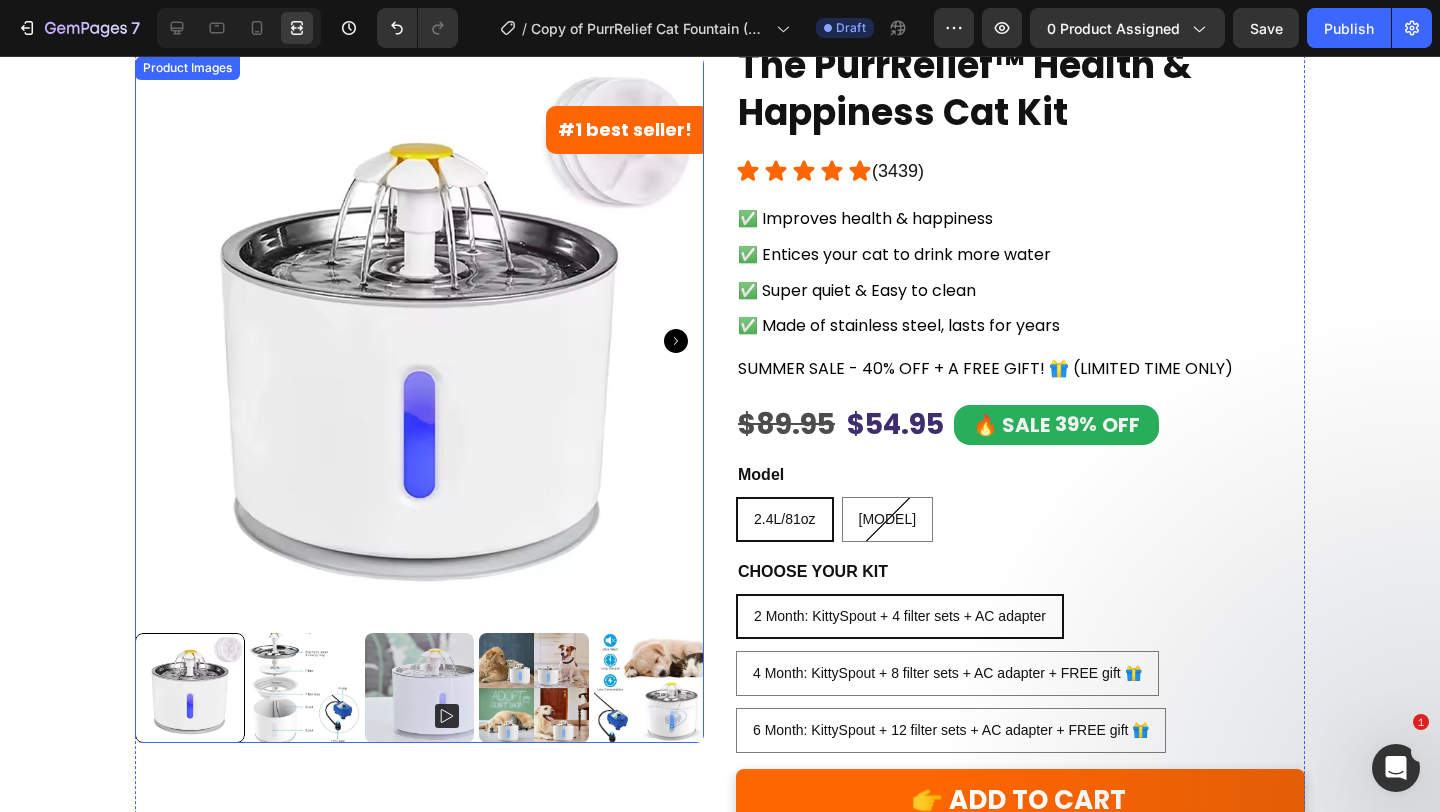 scroll, scrollTop: 0, scrollLeft: 0, axis: both 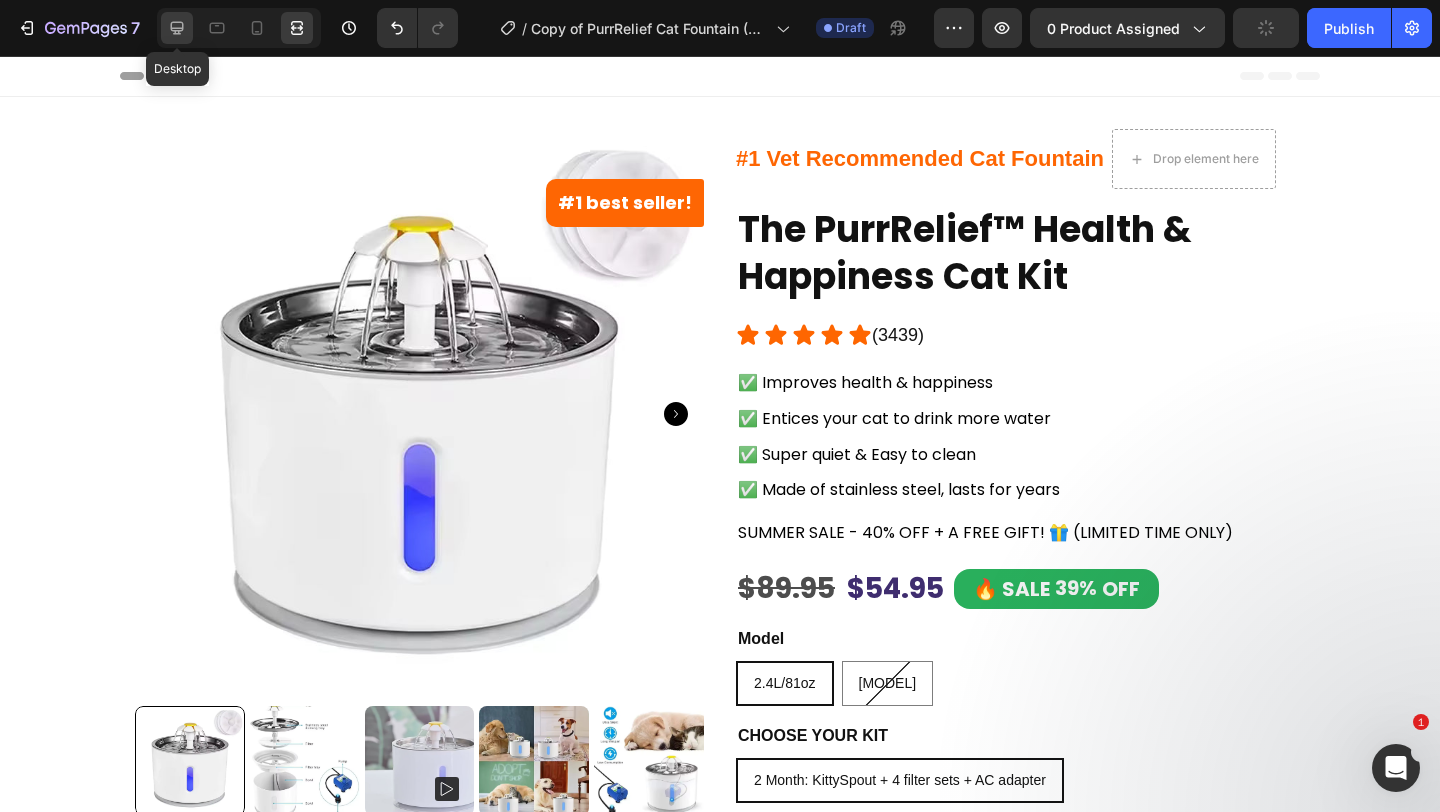 click 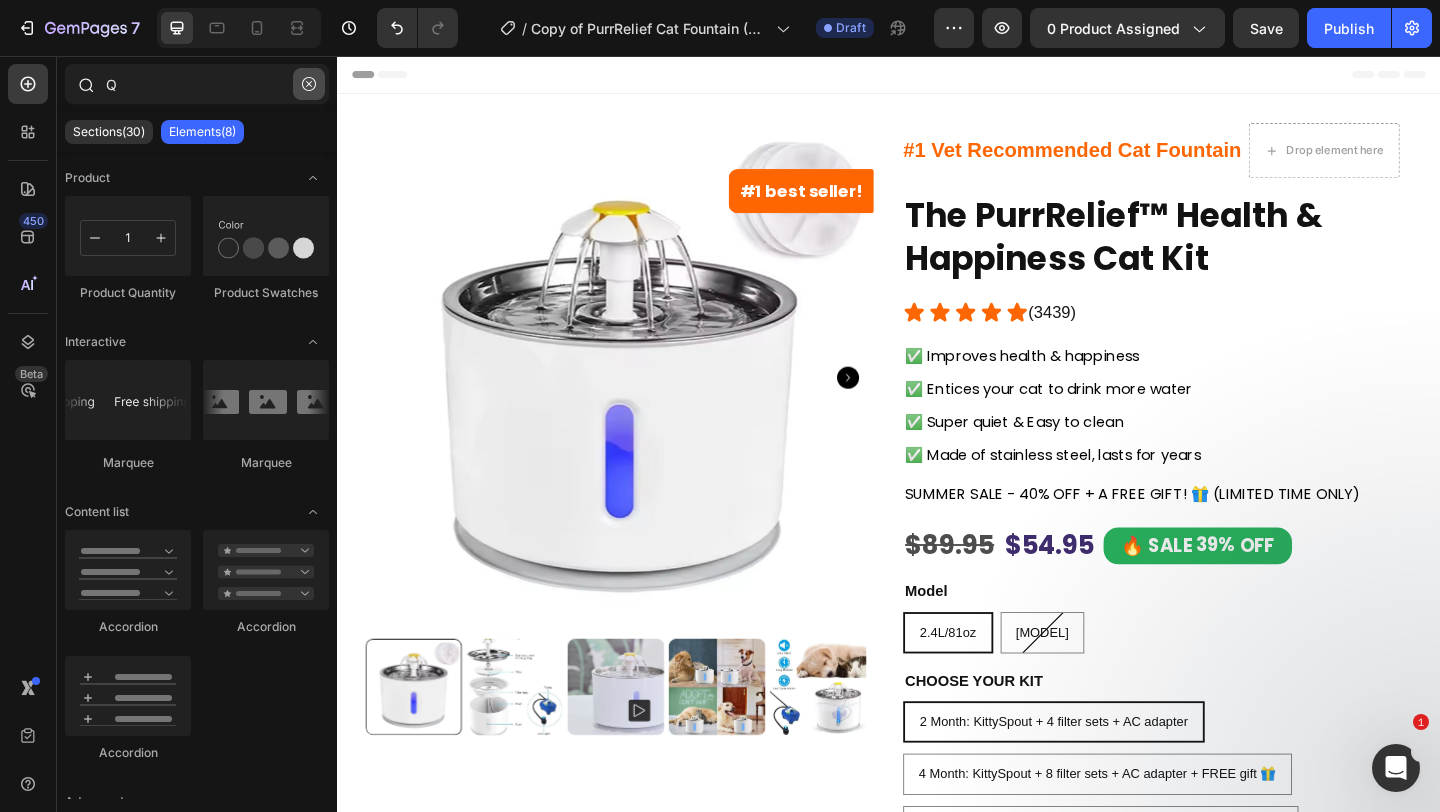 click at bounding box center [309, 84] 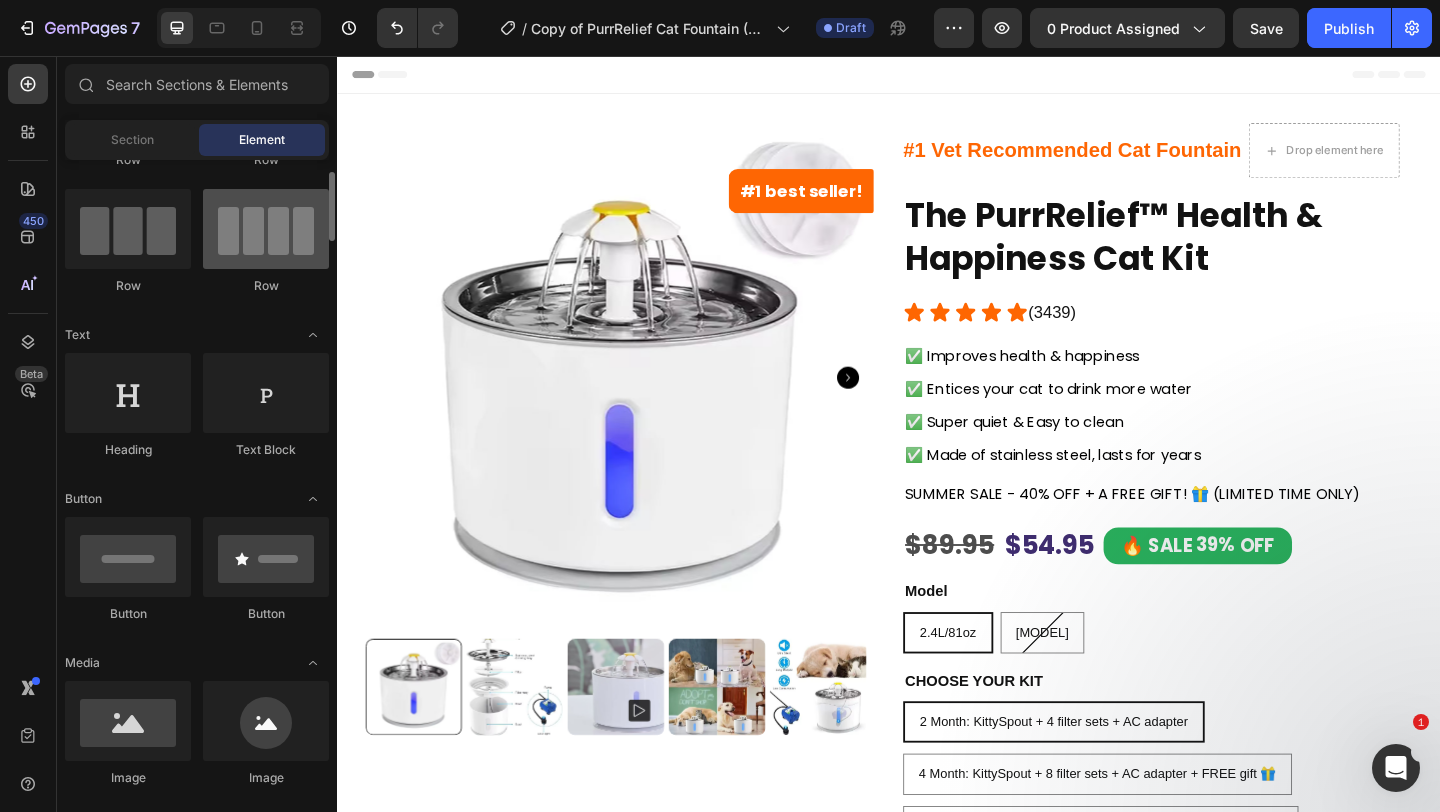 scroll, scrollTop: 139, scrollLeft: 0, axis: vertical 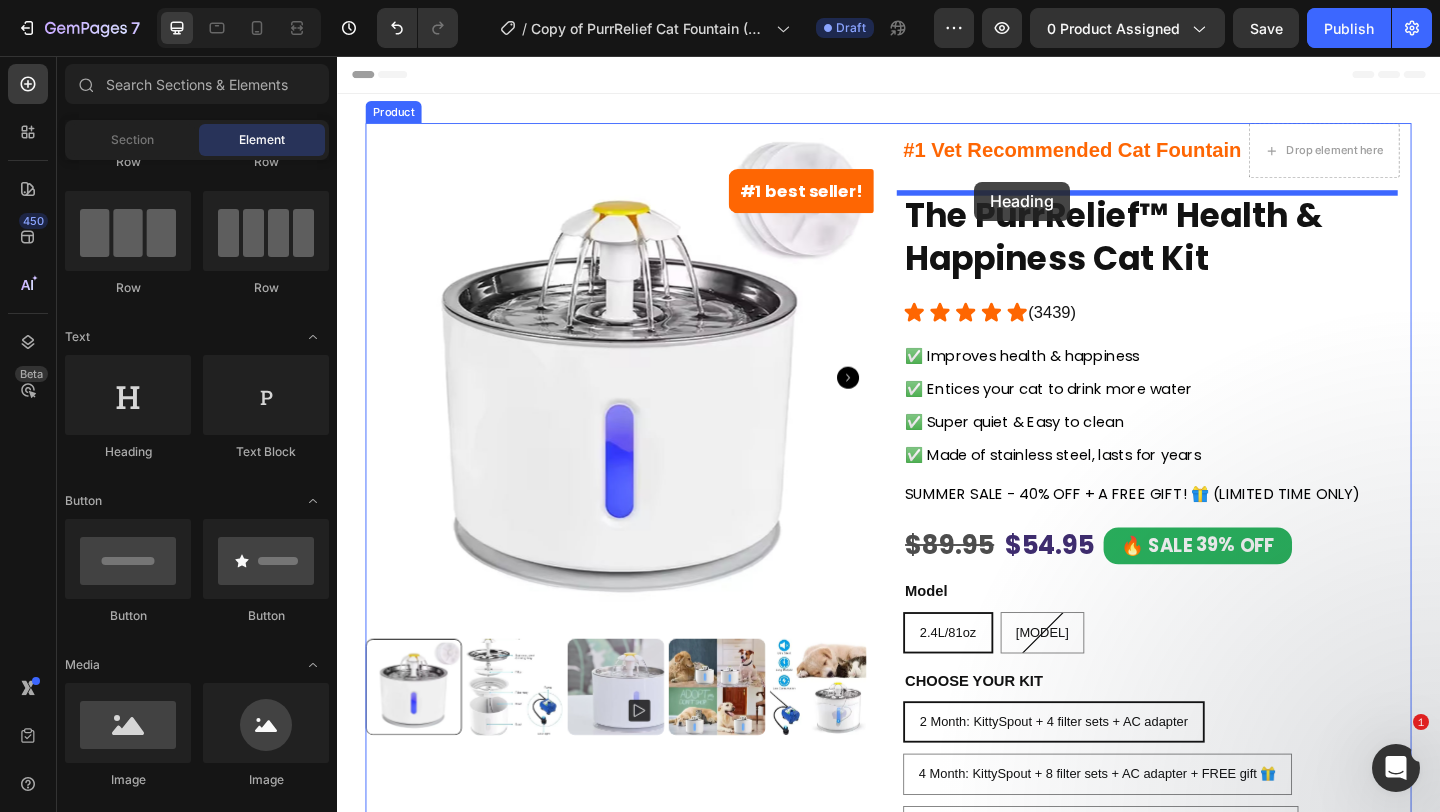 drag, startPoint x: 499, startPoint y: 475, endPoint x: 1030, endPoint y: 193, distance: 601.2362 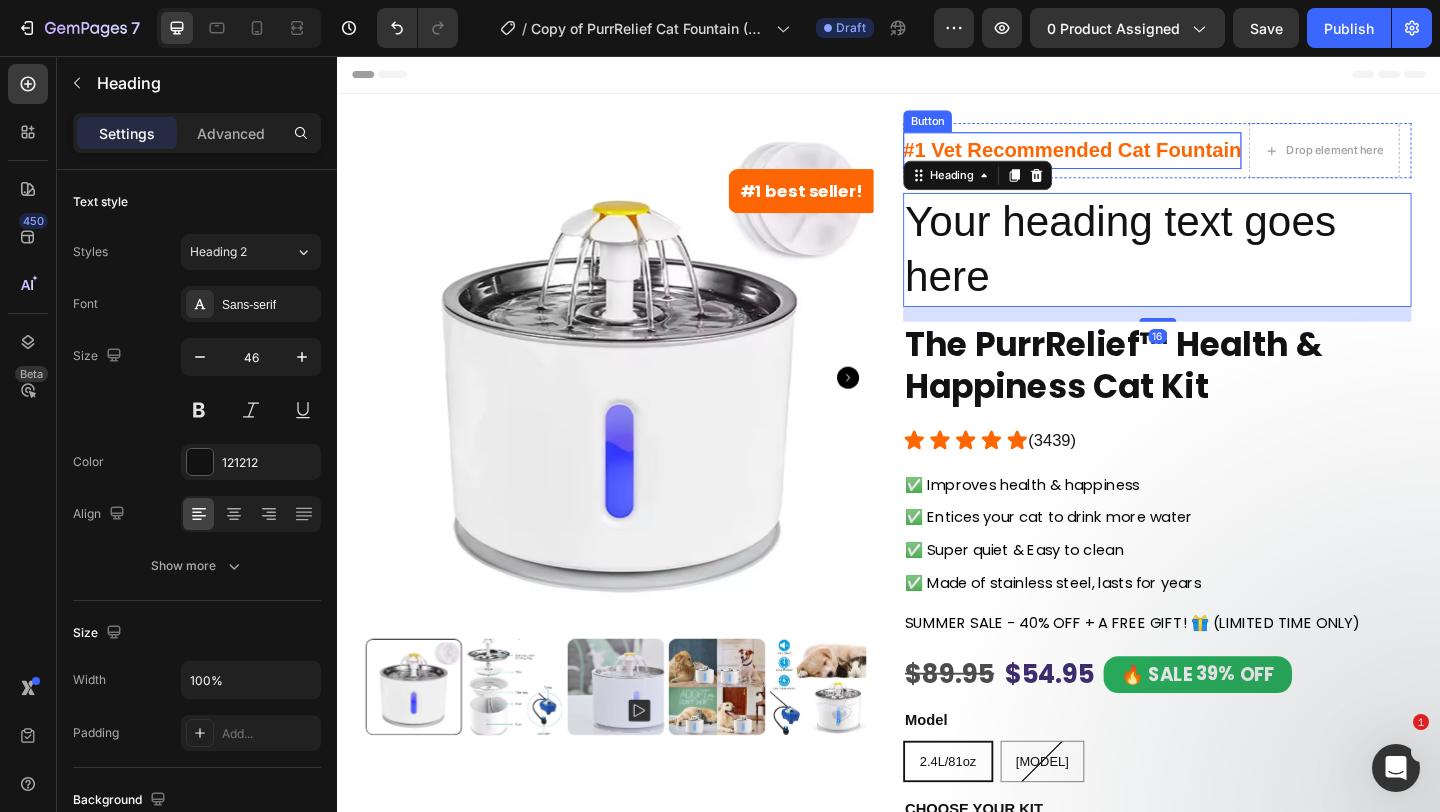 click on "#1 Vet Recommended Cat Fountain" at bounding box center [1137, 158] 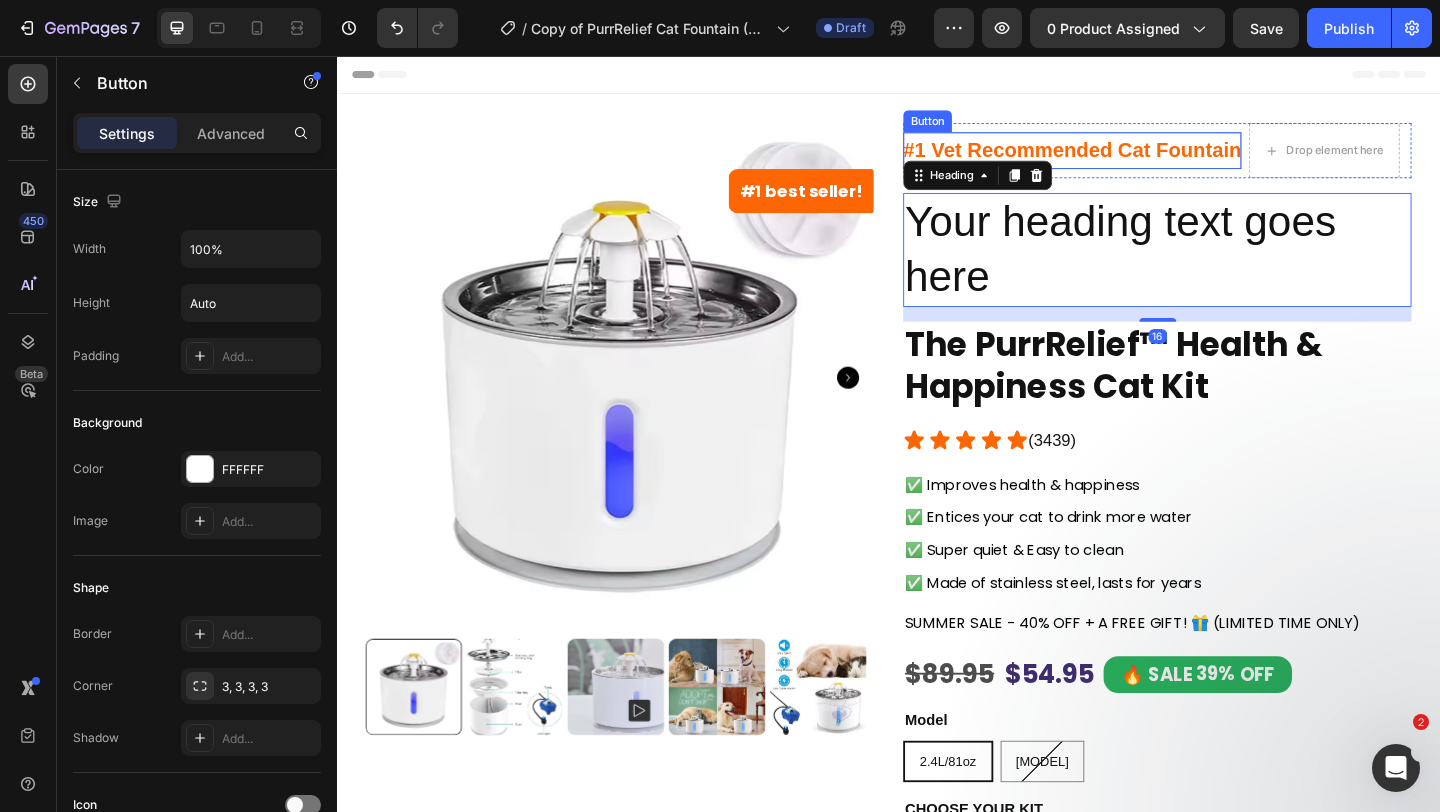 click on "#1 Vet Recommended Cat Fountain" at bounding box center [1137, 158] 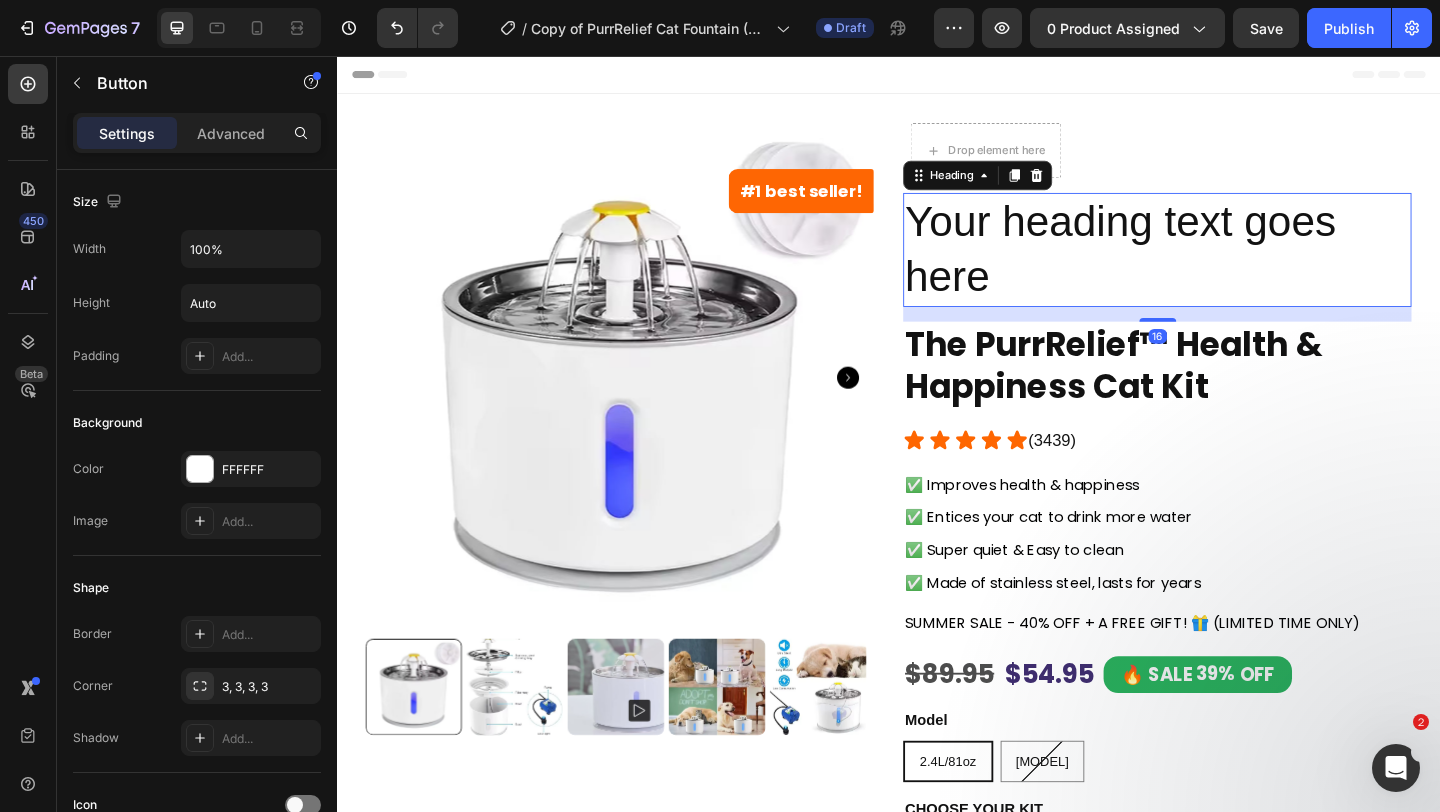 click on "Your heading text goes here" at bounding box center (1229, 267) 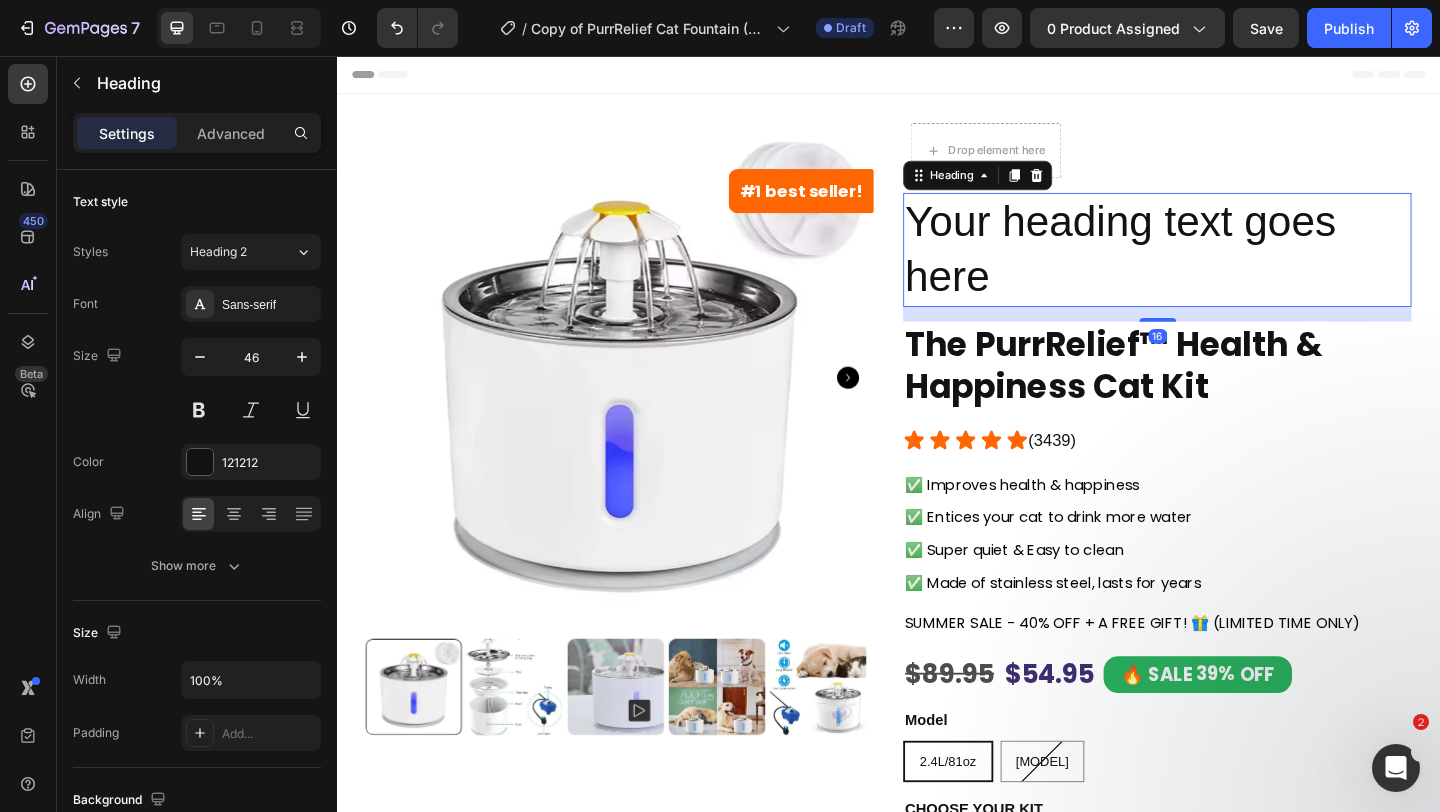 click on "Your heading text goes here" at bounding box center [1229, 267] 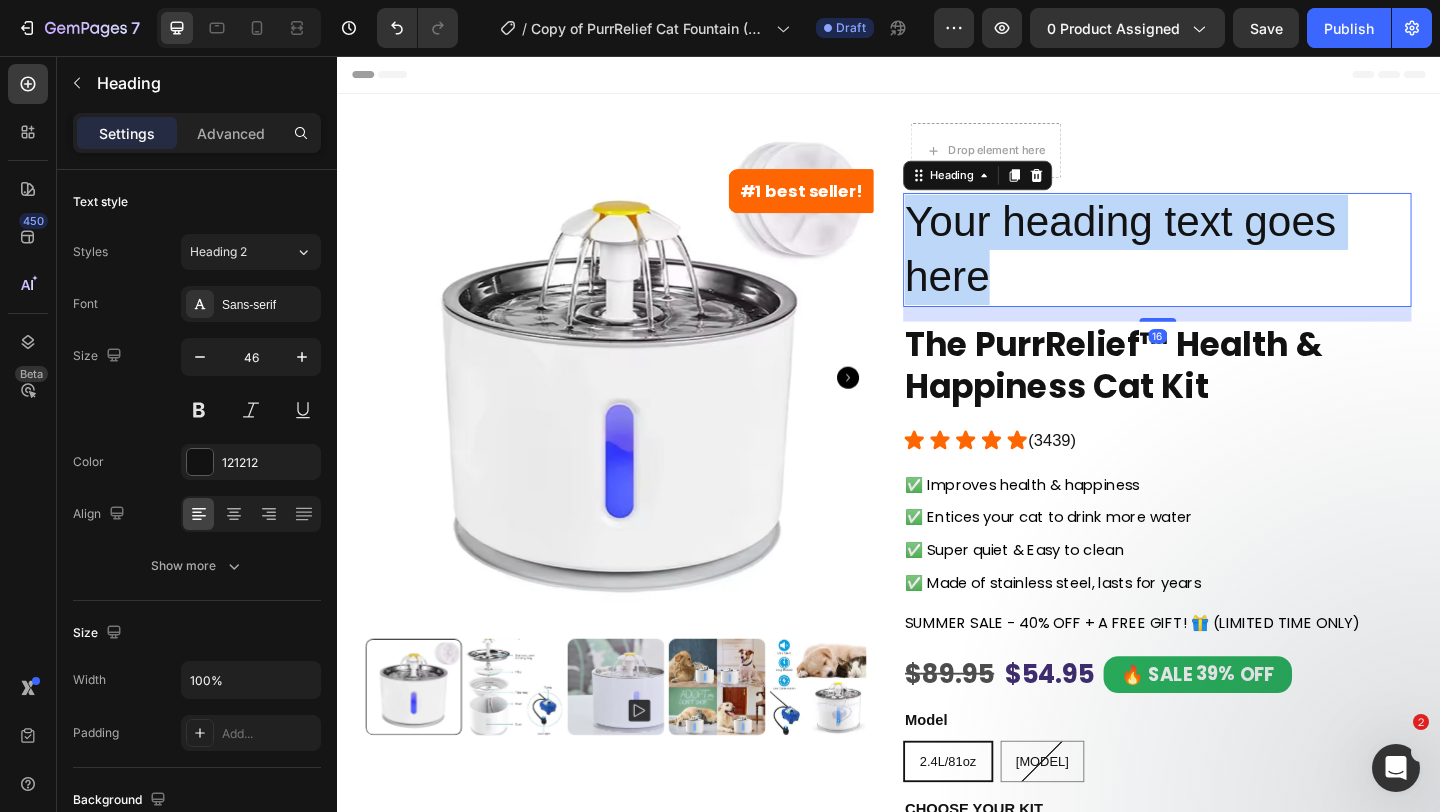 click on "Your heading text goes here" at bounding box center (1229, 267) 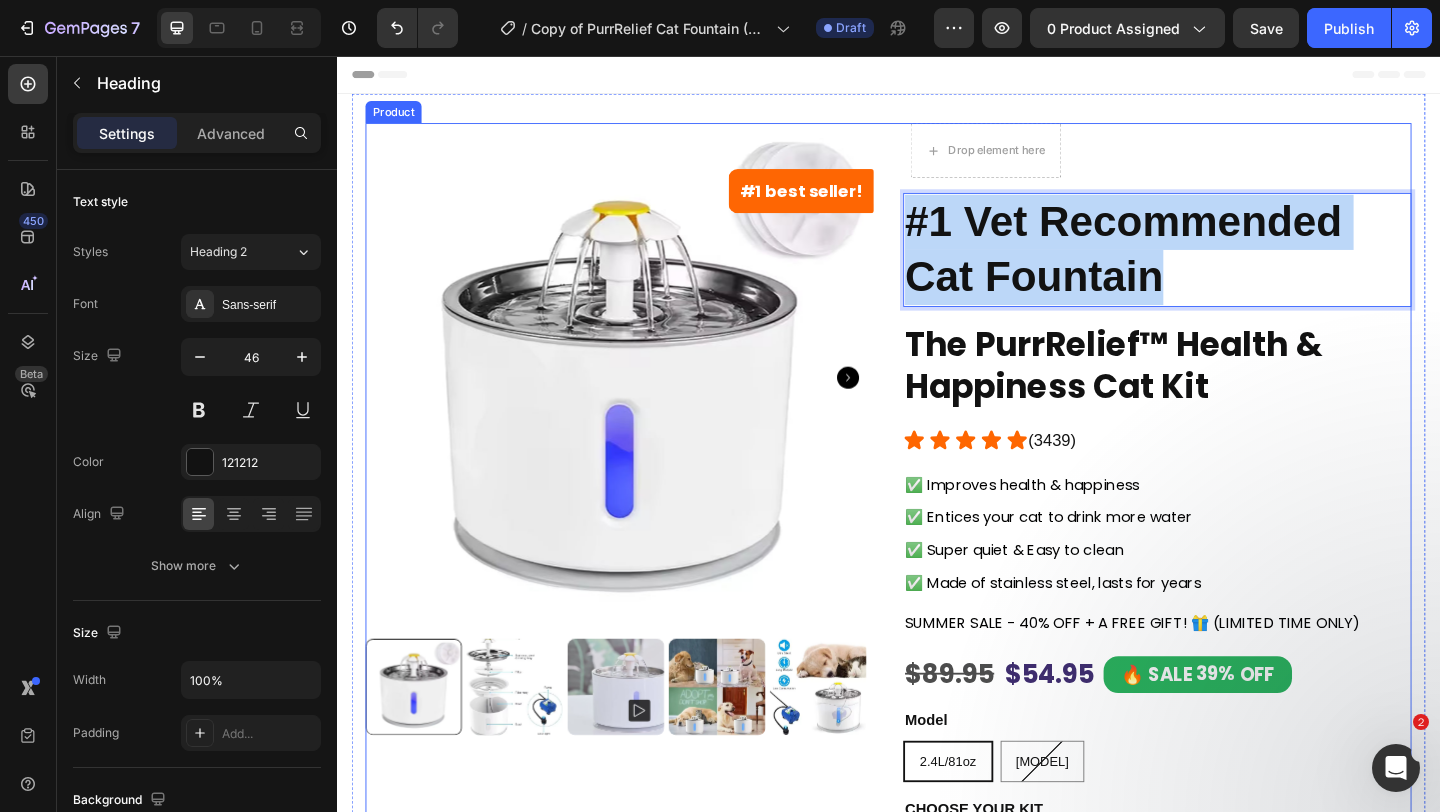drag, startPoint x: 1255, startPoint y: 308, endPoint x: 937, endPoint y: 242, distance: 324.77686 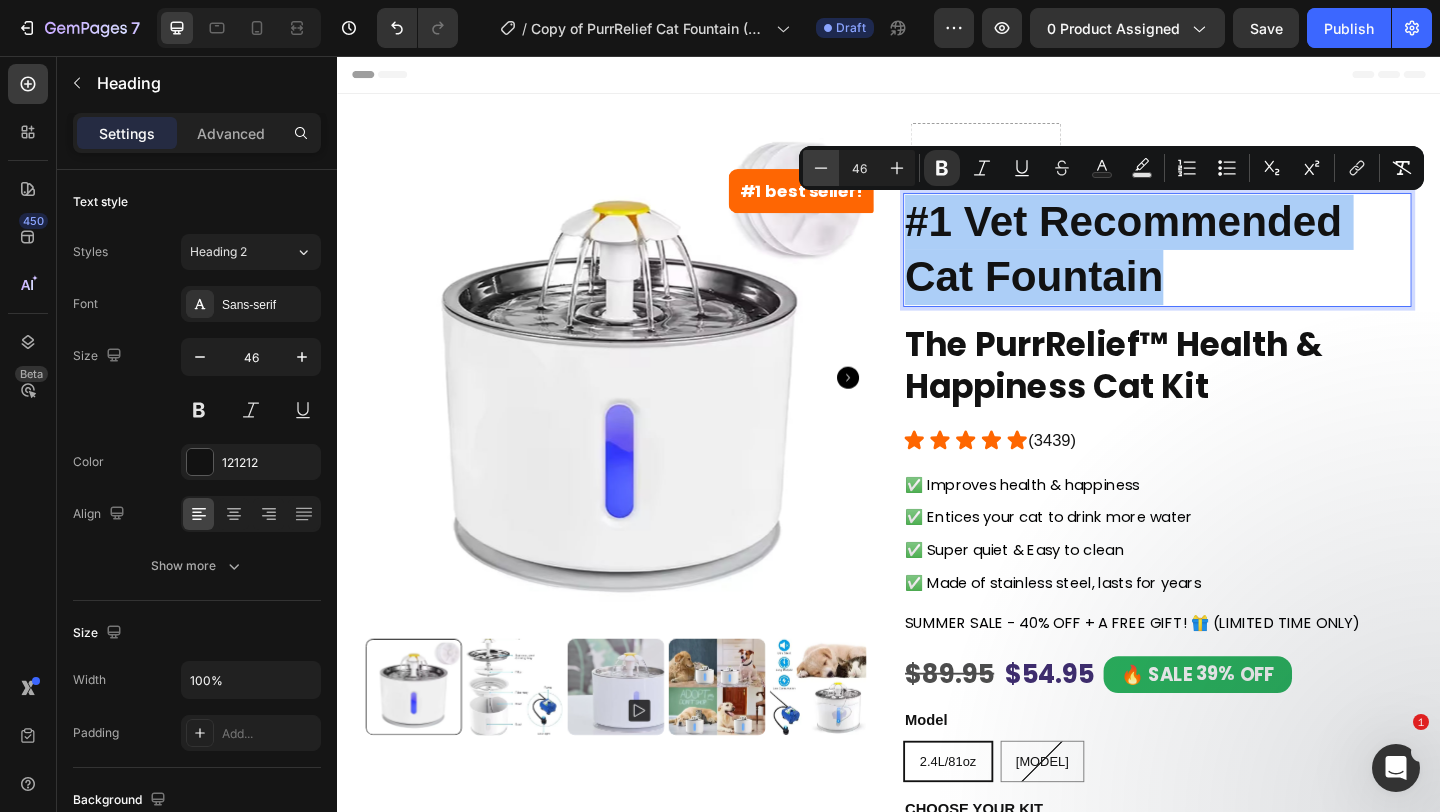 click on "Minus" at bounding box center (821, 168) 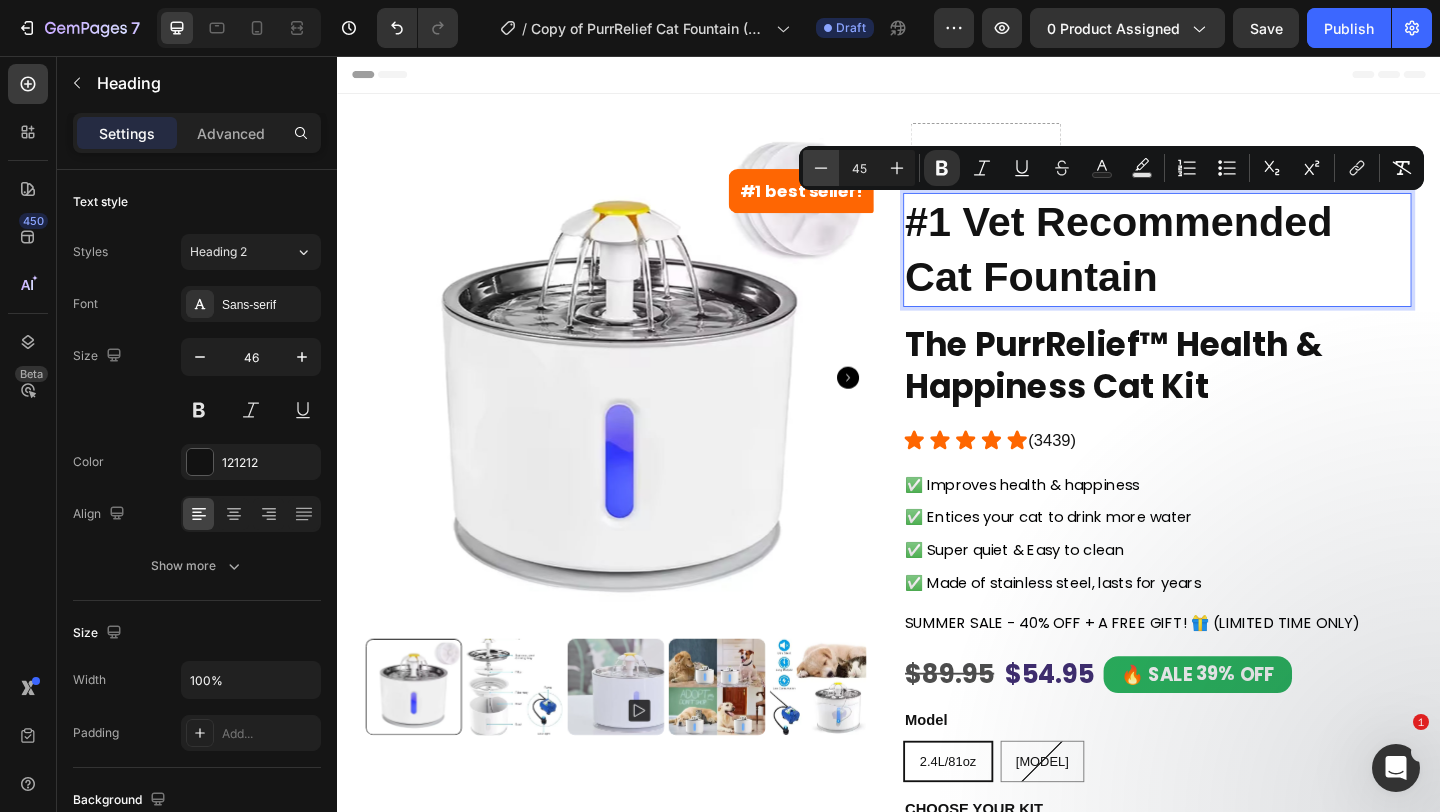 click on "Minus" at bounding box center [821, 168] 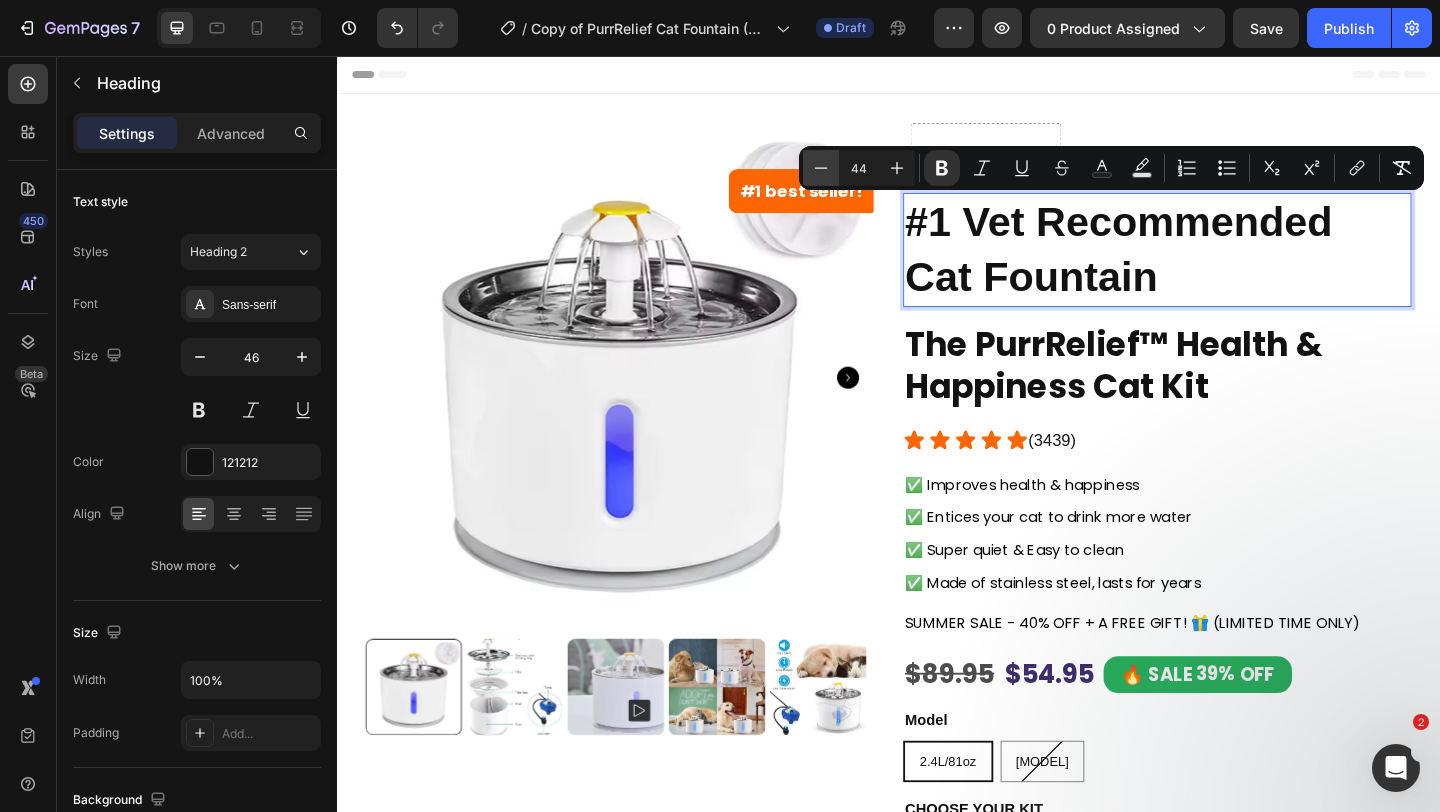 click on "Minus" at bounding box center (821, 168) 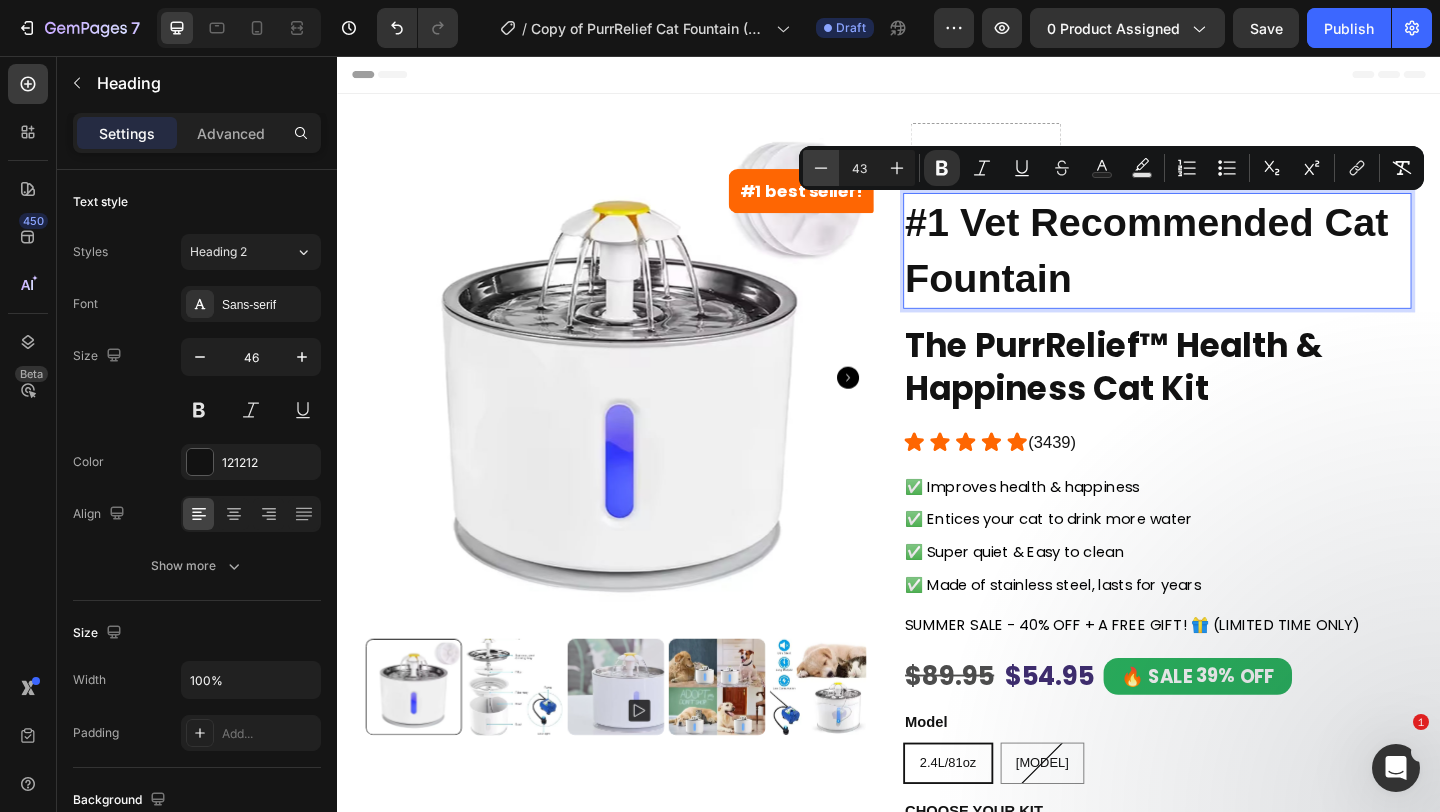 click on "Minus" at bounding box center [821, 168] 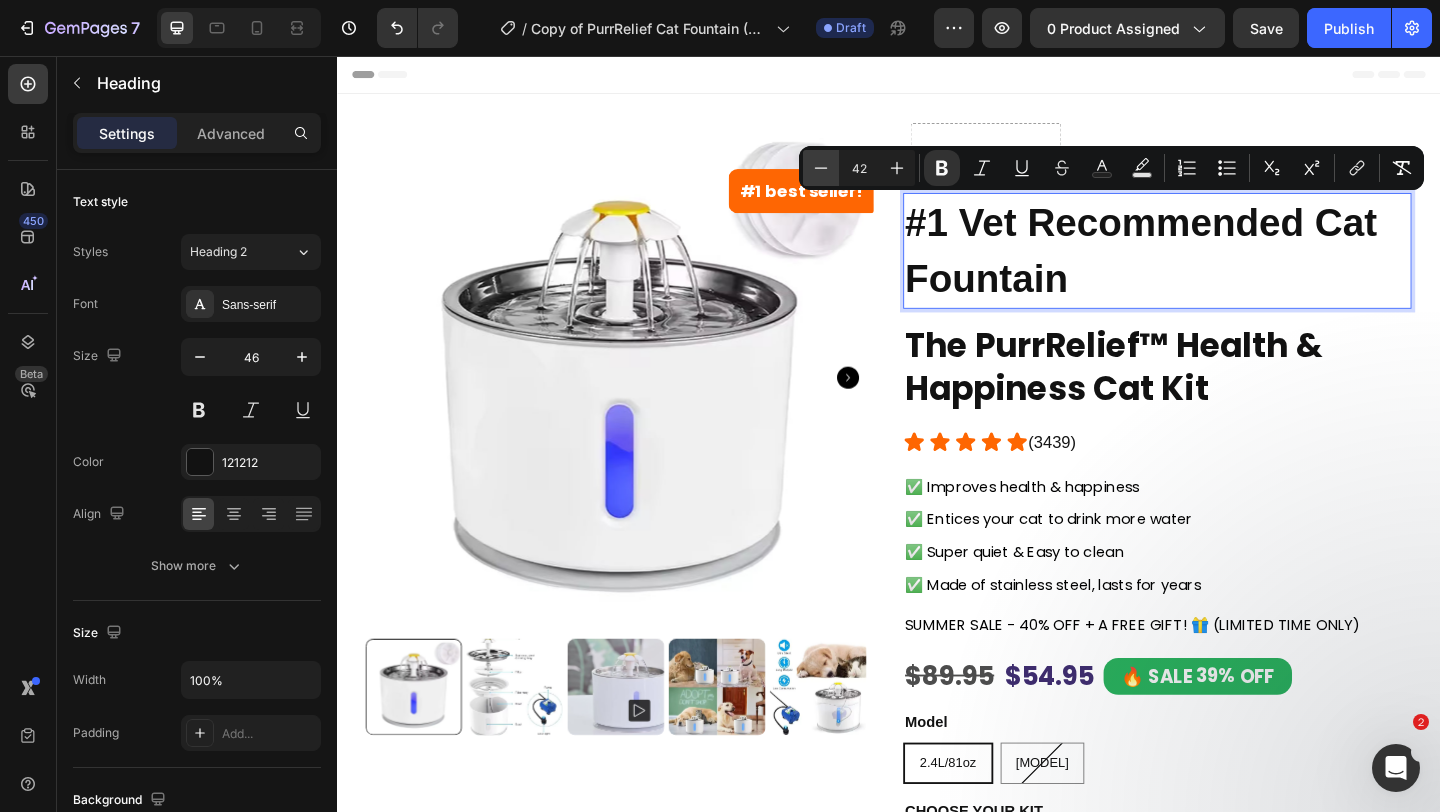 click on "Minus" at bounding box center (821, 168) 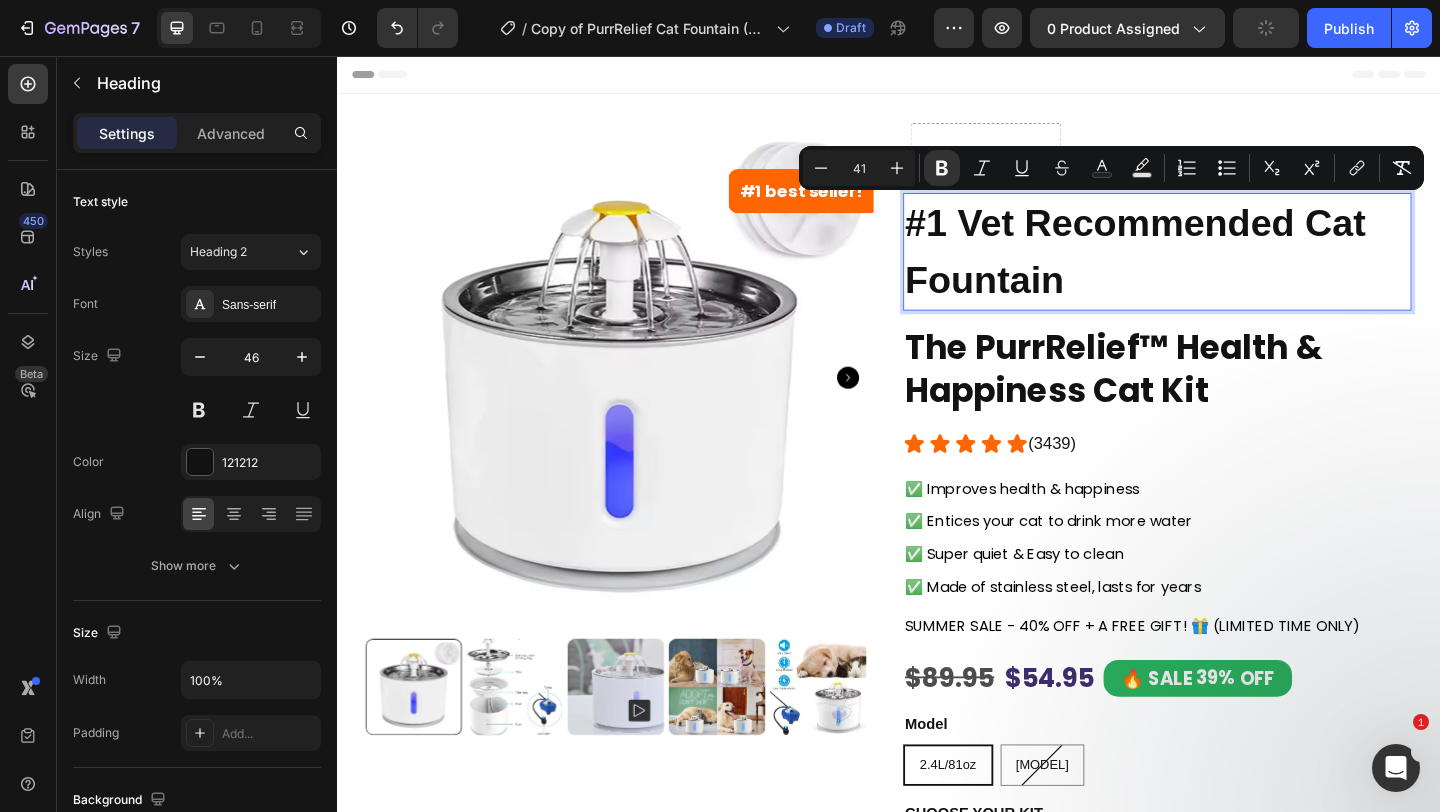 drag, startPoint x: 878, startPoint y: 170, endPoint x: 844, endPoint y: 167, distance: 34.132095 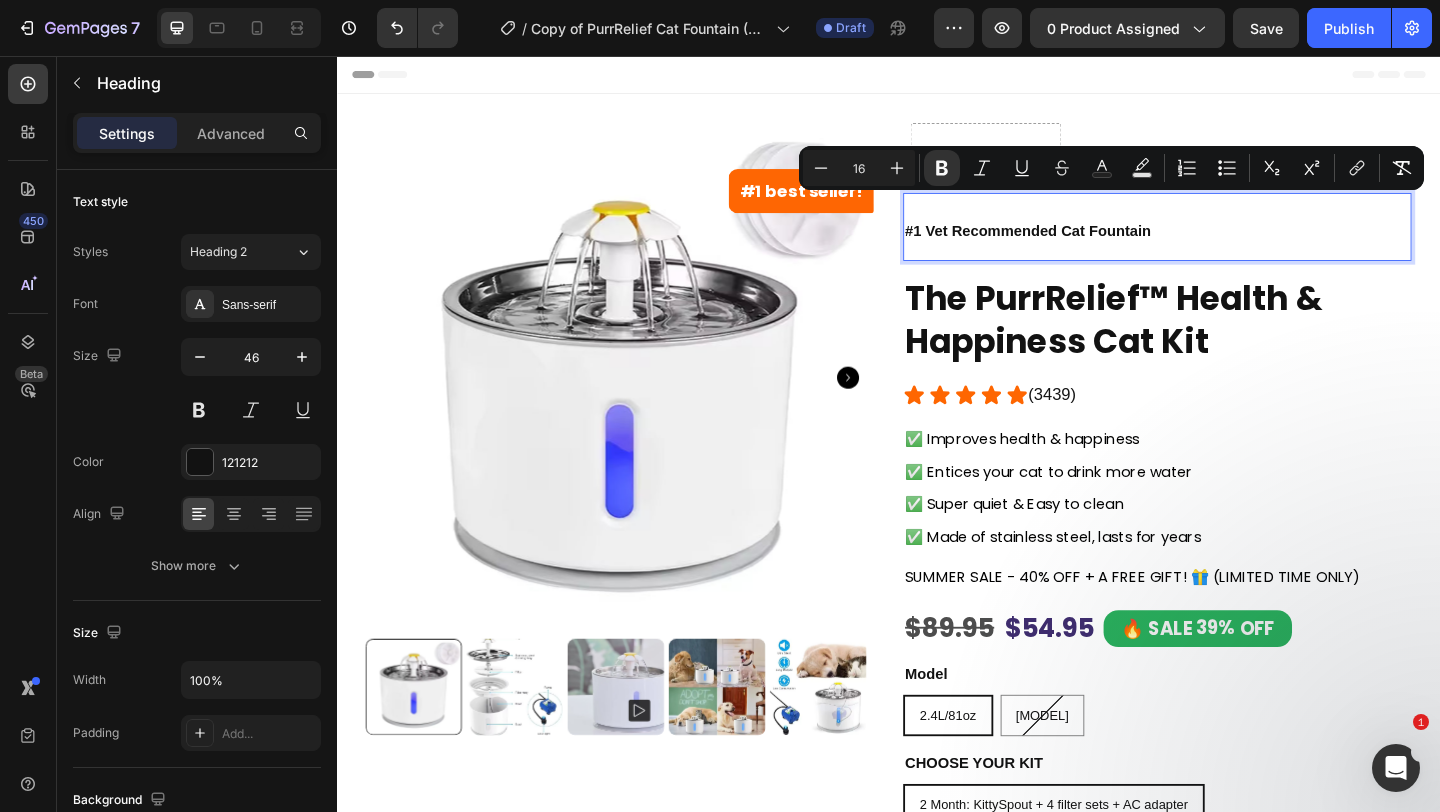type on "1" 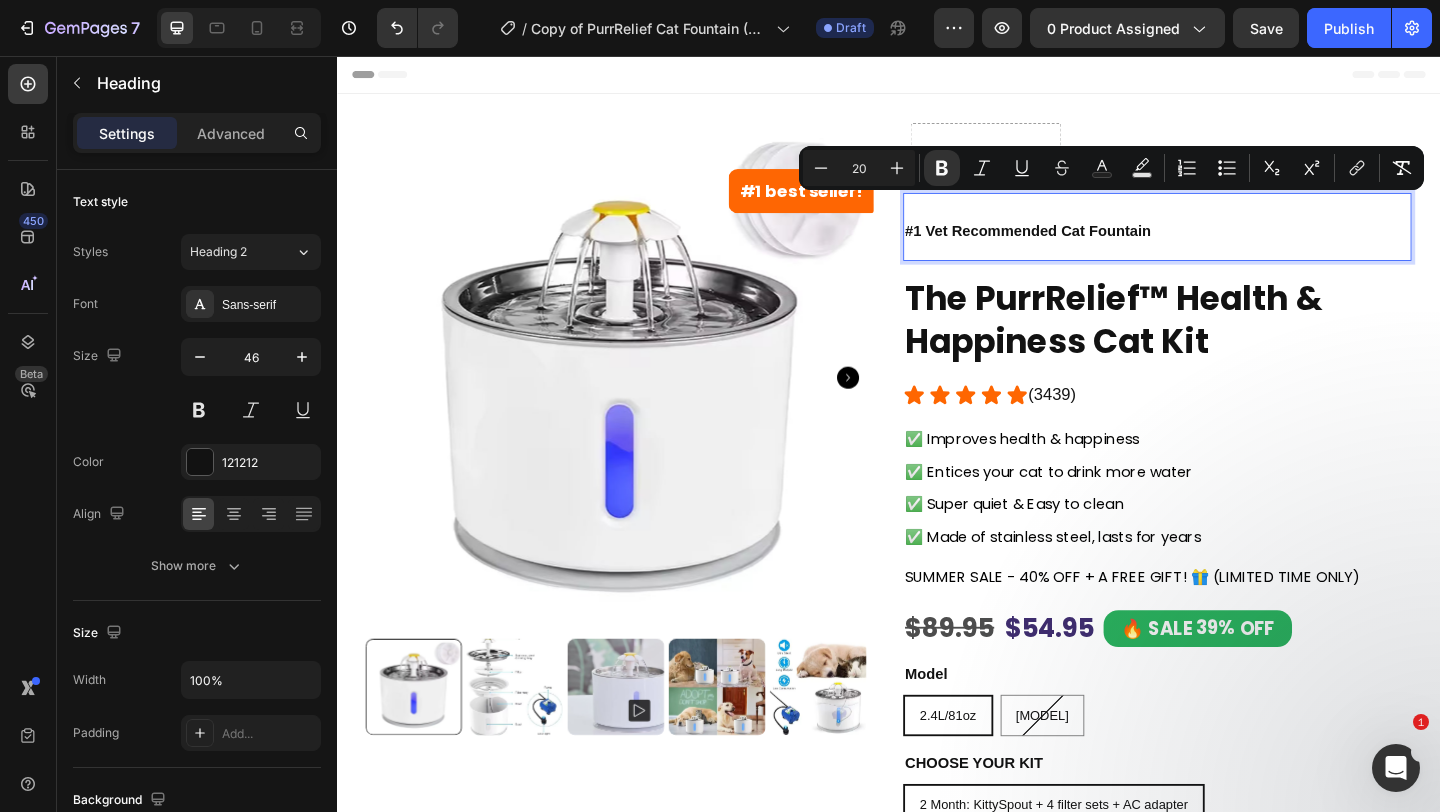 type on "20" 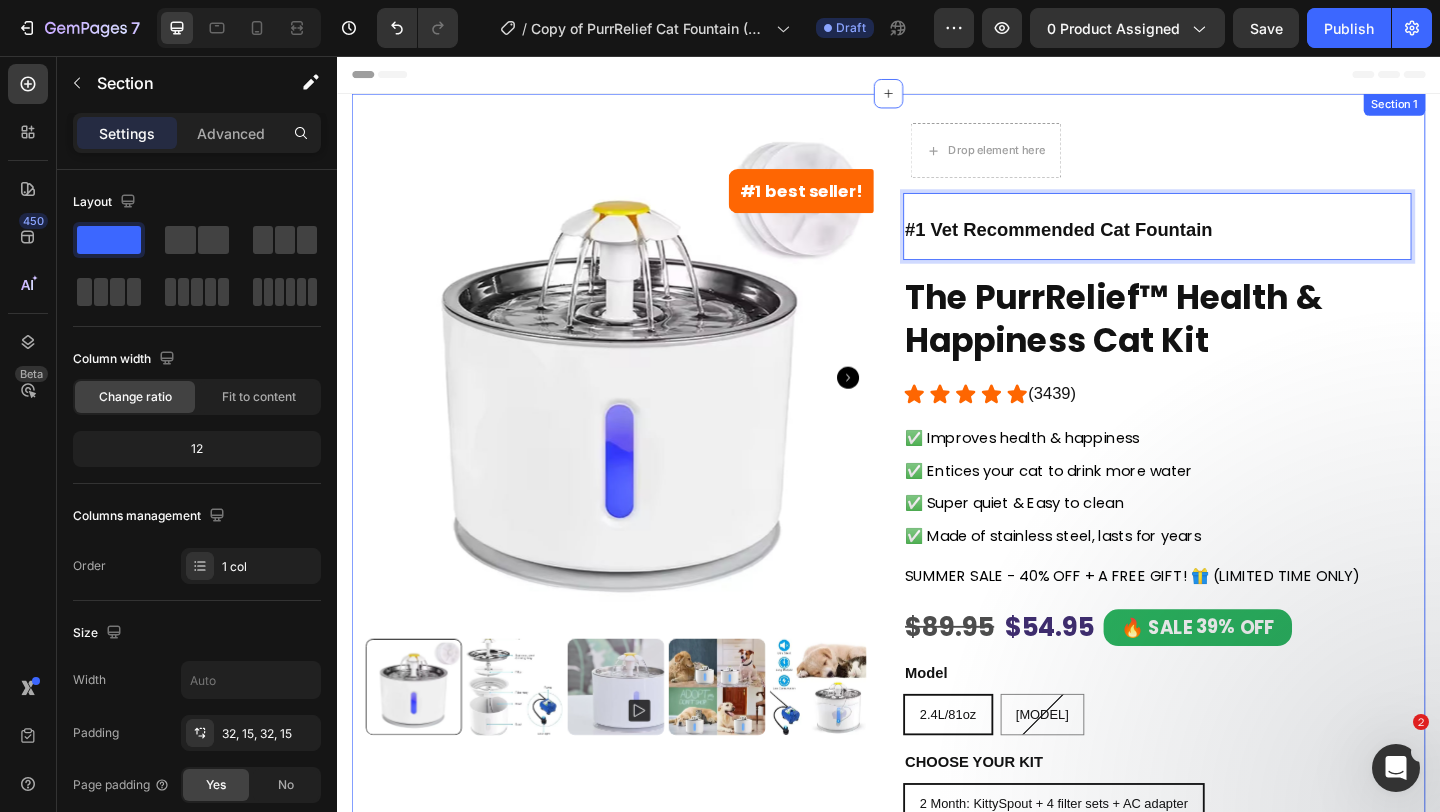 click on "#1 best seller! Product Badge
Product Images Button
Drop element here Row Row #1 Vet Recommended Cat Fountain Heading   16 The PurrRelief™ Health & Happiness Cat Kit Product Title Icon Icon Icon Icon Icon Icon List (3439) Button Row Row ✅ Improves health & happiness Text Block ✅ Entices your cat to drink more water Text Block ✅ Super quiet & Easy to clean Text Block ✅ Made of stainless steel, lasts for years Text Block Text Block SUMMER SALE - 40% OFF + A FREE GIFT! 🎁 (LIMITED TIME ONLY) Text Block Row $89.95 Product Price Product Price $54.95 Product Price Product Price 🔥 SALE 39% OFF Discount Tag Row Model 2.4L/81oz 2.4L/81oz 2.4L/81oz 4L 4L 4L CHOOSE YOUR KIT  2 Month: KittySpout + 4 filter sets + AC adapter 2 Month: KittySpout + 4 filter sets + AC adapter 2 Month: KittySpout + 4 filter sets + AC adapter 4 Month: KittySpout + 8 filter sets + AC adapter + FREE gift 🎁 4 Month: KittySpout + 8 filter sets + AC adapter + FREE gift 🎁 Model     4L" at bounding box center [937, 887] 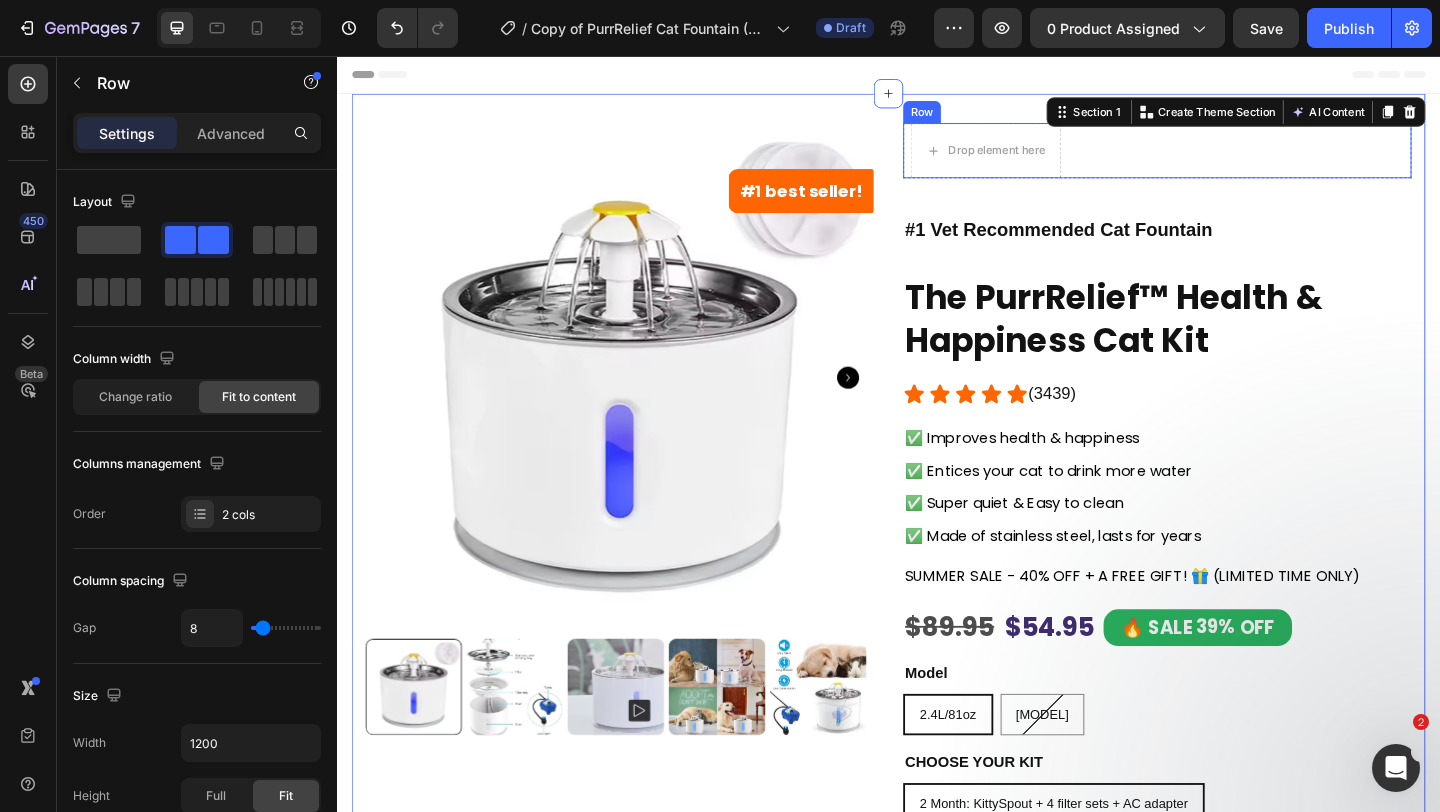 click on "Button
Drop element here Row" at bounding box center [1229, 159] 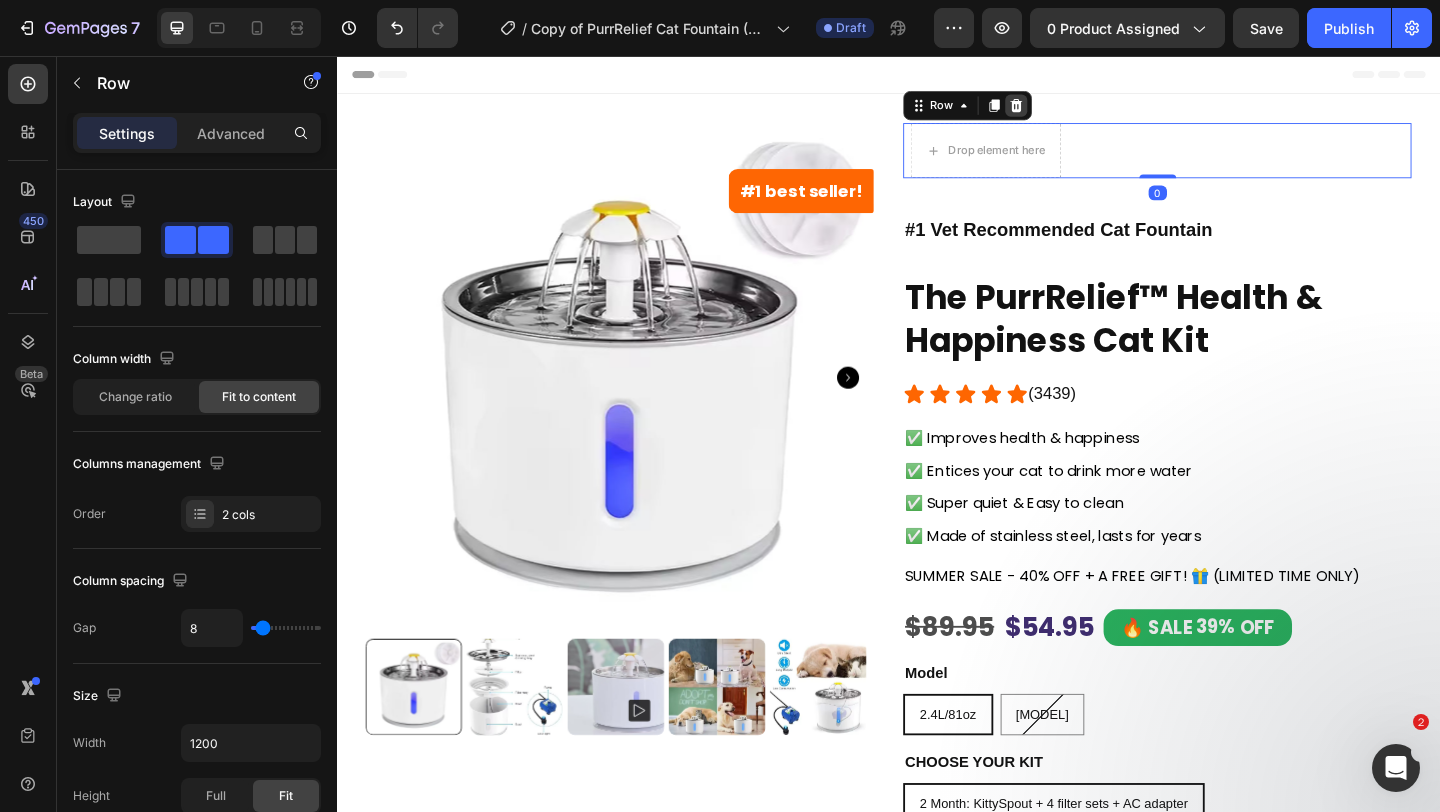 click 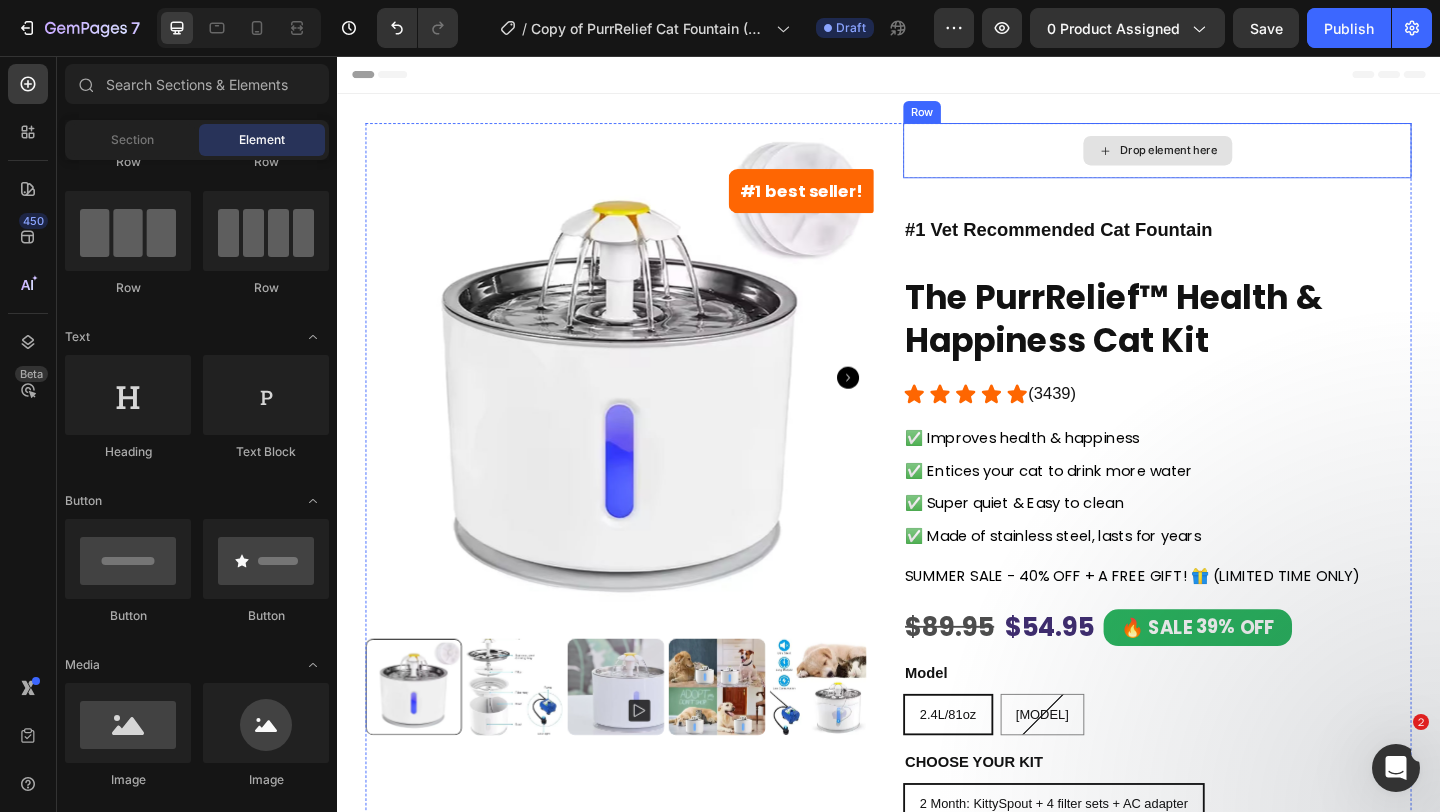click on "Drop element here" at bounding box center (1229, 159) 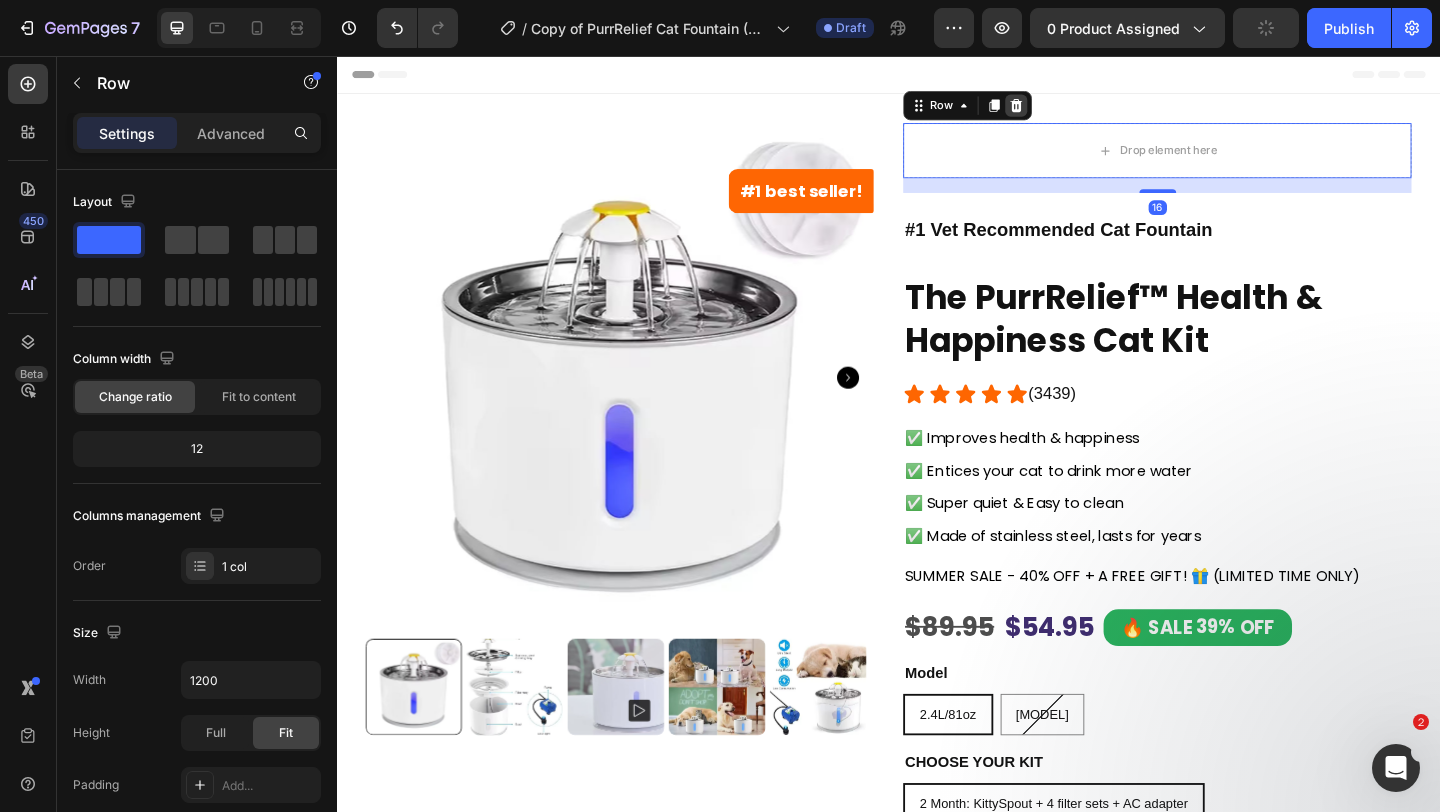 click 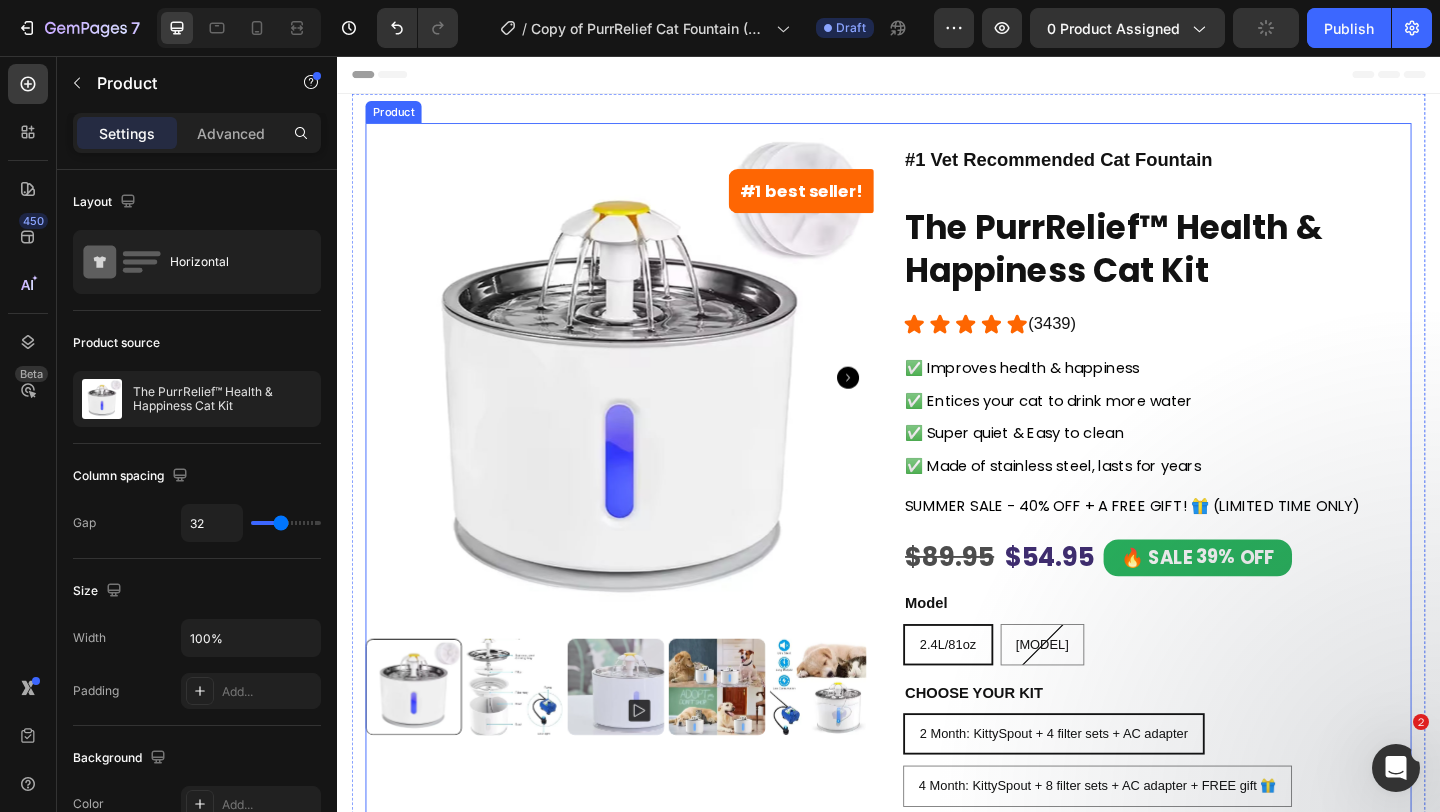 click on "⁠⁠⁠⁠⁠⁠⁠ #1 Vet Recommended Cat Fountain Heading The PurrRelief™ Health & Happiness Cat Kit Product Title Icon Icon Icon Icon Icon Icon List (3439) Button Row Row ✅ Improves health & happiness Text Block ✅ Entices your cat to drink more water Text Block ✅ Super quiet & Easy to clean Text Block ✅ Made of stainless steel, lasts for years Text Block Text Block SUMMER SALE - 40% OFF + A FREE GIFT! 🎁 (LIMITED TIME ONLY) Text Block Row $89.95 Product Price Product Price $54.95 Product Price Product Price 🔥 SALE 39% OFF Discount Tag Row Model 2.4L/81oz 2.4L/81oz 2.4L/81oz 4L 4L 4L CHOOSE YOUR KIT  2 Month: KittySpout + 4 filter sets + AC adapter 2 Month: KittySpout + 4 filter sets + AC adapter 2 Month: KittySpout + 4 filter sets + AC adapter 4 Month: KittySpout + 8 filter sets + AC adapter + FREE gift 🎁 4 Month: KittySpout + 8 filter sets + AC adapter + FREE gift 🎁 4 Month: KittySpout + 8 filter sets + AC adapter + FREE gift 🎁 Product Variants & Swatches Model 2.4L/81oz     4L" at bounding box center (1229, 849) 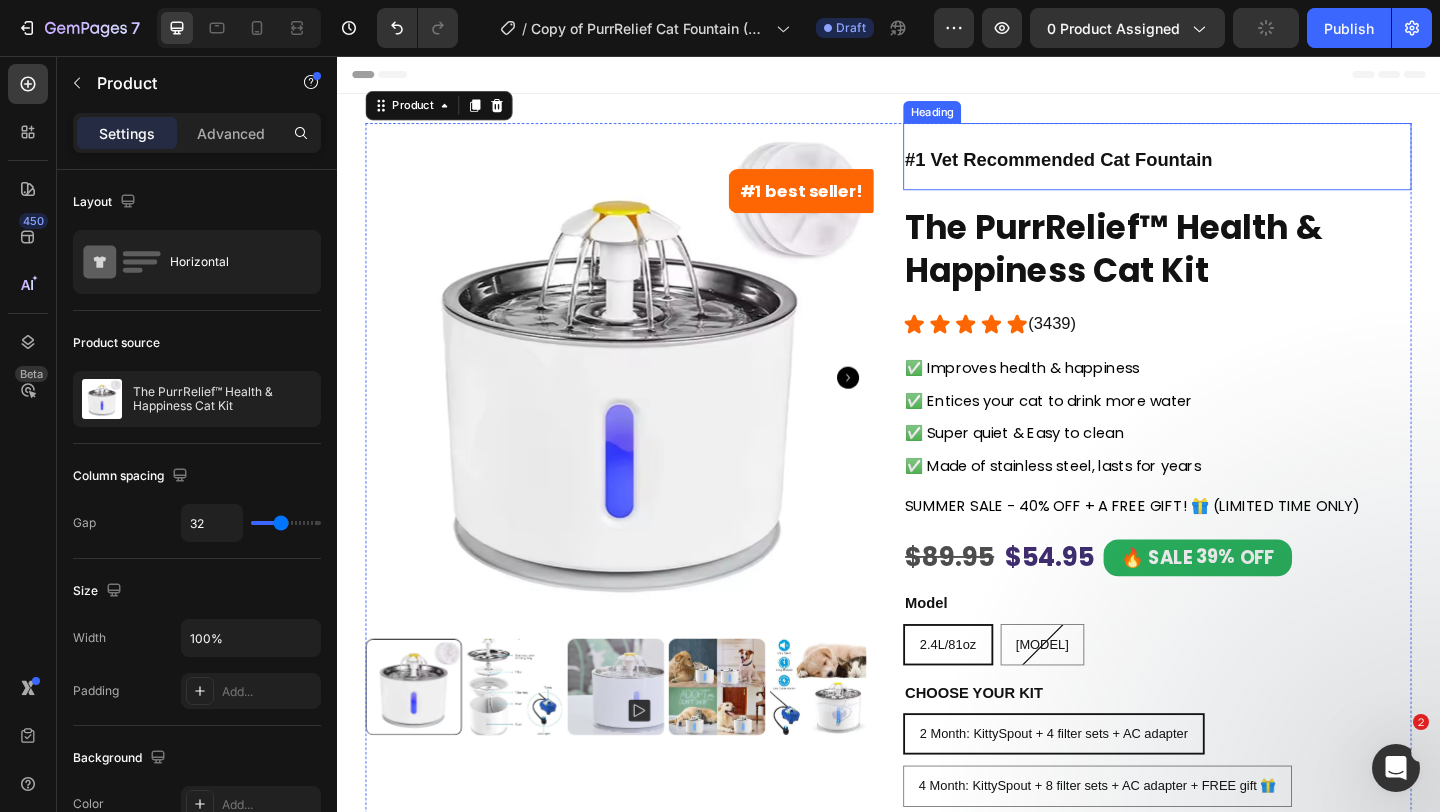 click on "⁠⁠⁠⁠⁠⁠⁠ #1 Vet Recommended Cat Fountain" at bounding box center (1229, 165) 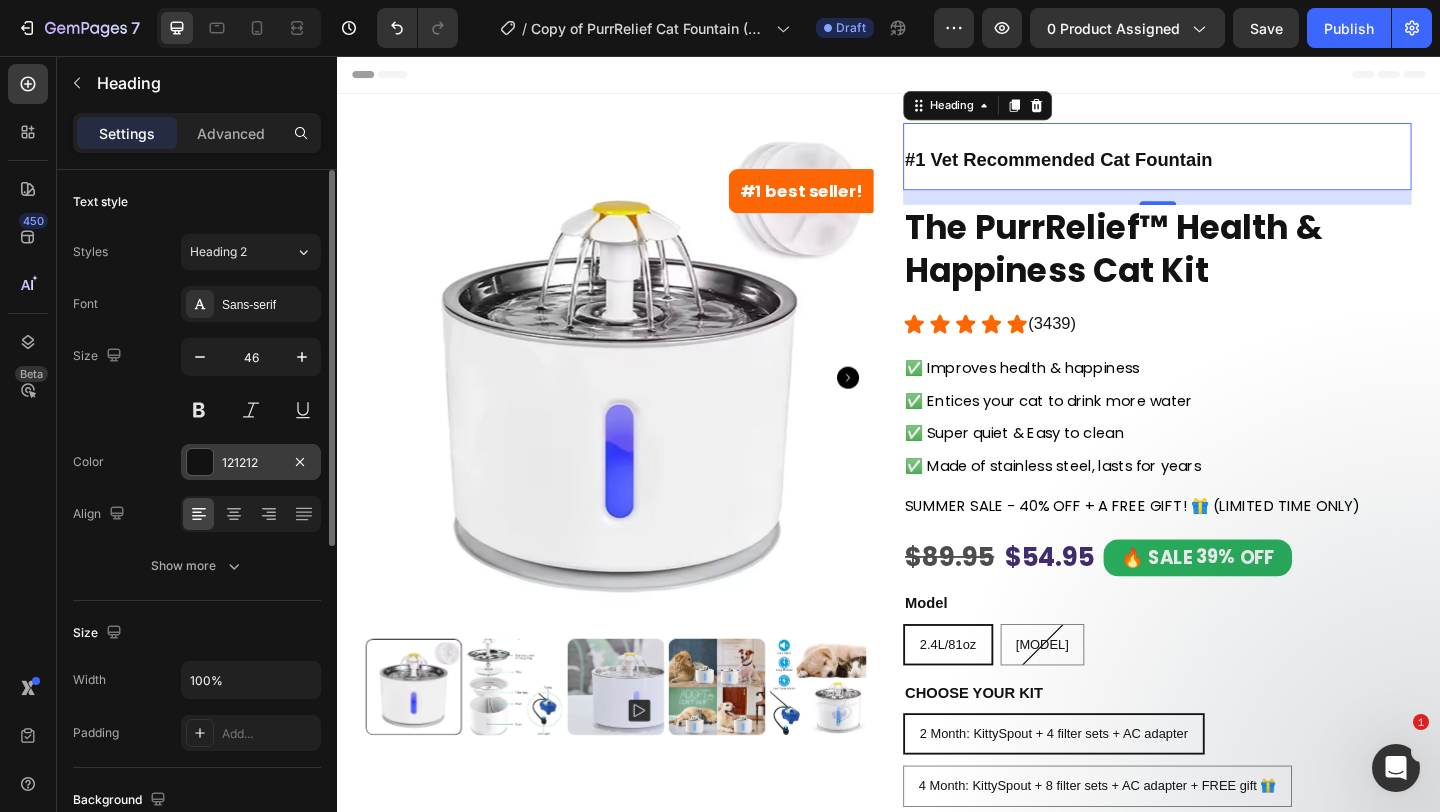 click at bounding box center [200, 462] 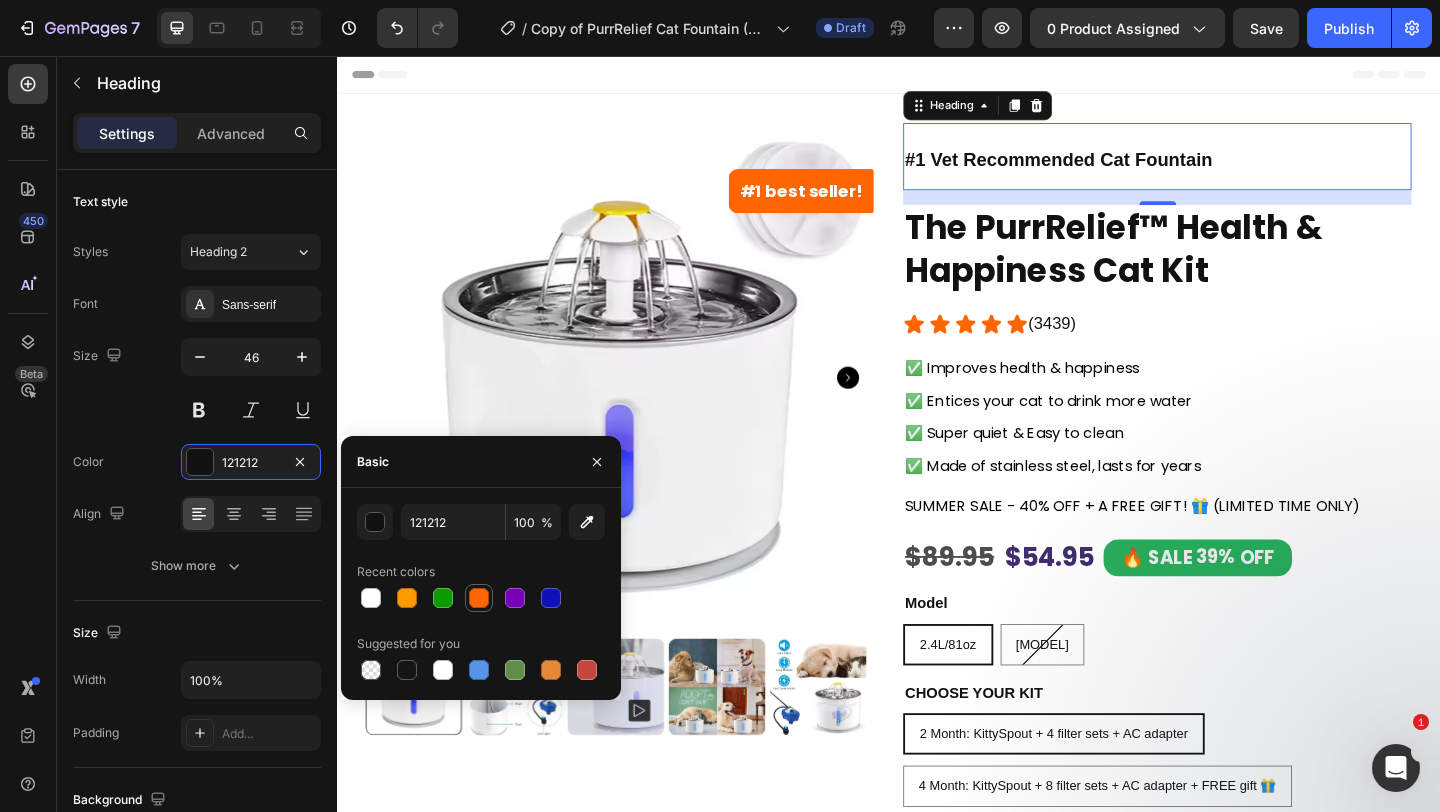 click at bounding box center (479, 598) 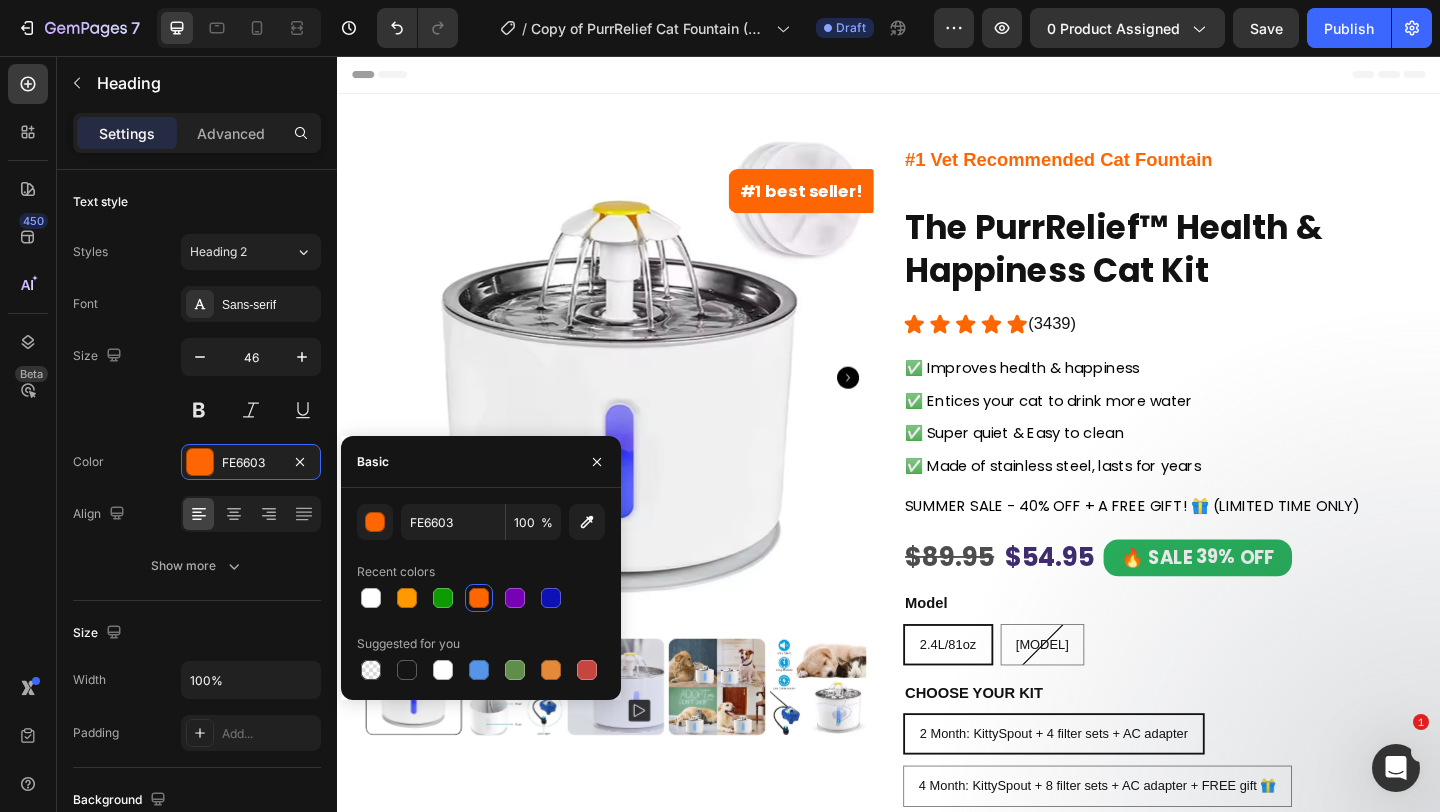 click on "#1 best seller! Product Badge
Product Images ⁠⁠⁠⁠⁠⁠⁠ #1 Vet Recommended Cat Fountain Heading The PurrRelief™ Health & Happiness Cat Kit Product Title Icon Icon Icon Icon Icon Icon List (3439) Button Row Row ✅ Improves health & happiness Text Block ✅ Entices your cat to drink more water Text Block ✅ Super quiet & Easy to clean Text Block ✅ Made of stainless steel, lasts for years Text Block Text Block SUMMER SALE - 40% OFF + A FREE GIFT! 🎁 (LIMITED TIME ONLY) Text Block Row $89.95 Product Price Product Price $54.95 Product Price Product Price 🔥 SALE 39% OFF Discount Tag Row Model 2.4L/81oz 2.4L/81oz 2.4L/81oz 4L 4L 4L CHOOSE YOUR KIT  2 Month: KittySpout + 4 filter sets + AC adapter 2 Month: KittySpout + 4 filter sets + AC adapter 2 Month: KittySpout + 4 filter sets + AC adapter 4 Month: KittySpout + 8 filter sets + AC adapter + FREE gift 🎁 4 Month: KittySpout + 8 filter sets + AC adapter + FREE gift 🎁 Product Variants & Swatches Model 2.4L/81oz" at bounding box center (937, 849) 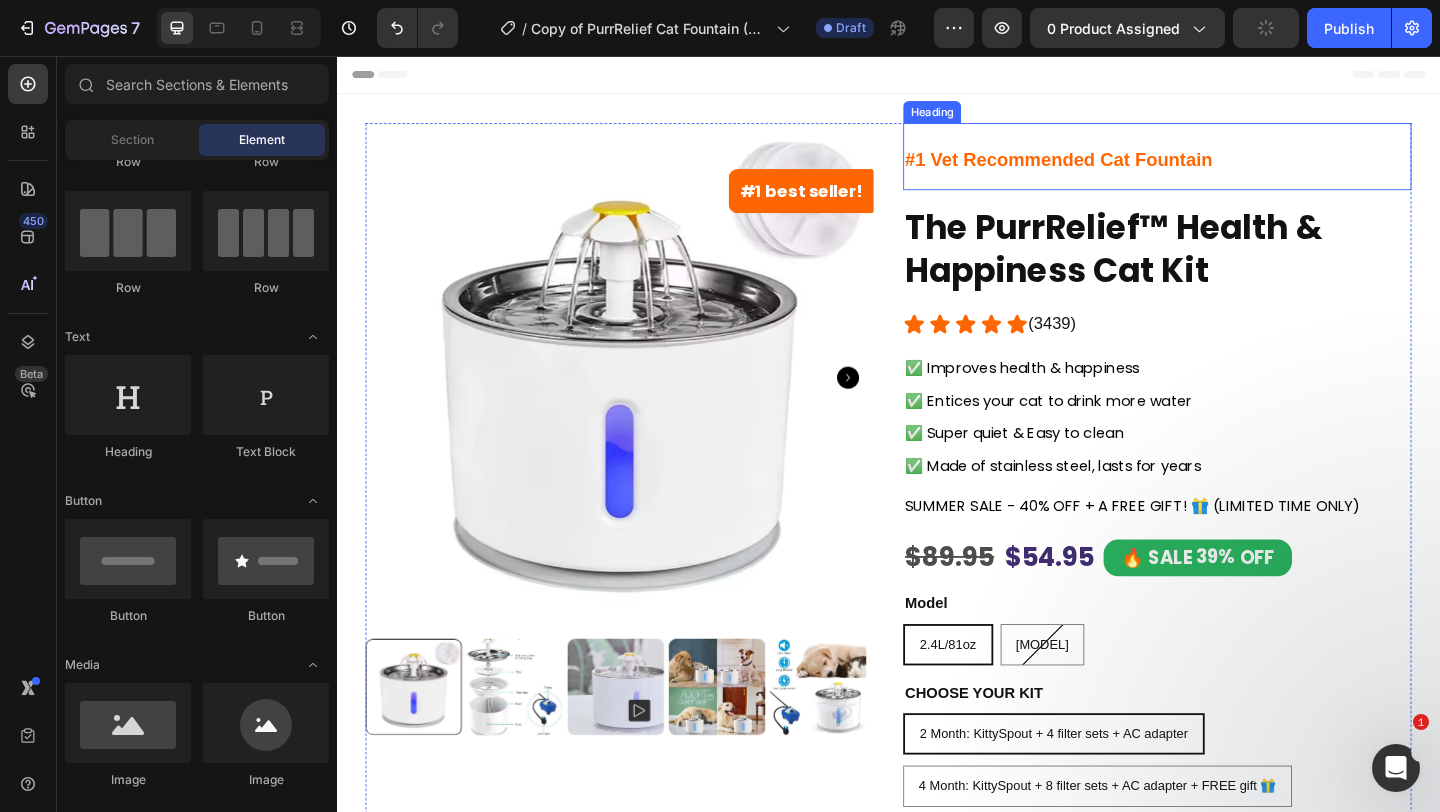 click on "⁠⁠⁠⁠⁠⁠⁠ #1 Vet Recommended Cat Fountain" at bounding box center (1229, 165) 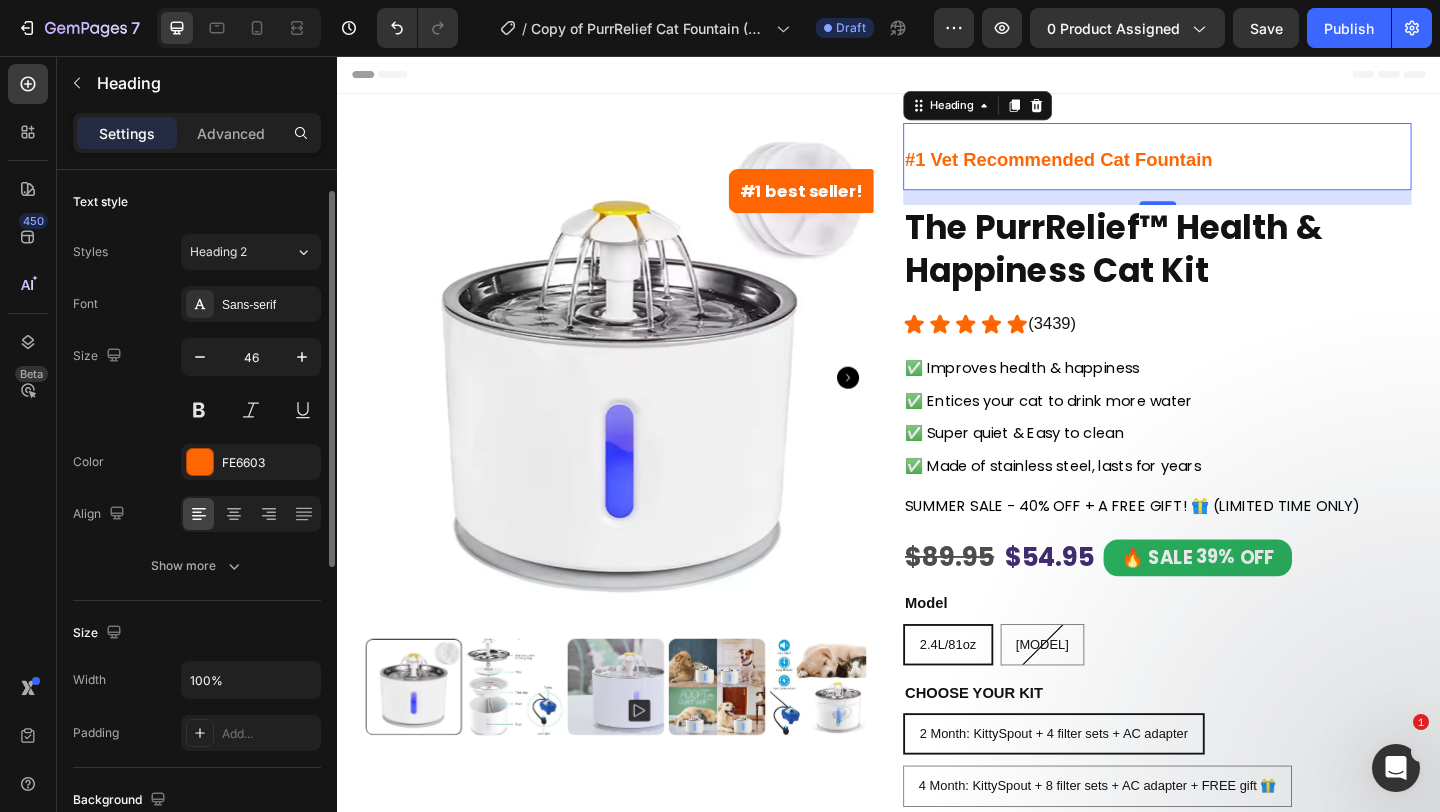scroll, scrollTop: 20, scrollLeft: 0, axis: vertical 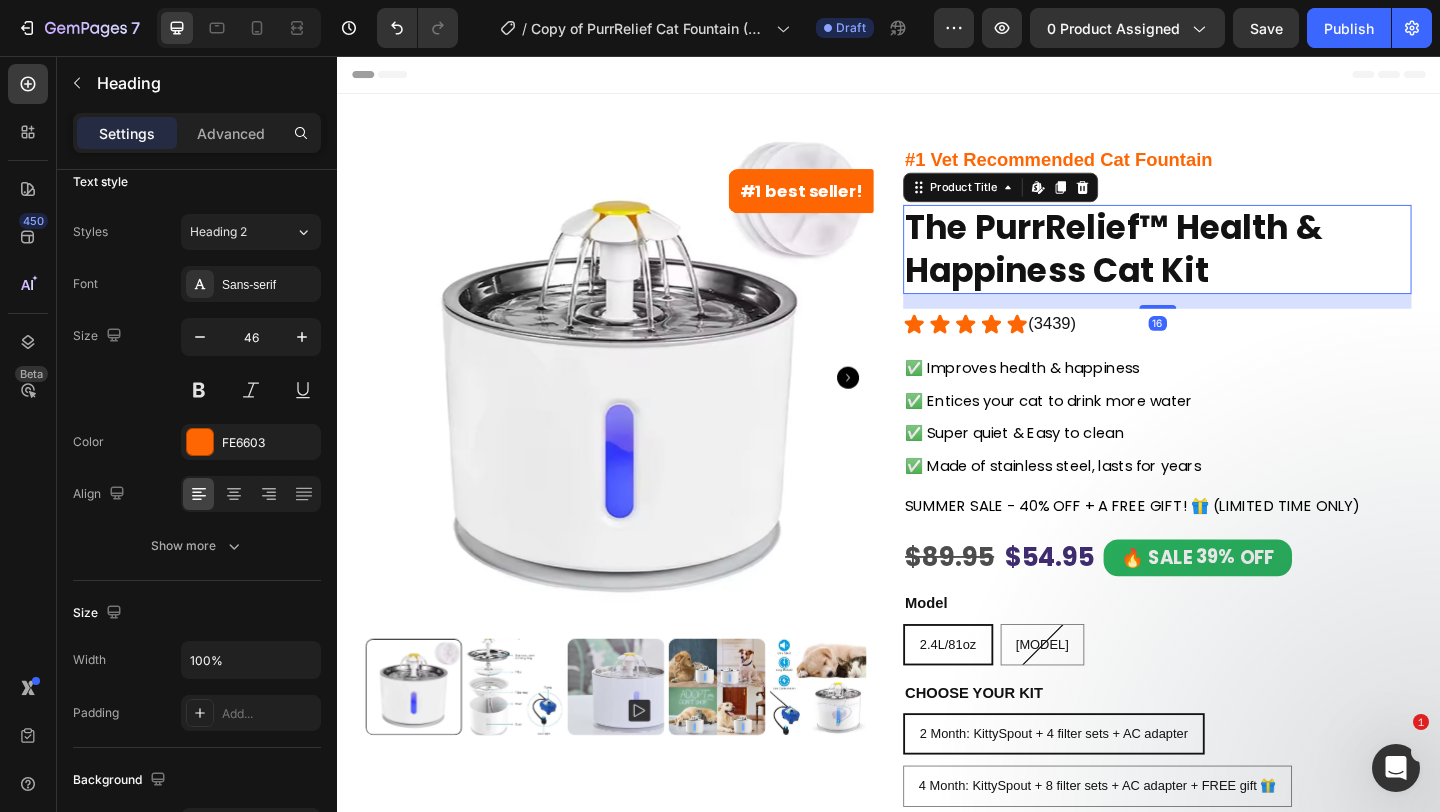 click on "The PurrRelief™ Health & Happiness Cat Kit" at bounding box center (1229, 267) 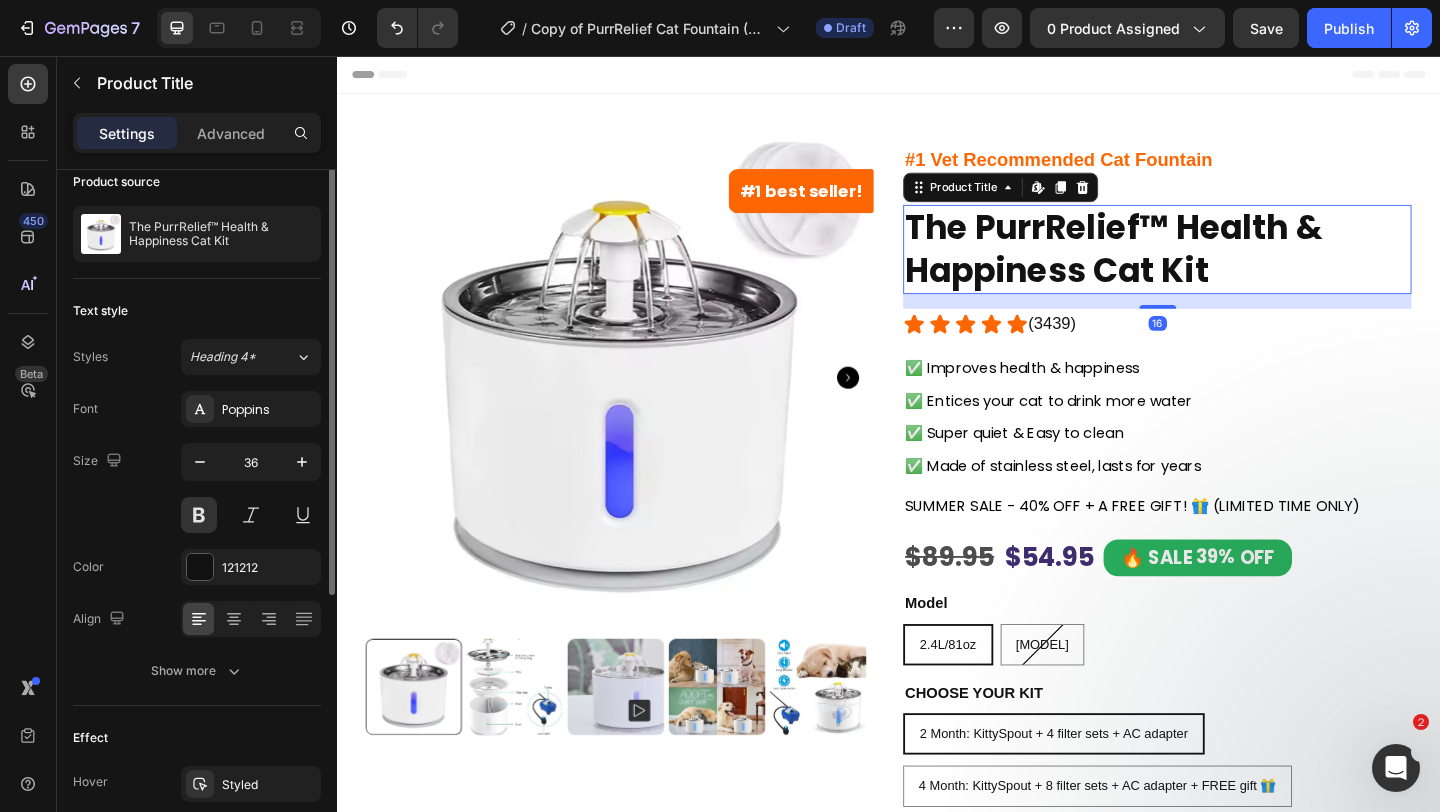 scroll, scrollTop: 0, scrollLeft: 0, axis: both 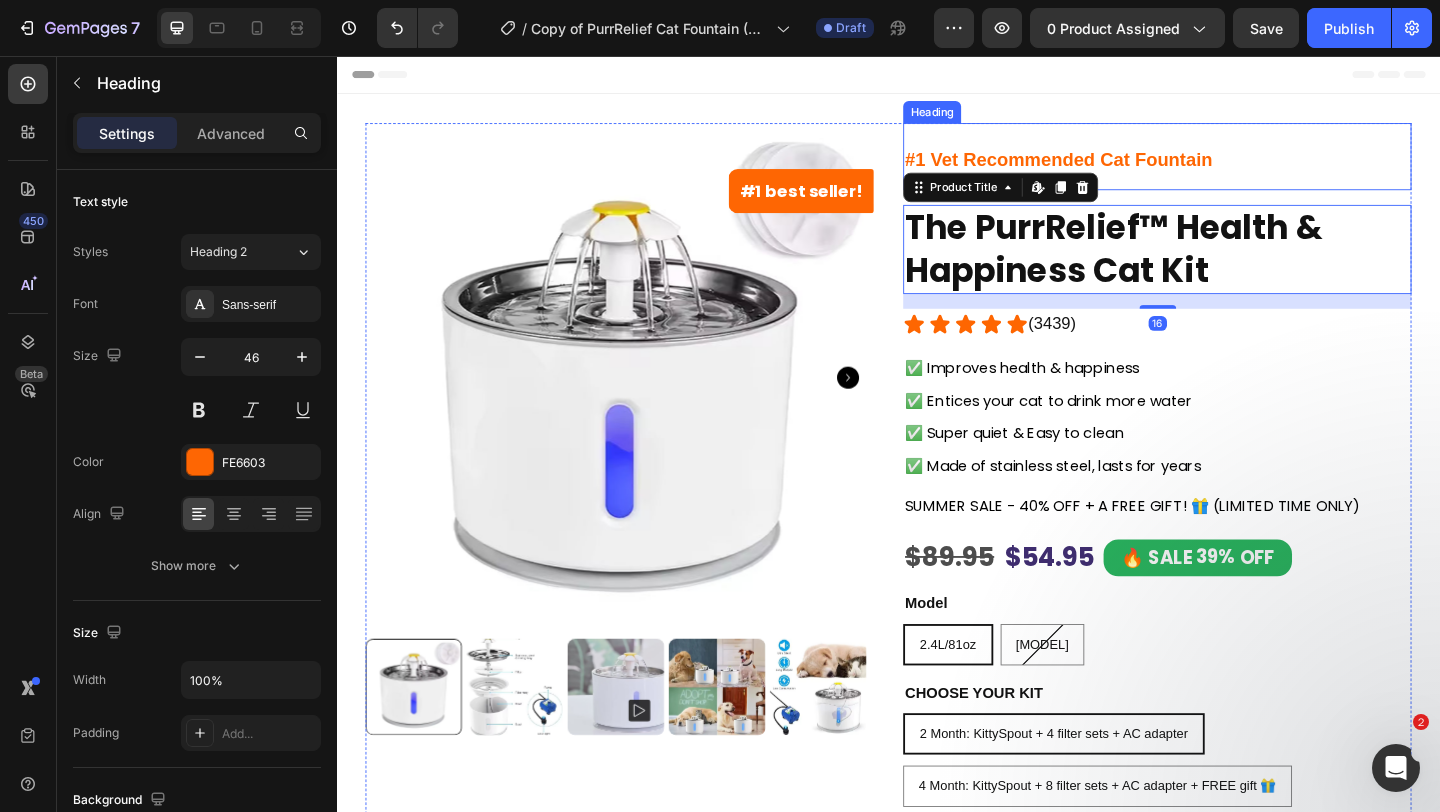 click on "⁠⁠⁠⁠⁠⁠⁠ #1 Vet Recommended Cat Fountain" at bounding box center (1229, 165) 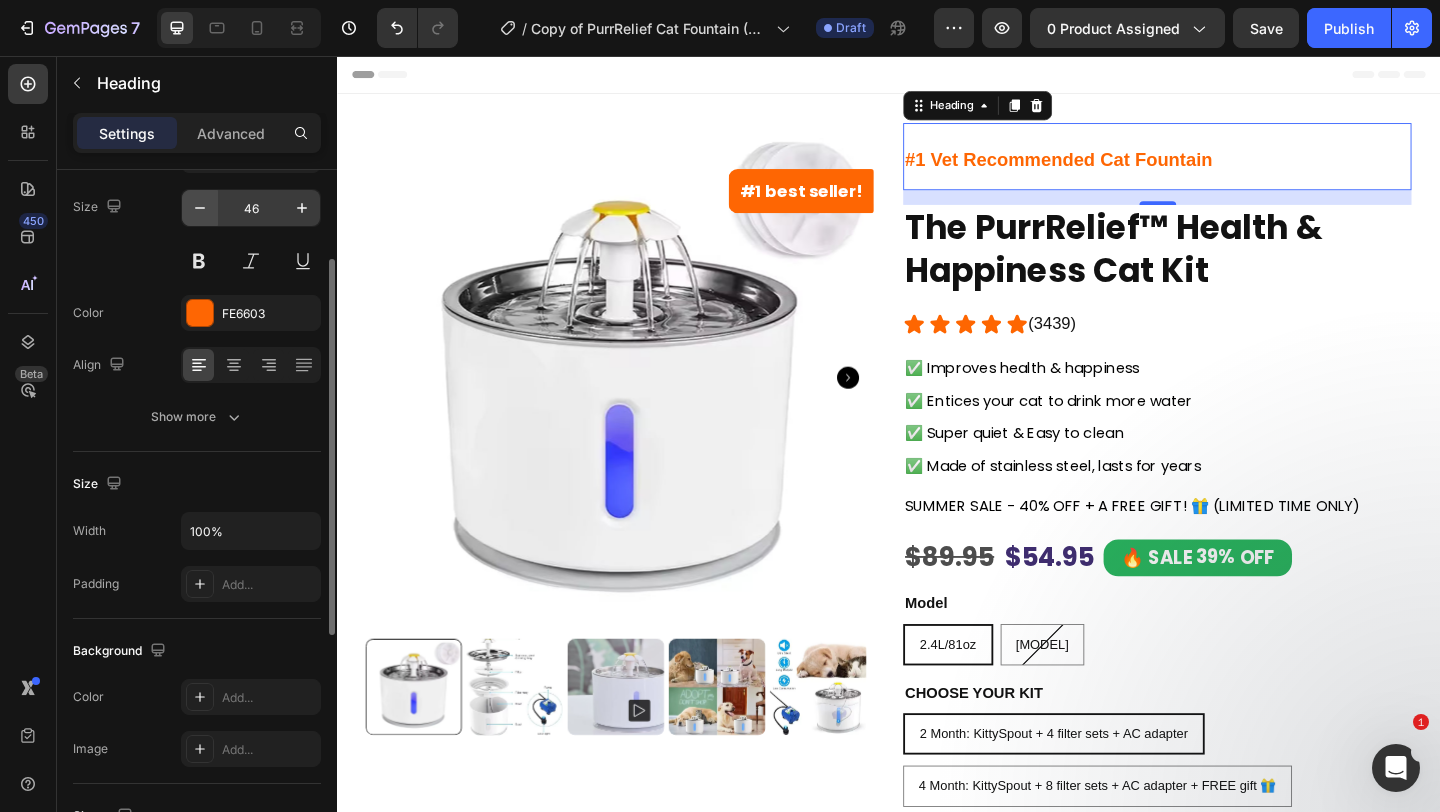 scroll, scrollTop: 155, scrollLeft: 0, axis: vertical 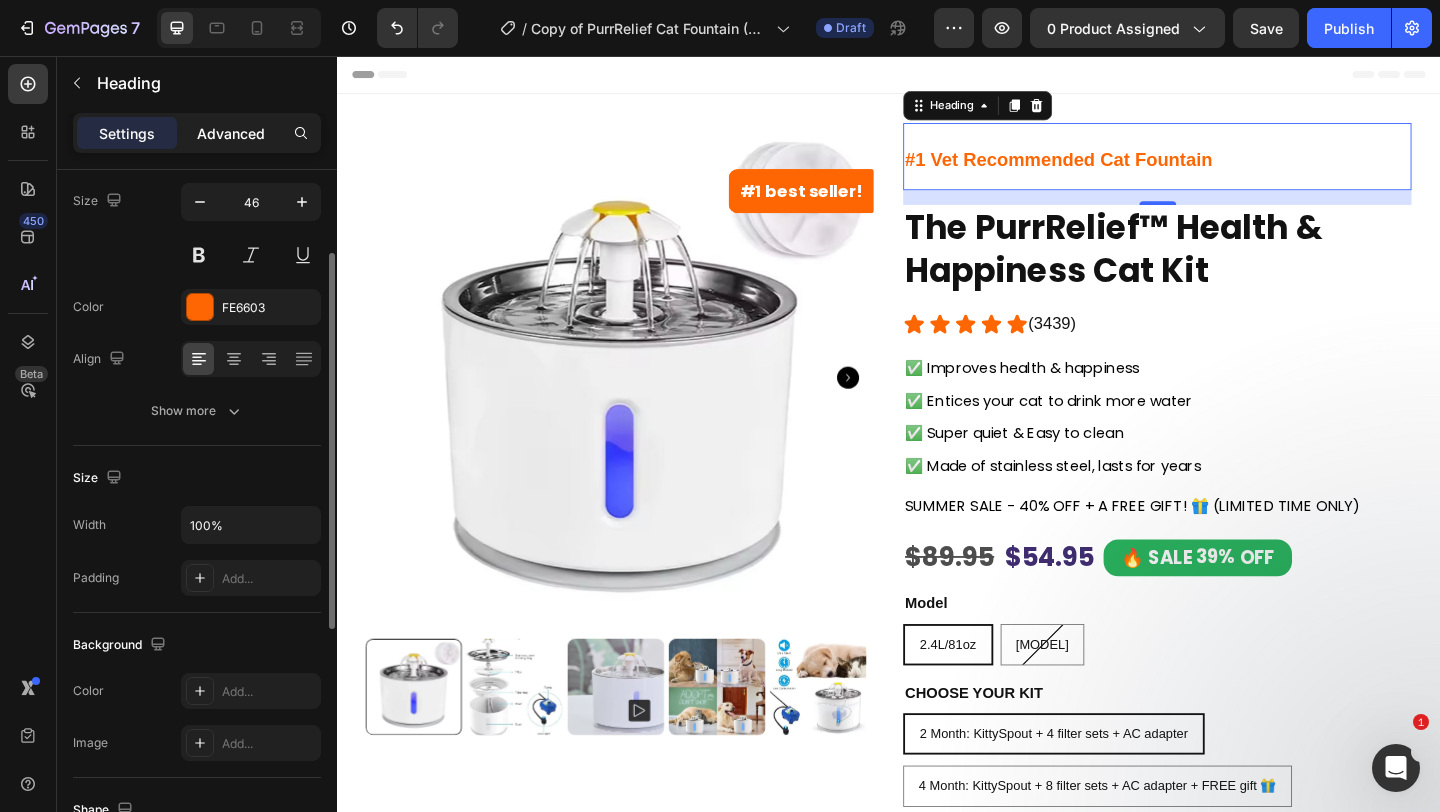 click on "Advanced" at bounding box center (231, 133) 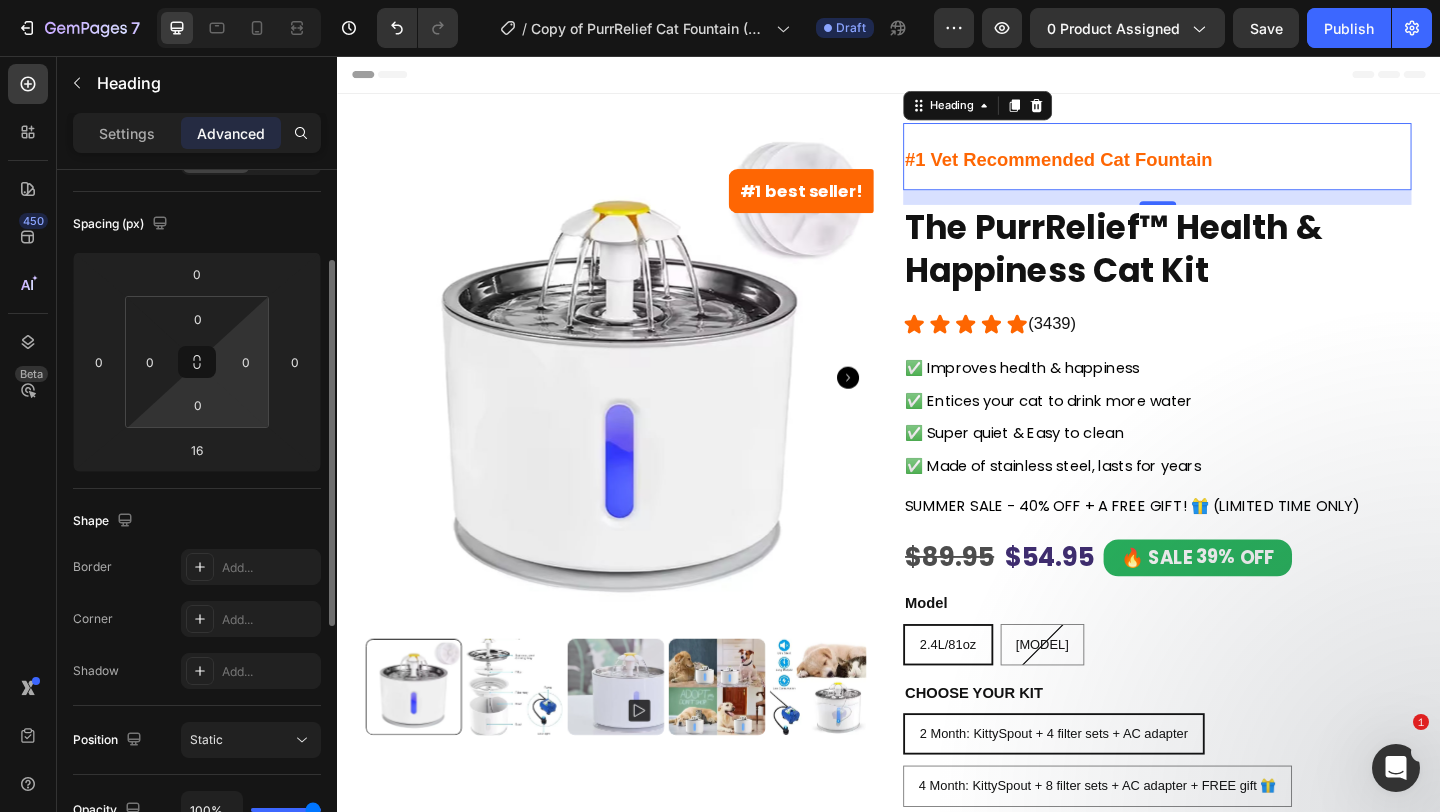 scroll, scrollTop: 187, scrollLeft: 0, axis: vertical 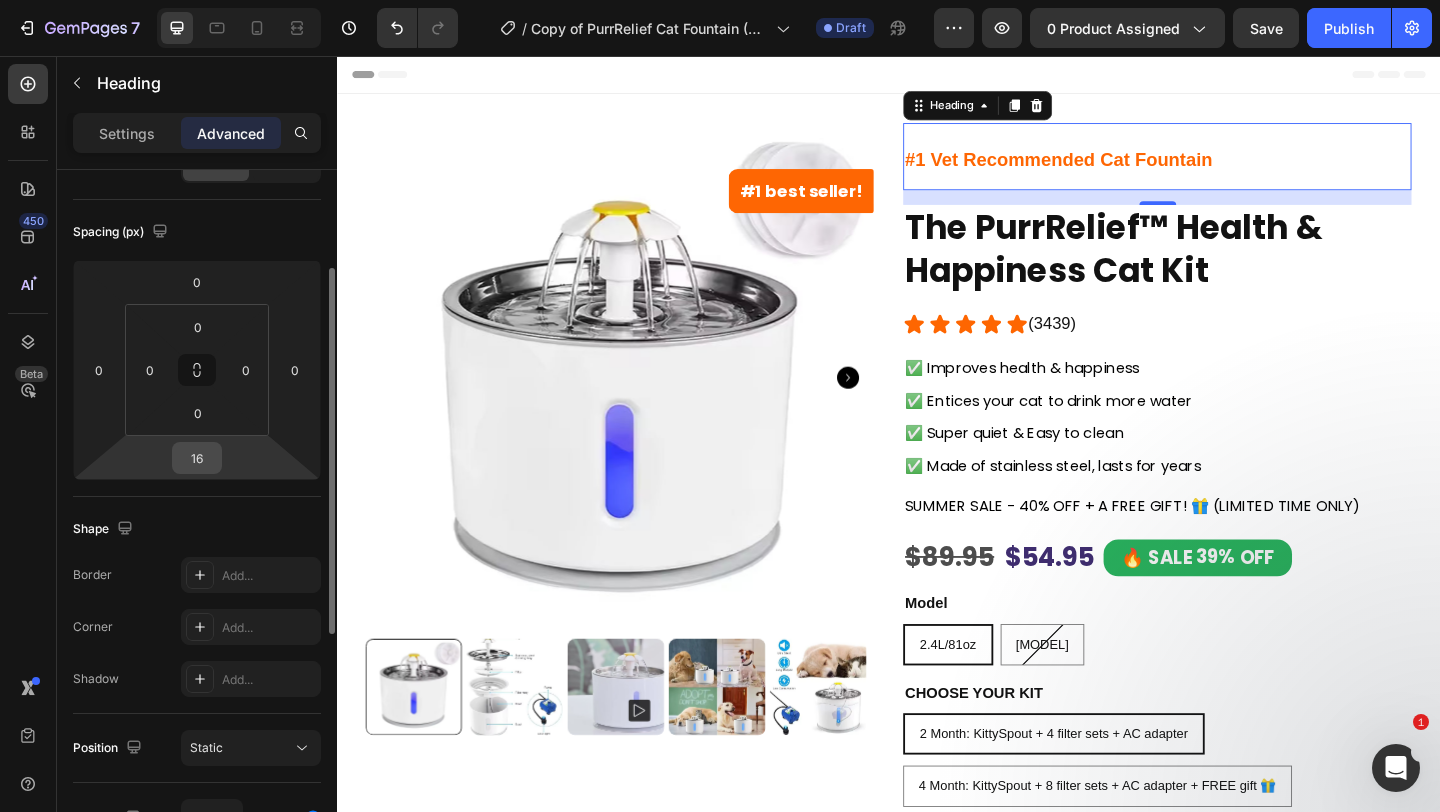 click on "16" at bounding box center (197, 458) 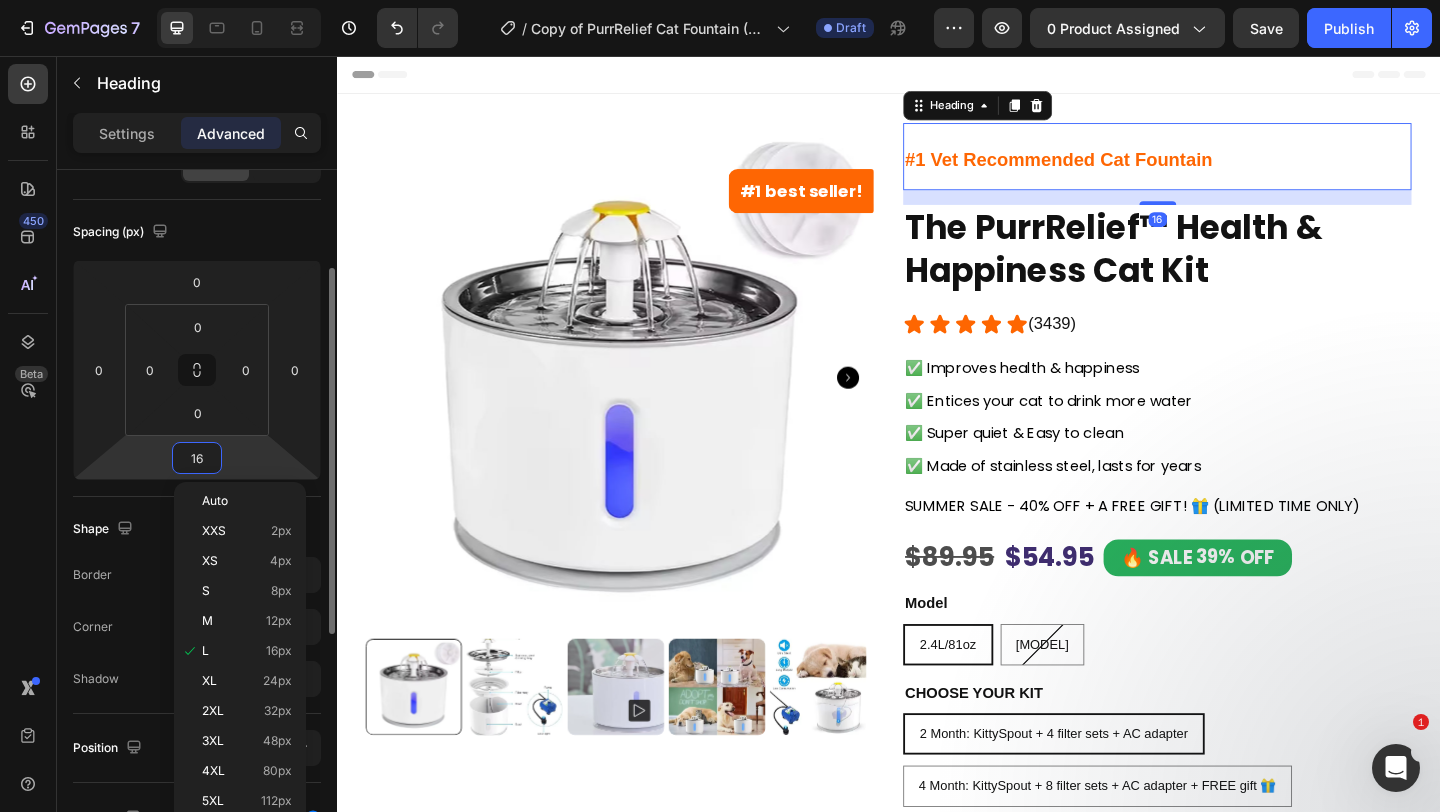 type 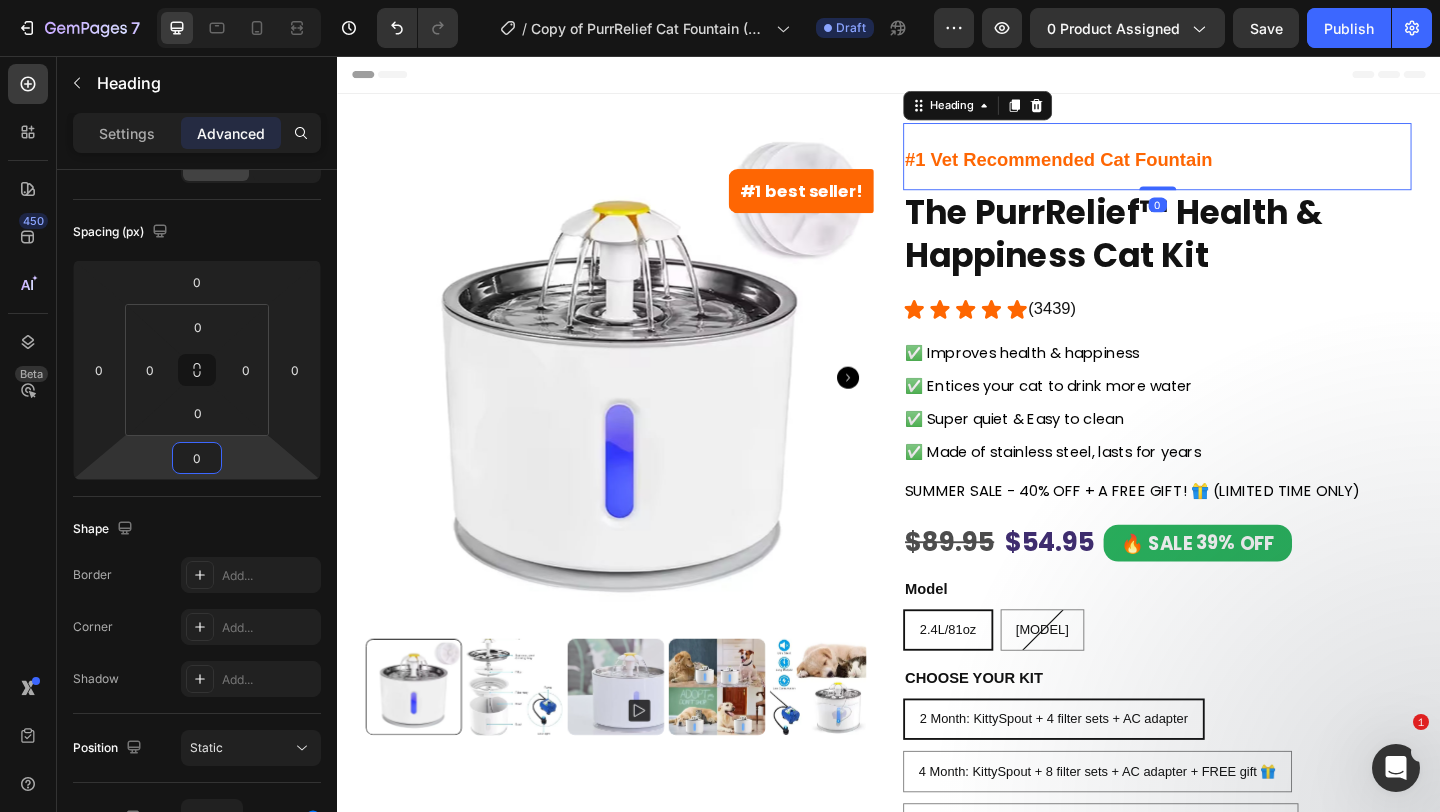 click on "#1 best seller! Product Badge
Product Images ⁠⁠⁠⁠⁠⁠⁠ #1 Vet Recommended Cat Fountain Heading   0 The PurrRelief™ Health & Happiness Cat Kit Product Title Icon Icon Icon Icon Icon Icon List (3439) Button Row Row ✅ Improves health & happiness Text Block ✅ Entices your cat to drink more water Text Block ✅ Super quiet & Easy to clean Text Block ✅ Made of stainless steel, lasts for years Text Block Text Block SUMMER SALE - 40% OFF + A FREE GIFT! 🎁 (LIMITED TIME ONLY) Text Block Row $89.95 Product Price Product Price $54.95 Product Price Product Price 🔥 SALE 39% OFF Discount Tag Row Model 2.4L/81oz 2.4L/81oz 2.4L/81oz 4L 4L 4L CHOOSE YOUR KIT  2 Month: KittySpout + 4 filter sets + AC adapter 2 Month: KittySpout + 4 filter sets + AC adapter 2 Month: KittySpout + 4 filter sets + AC adapter 4 Month: KittySpout + 8 filter sets + AC adapter + FREE gift 🎁 4 Month: KittySpout + 8 filter sets + AC adapter + FREE gift 🎁 Product Variants & Swatches Model 2.4L/81oz" at bounding box center (937, 841) 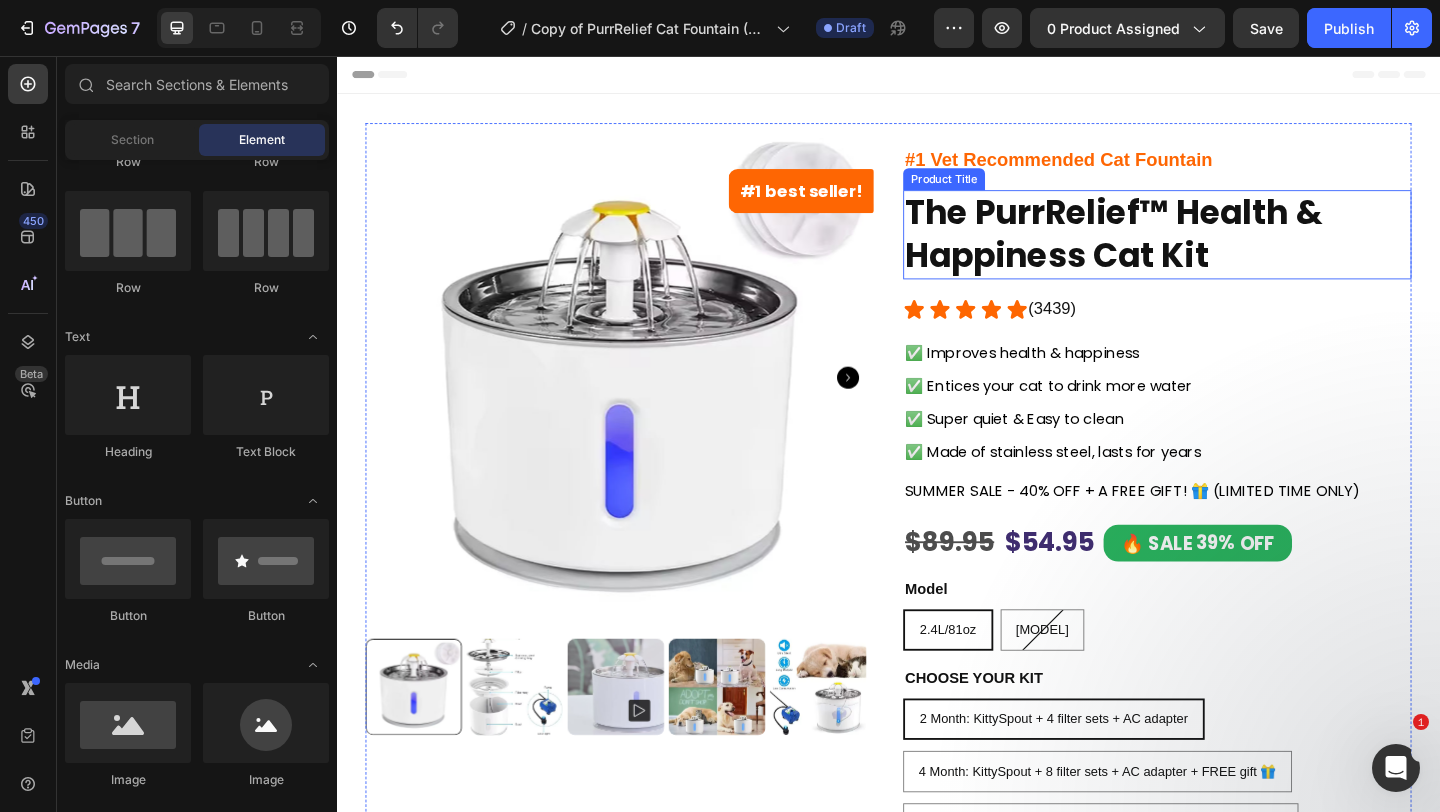click on "The PurrRelief™ Health & Happiness Cat Kit" at bounding box center [1229, 251] 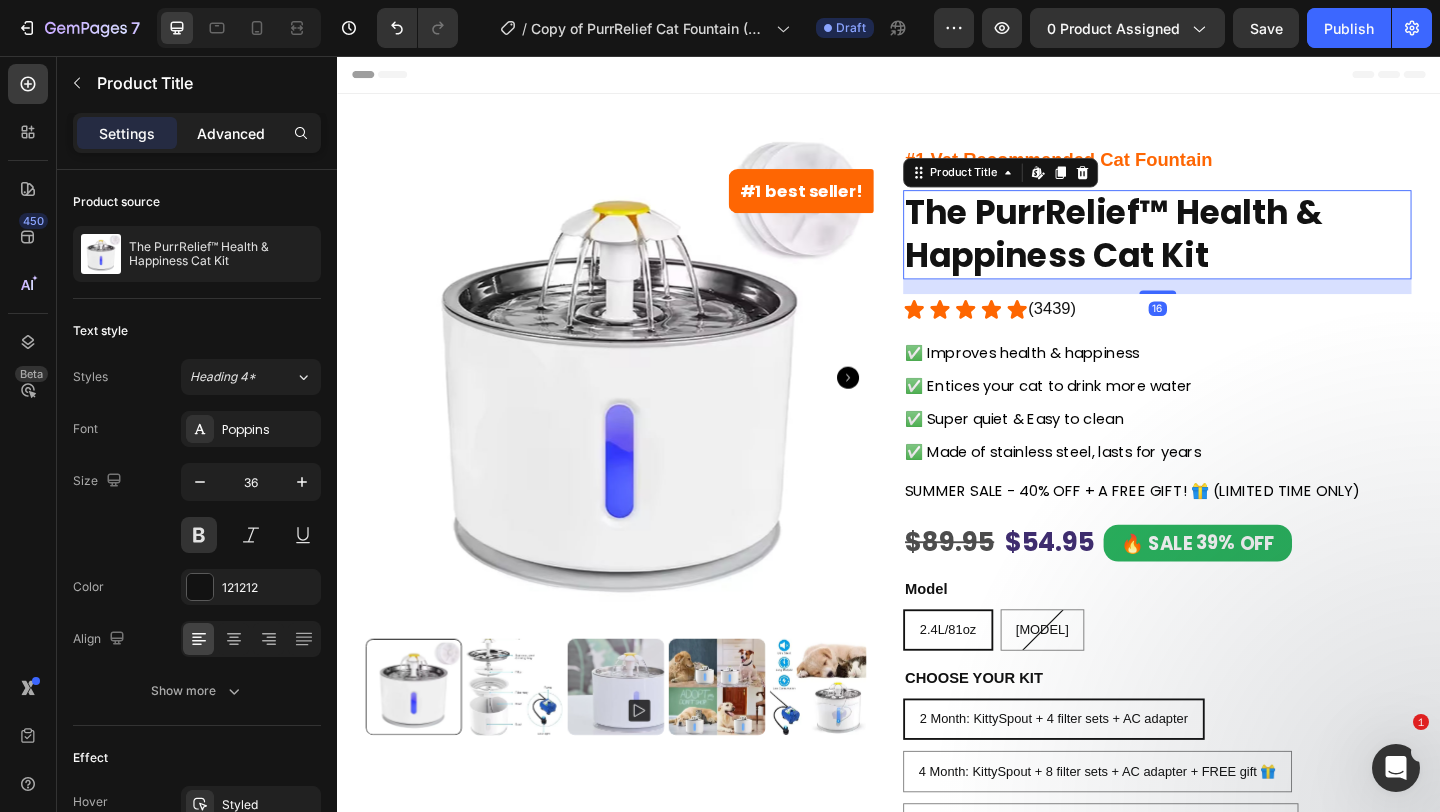 click on "Advanced" at bounding box center [231, 133] 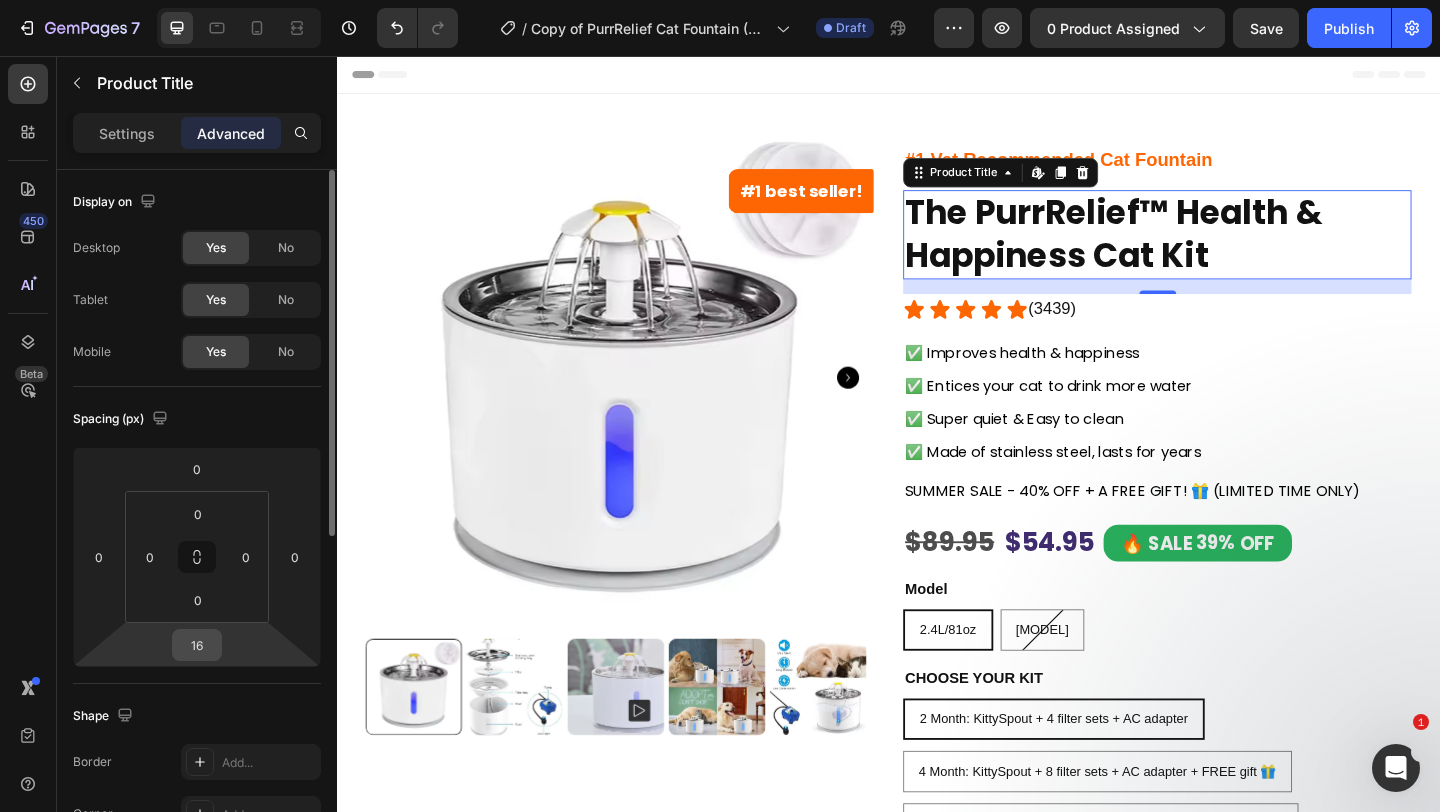 click on "16" at bounding box center [197, 645] 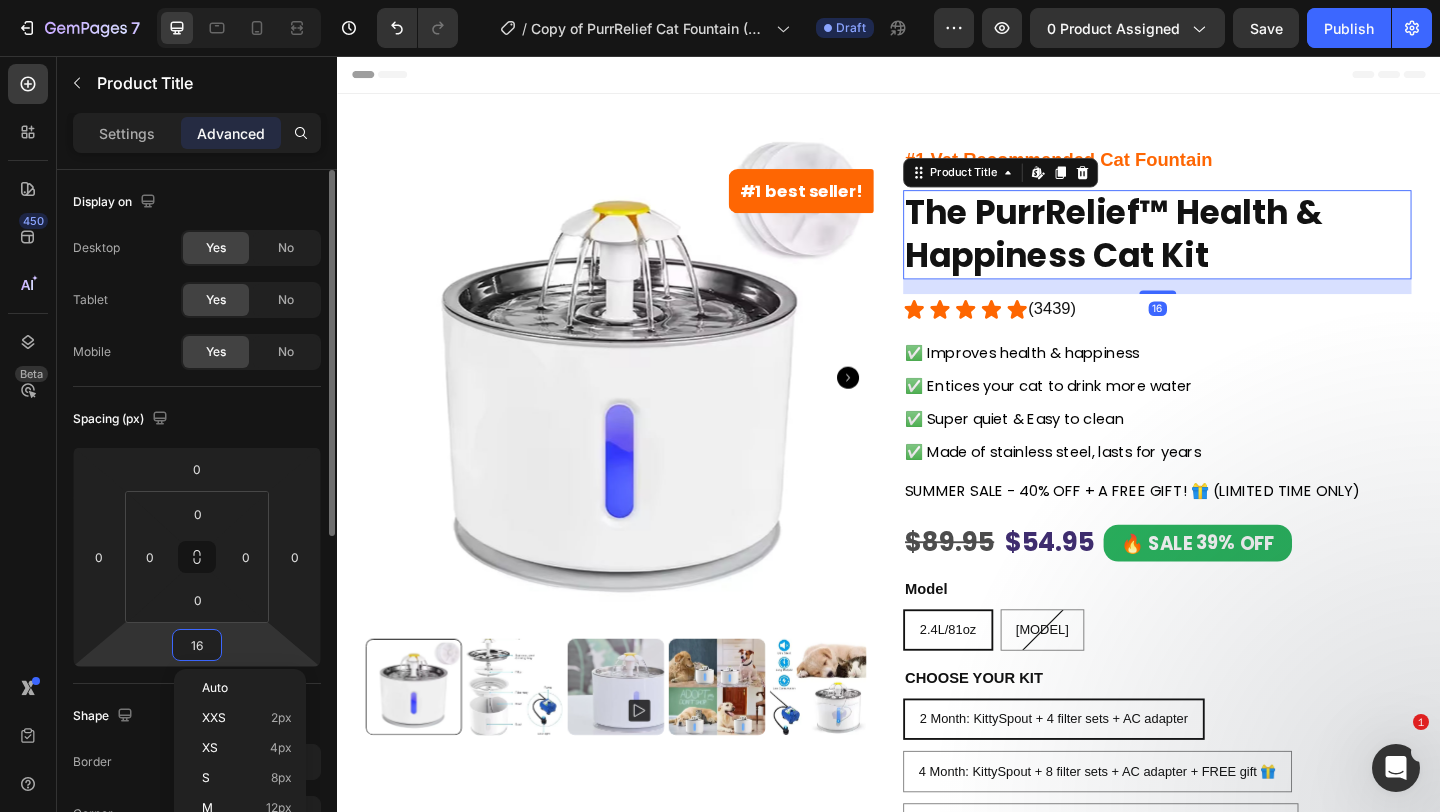 type 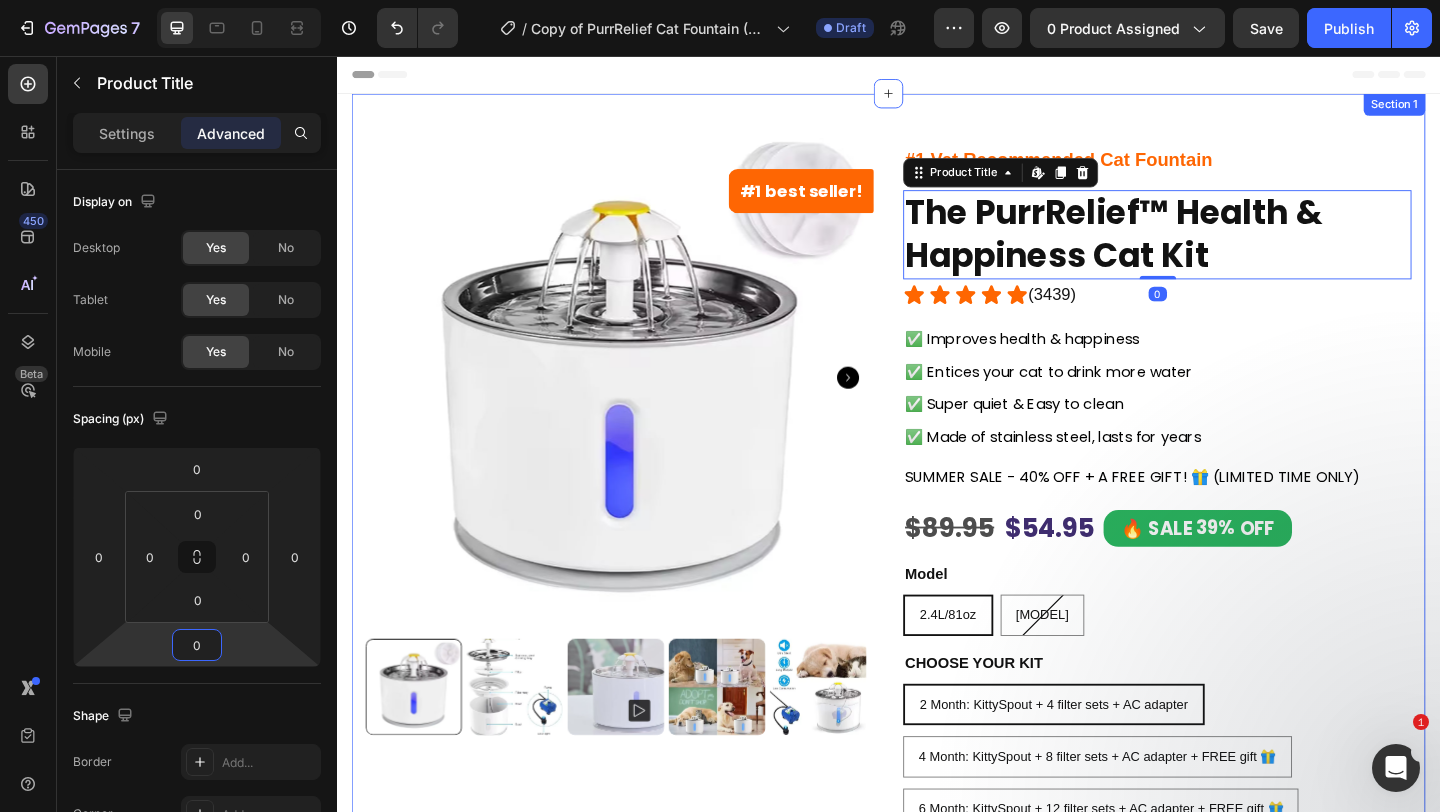 click on "#1 best seller! Product Badge
Product Images ⁠⁠⁠⁠⁠⁠⁠ #1 Vet Recommended Cat Fountain Heading The PurrRelief™ Health & Happiness Cat Kit Product Title   Edit content in Shopify 0 Icon Icon Icon Icon Icon Icon List (3439) Button Row Row ✅ Improves health & happiness Text Block ✅ Entices your cat to drink more water Text Block ✅ Super quiet & Easy to clean Text Block ✅ Made of stainless steel, lasts for years Text Block Text Block SUMMER SALE - 40% OFF + A FREE GIFT! 🎁 (LIMITED TIME ONLY) Text Block Row $89.95 Product Price Product Price $54.95 Product Price Product Price 🔥 SALE 39% OFF Discount Tag Row Model 2.4L/81oz 2.4L/81oz 2.4L/81oz 4L 4L 4L CHOOSE YOUR KIT  2 Month: KittySpout + 4 filter sets + AC adapter 2 Month: KittySpout + 4 filter sets + AC adapter 2 Month: KittySpout + 4 filter sets + AC adapter 4 Month: KittySpout + 8 filter sets + AC adapter + FREE gift 🎁 4 Month: KittySpout + 8 filter sets + AC adapter + FREE gift 🎁 Model 2.4L/81oz" at bounding box center [937, 833] 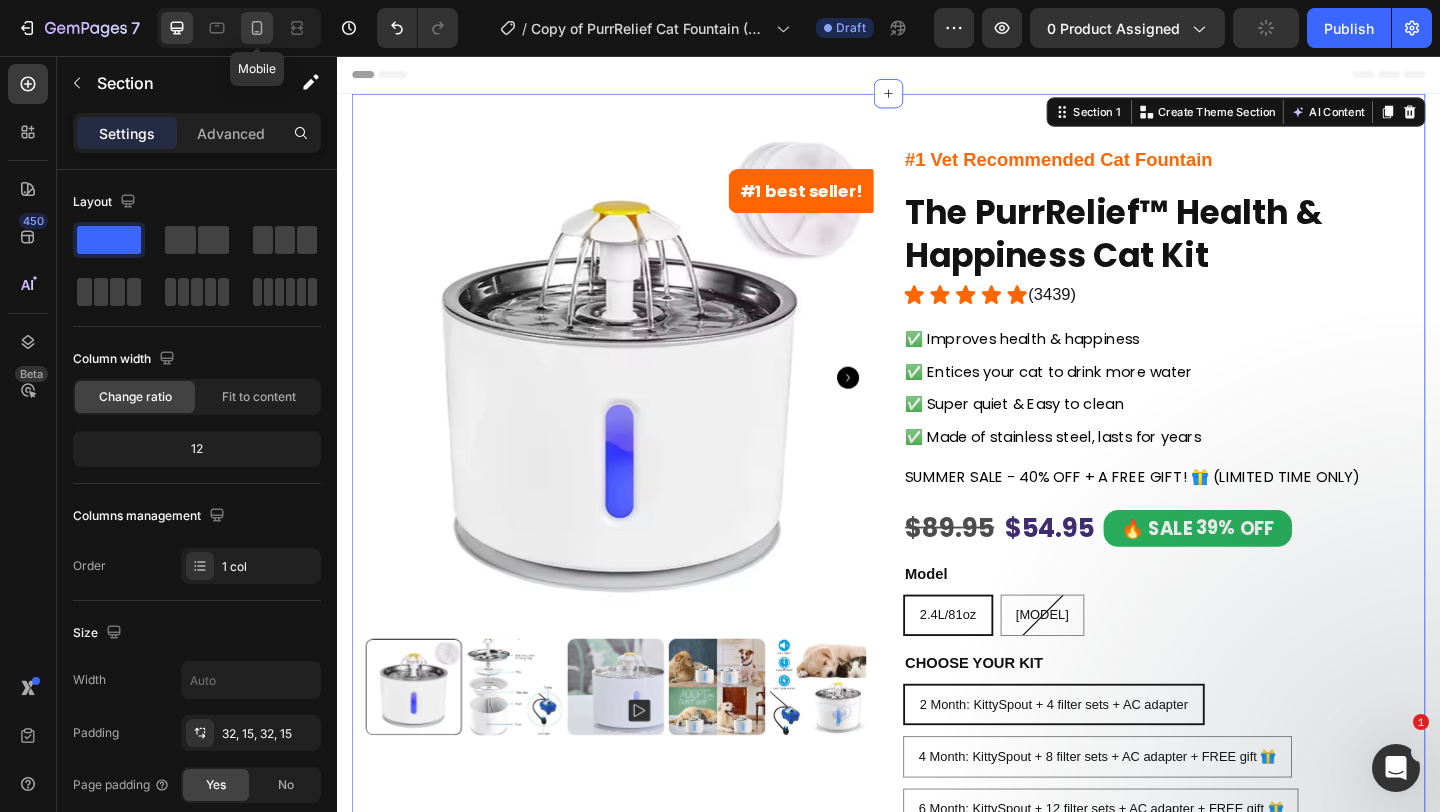 click 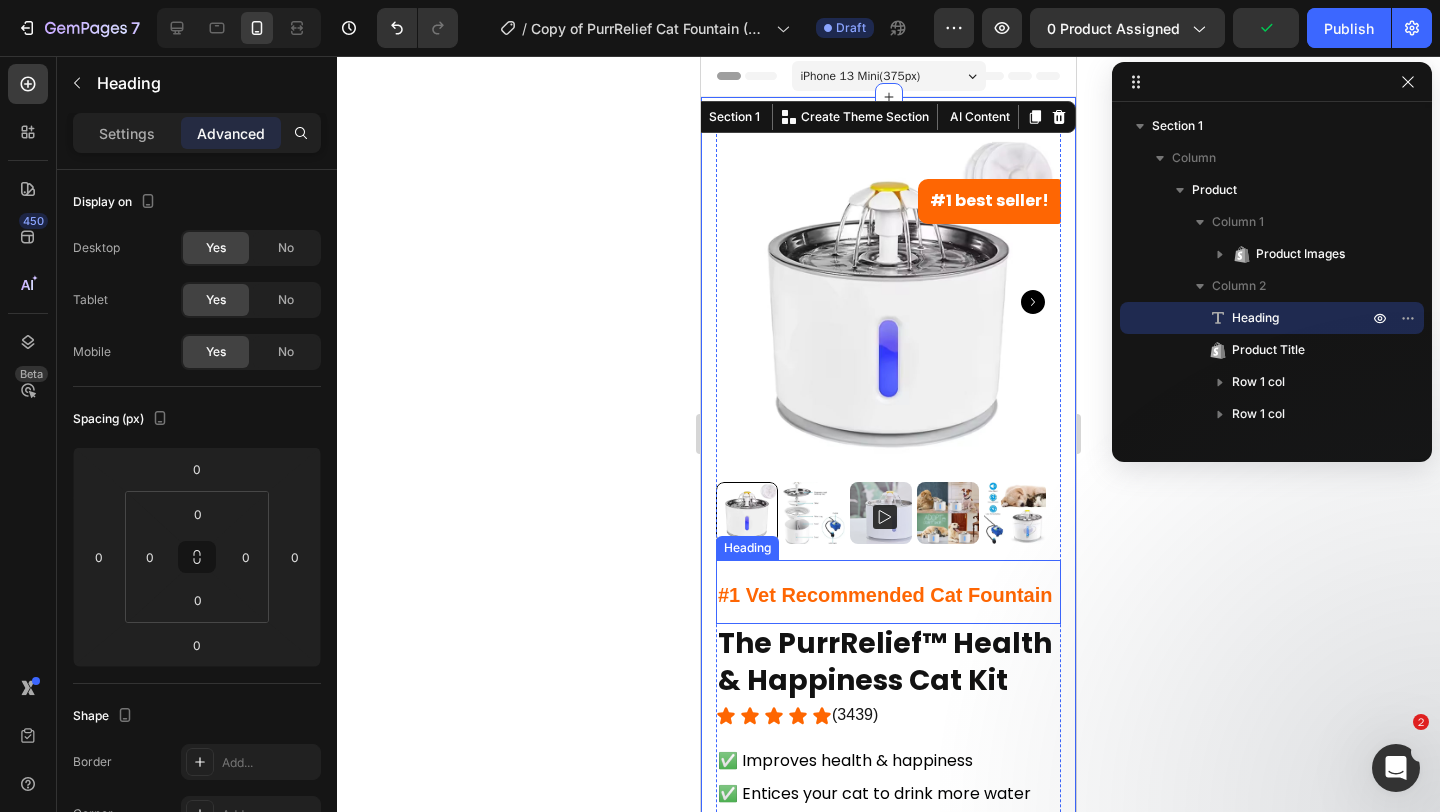 click on "⁠⁠⁠⁠⁠⁠⁠ #1 Vet Recommended Cat Fountain" at bounding box center (888, 592) 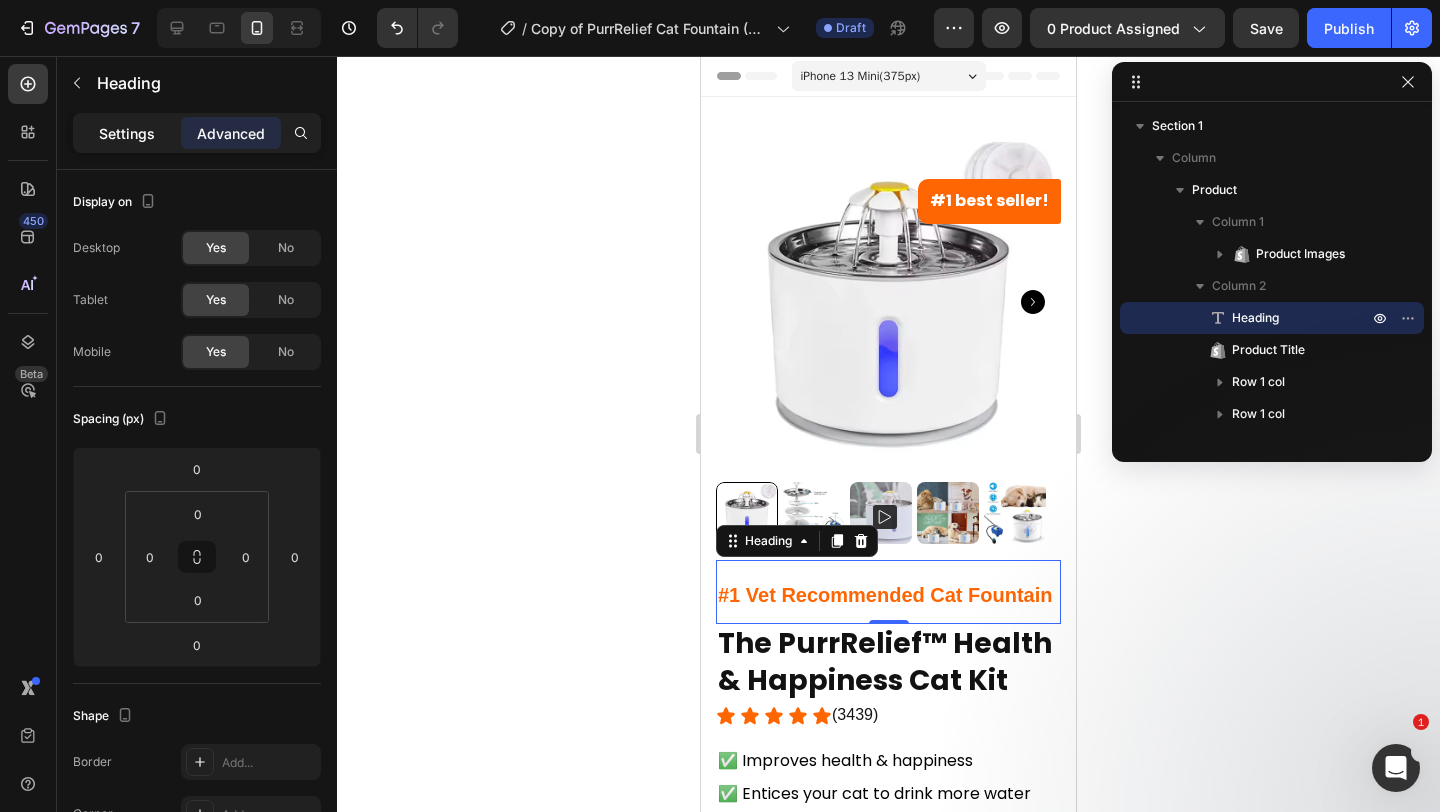 click on "Settings" at bounding box center (127, 133) 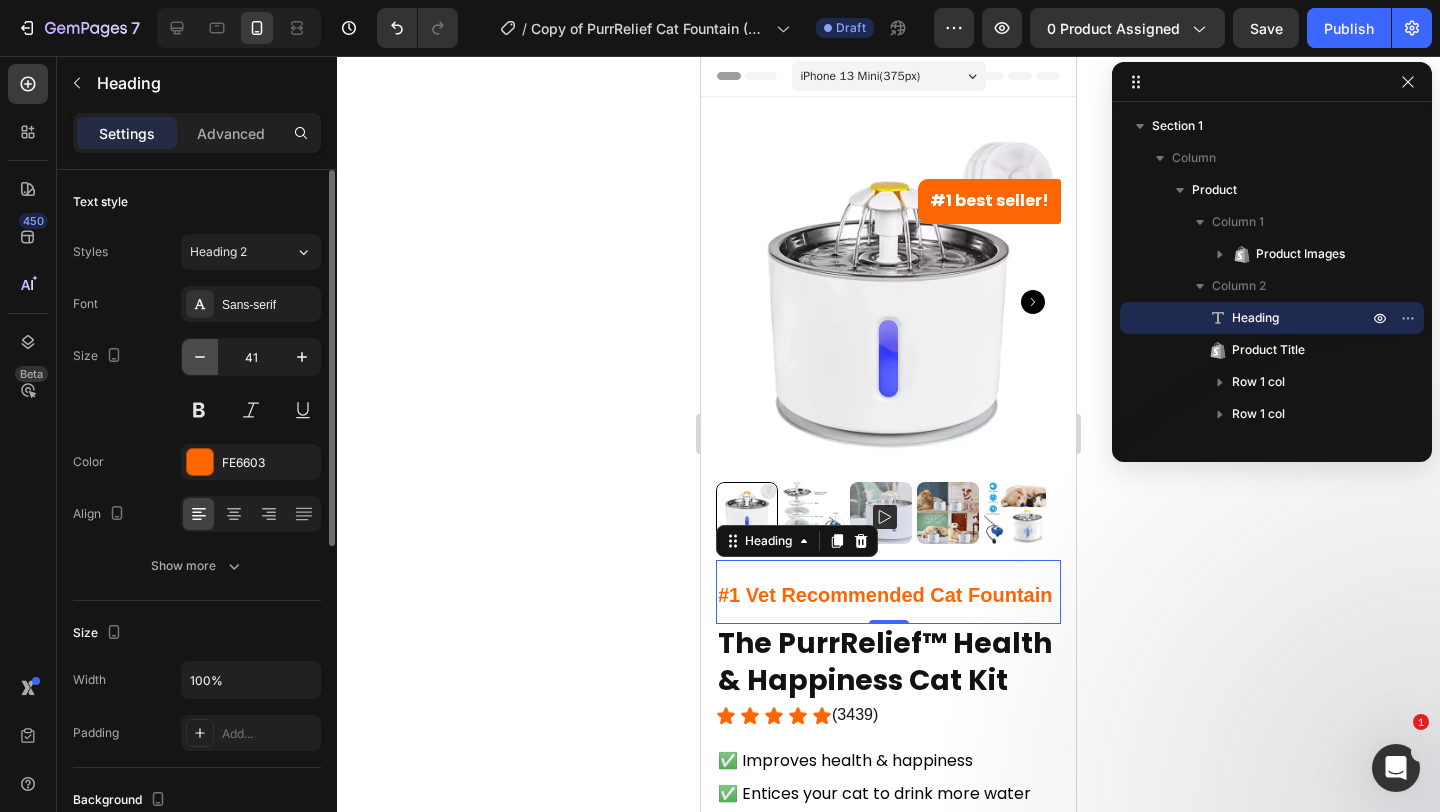 click 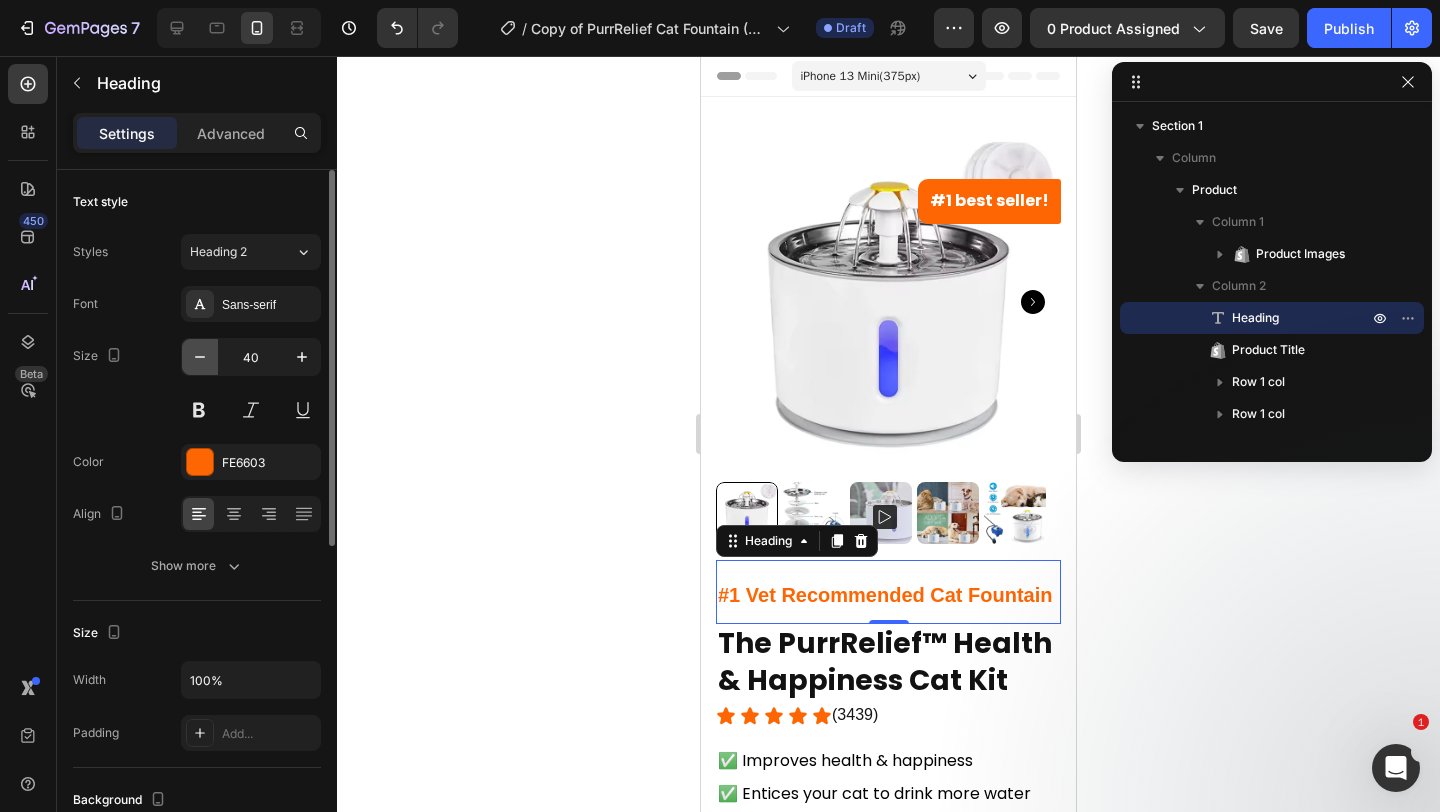 click 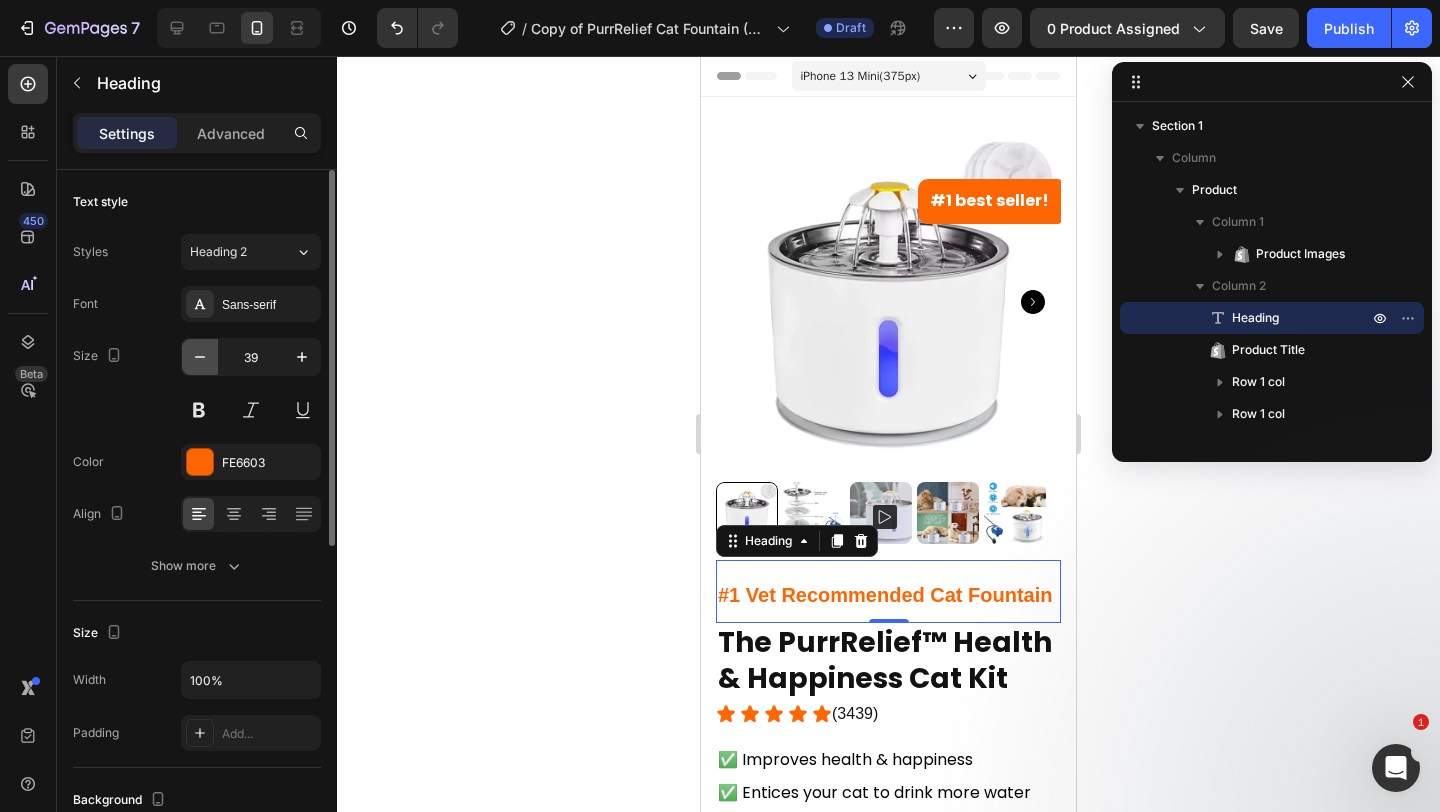 click 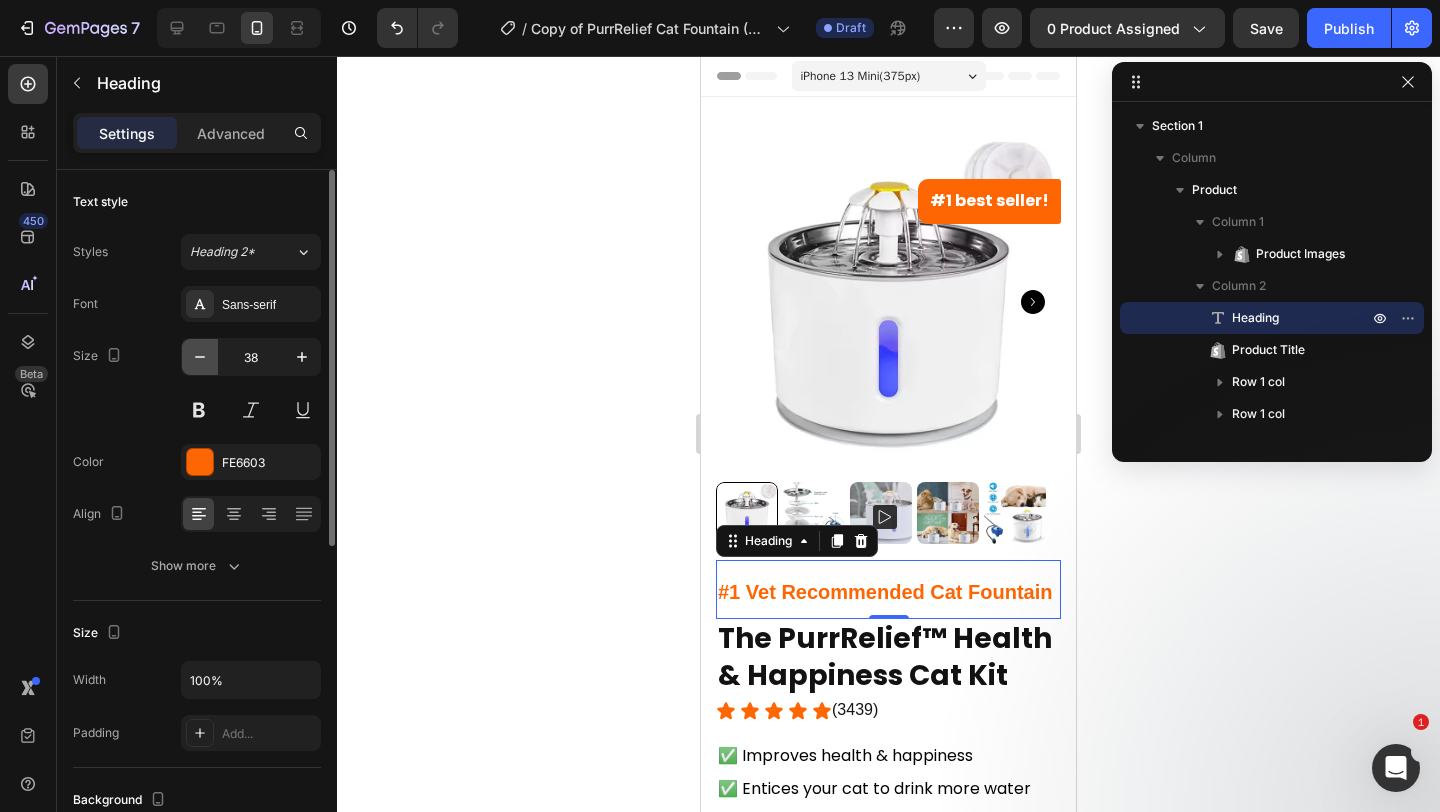 click 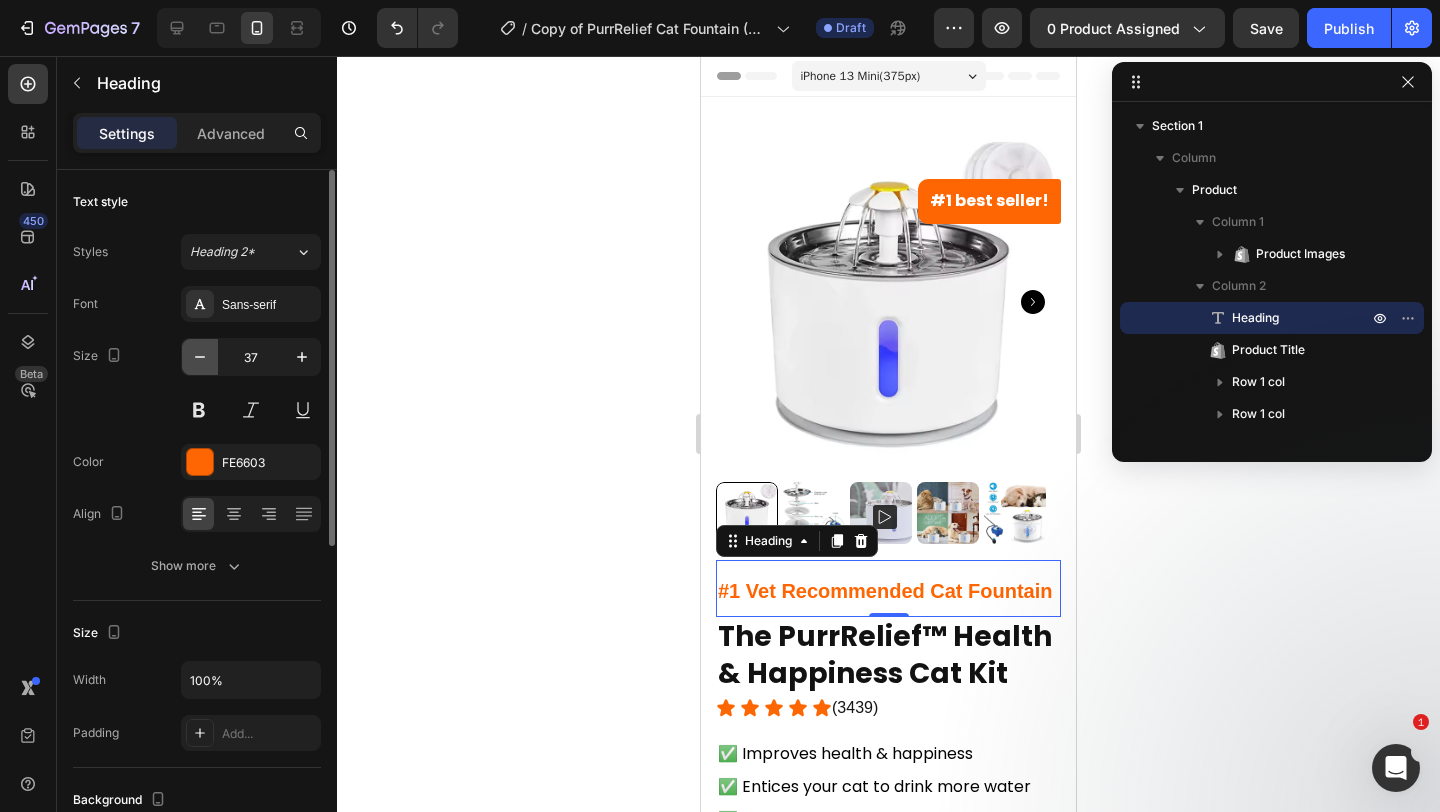 click 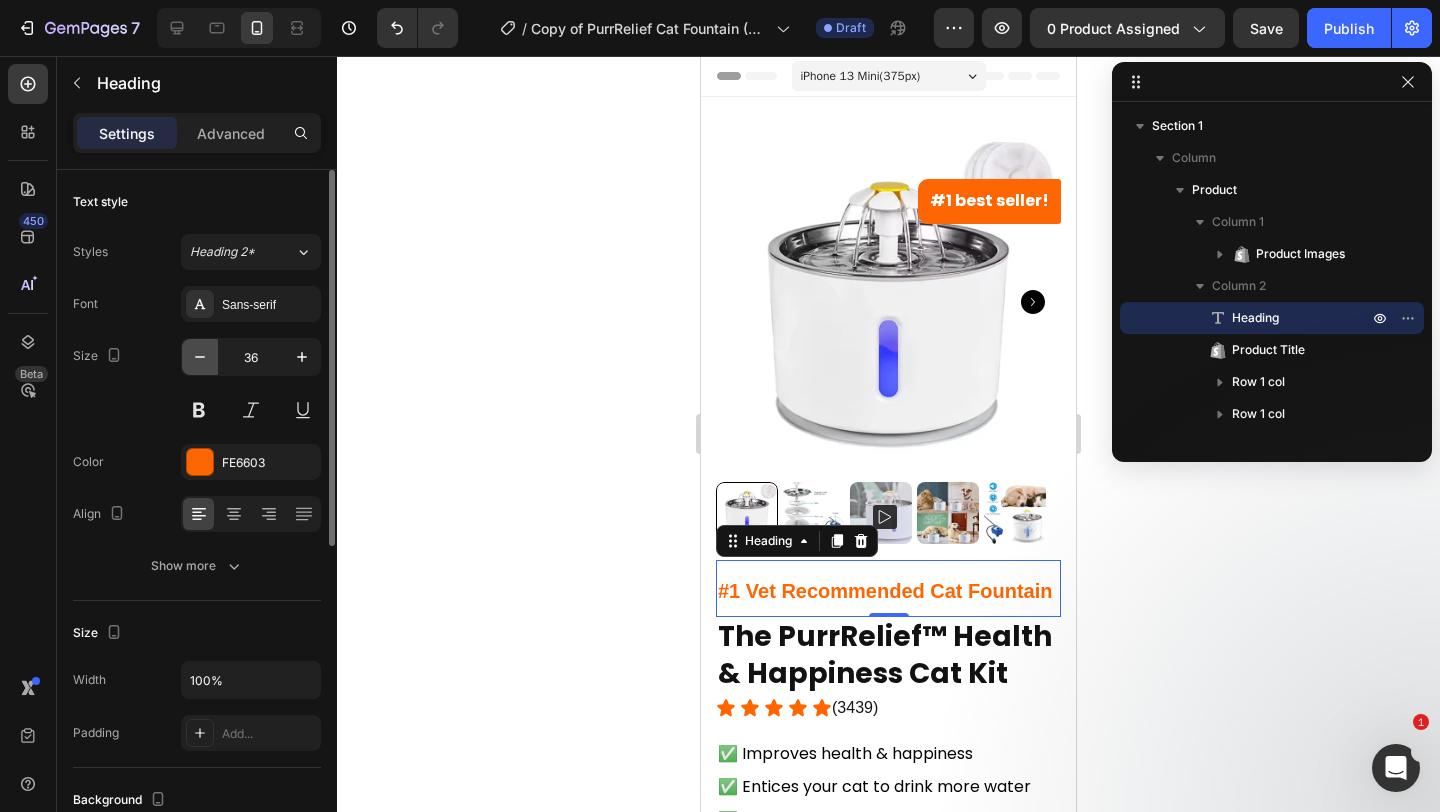 click 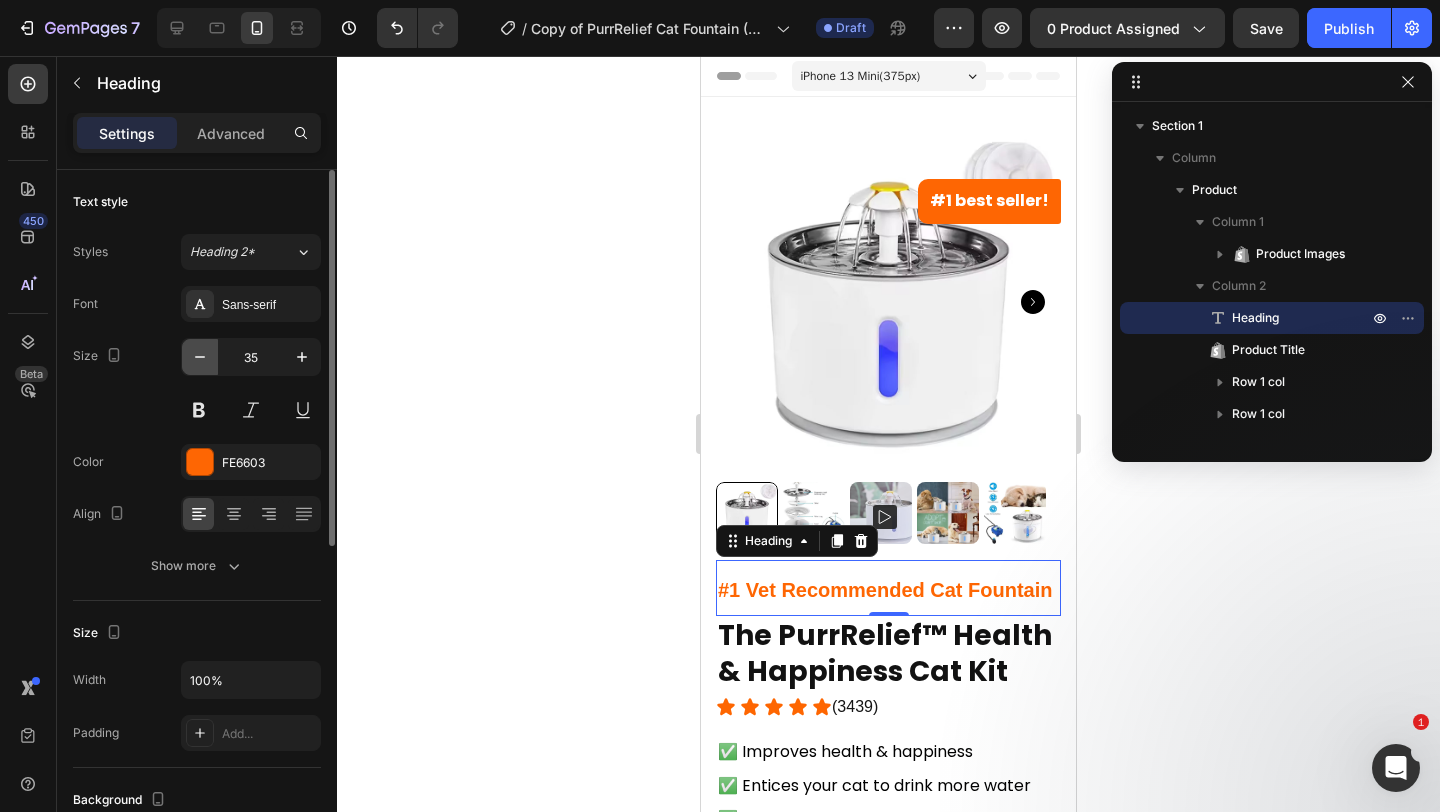click 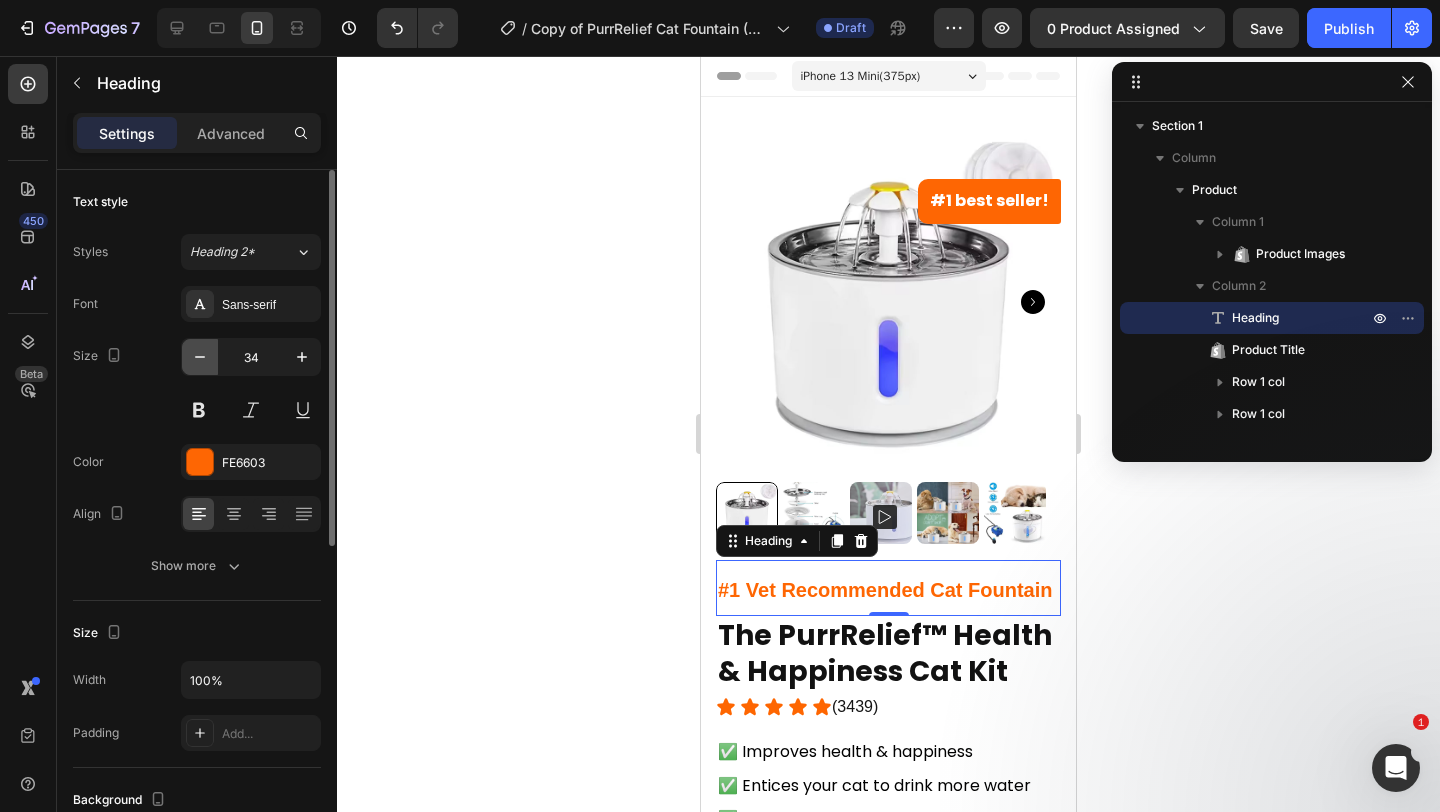 click 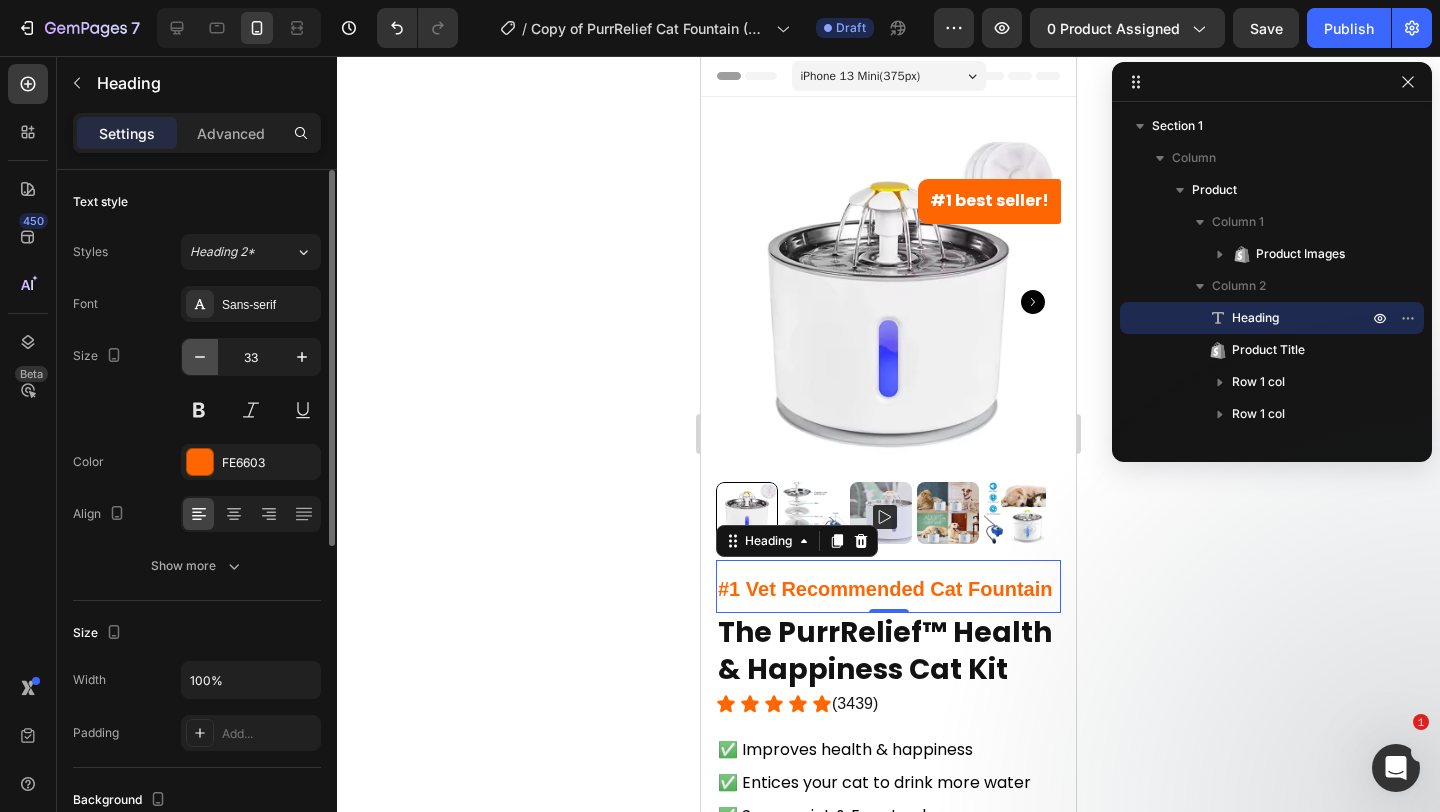 click 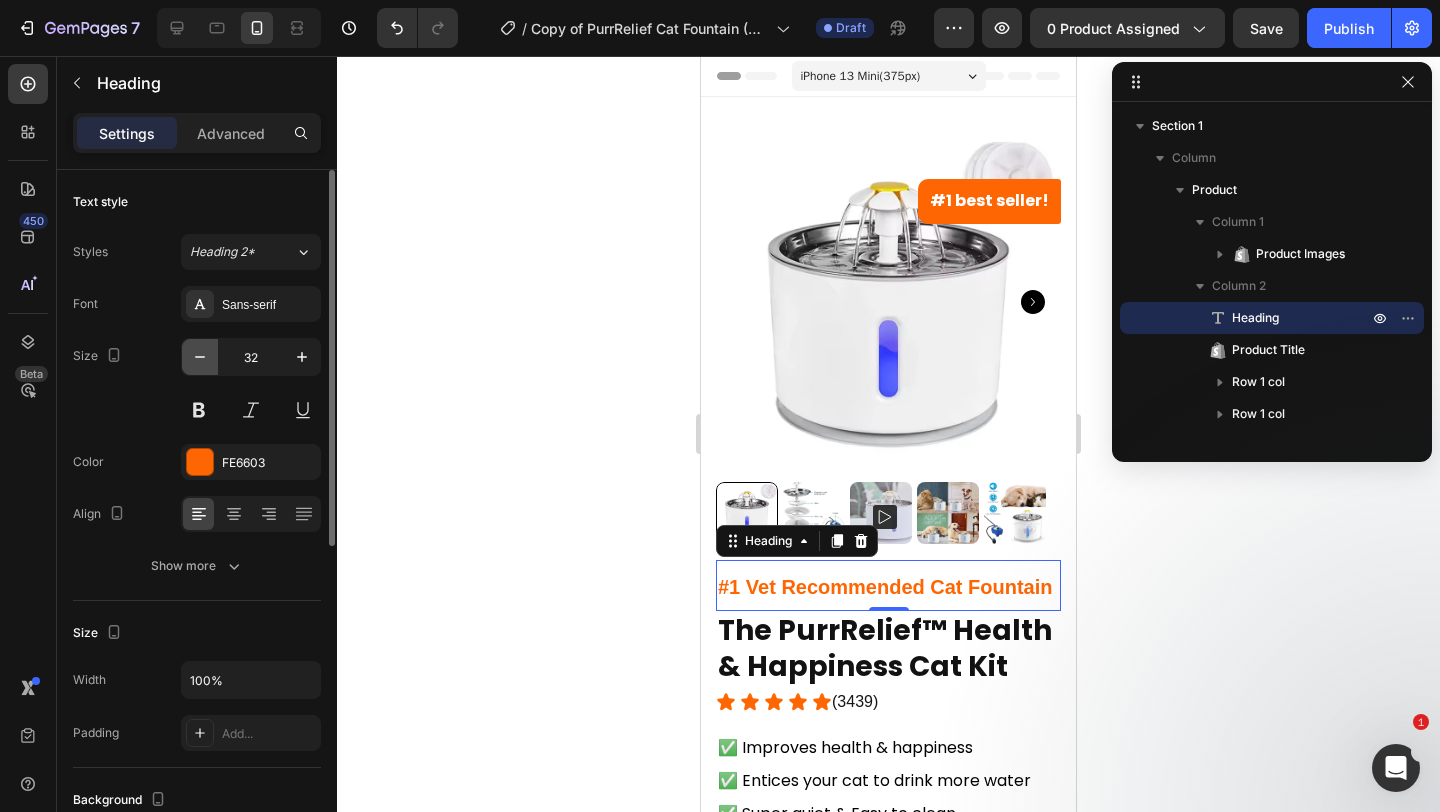 click 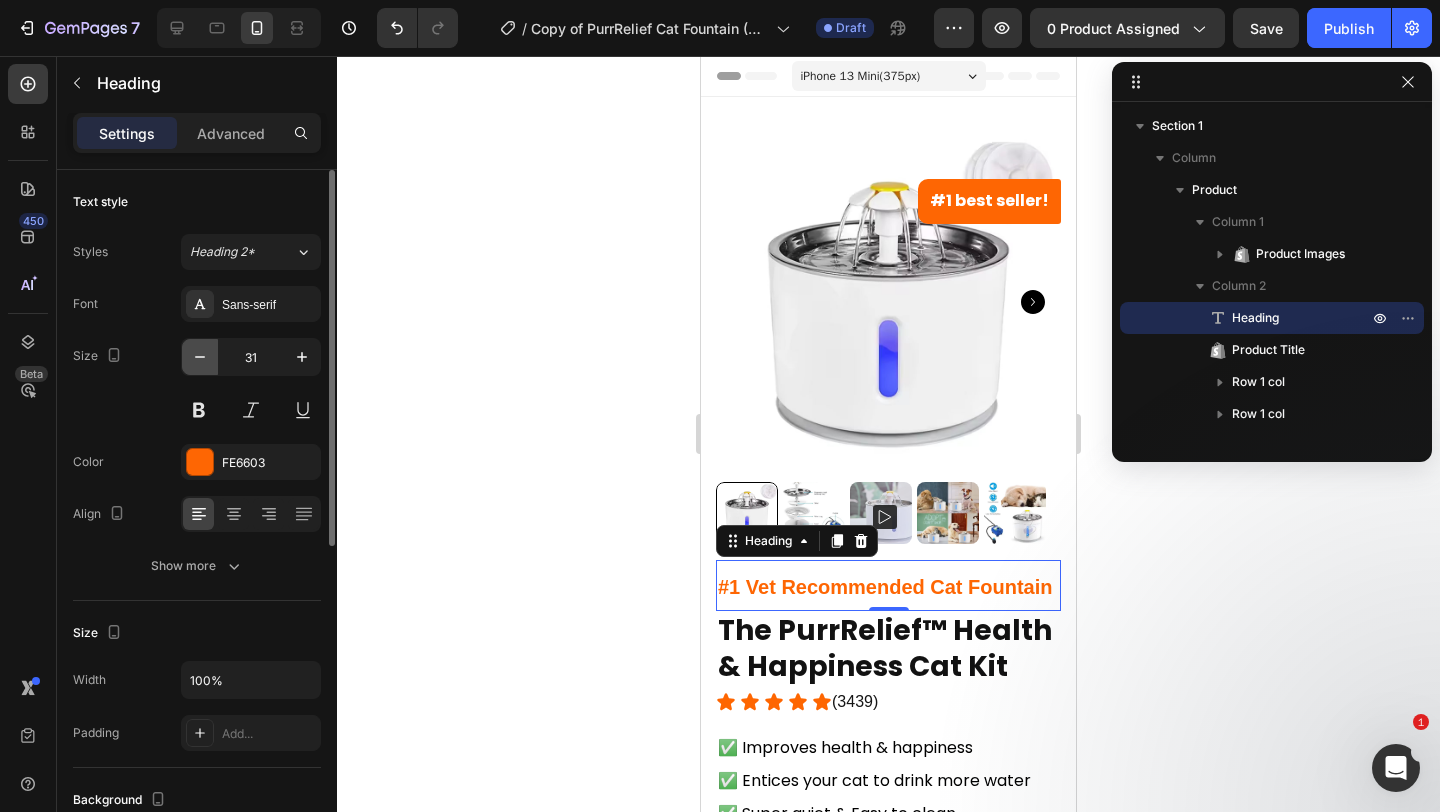 click 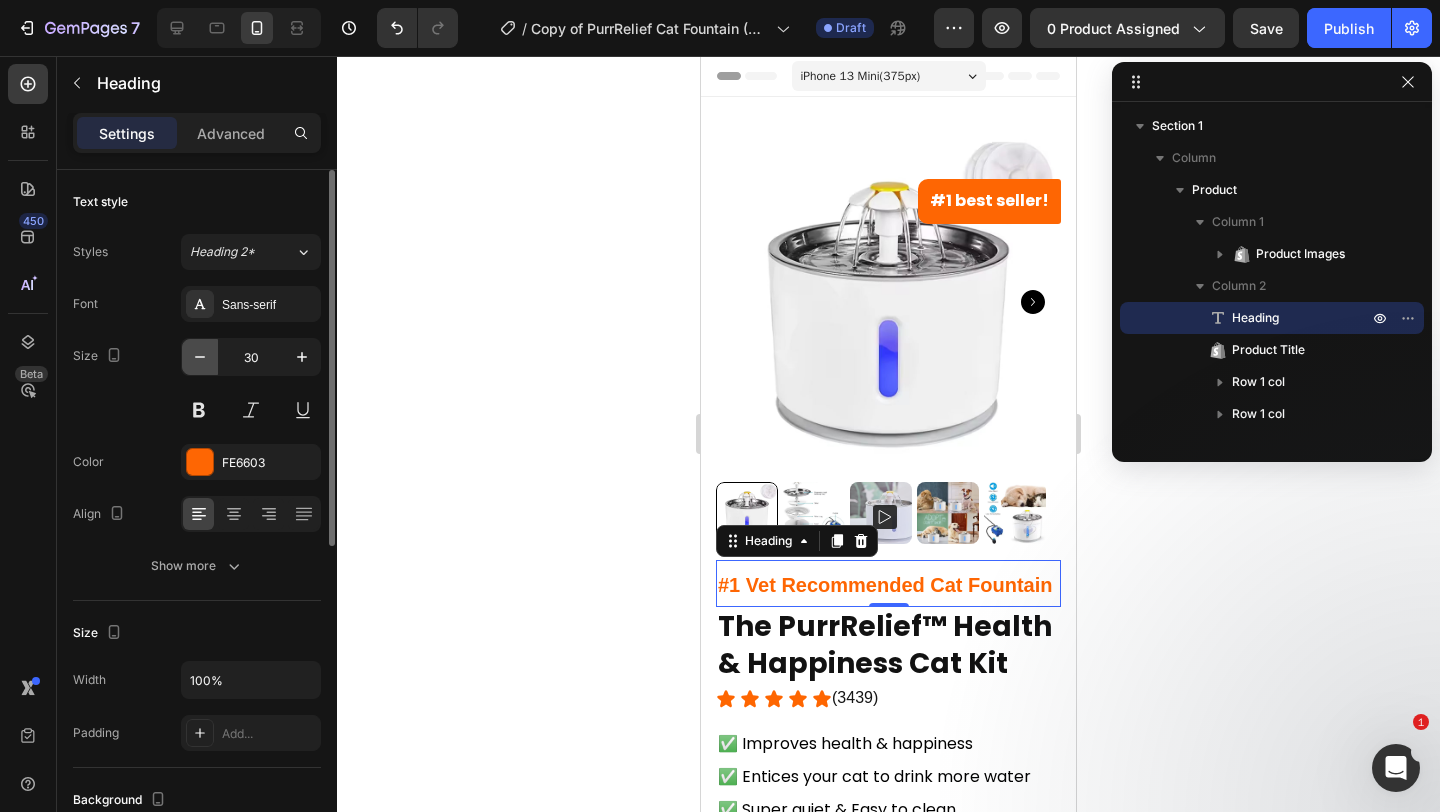 click 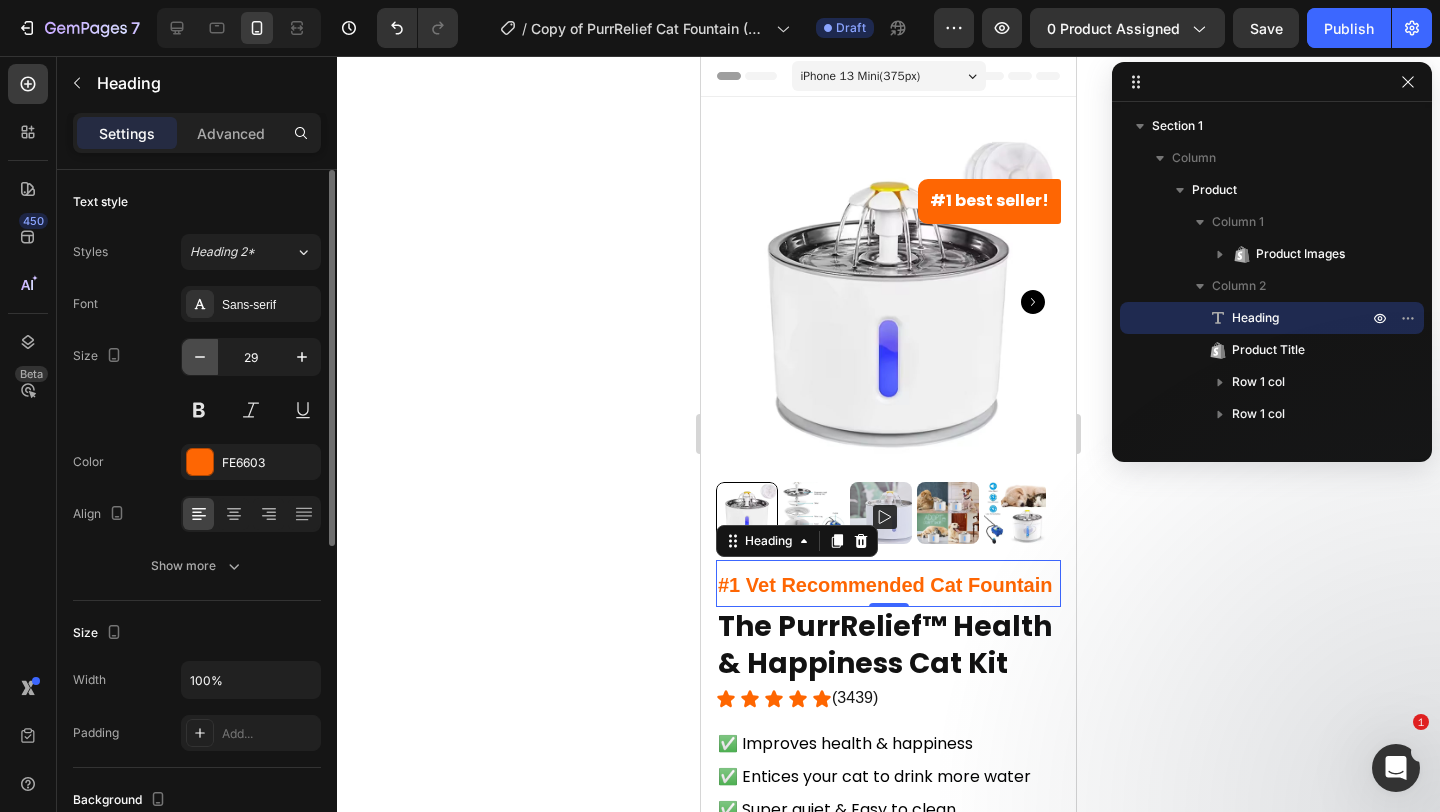 click 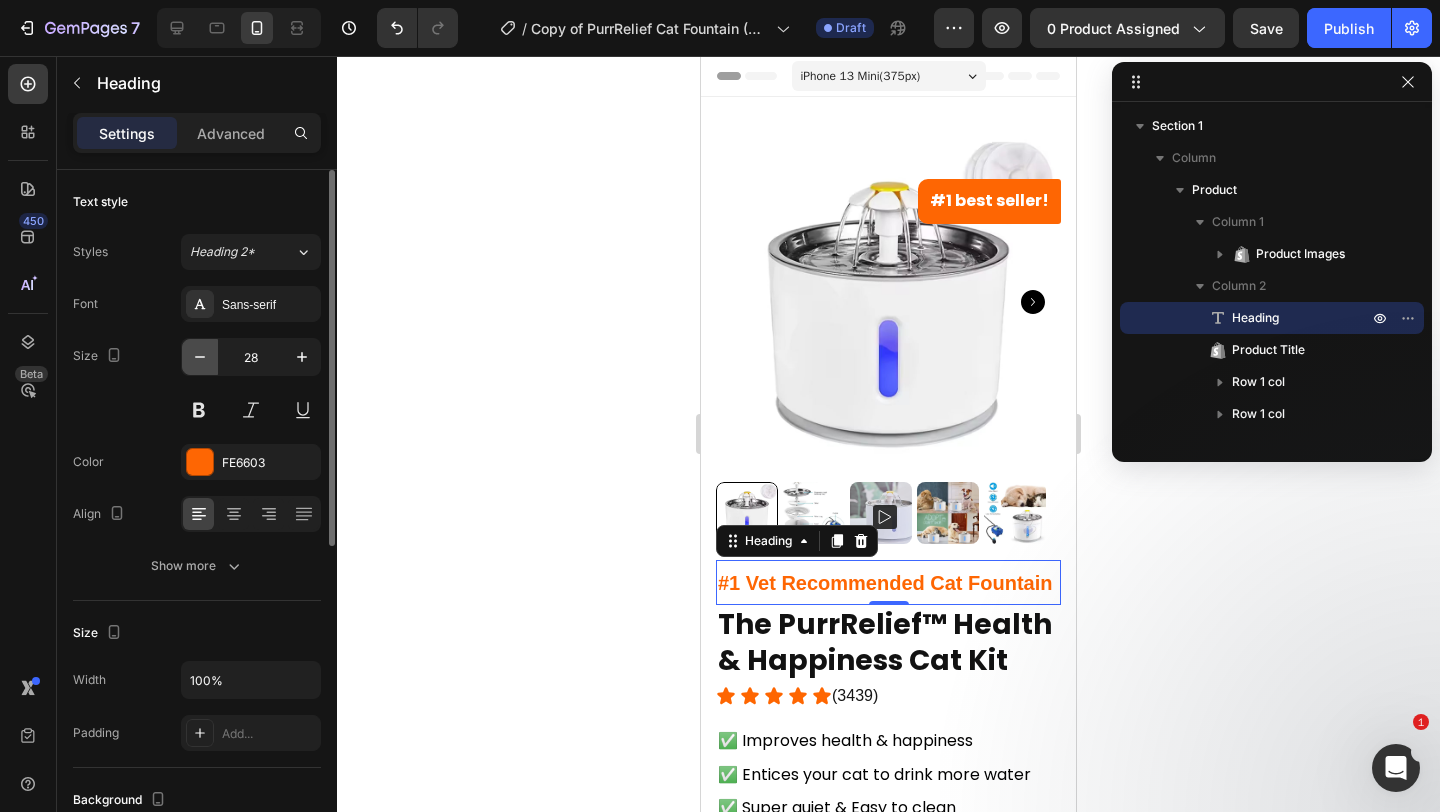 click 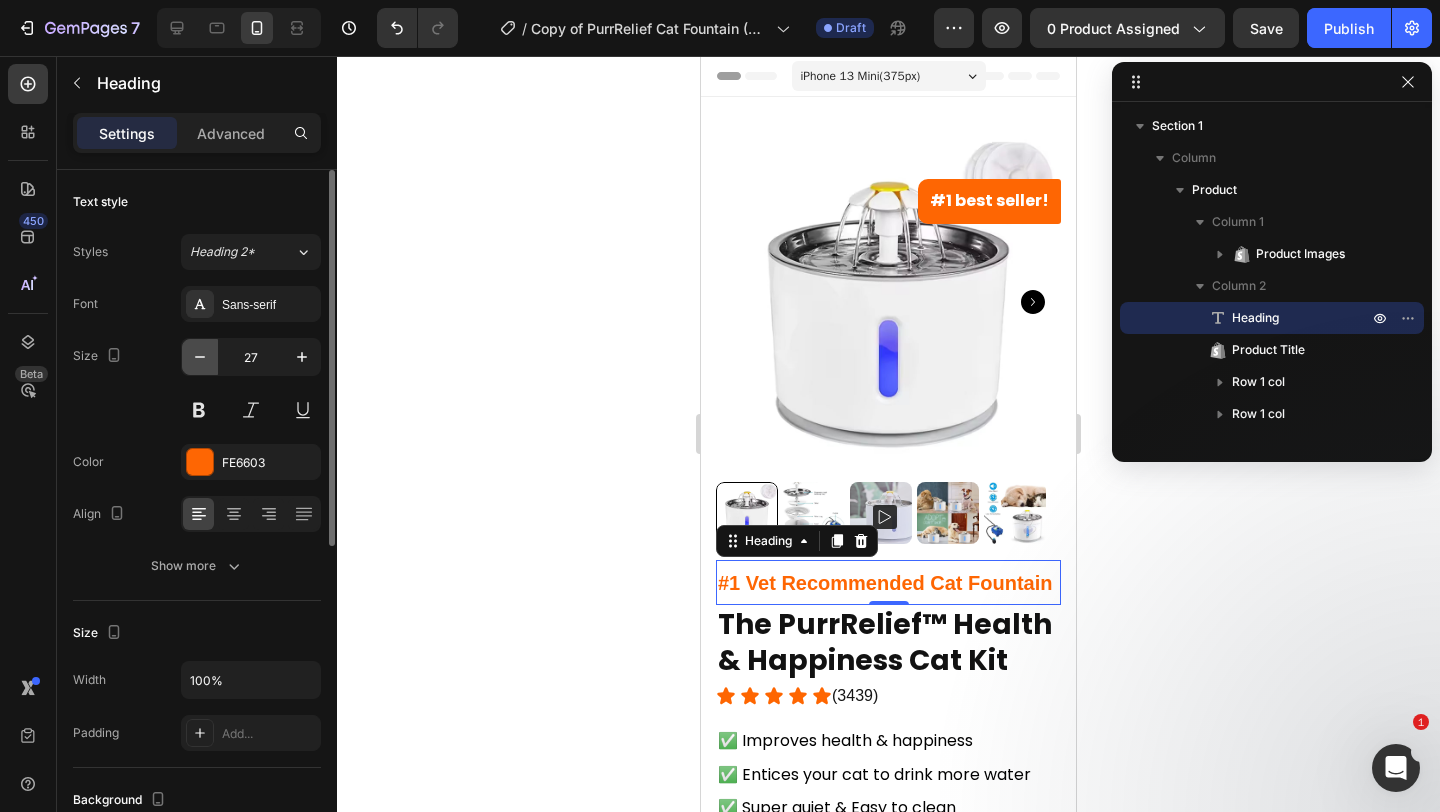 click 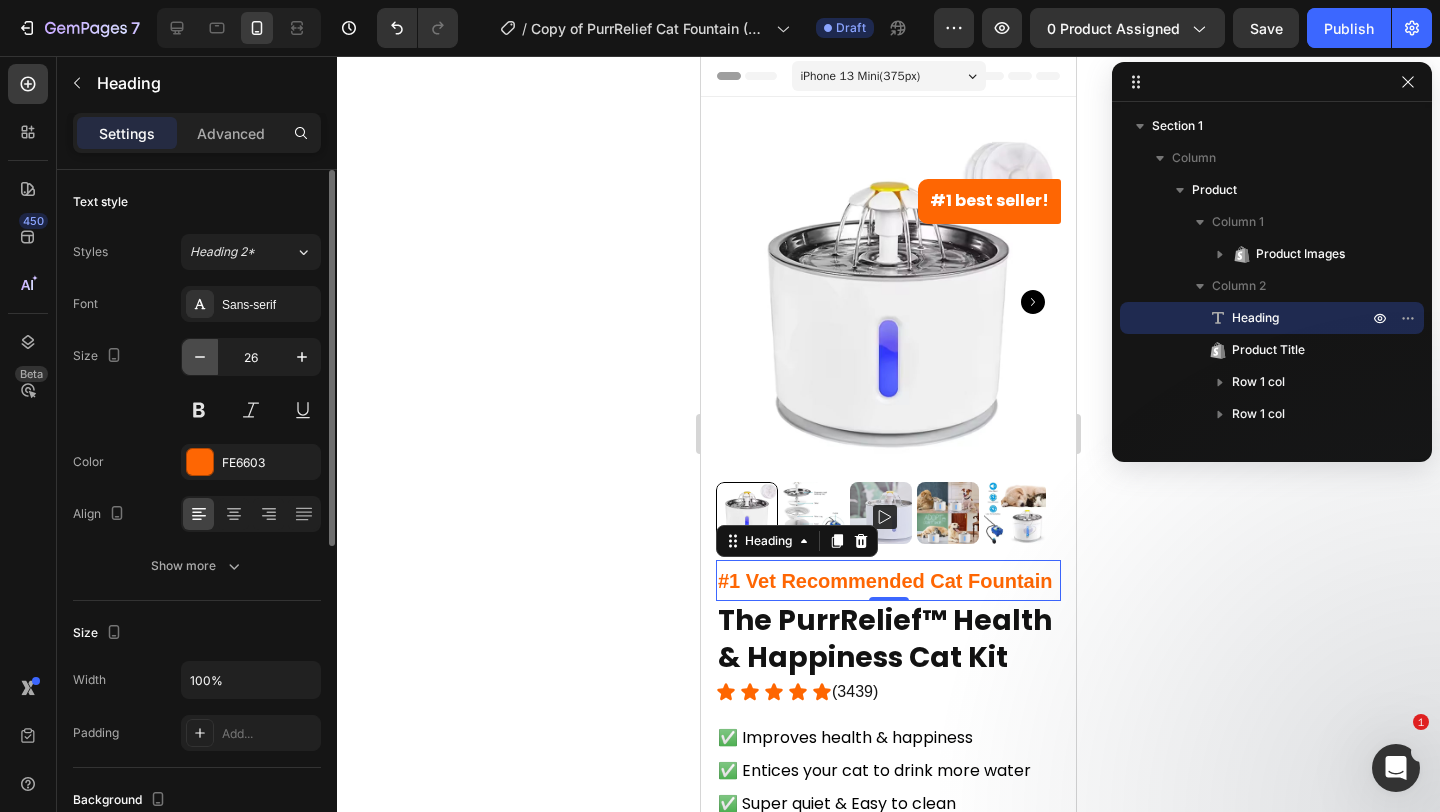 click 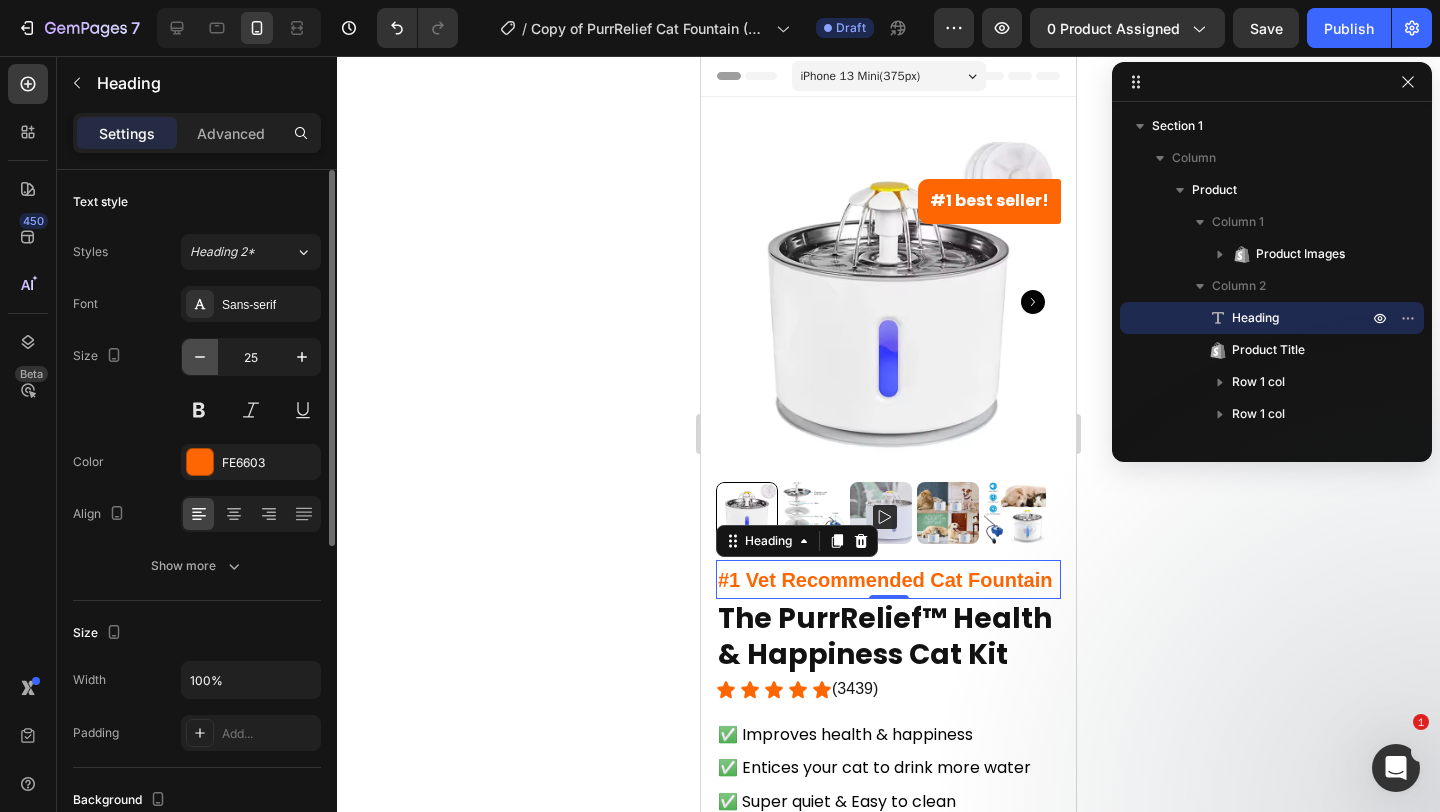 click 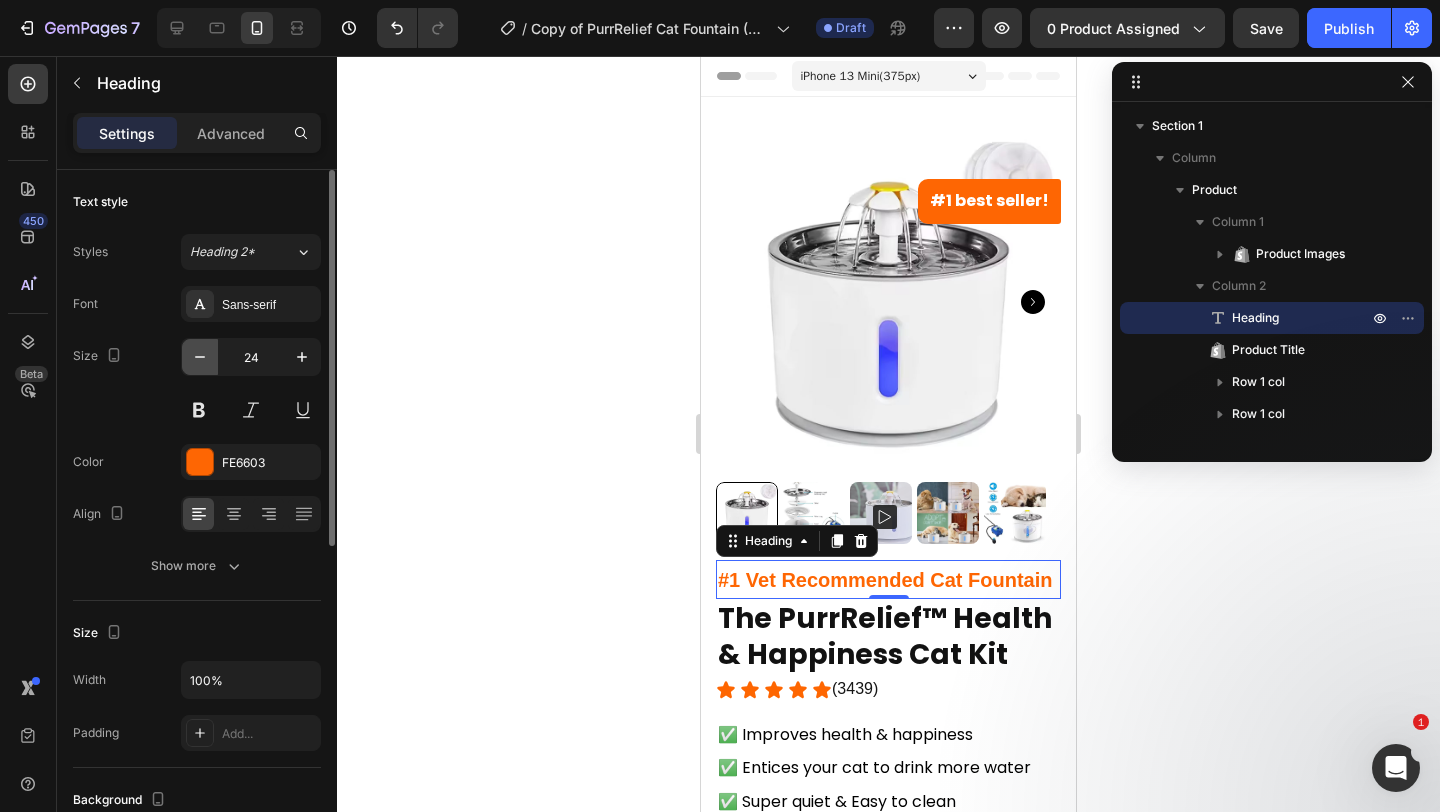 click 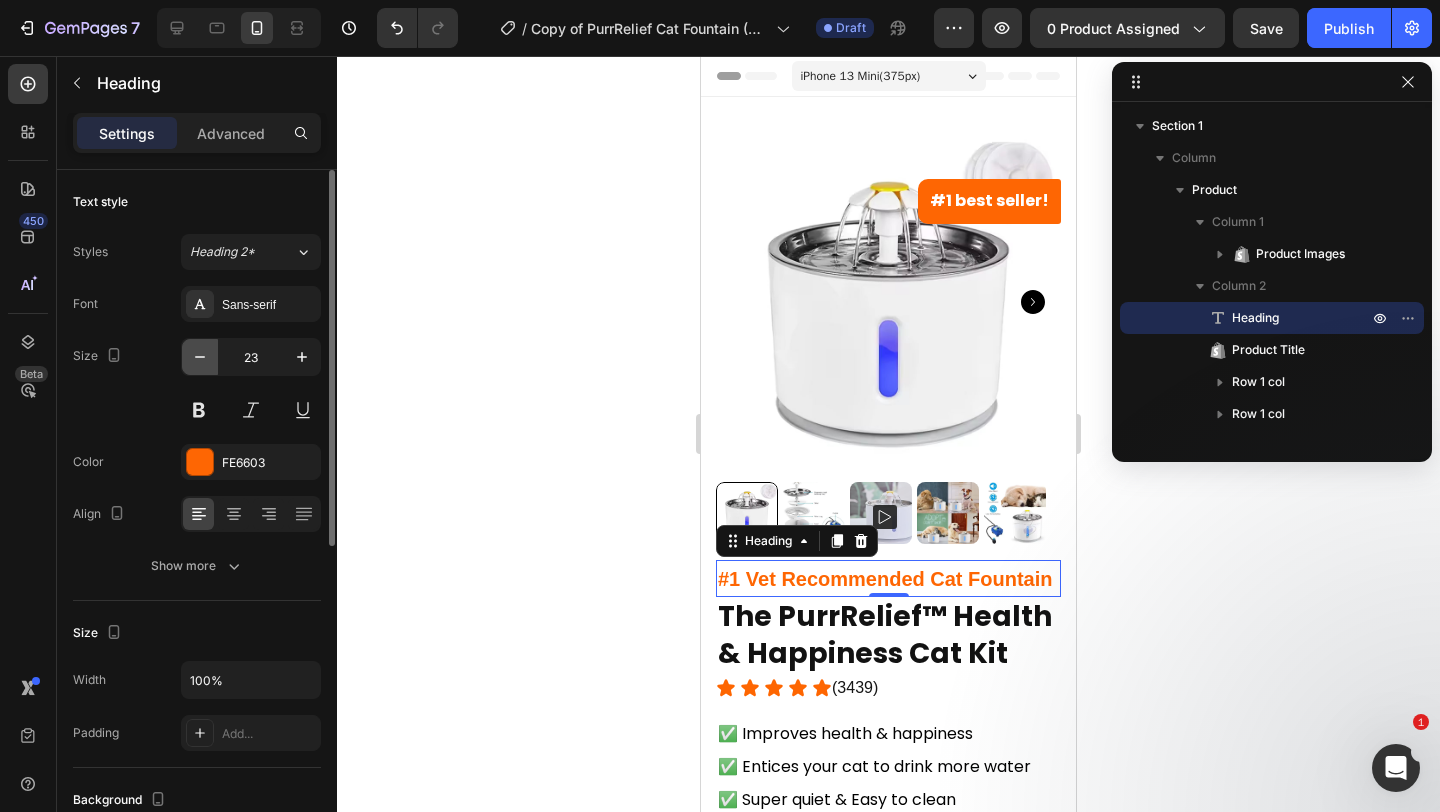 click 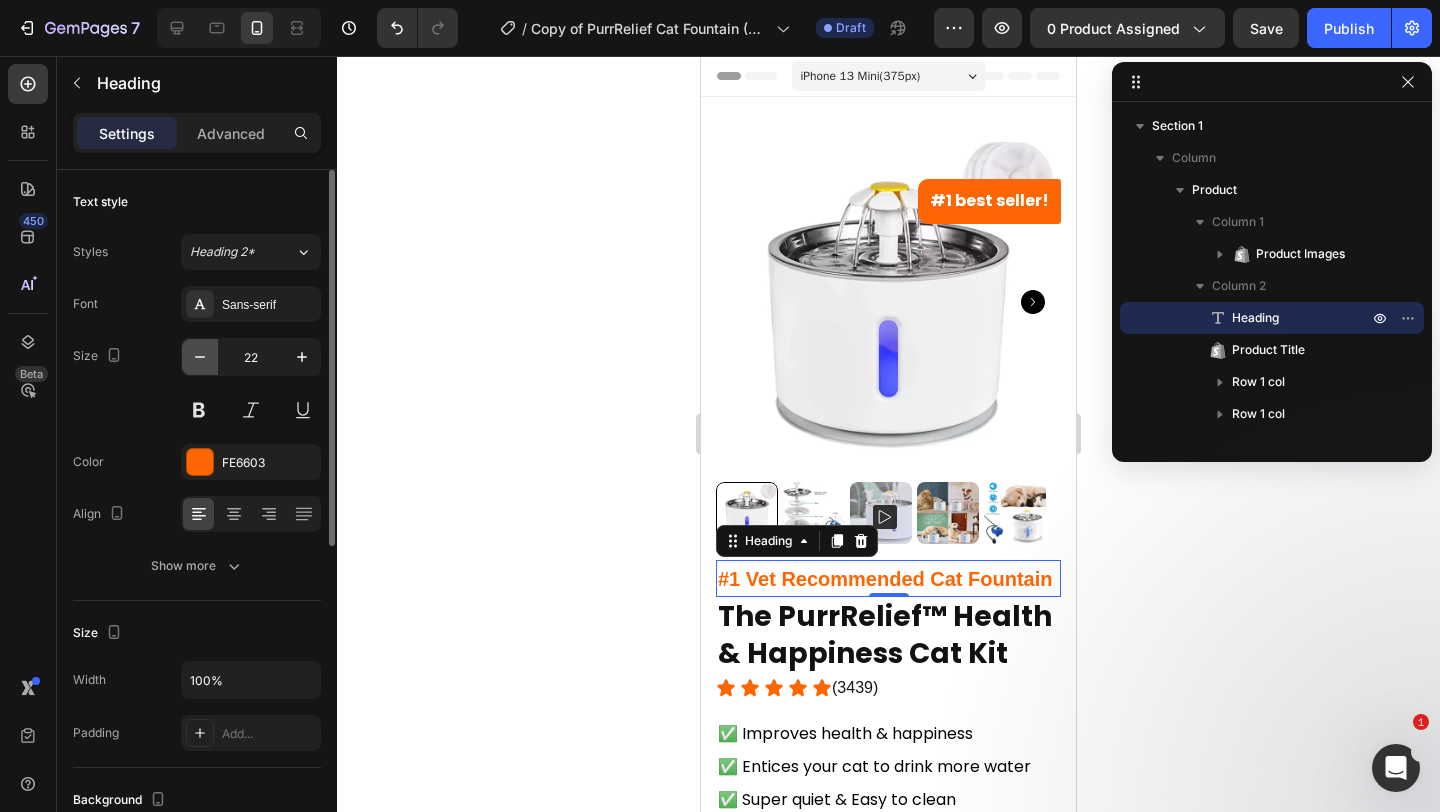 click 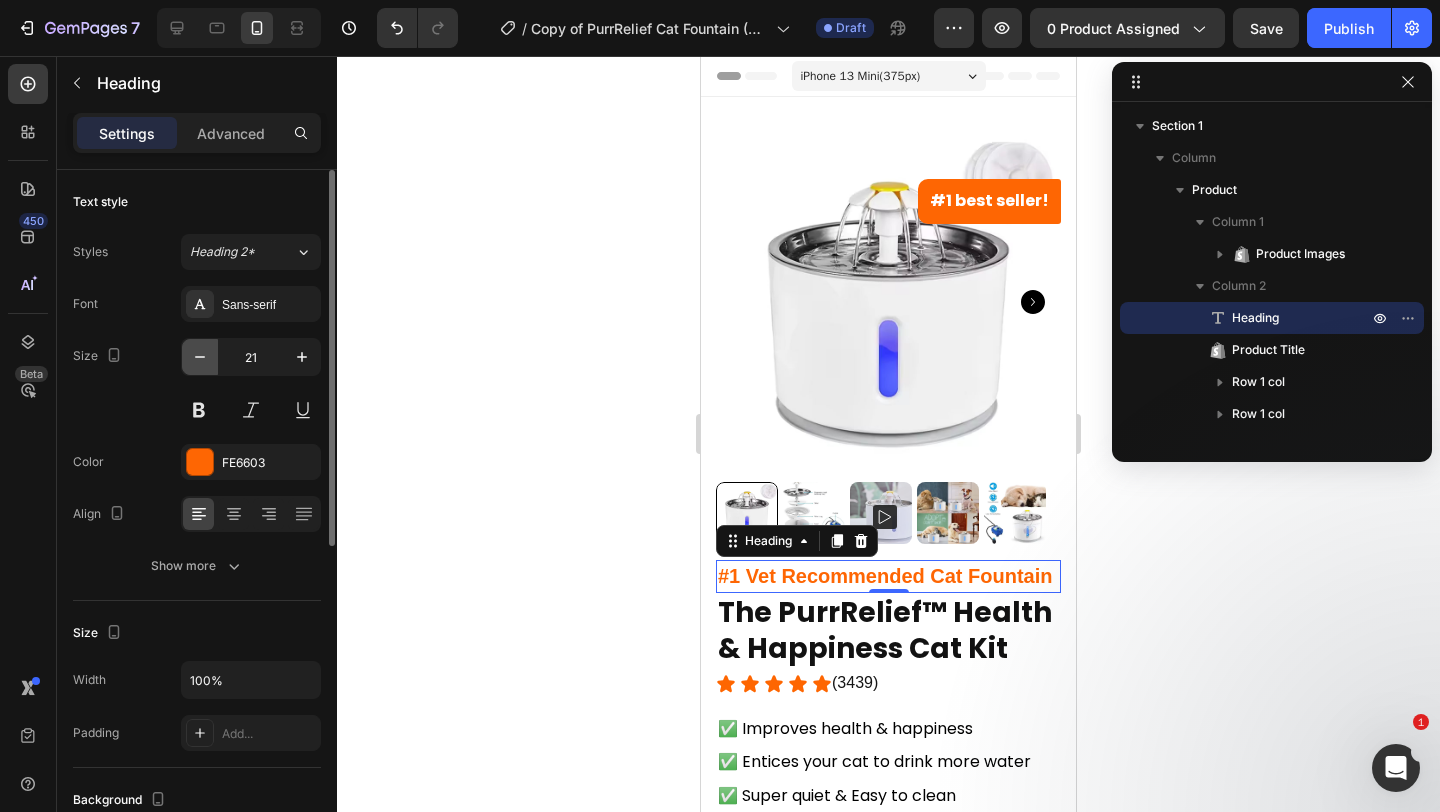 click 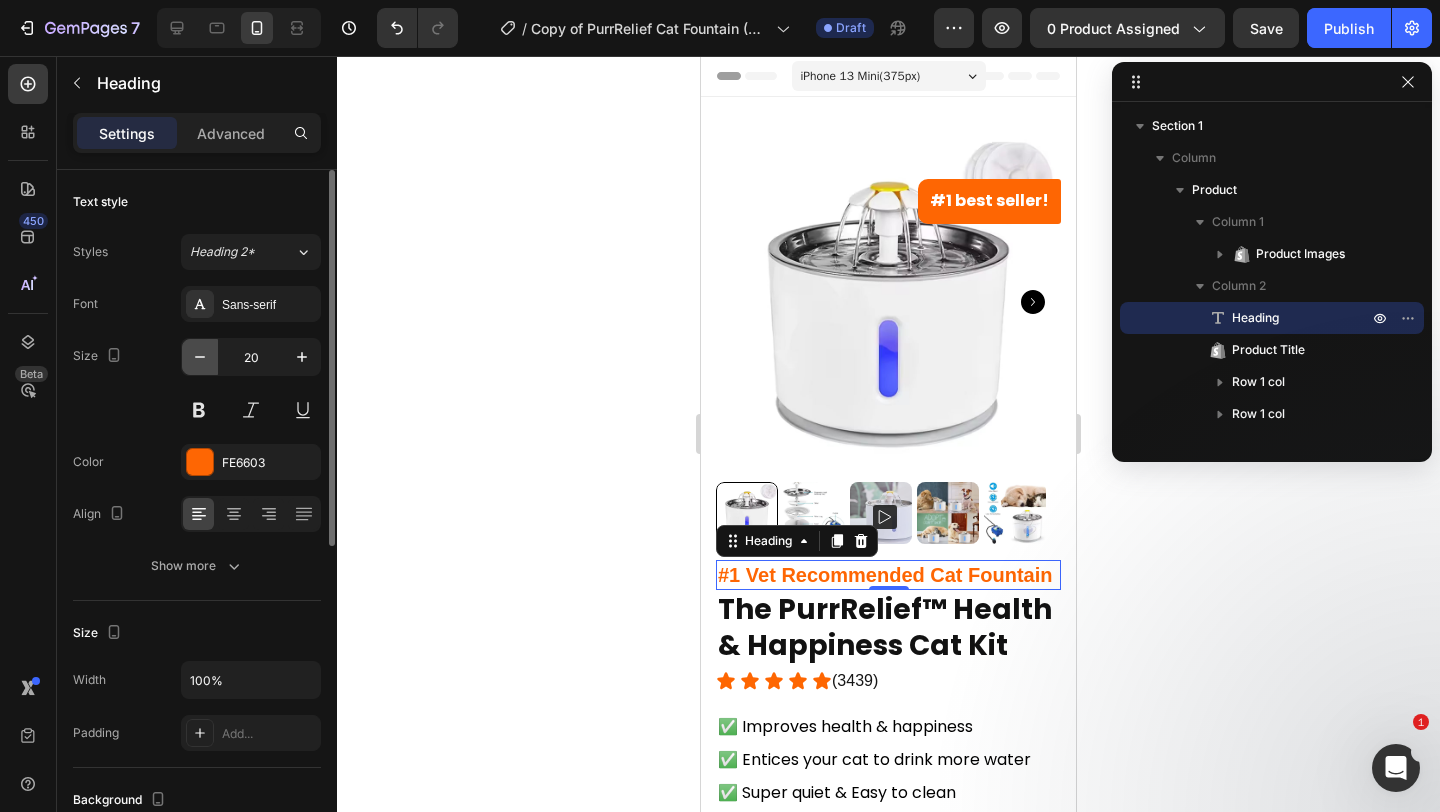 click 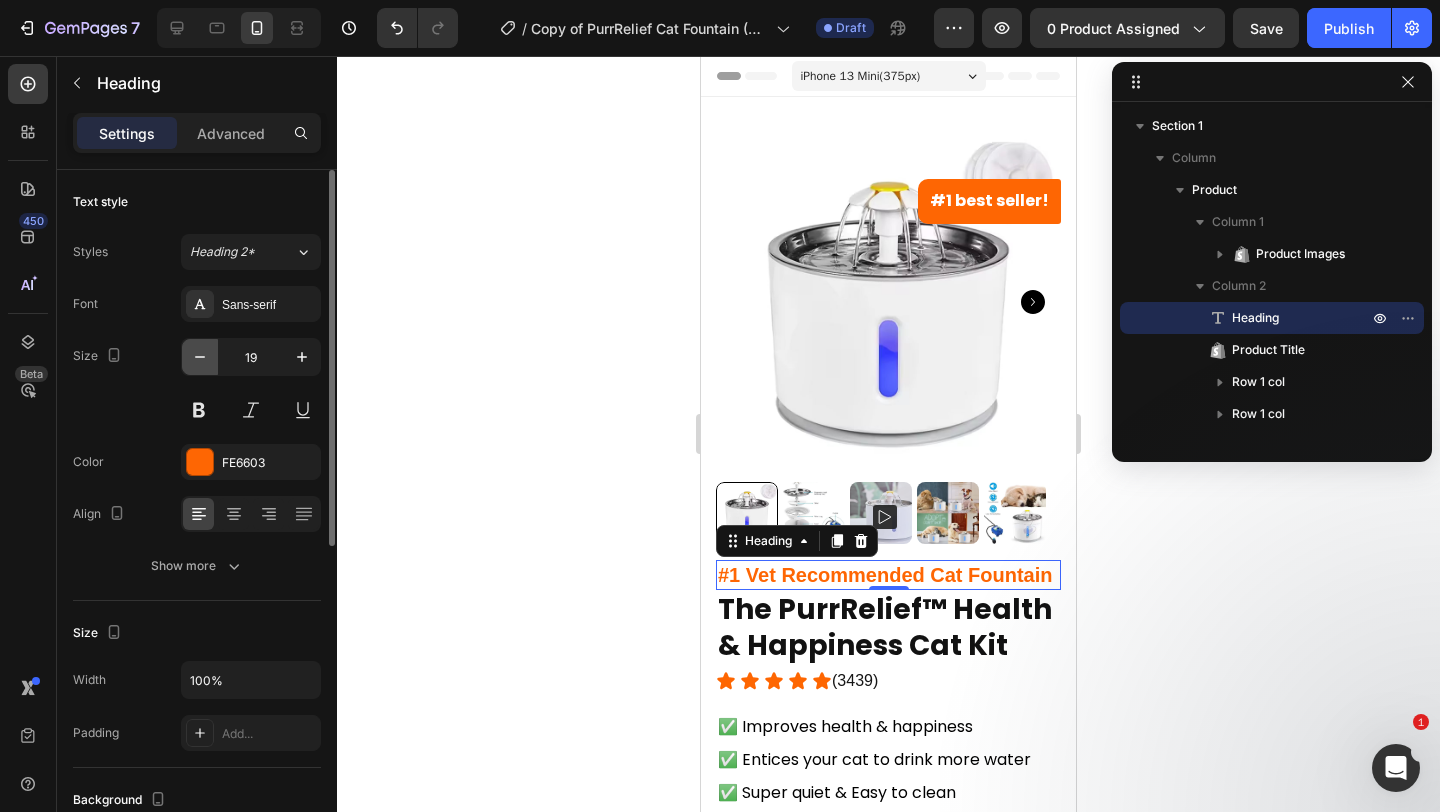 click 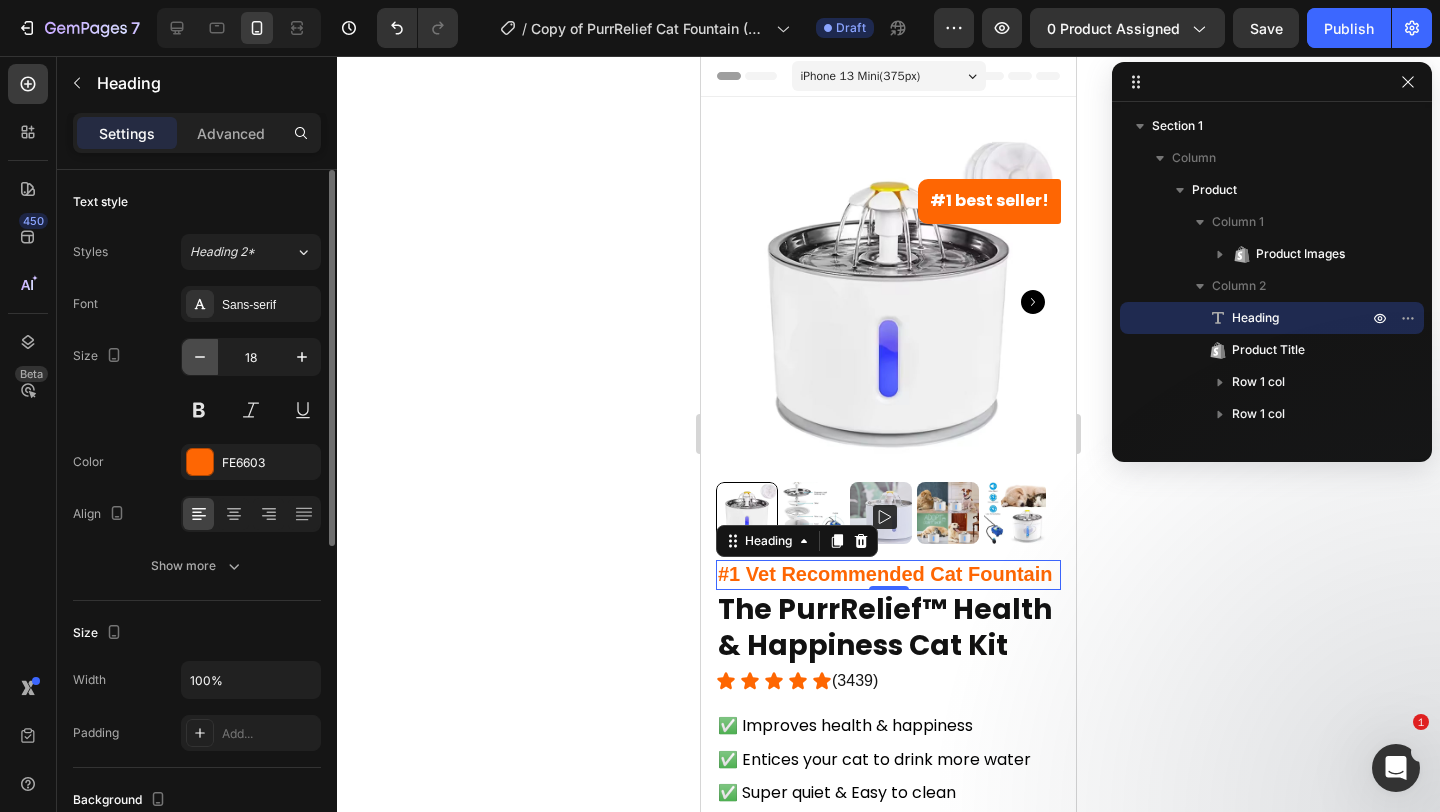 click 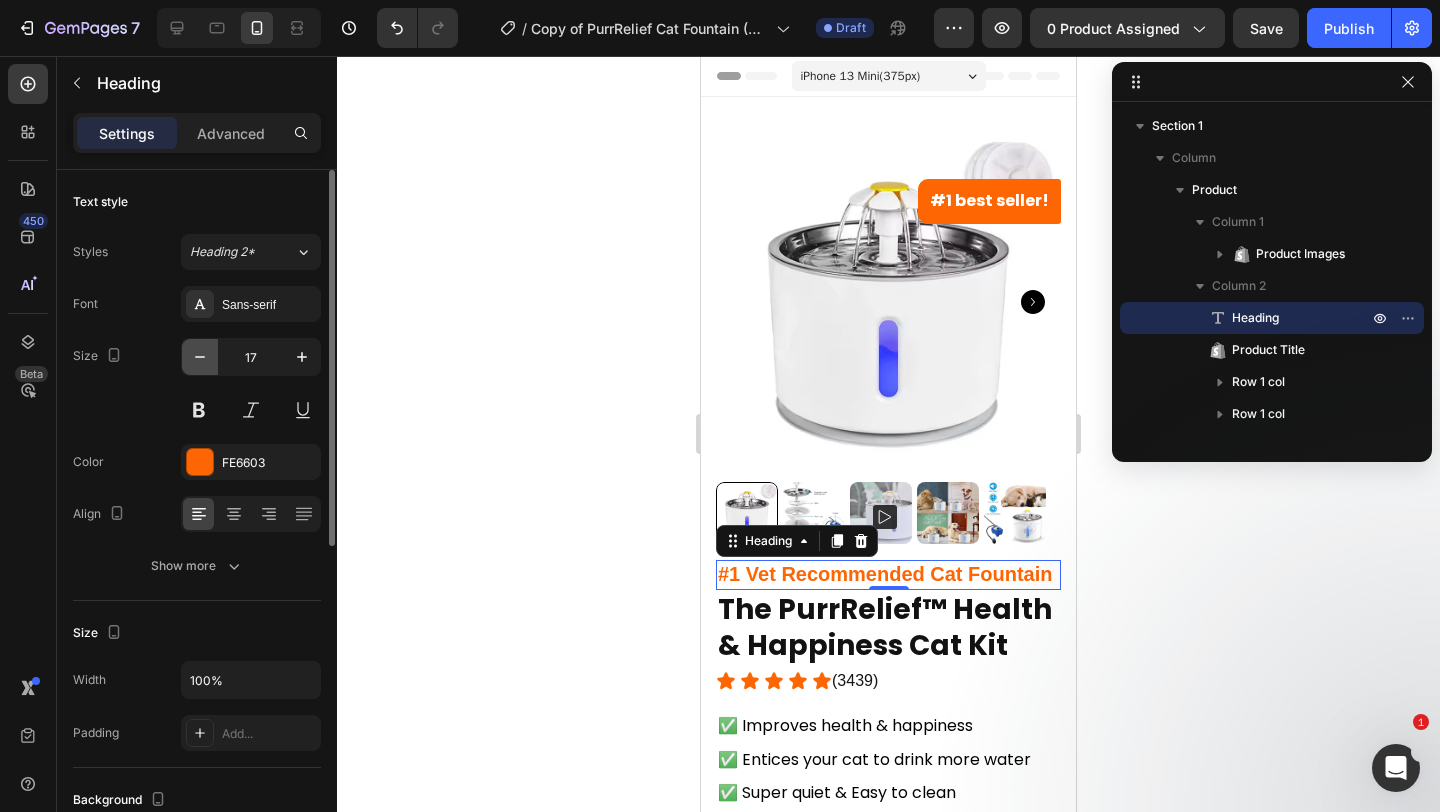 click 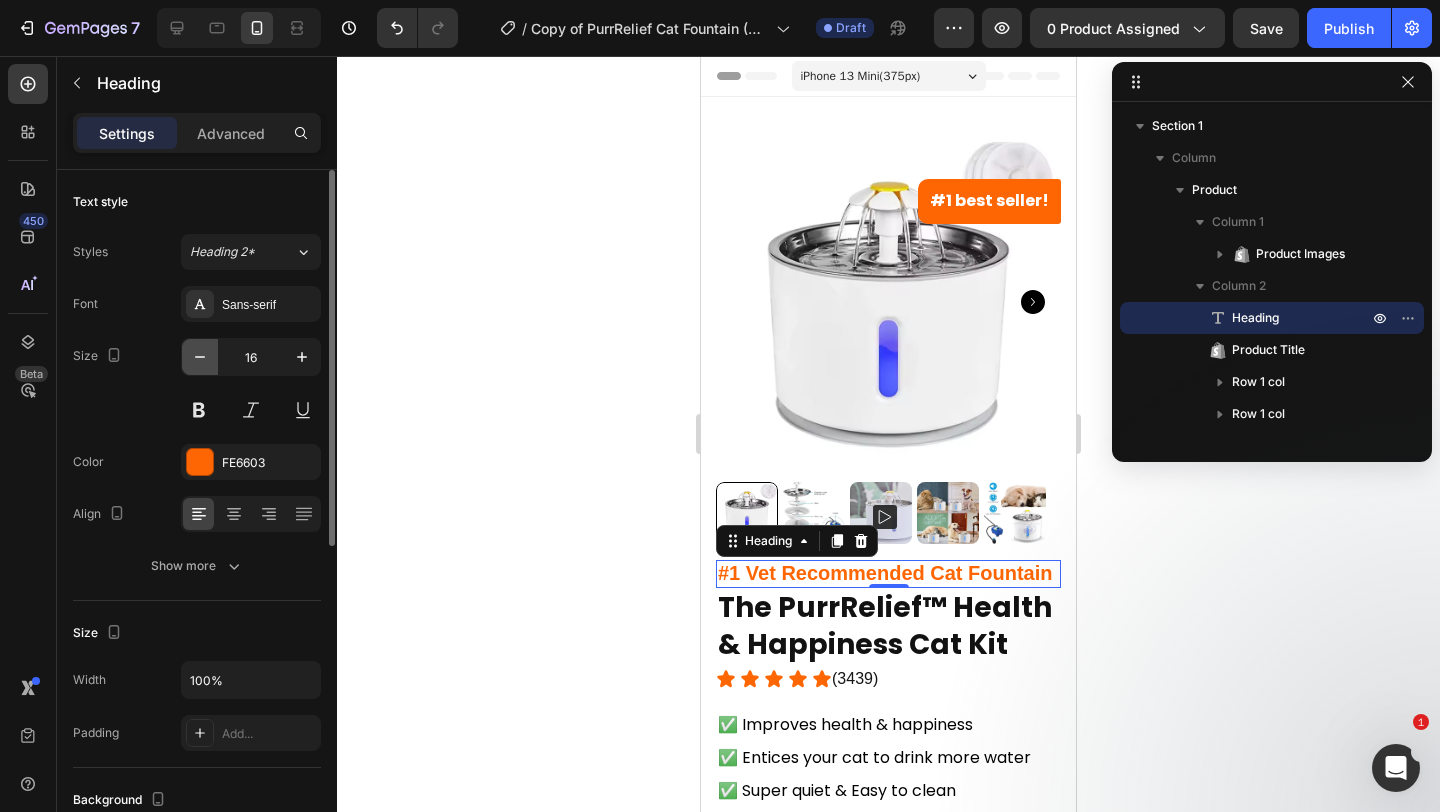 click 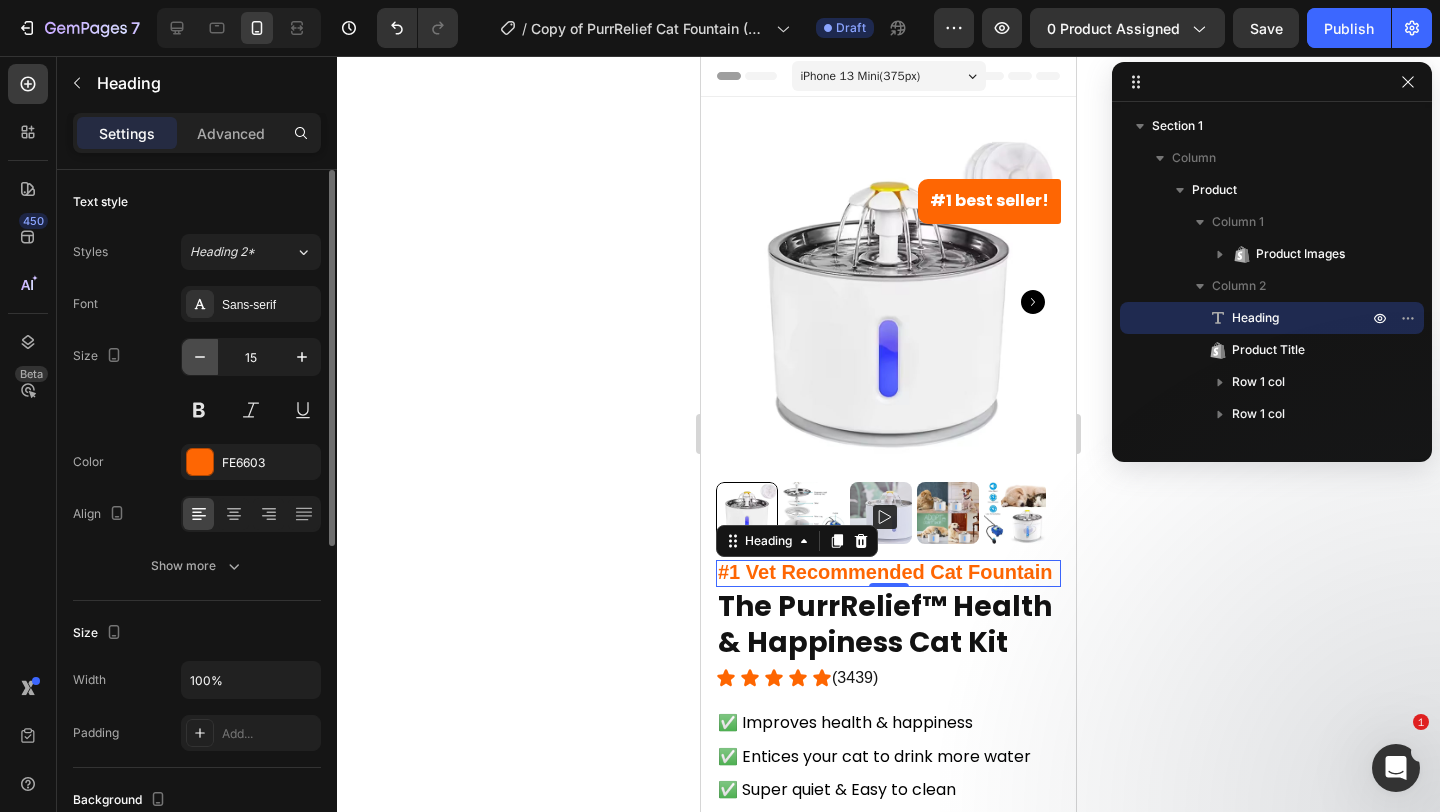 click 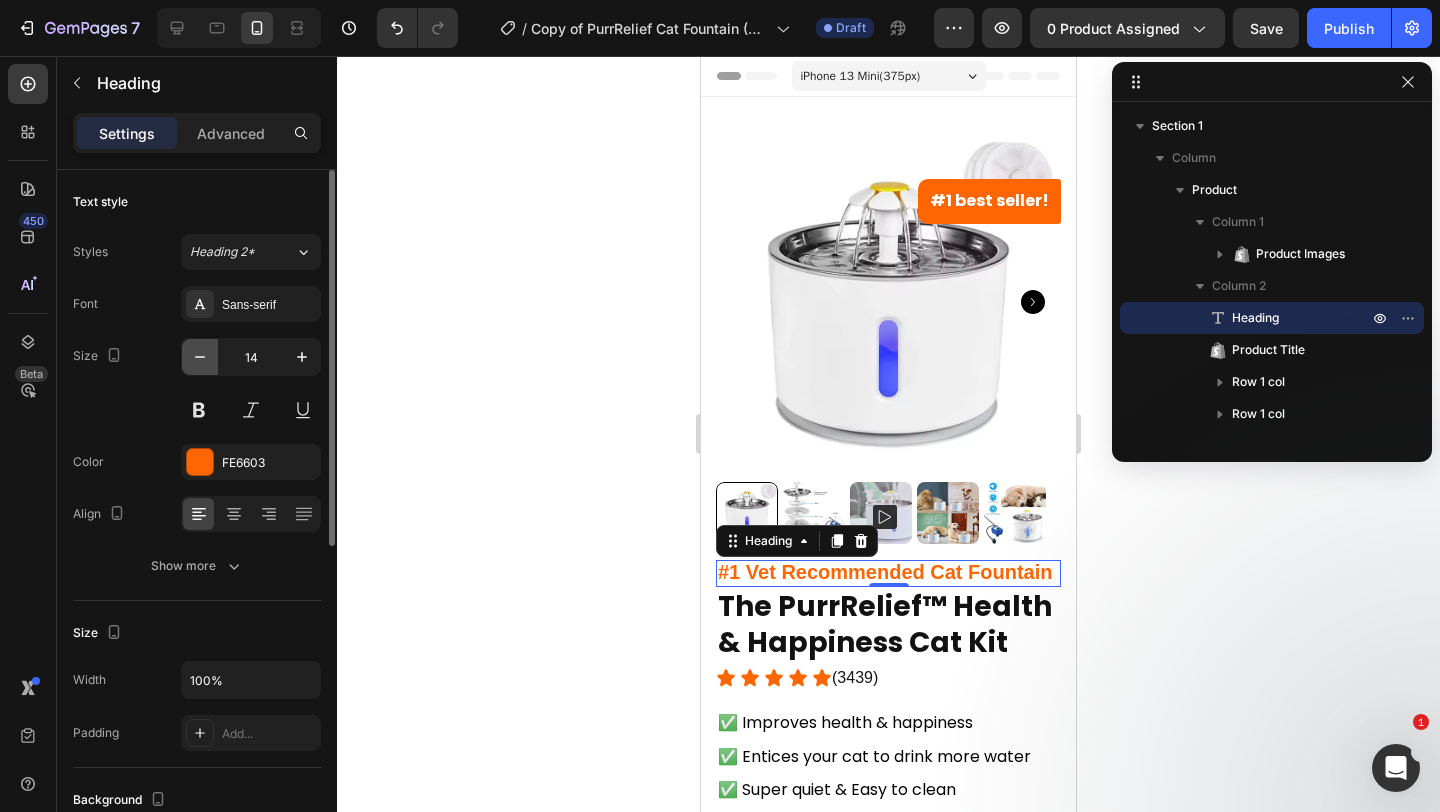 click 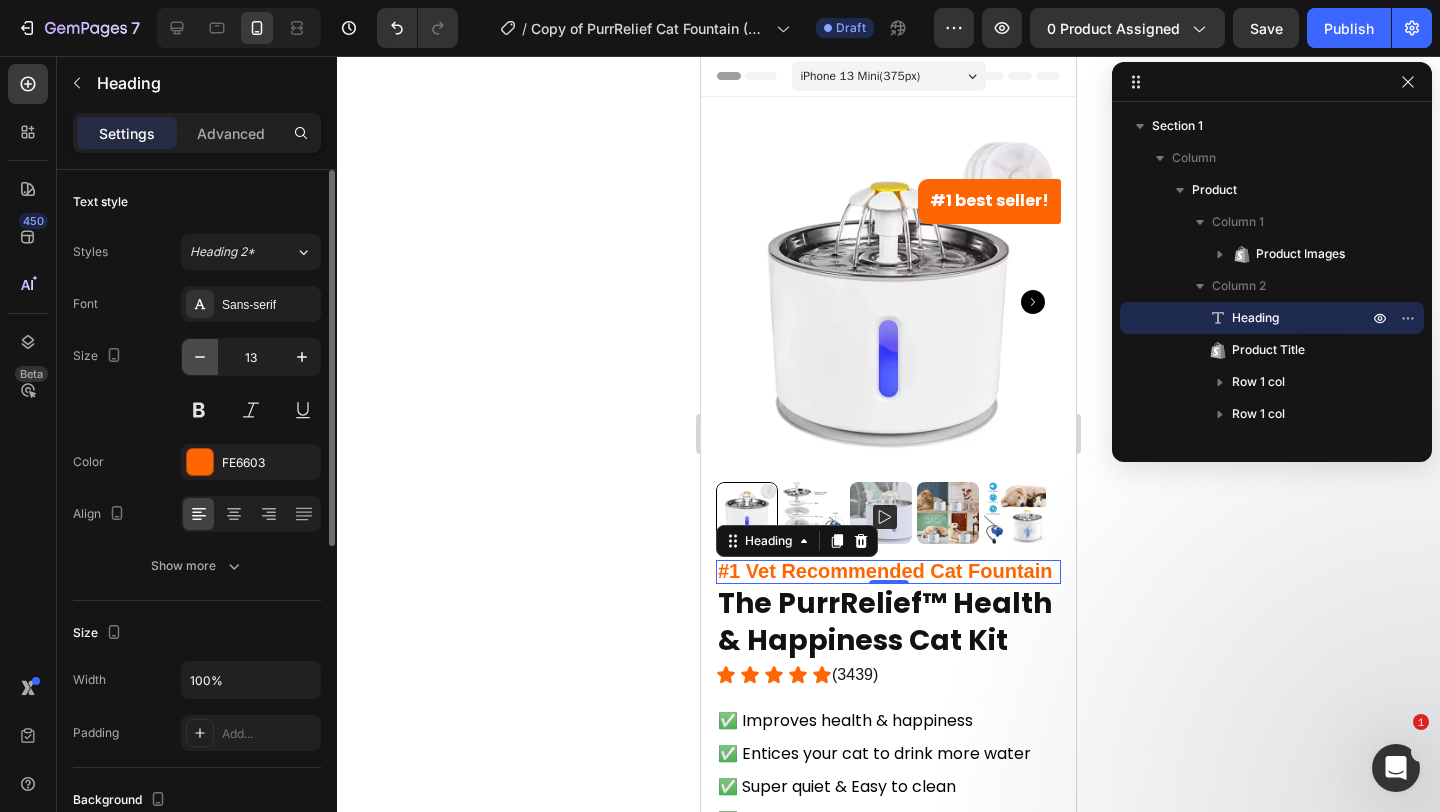 click 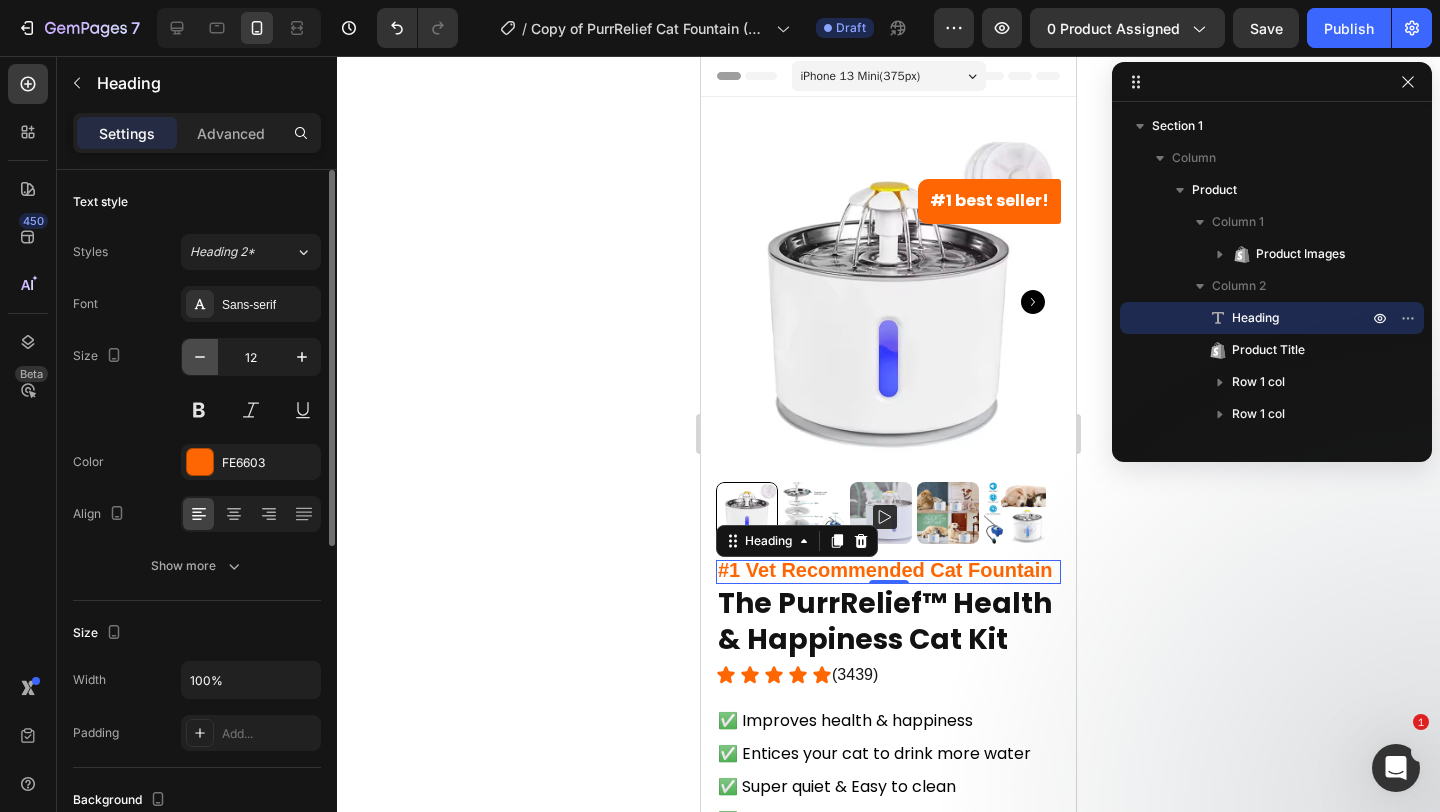 click 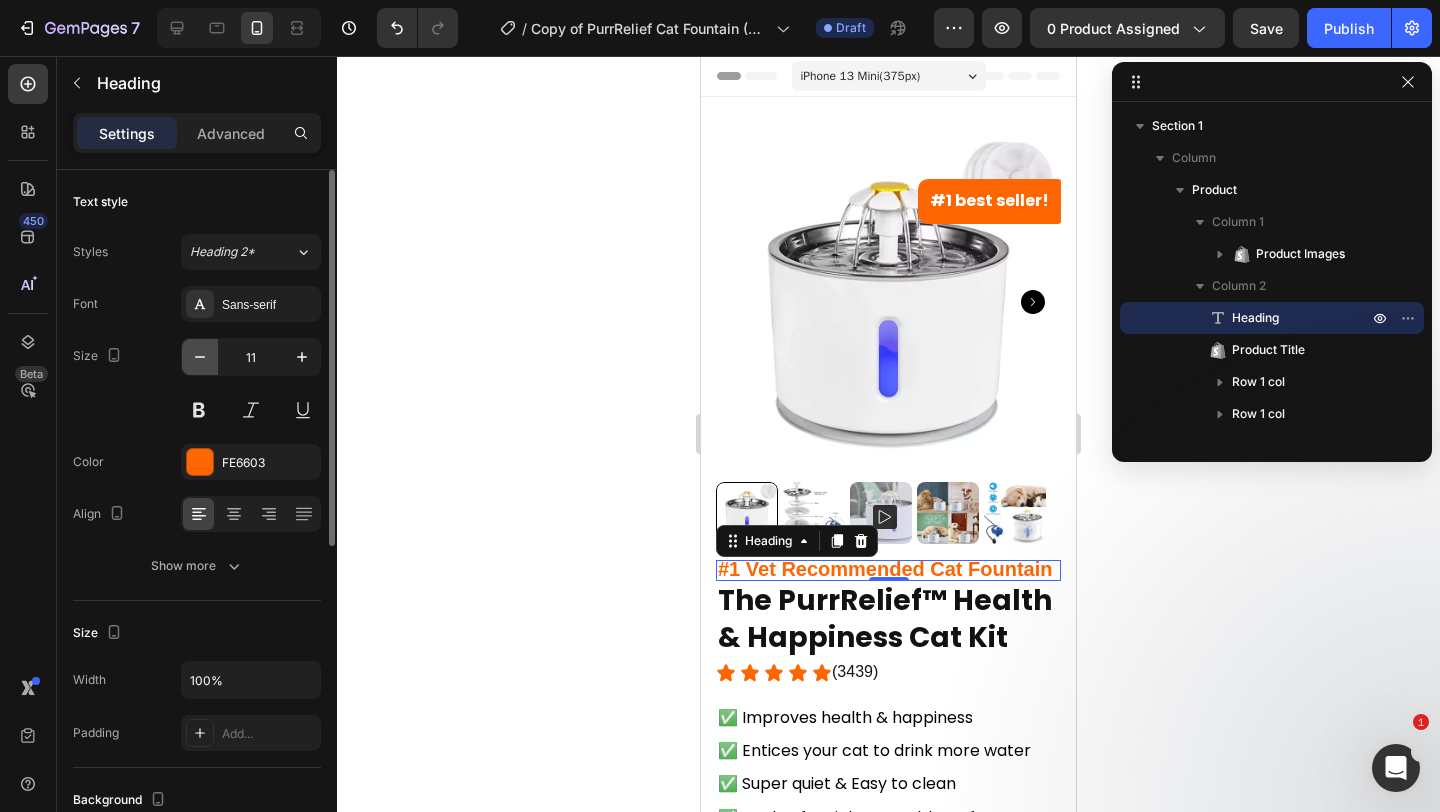 click 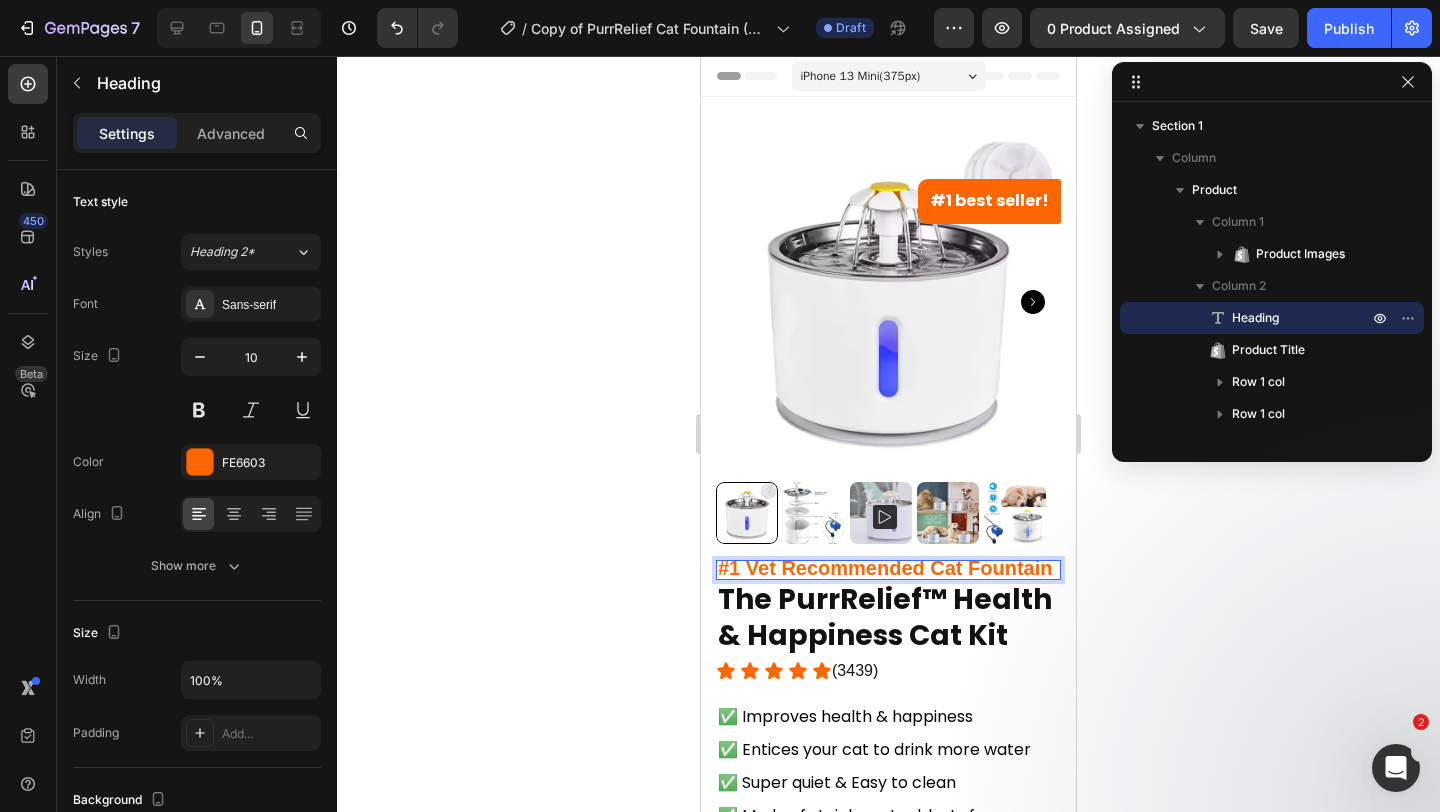 click on "#1 Vet Recommended Cat Fountain" at bounding box center [885, 568] 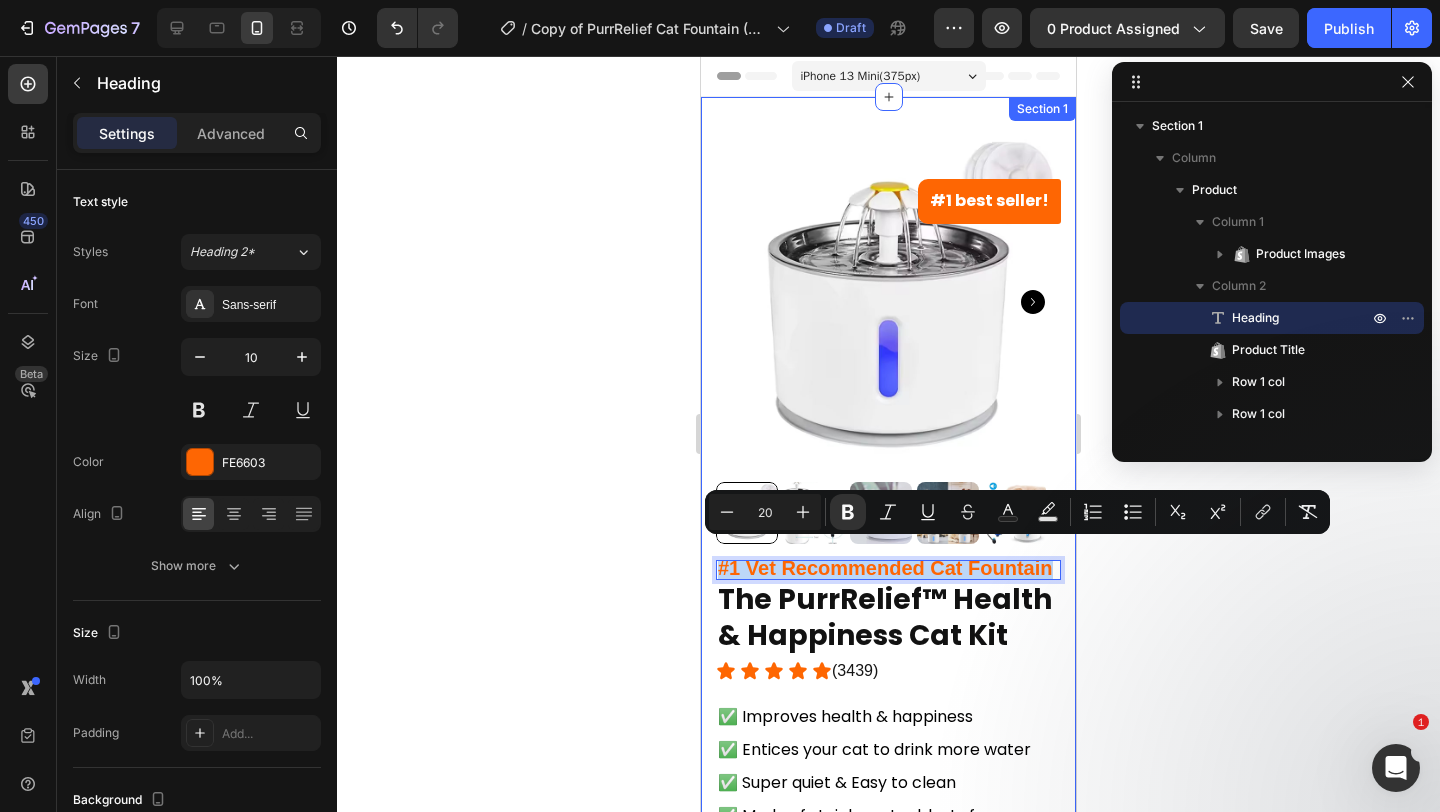 drag, startPoint x: 820, startPoint y: 569, endPoint x: 706, endPoint y: 555, distance: 114.85643 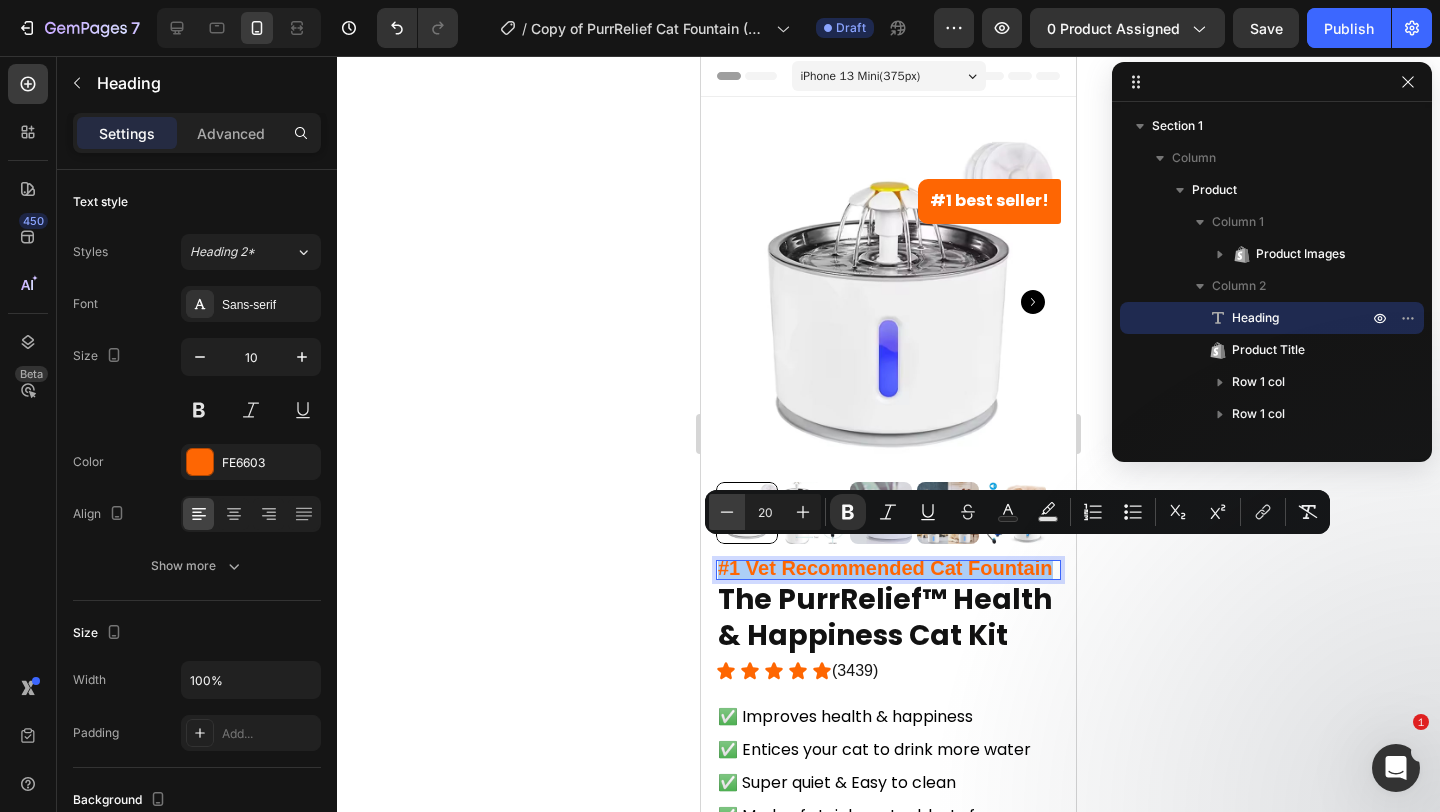 click 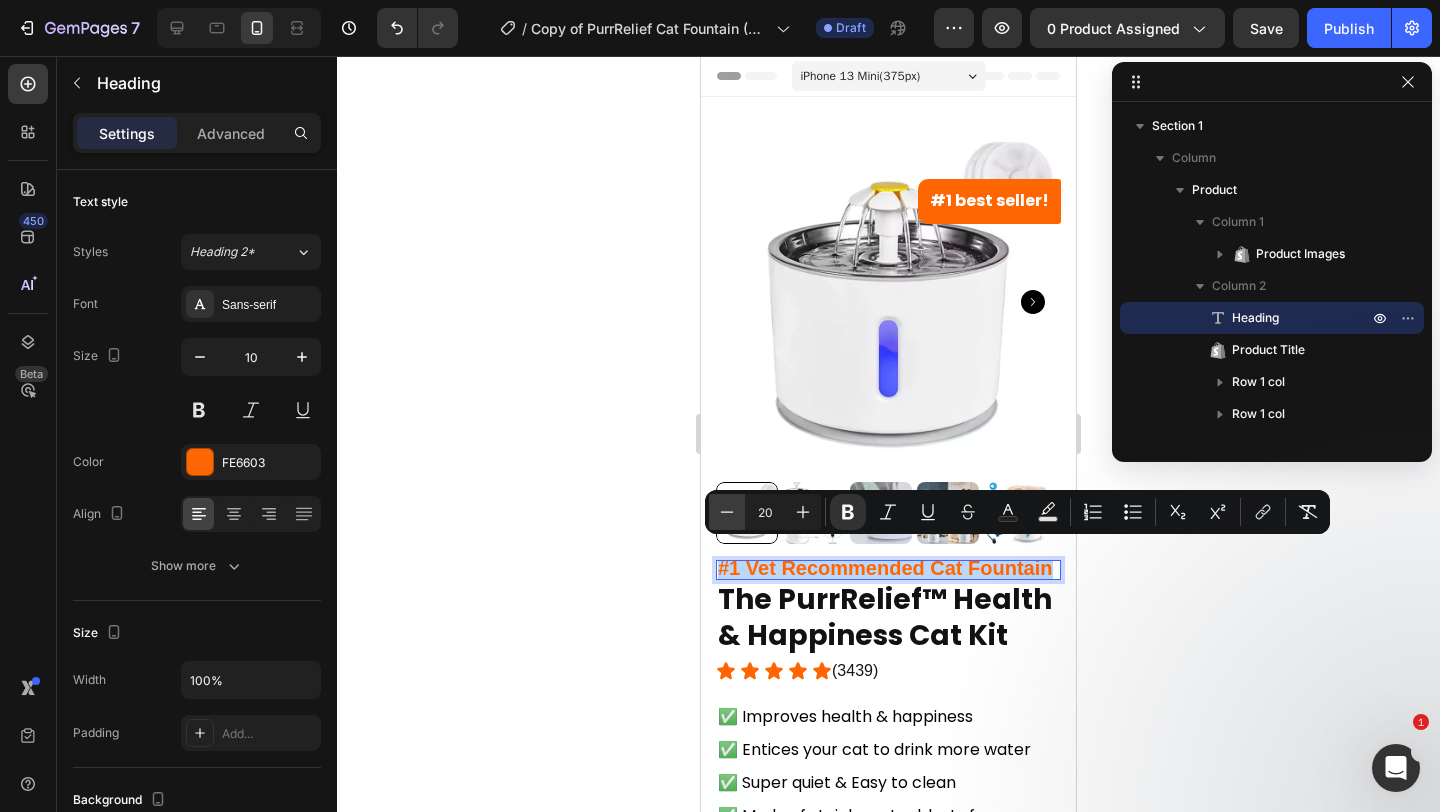 type on "19" 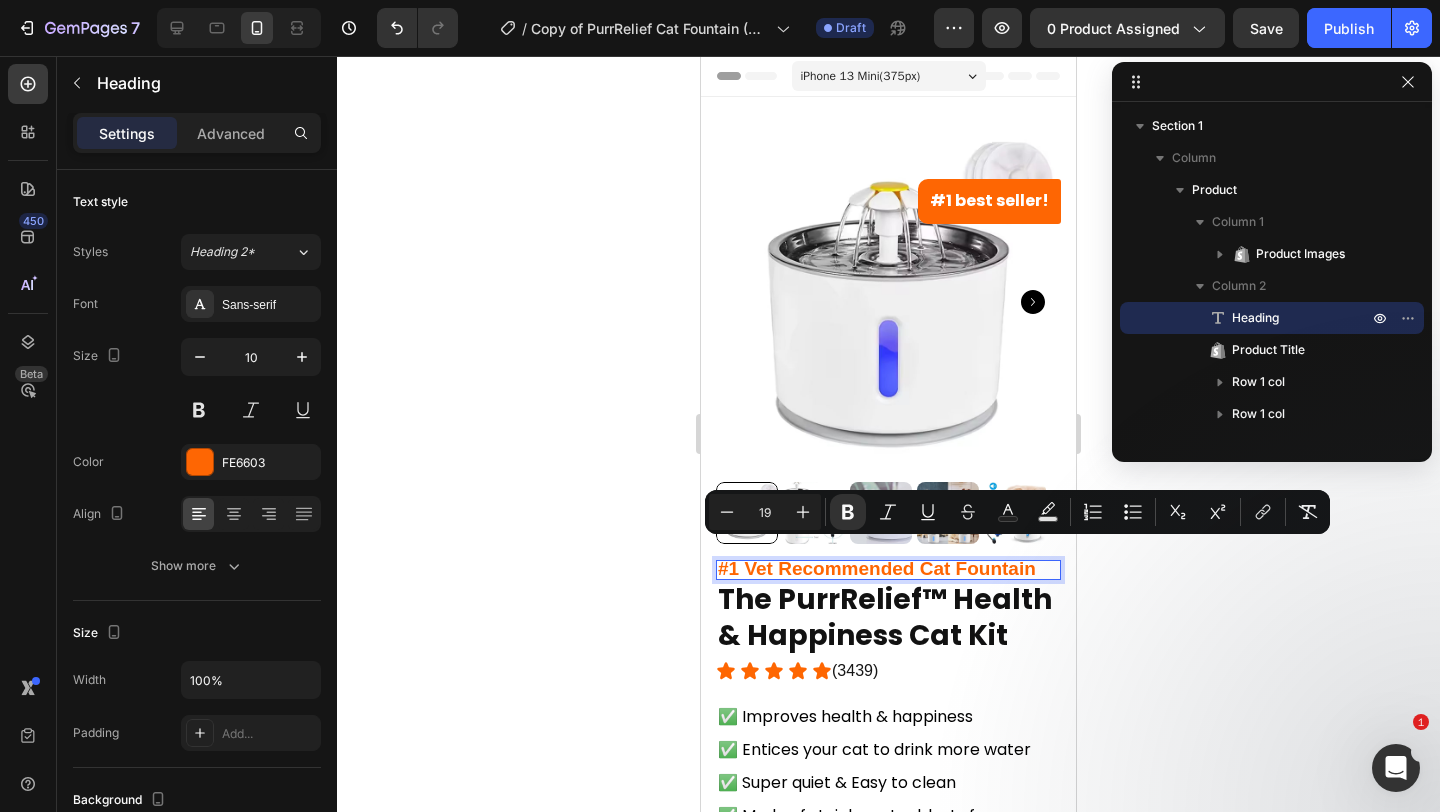 click 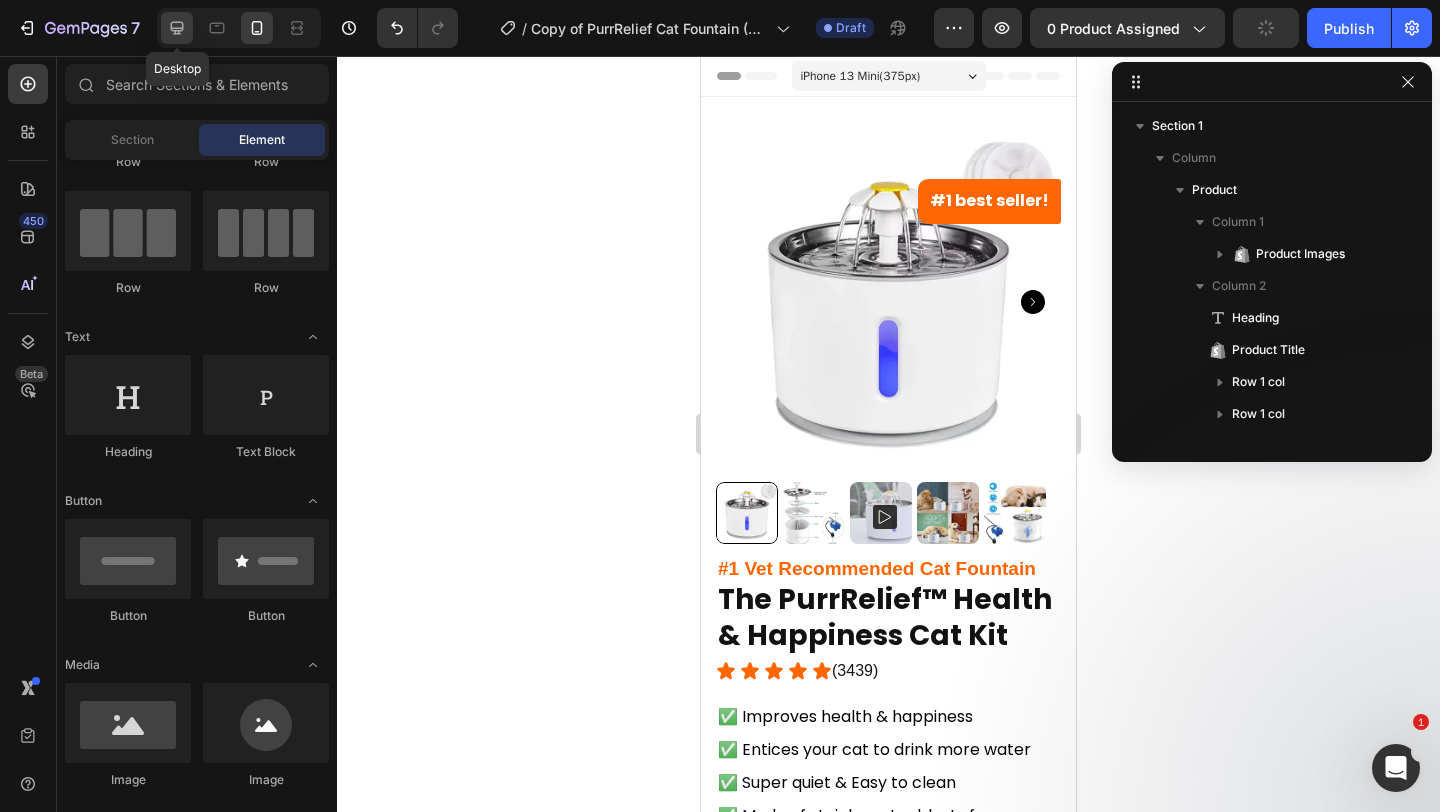 click 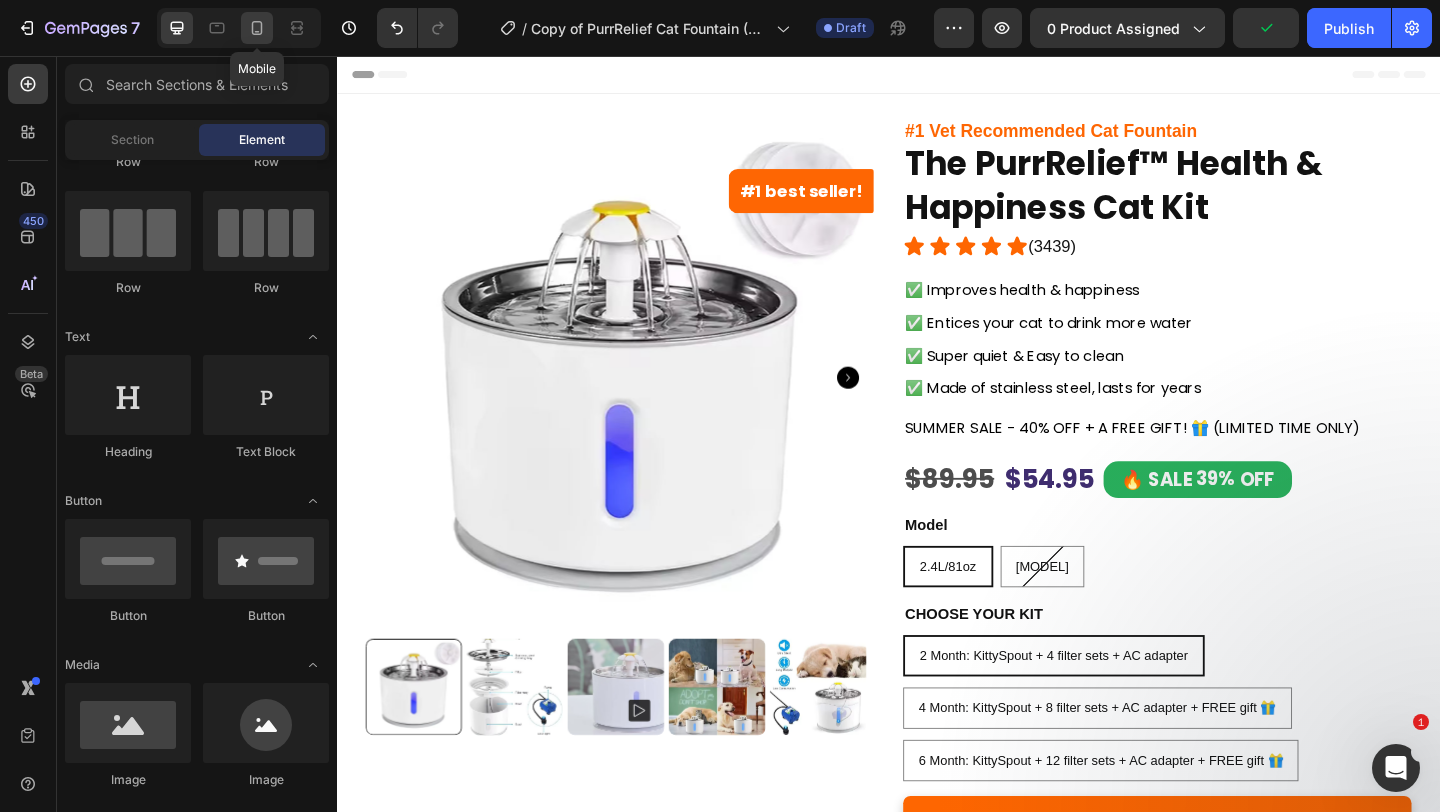 click 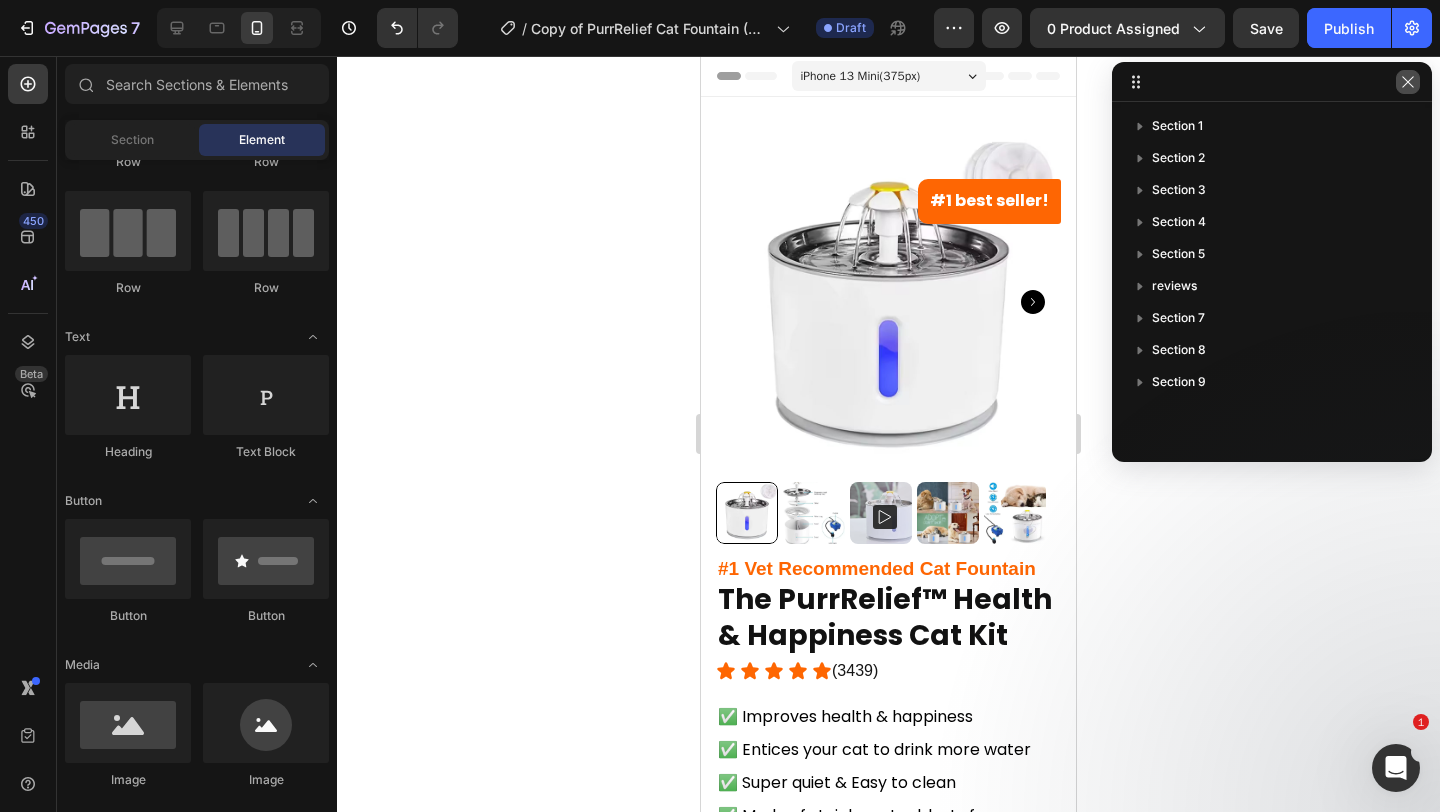 click 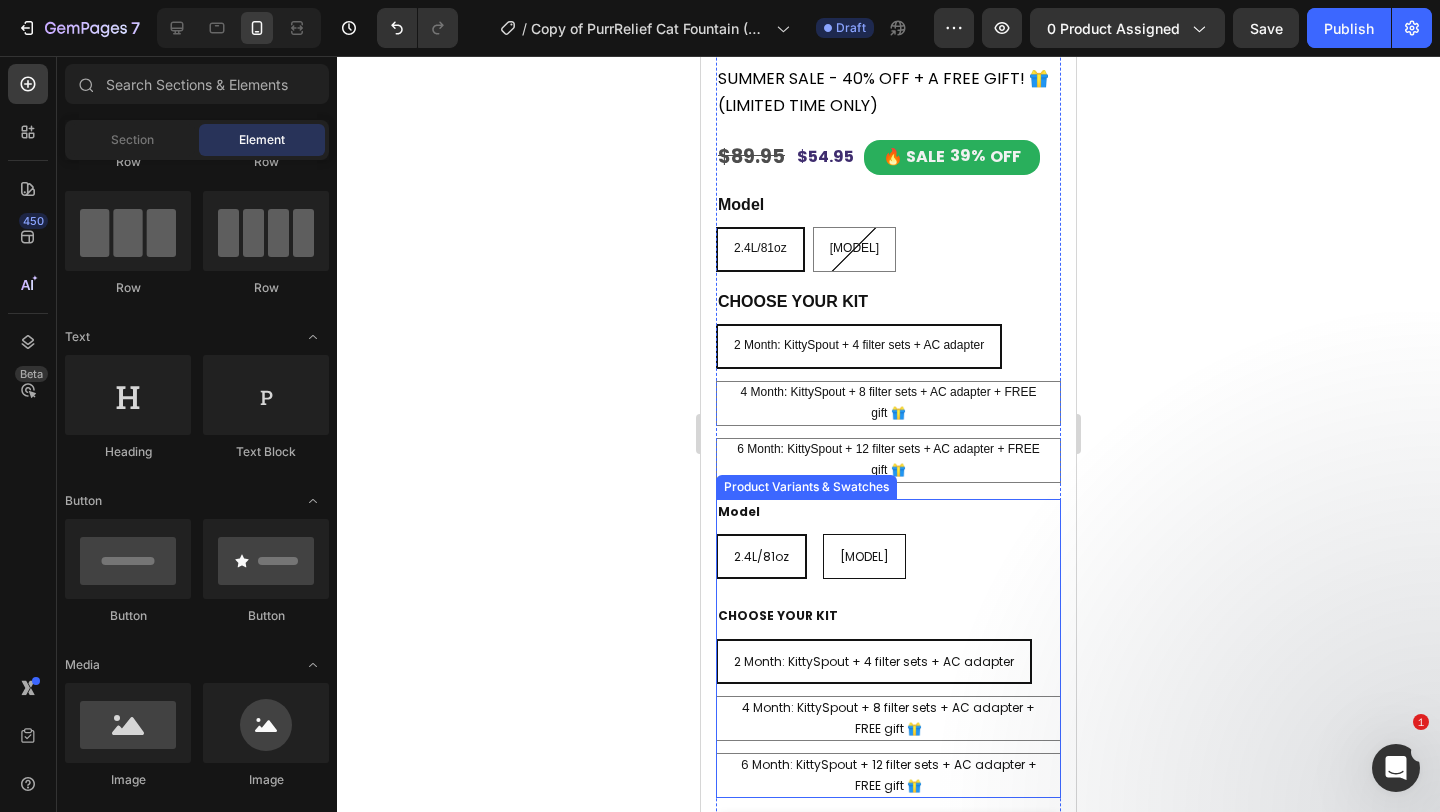scroll, scrollTop: 808, scrollLeft: 0, axis: vertical 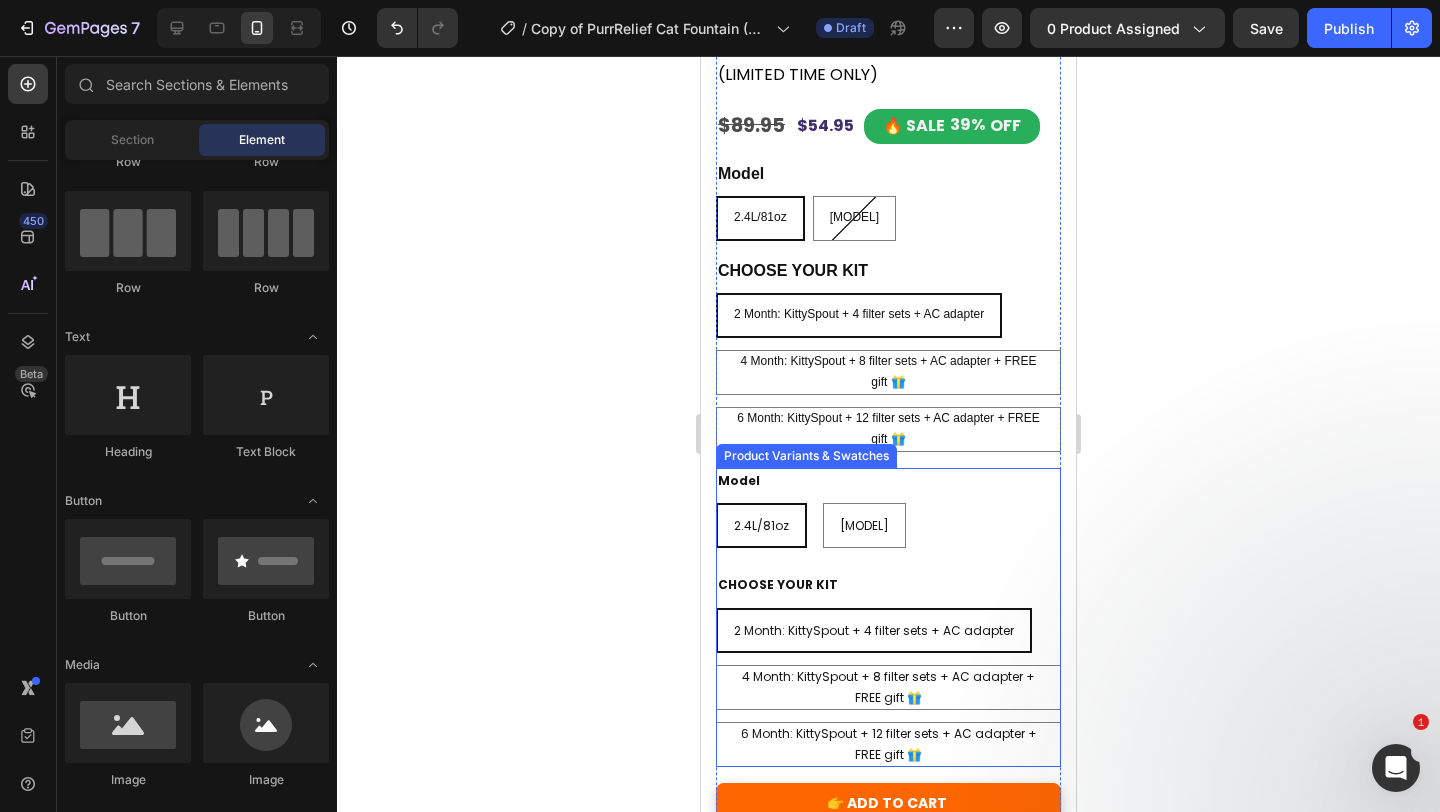 click on "2.4L/81oz 2.4L/81oz     2.4L/81oz 4L 4L     4L" at bounding box center (888, 525) 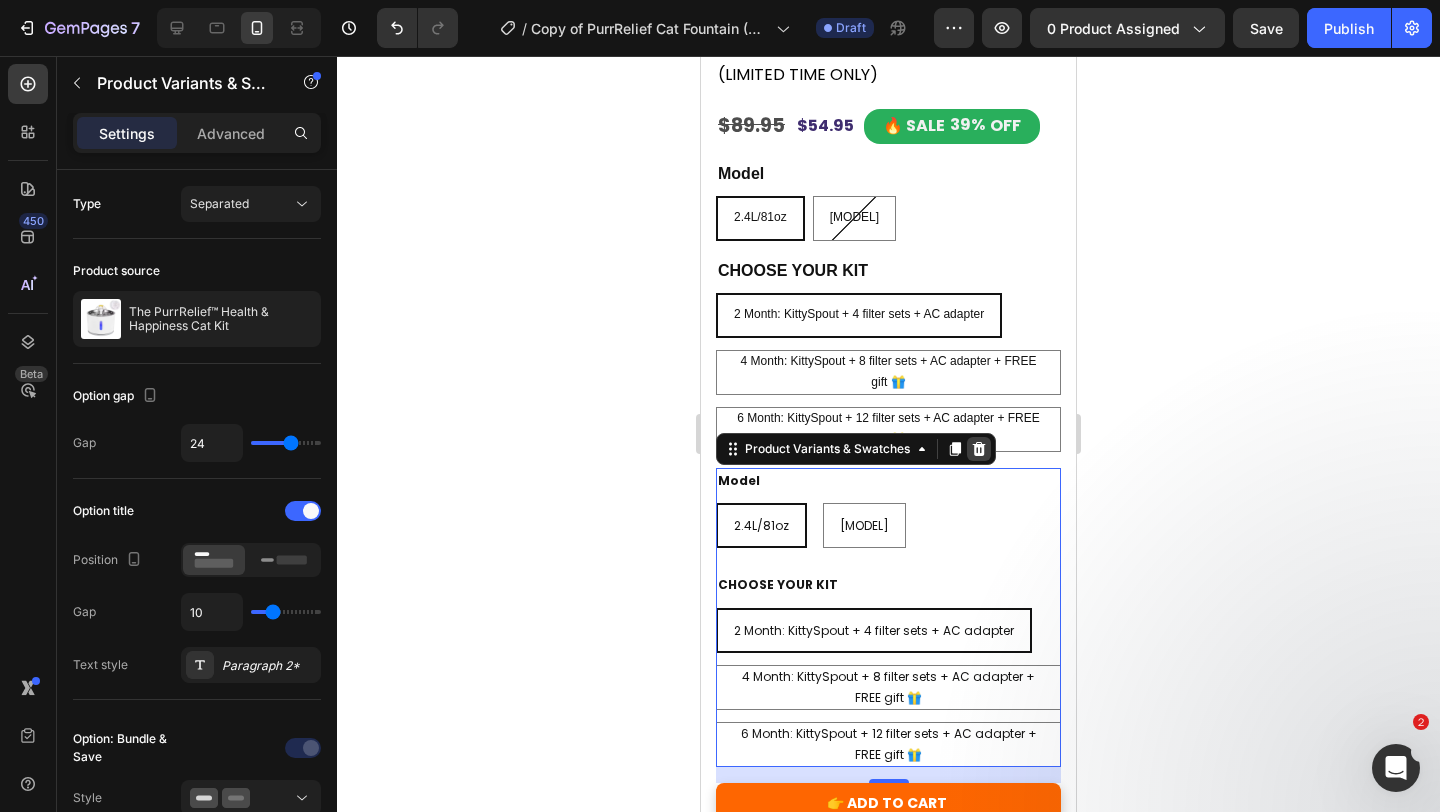 click 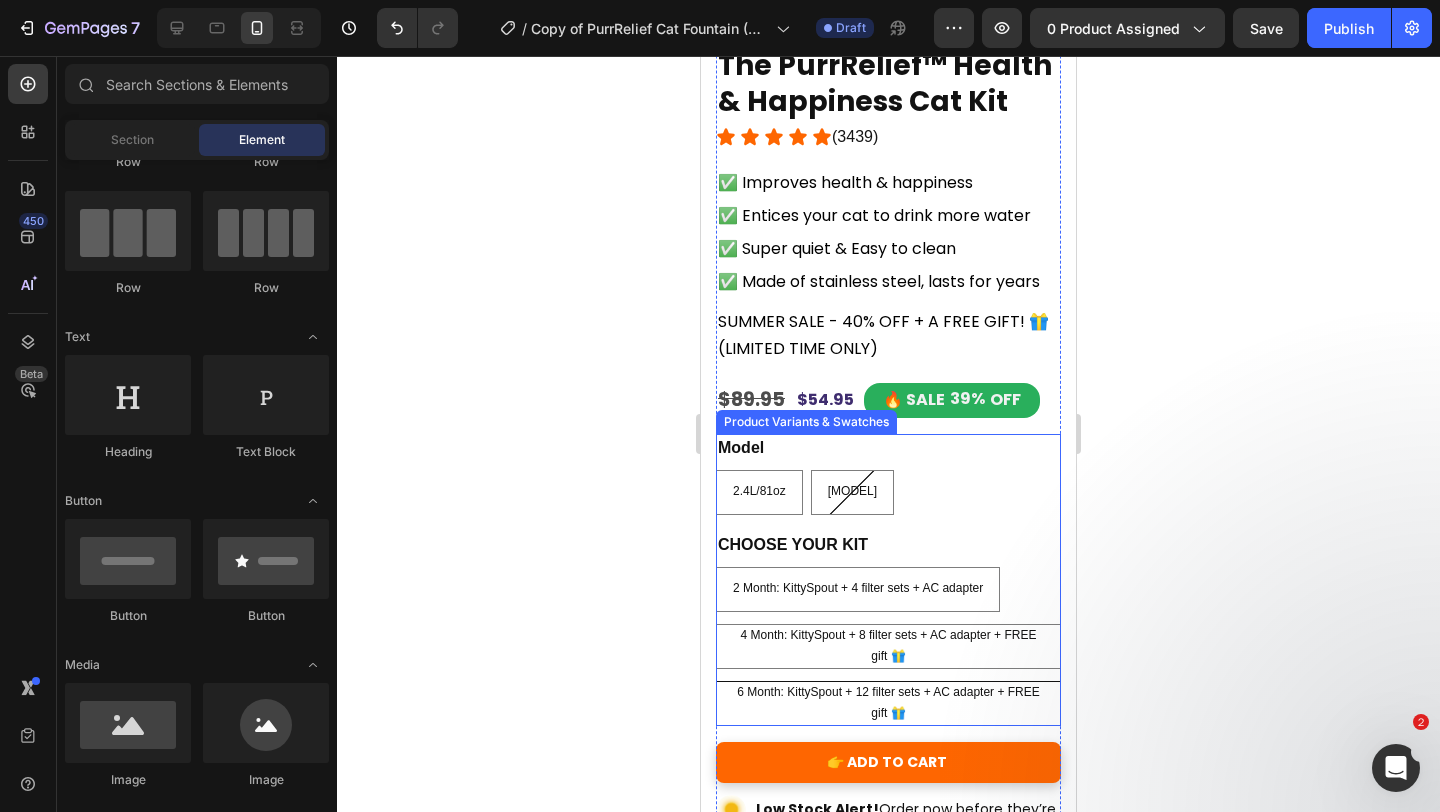 scroll, scrollTop: 531, scrollLeft: 0, axis: vertical 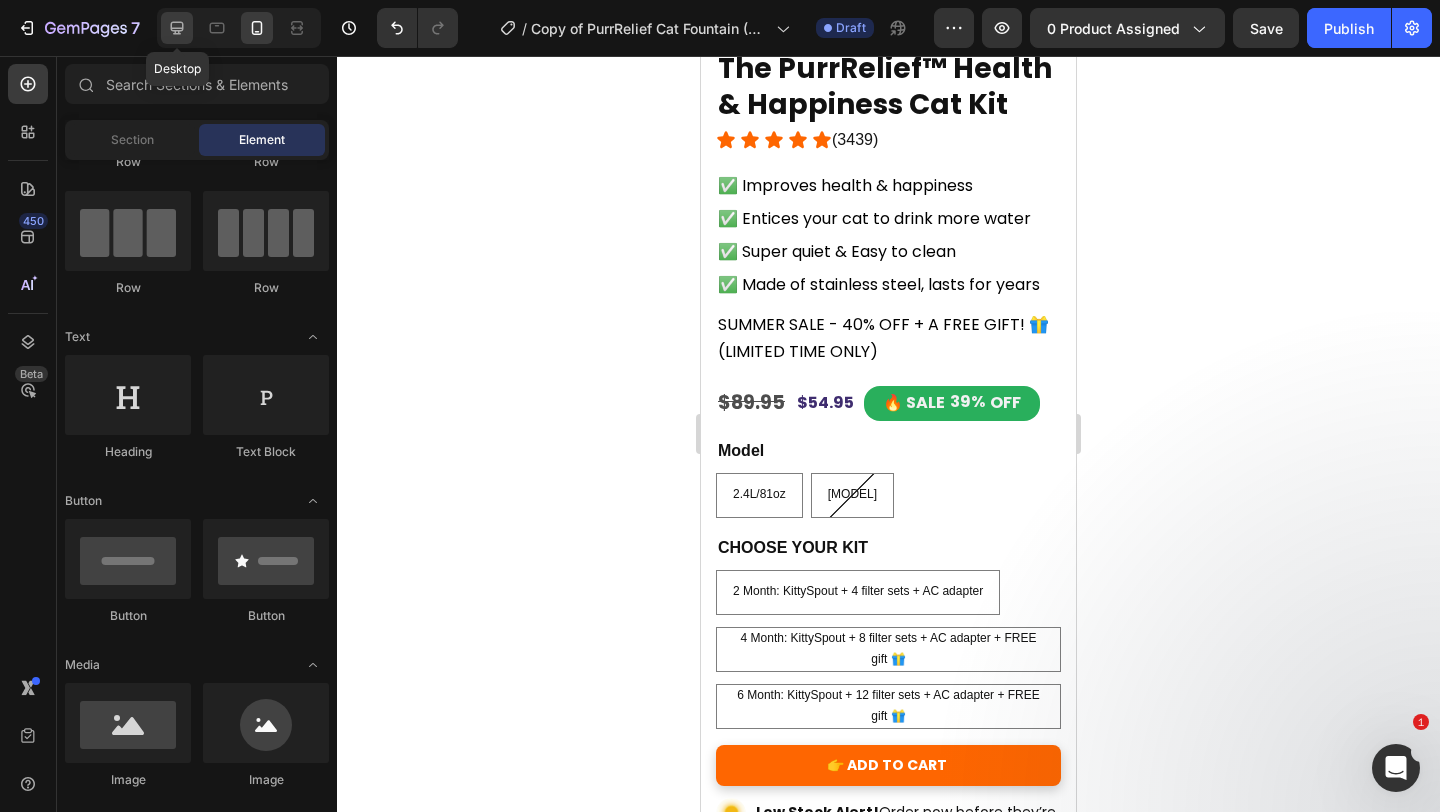 click 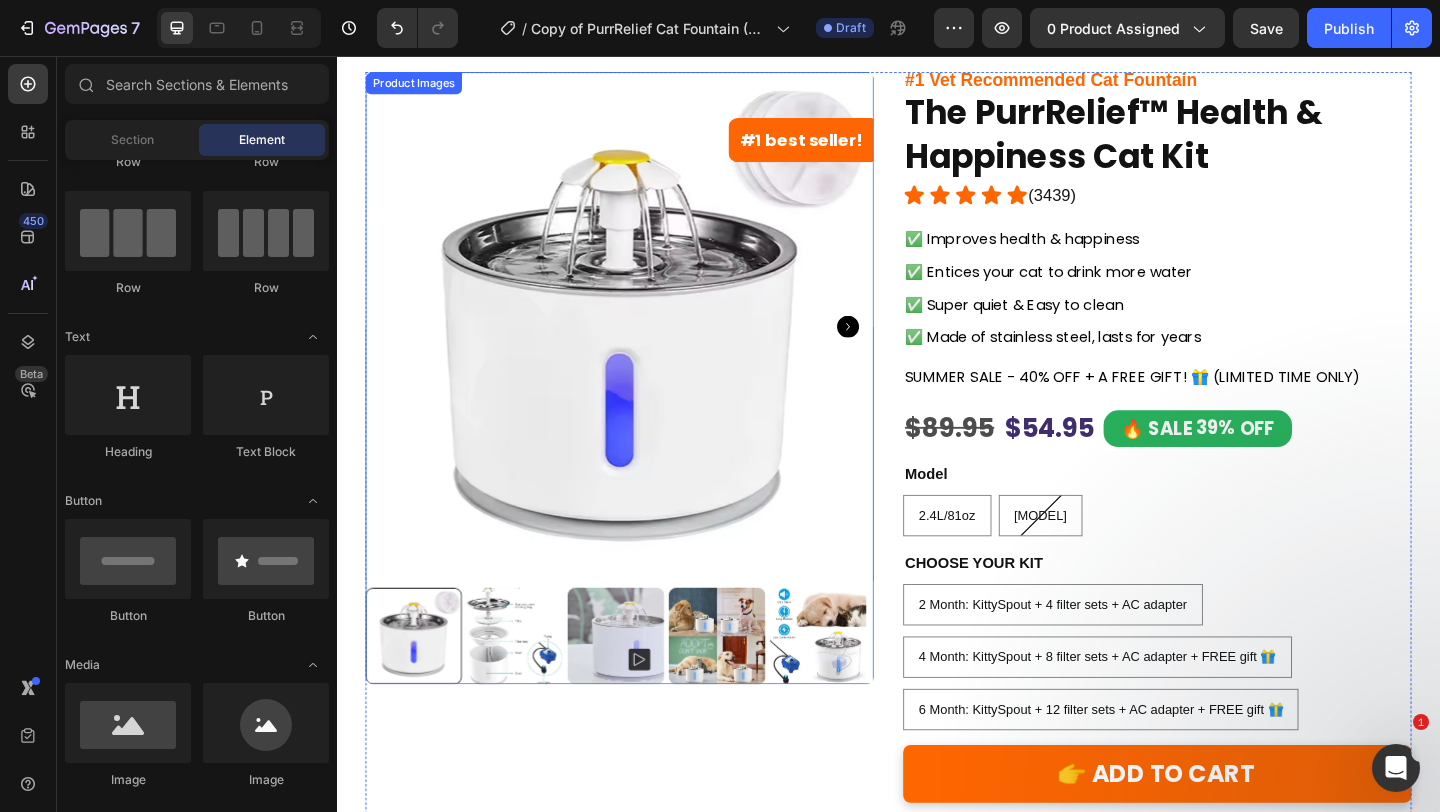 scroll, scrollTop: 57, scrollLeft: 0, axis: vertical 